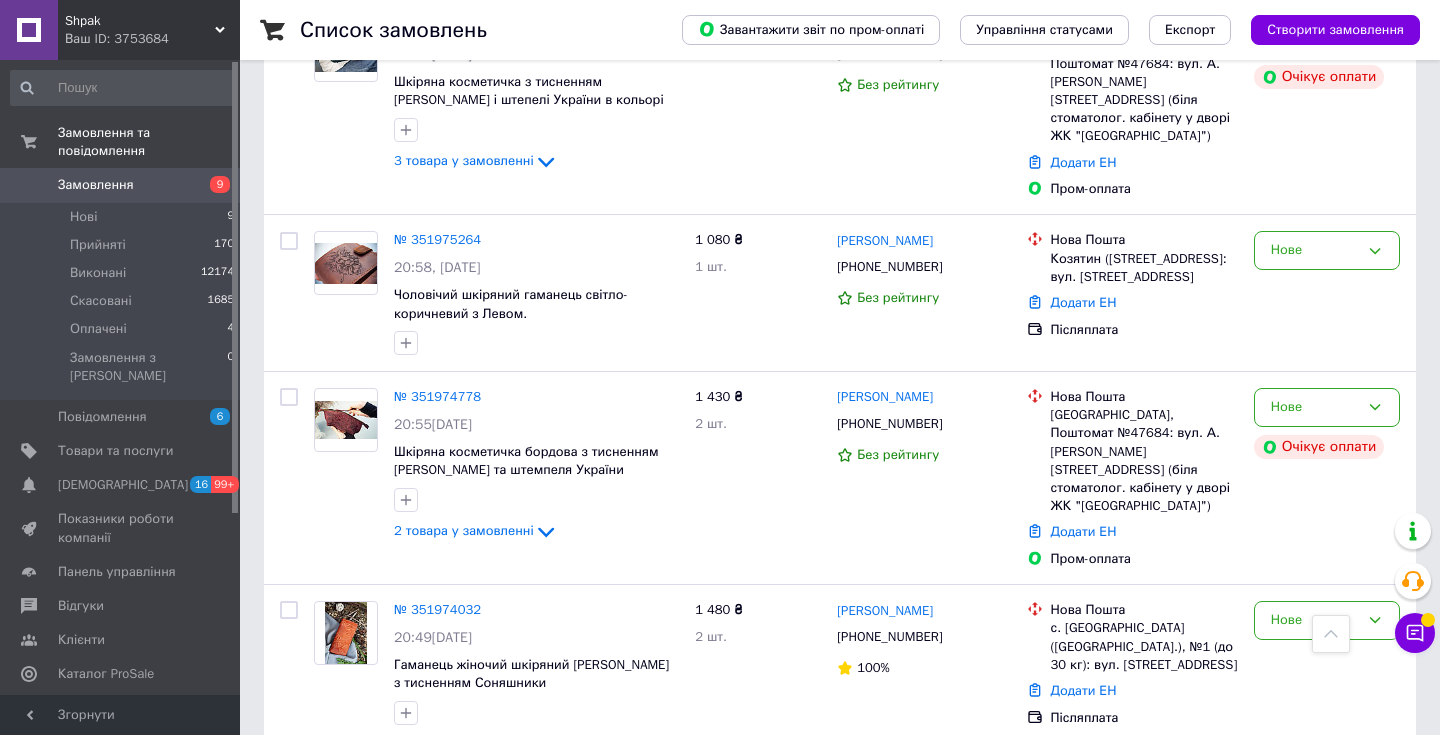 scroll, scrollTop: 1229, scrollLeft: 0, axis: vertical 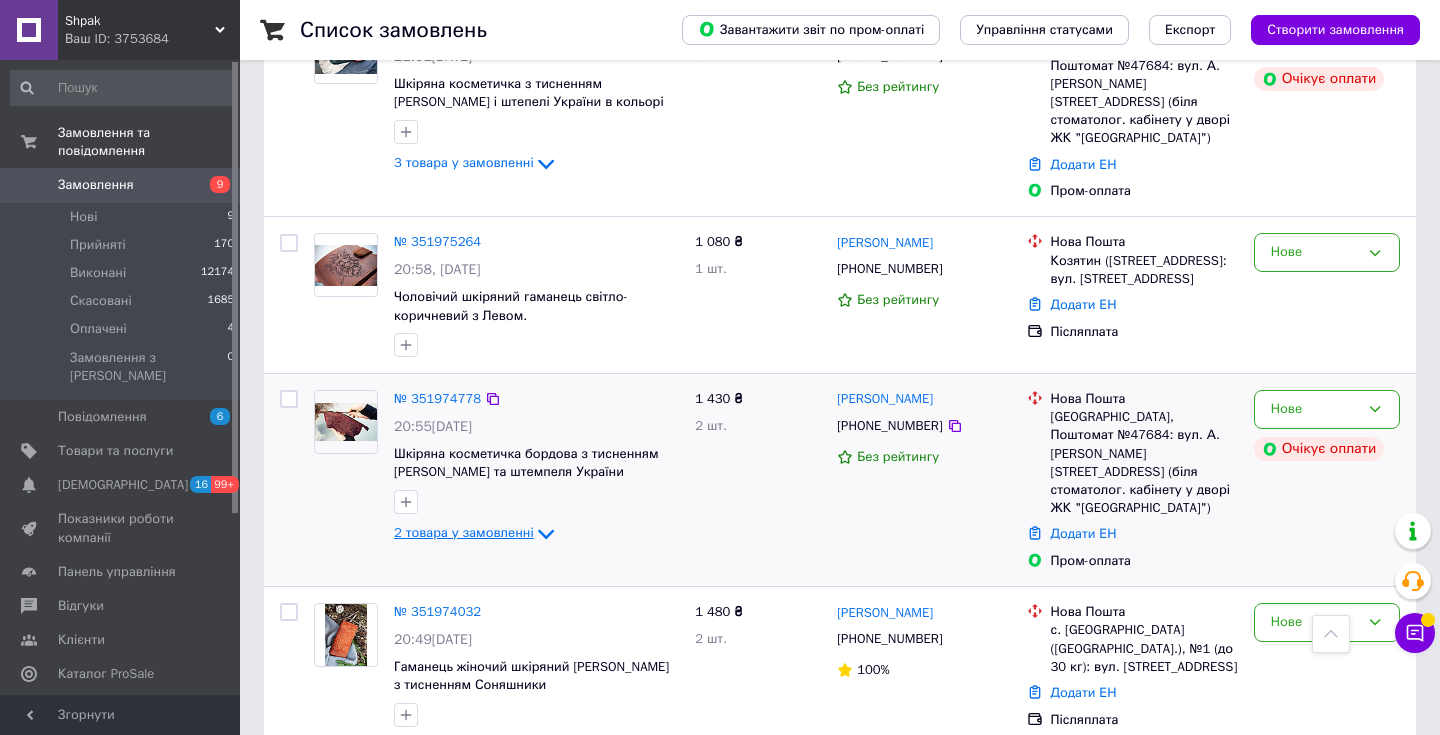 click 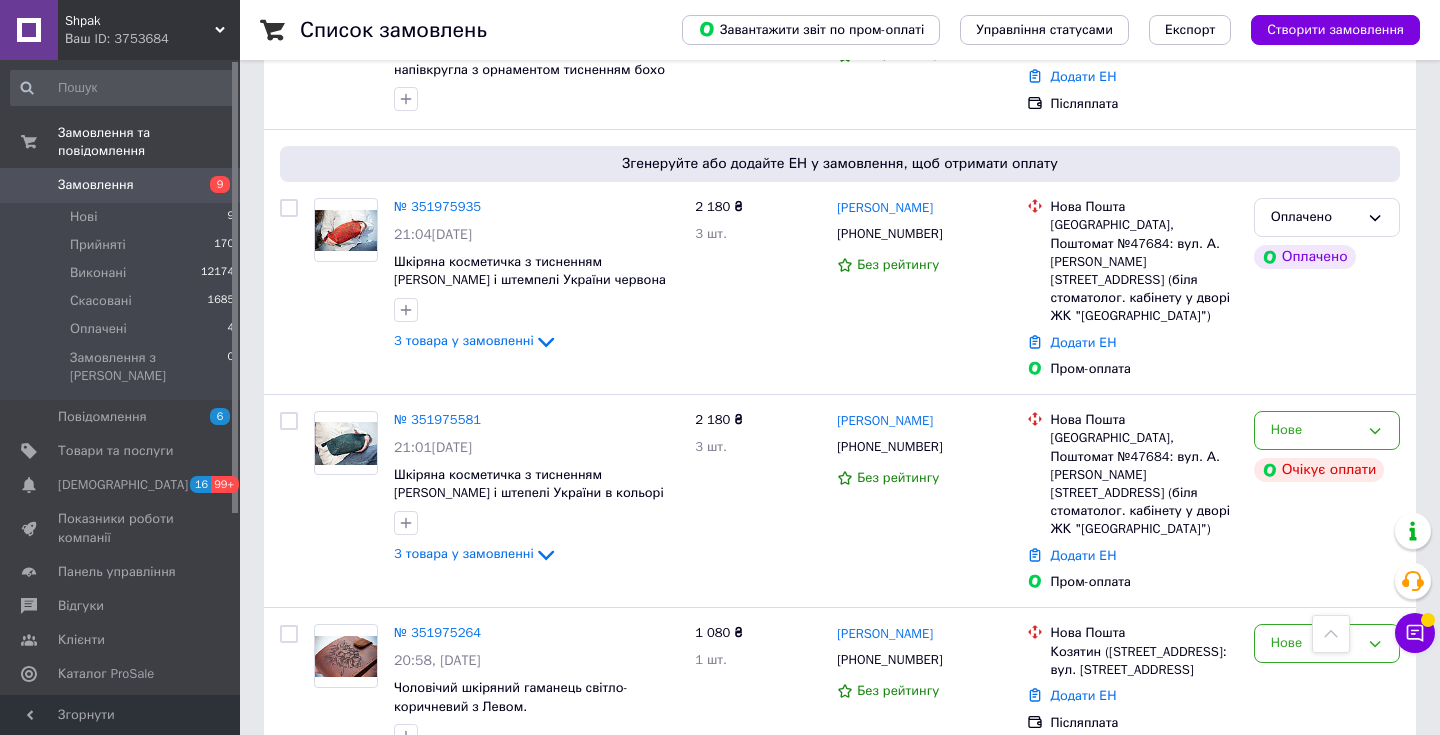 scroll, scrollTop: 832, scrollLeft: 0, axis: vertical 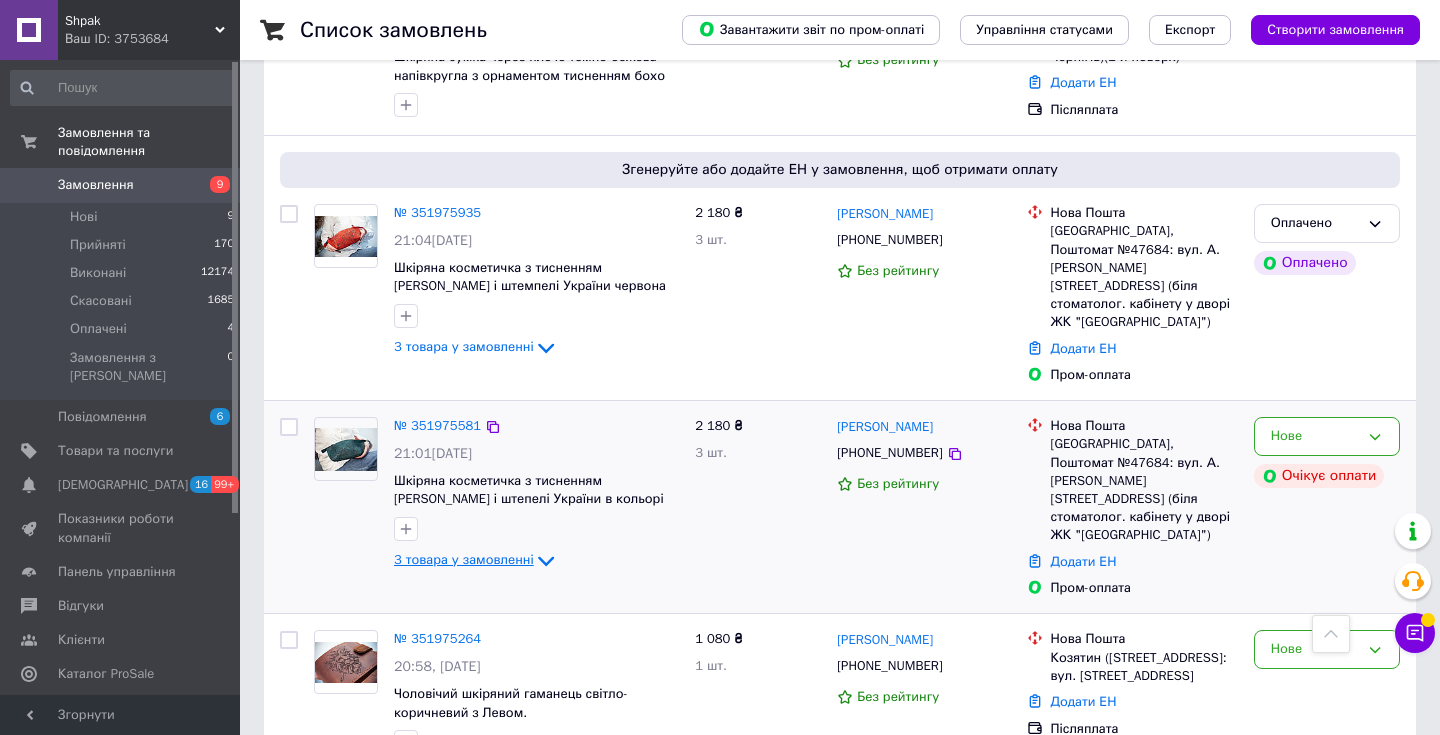 click 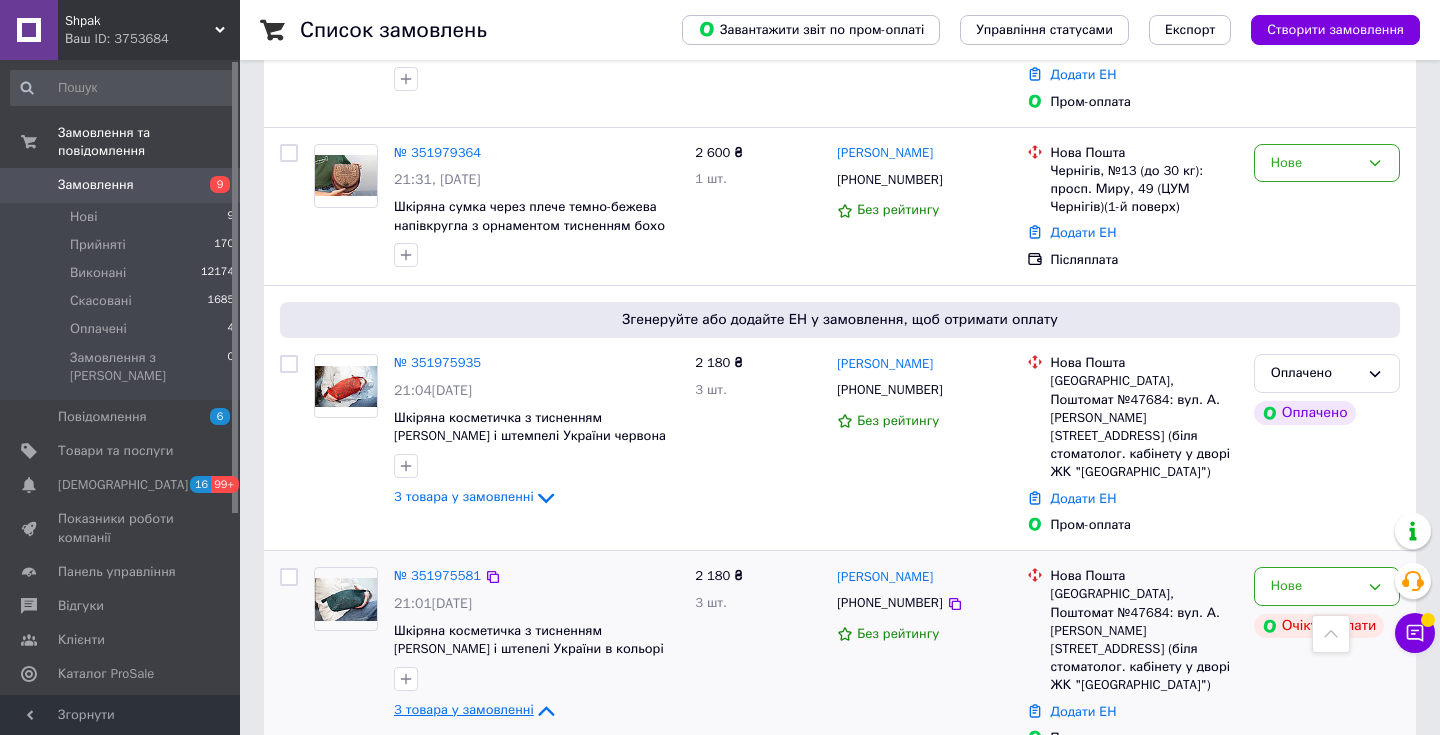 scroll, scrollTop: 674, scrollLeft: 0, axis: vertical 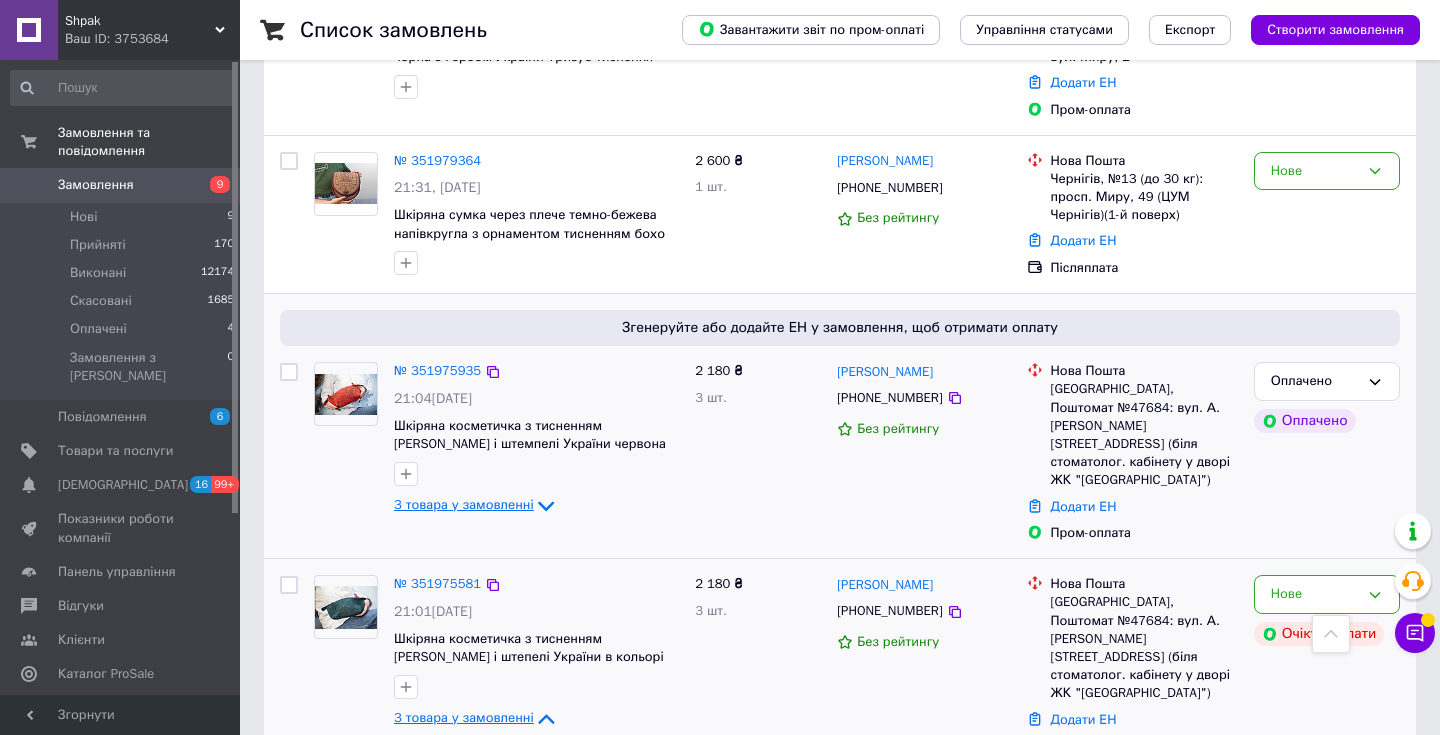 click 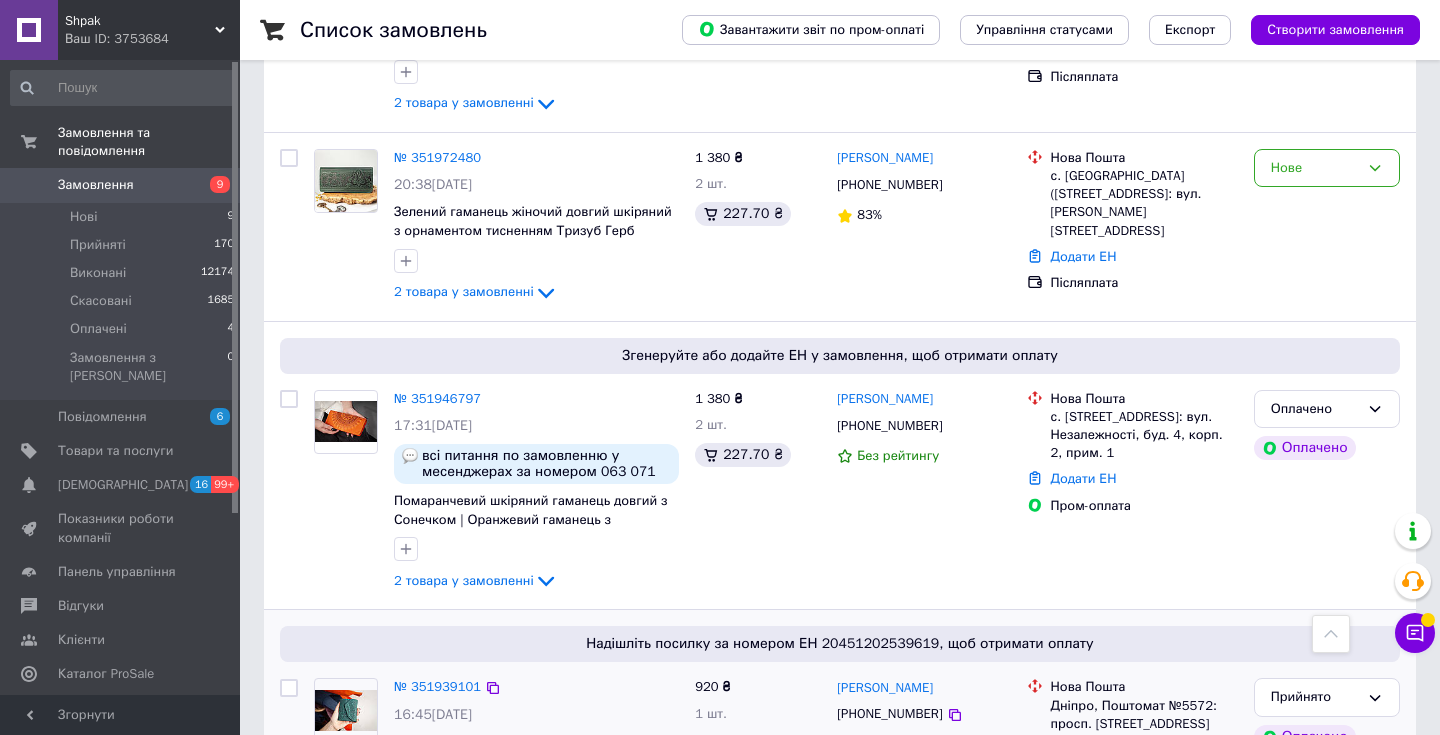 scroll, scrollTop: 2485, scrollLeft: 0, axis: vertical 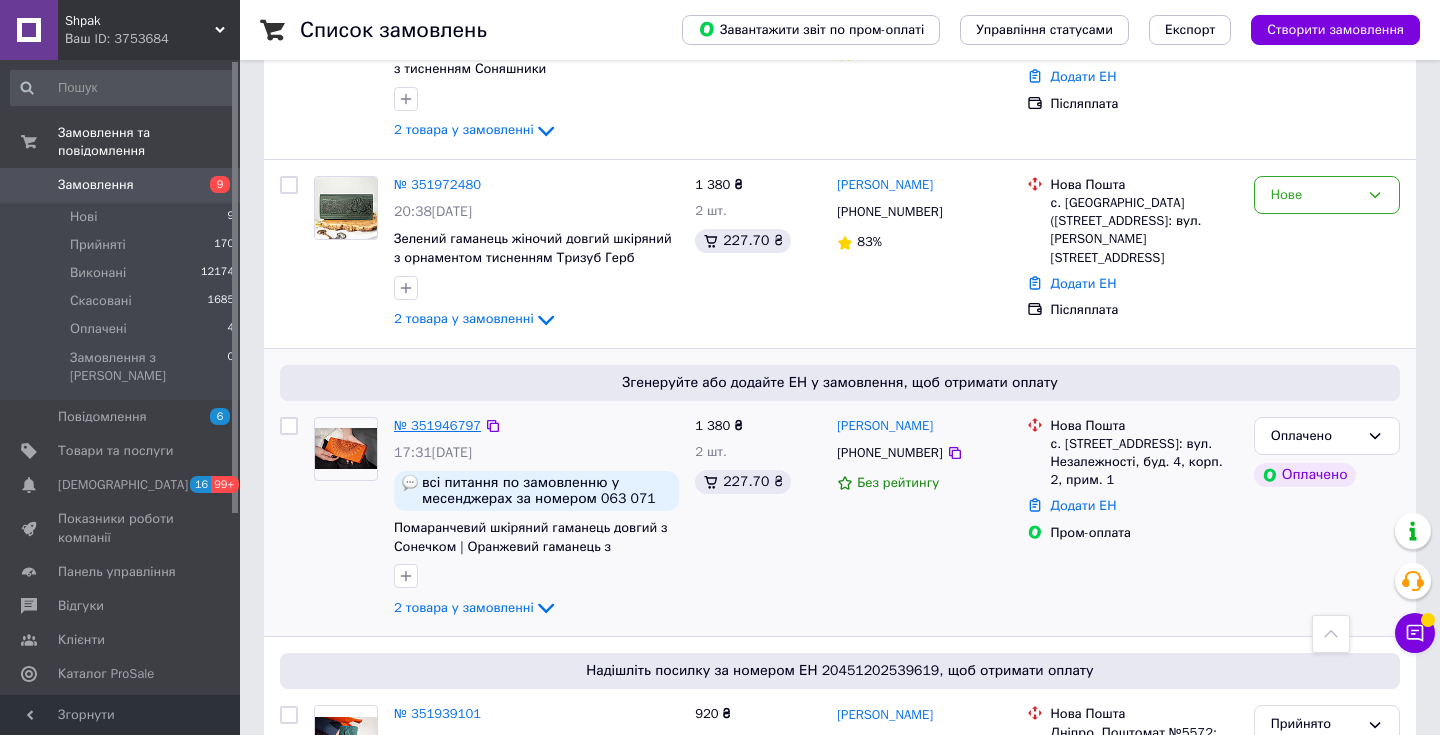 click on "№ 351946797" at bounding box center [437, 425] 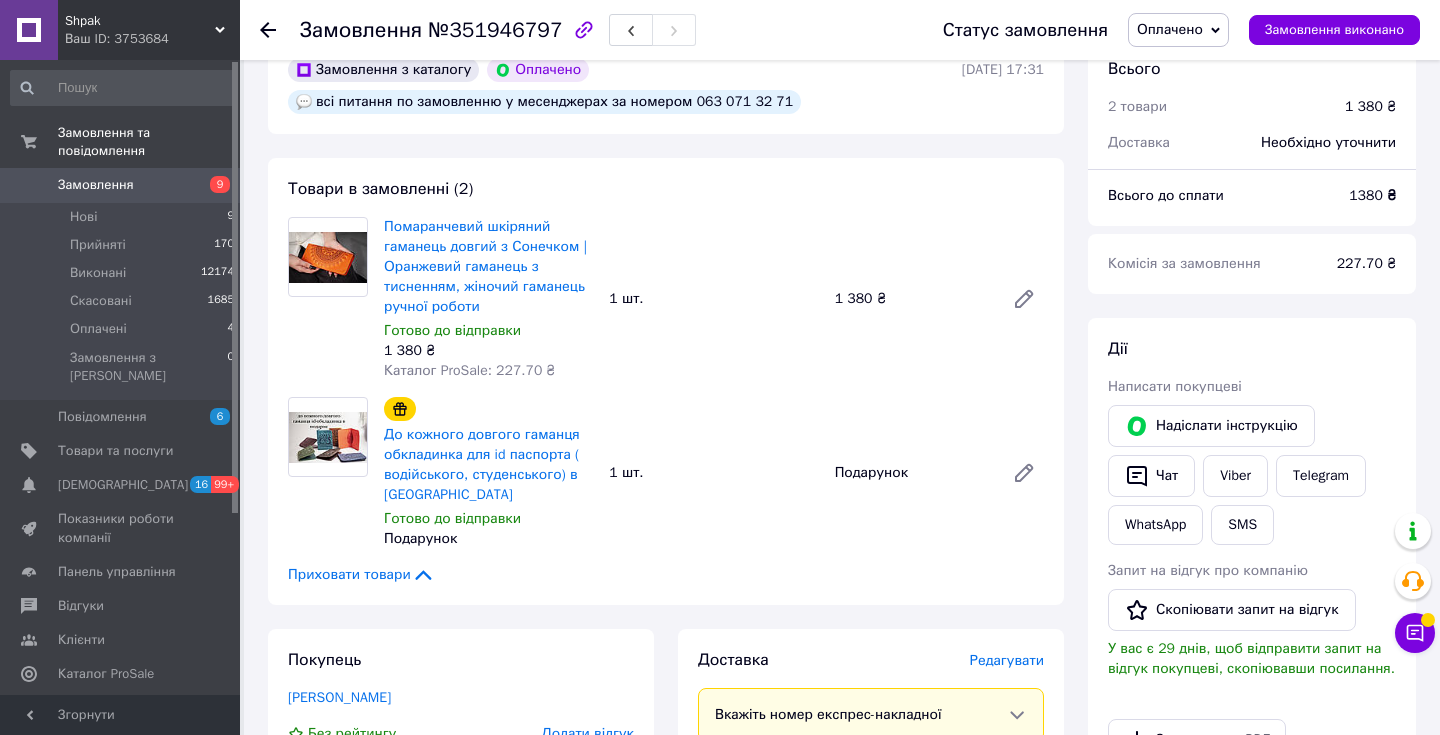 scroll, scrollTop: 605, scrollLeft: 0, axis: vertical 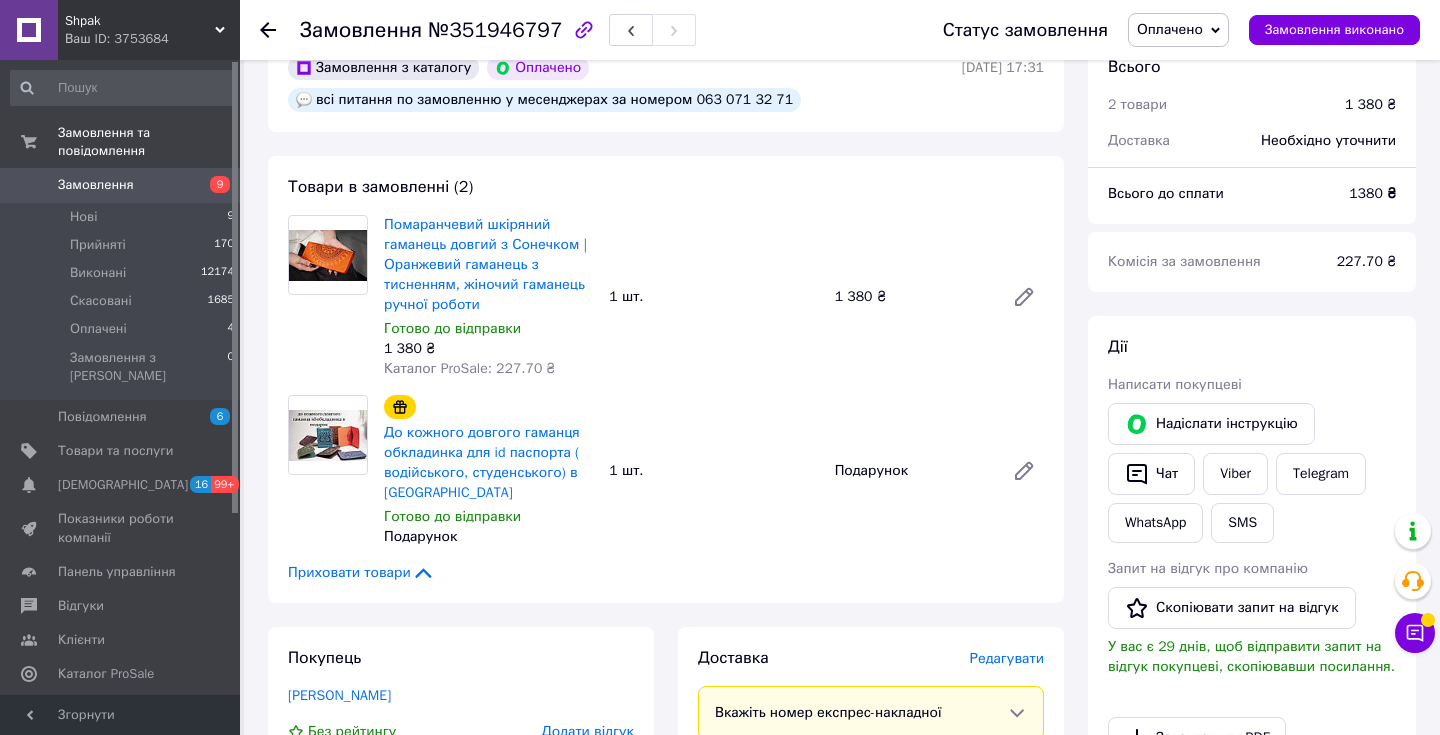 click 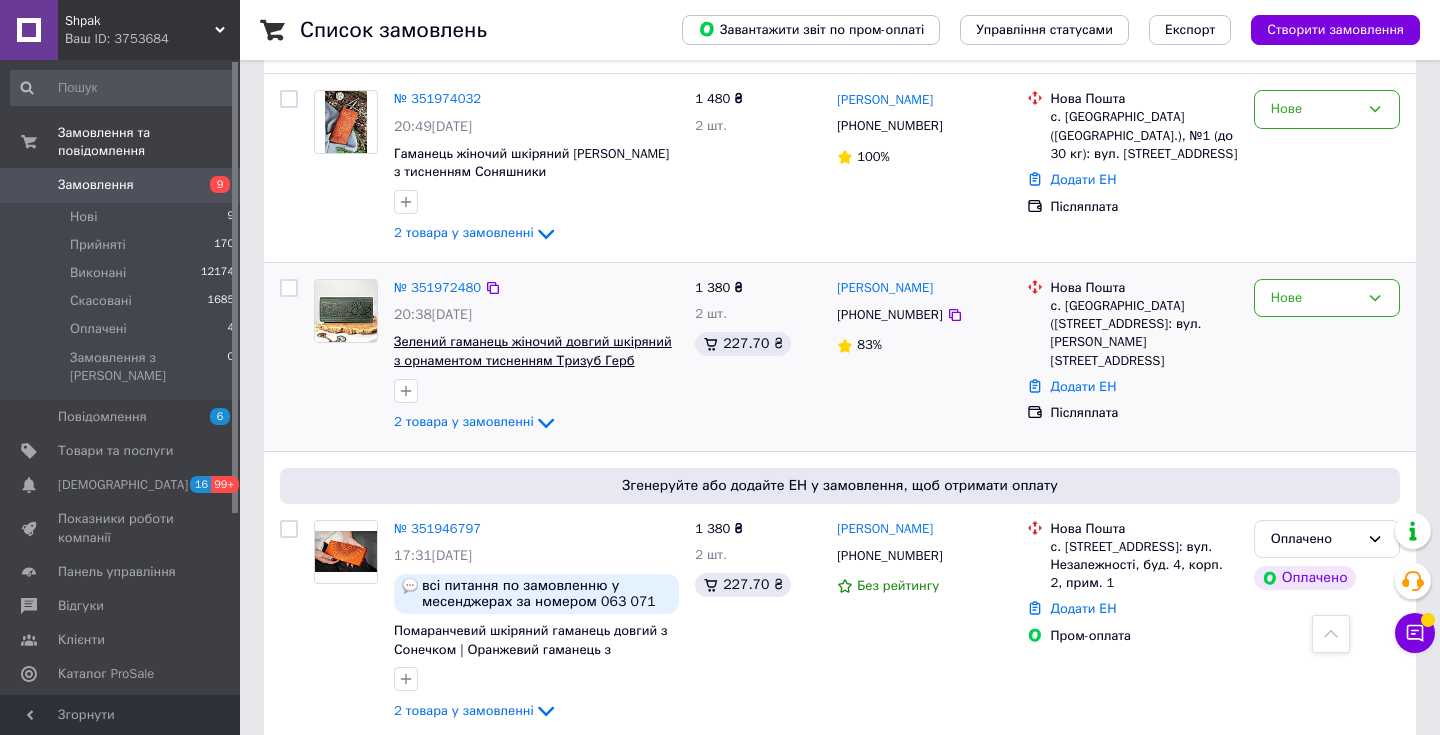 scroll, scrollTop: 1744, scrollLeft: 0, axis: vertical 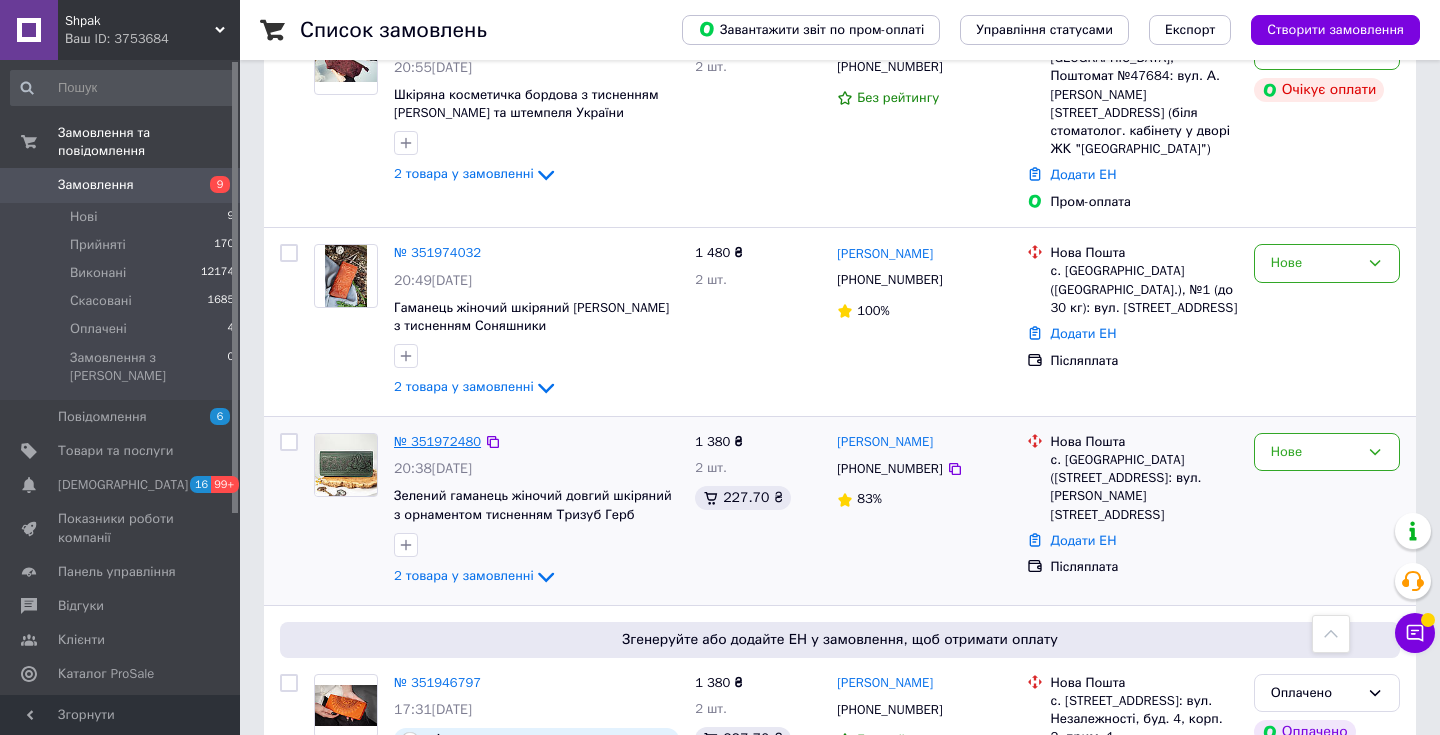 click on "№ 351972480" at bounding box center [437, 441] 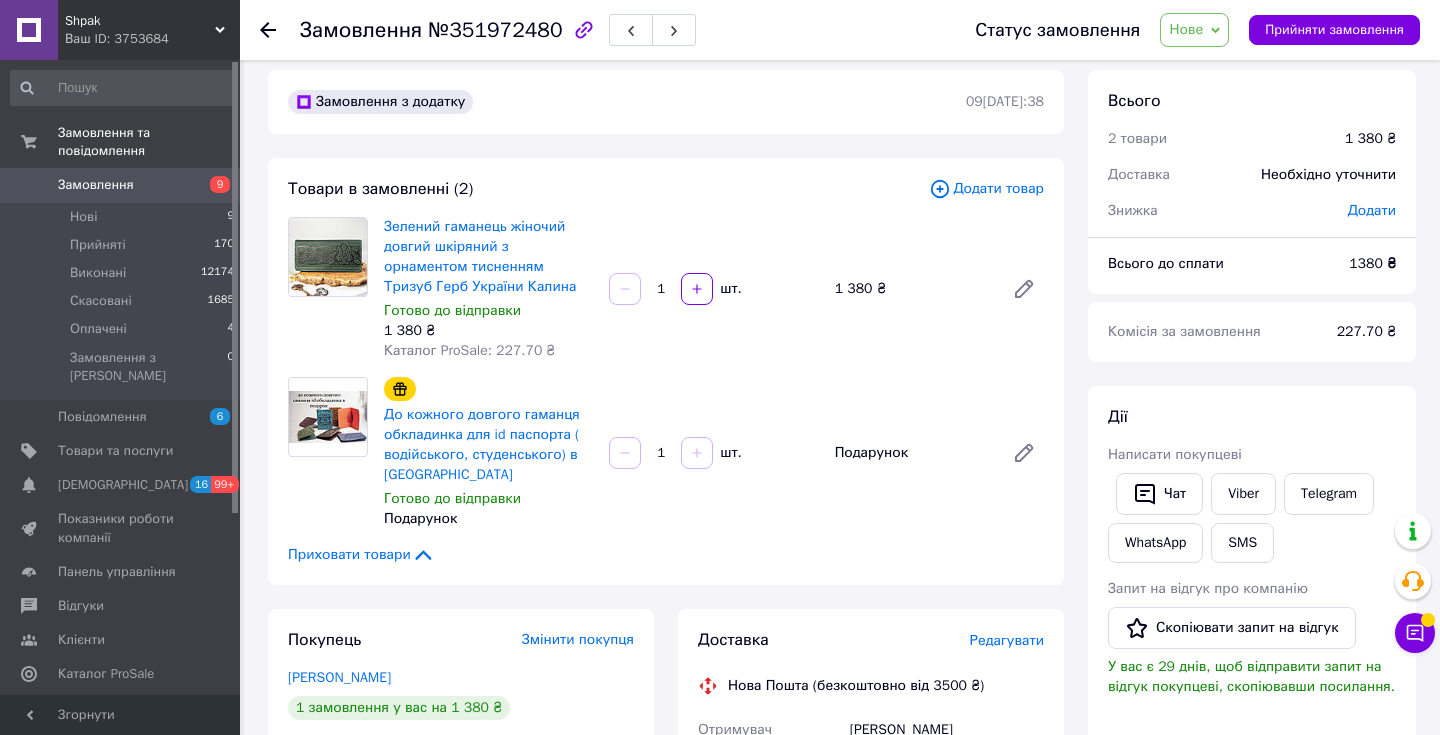 scroll, scrollTop: 5, scrollLeft: 0, axis: vertical 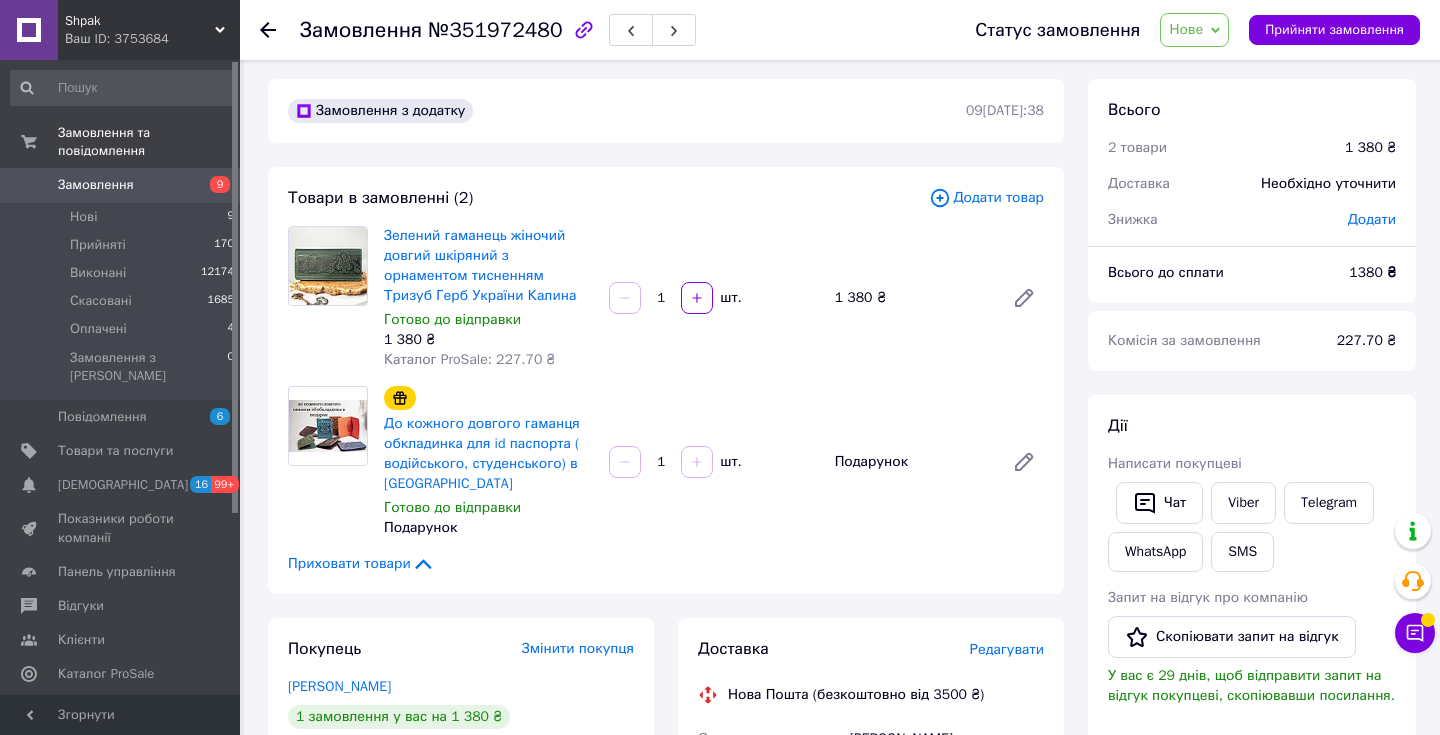 click 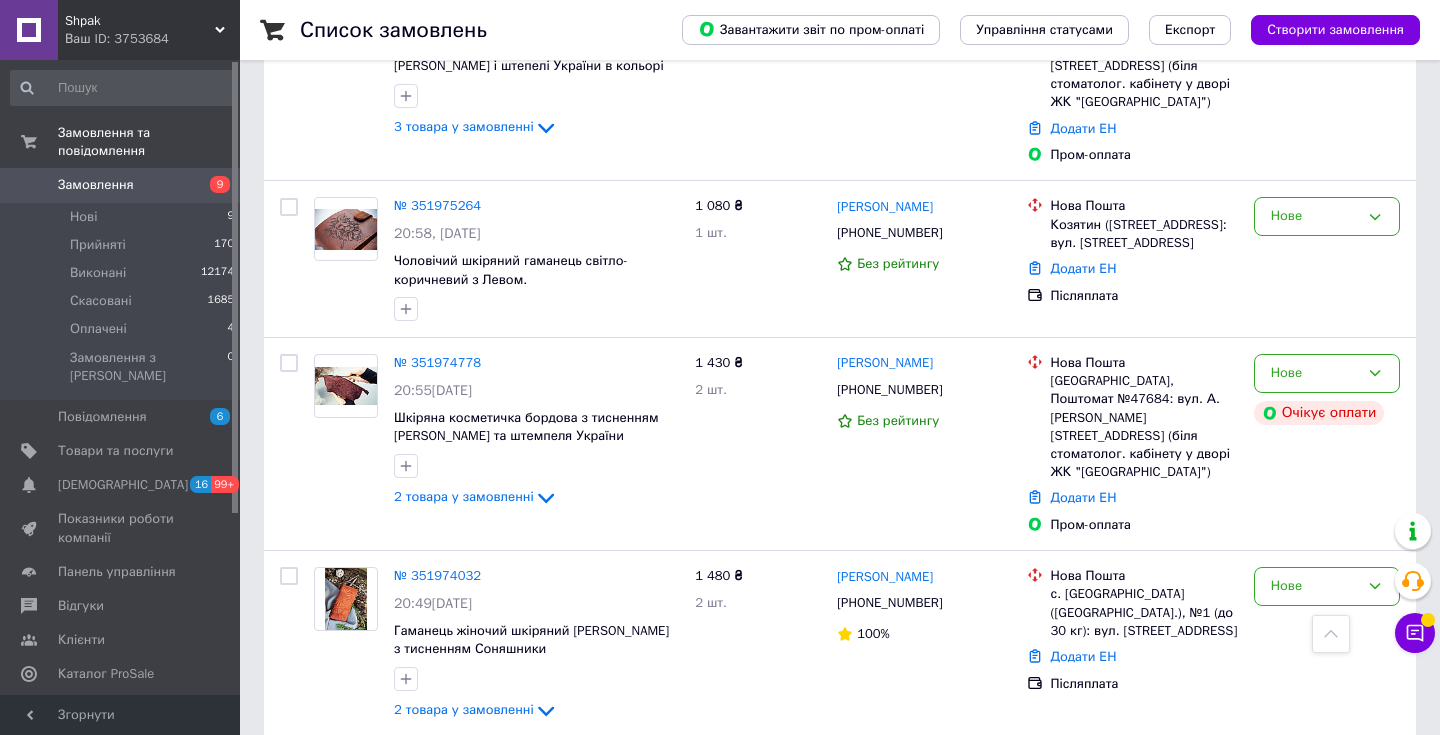 scroll, scrollTop: 1267, scrollLeft: 0, axis: vertical 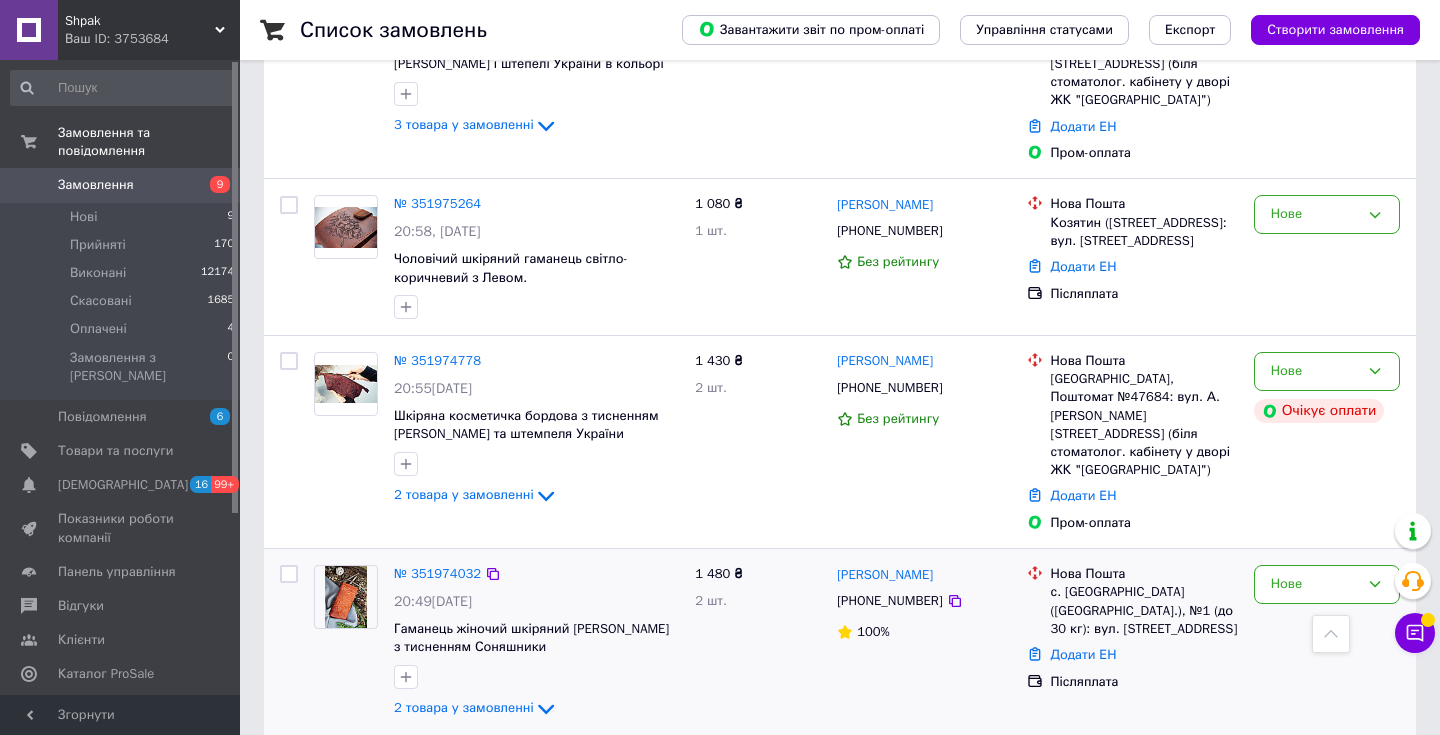 click on "№ 351974032" at bounding box center (437, 574) 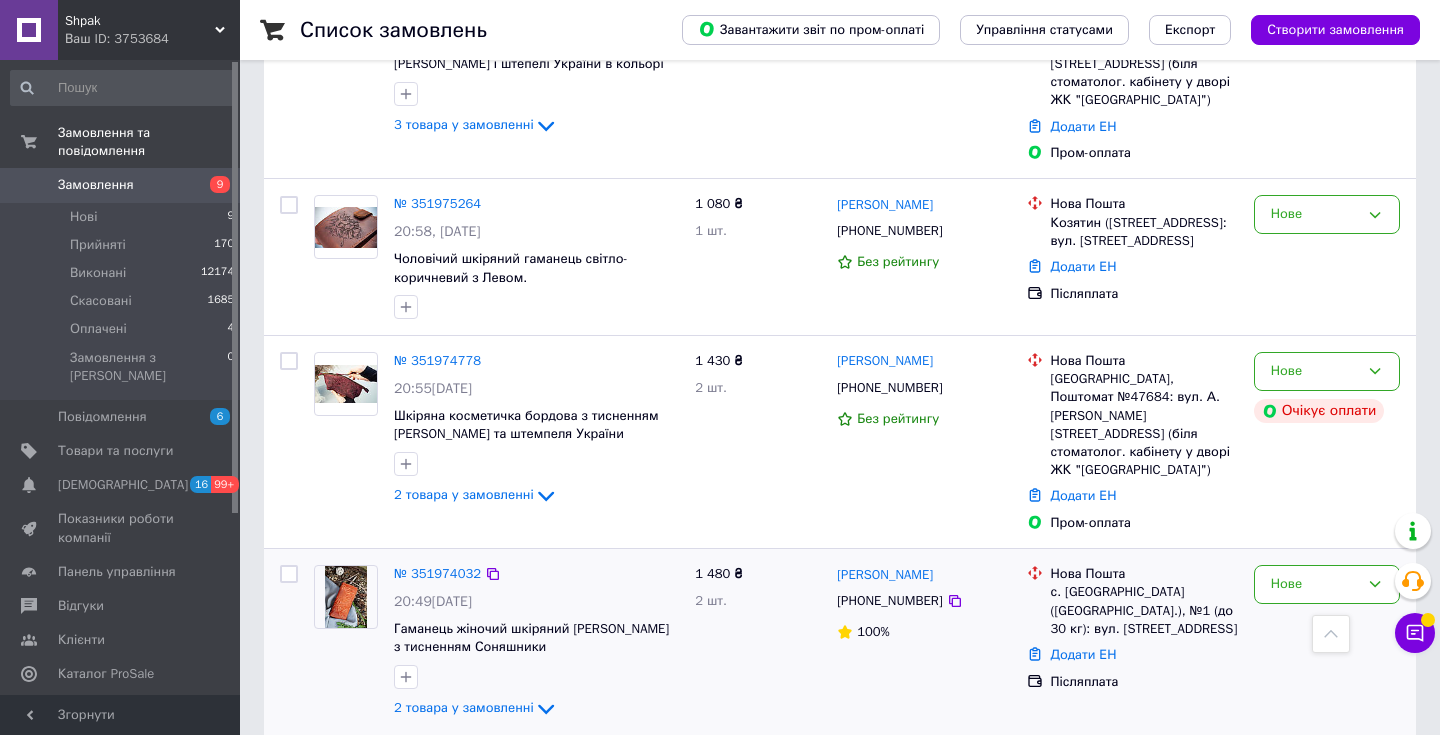 click on "№ 351974032" at bounding box center [437, 574] 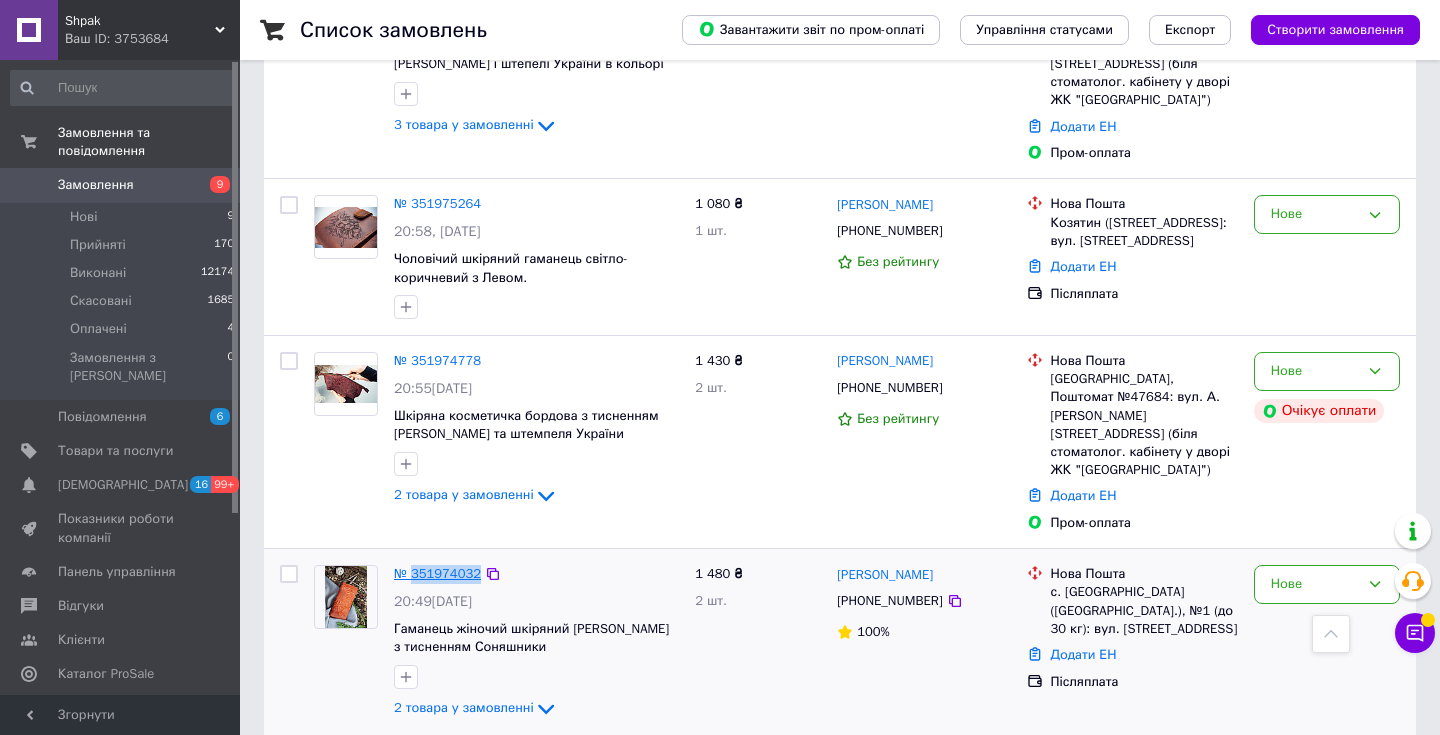 click on "№ 351974032" at bounding box center [437, 573] 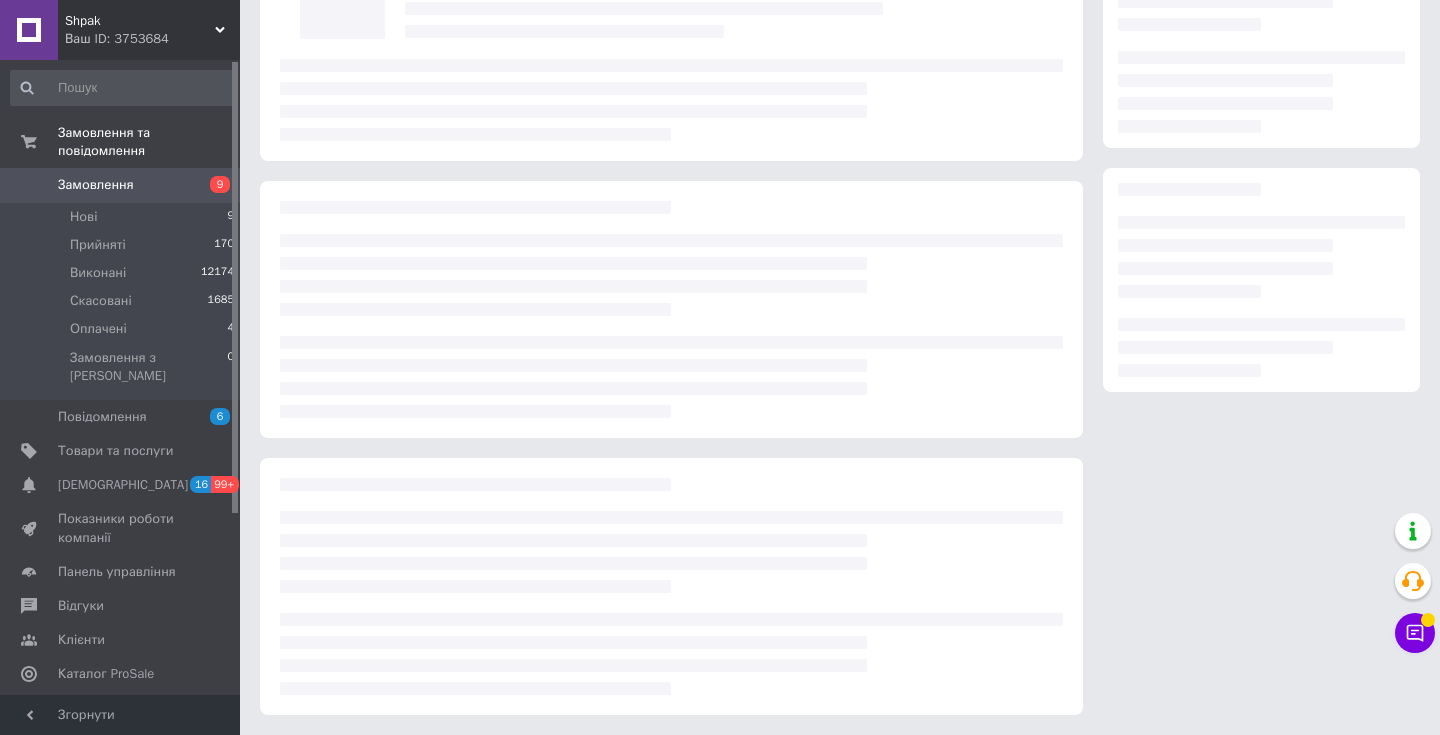 scroll, scrollTop: 179, scrollLeft: 0, axis: vertical 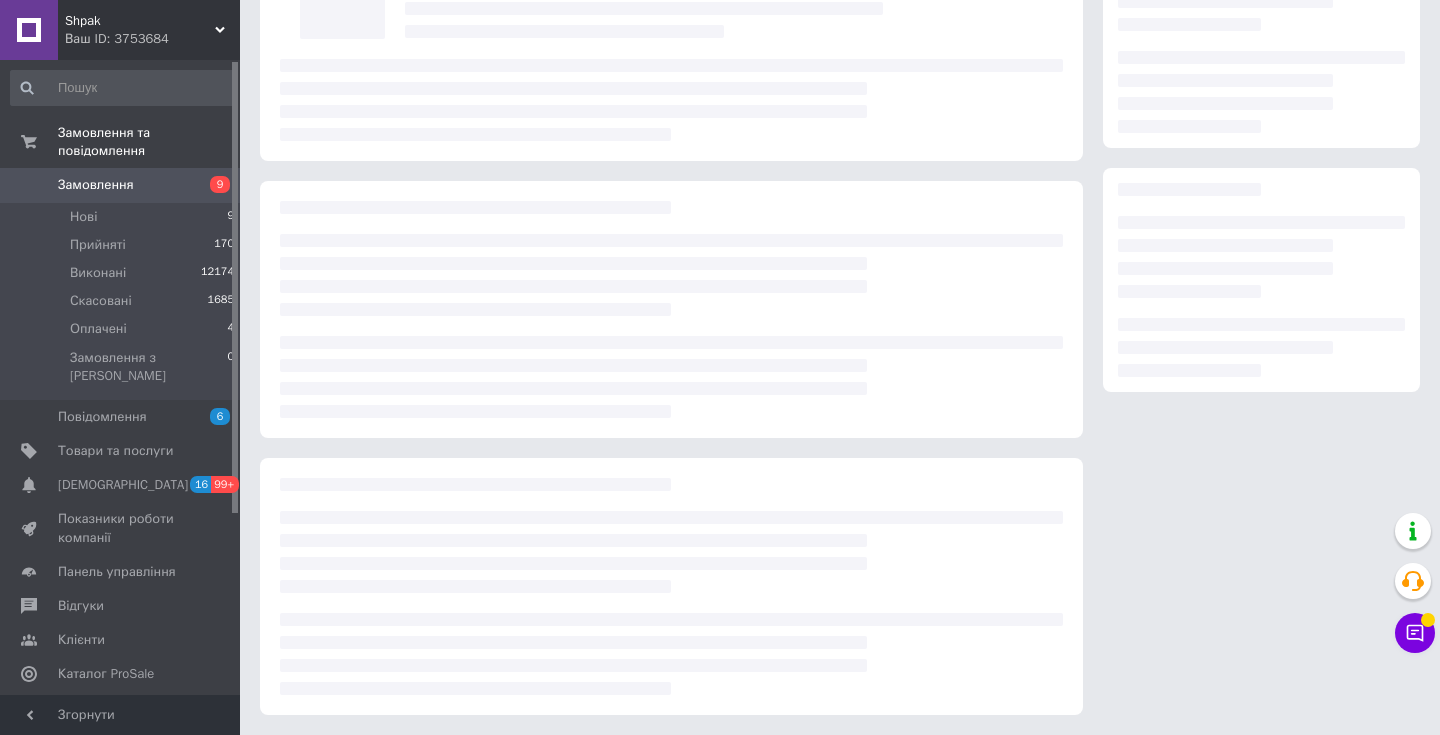 click at bounding box center (671, 484) 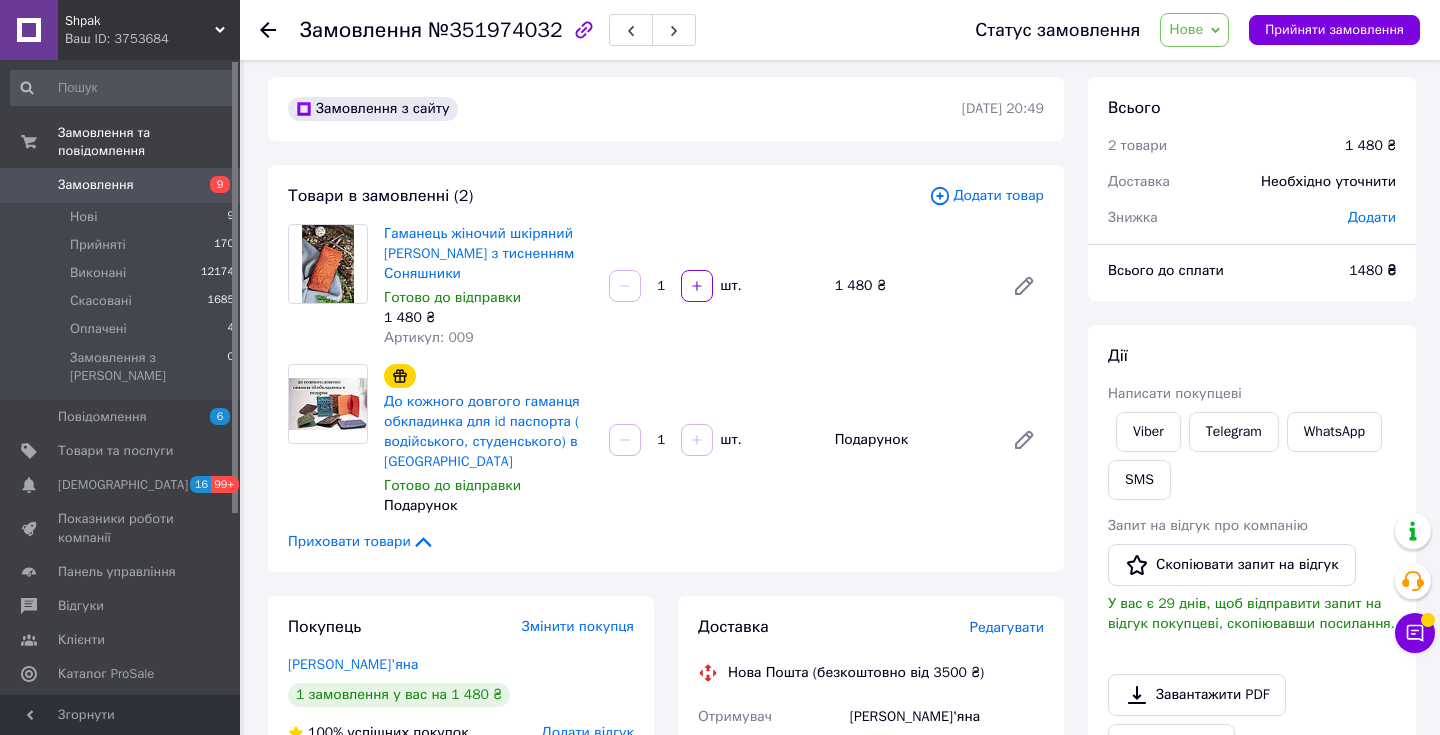 scroll, scrollTop: 8, scrollLeft: 0, axis: vertical 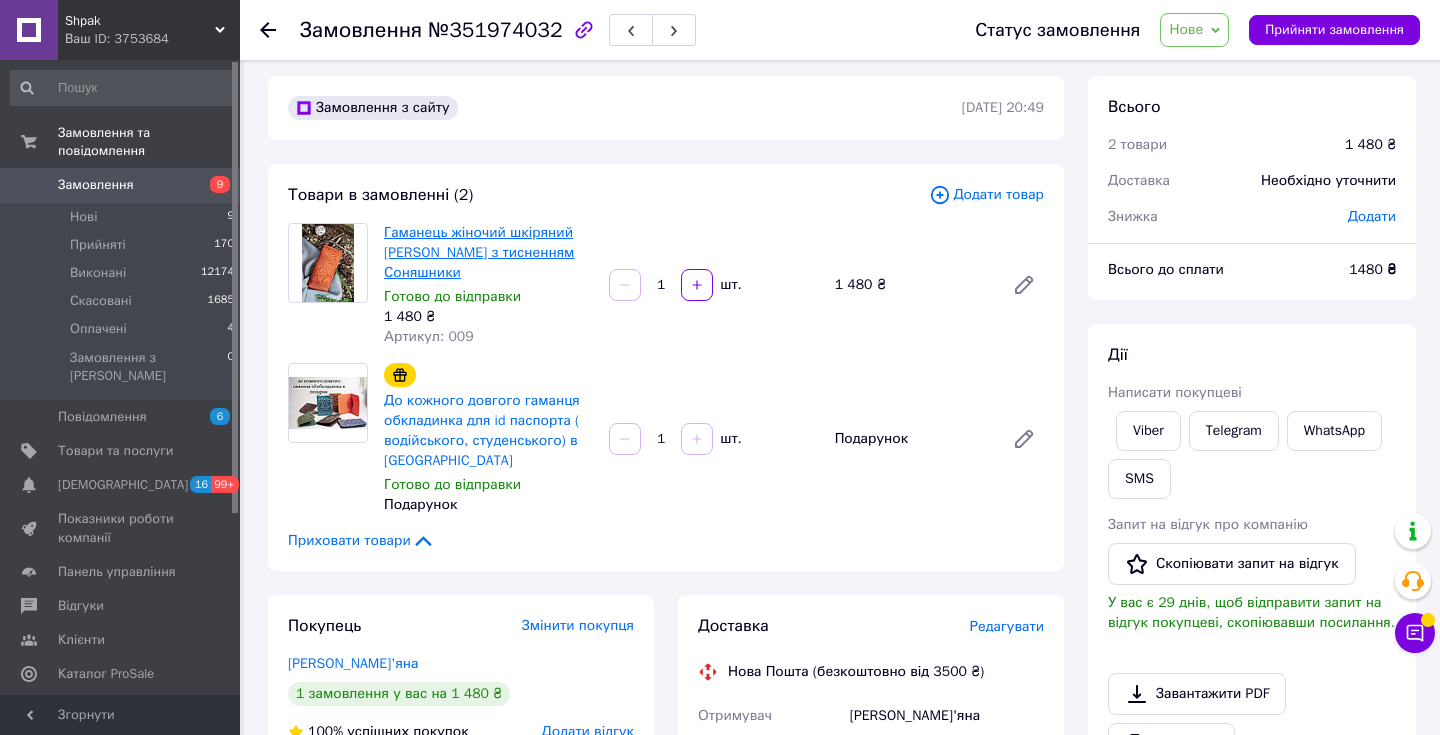click on "Гаманець жіночий шкіряний [PERSON_NAME] з тисненням Соняшники" at bounding box center [479, 252] 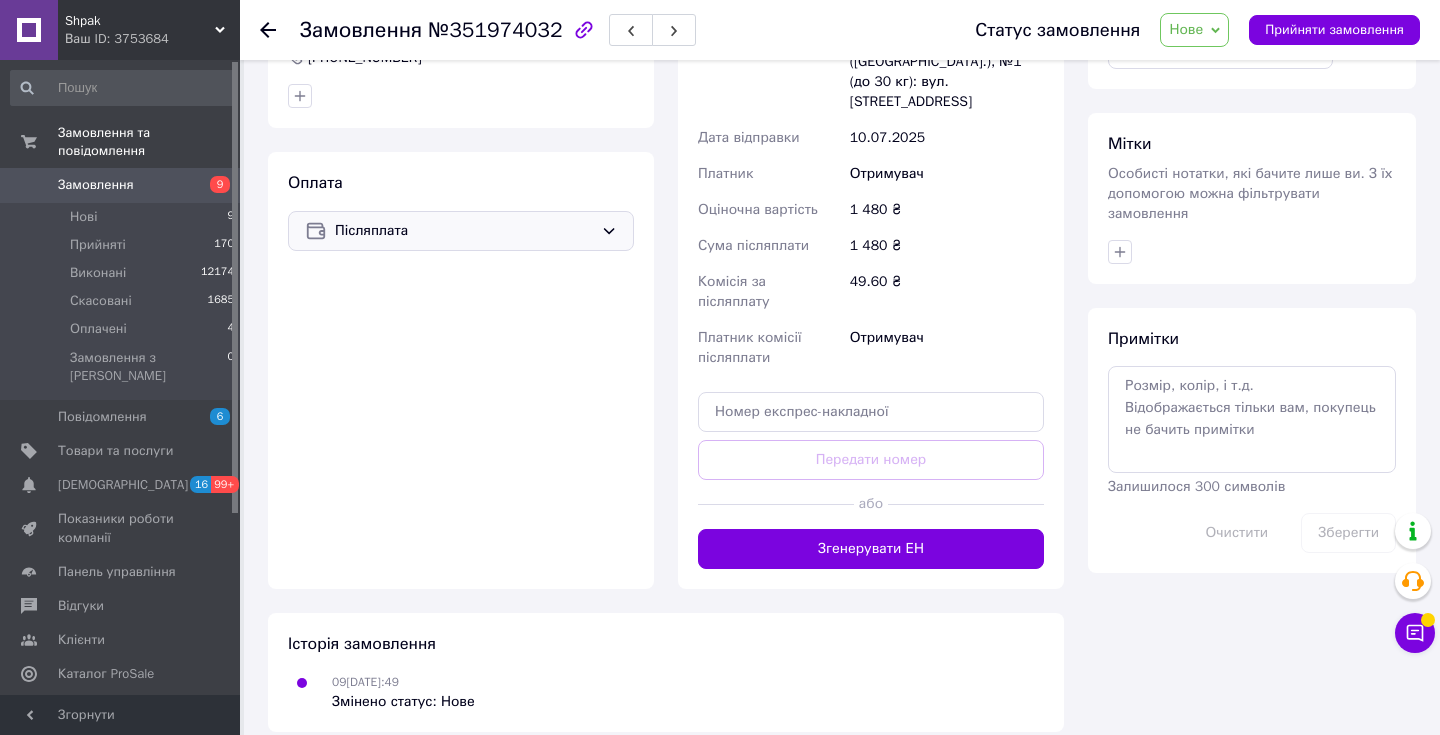 scroll, scrollTop: 748, scrollLeft: 0, axis: vertical 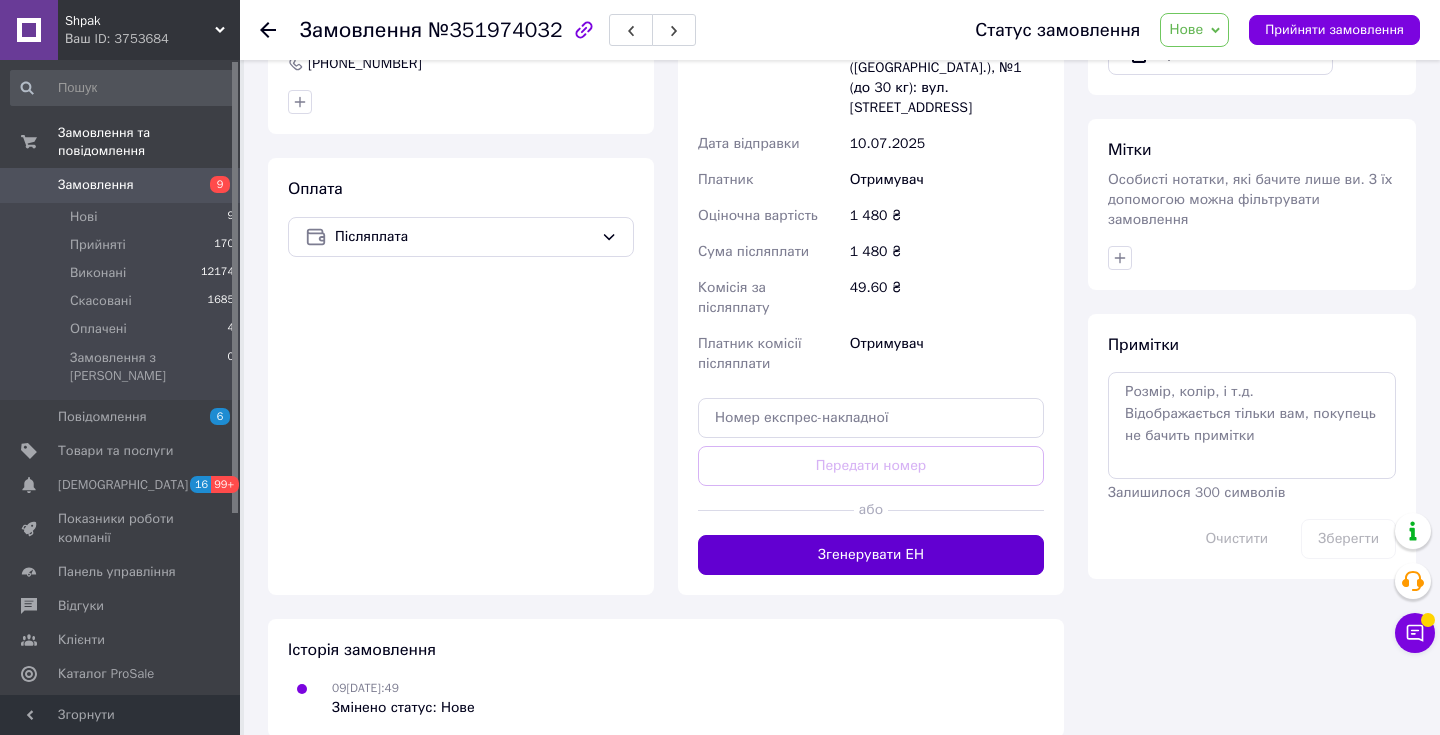 click on "Згенерувати ЕН" at bounding box center [871, 555] 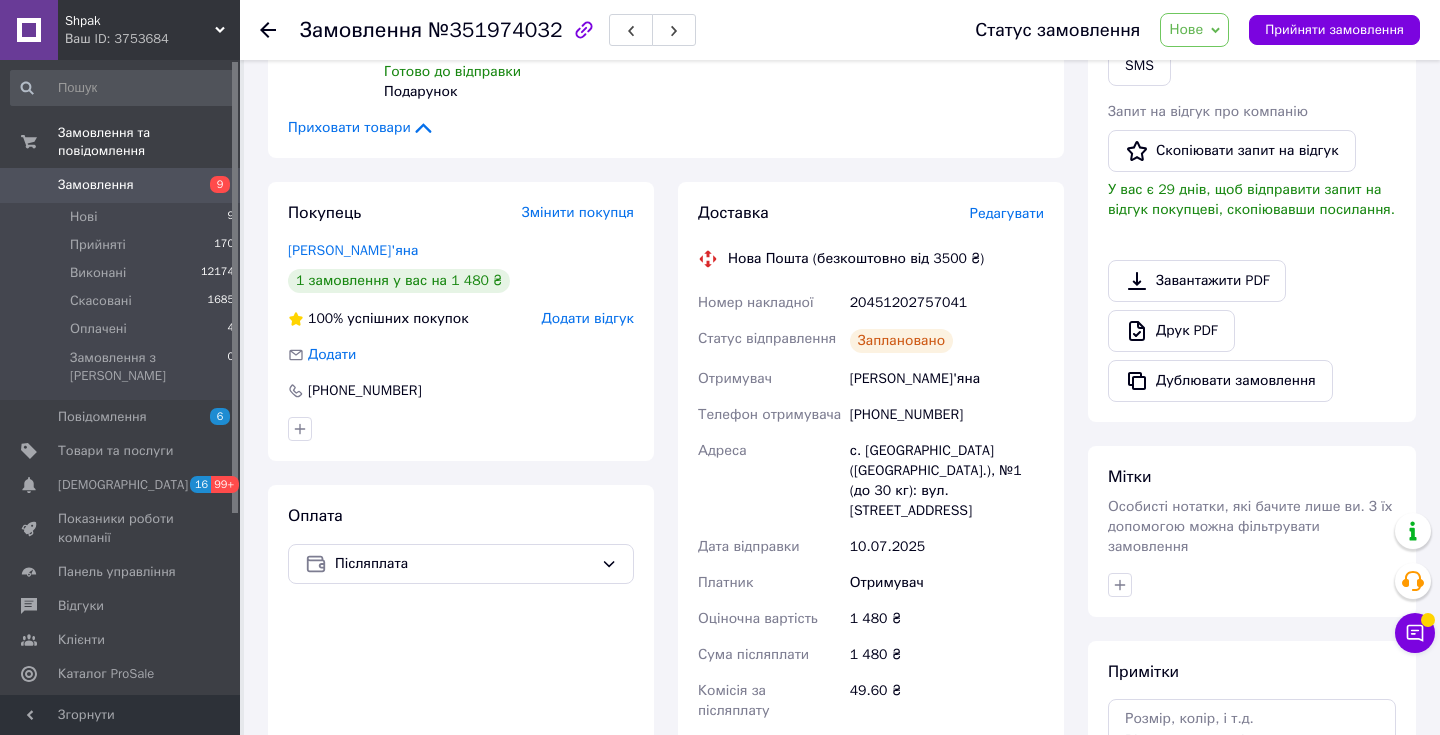 scroll, scrollTop: 429, scrollLeft: 0, axis: vertical 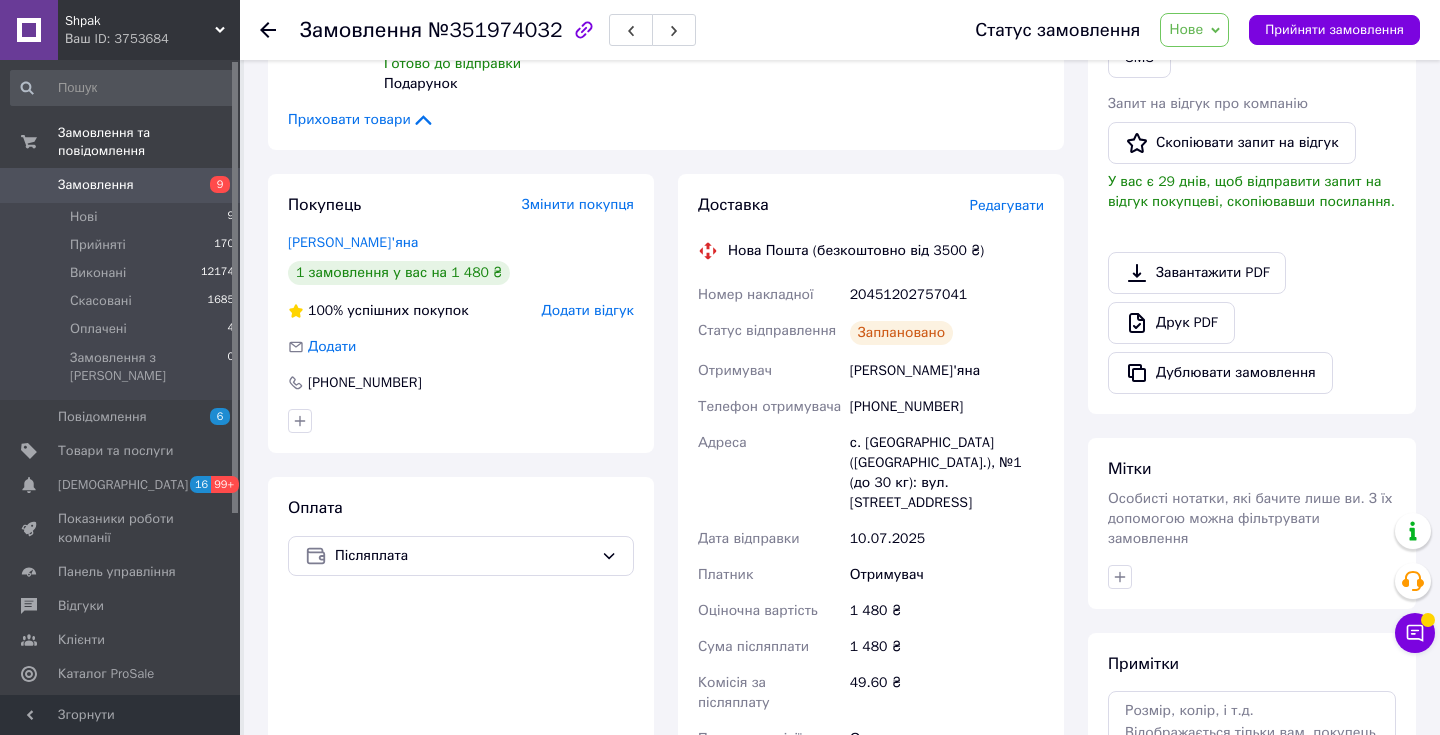 click on "Нове" at bounding box center (1186, 29) 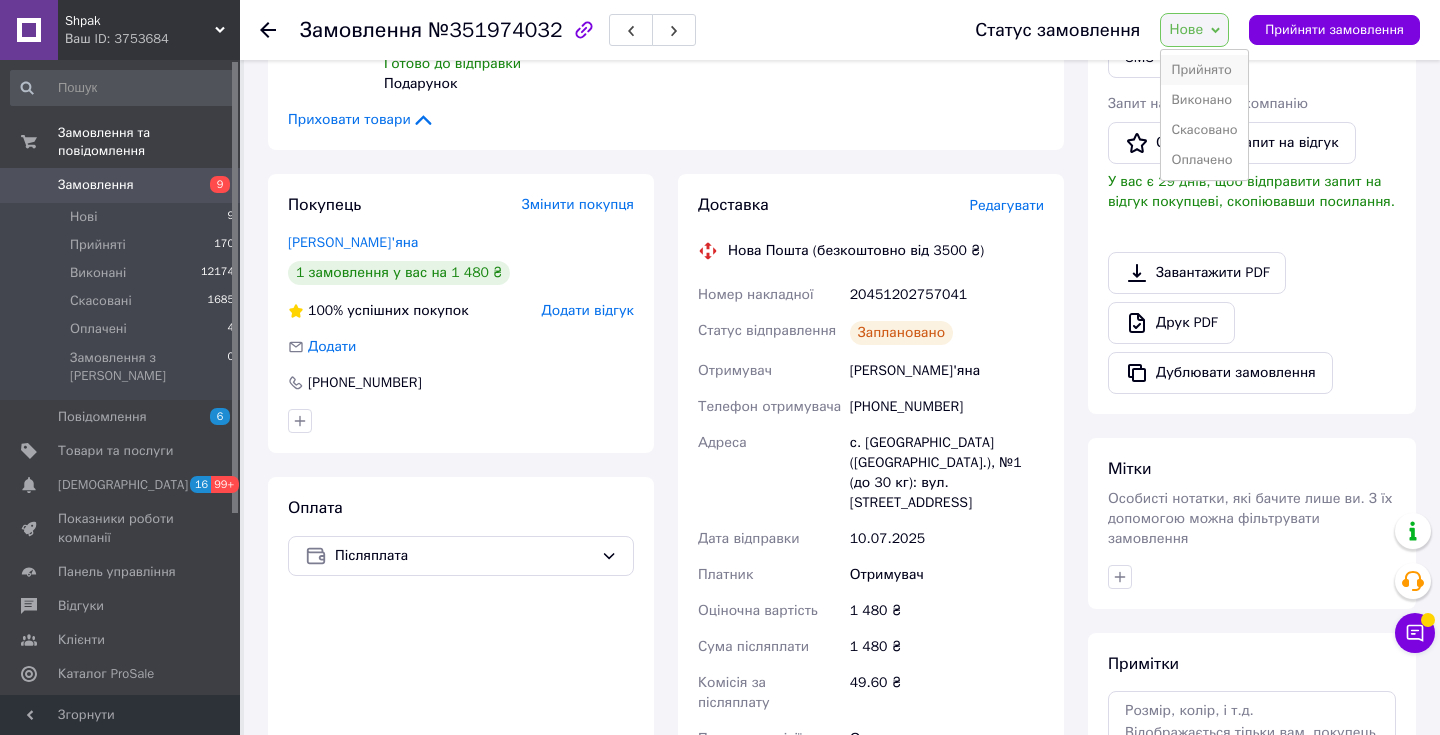 click on "Прийнято" at bounding box center [1204, 70] 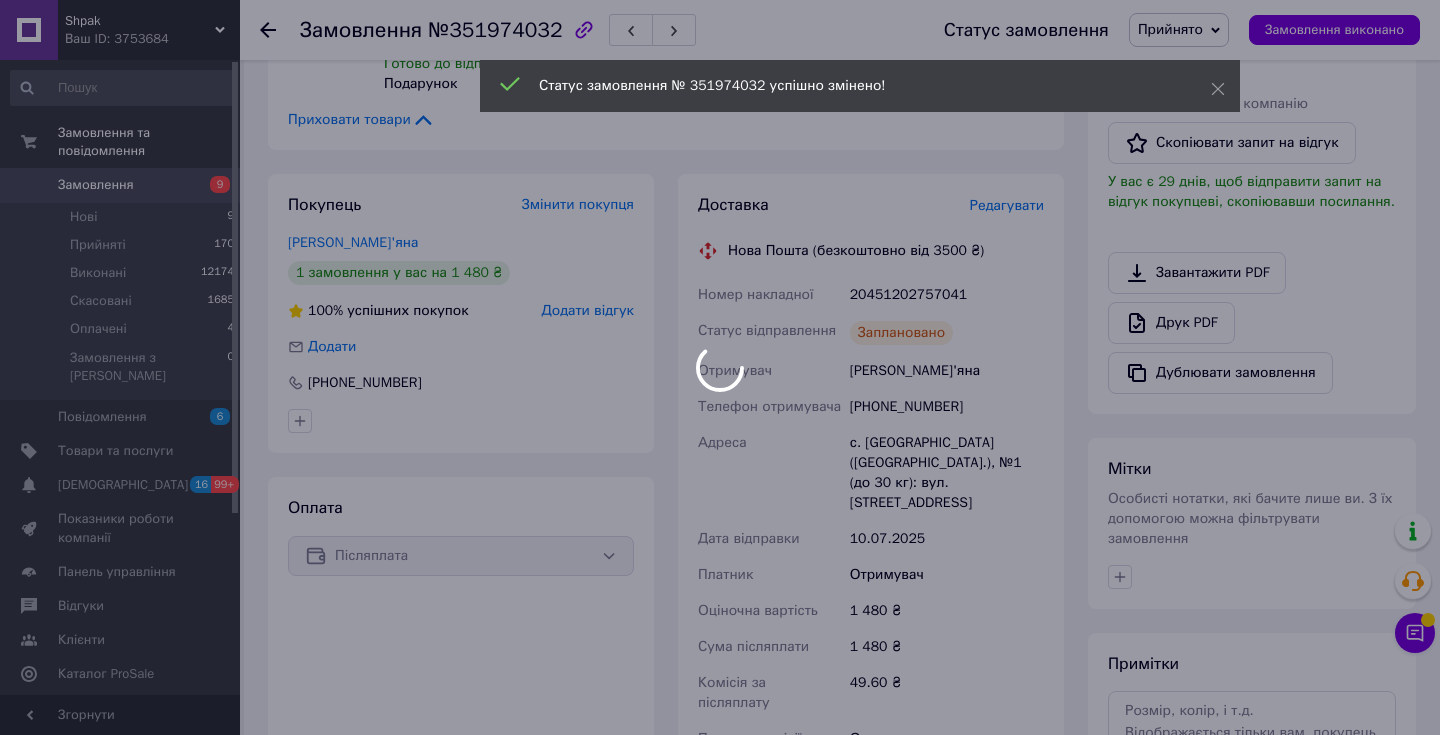 click at bounding box center [720, 367] 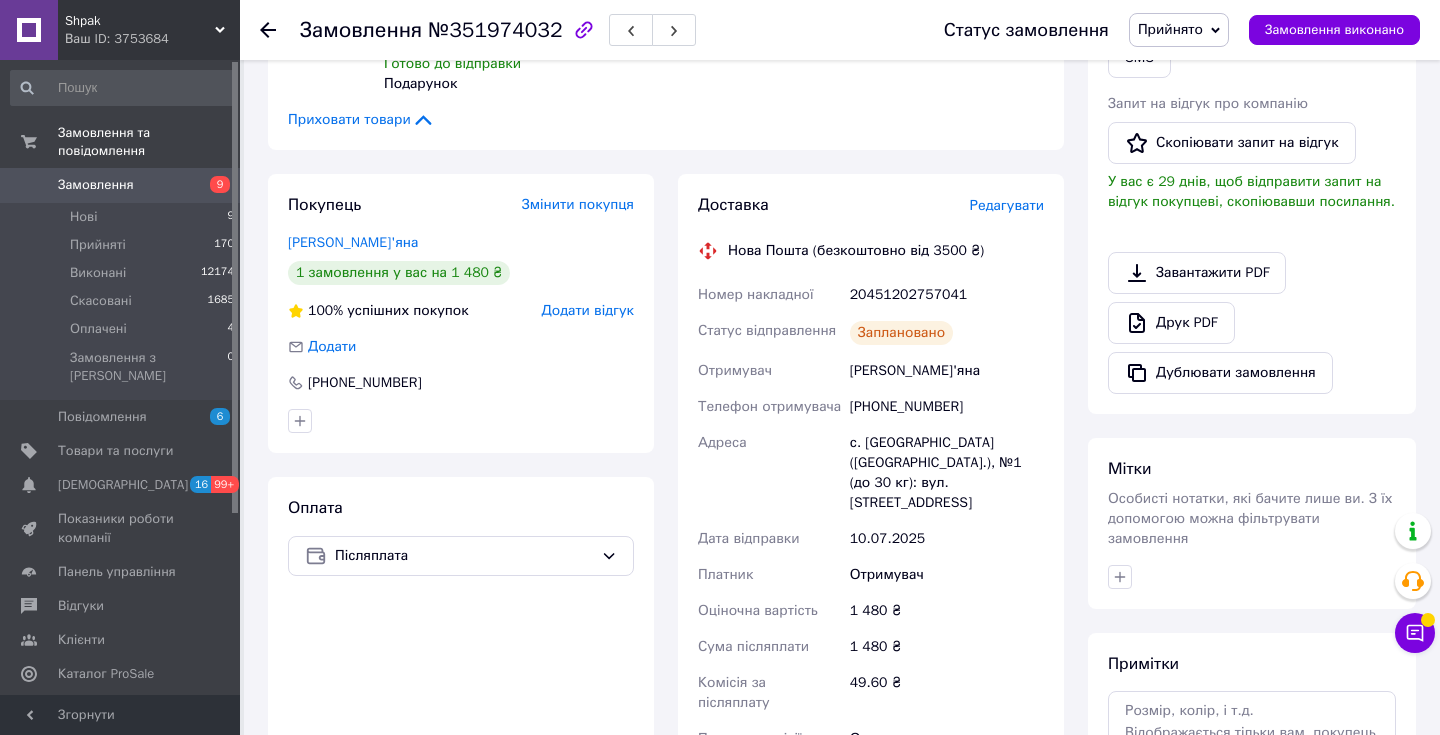 click 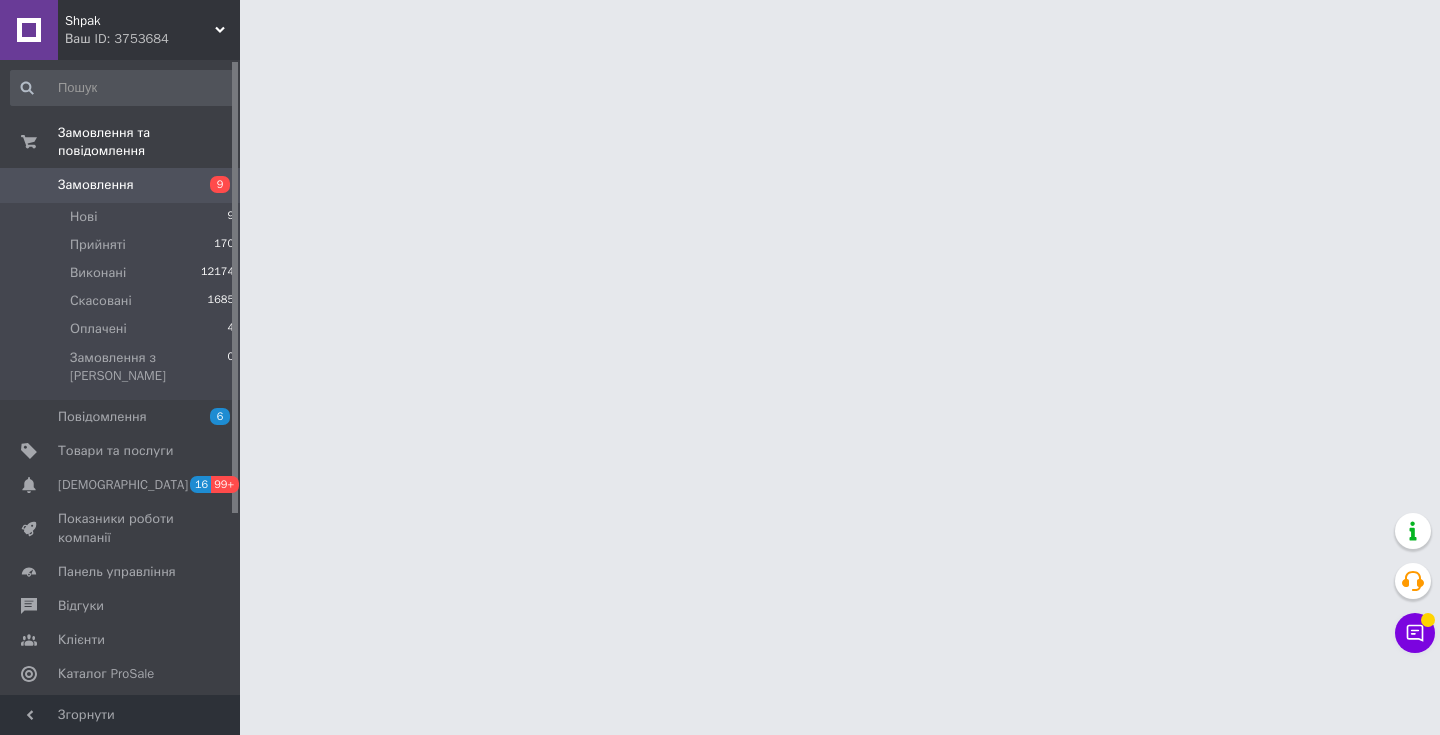 scroll, scrollTop: 0, scrollLeft: 0, axis: both 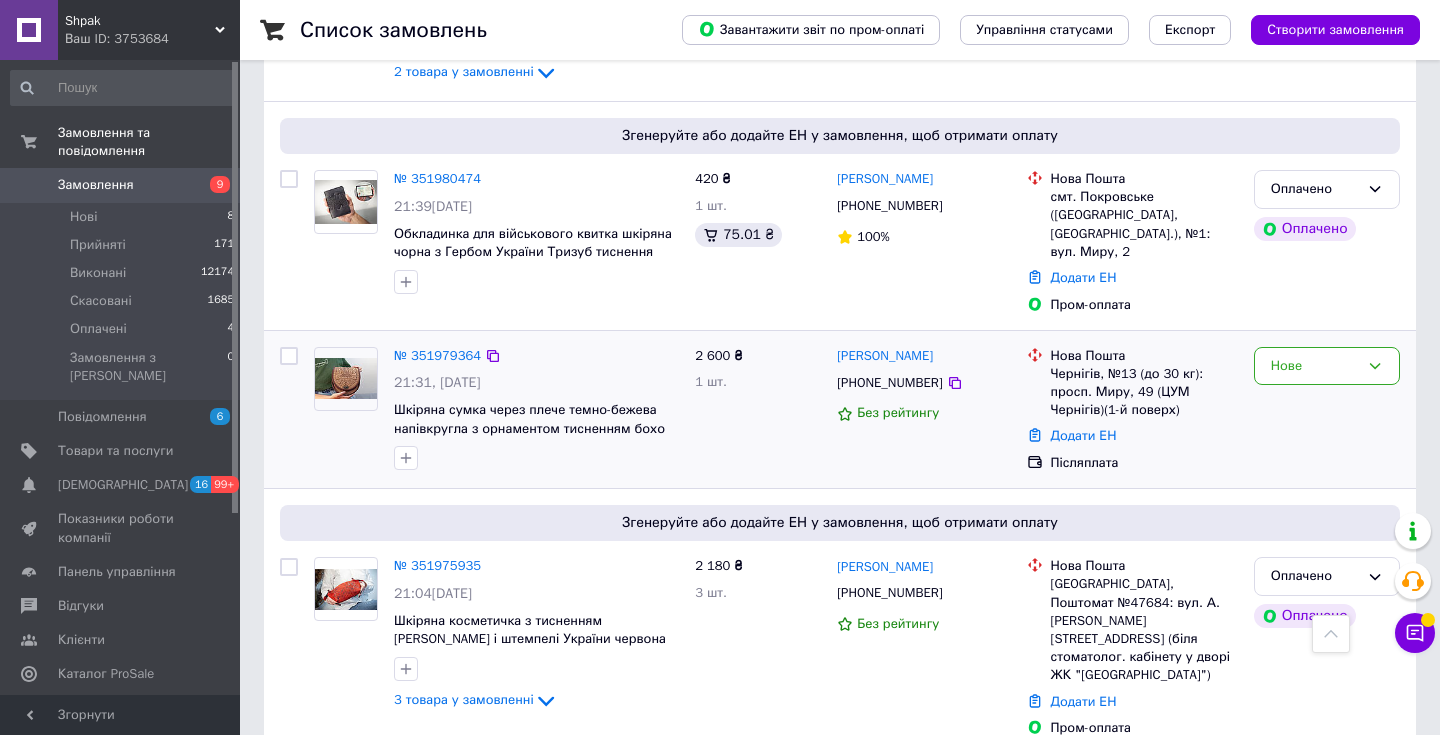click on "21:31[DATE]" at bounding box center (536, 383) 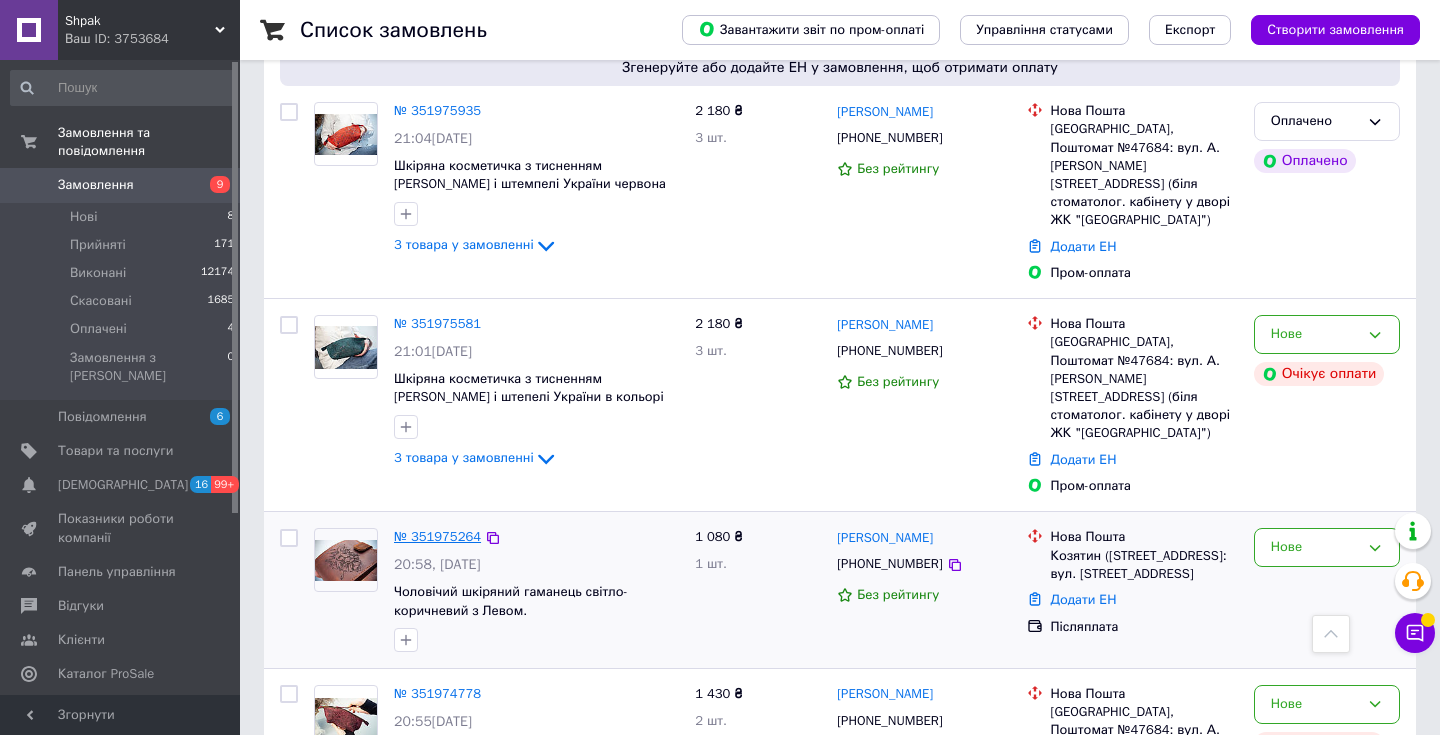 click on "№ 351975264" at bounding box center (437, 536) 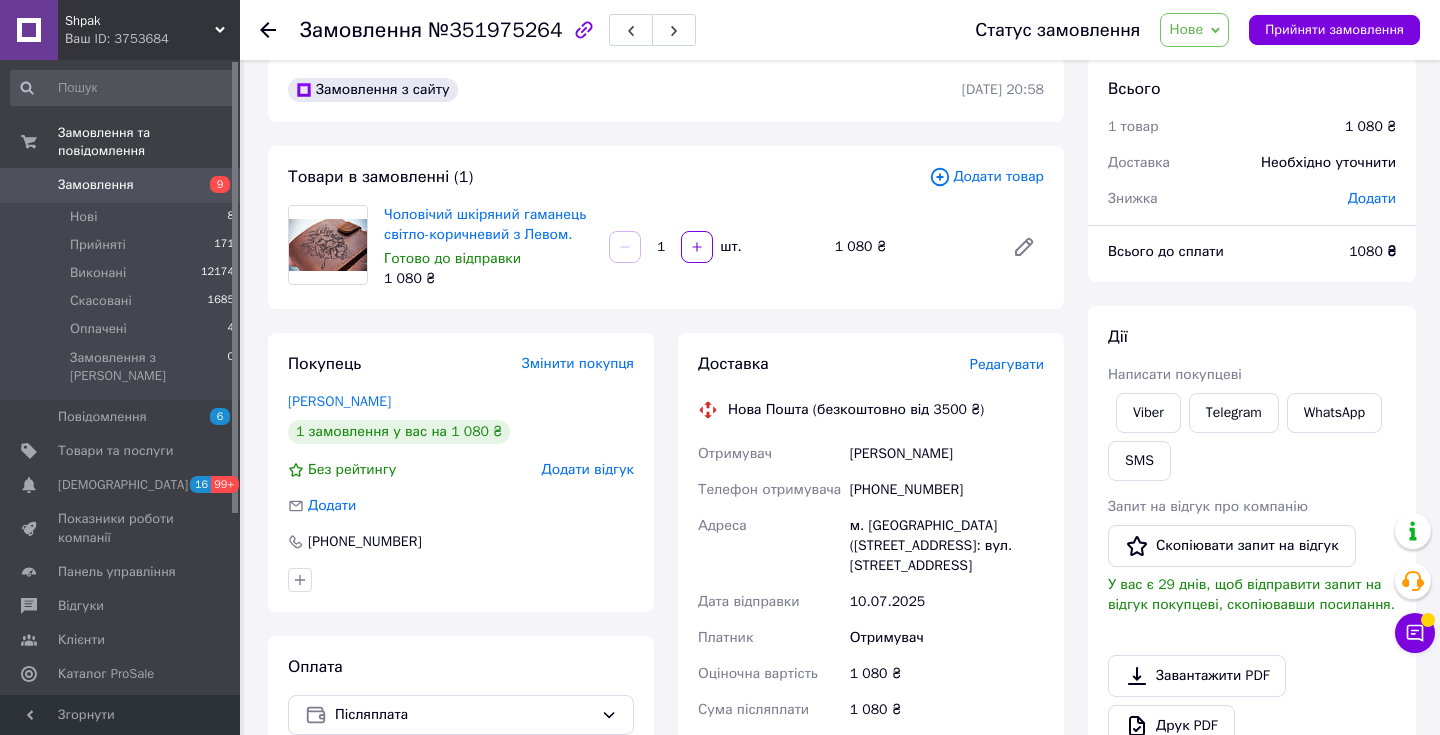 scroll, scrollTop: 40, scrollLeft: 0, axis: vertical 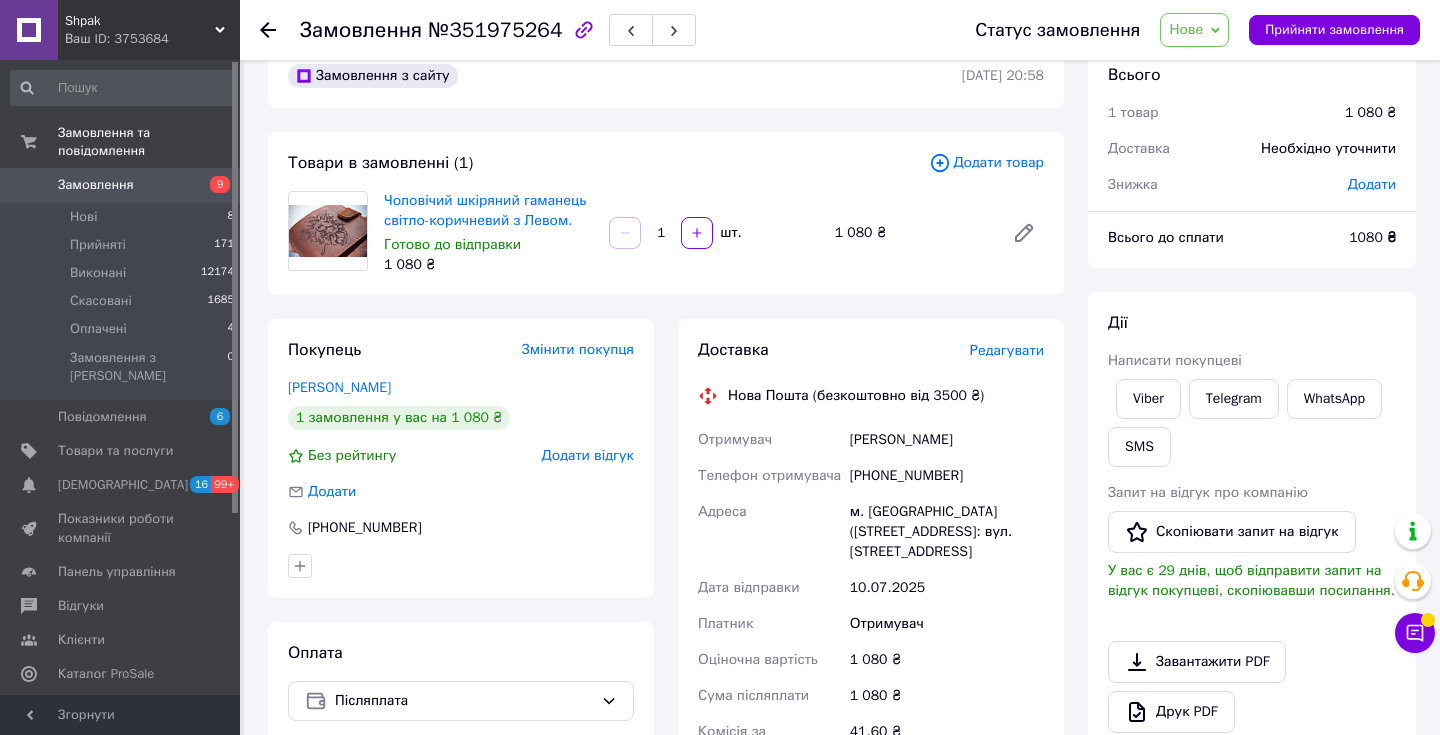 click on "Нове" at bounding box center [1186, 29] 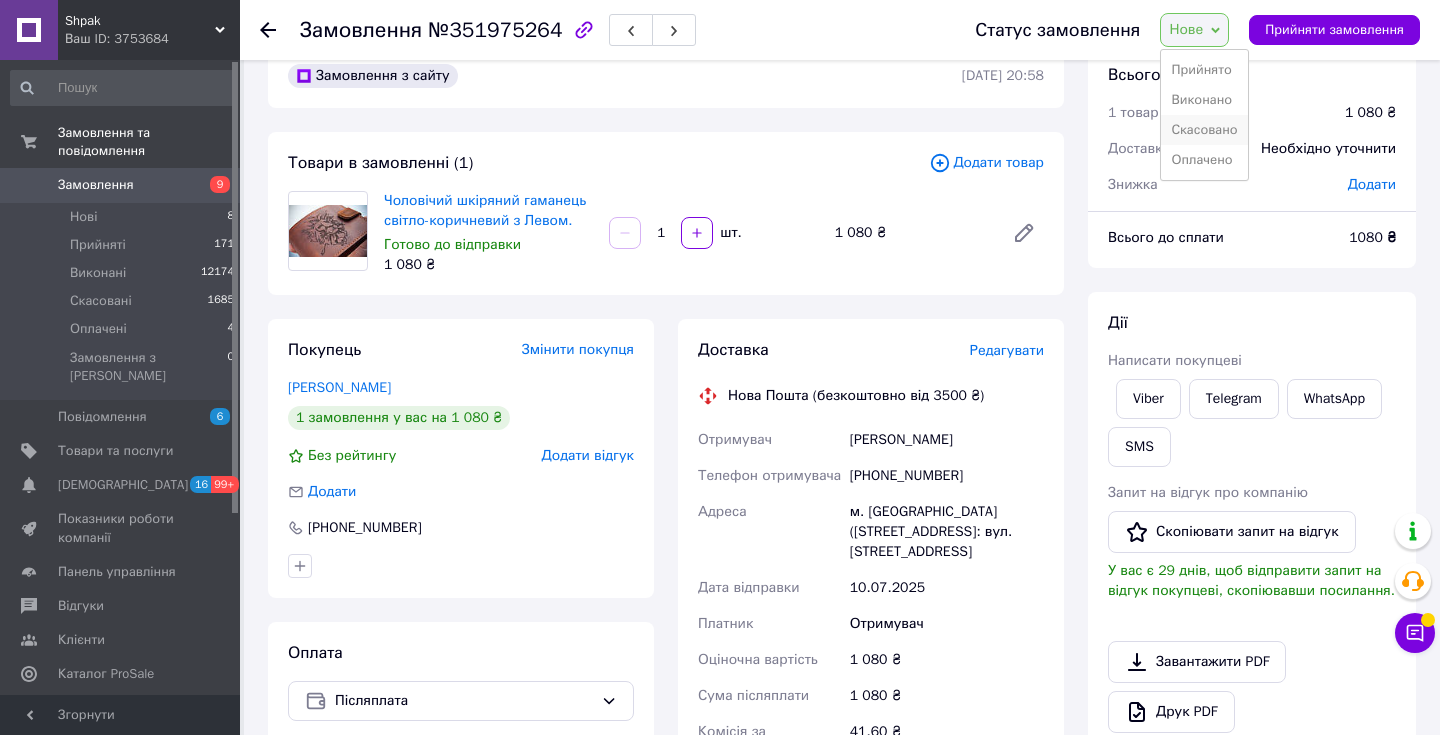 click on "Скасовано" at bounding box center (1204, 130) 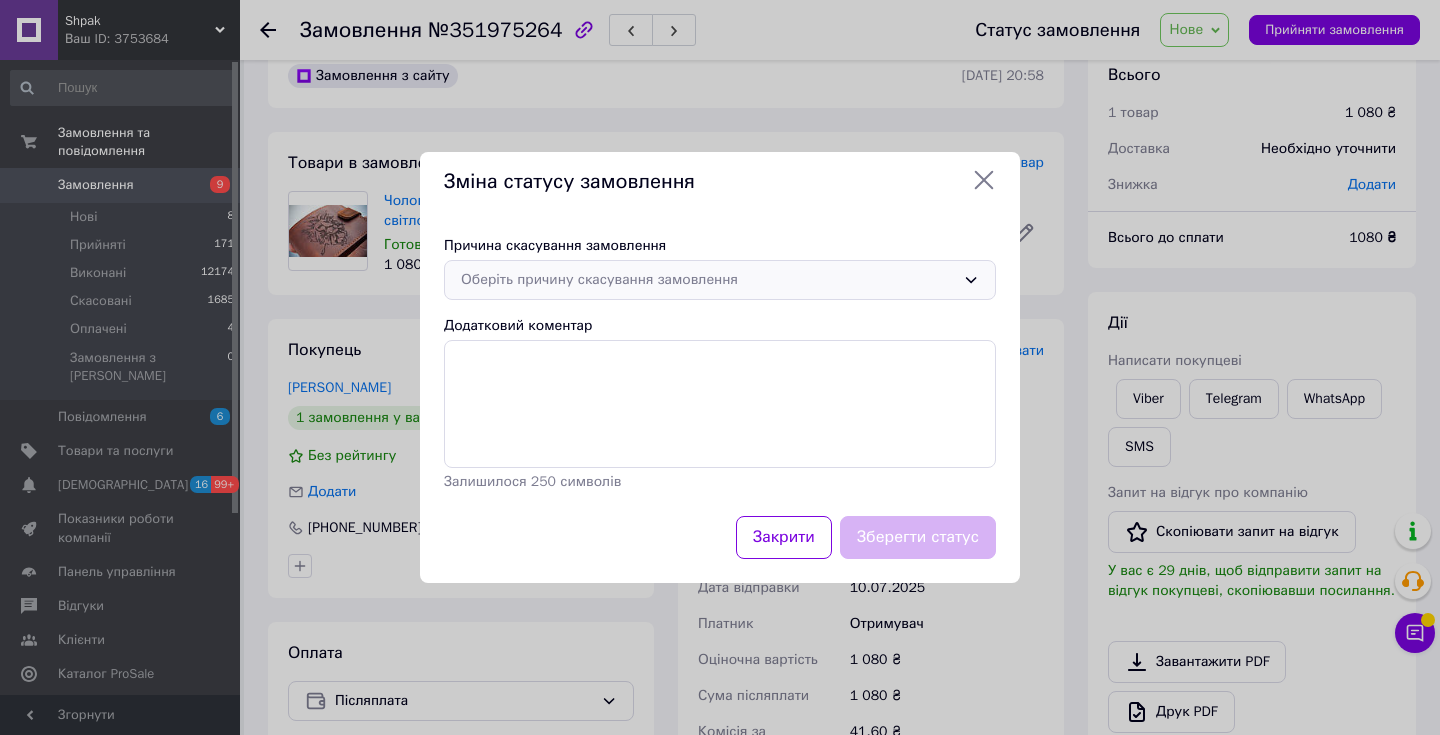 click on "Оберіть причину скасування замовлення" at bounding box center (720, 280) 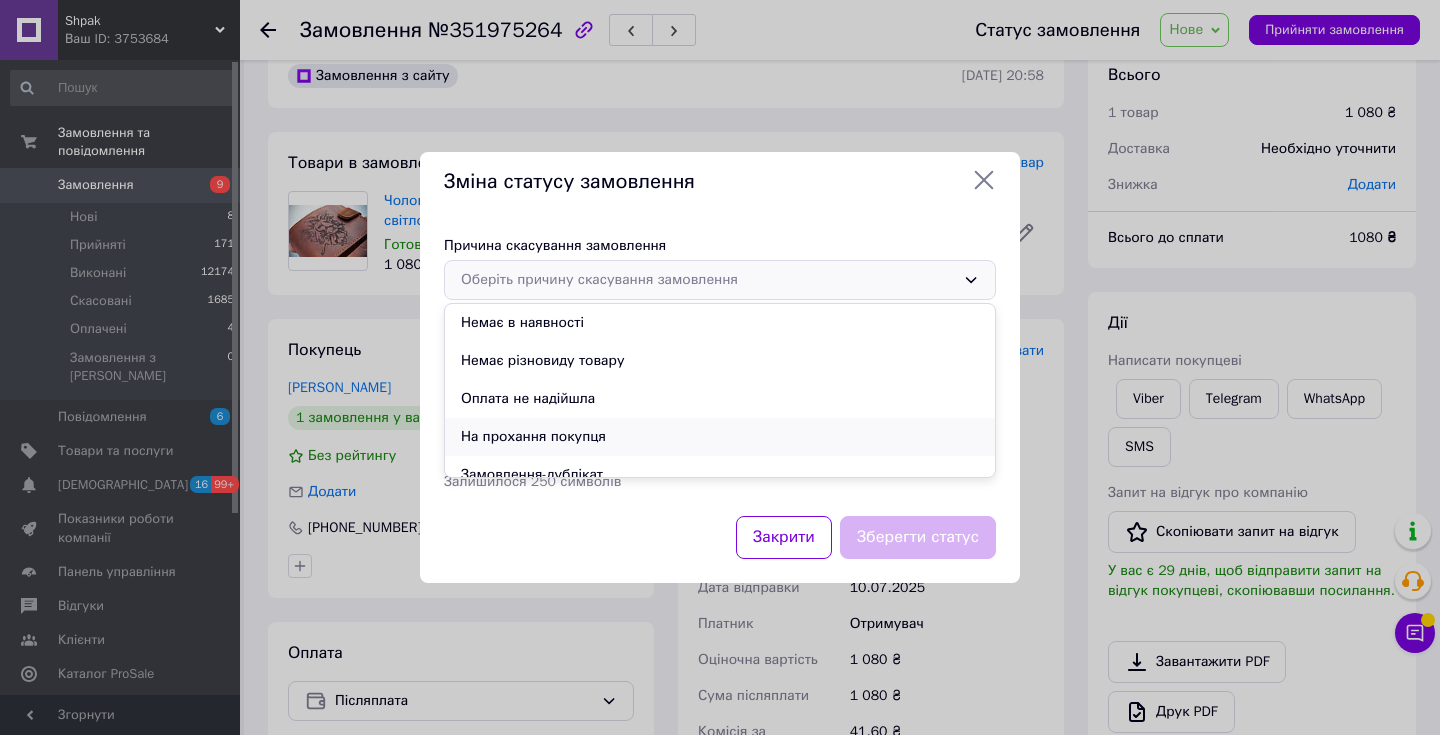 click on "На прохання покупця" at bounding box center [720, 437] 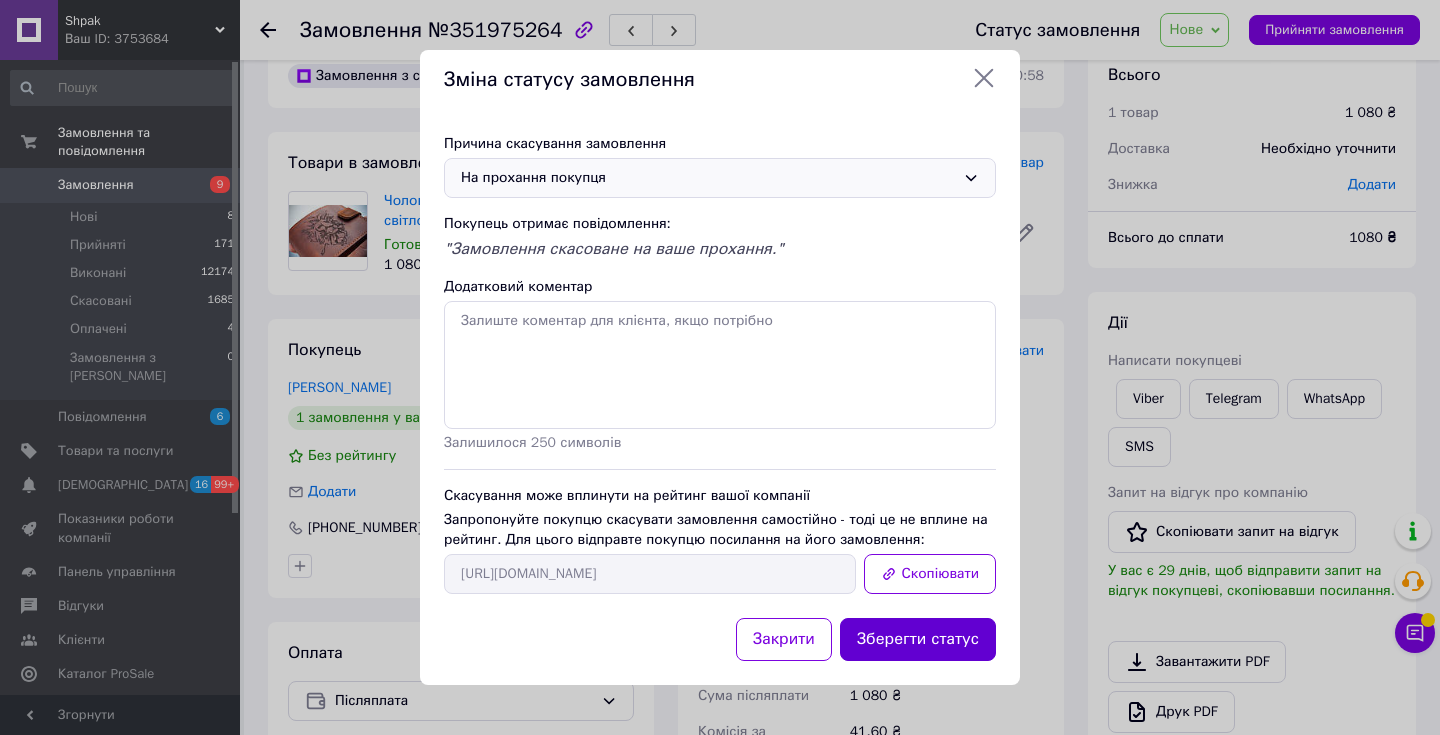 click on "Зберегти статус" at bounding box center (918, 639) 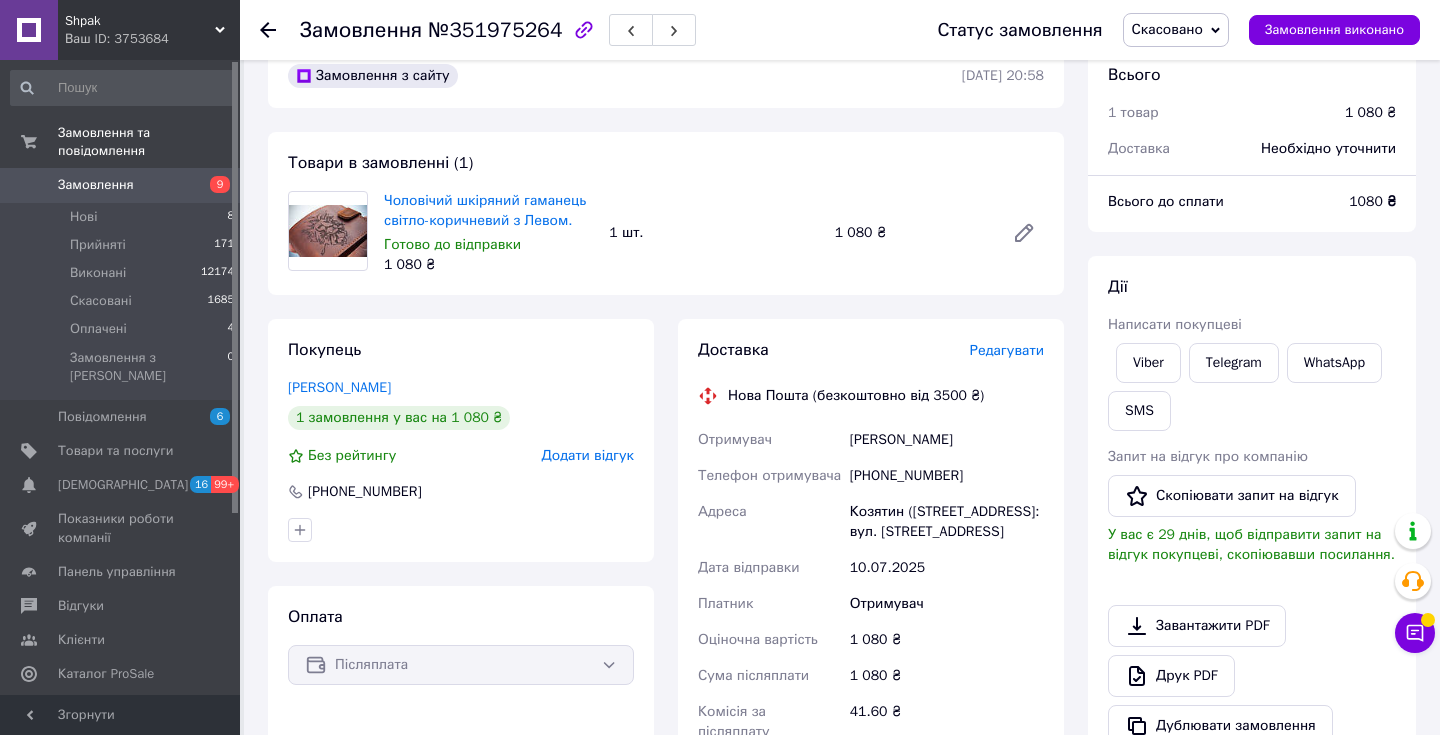 click 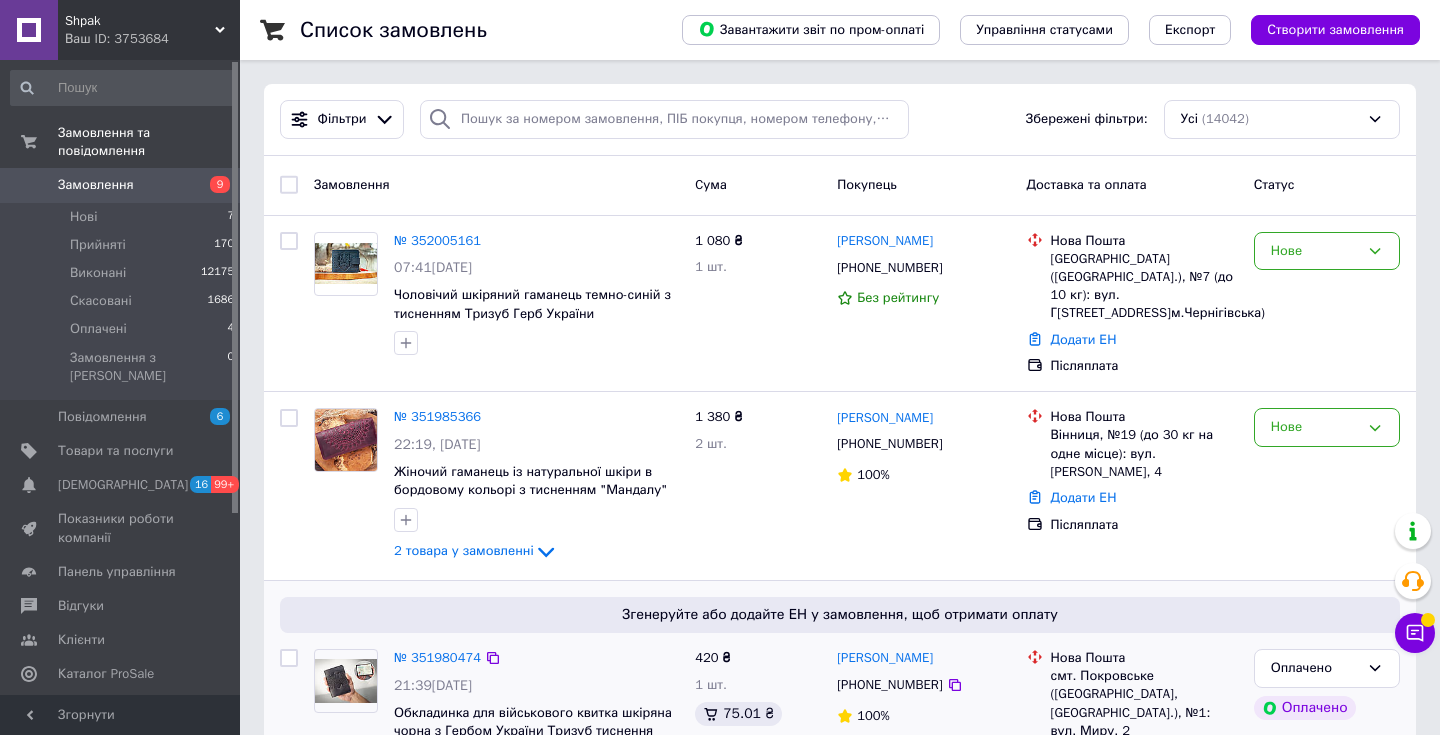 scroll, scrollTop: 70, scrollLeft: 0, axis: vertical 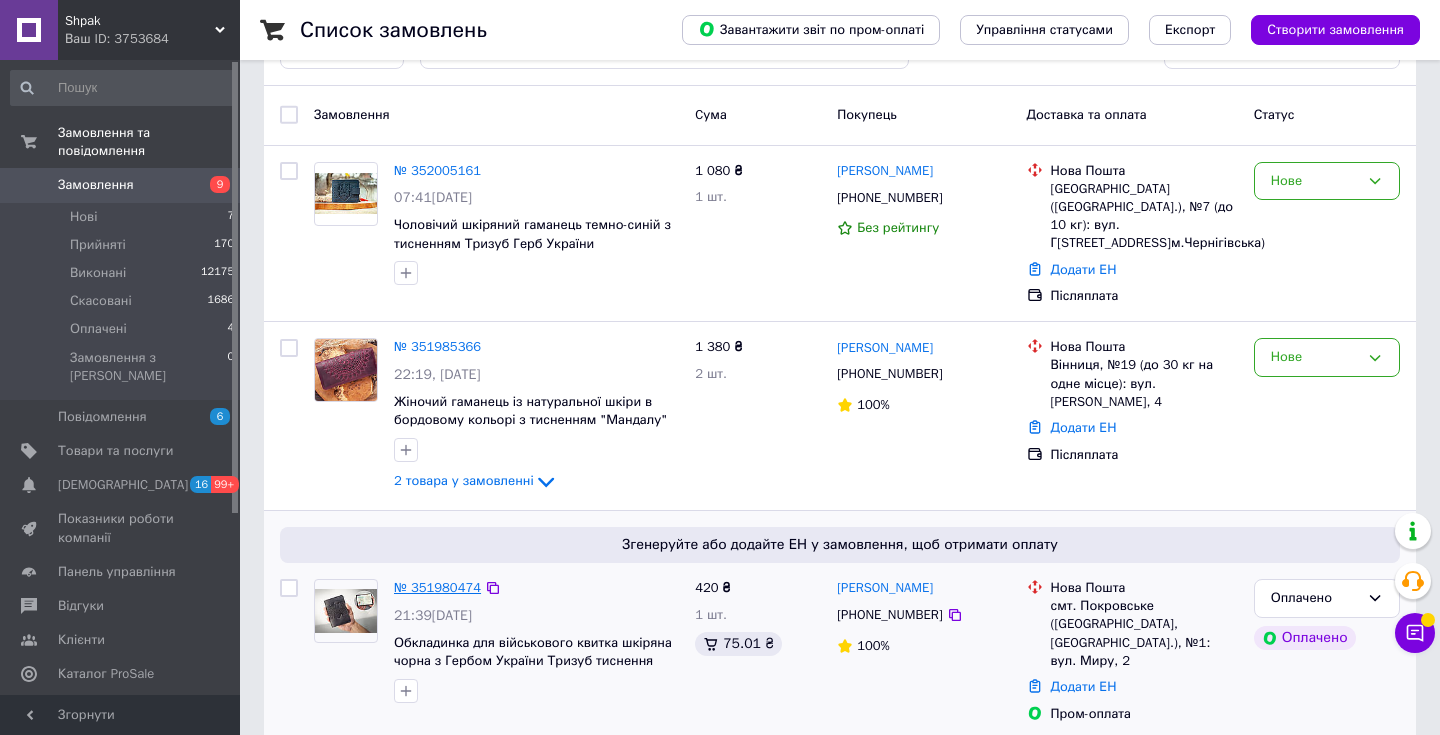 click on "№ 351980474" at bounding box center [437, 587] 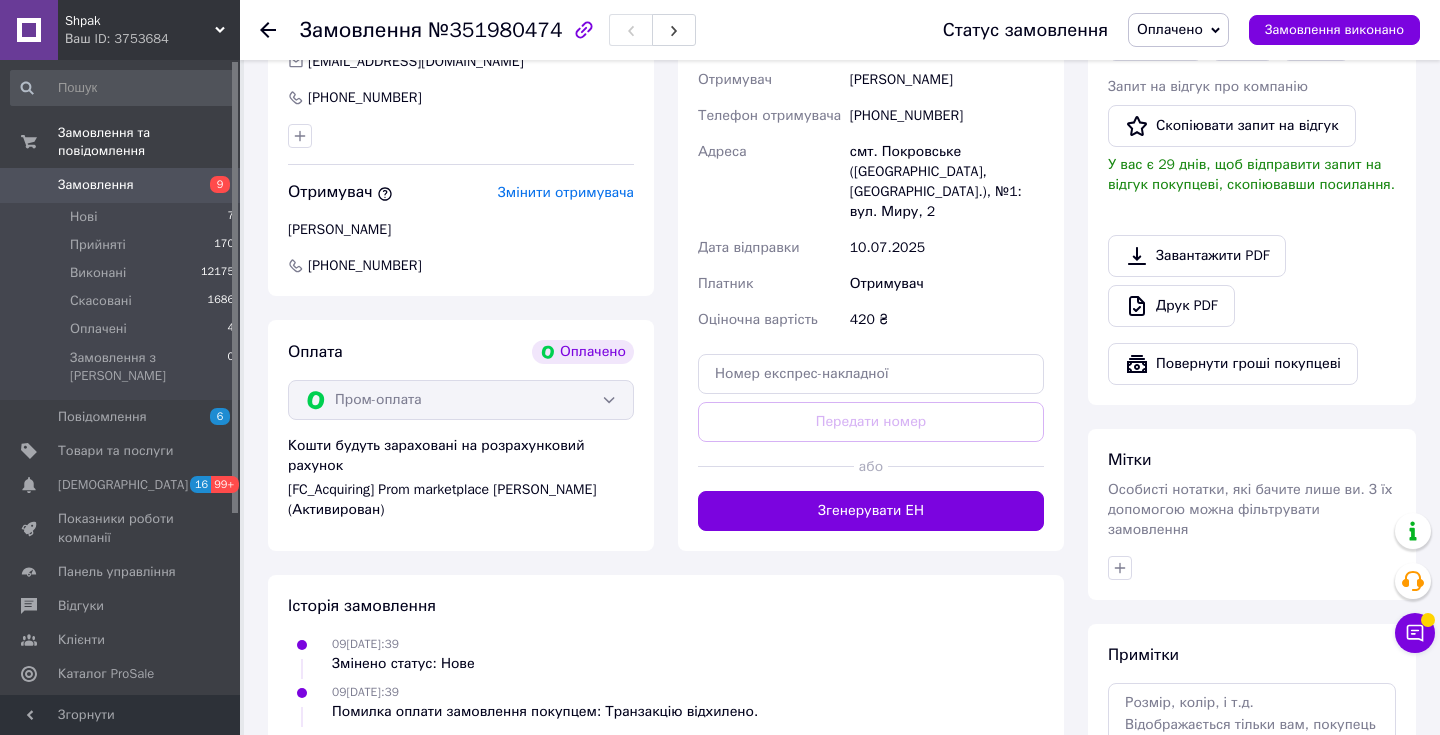 scroll, scrollTop: 1091, scrollLeft: 0, axis: vertical 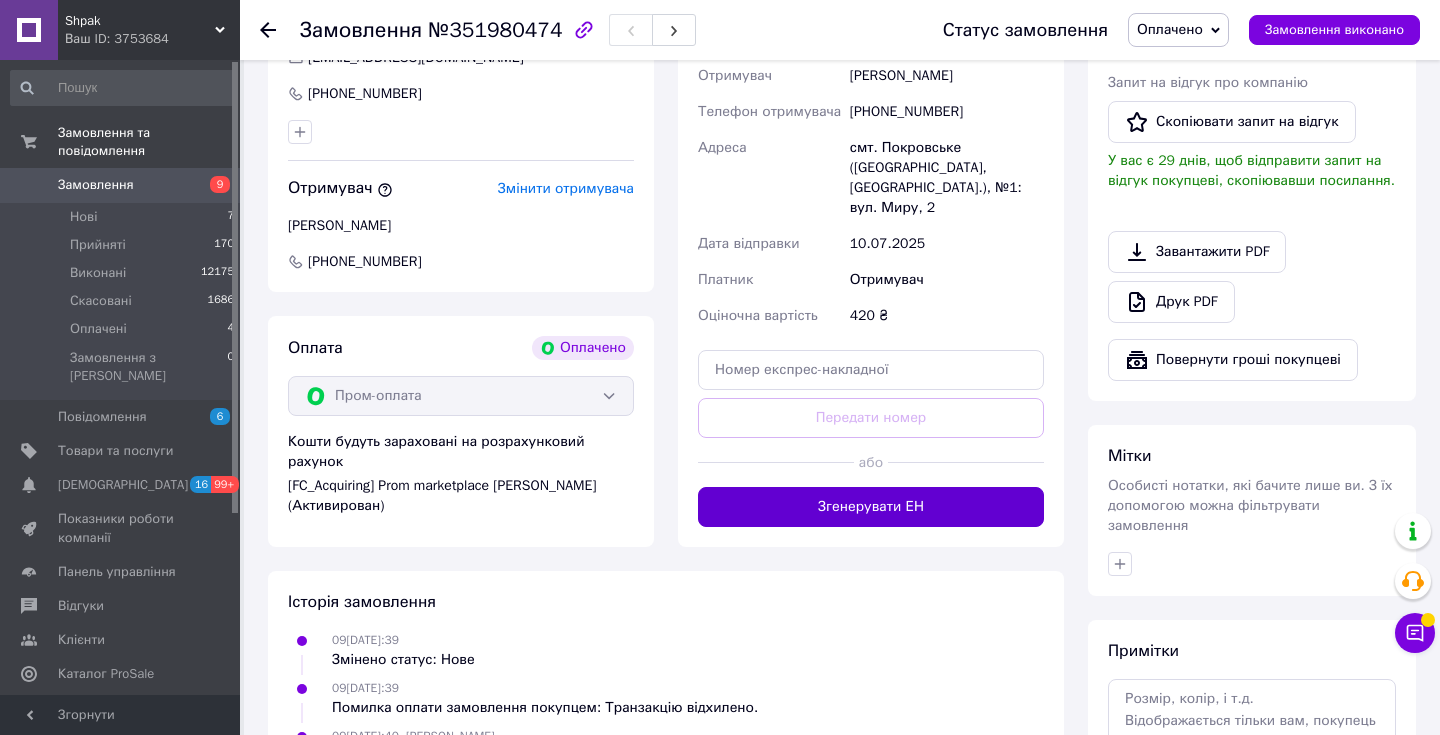 click on "Згенерувати ЕН" at bounding box center [871, 507] 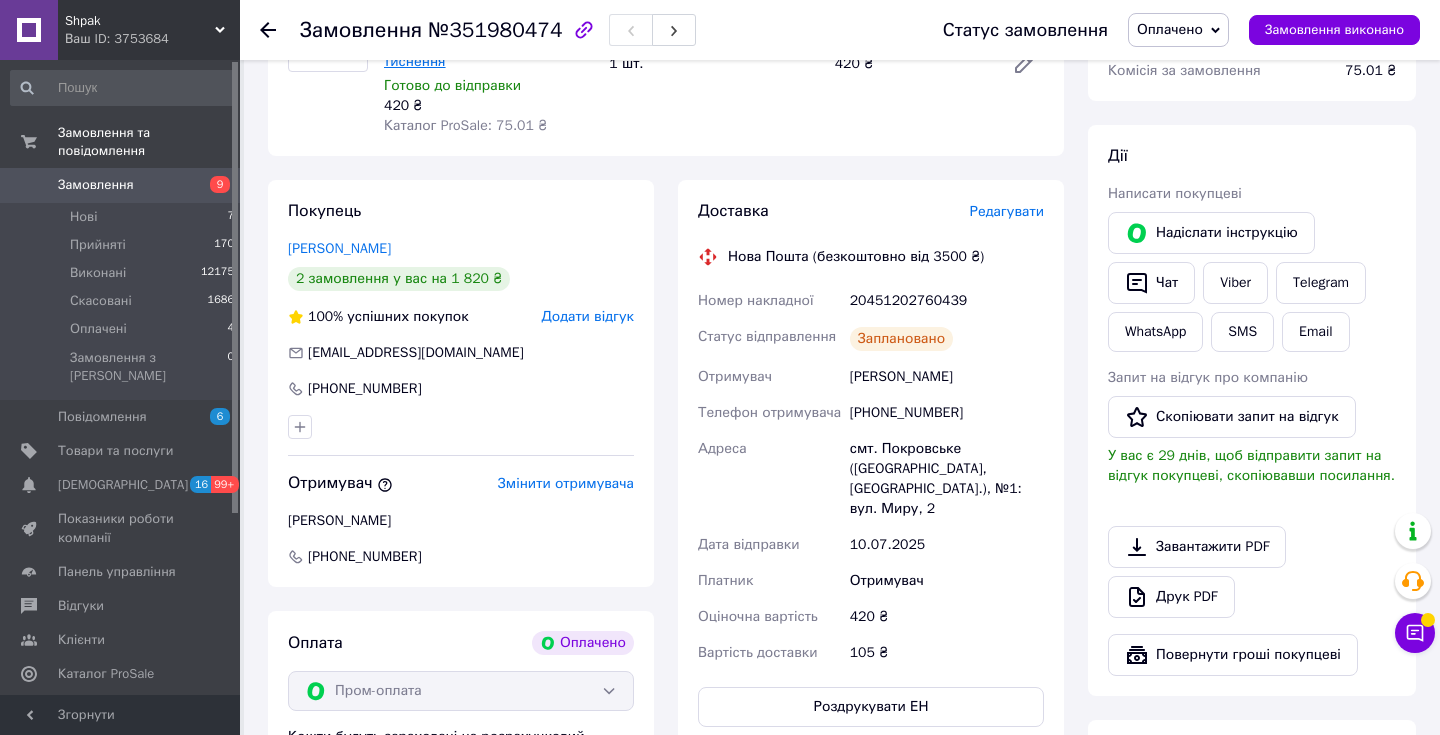 scroll, scrollTop: 793, scrollLeft: 0, axis: vertical 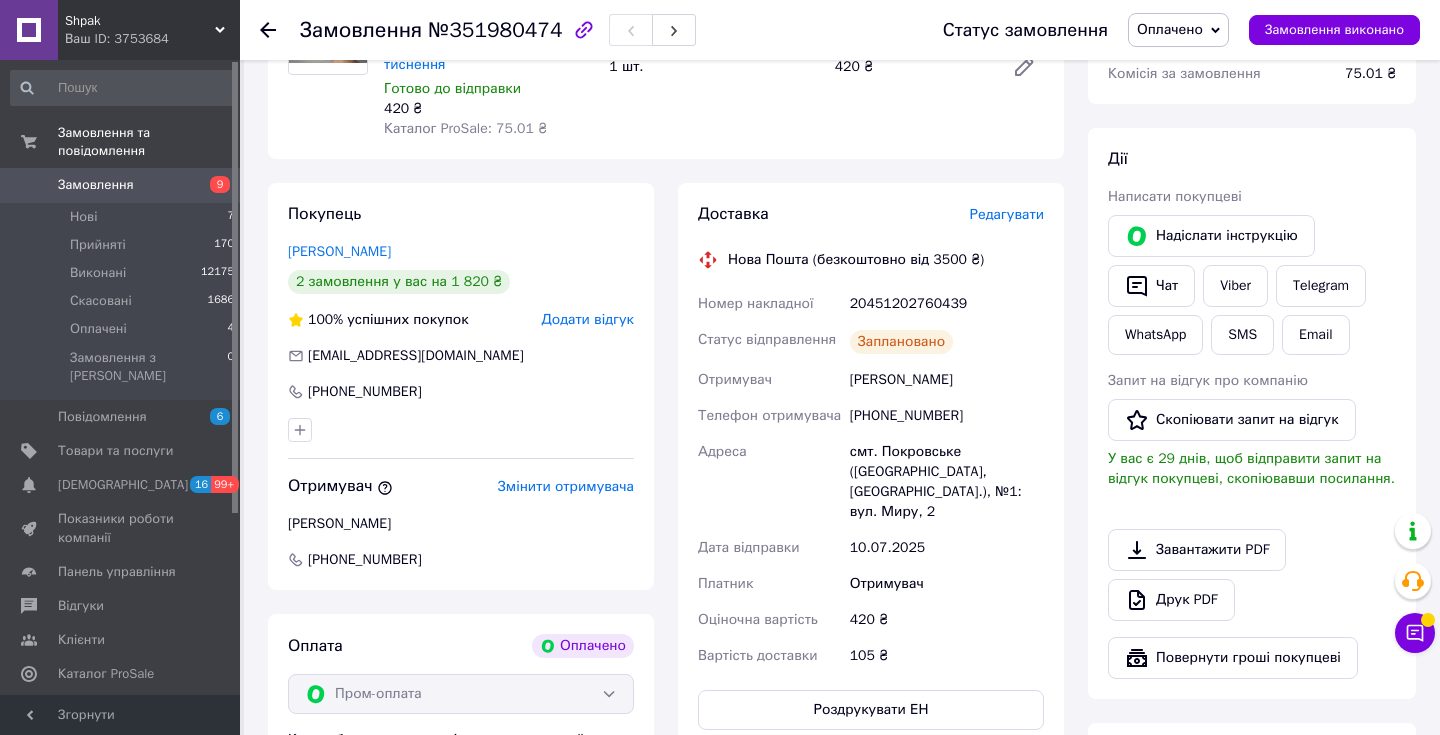 click on "Оплачено" at bounding box center [1170, 29] 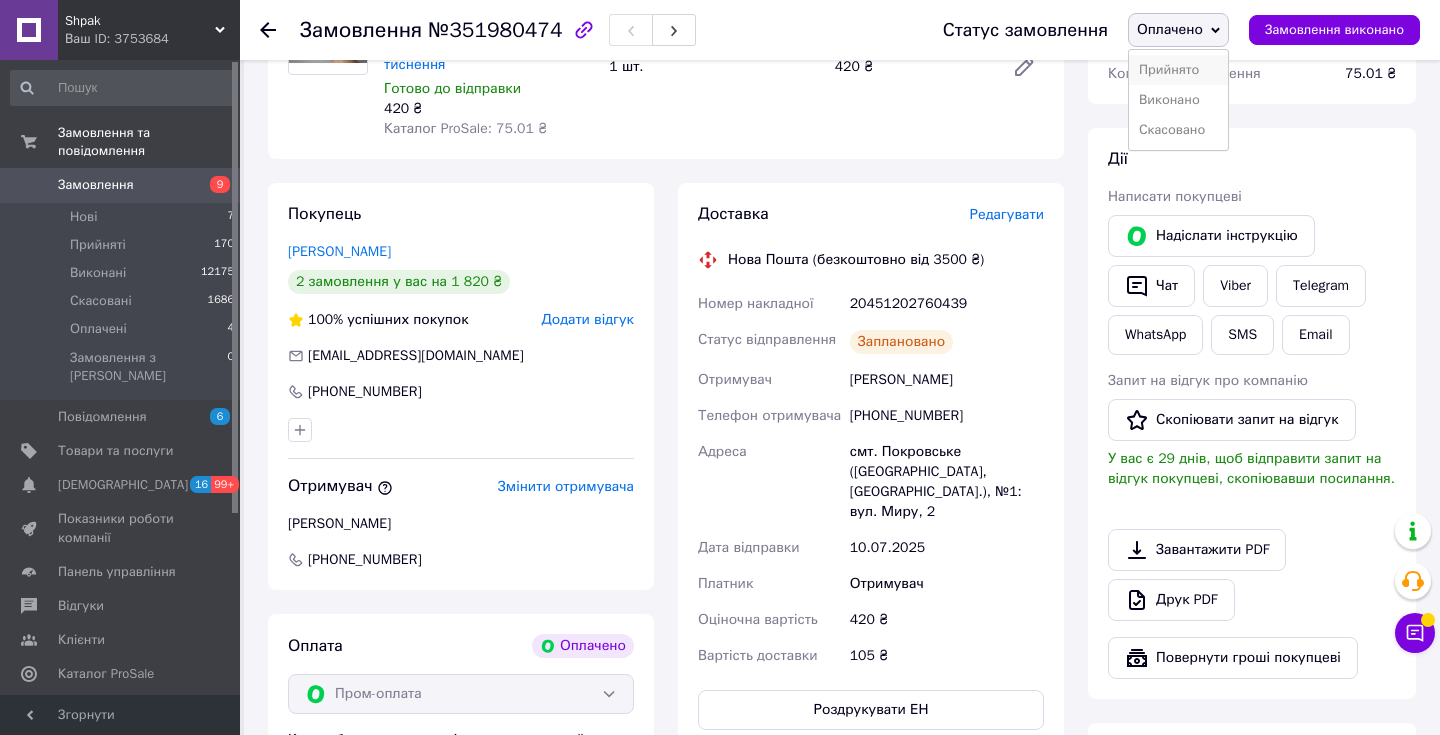 click on "Прийнято" at bounding box center (1178, 70) 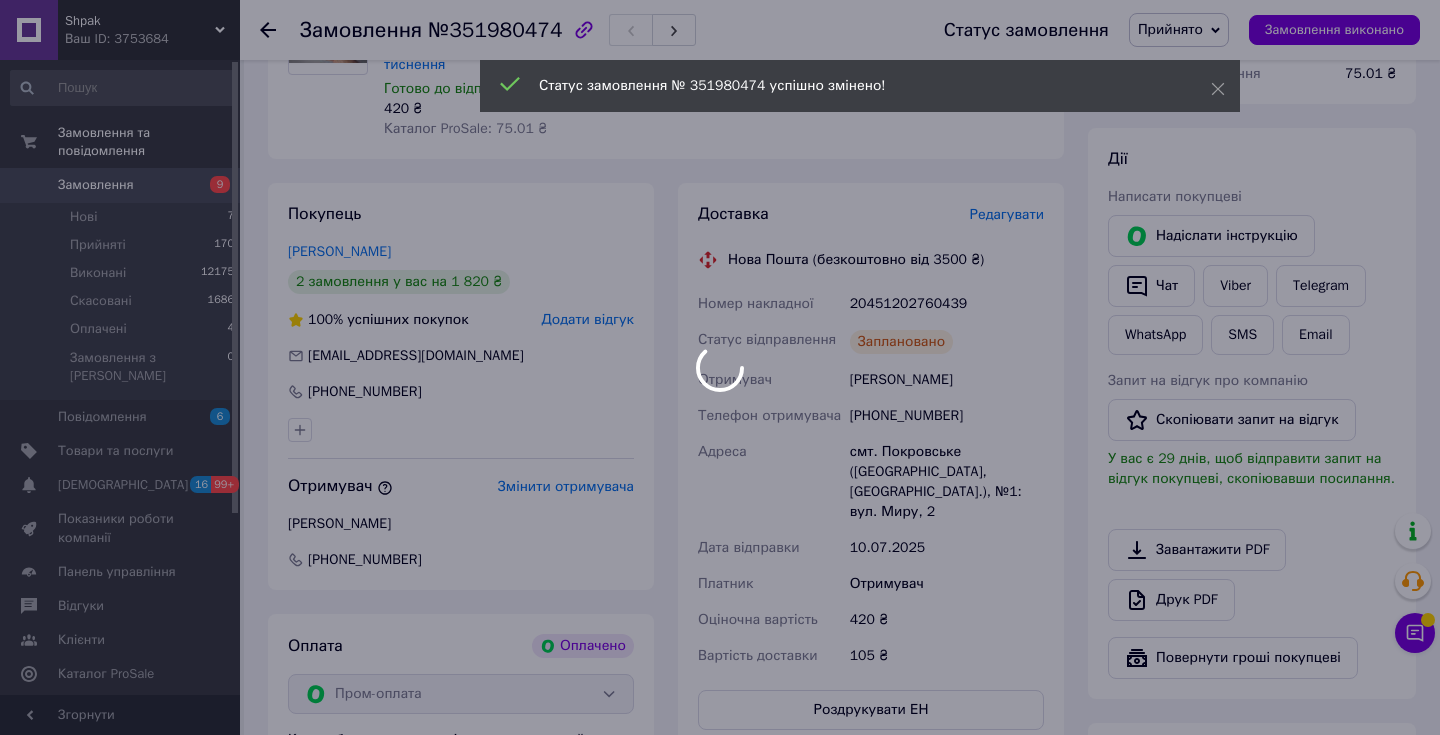 click at bounding box center (720, 367) 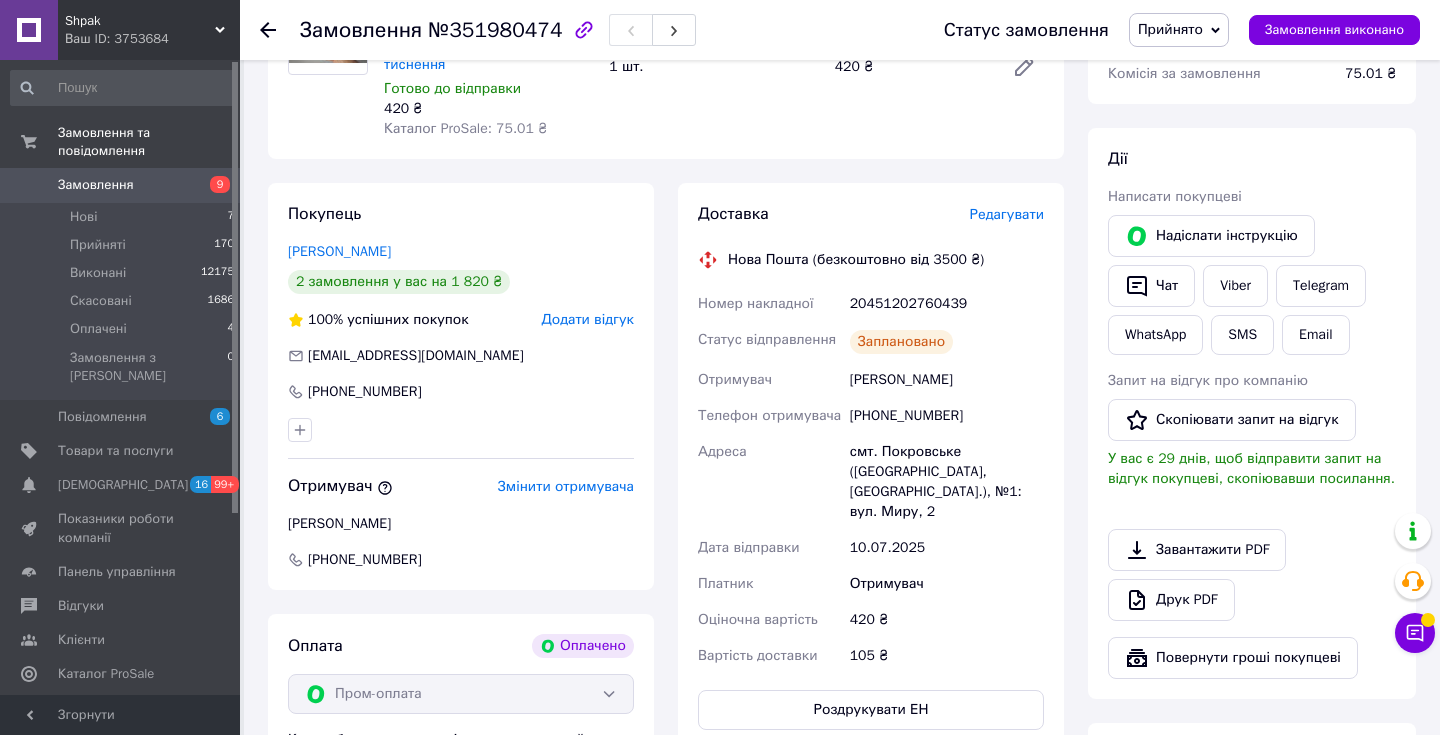click 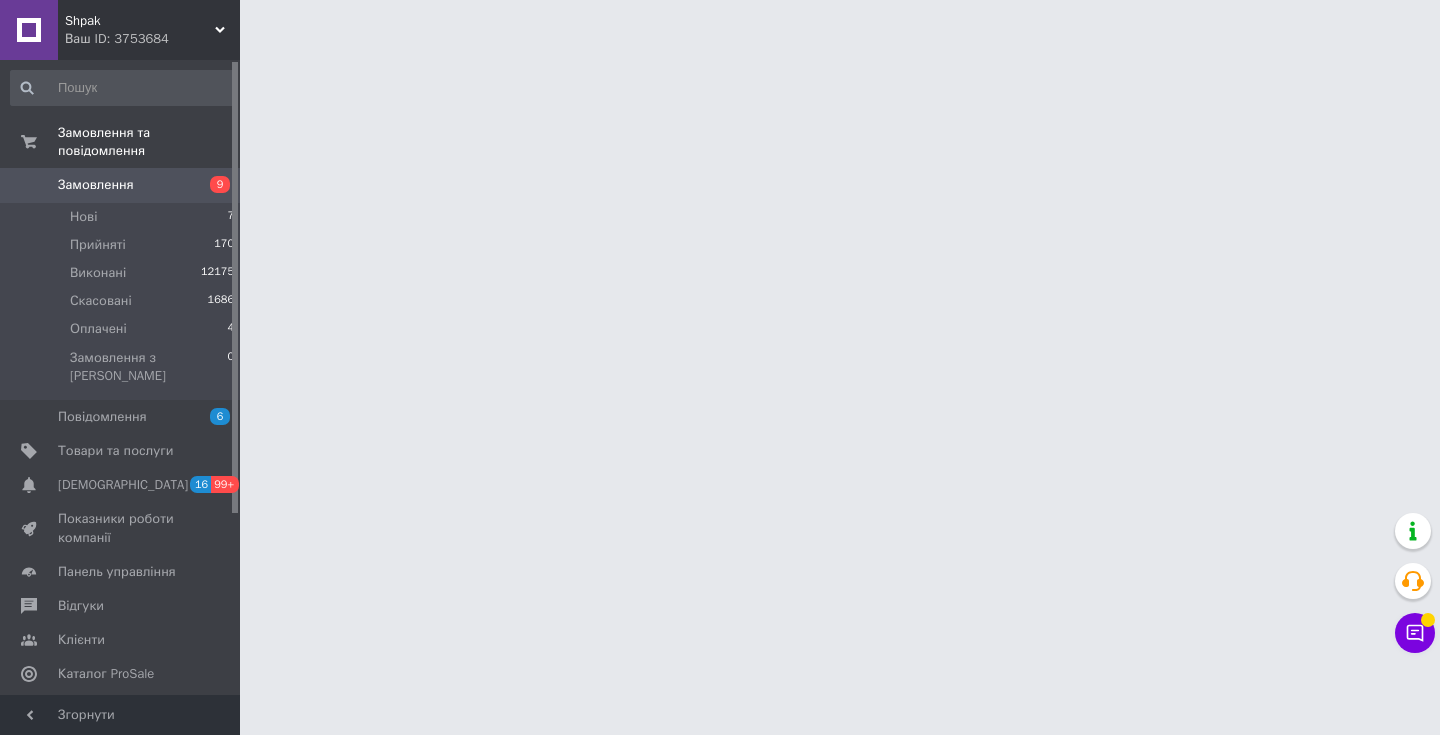 scroll, scrollTop: 0, scrollLeft: 0, axis: both 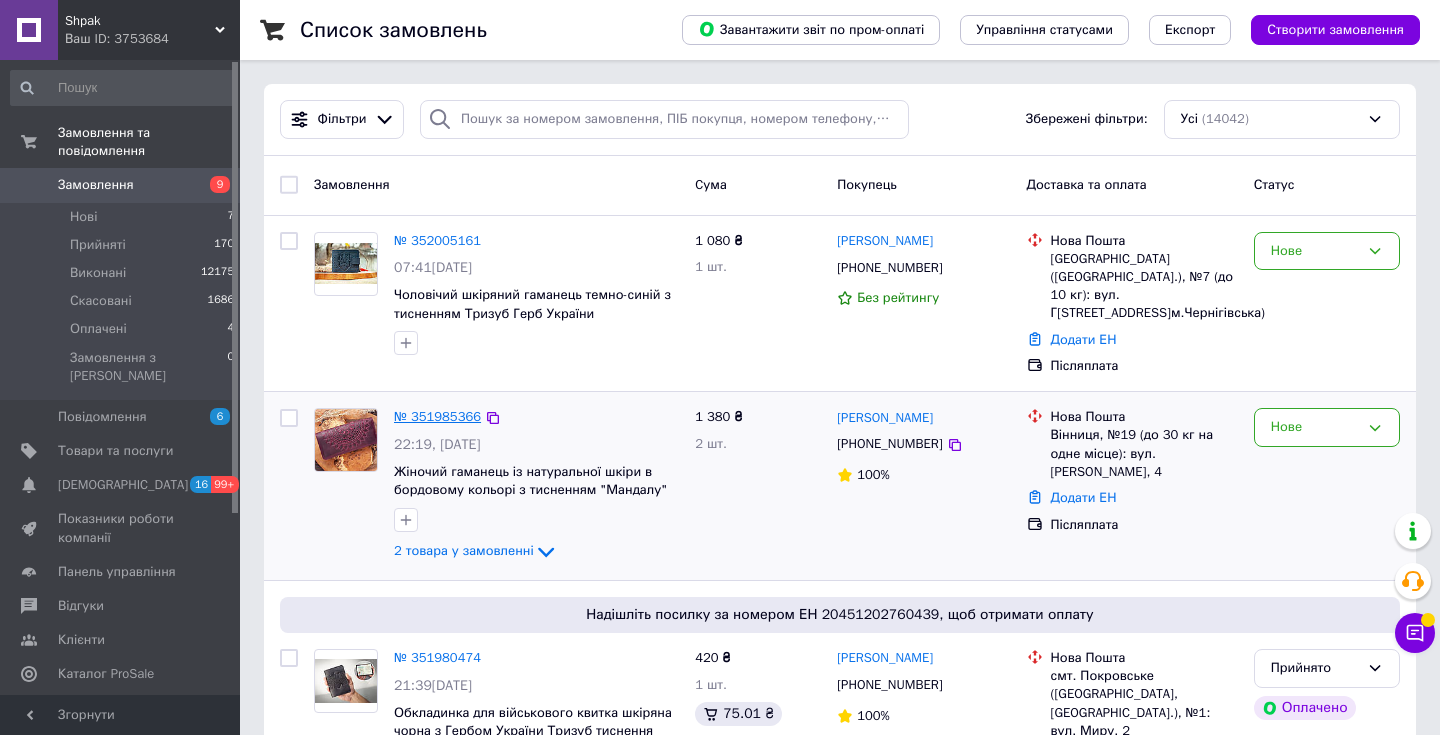 click on "№ 351985366" at bounding box center [437, 416] 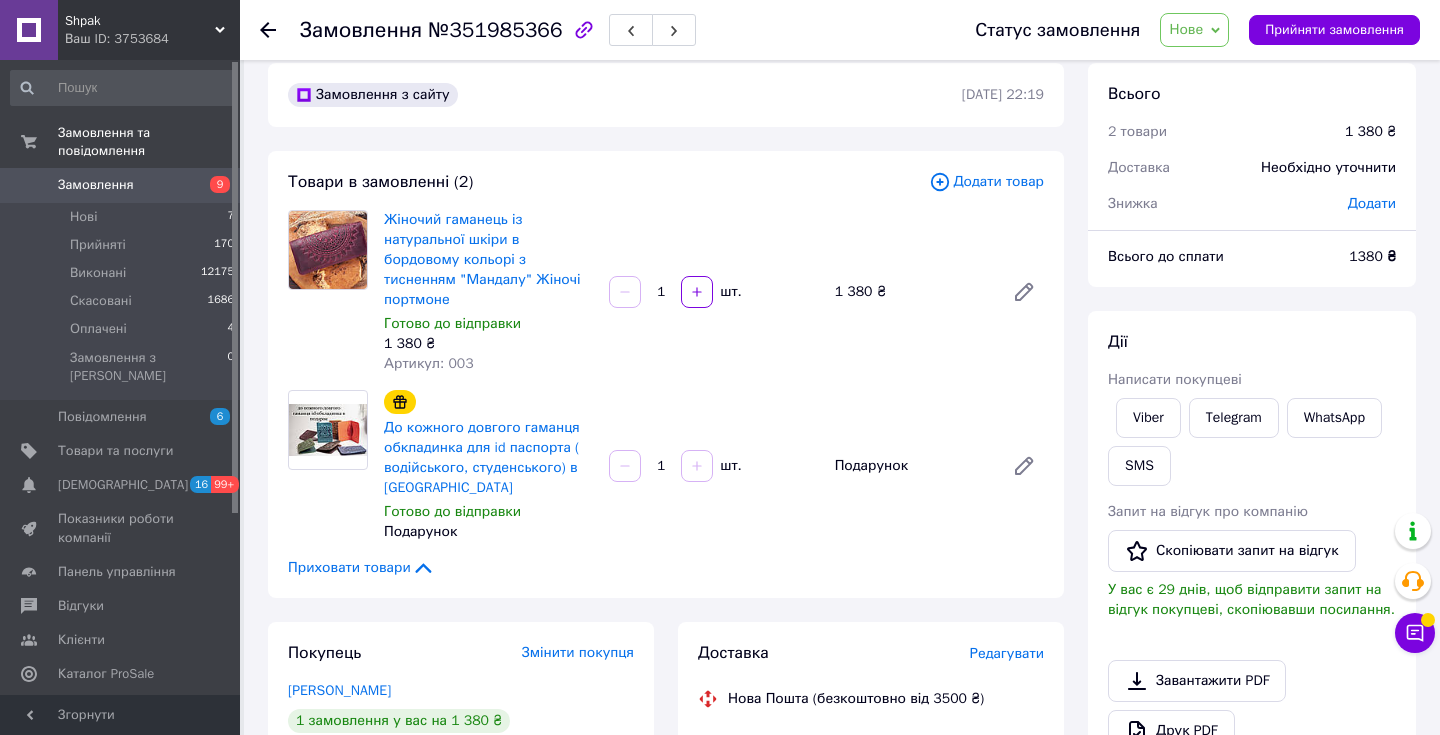 scroll, scrollTop: 23, scrollLeft: 0, axis: vertical 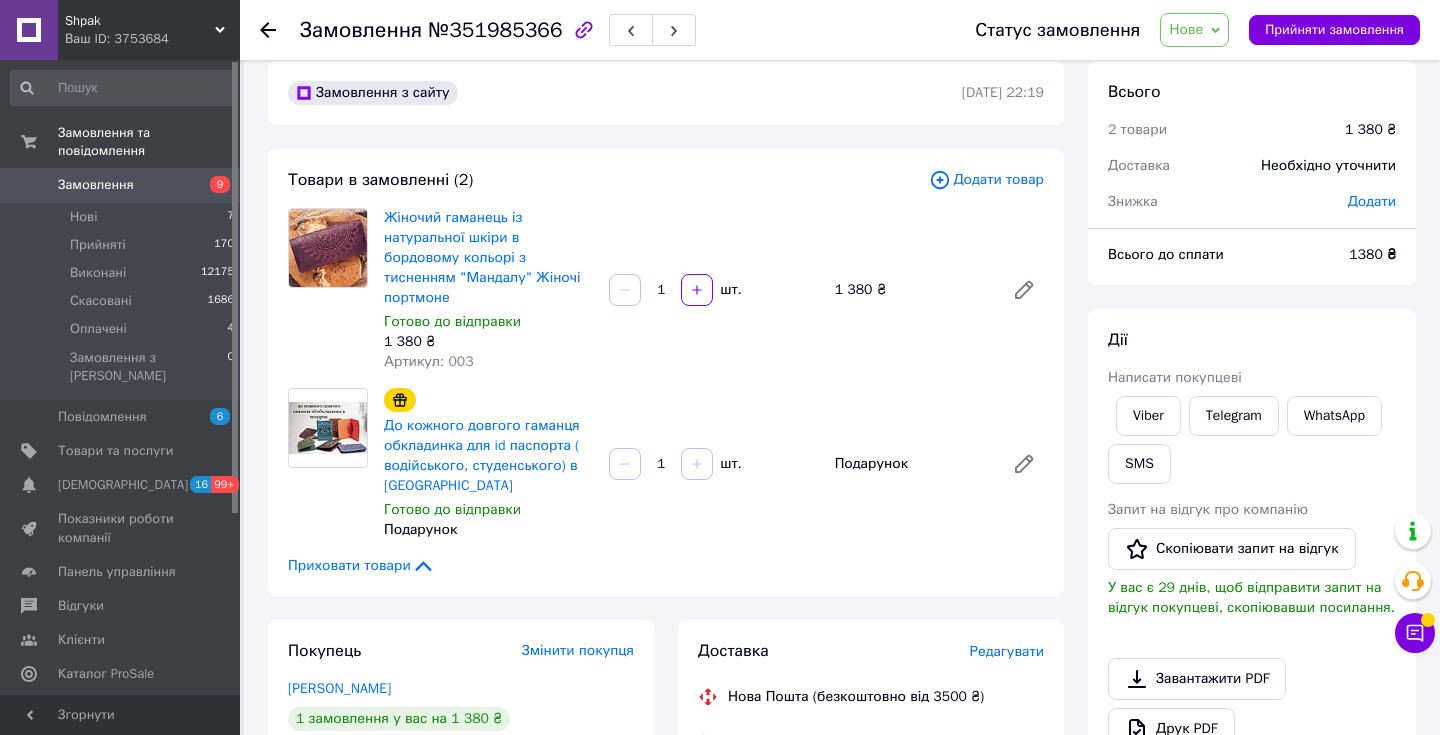 click 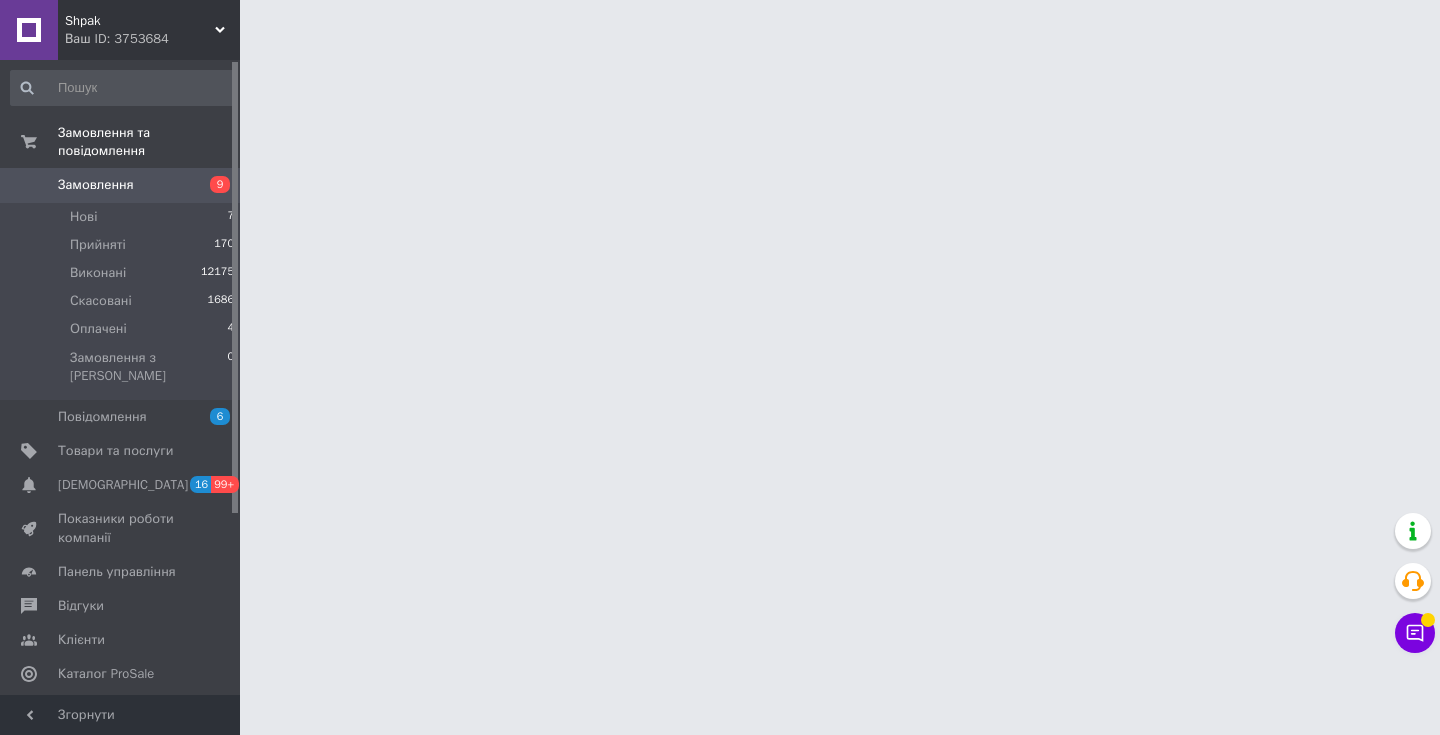 scroll, scrollTop: 0, scrollLeft: 0, axis: both 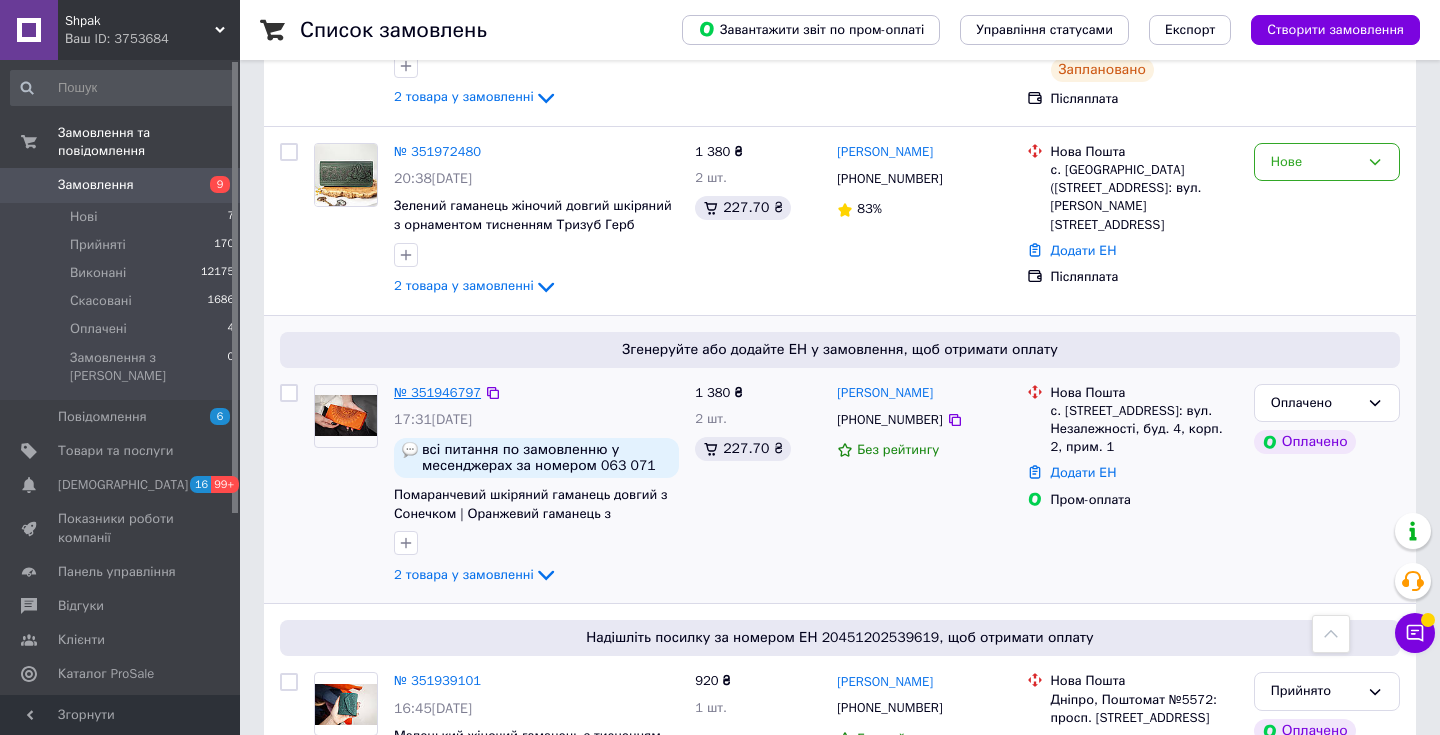 click on "№ 351946797" at bounding box center (437, 392) 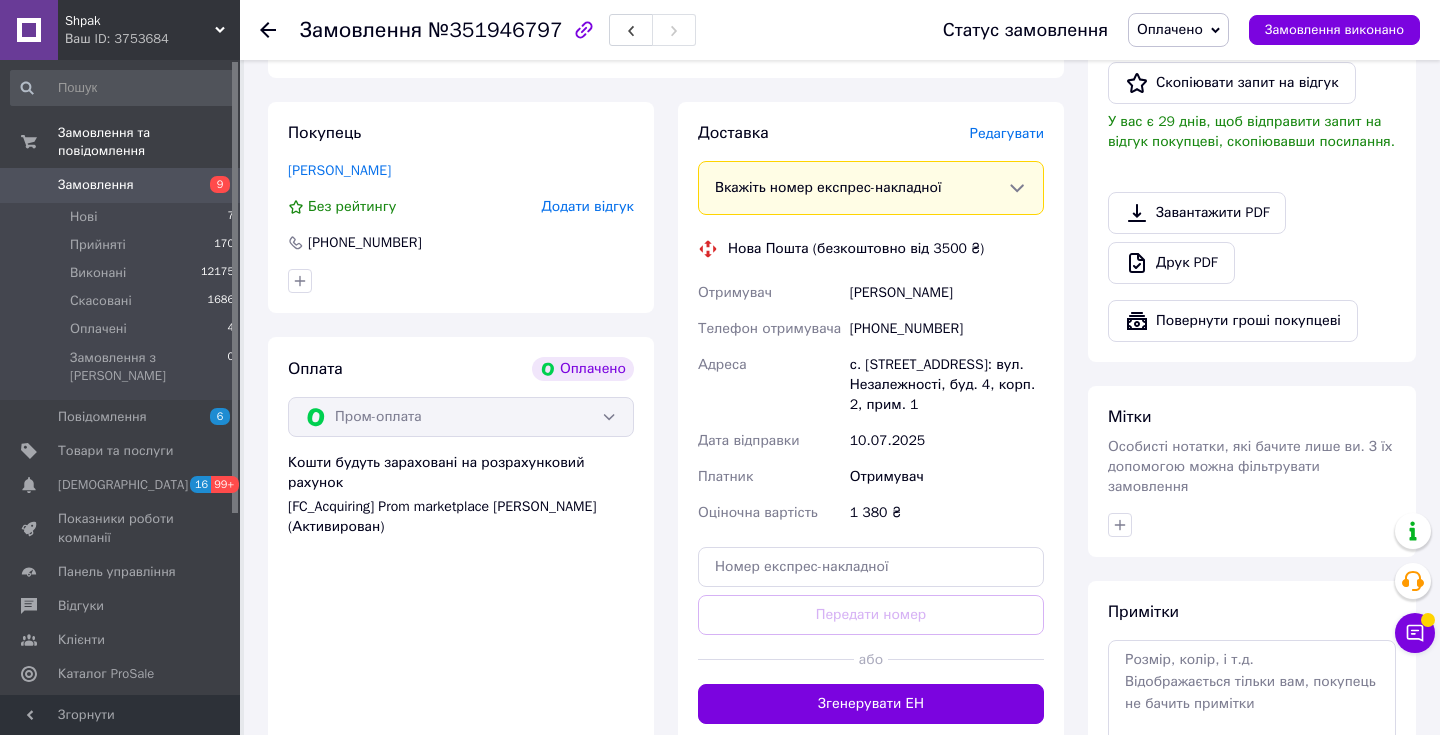 scroll, scrollTop: 1196, scrollLeft: 0, axis: vertical 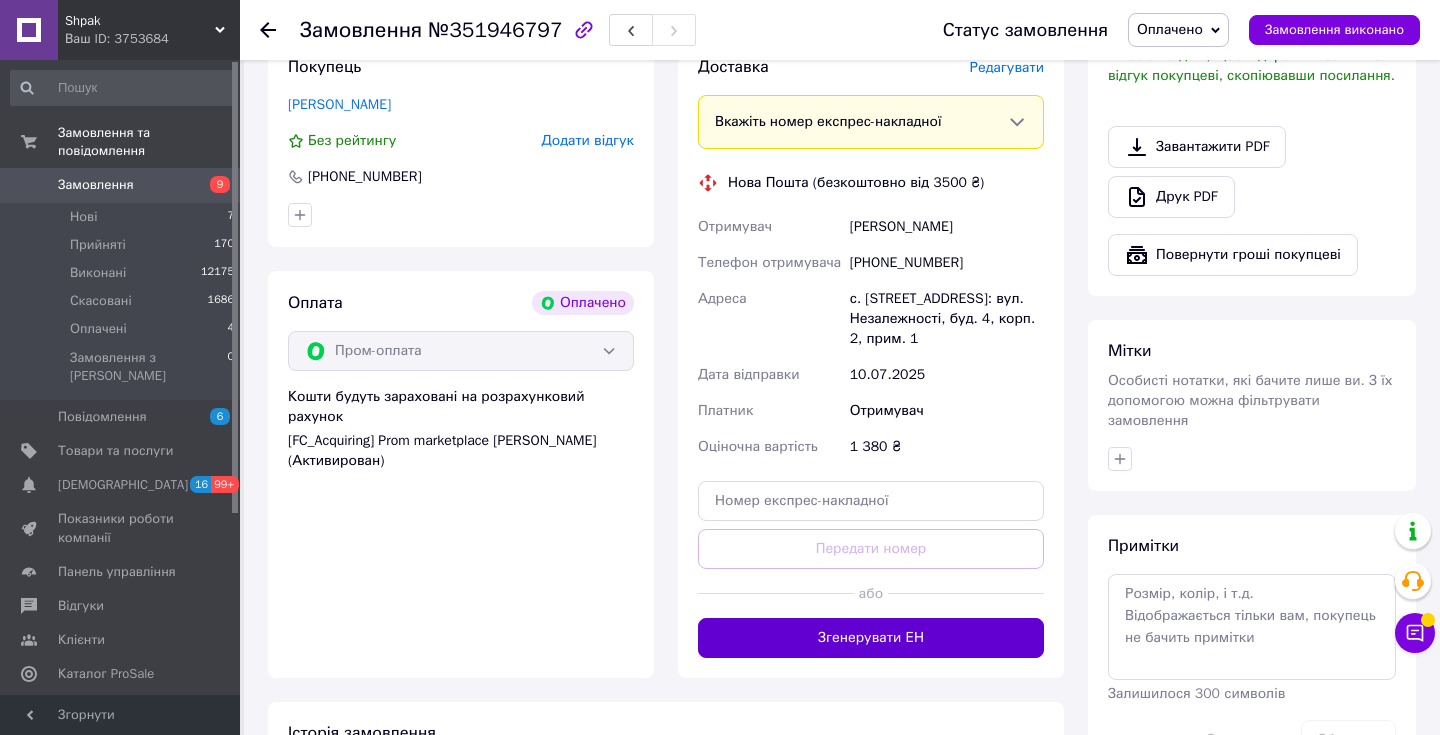 click on "Згенерувати ЕН" at bounding box center [871, 638] 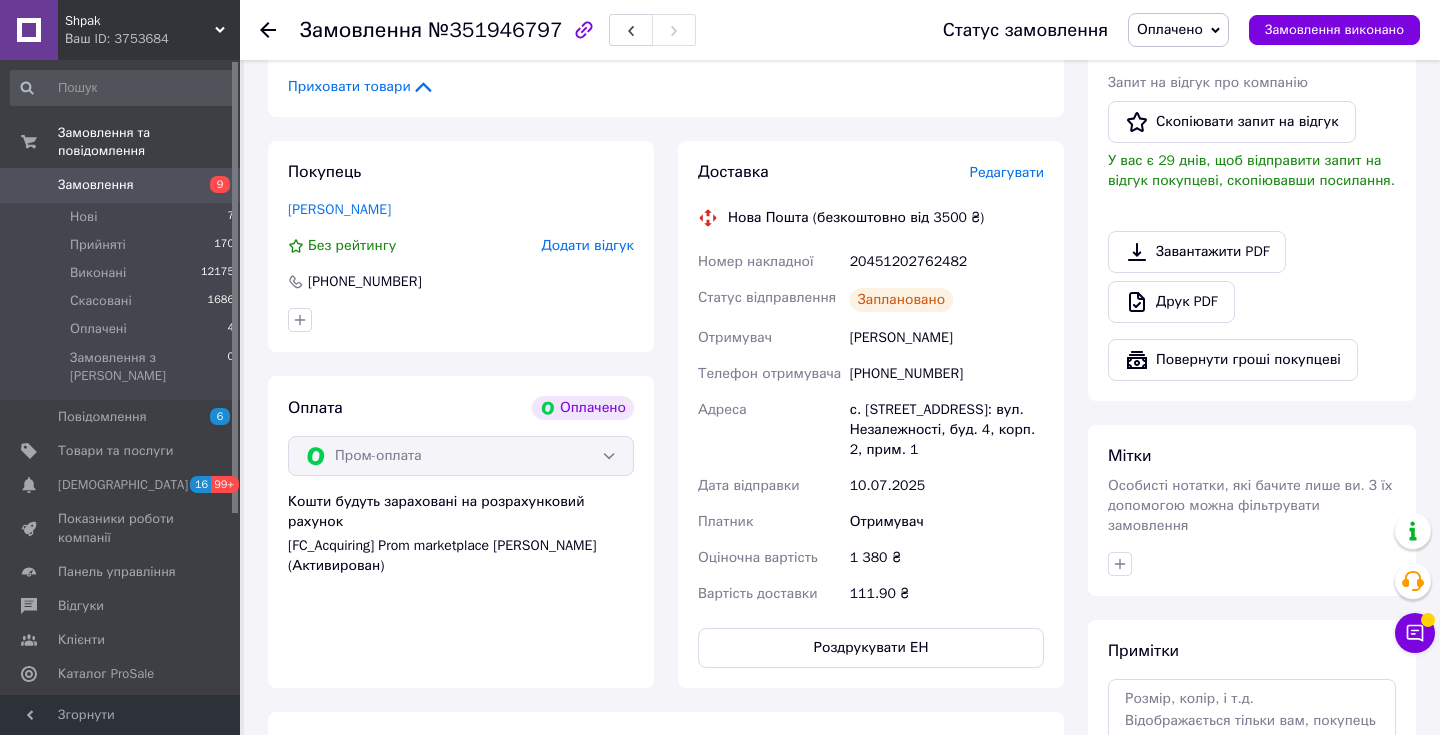 scroll, scrollTop: 1096, scrollLeft: 0, axis: vertical 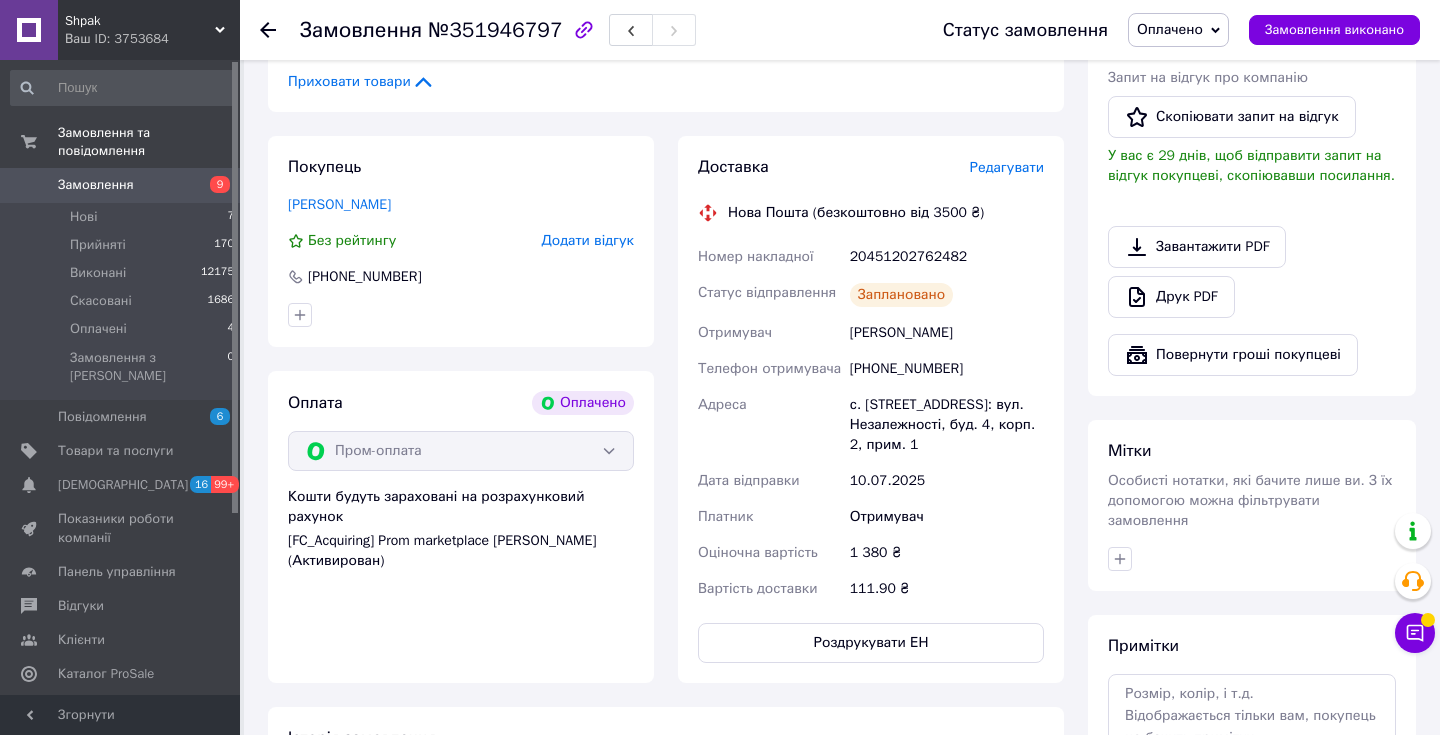 click on "Оплачено" at bounding box center (1170, 29) 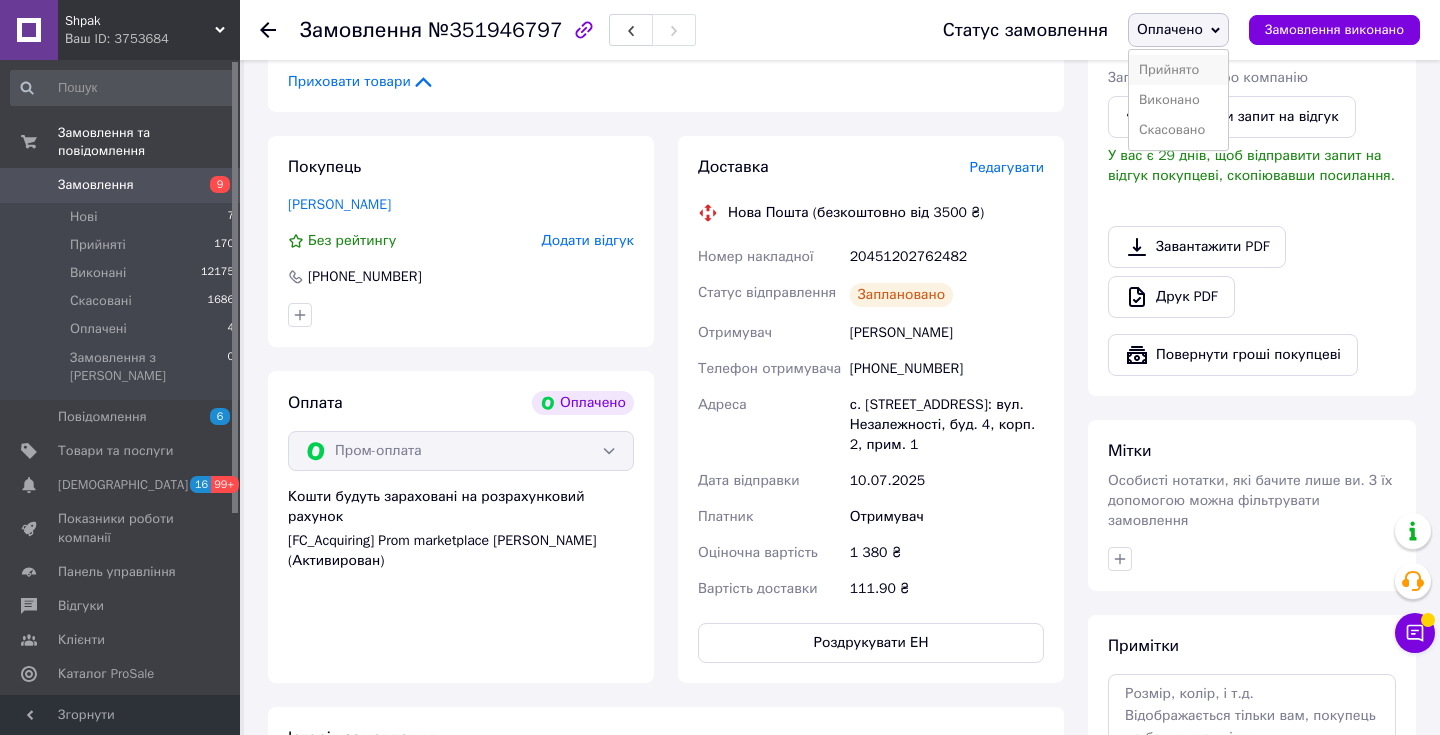 click on "Прийнято" at bounding box center (1178, 70) 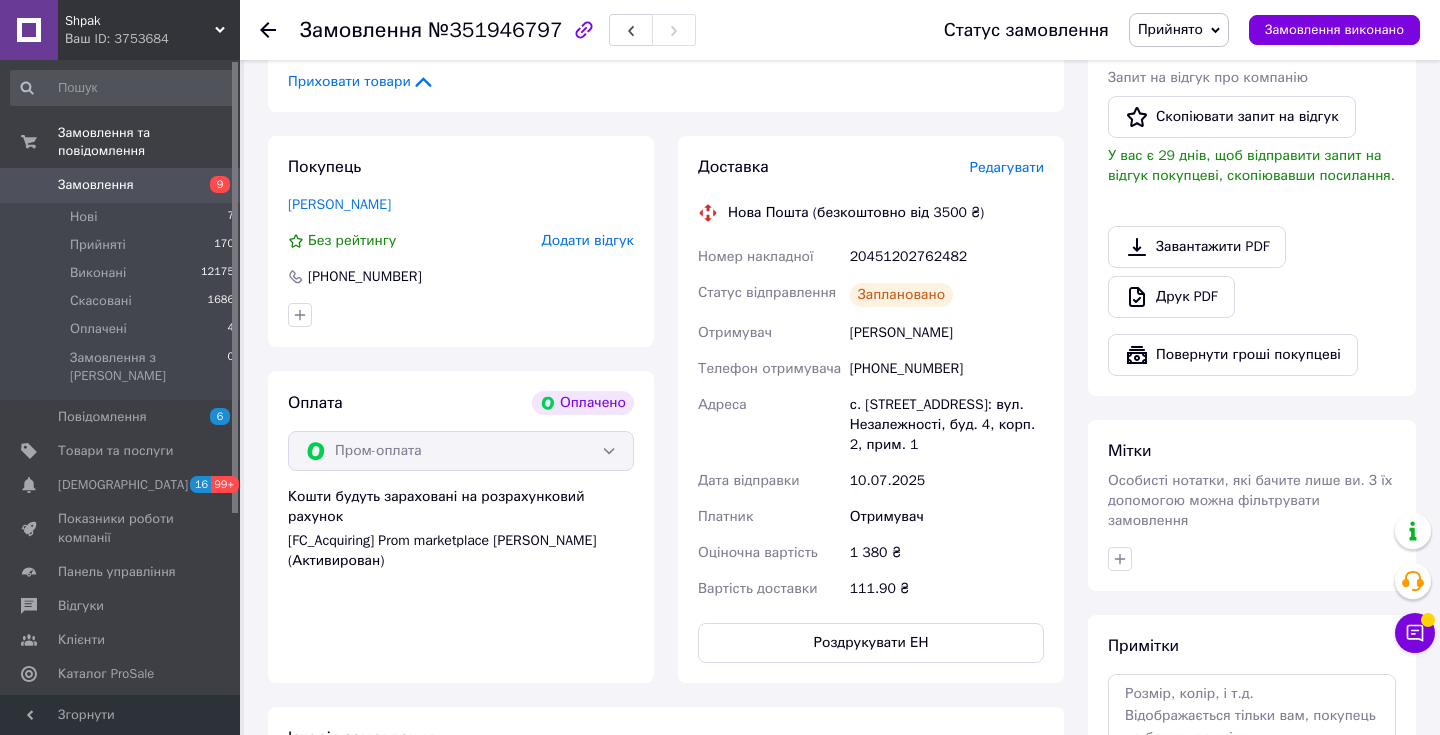 click on "Замовлення" at bounding box center [96, 185] 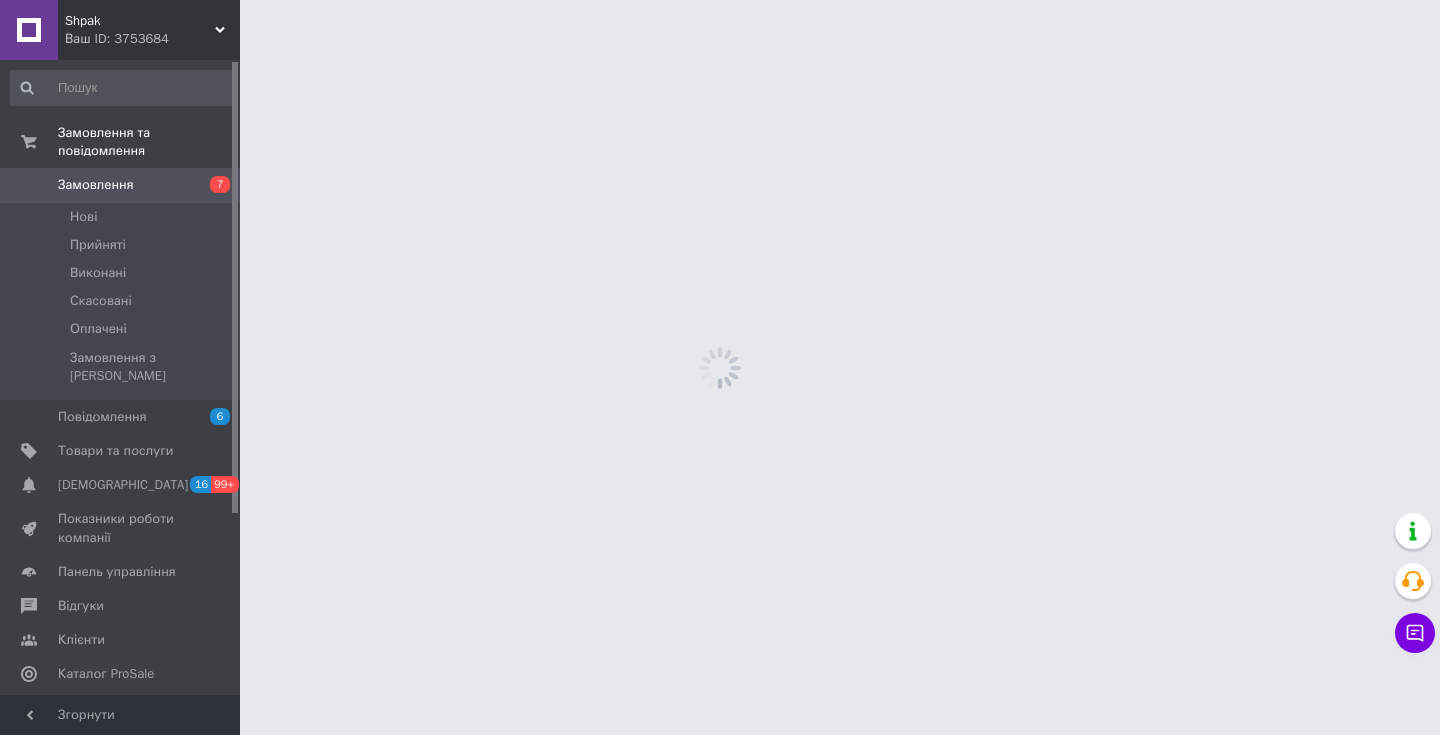 scroll, scrollTop: 0, scrollLeft: 0, axis: both 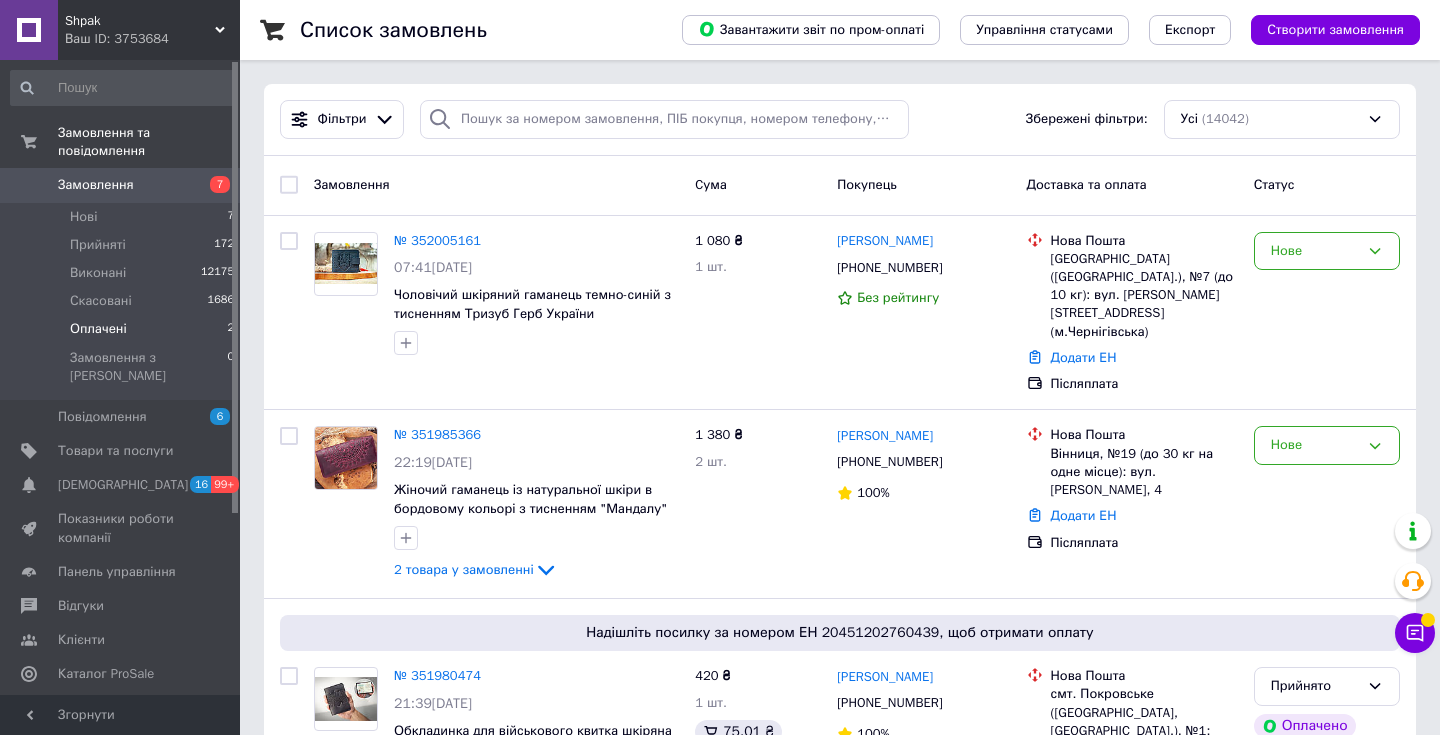 click on "Оплачені 2" at bounding box center (123, 329) 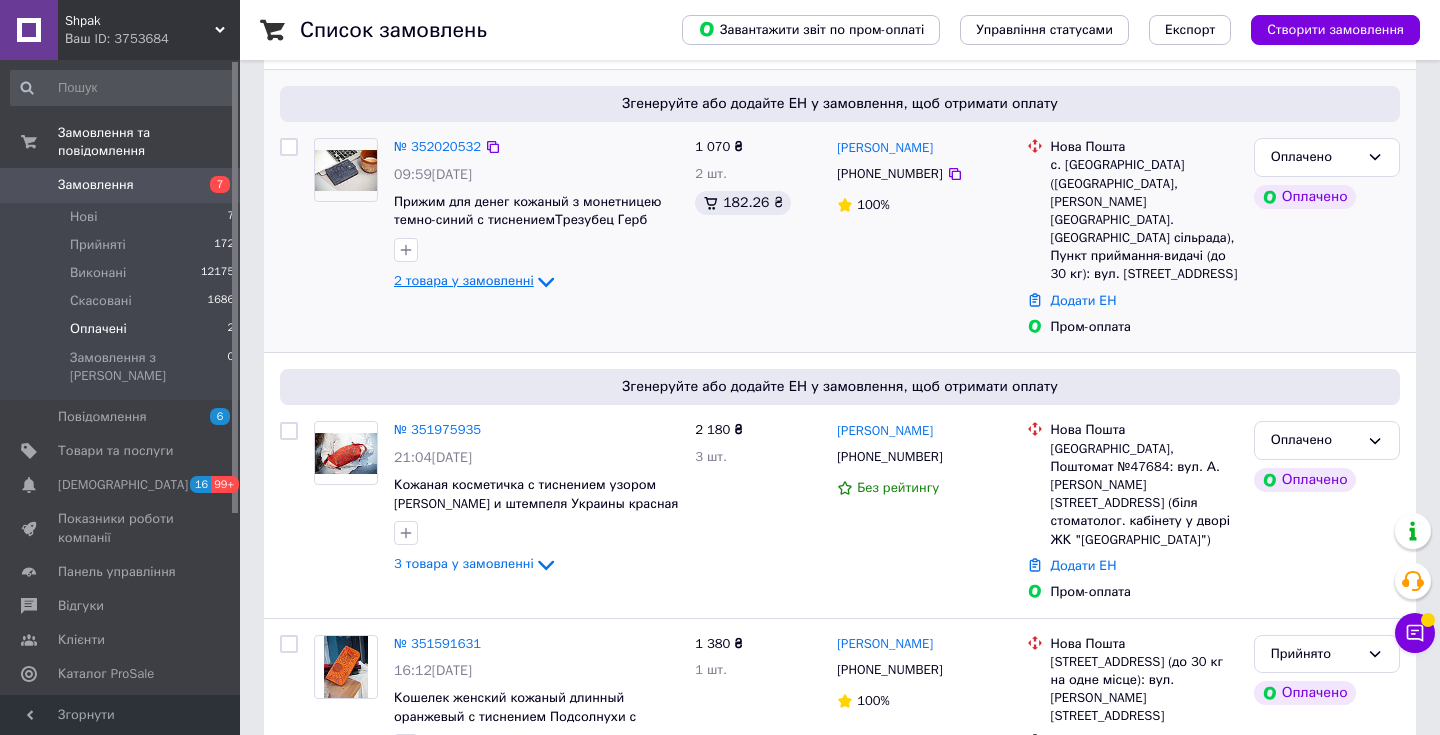 scroll, scrollTop: 244, scrollLeft: 0, axis: vertical 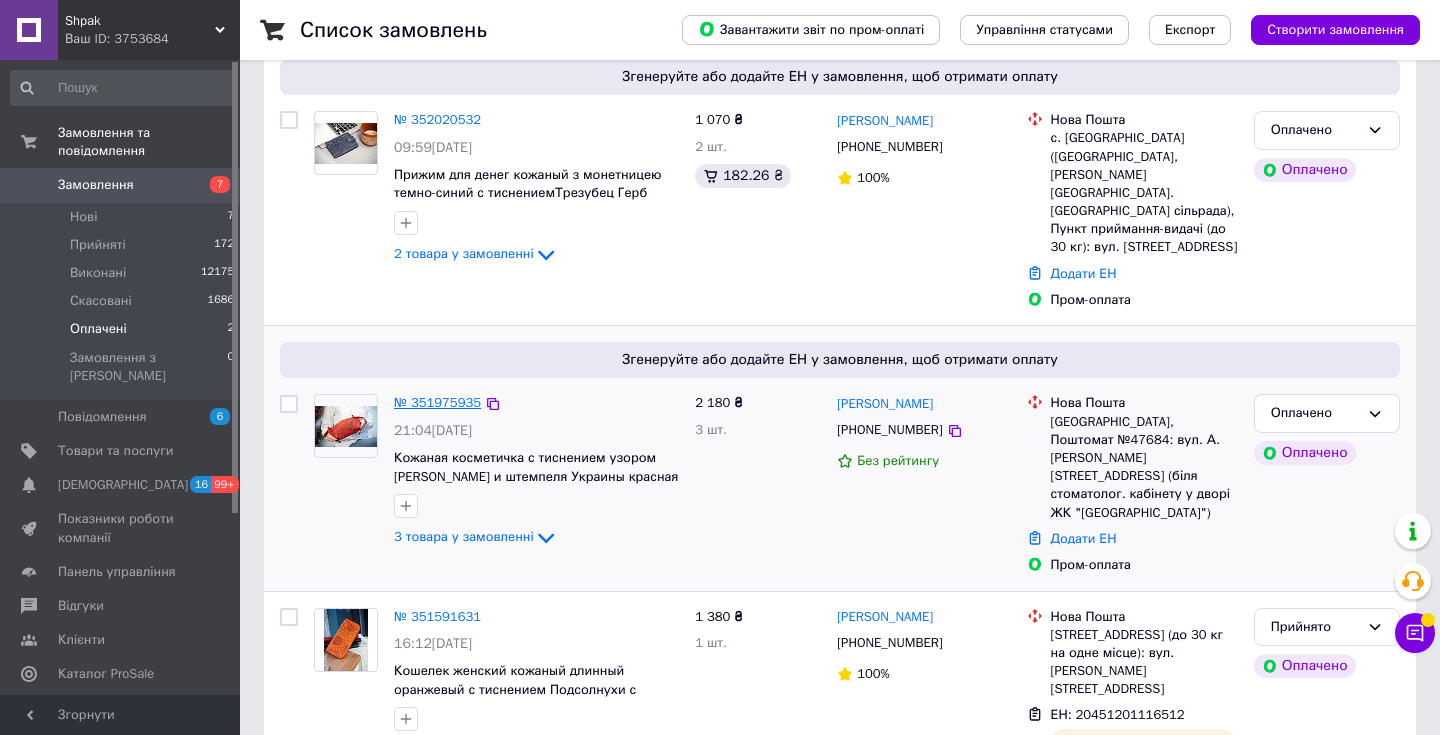 click on "№ 351975935" at bounding box center (437, 402) 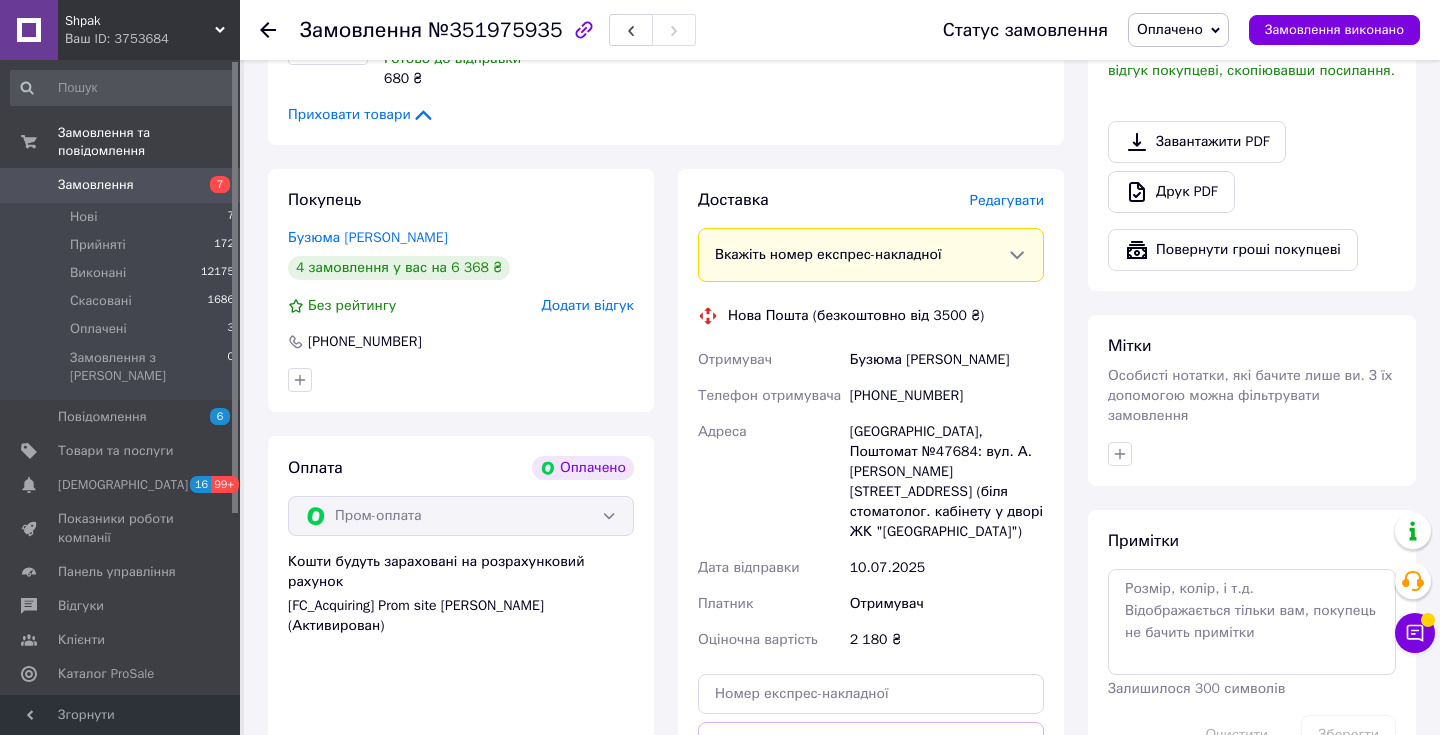 scroll, scrollTop: 1082, scrollLeft: 0, axis: vertical 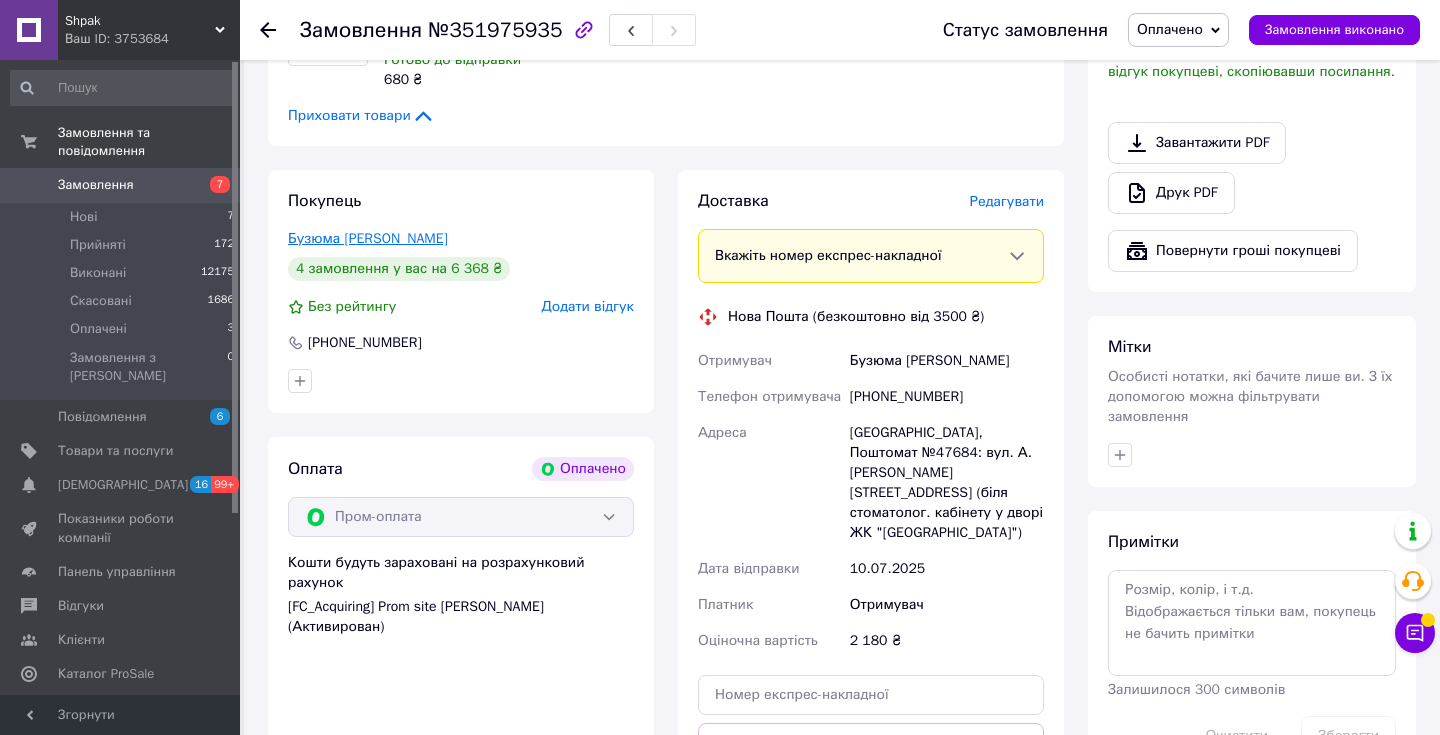 click on "Бузюма Наталія" at bounding box center [368, 238] 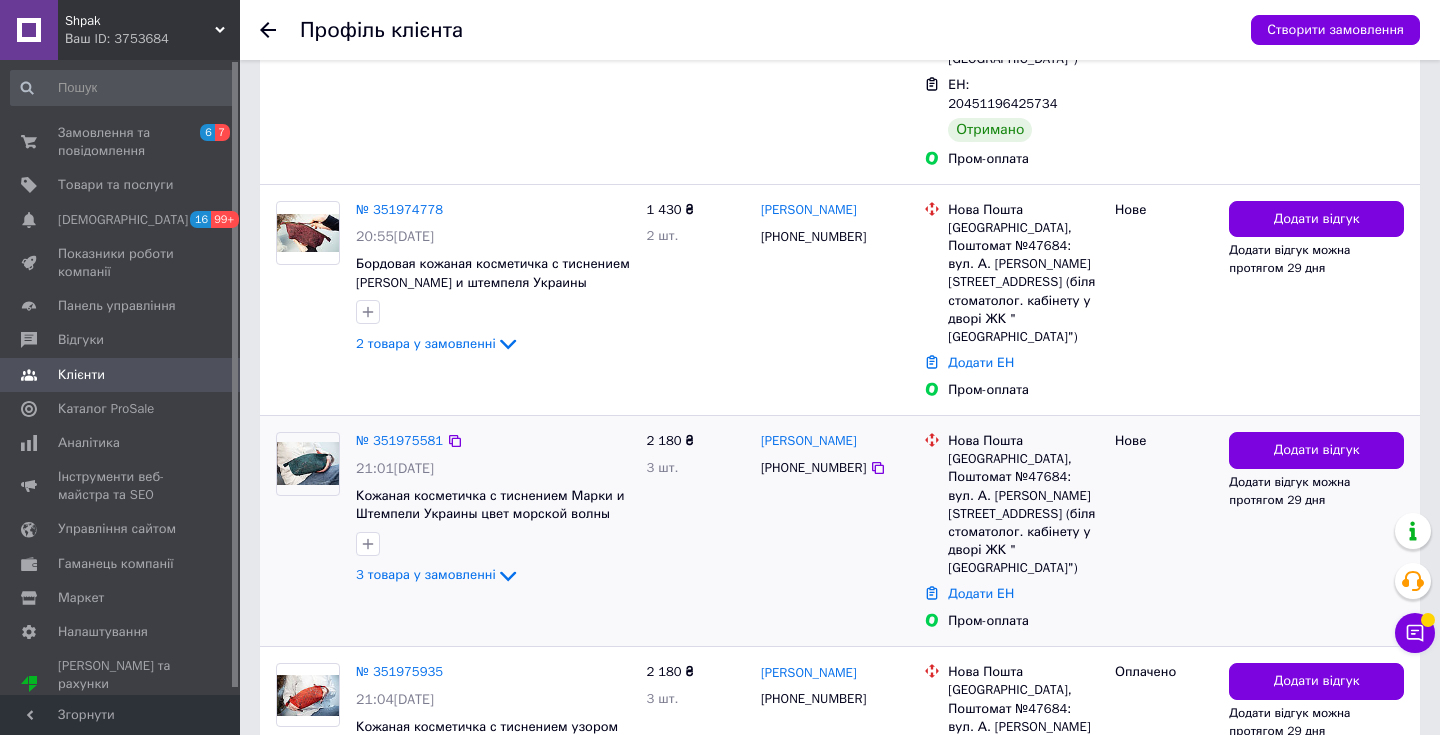 scroll, scrollTop: 811, scrollLeft: 0, axis: vertical 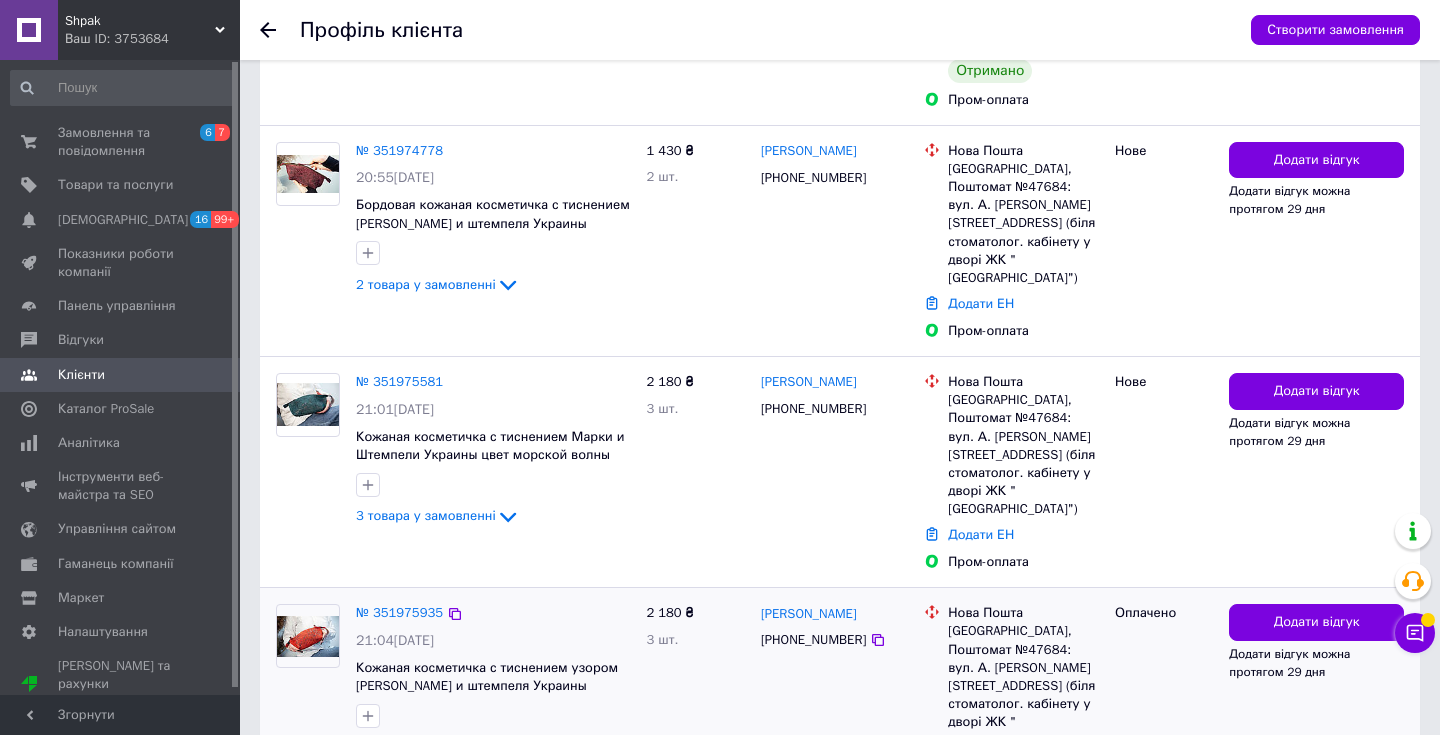 click 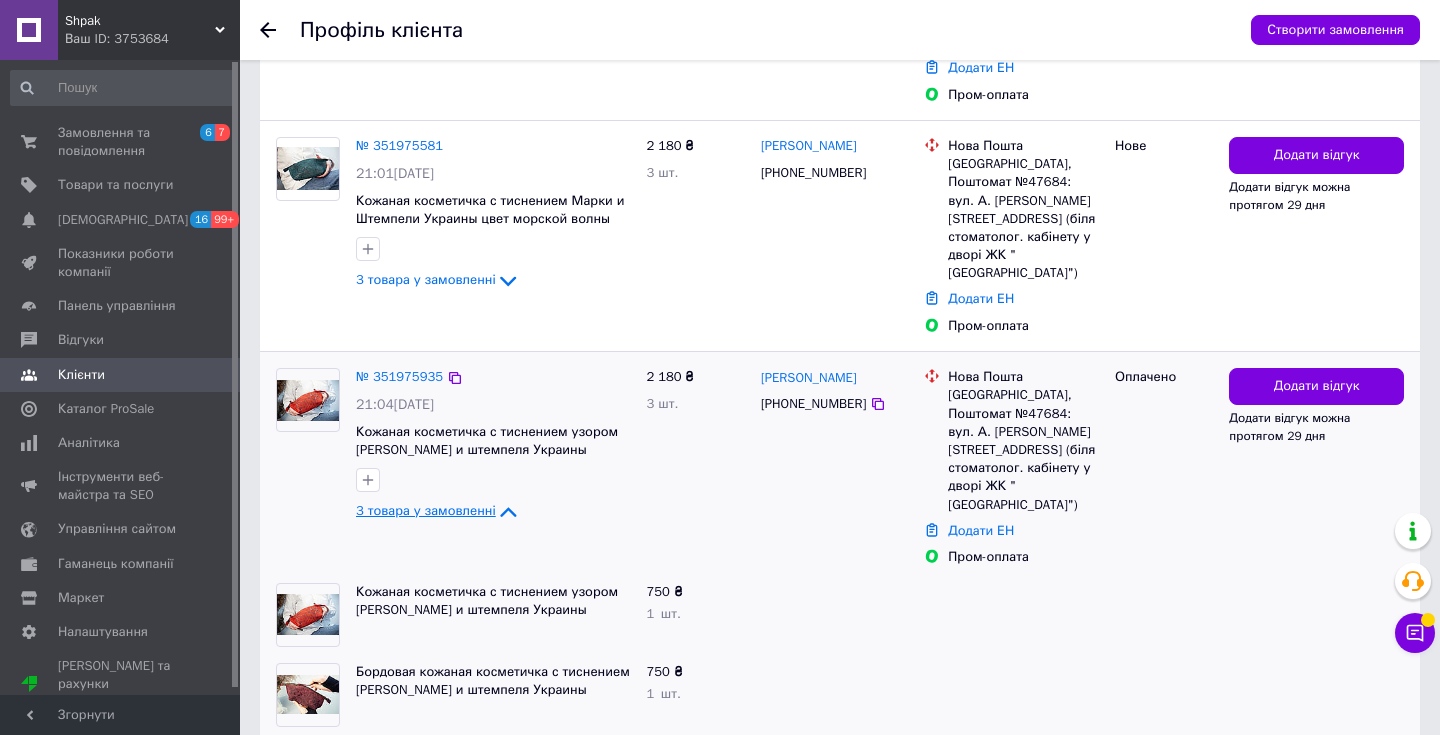 scroll, scrollTop: 1041, scrollLeft: 0, axis: vertical 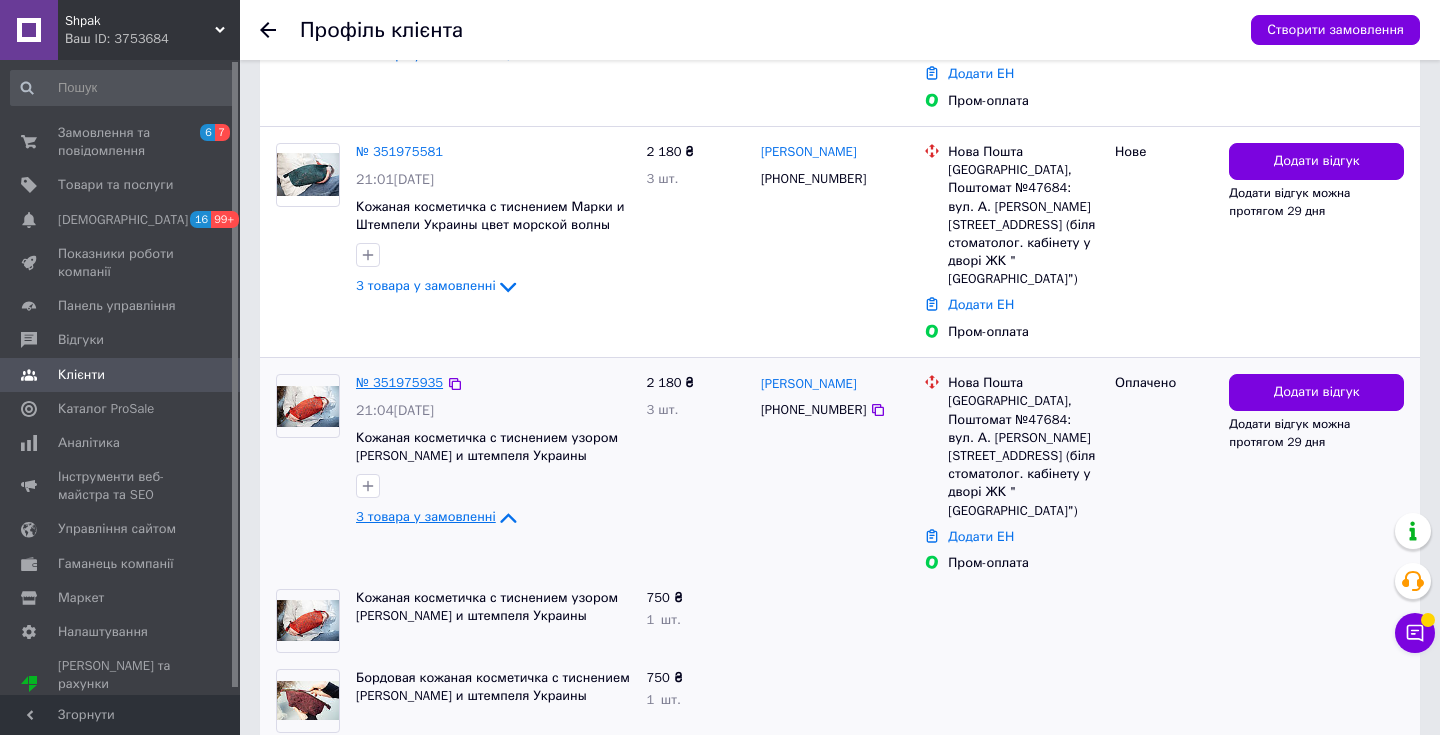click on "№ 351975935" at bounding box center [399, 382] 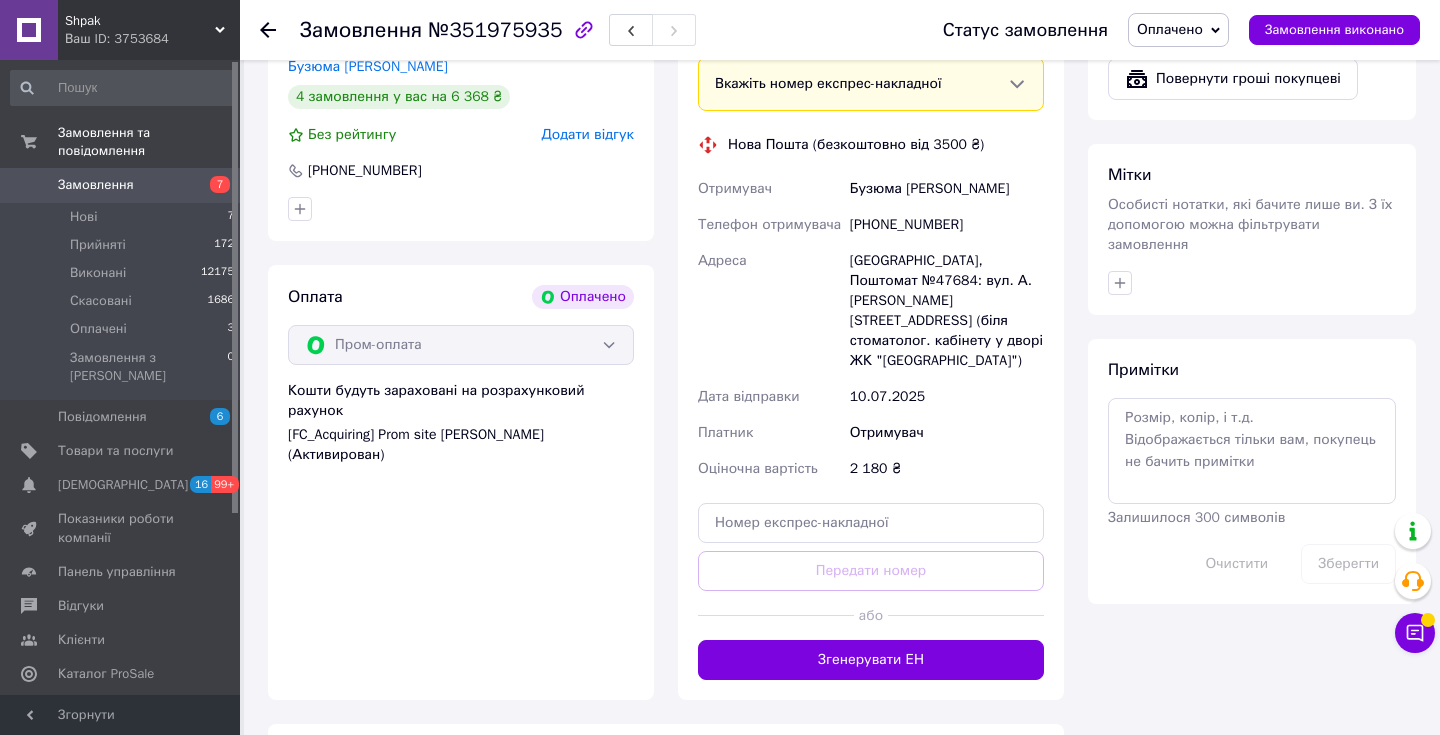scroll, scrollTop: 1266, scrollLeft: 0, axis: vertical 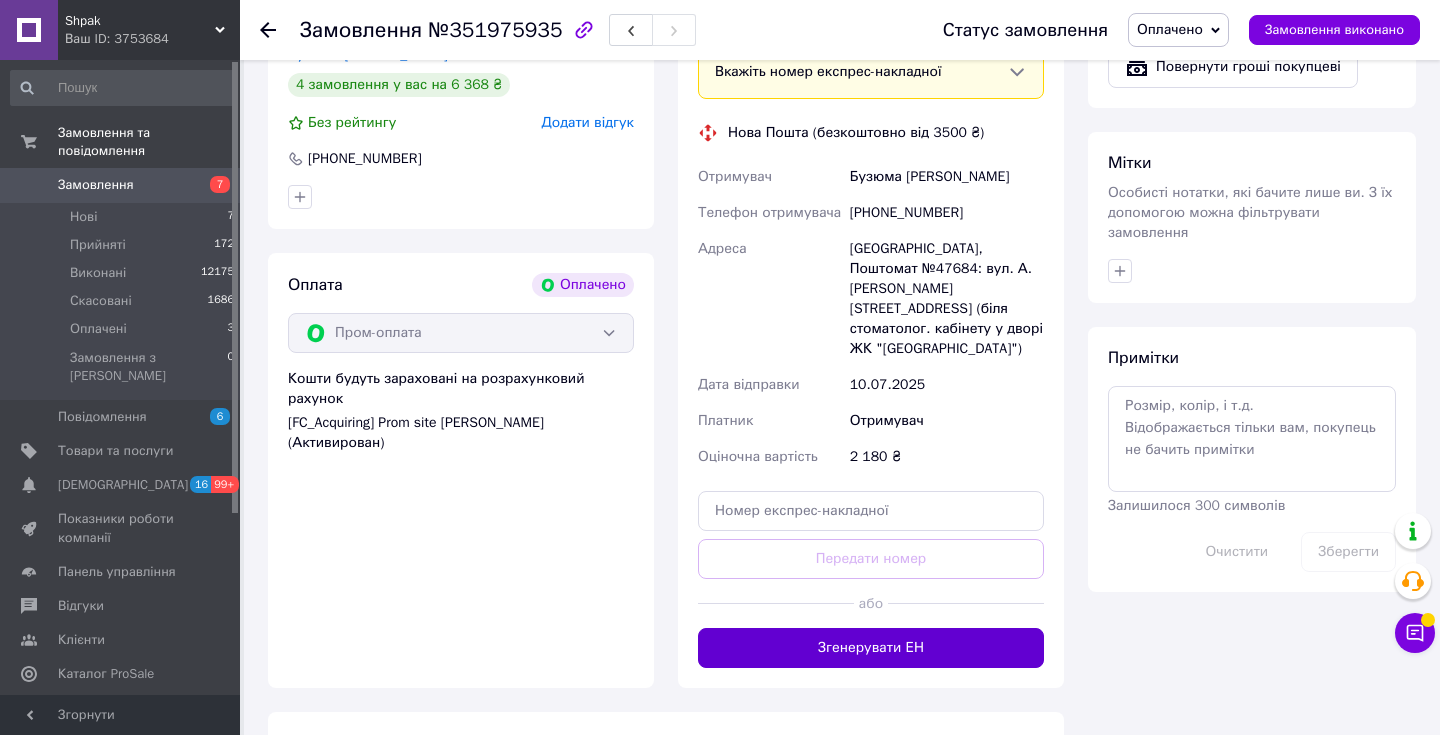 click on "Згенерувати ЕН" at bounding box center [871, 648] 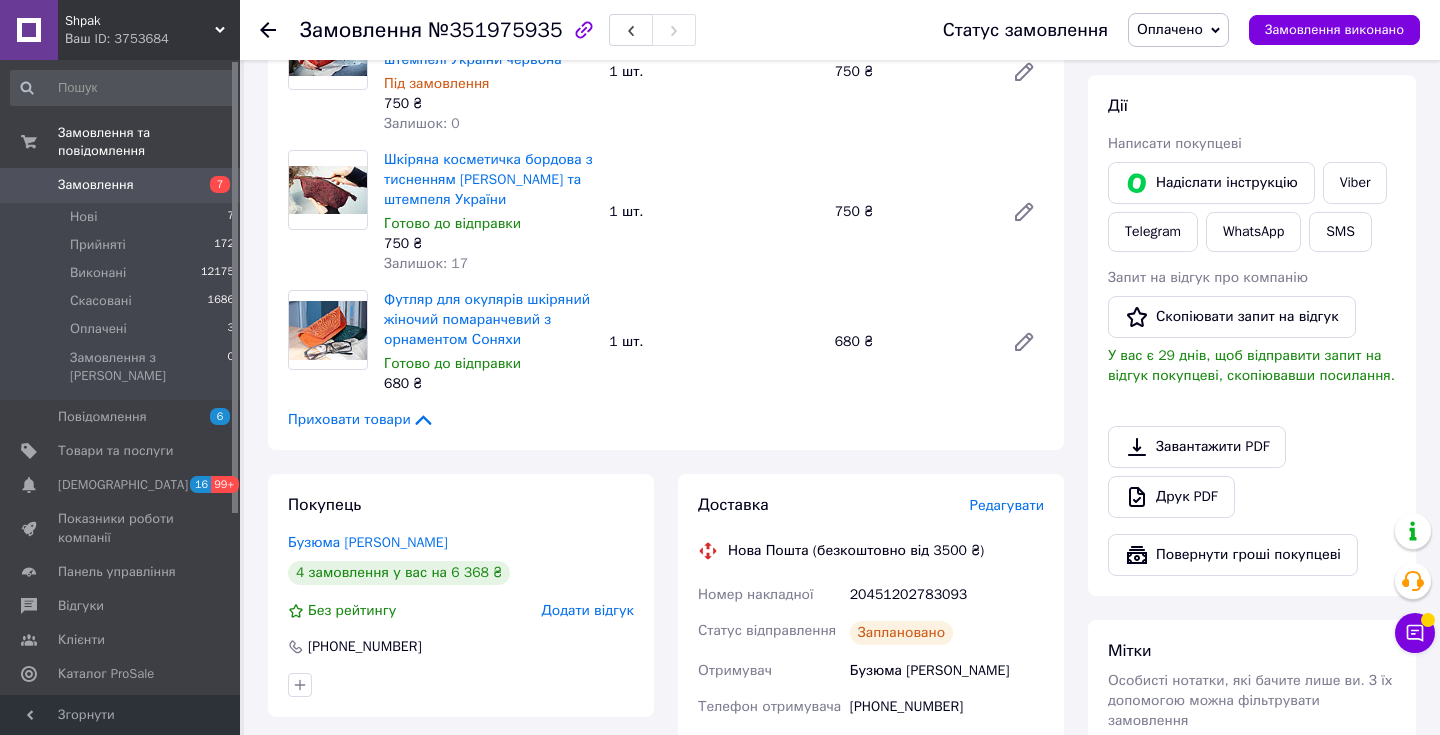 scroll, scrollTop: 903, scrollLeft: 0, axis: vertical 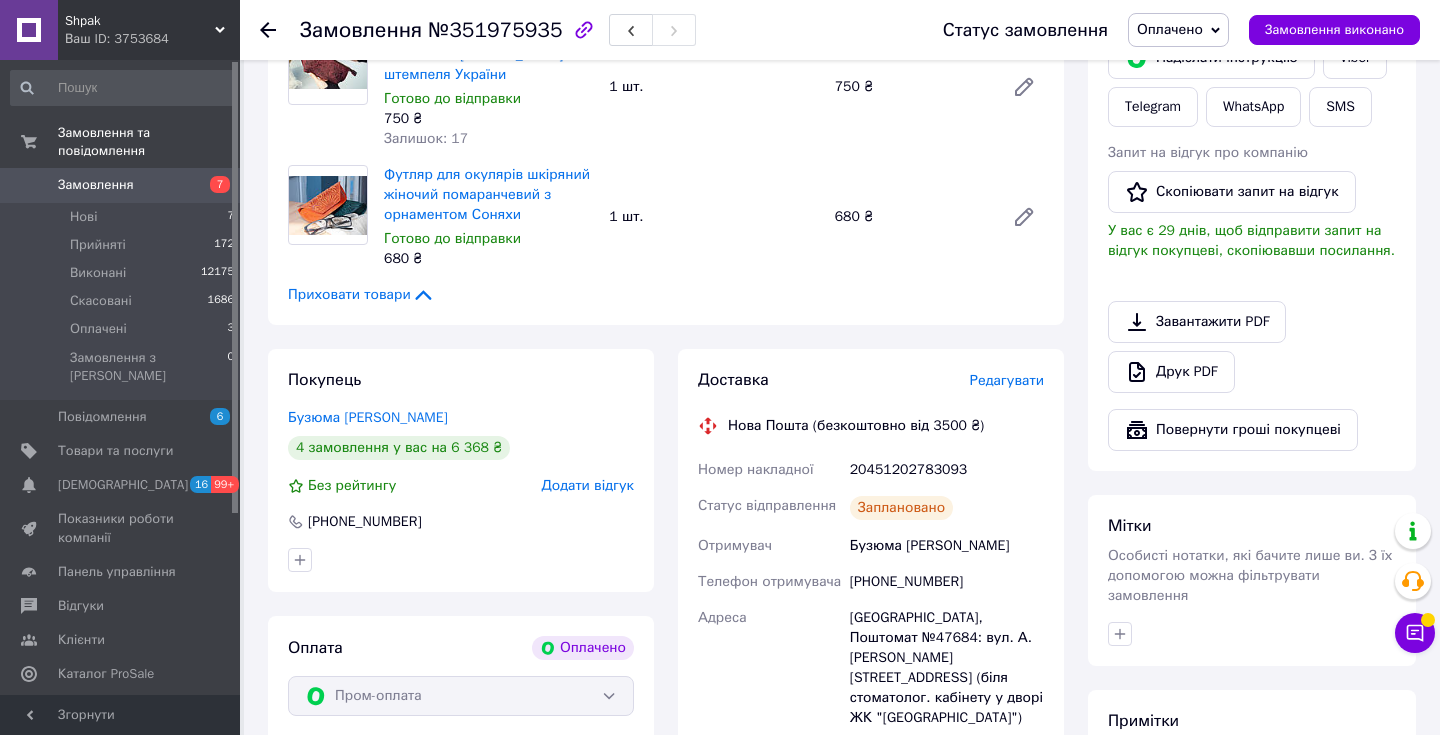 click on "Оплачено" at bounding box center (1178, 30) 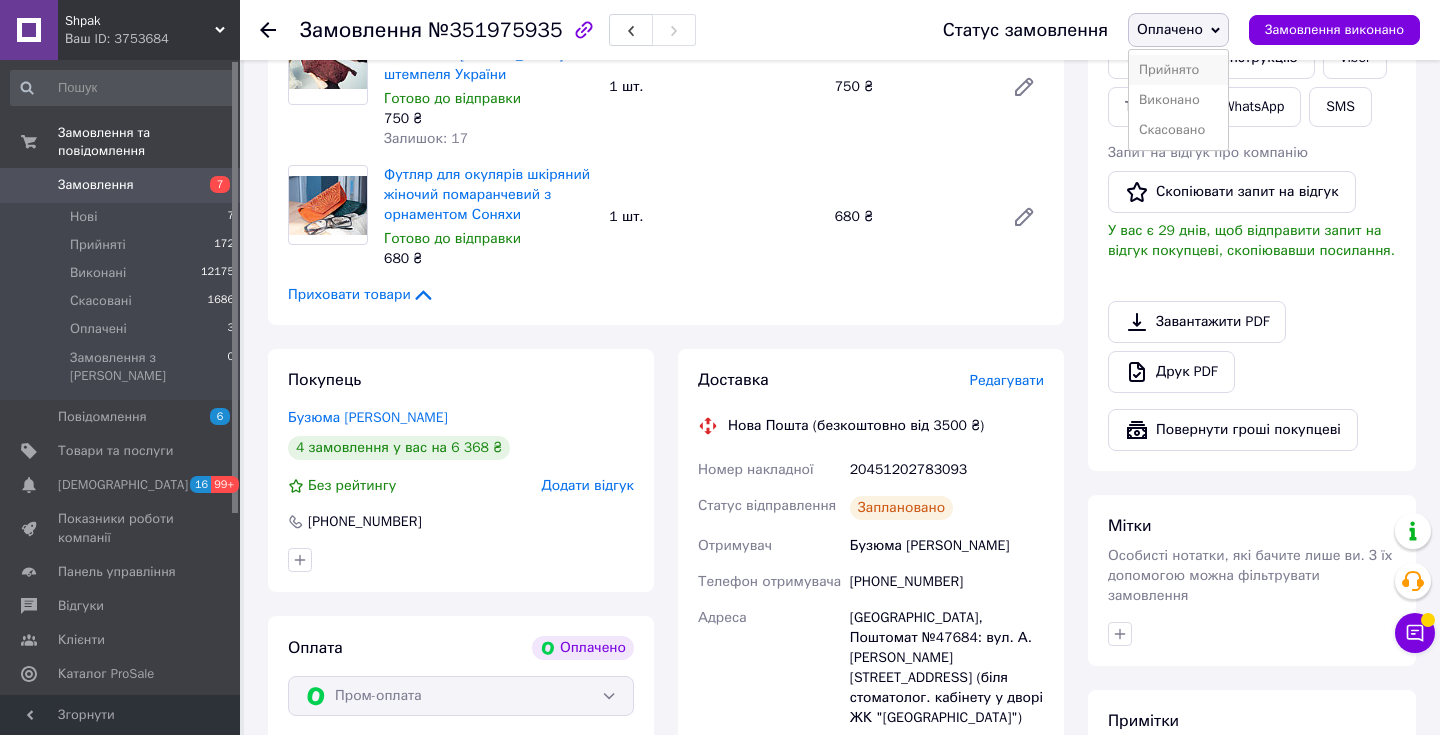 click on "Прийнято" at bounding box center (1178, 70) 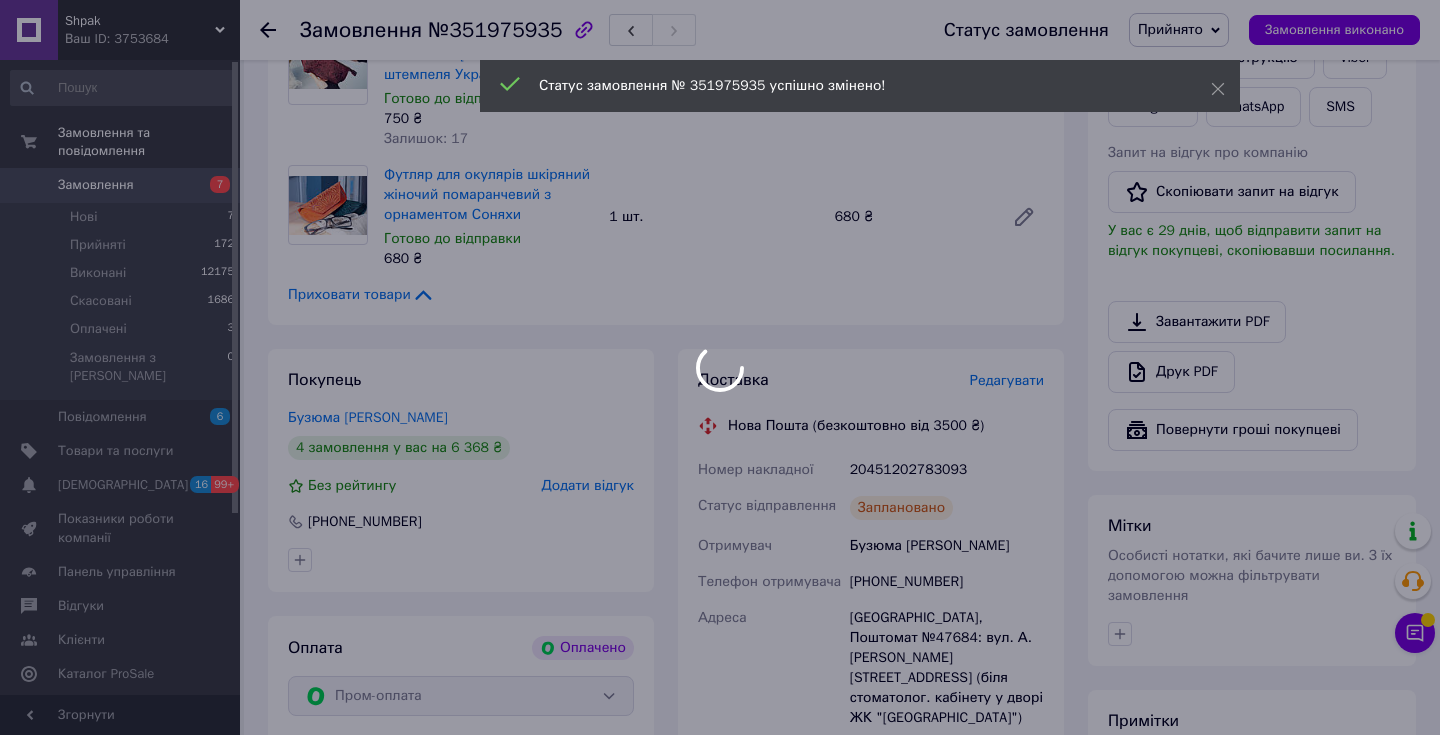 click 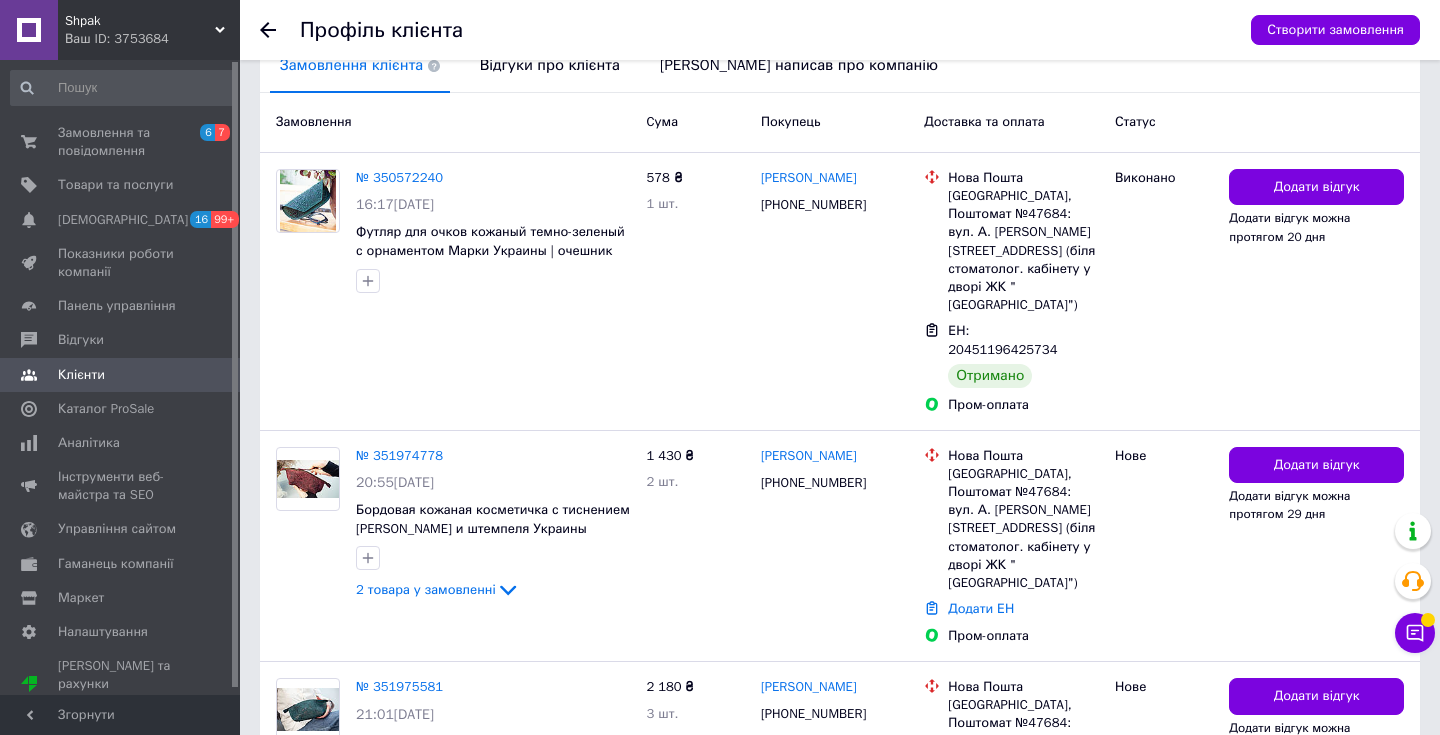 scroll, scrollTop: 611, scrollLeft: 0, axis: vertical 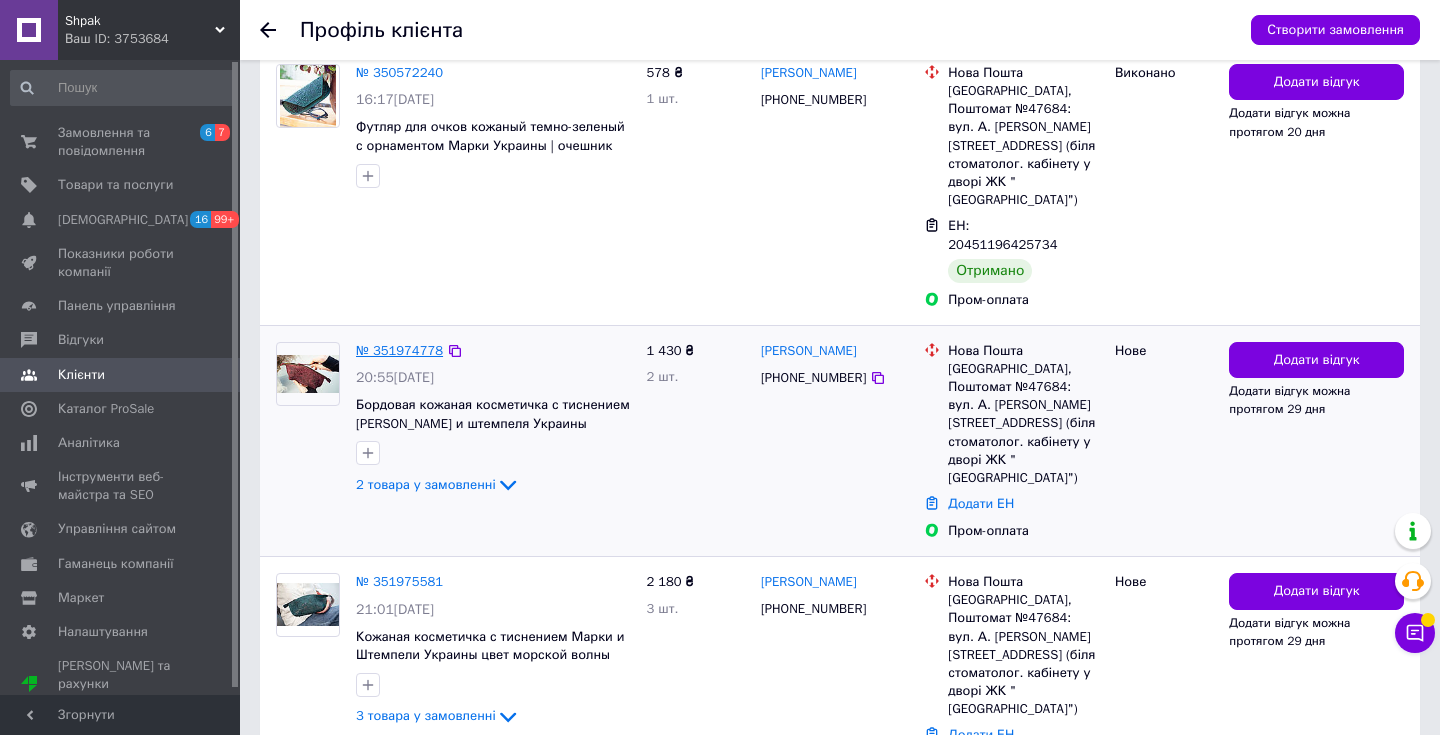 click on "№ 351974778" at bounding box center [399, 350] 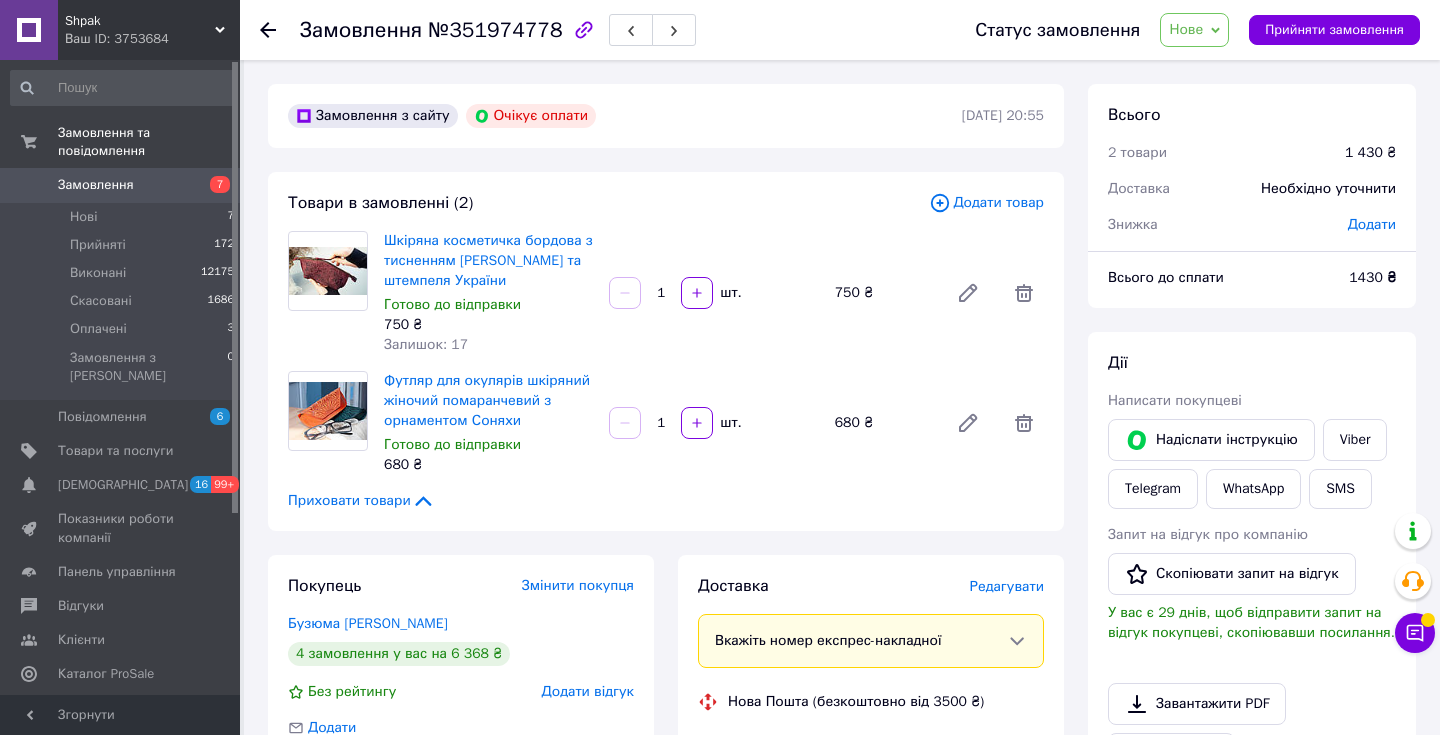 click on "Нове" at bounding box center [1194, 30] 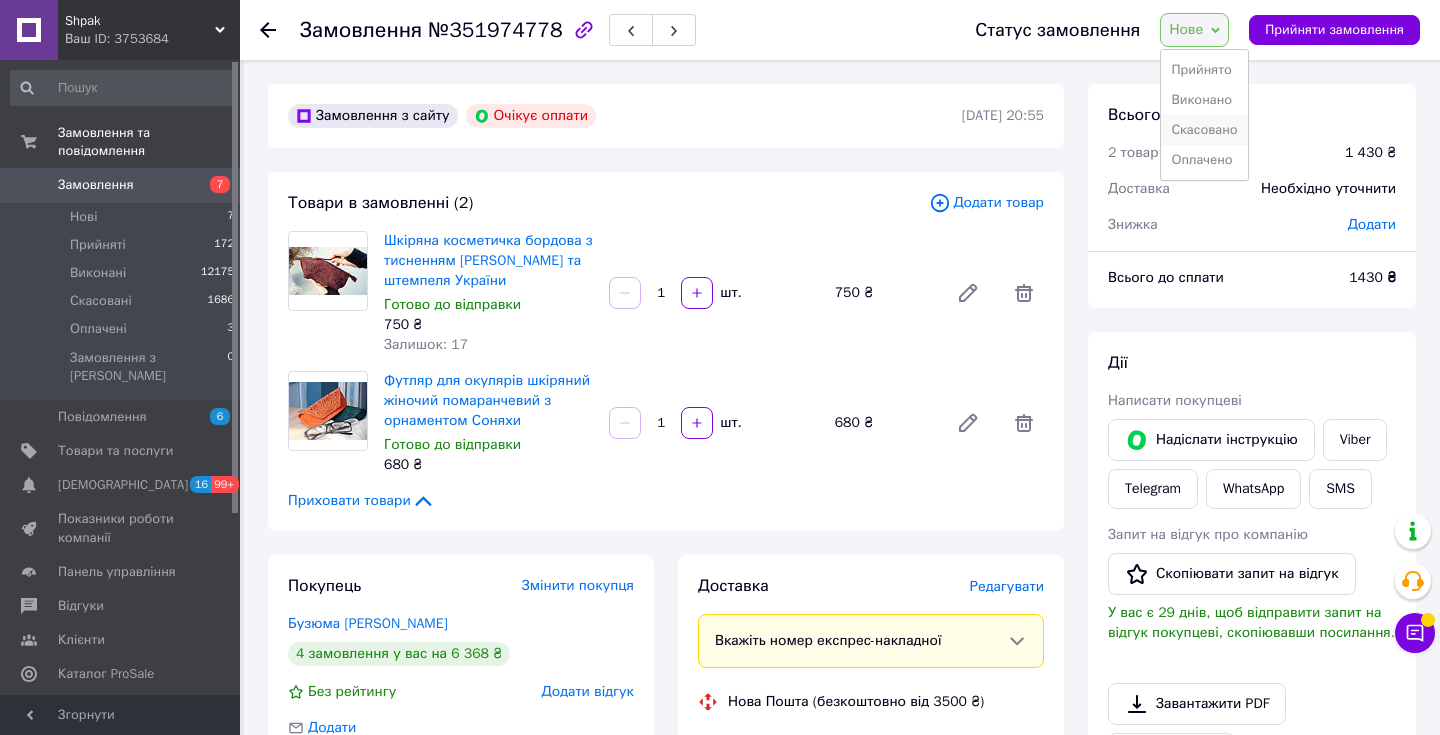 click on "Скасовано" at bounding box center [1204, 130] 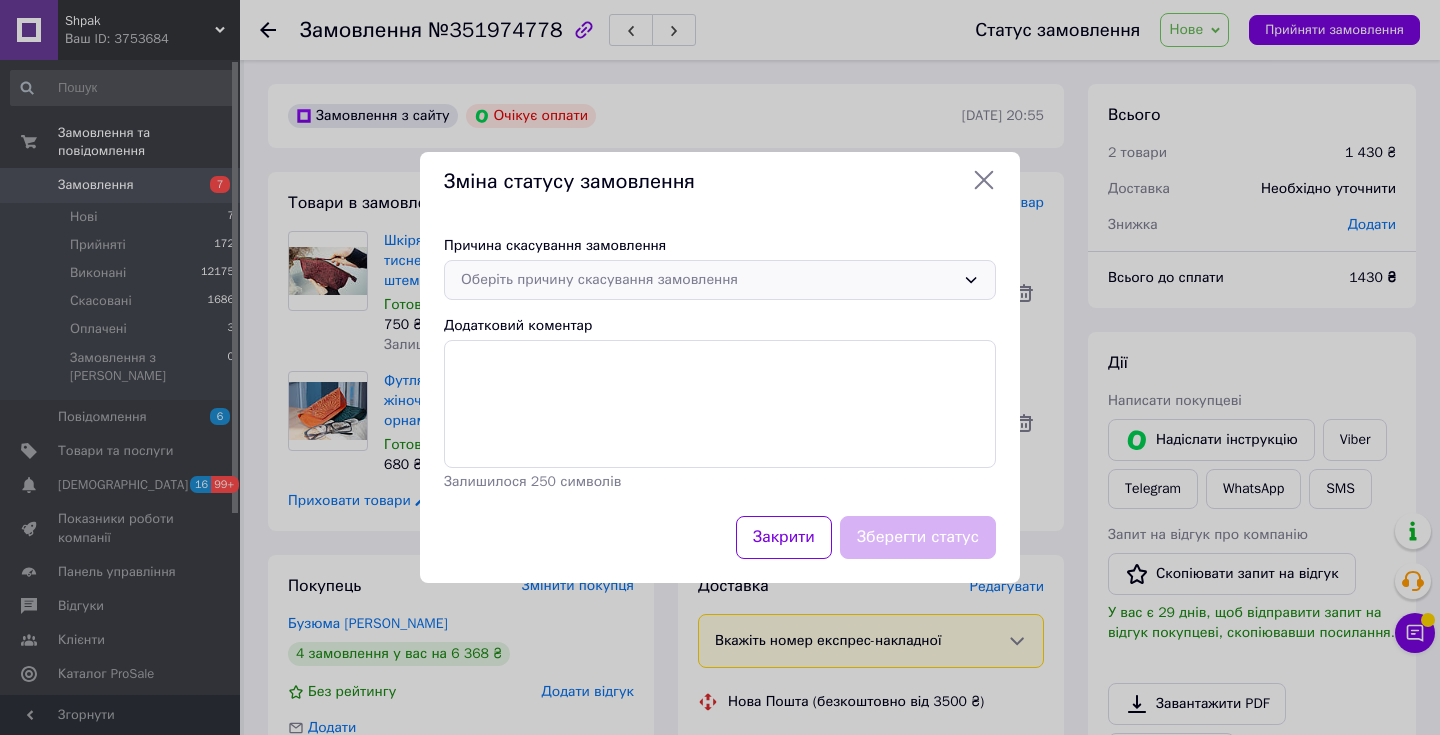 click on "Оберіть причину скасування замовлення" at bounding box center [708, 280] 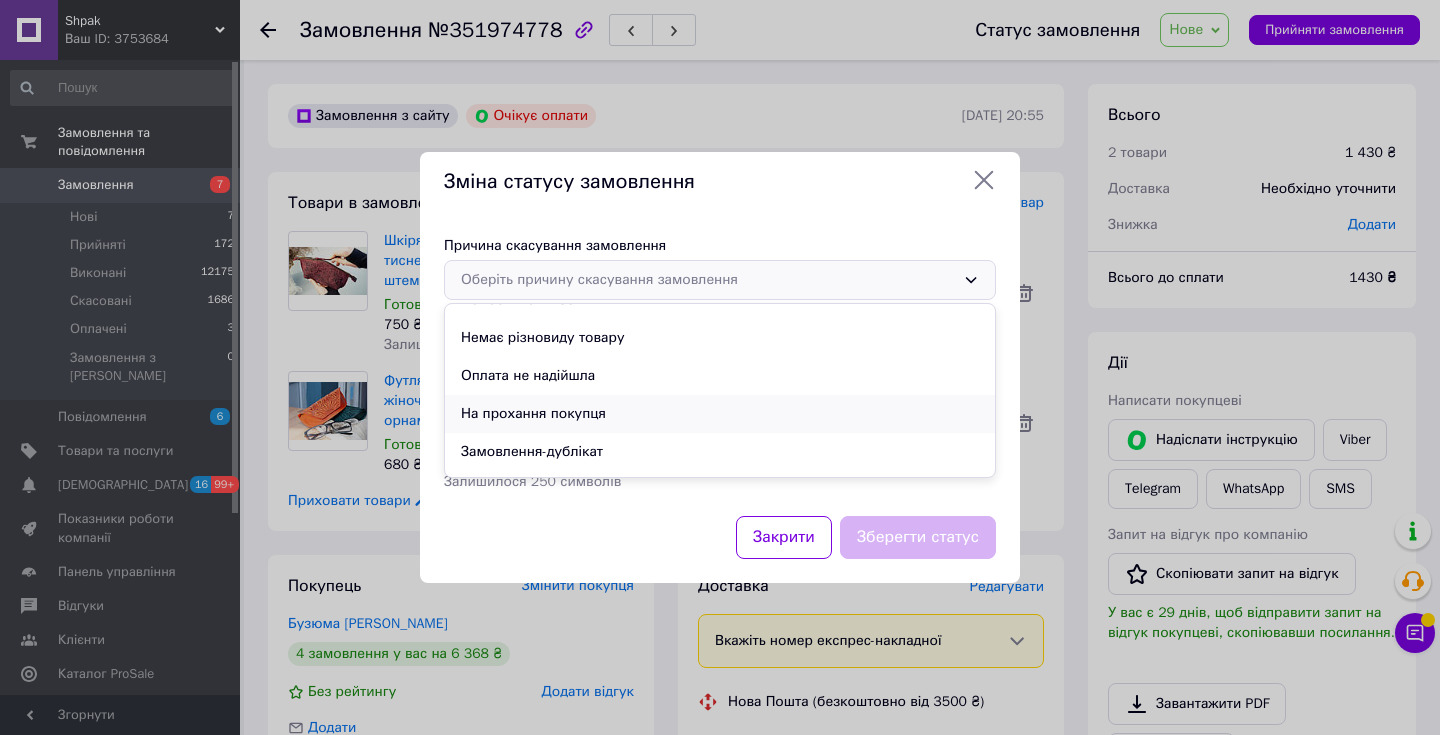 scroll, scrollTop: 31, scrollLeft: 0, axis: vertical 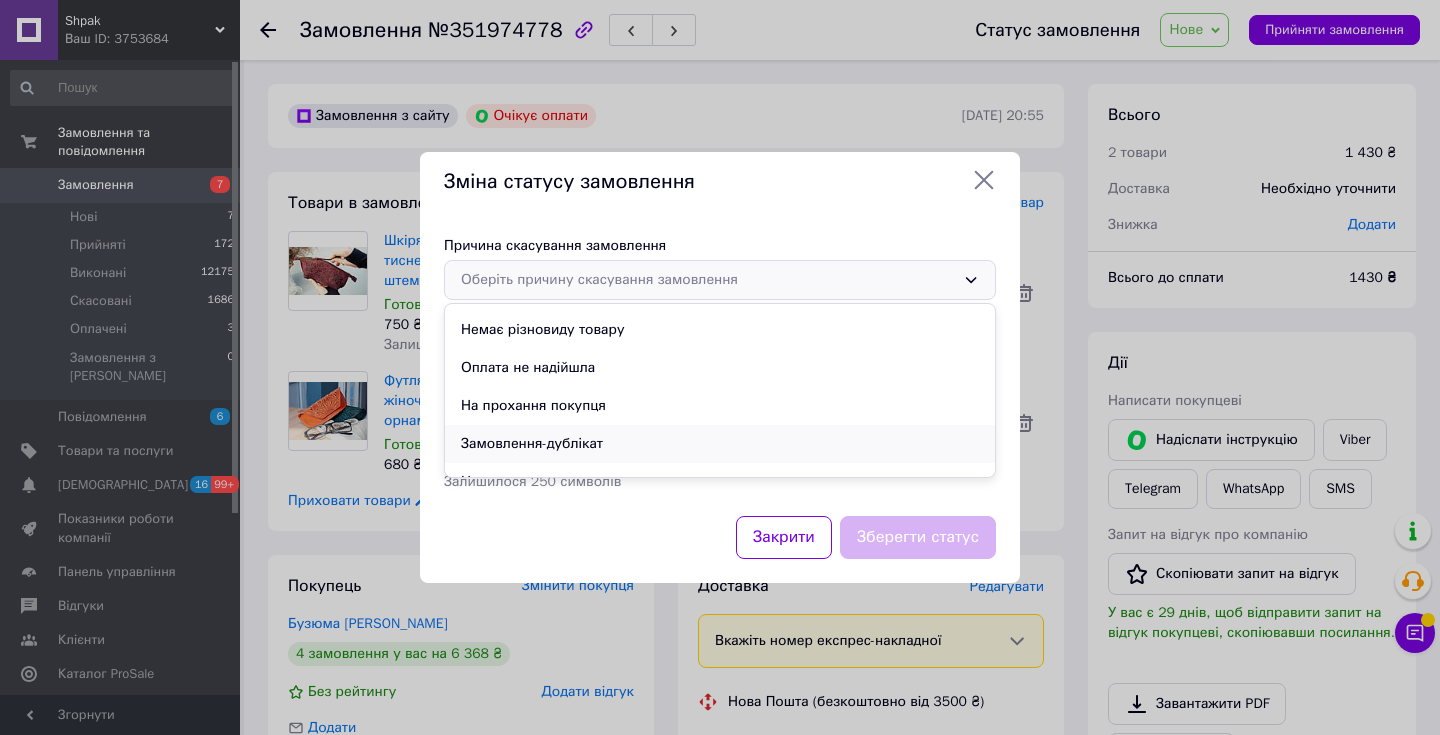 click on "Замовлення-дублікат" at bounding box center (720, 444) 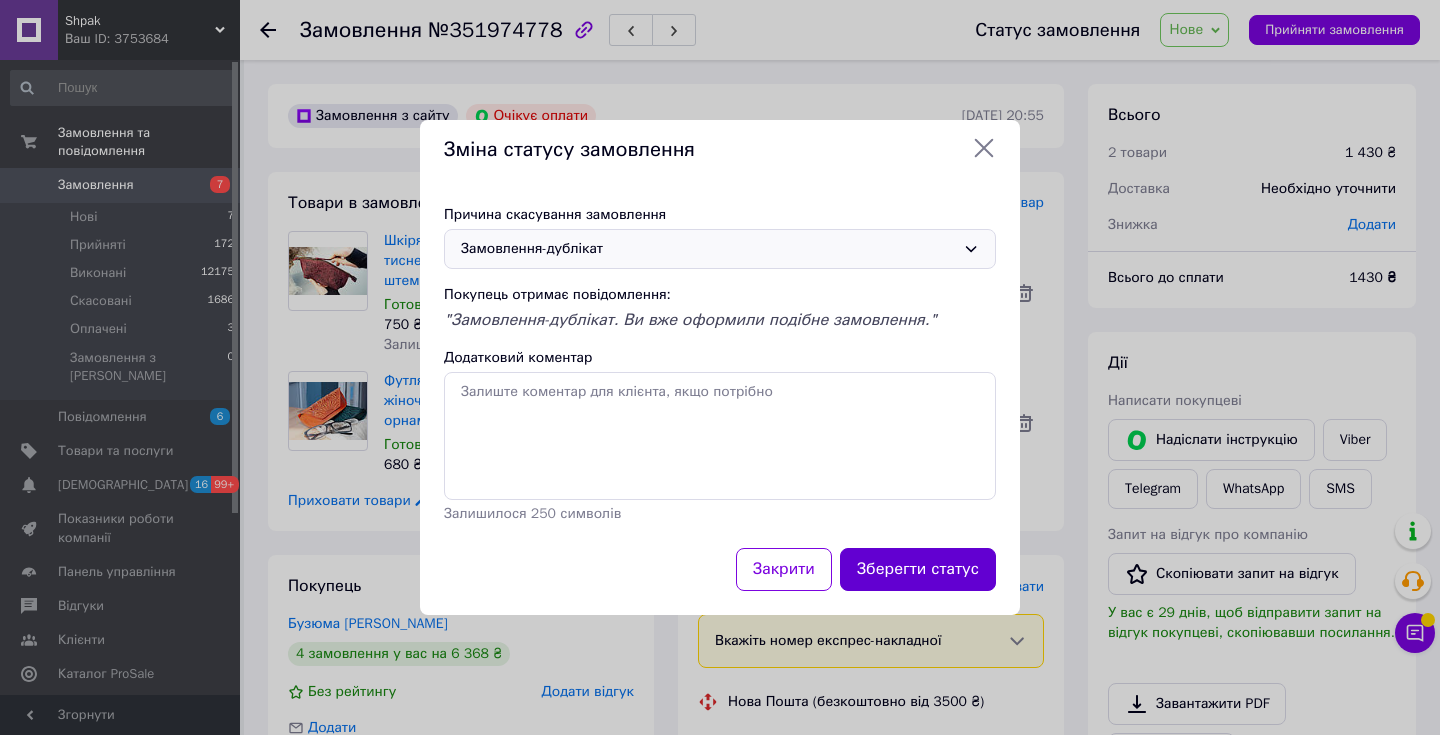 click on "Зберегти статус" at bounding box center [918, 569] 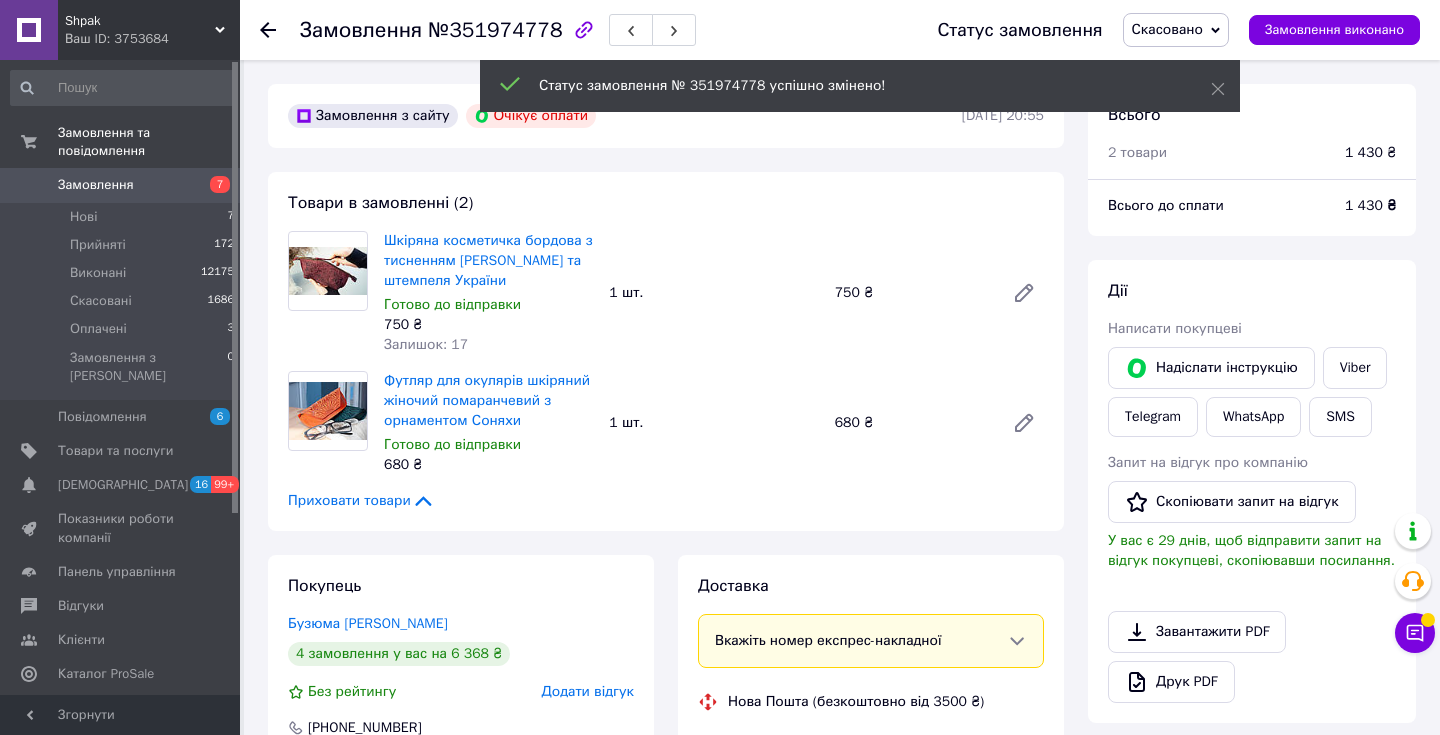 click 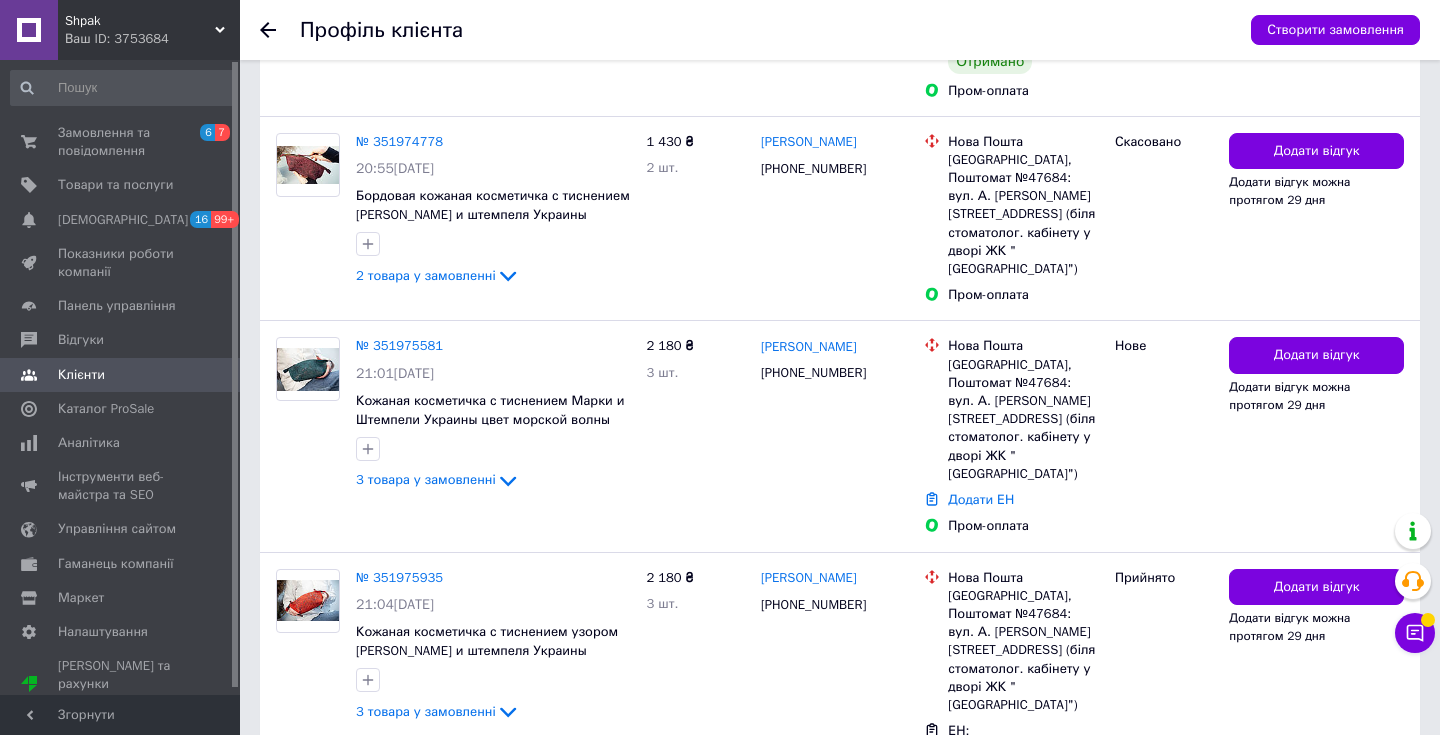 scroll, scrollTop: 821, scrollLeft: 0, axis: vertical 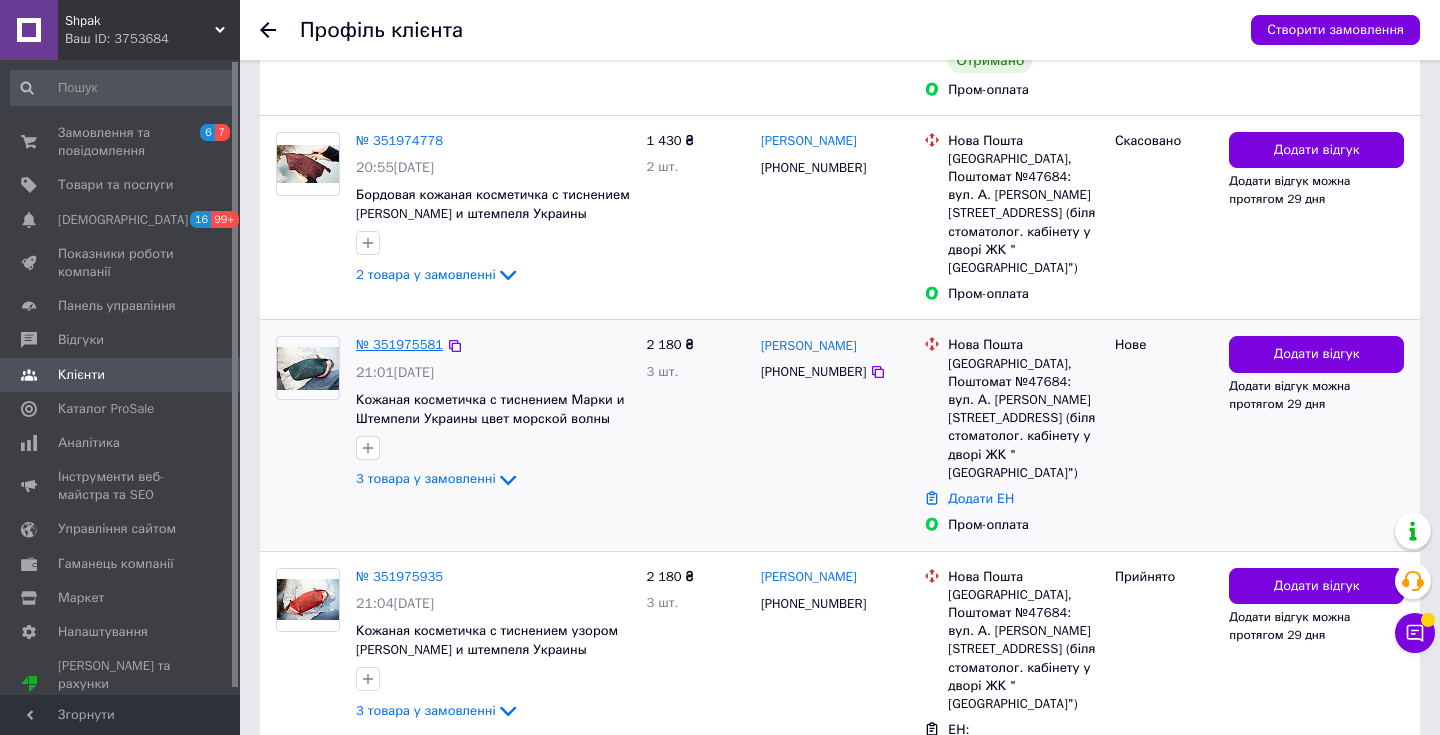 click on "№ 351975581" at bounding box center [399, 344] 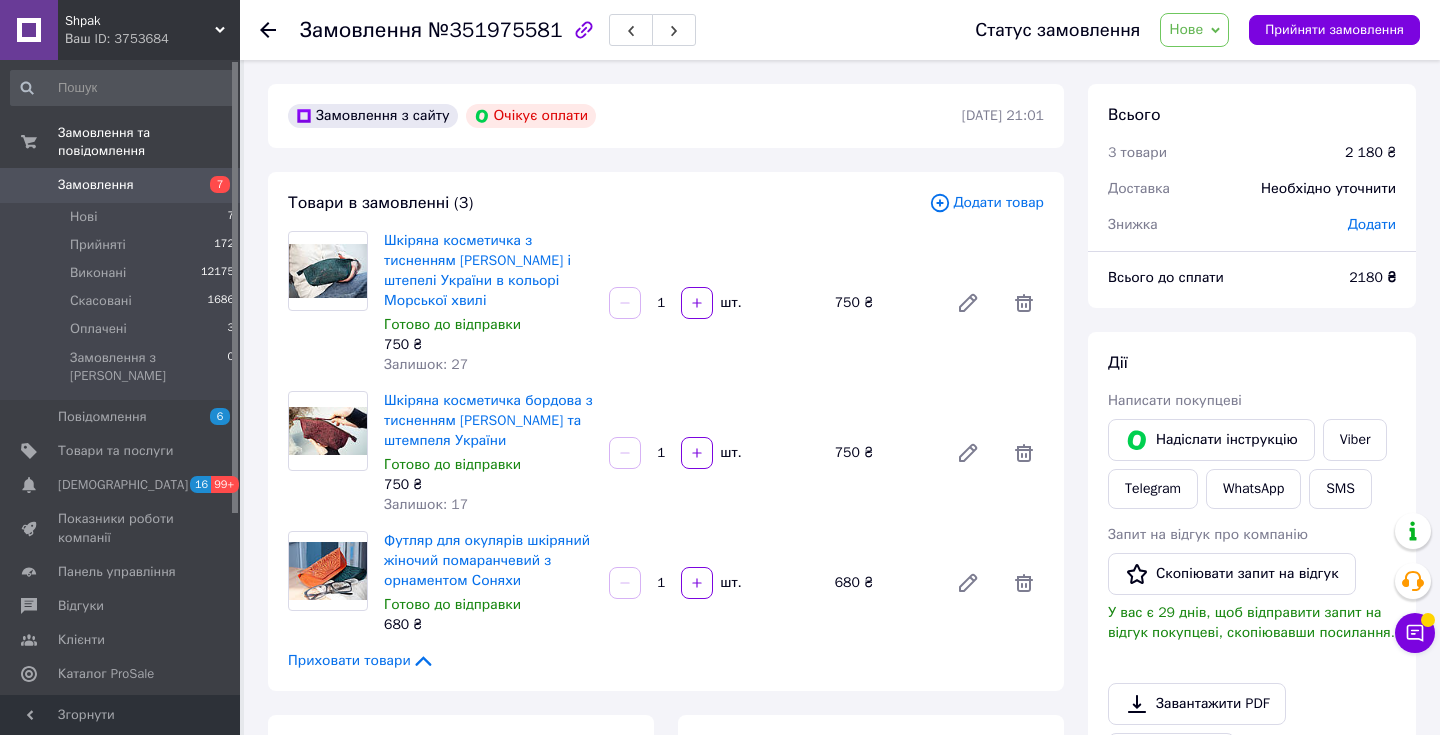 click on "Нове" at bounding box center [1186, 29] 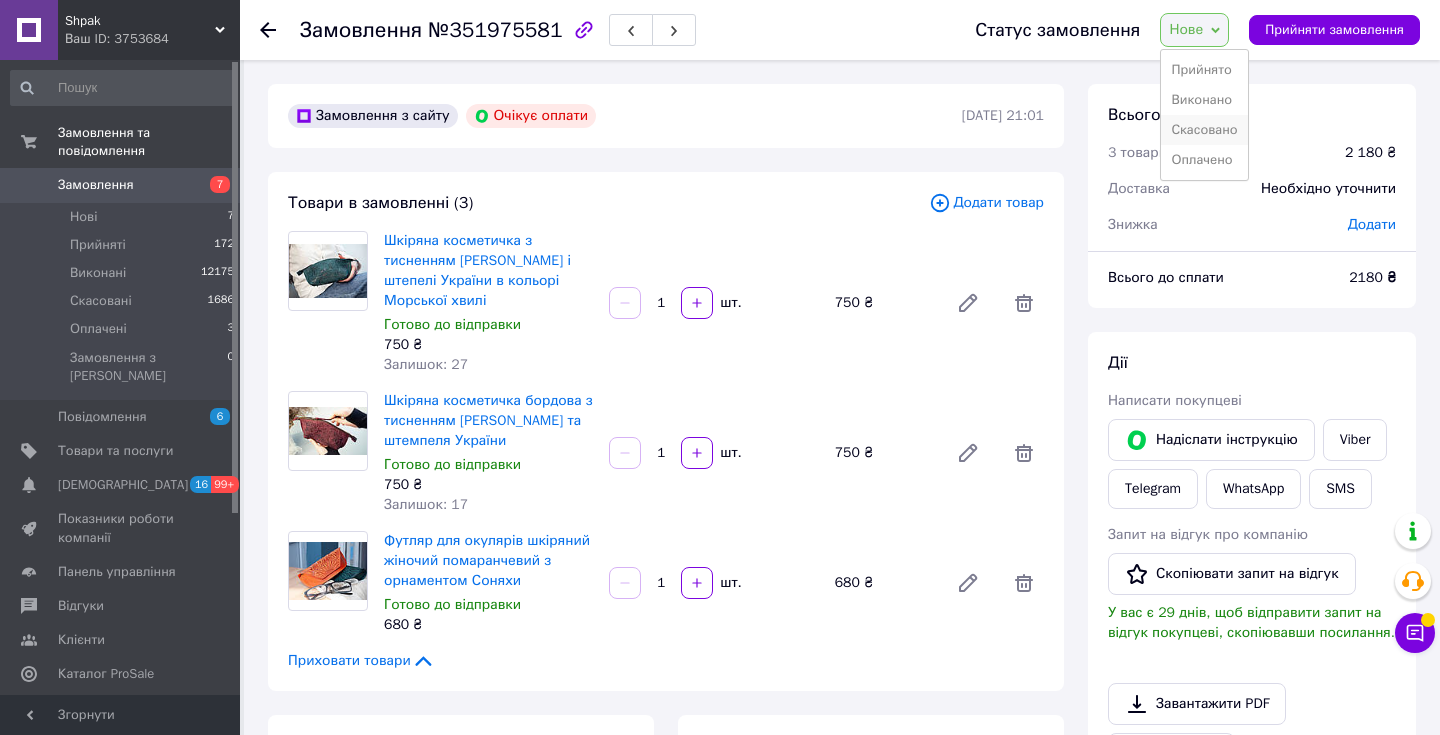 click on "Скасовано" at bounding box center [1204, 130] 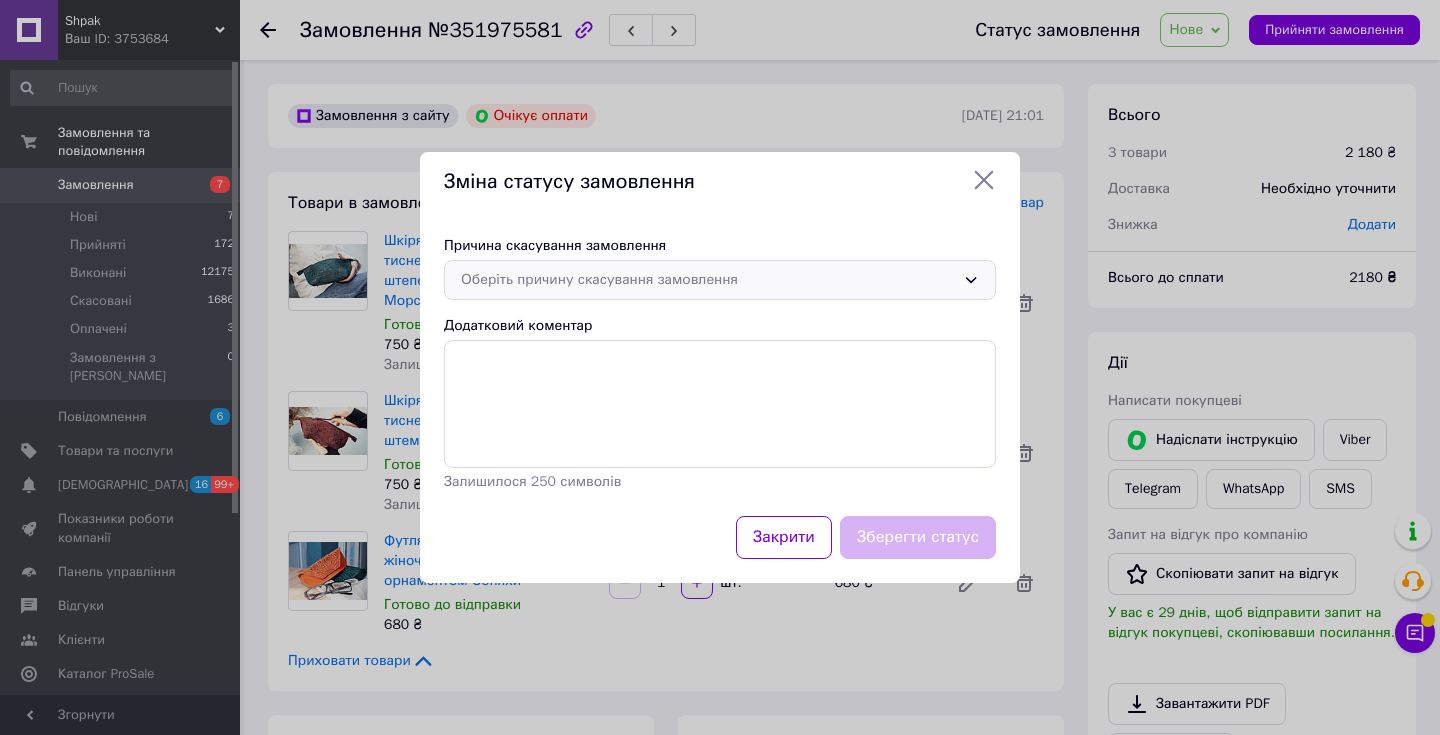 click on "Оберіть причину скасування замовлення" at bounding box center (708, 280) 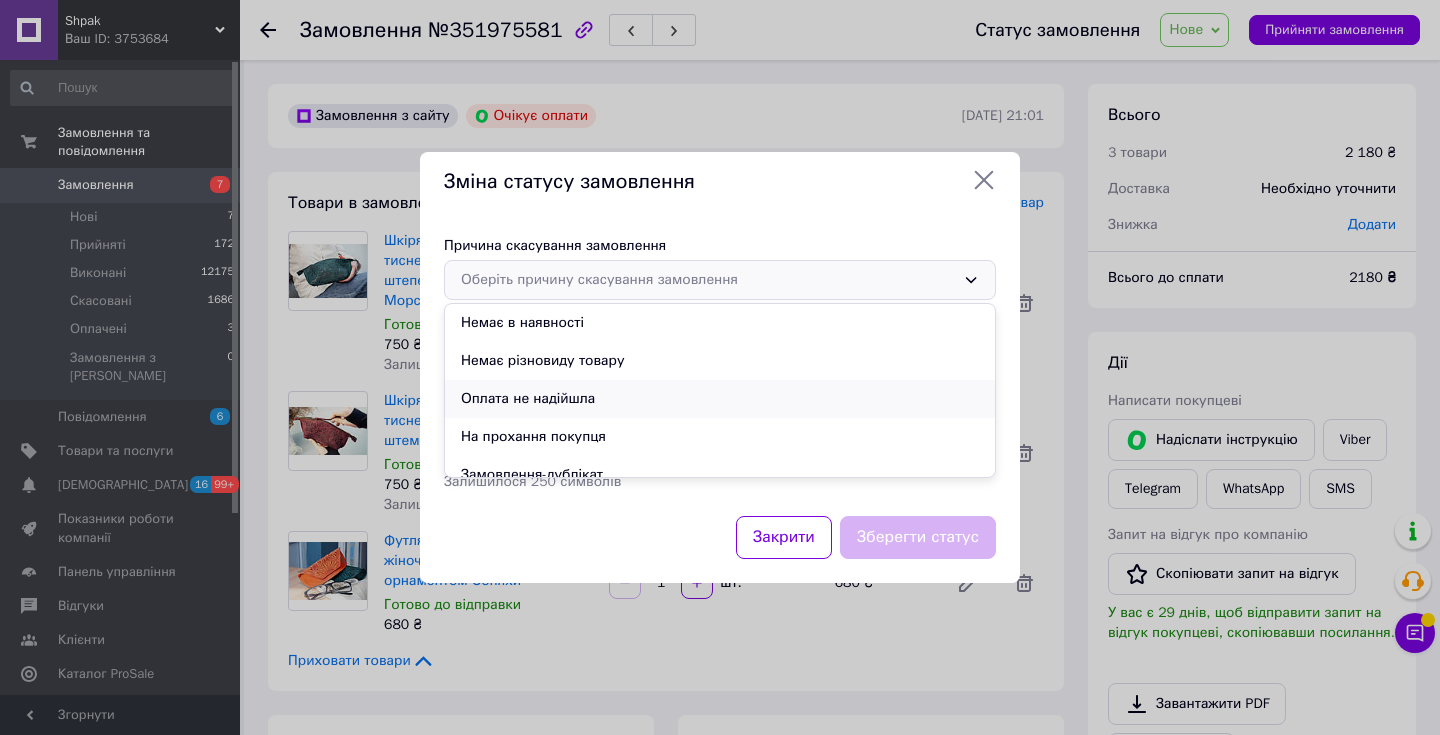 scroll, scrollTop: 82, scrollLeft: 0, axis: vertical 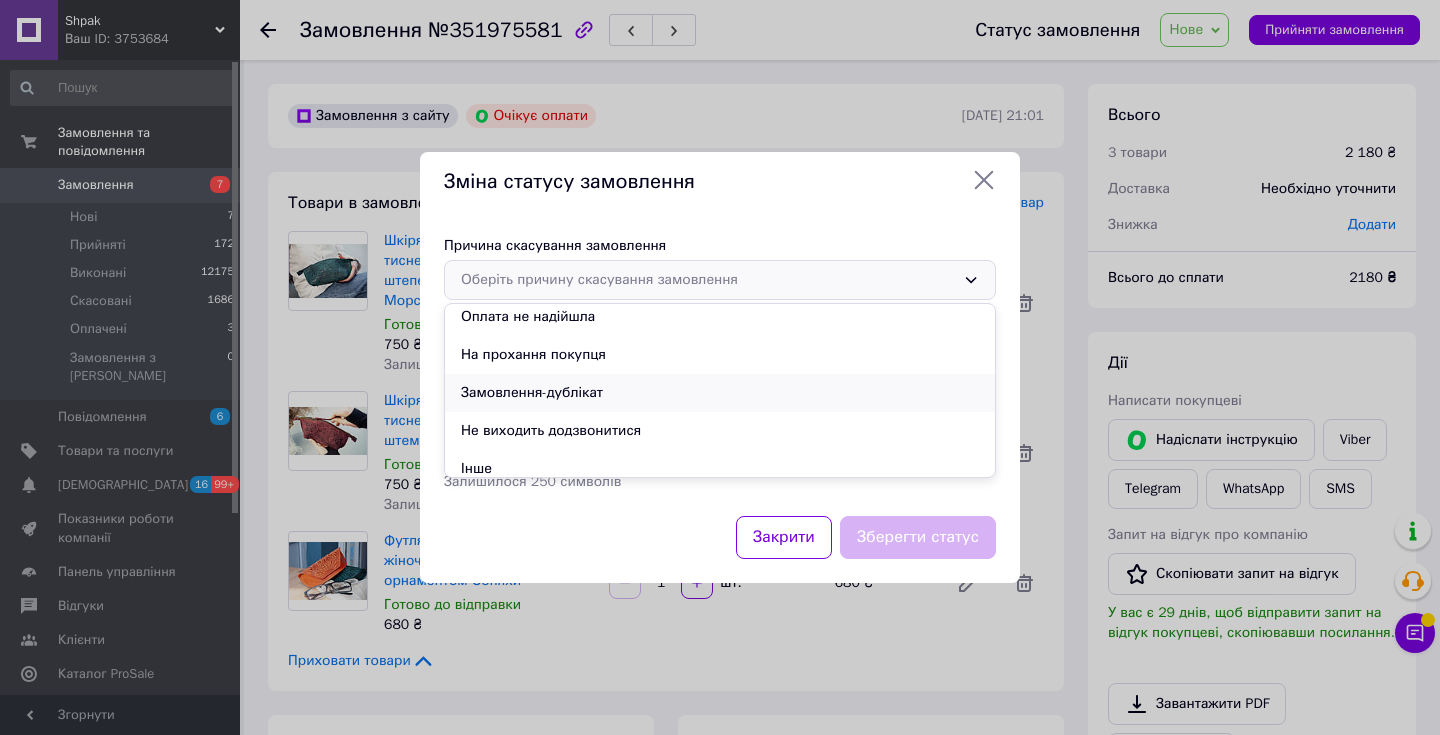 click on "Замовлення-дублікат" at bounding box center (720, 393) 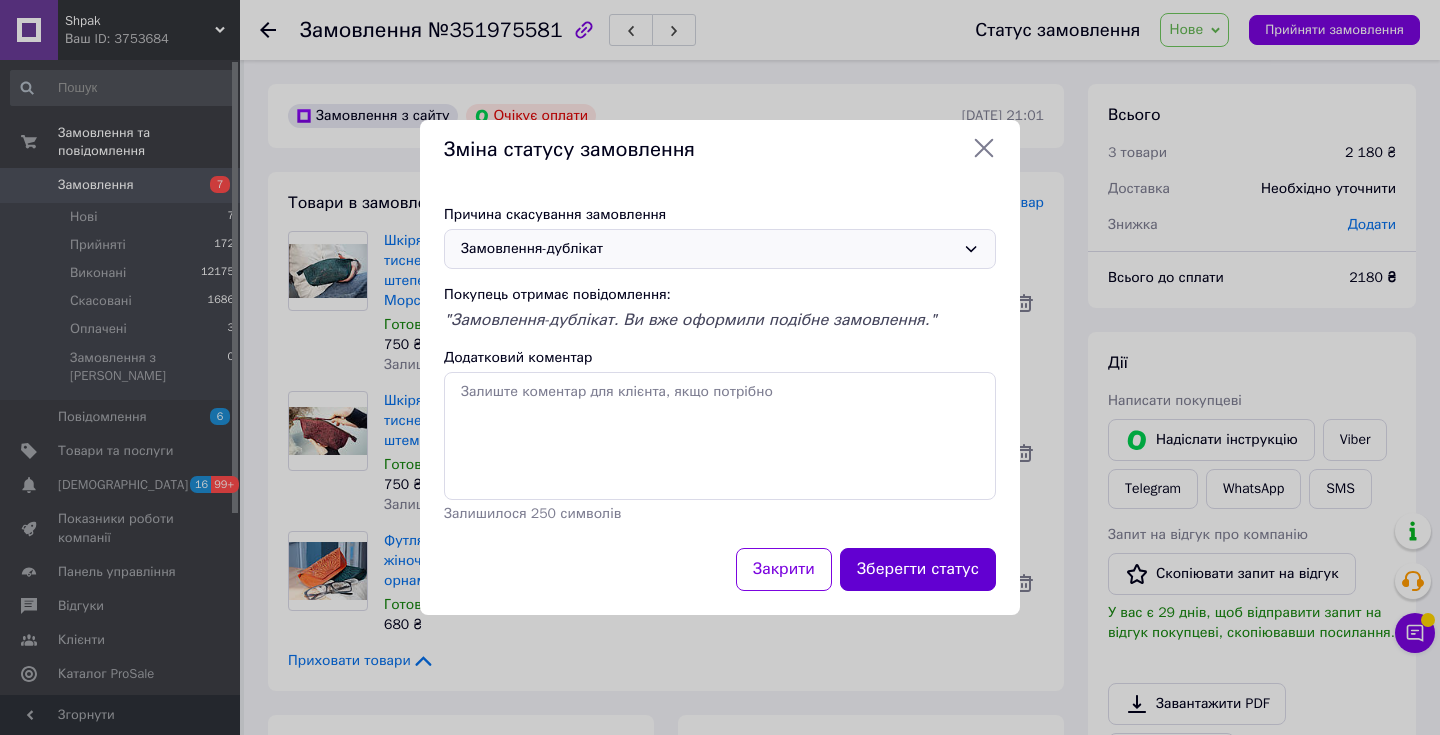 click on "Зберегти статус" at bounding box center [918, 569] 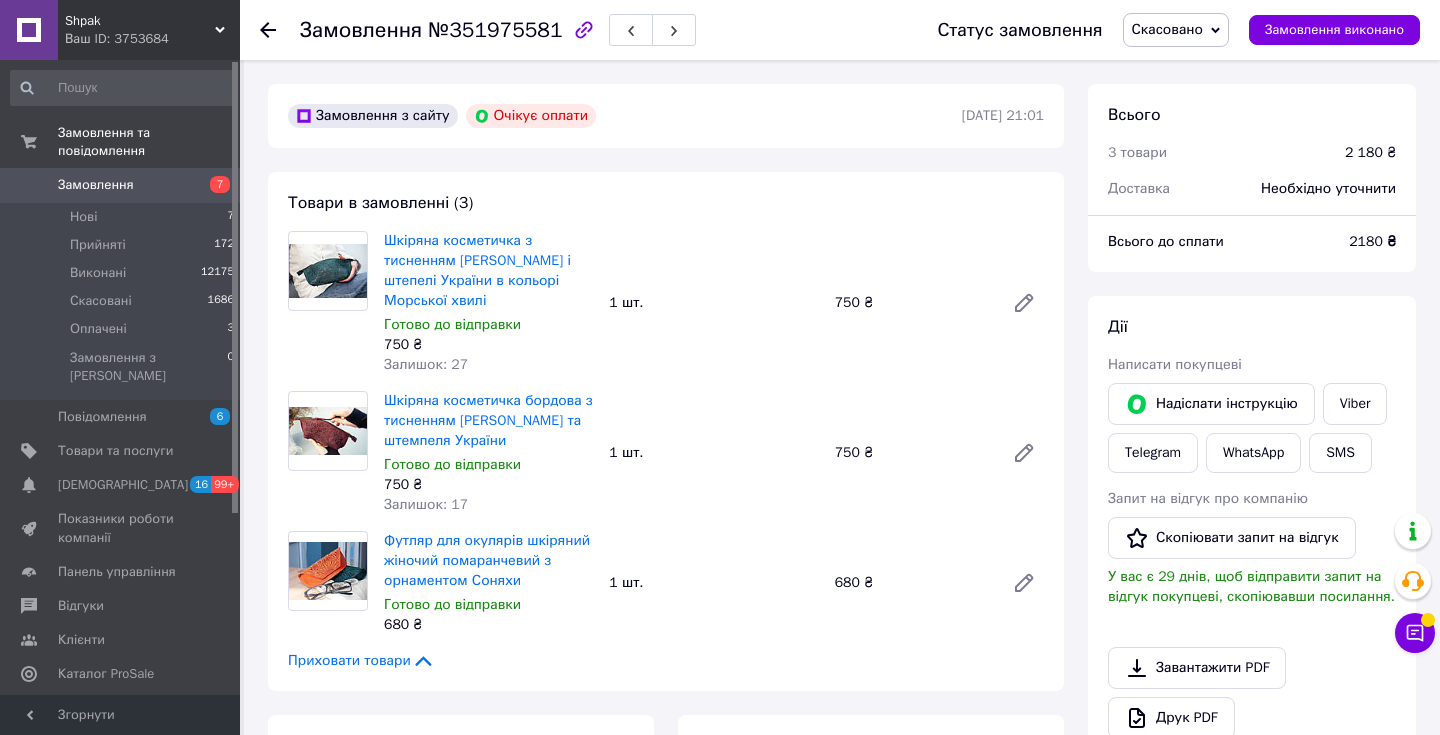 click on "Замовлення" at bounding box center [96, 185] 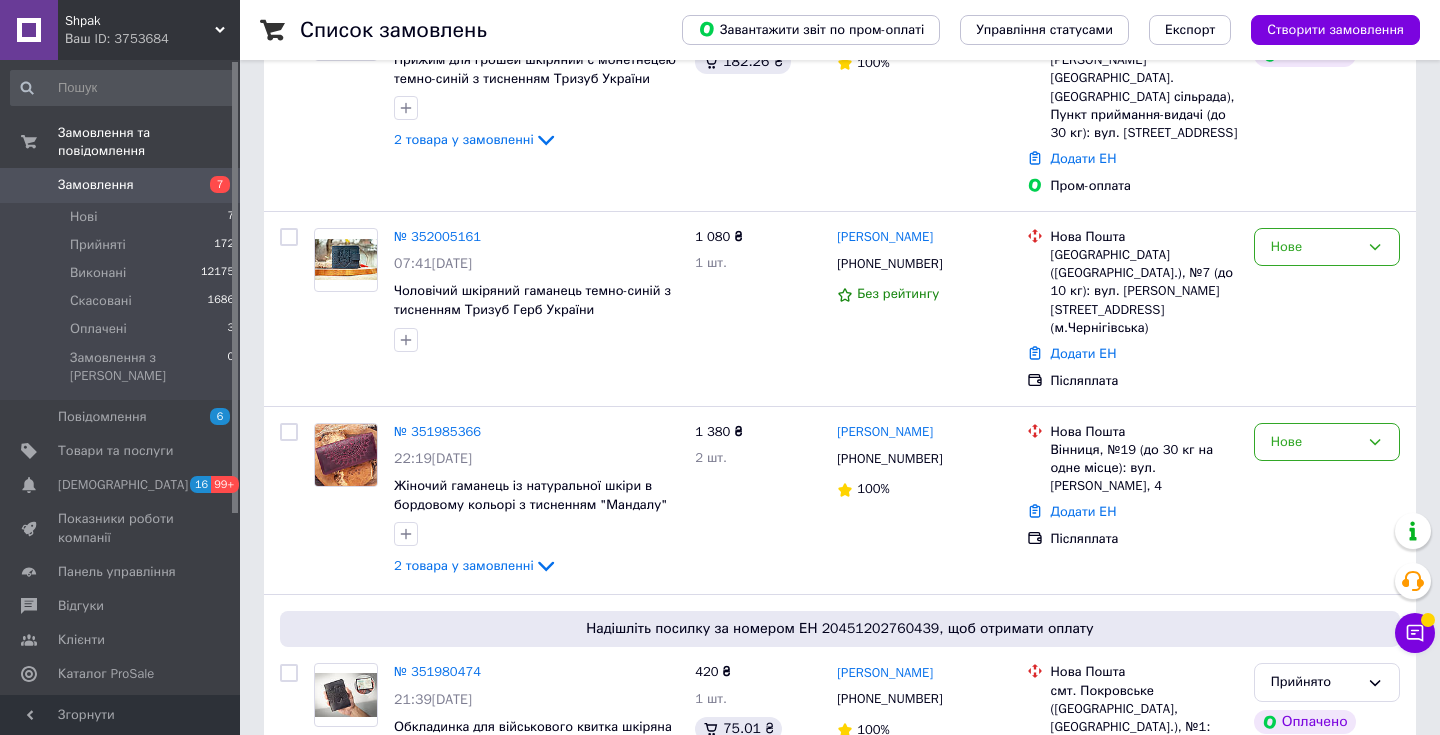 scroll, scrollTop: 271, scrollLeft: 0, axis: vertical 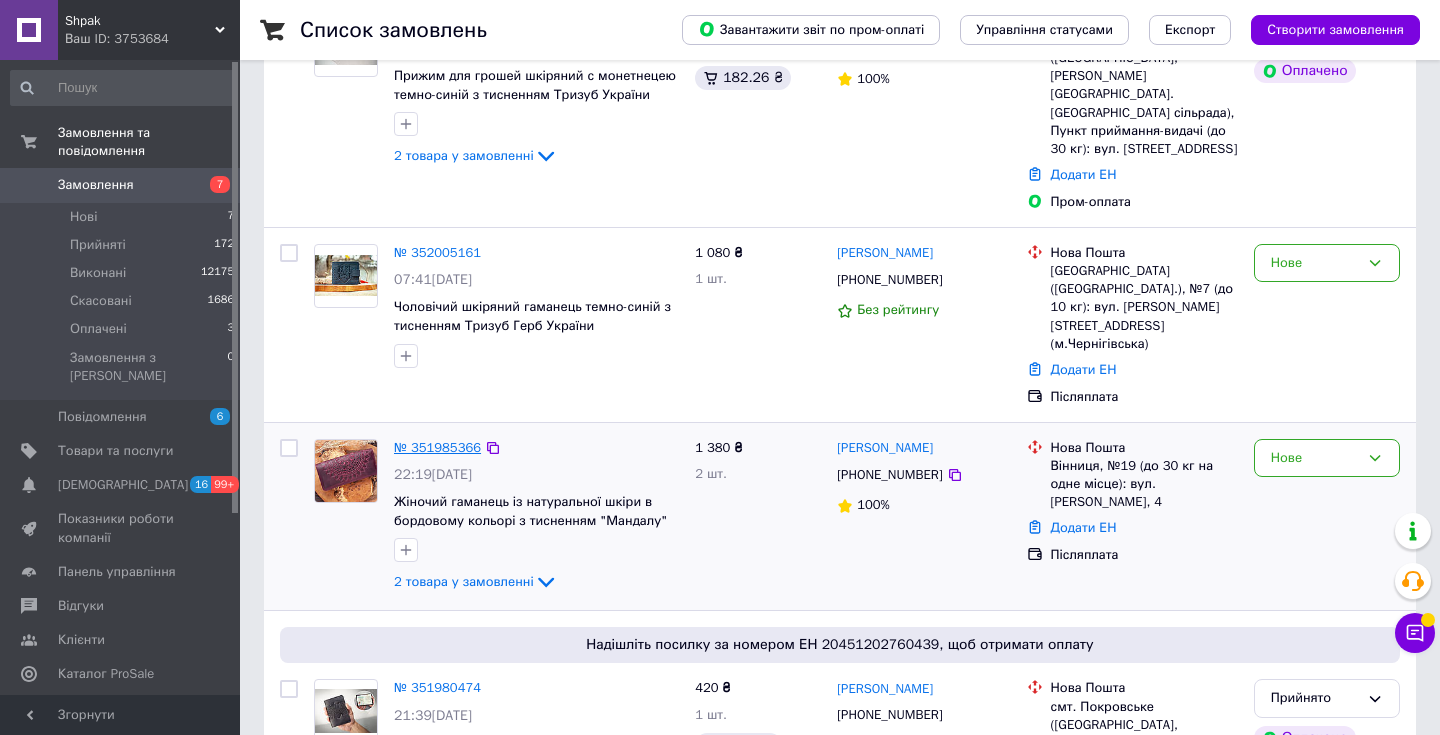 click on "№ 351985366" at bounding box center (437, 447) 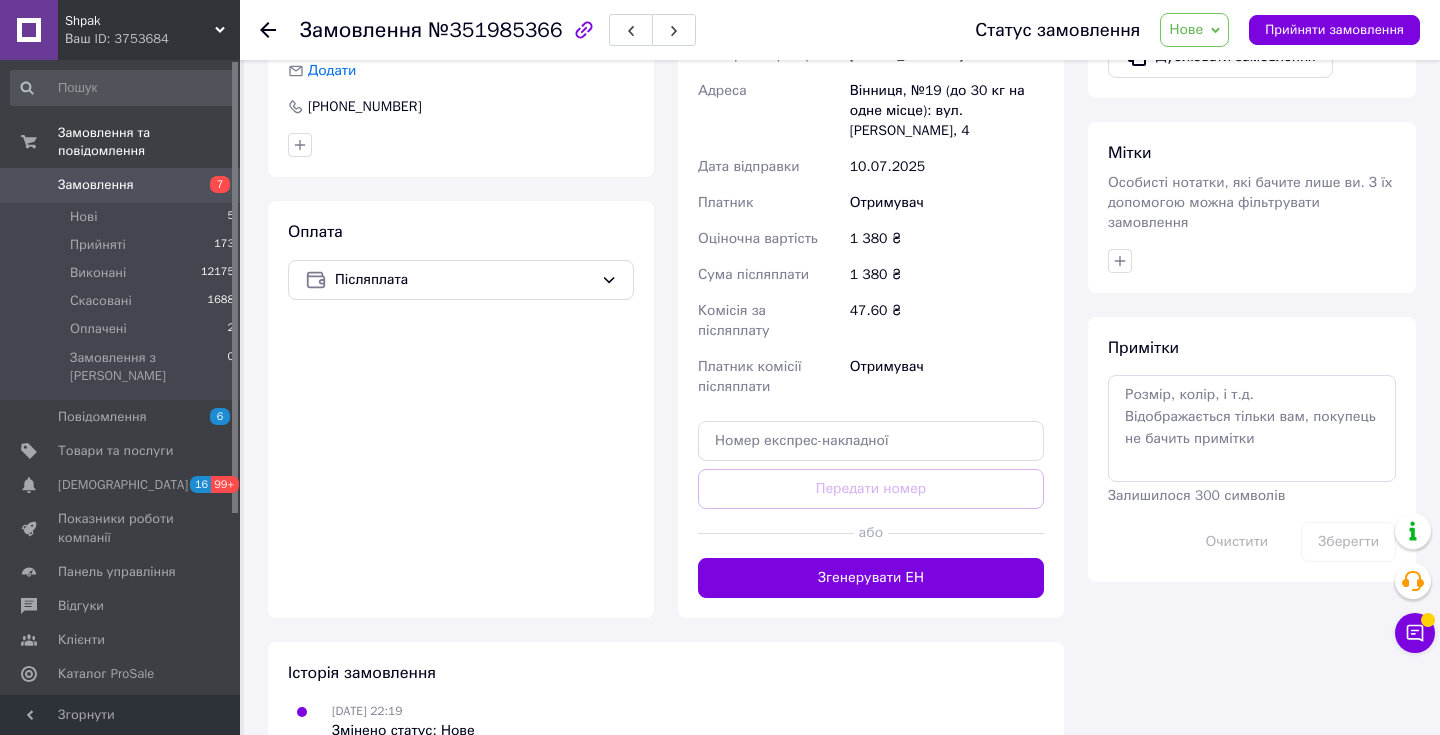 scroll, scrollTop: 774, scrollLeft: 0, axis: vertical 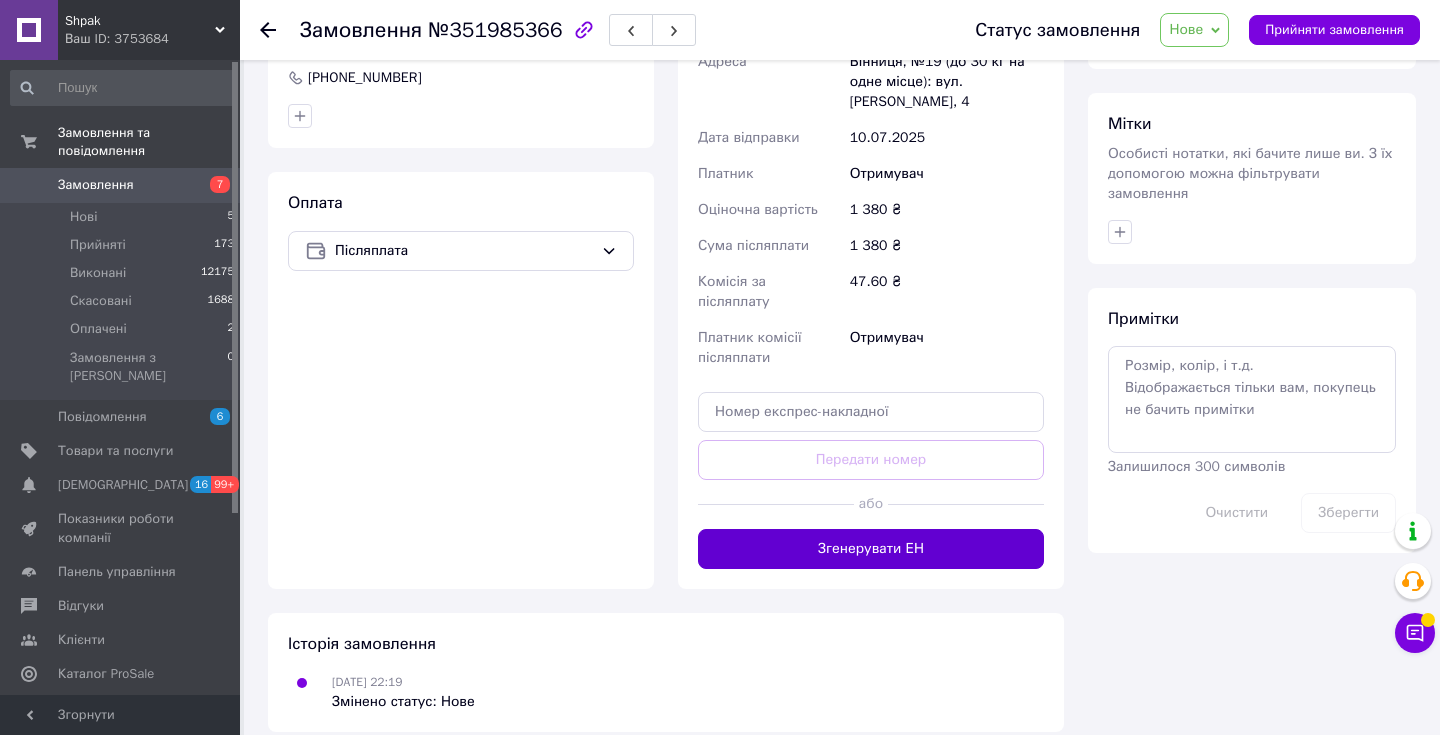 click on "Згенерувати ЕН" at bounding box center [871, 549] 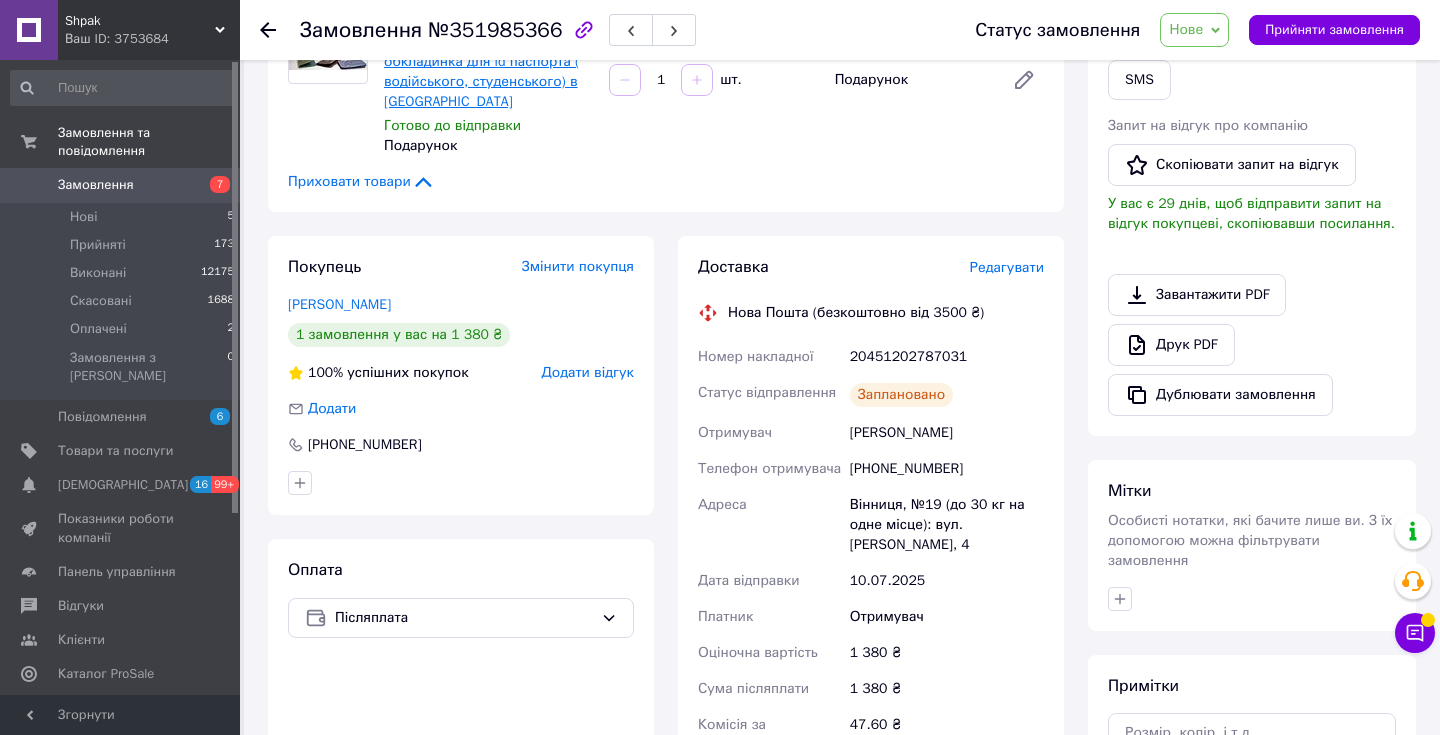 scroll, scrollTop: 409, scrollLeft: 0, axis: vertical 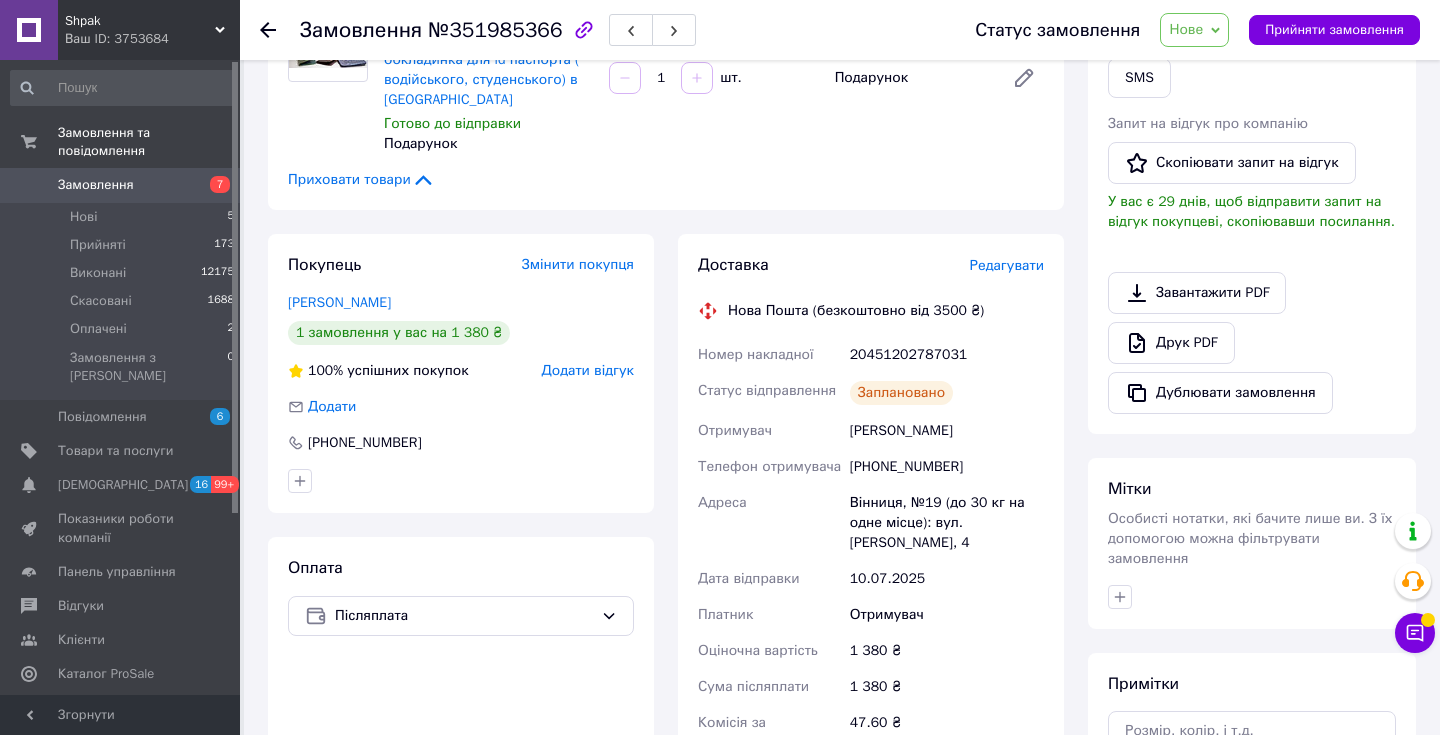 click on "Нове" at bounding box center [1186, 29] 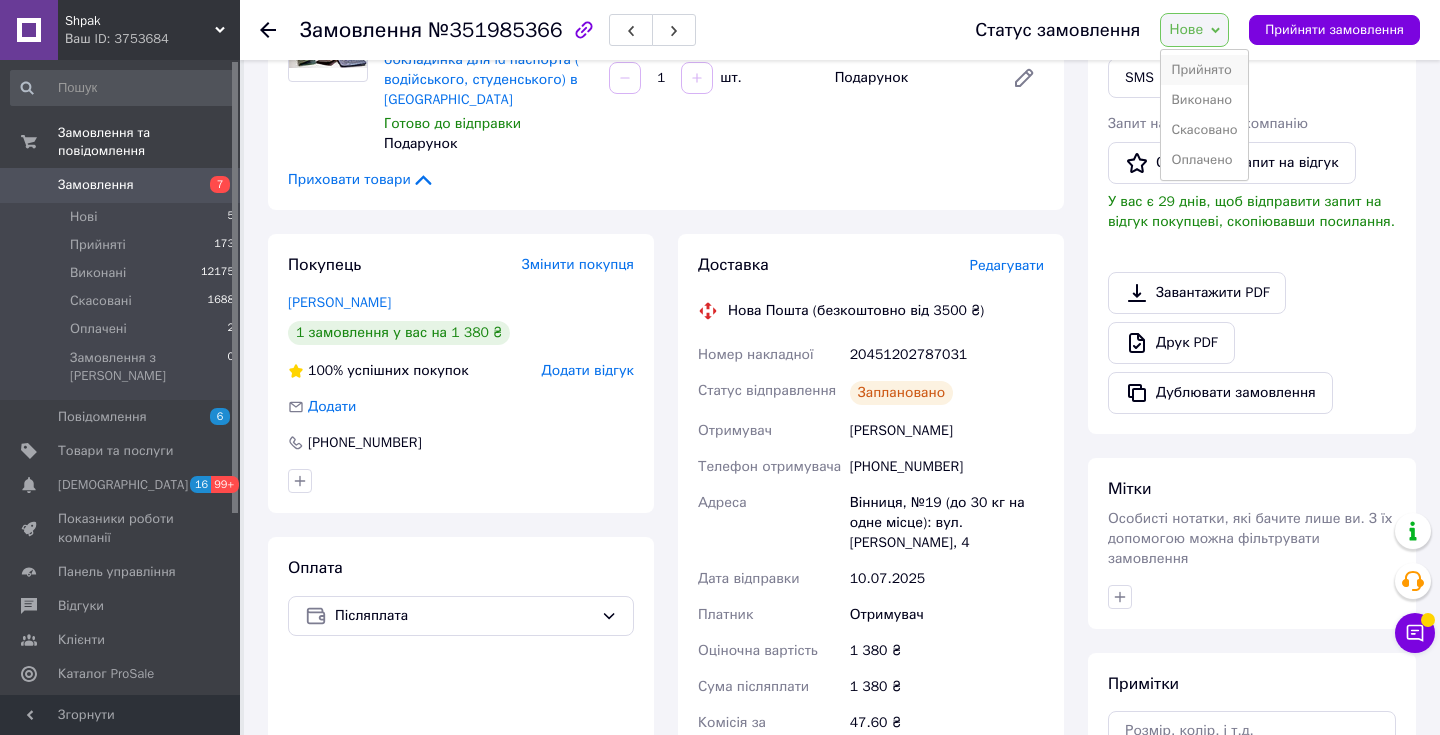 click on "Прийнято" at bounding box center [1204, 70] 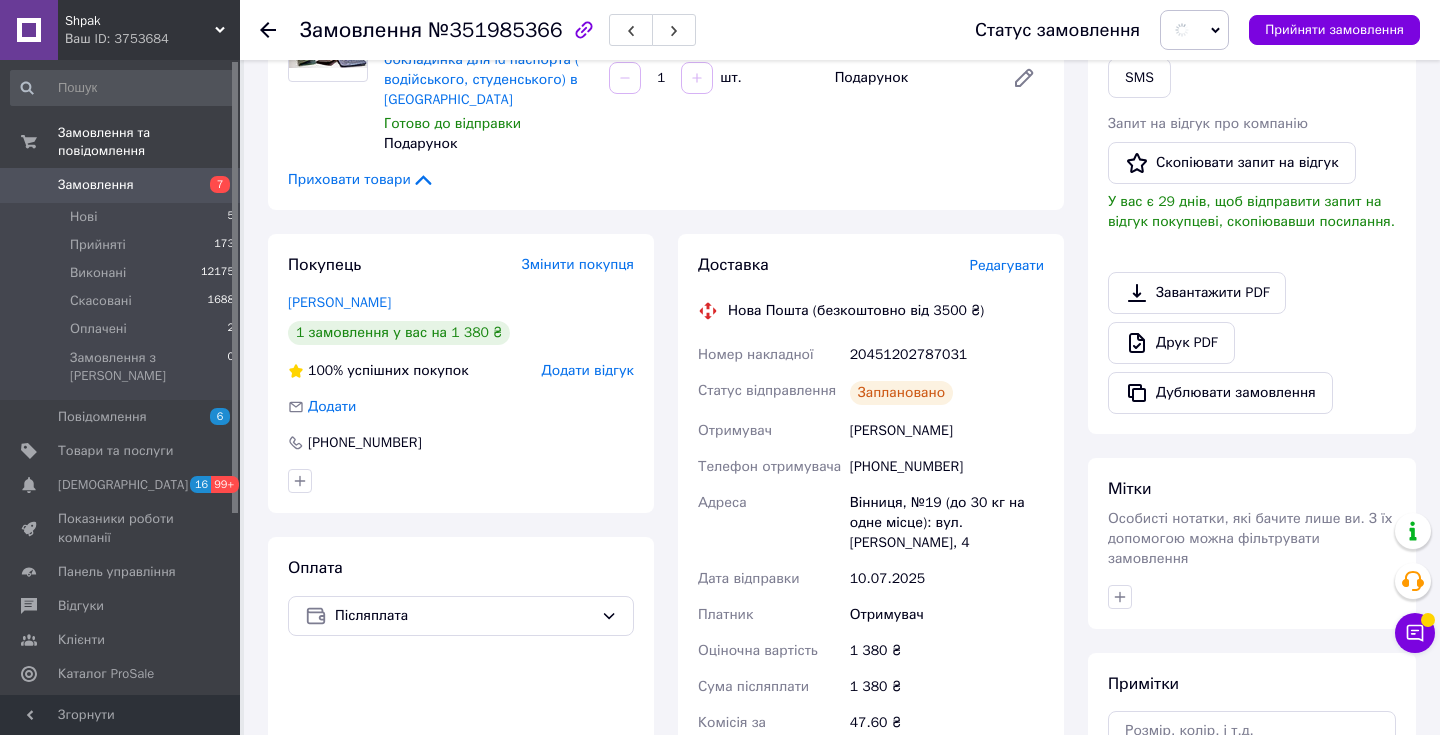 click 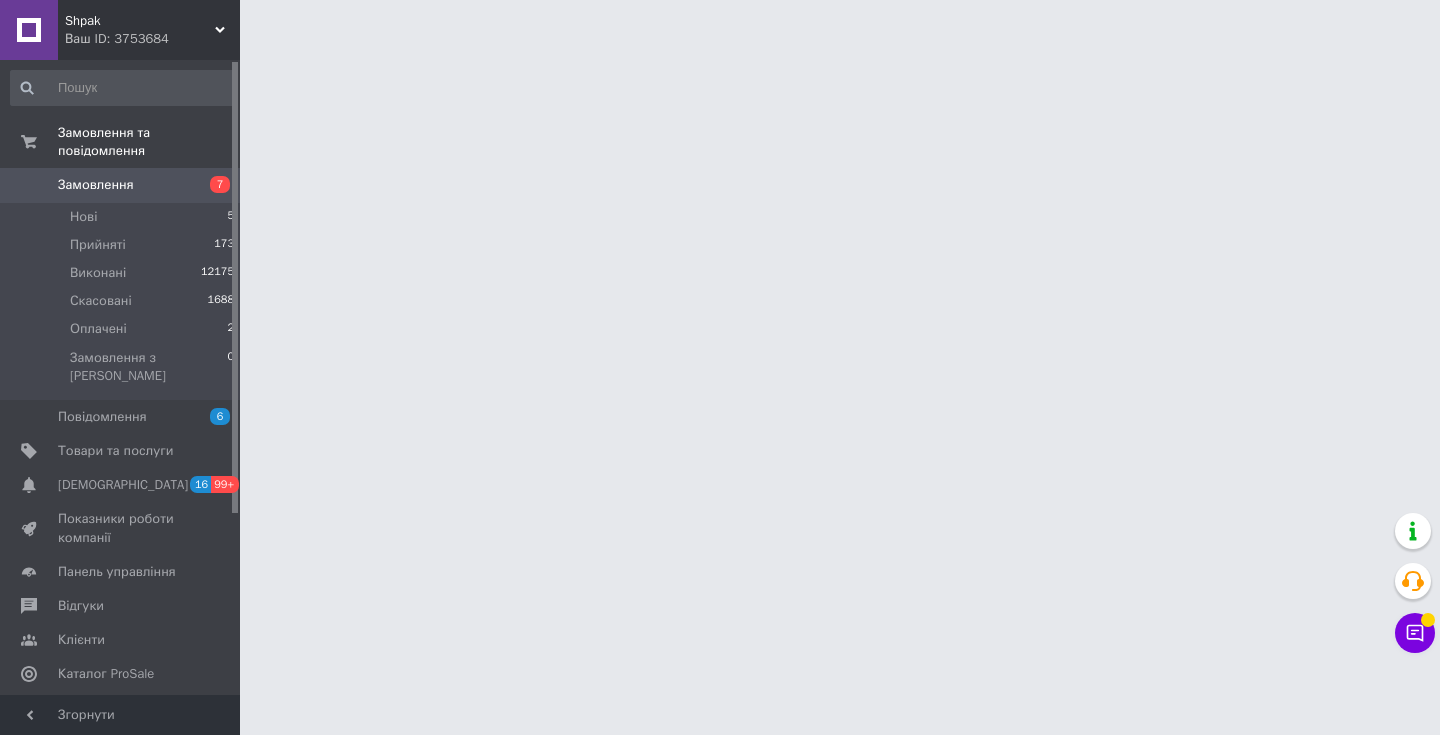 scroll, scrollTop: 0, scrollLeft: 0, axis: both 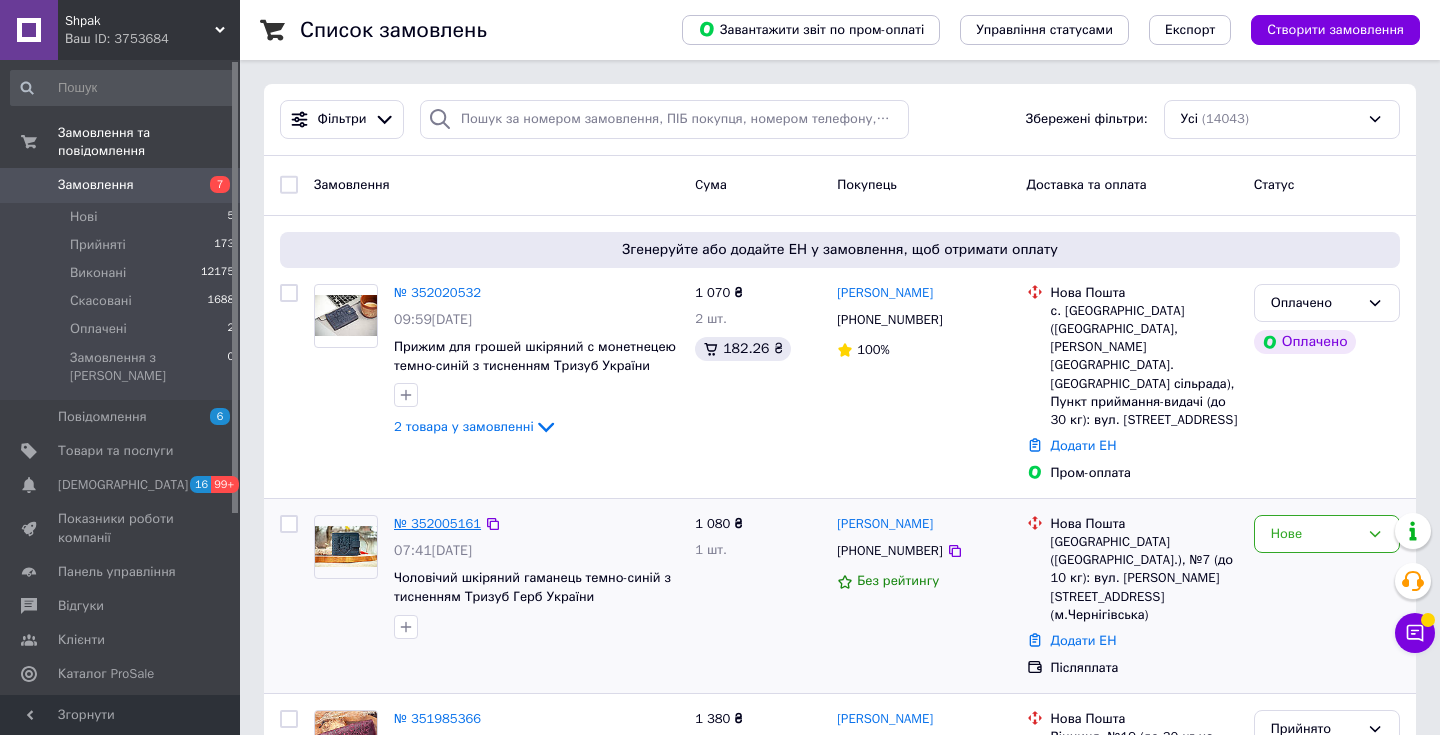 click on "№ 352005161" at bounding box center (437, 523) 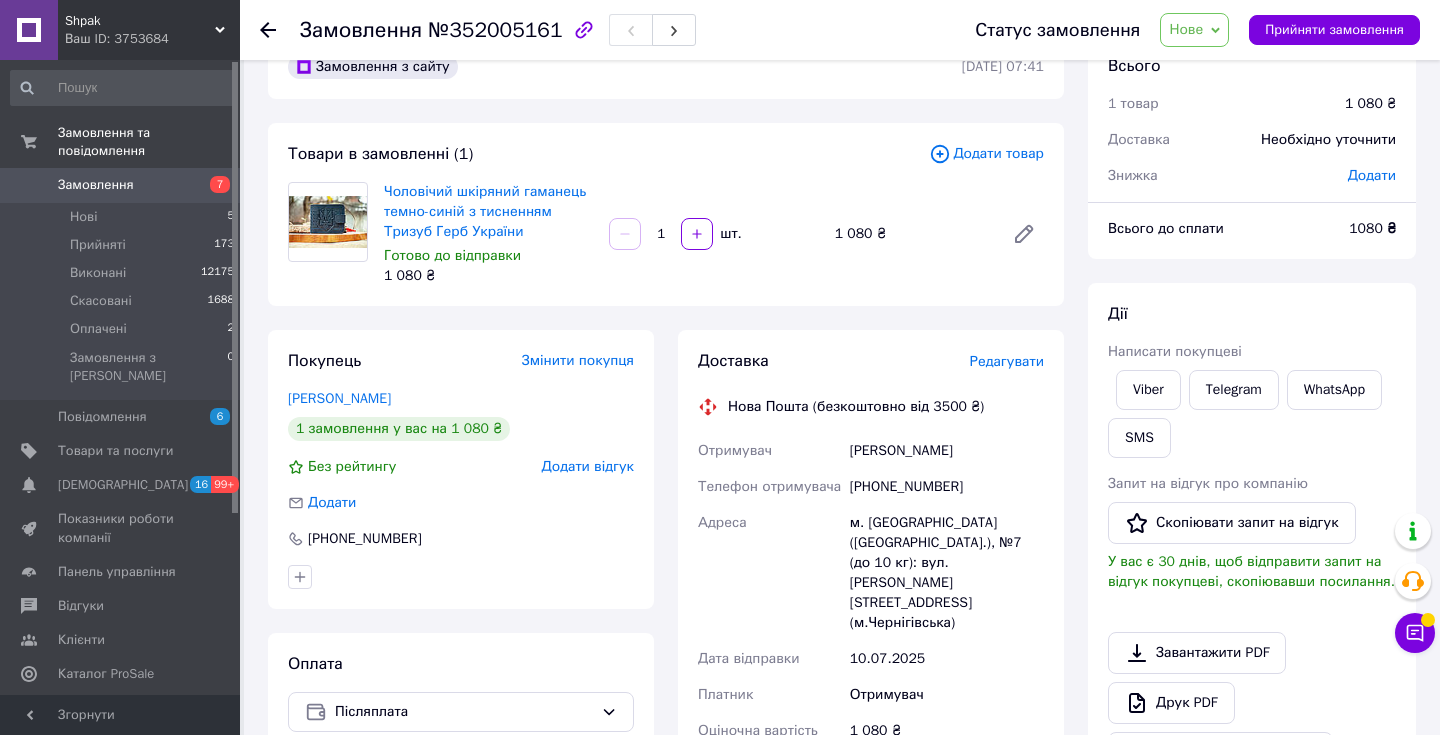 scroll, scrollTop: 54, scrollLeft: 0, axis: vertical 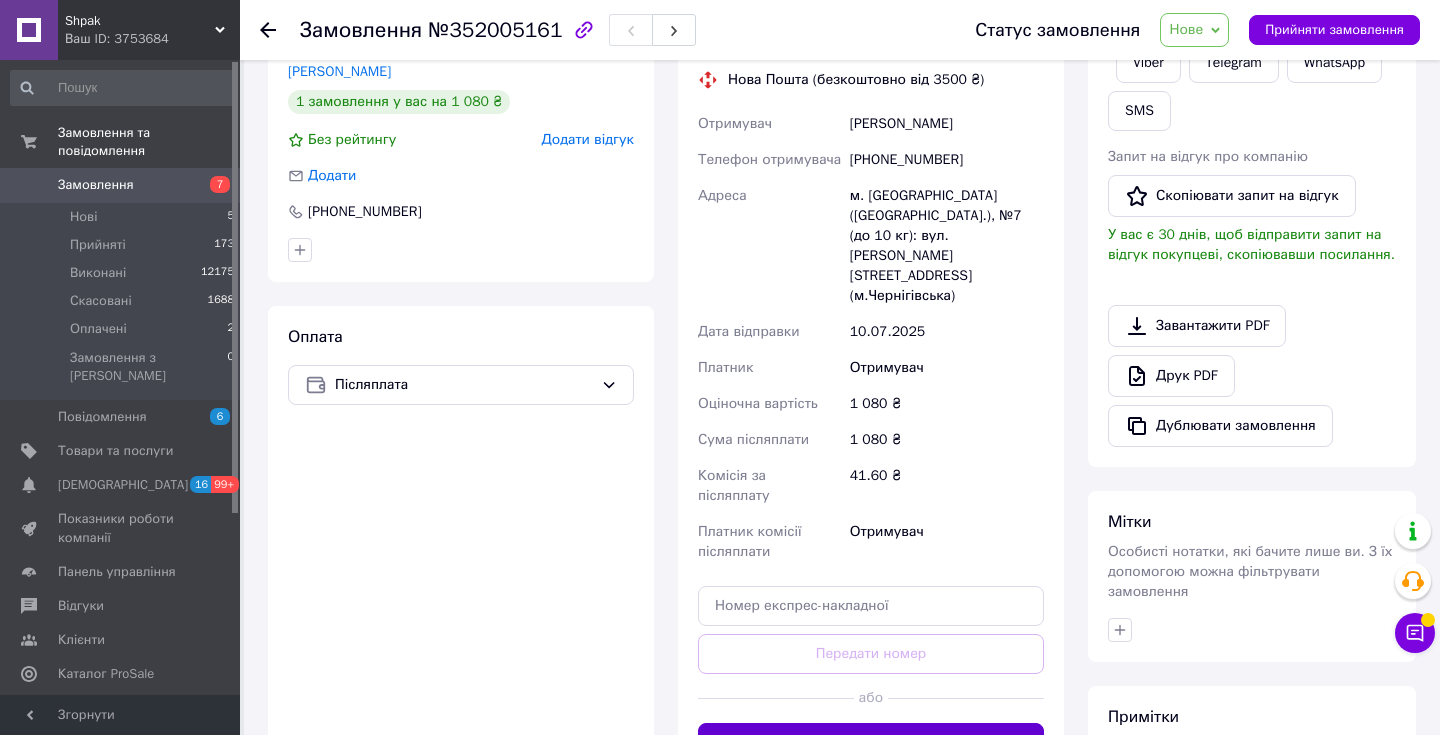 click on "Згенерувати ЕН" at bounding box center (871, 743) 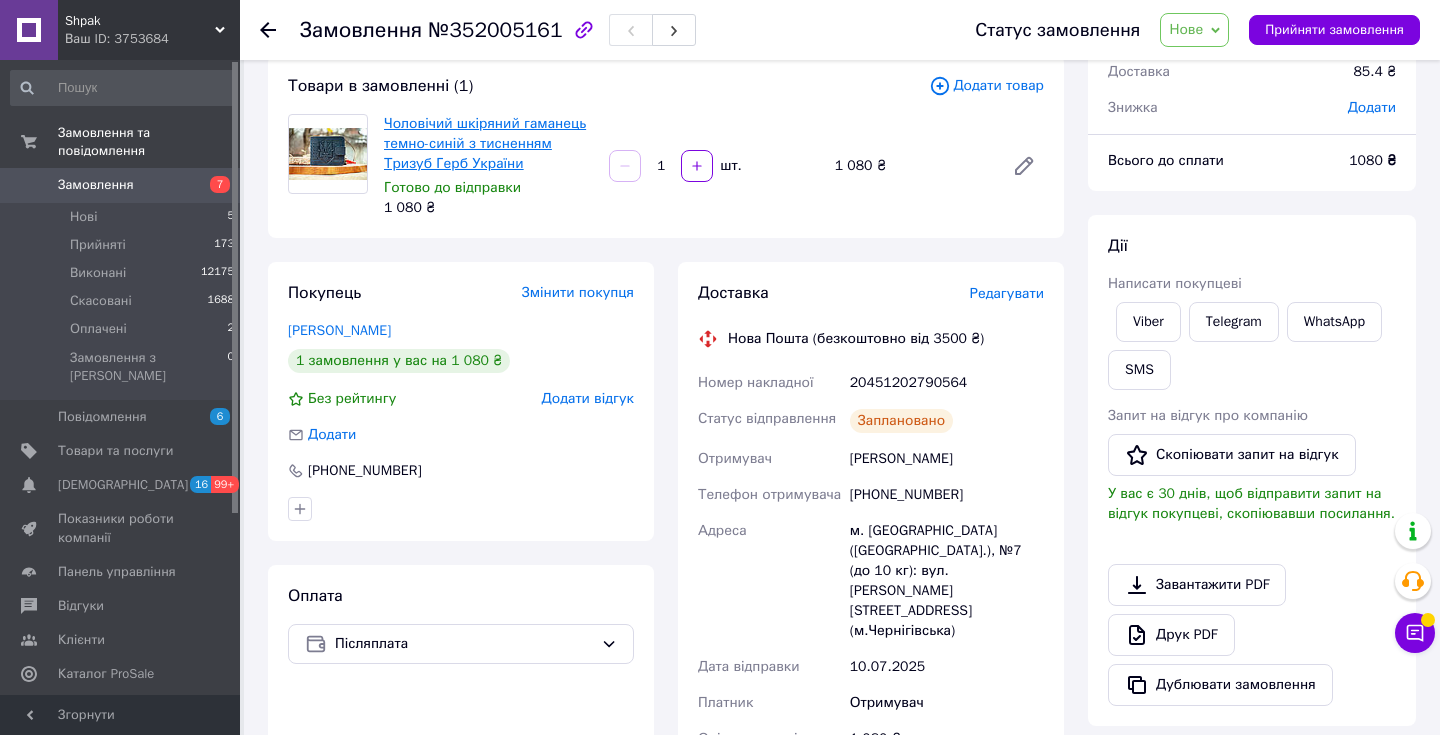 scroll, scrollTop: 161, scrollLeft: 0, axis: vertical 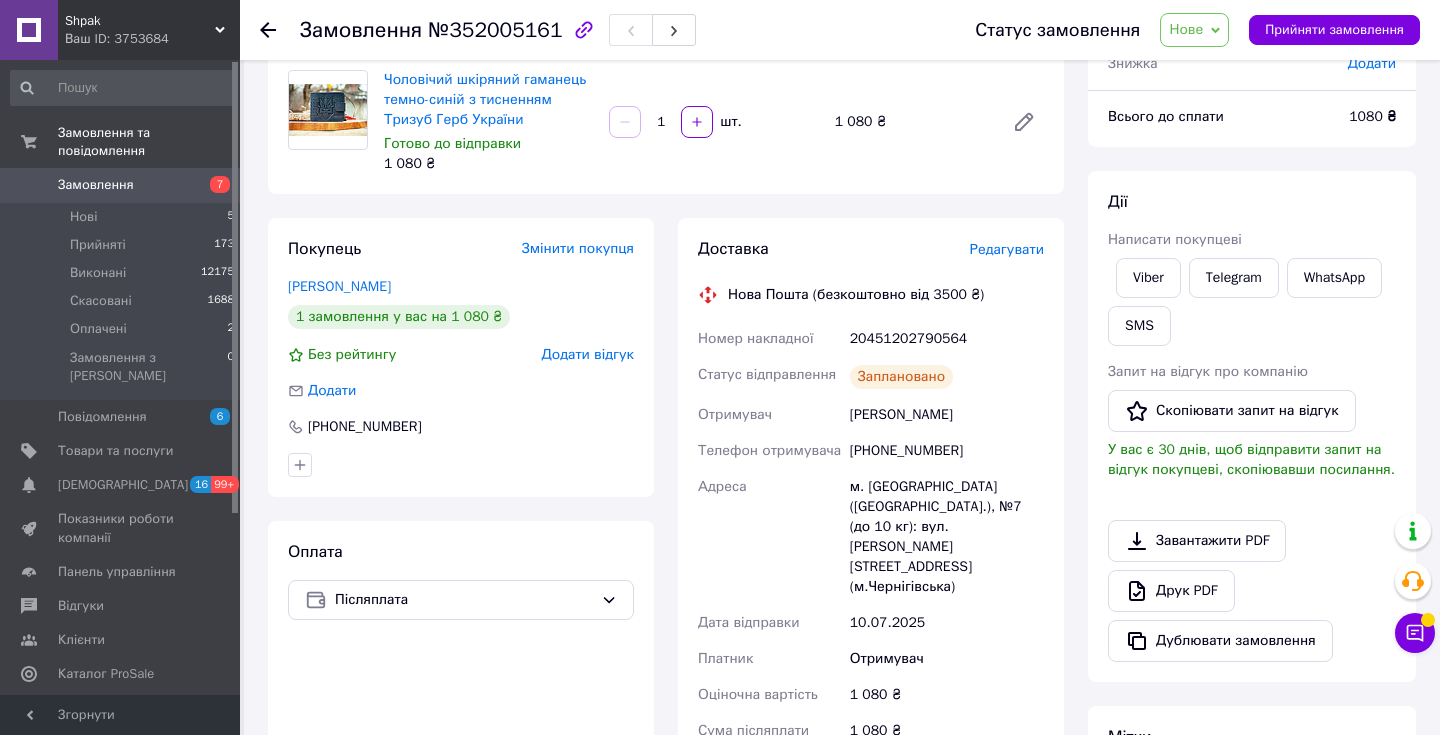 click on "Нове" at bounding box center (1194, 30) 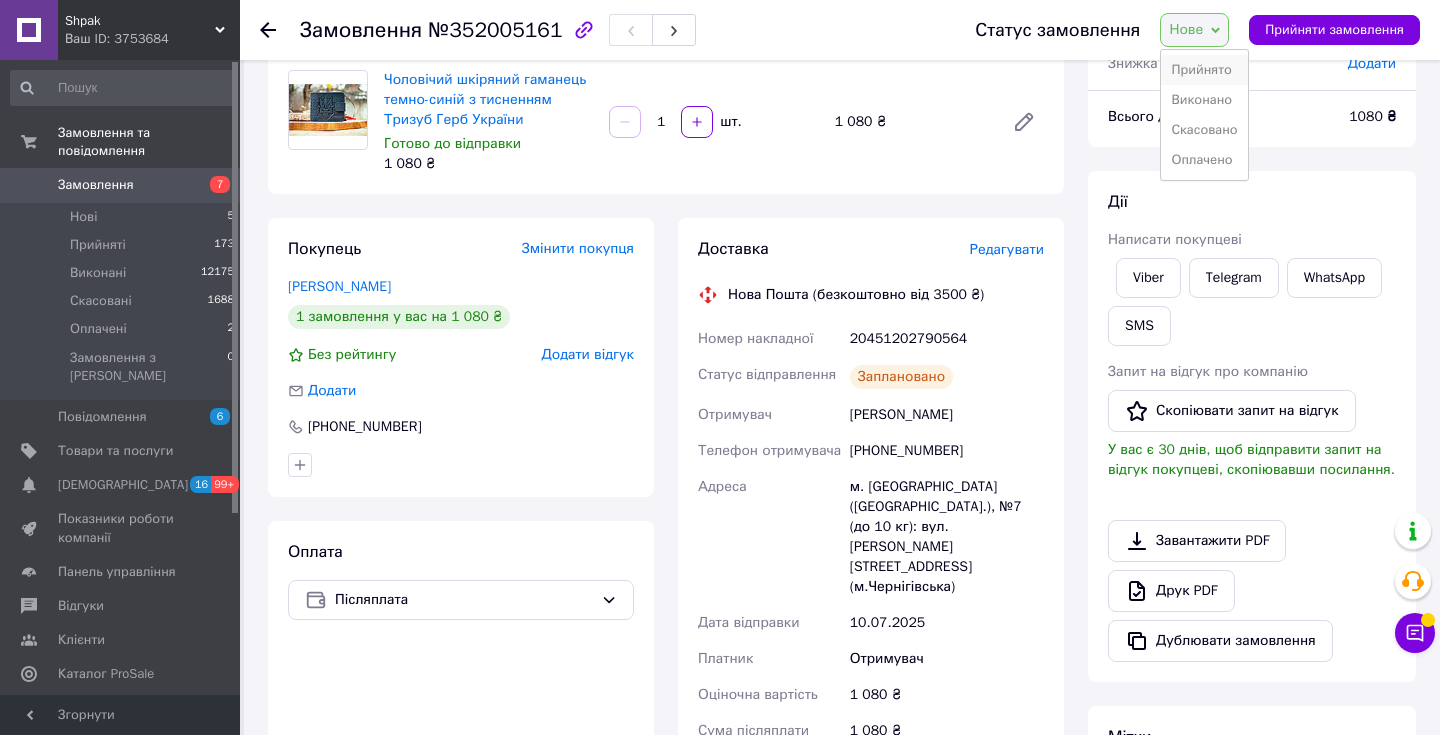 click on "Прийнято" at bounding box center [1204, 70] 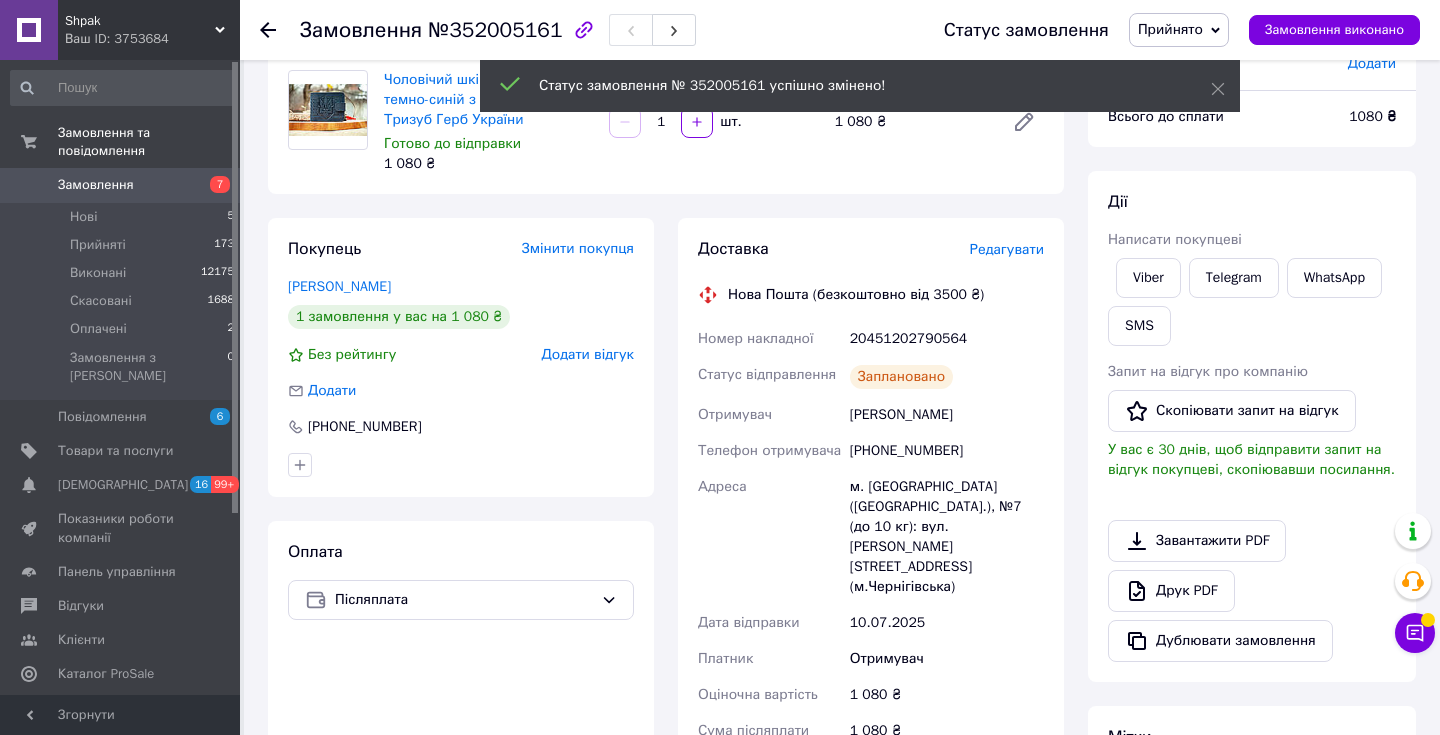 click 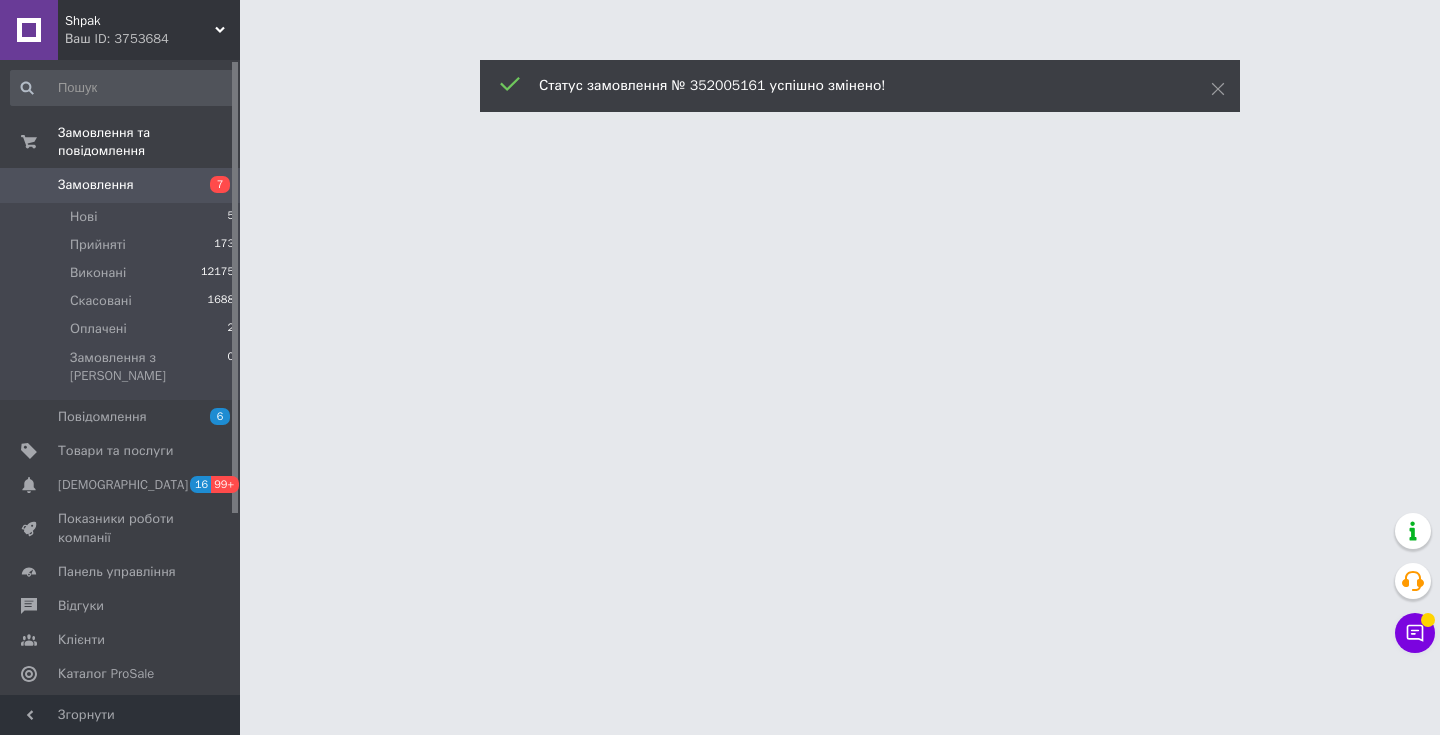 scroll, scrollTop: 0, scrollLeft: 0, axis: both 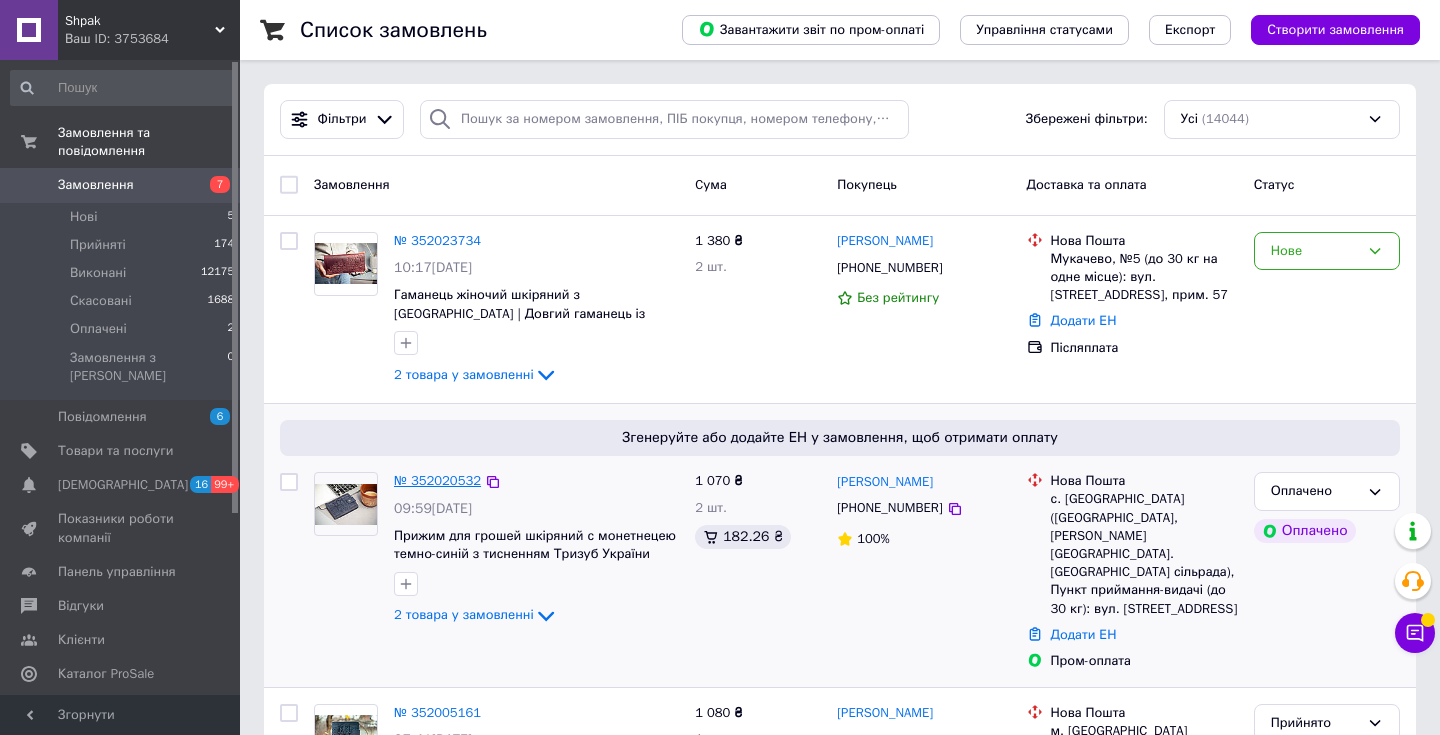 click on "№ 352020532" at bounding box center [437, 480] 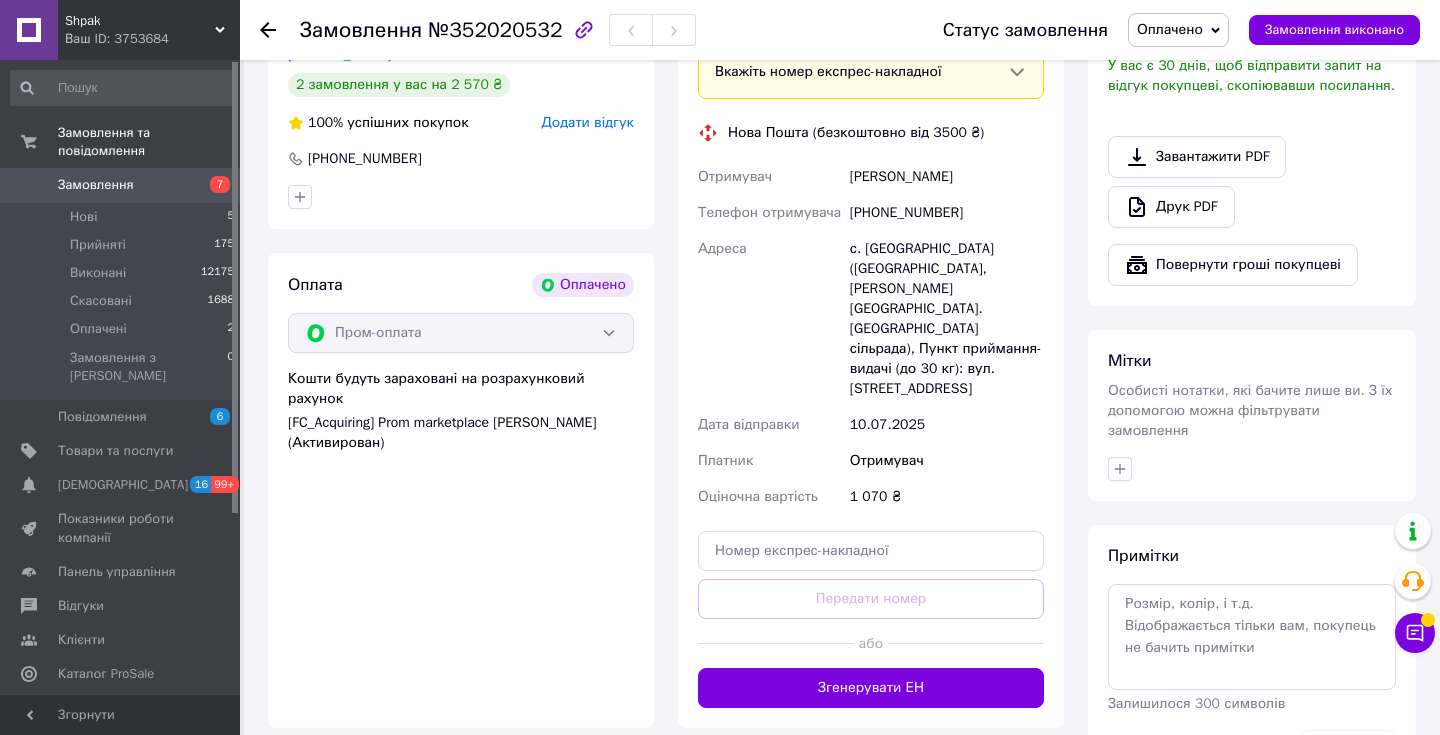 scroll, scrollTop: 1225, scrollLeft: 0, axis: vertical 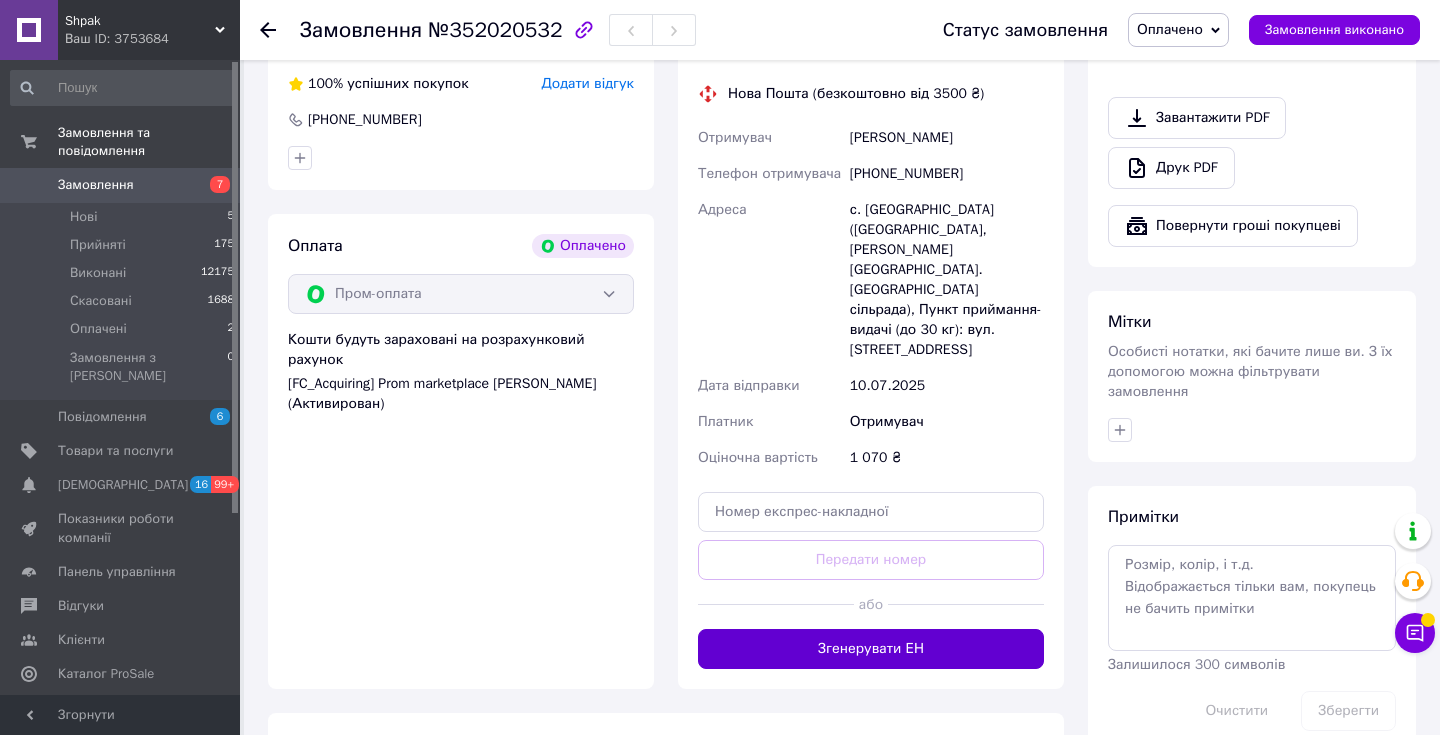 click on "Згенерувати ЕН" at bounding box center [871, 649] 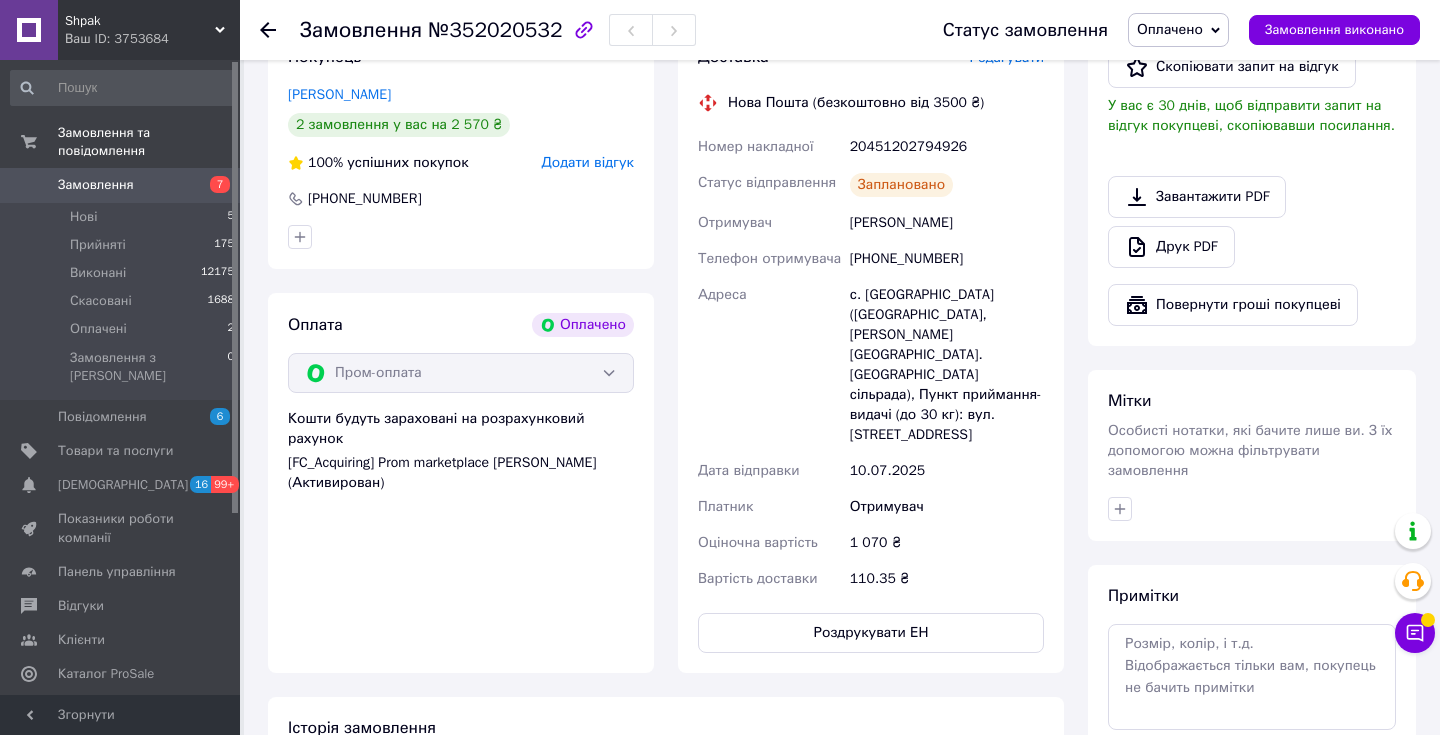 scroll, scrollTop: 1151, scrollLeft: 0, axis: vertical 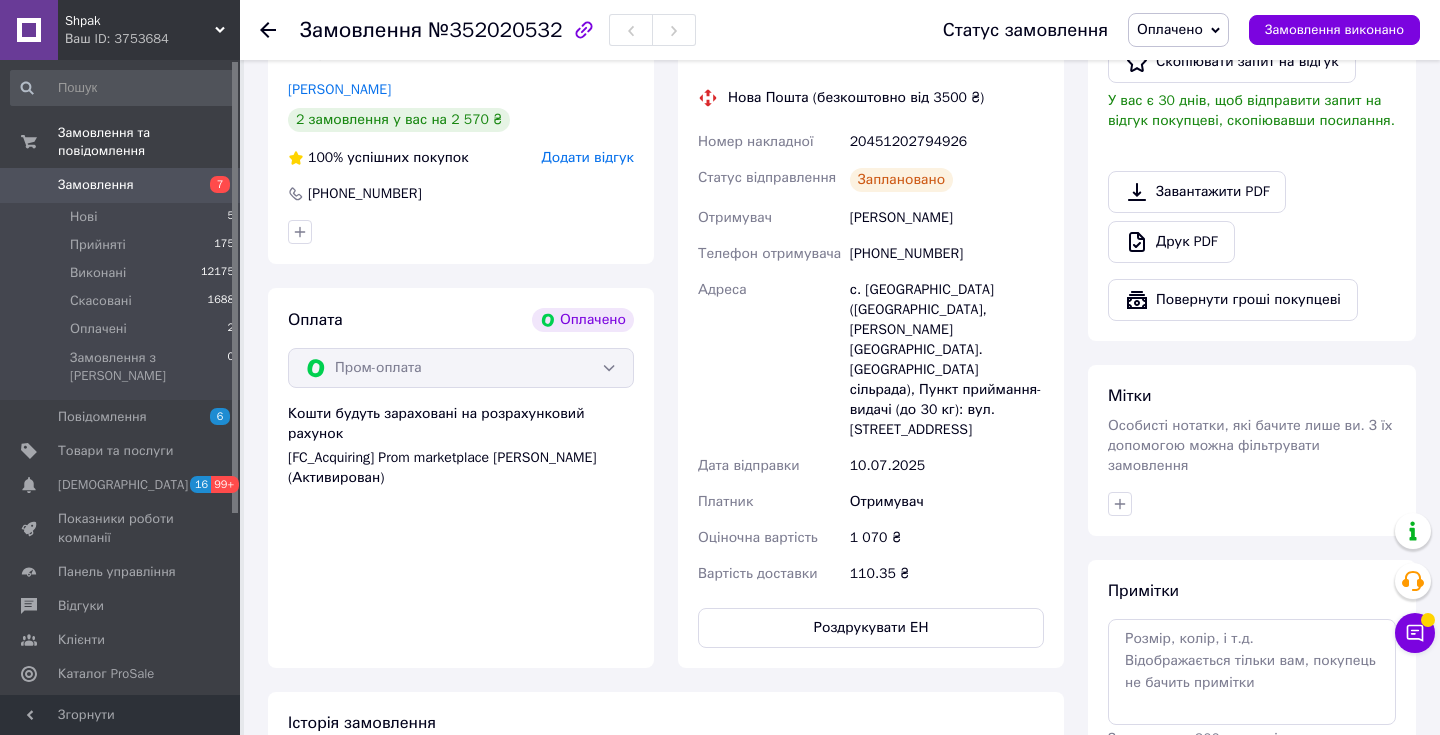 click on "Оплачено" at bounding box center [1170, 29] 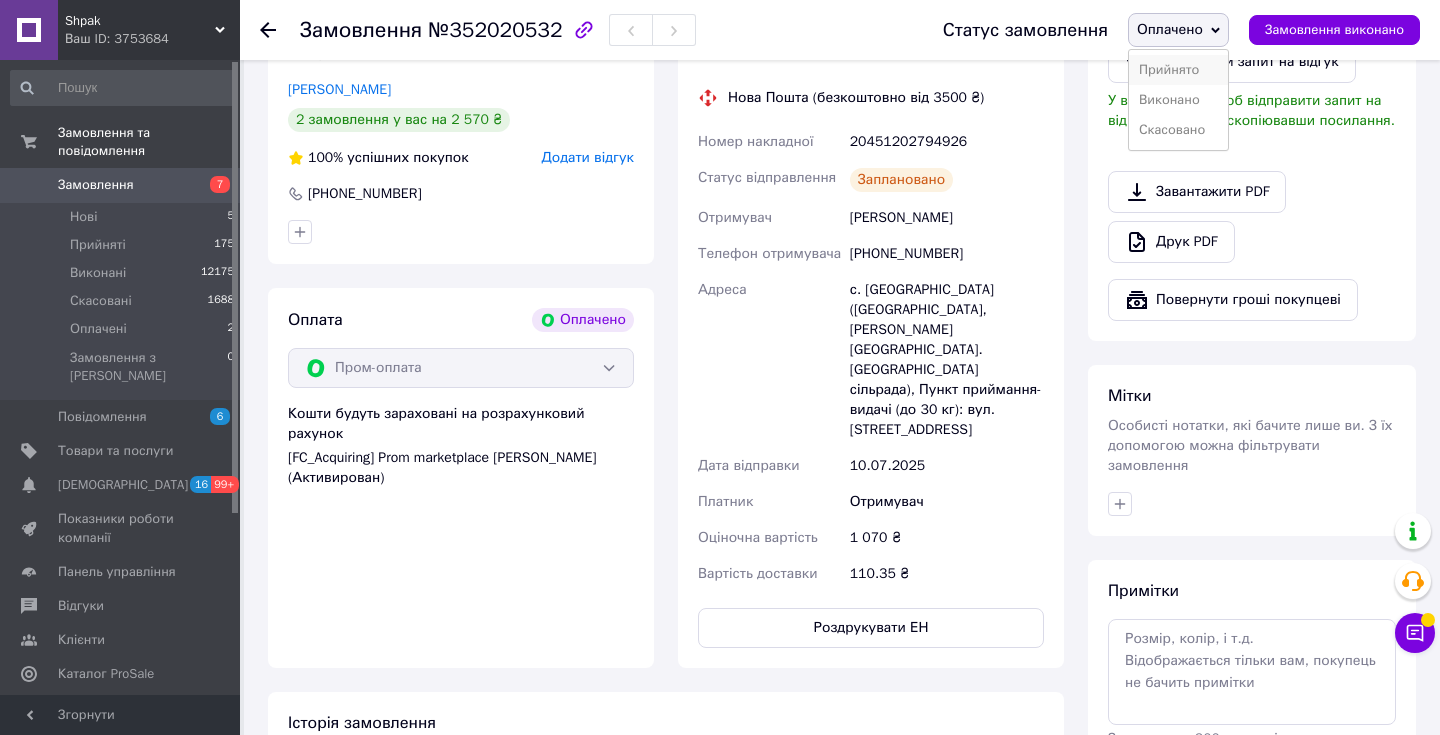 click on "Прийнято" at bounding box center [1178, 70] 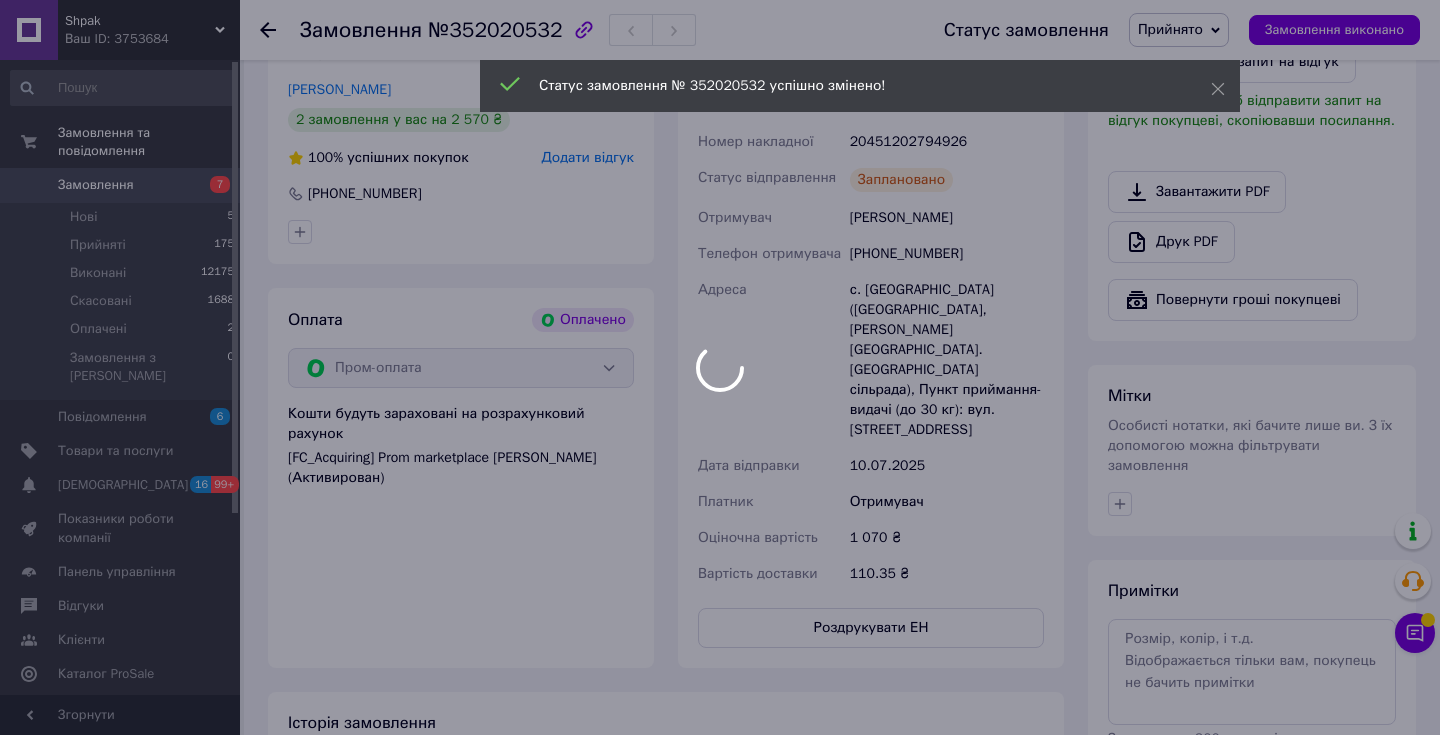 click at bounding box center [720, 367] 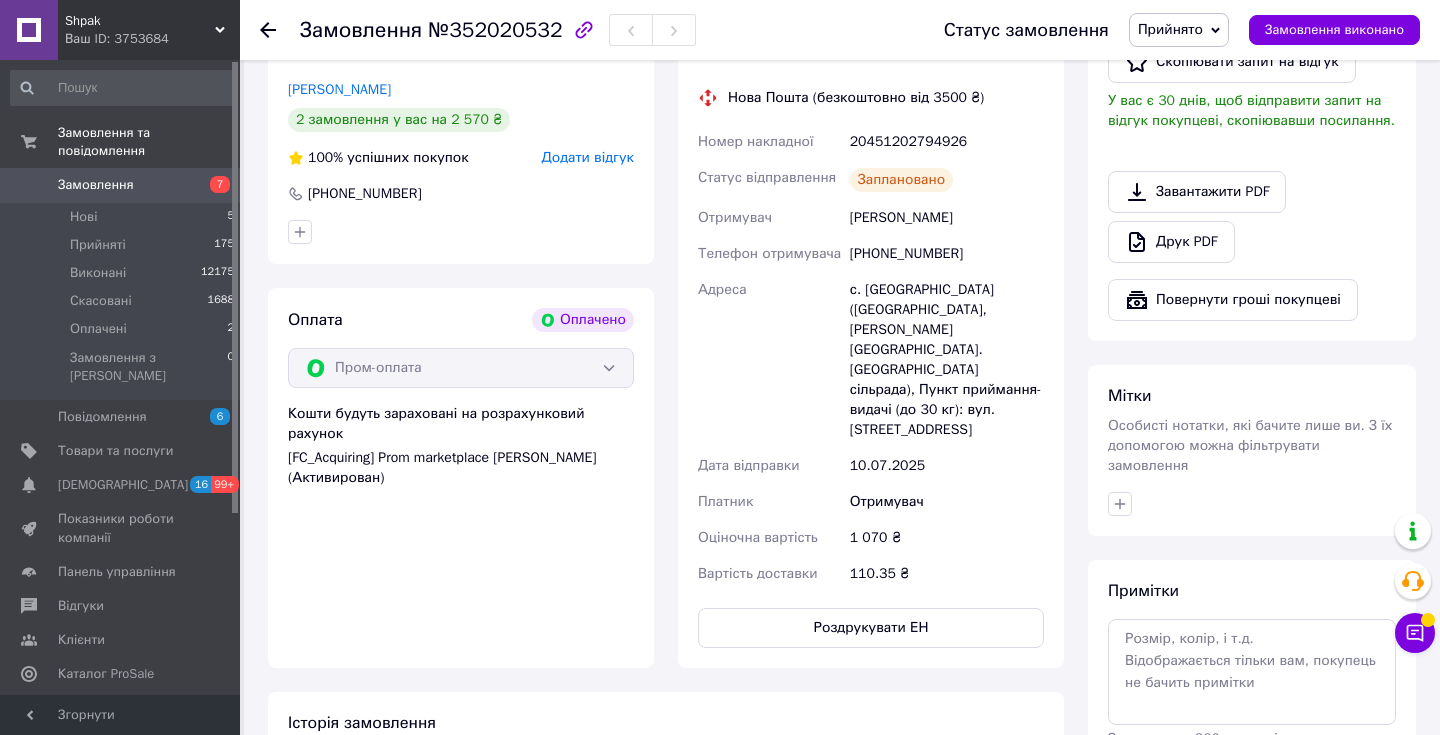 click 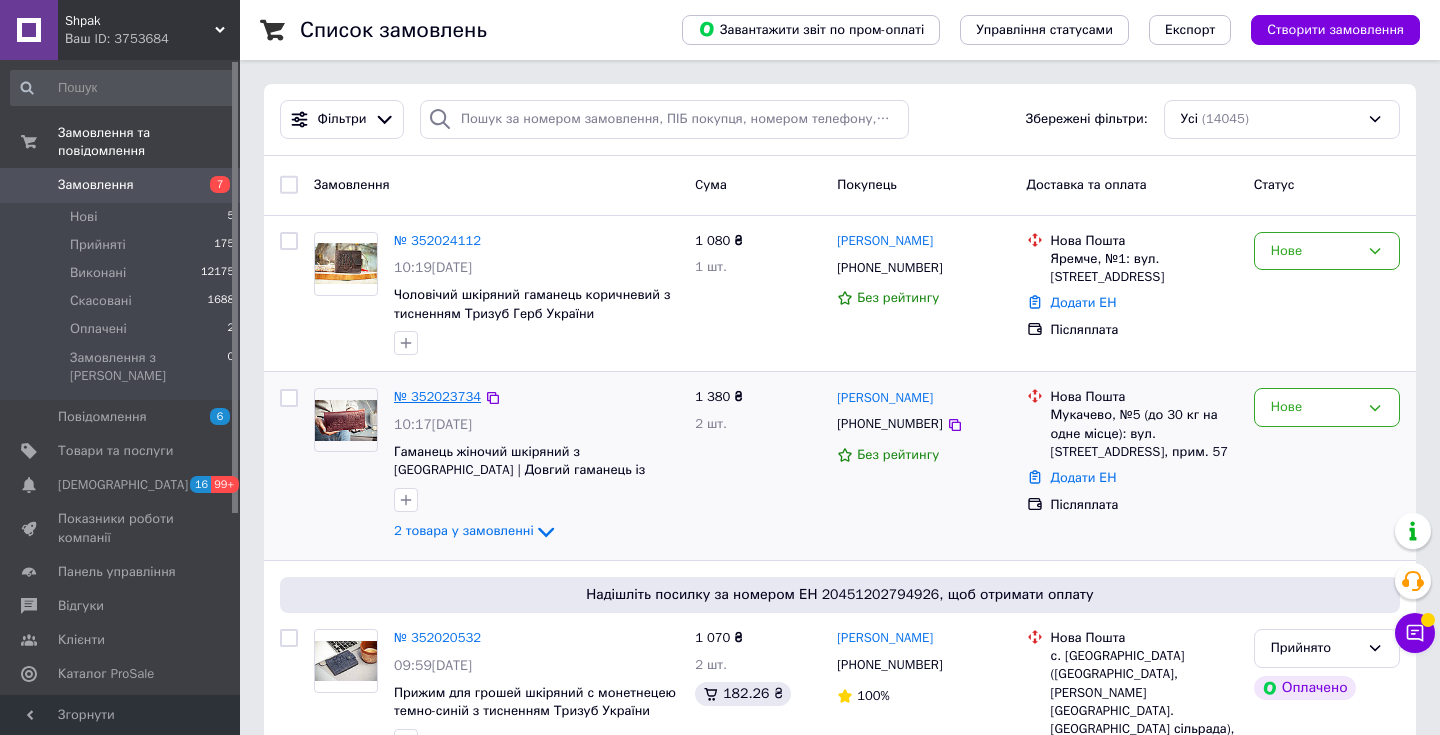 click on "№ 352023734" at bounding box center (437, 396) 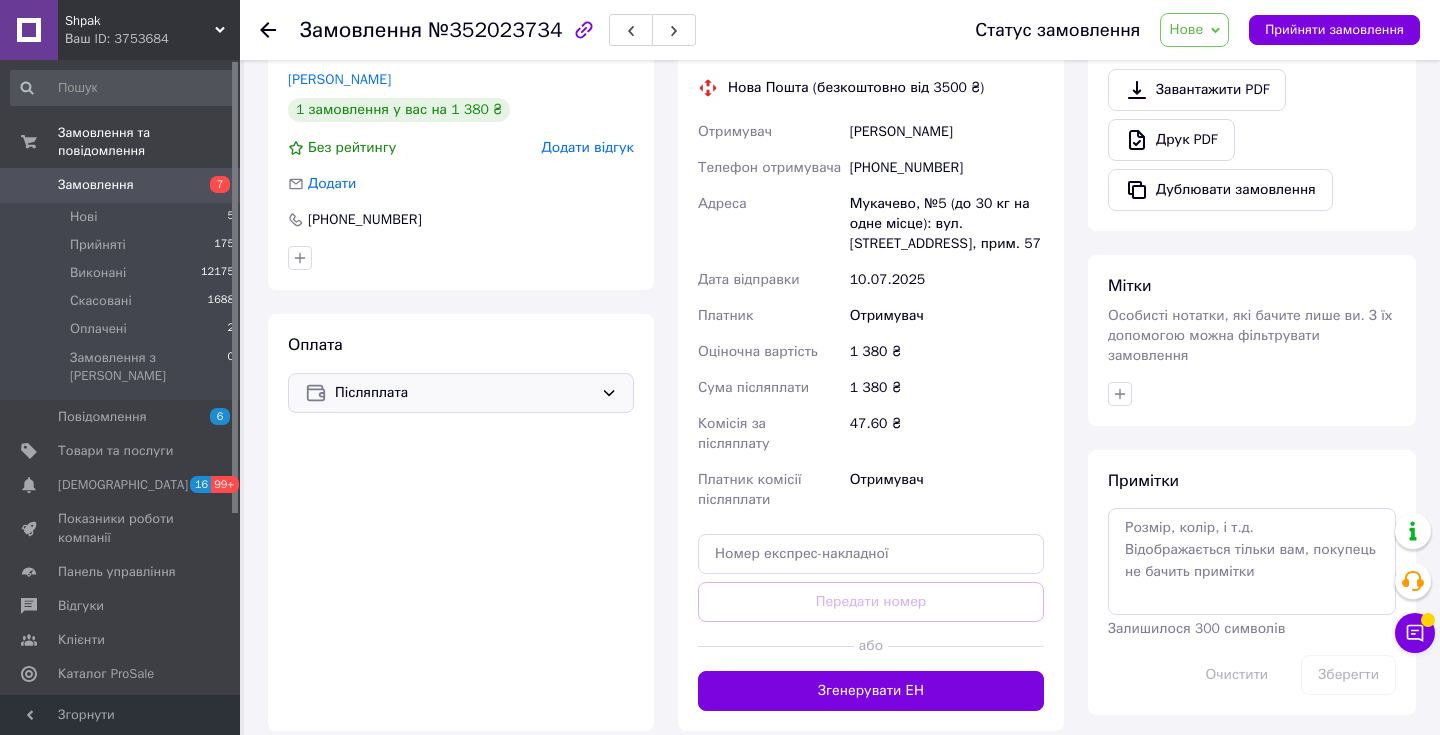 scroll, scrollTop: 617, scrollLeft: 0, axis: vertical 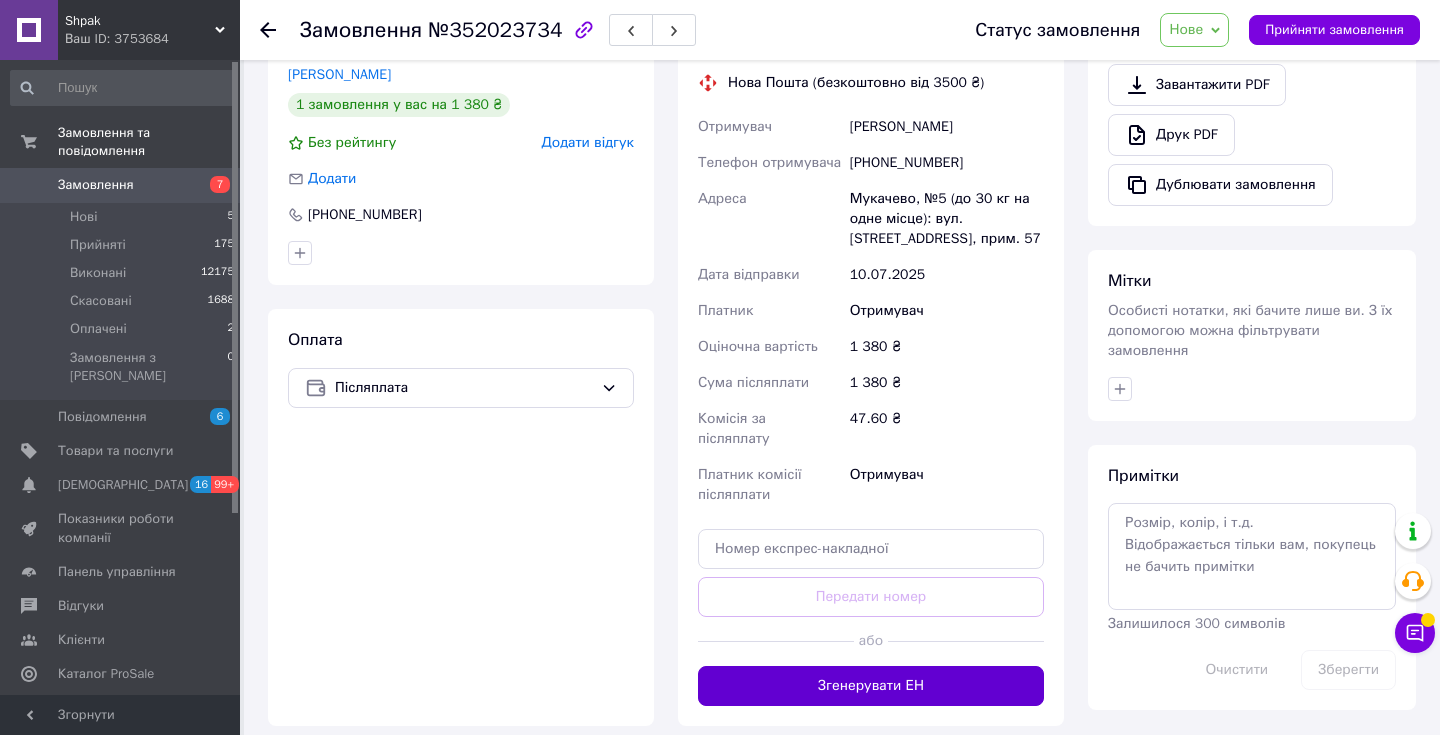 click on "Згенерувати ЕН" at bounding box center [871, 686] 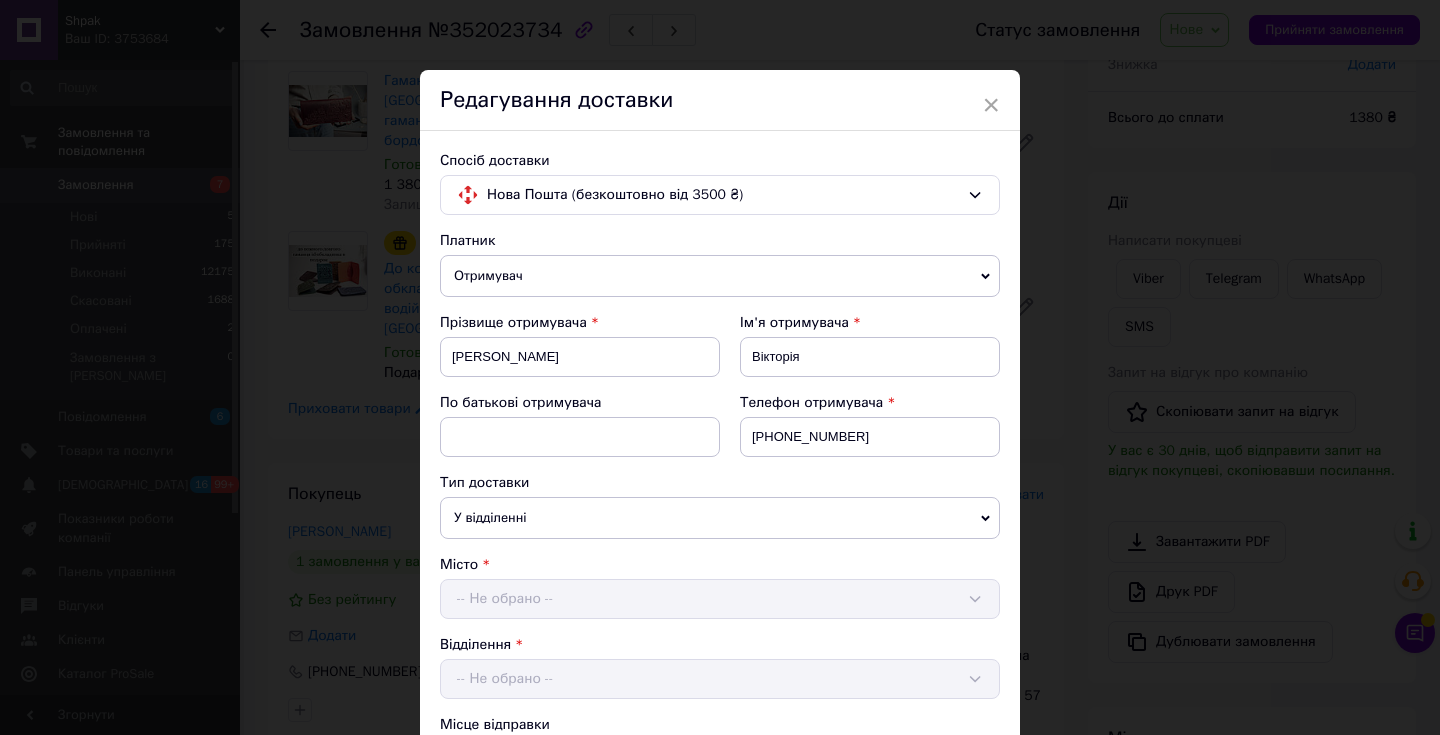 scroll, scrollTop: 19, scrollLeft: 0, axis: vertical 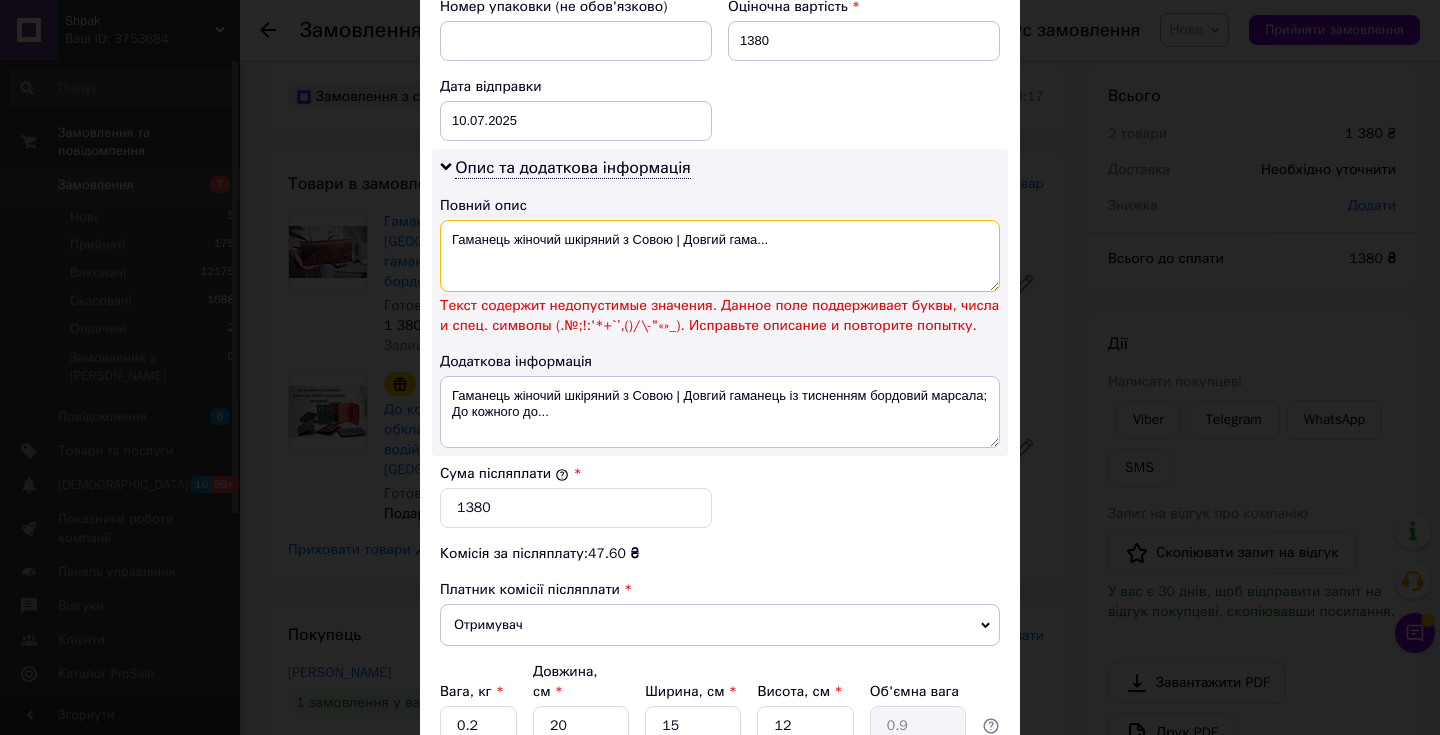 click on "Гаманець жіночий шкіряний з Совою | Довгий гама..." at bounding box center [720, 256] 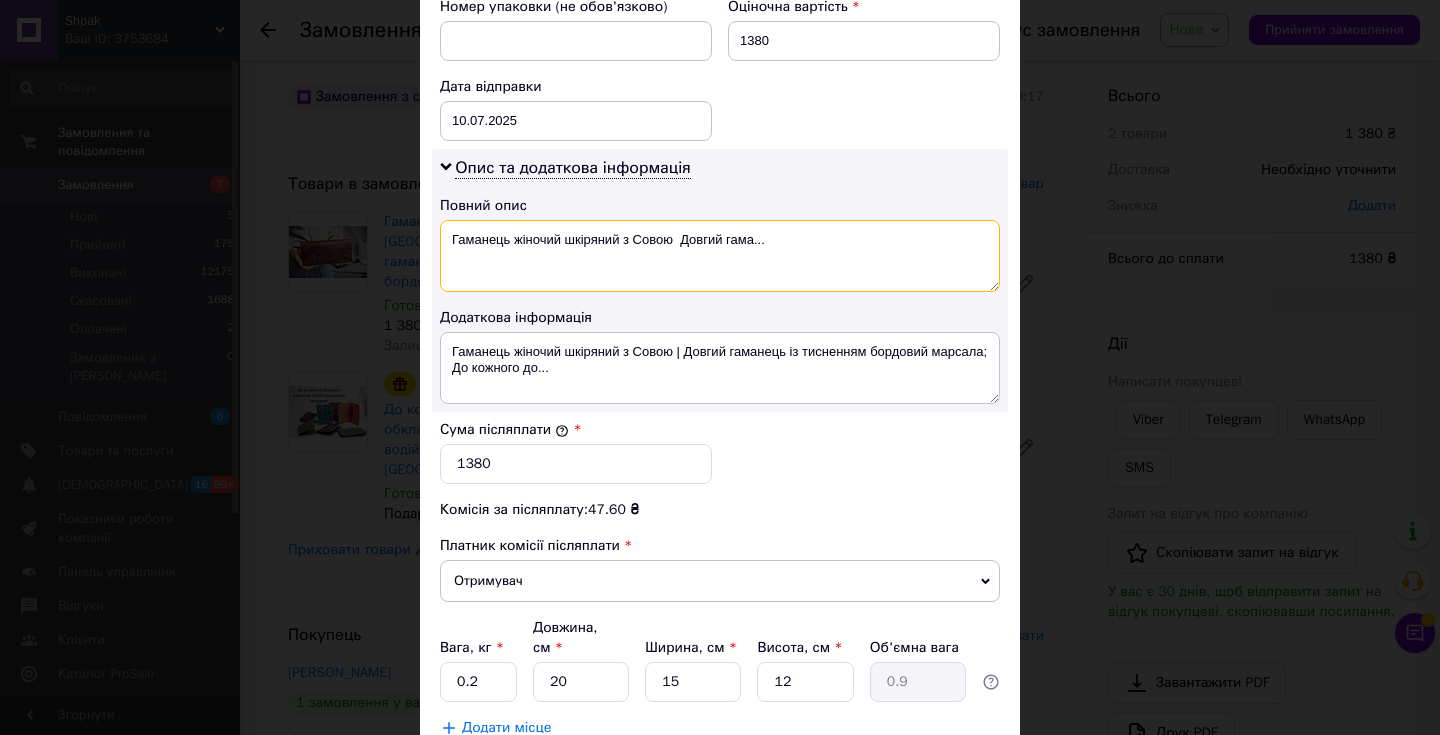 scroll, scrollTop: 1035, scrollLeft: 0, axis: vertical 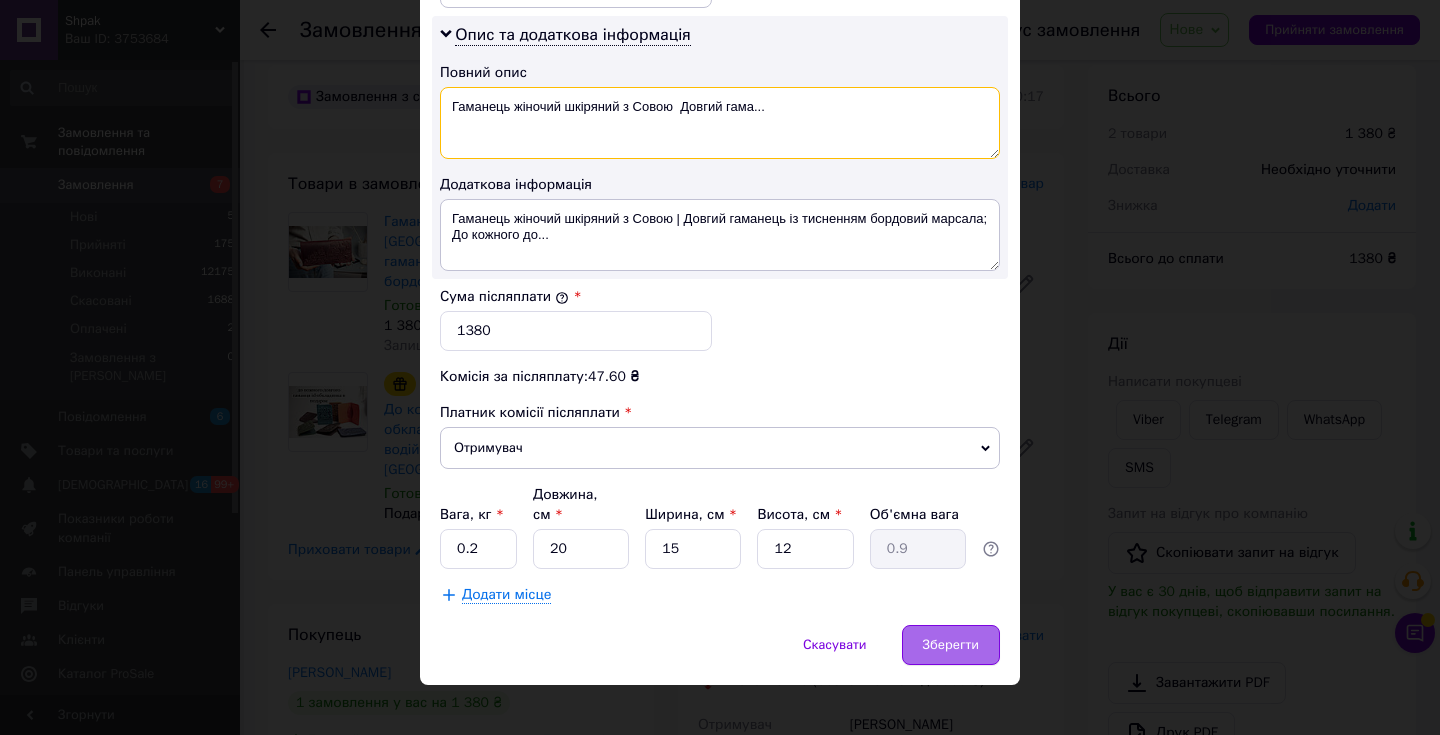 type on "Гаманець жіночий шкіряний з Совою  Довгий гама..." 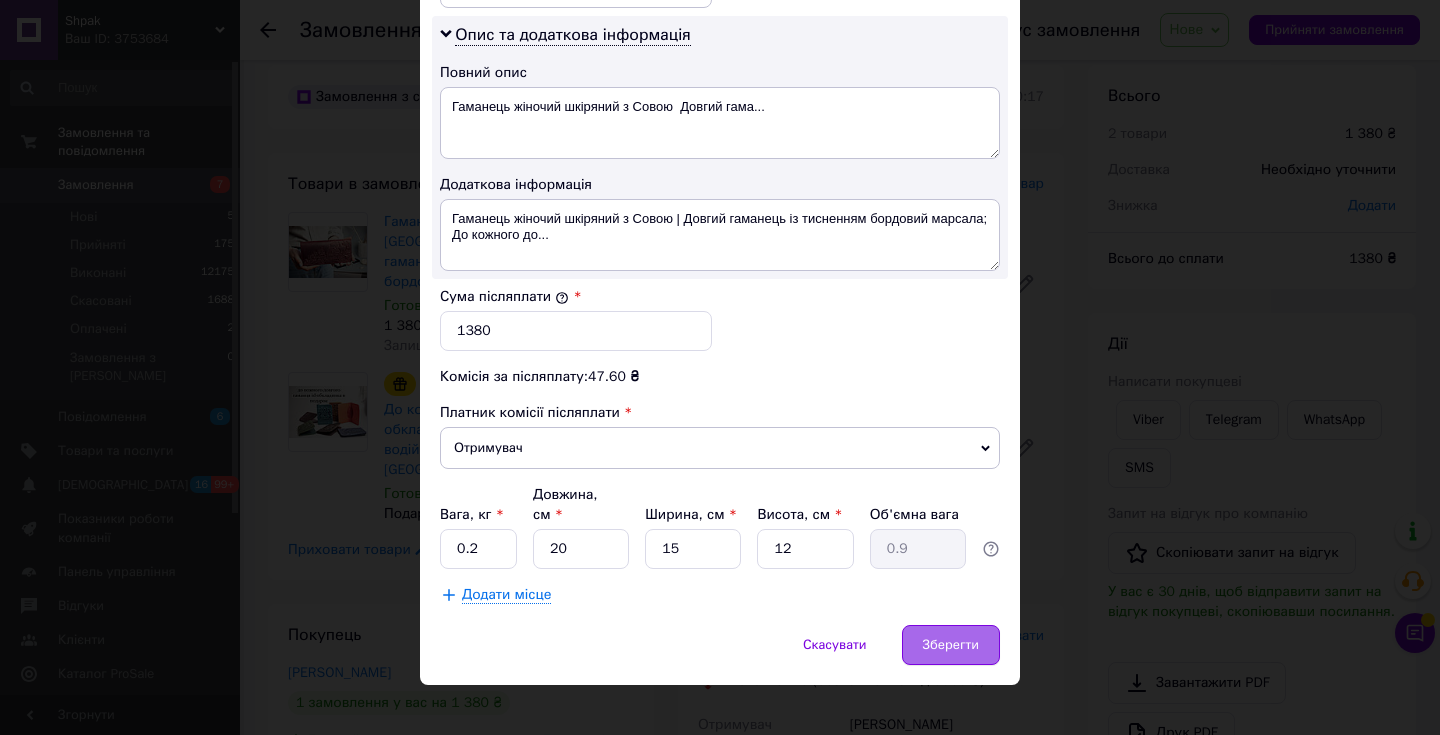 click on "Зберегти" at bounding box center [951, 645] 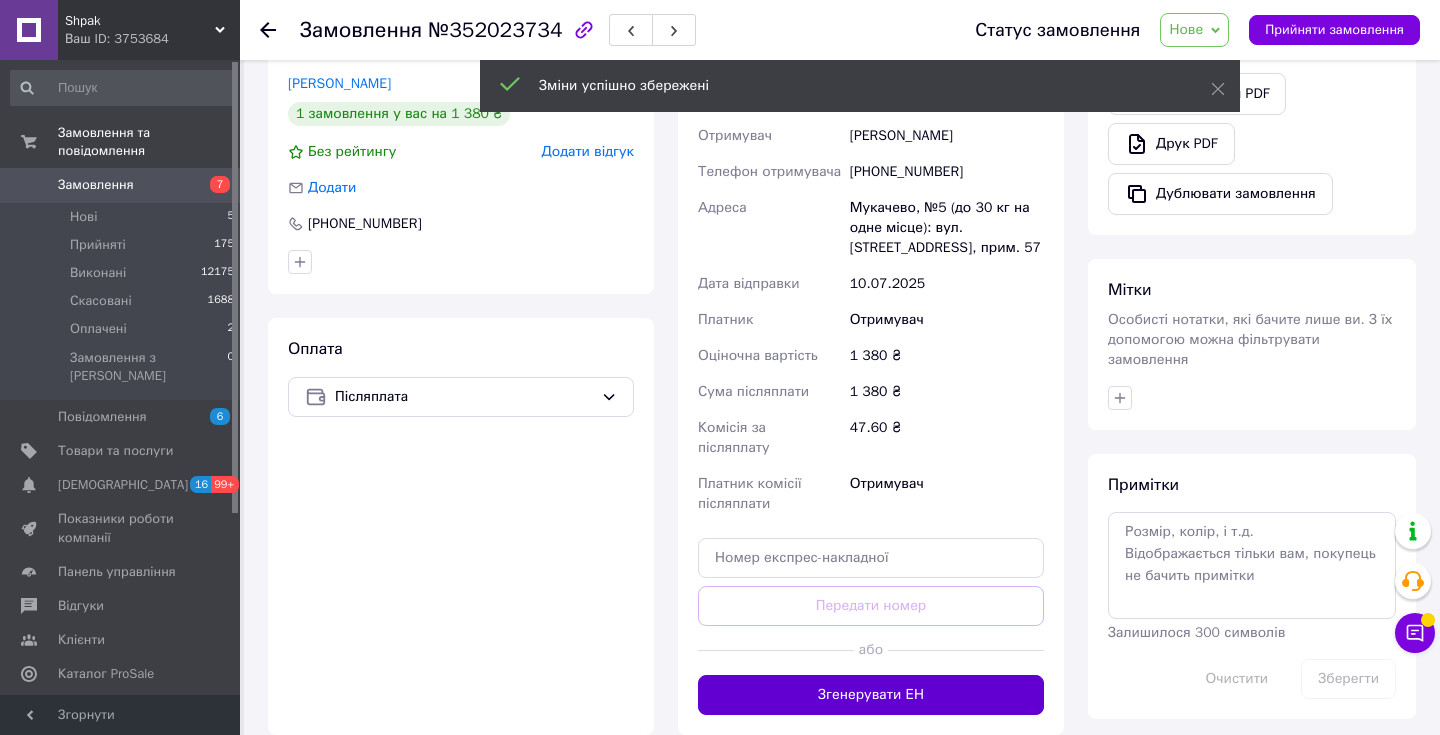 click on "Згенерувати ЕН" at bounding box center [871, 695] 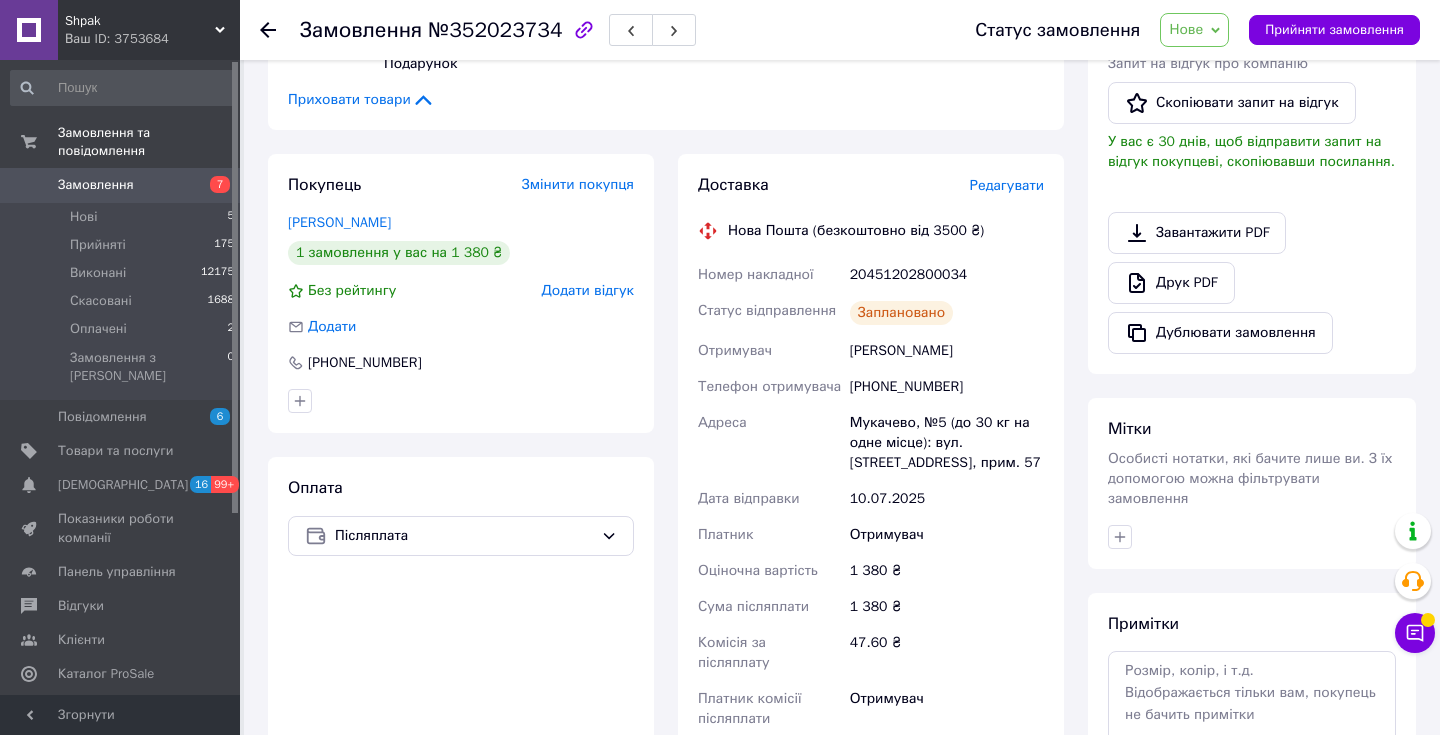 scroll, scrollTop: 468, scrollLeft: 0, axis: vertical 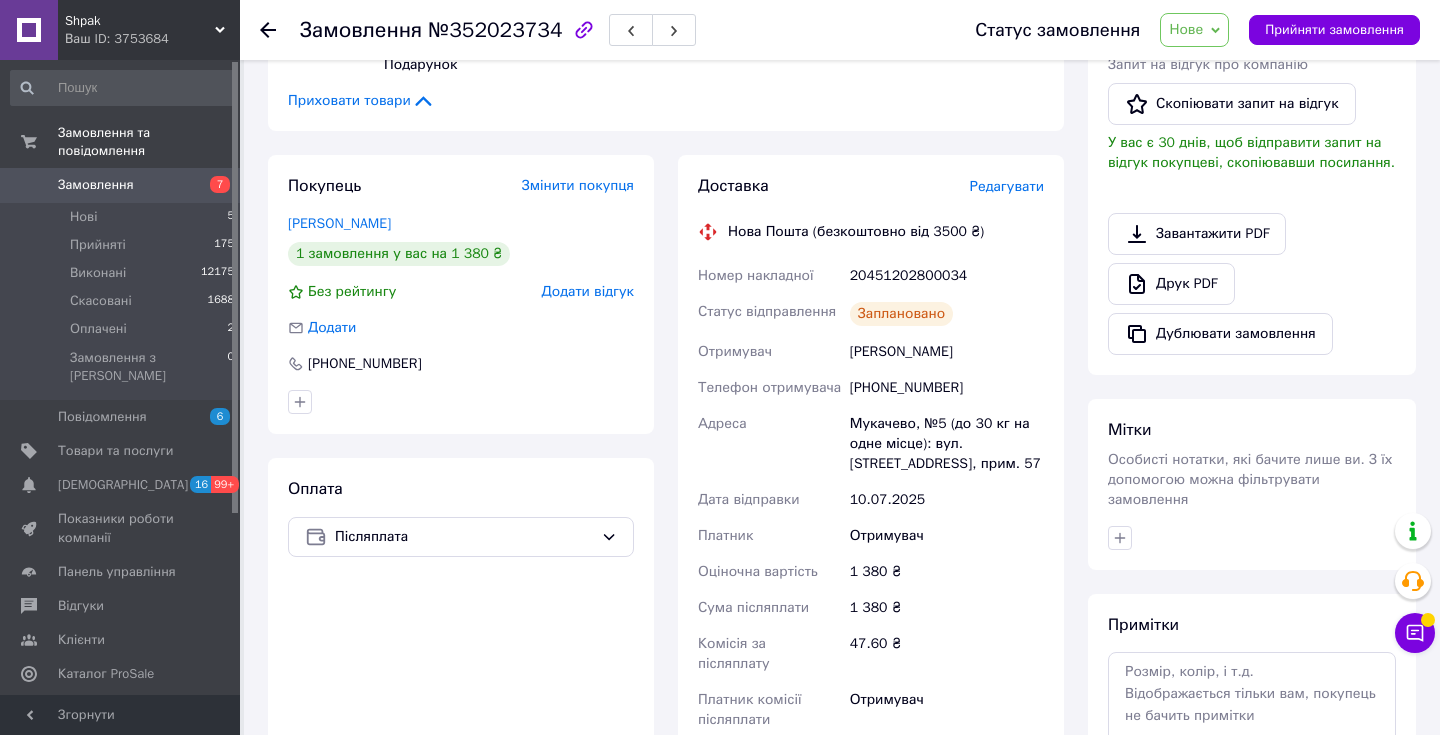 click on "Нове" at bounding box center [1186, 29] 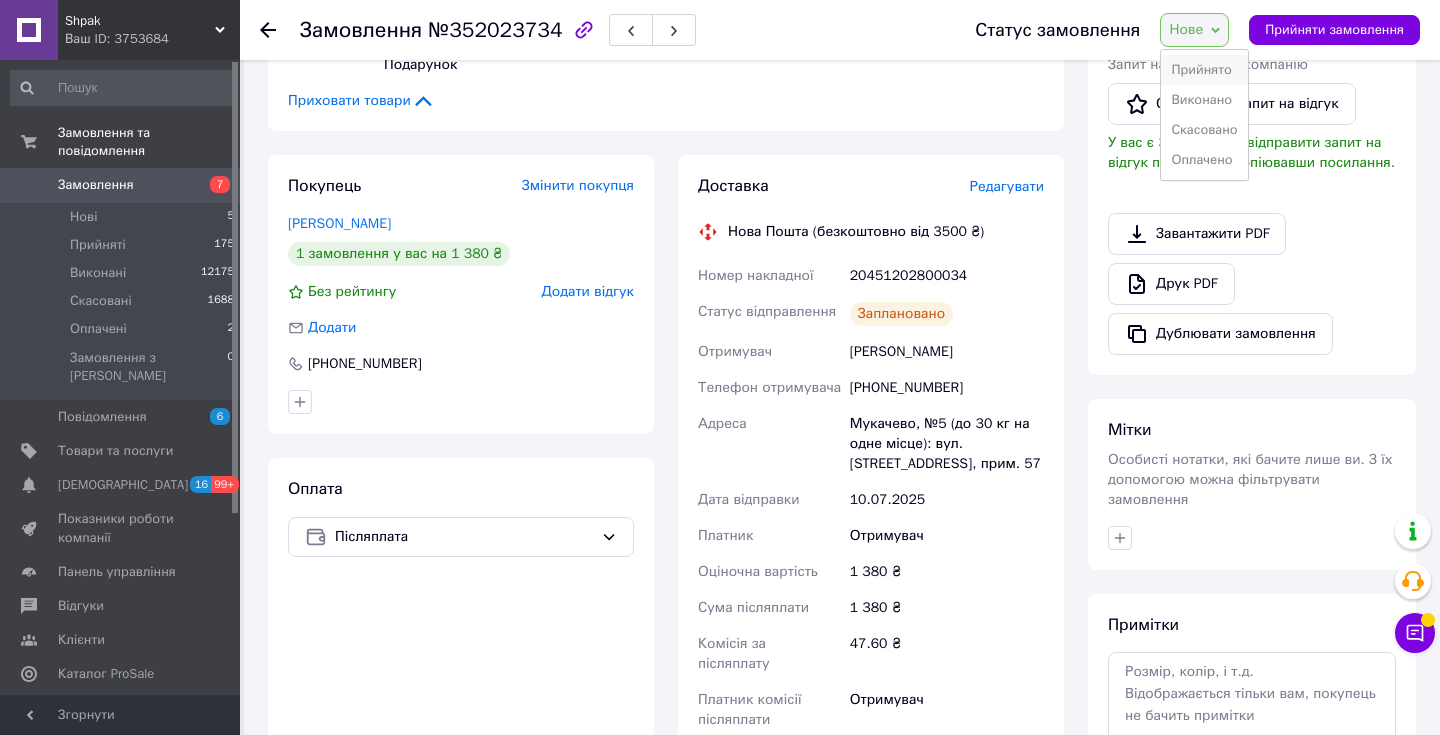 click on "Прийнято" at bounding box center (1204, 70) 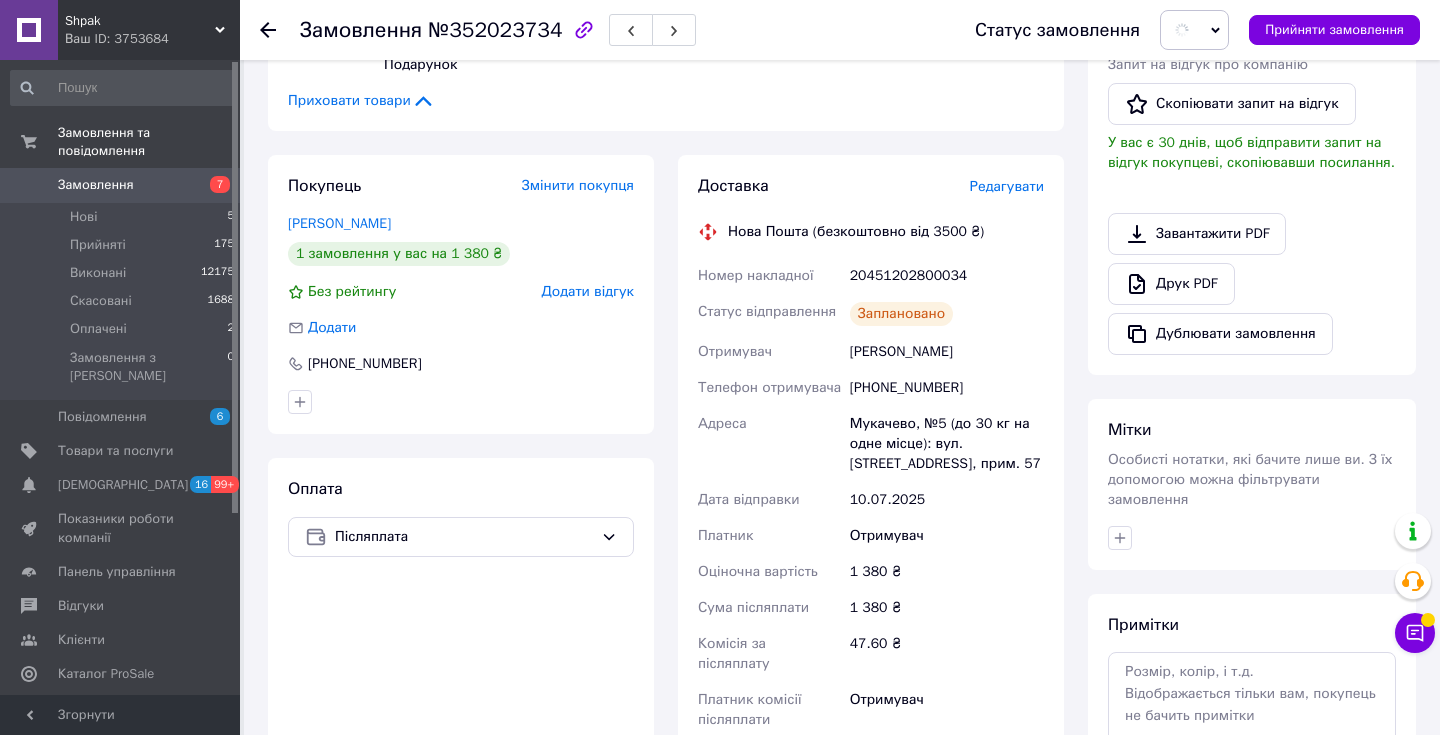click 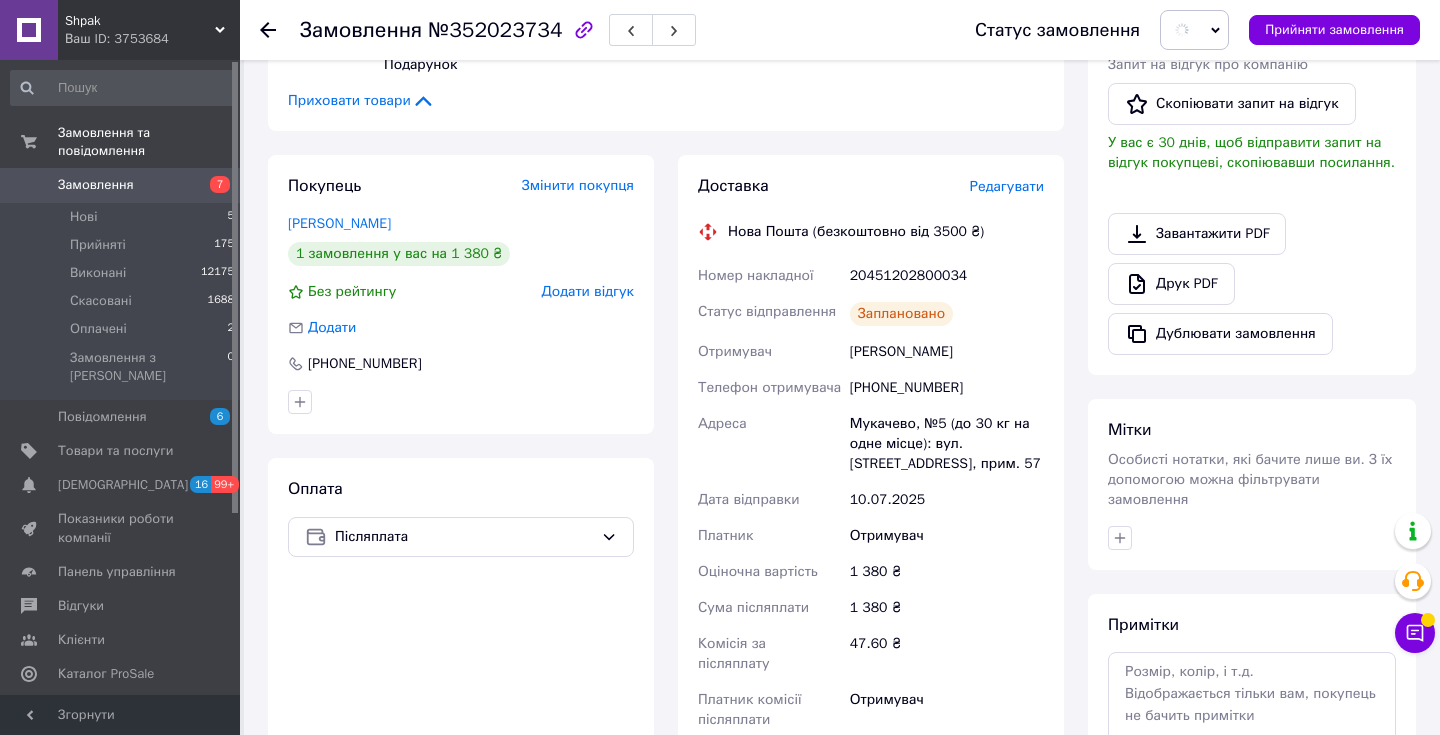 scroll, scrollTop: 0, scrollLeft: 0, axis: both 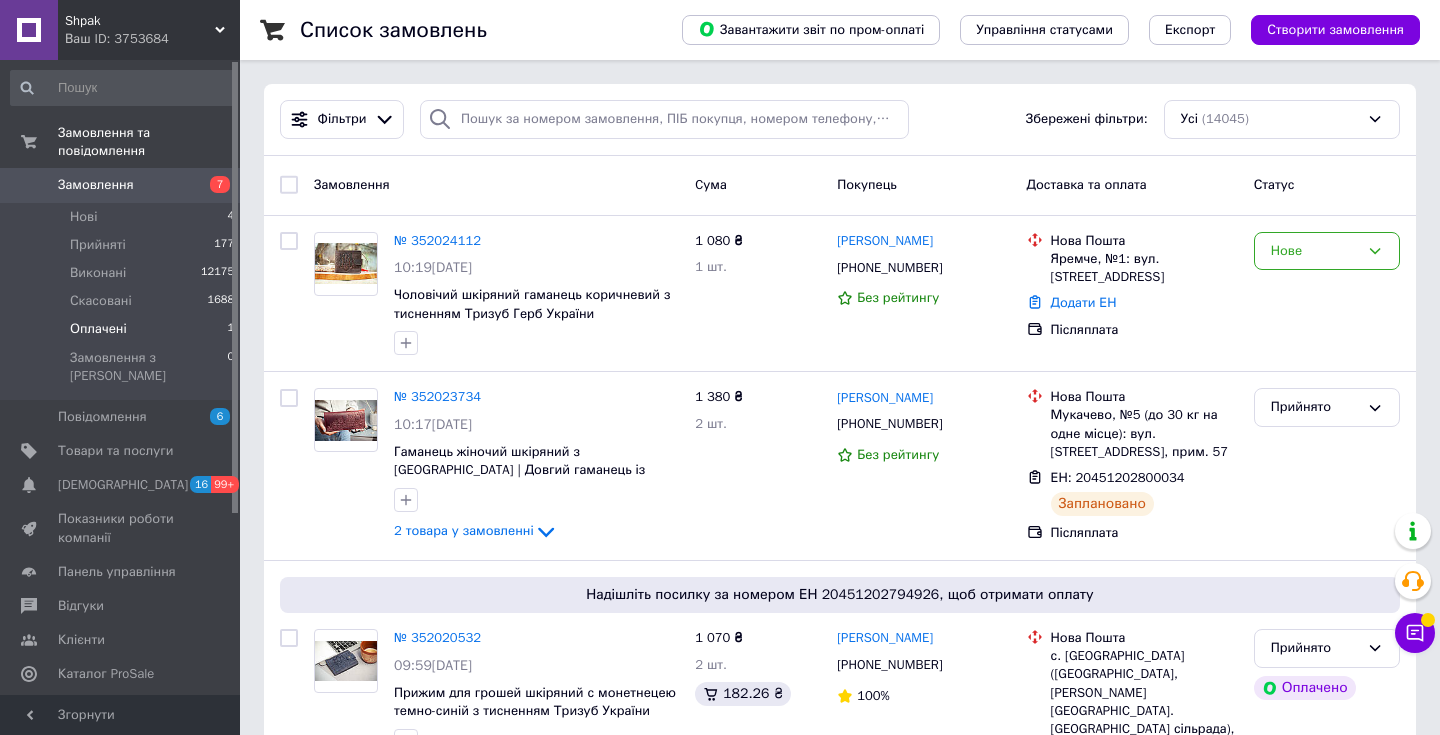 click on "Оплачені" at bounding box center (98, 329) 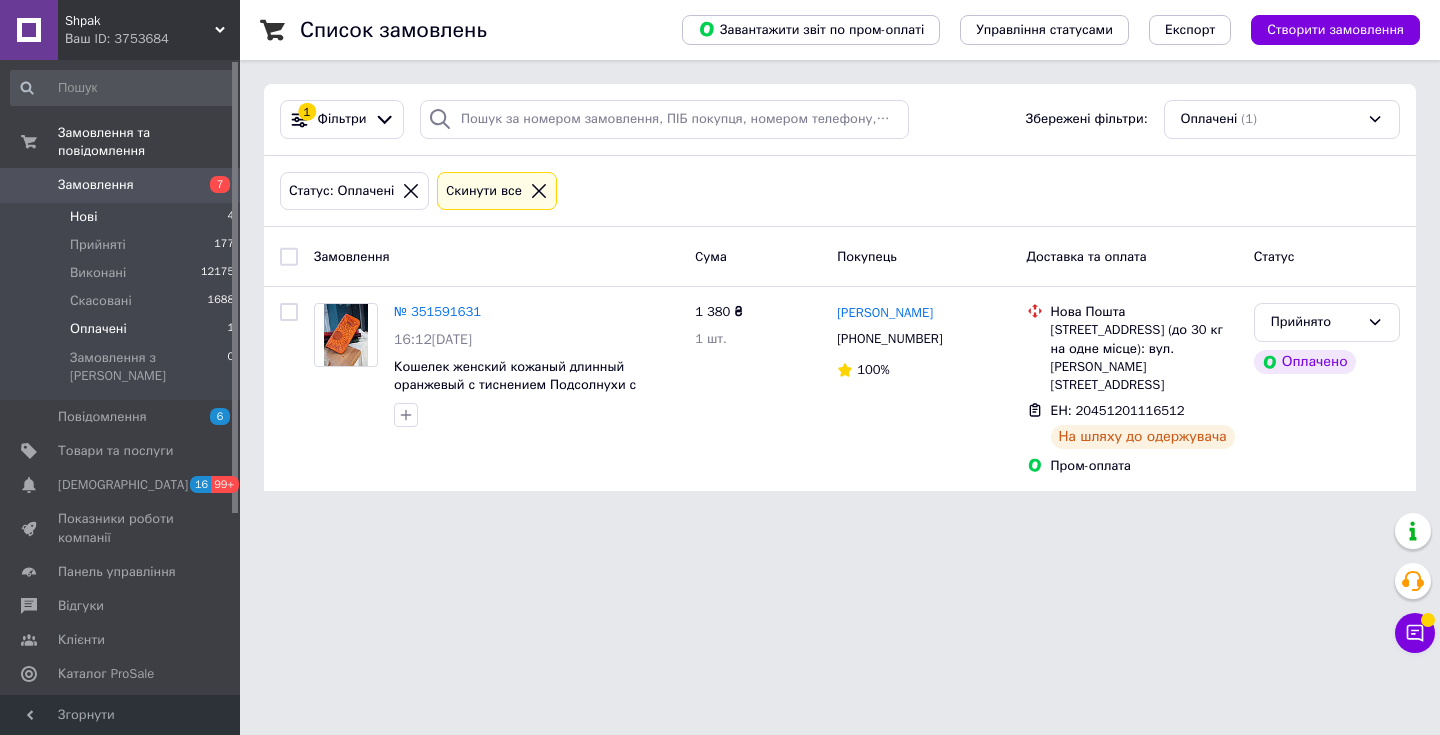 click on "Нові 4" at bounding box center (123, 217) 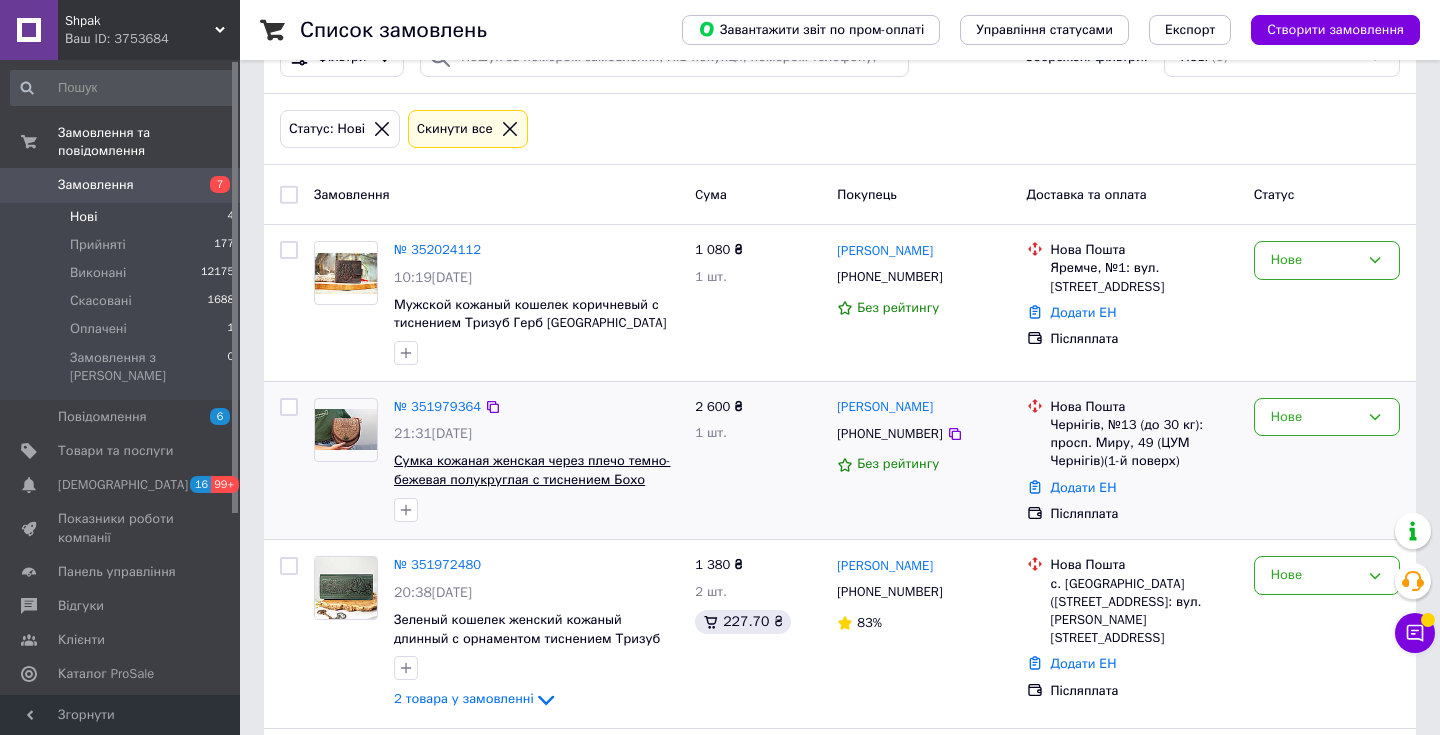 scroll, scrollTop: 32, scrollLeft: 0, axis: vertical 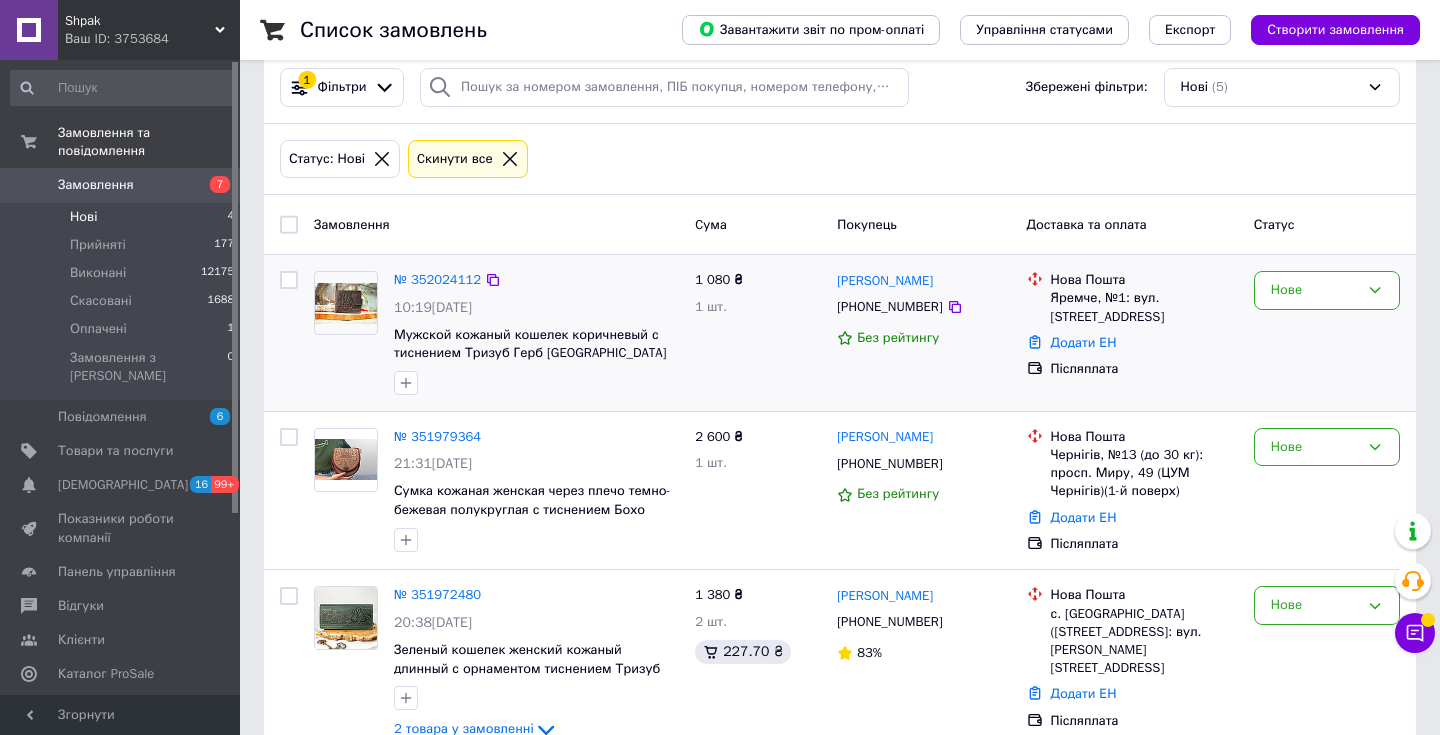 click on "№ 352024112" at bounding box center [437, 280] 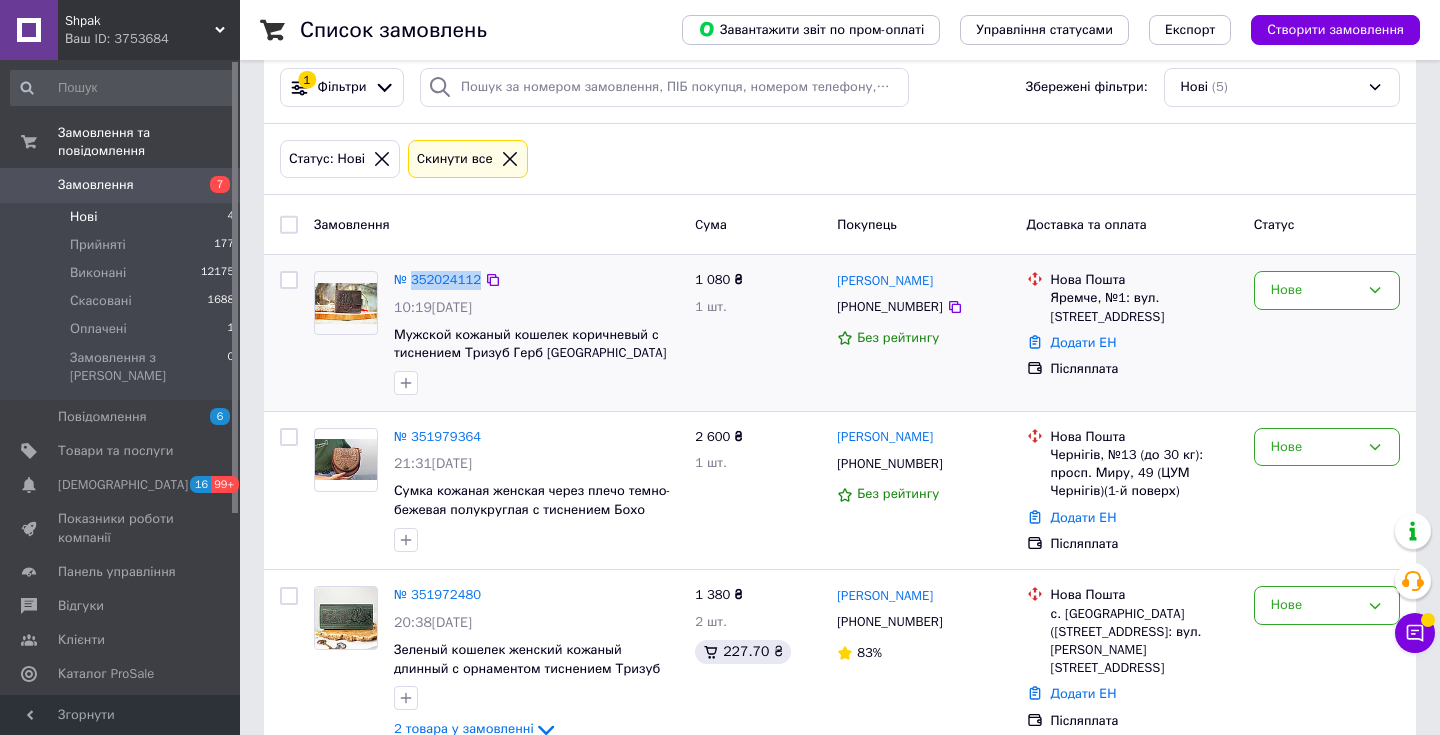 click on "№ 352024112" at bounding box center [437, 280] 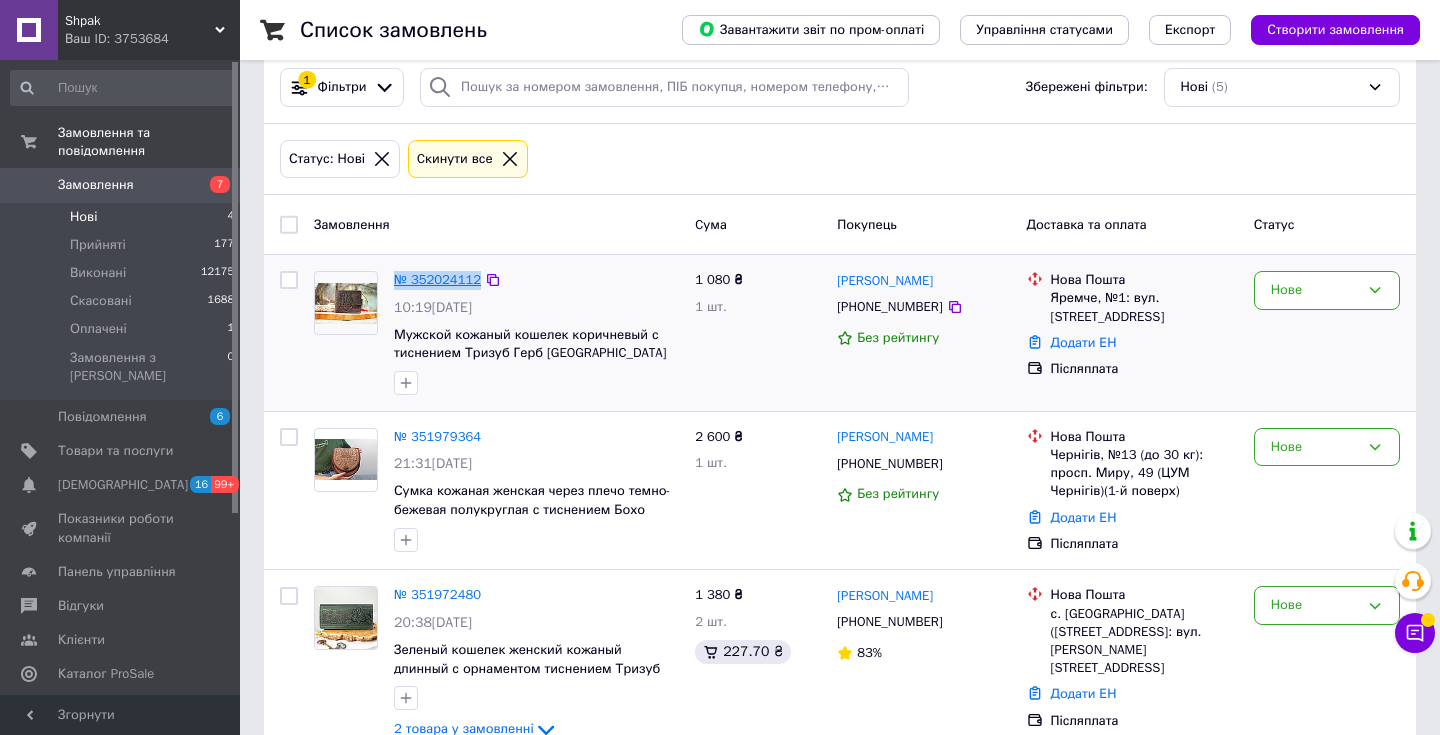 click on "№ 352024112" at bounding box center [437, 279] 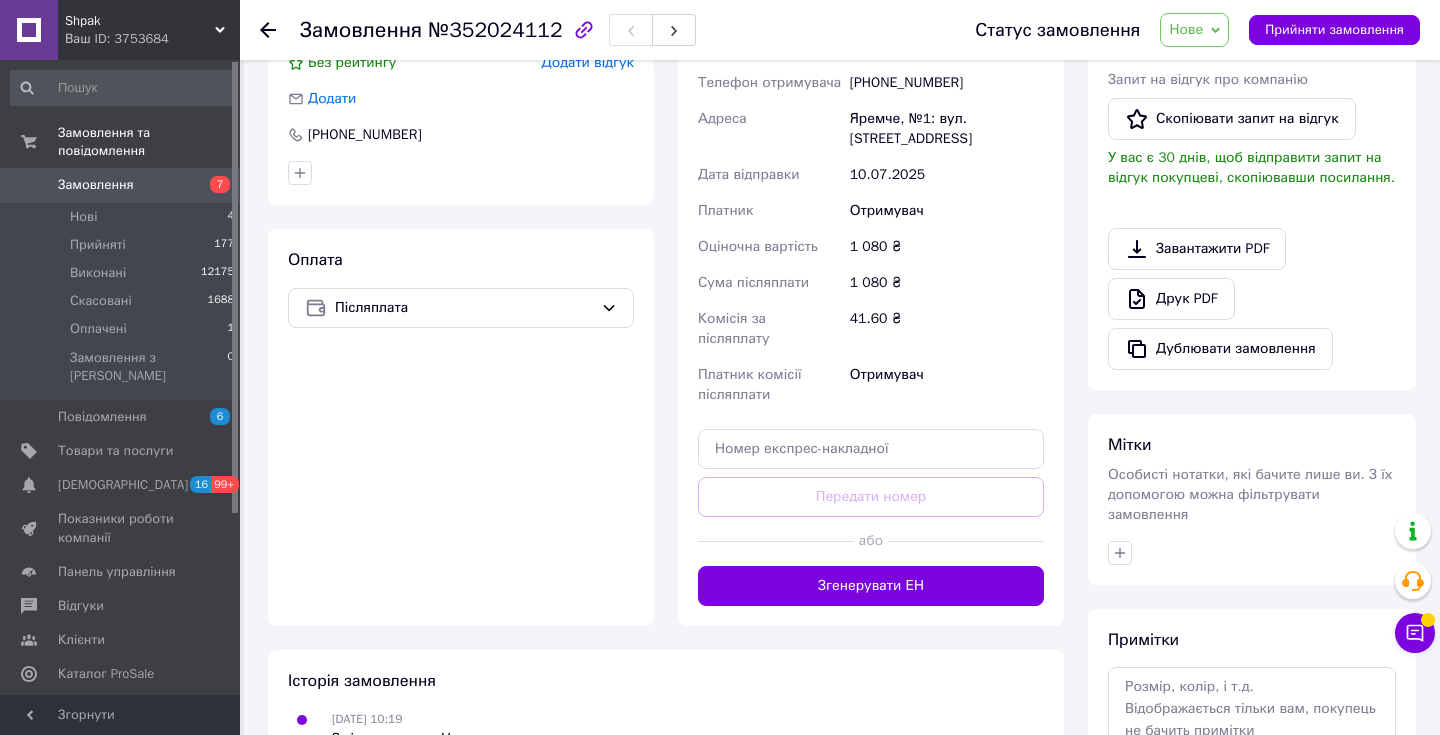 scroll, scrollTop: 454, scrollLeft: 0, axis: vertical 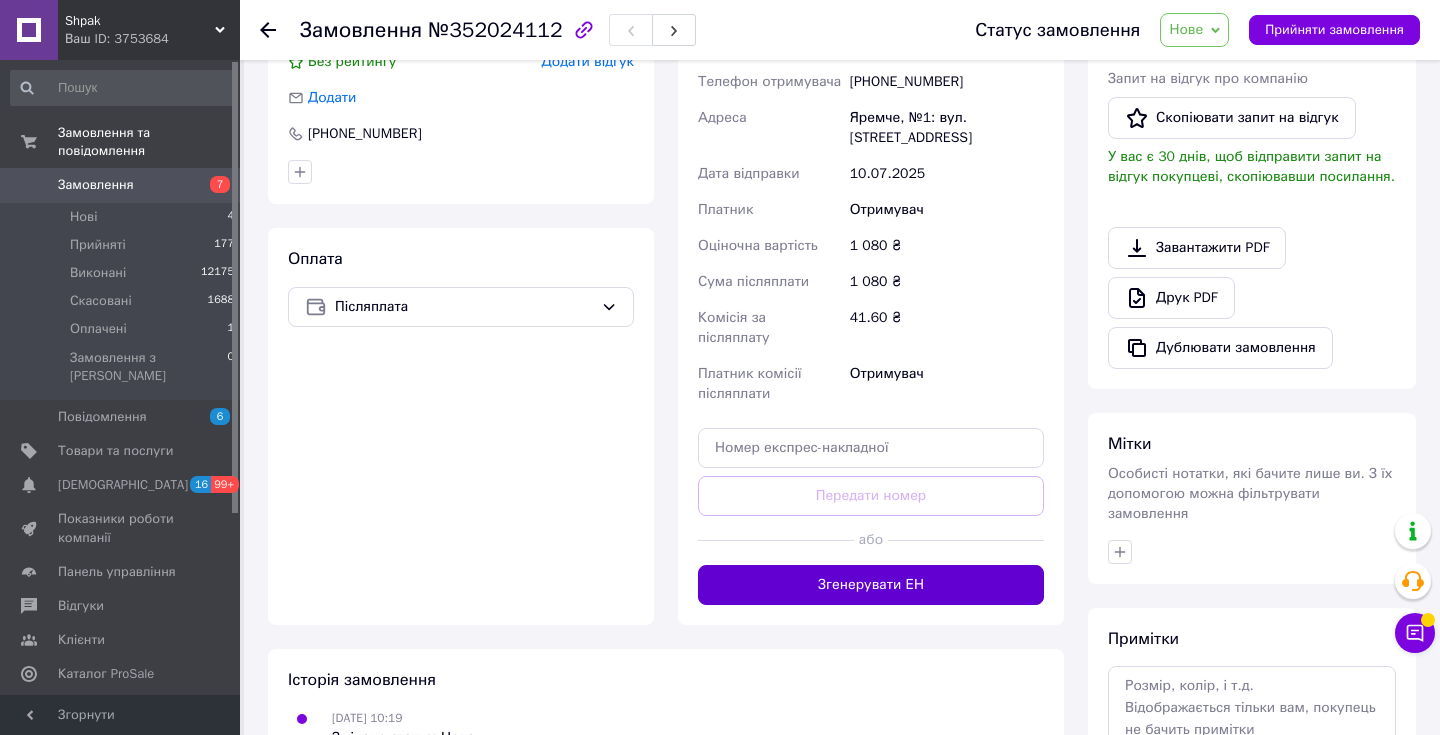 click on "Згенерувати ЕН" at bounding box center [871, 585] 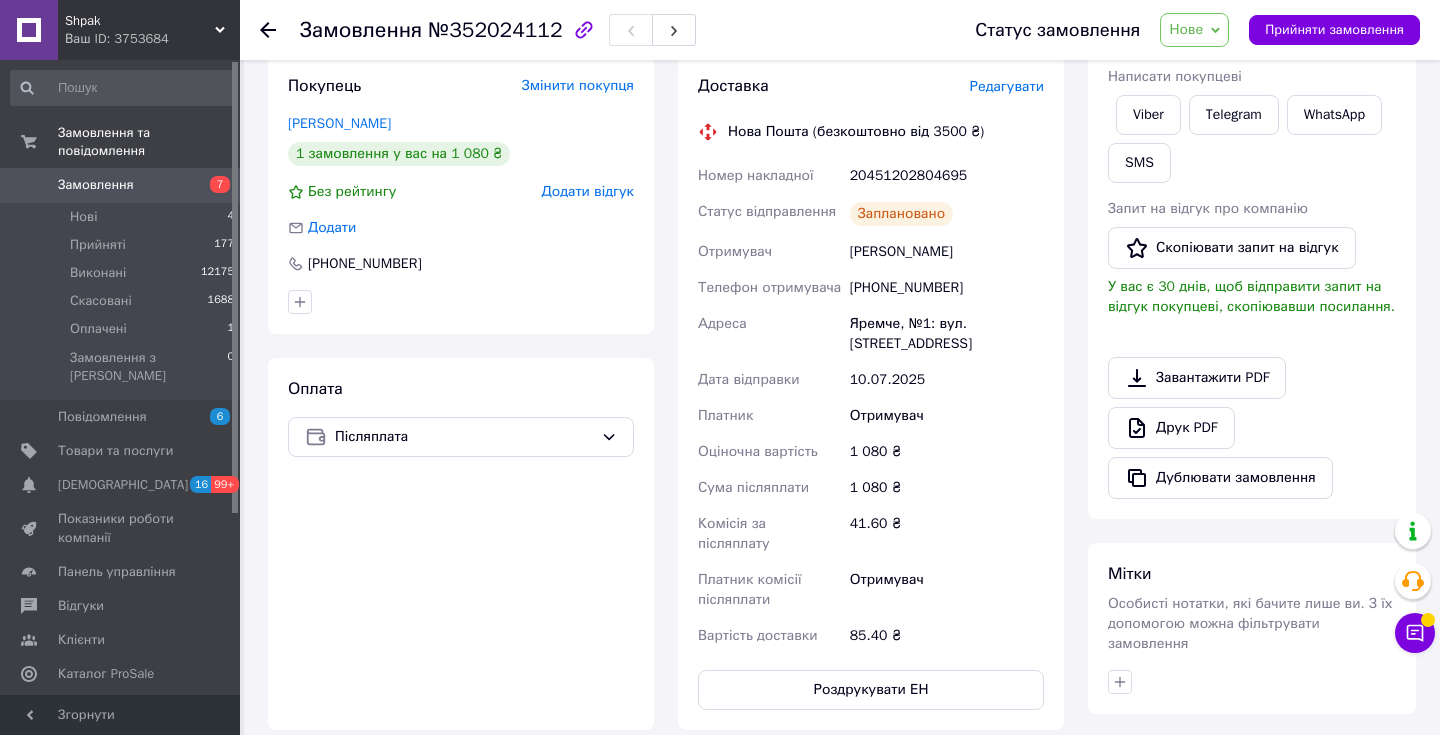 scroll, scrollTop: 319, scrollLeft: 0, axis: vertical 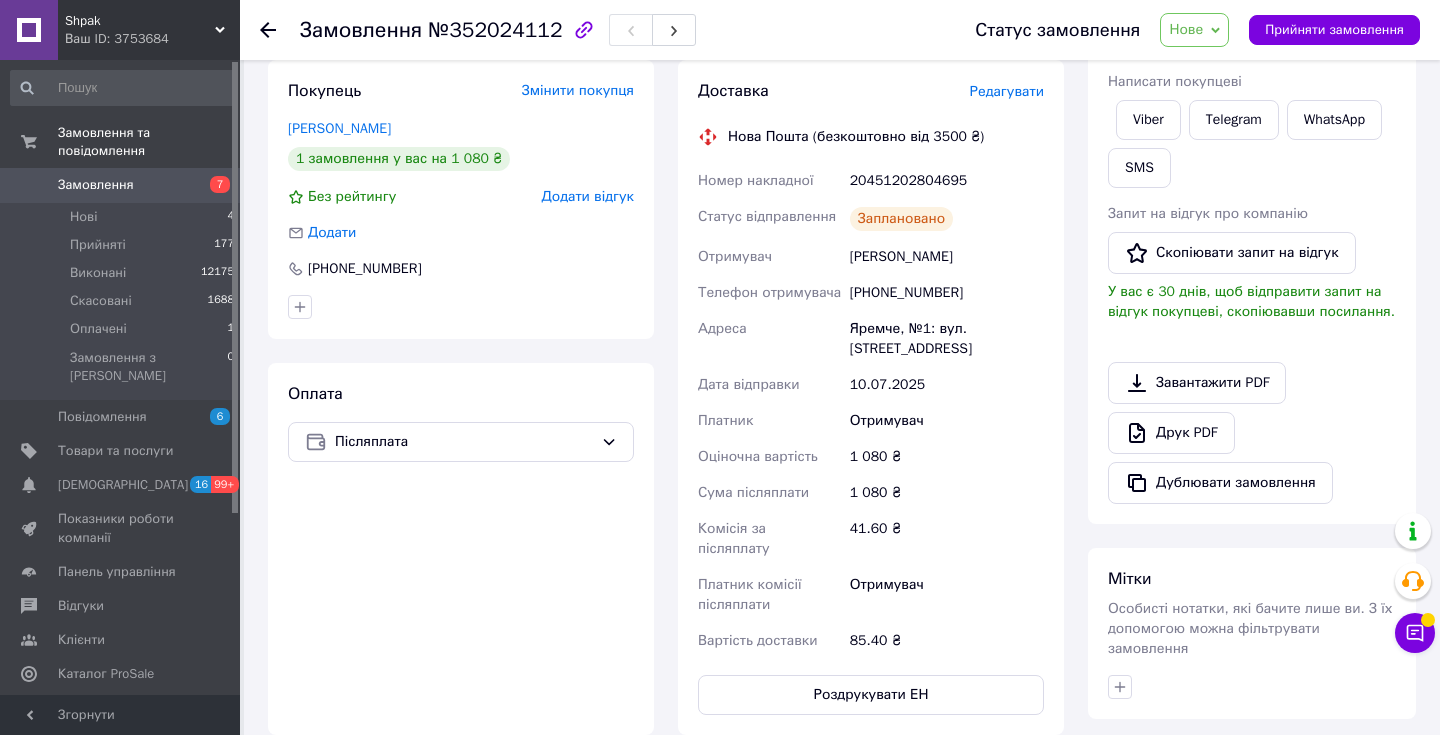 click on "Нове" at bounding box center [1186, 29] 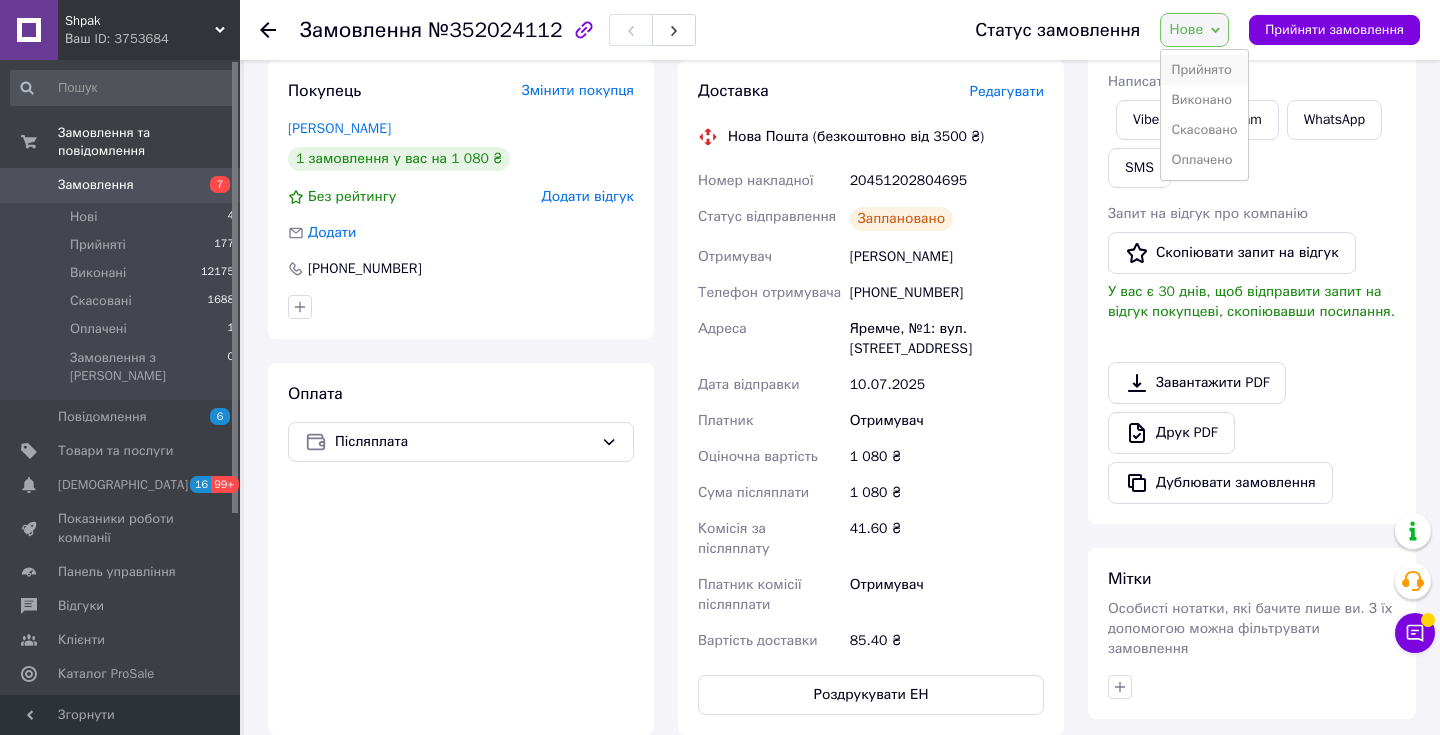 click on "Прийнято" at bounding box center [1204, 70] 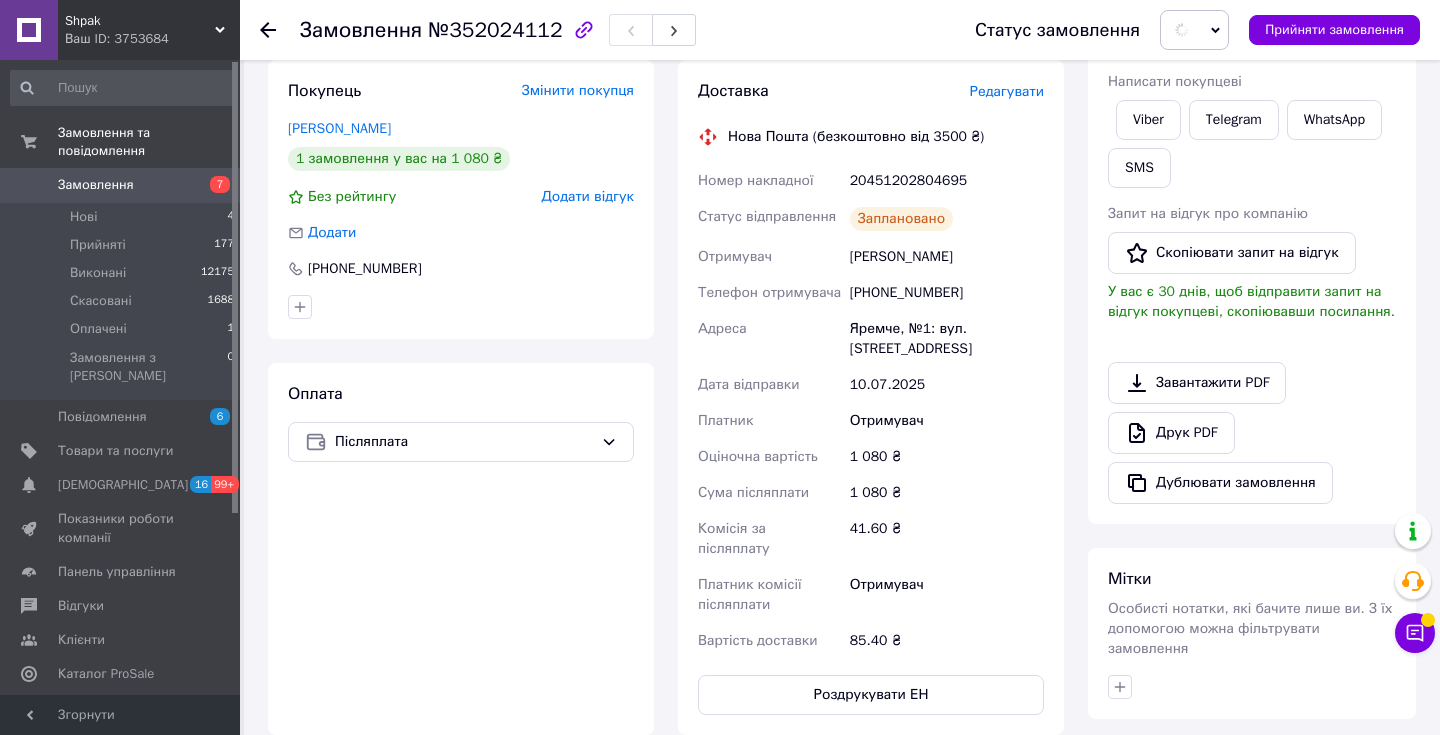 click 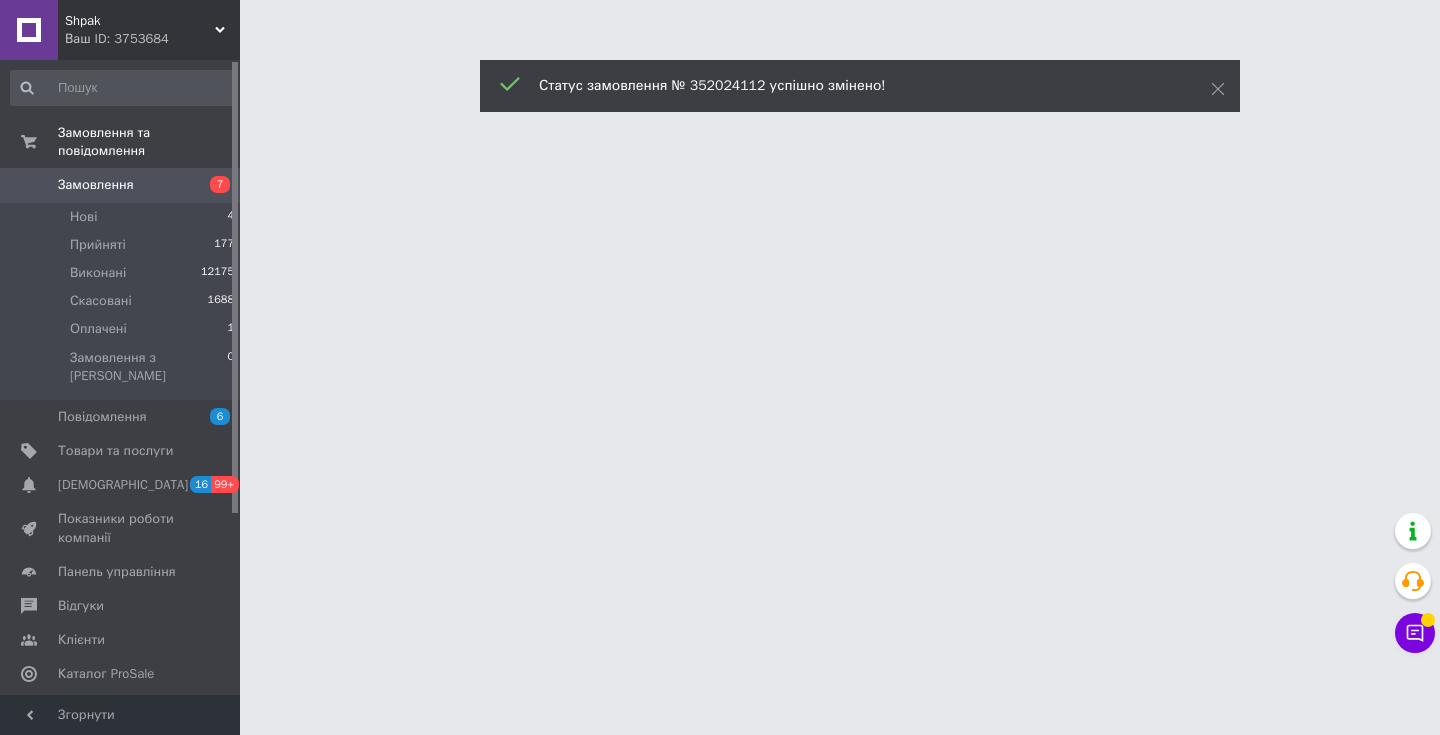 scroll, scrollTop: 0, scrollLeft: 0, axis: both 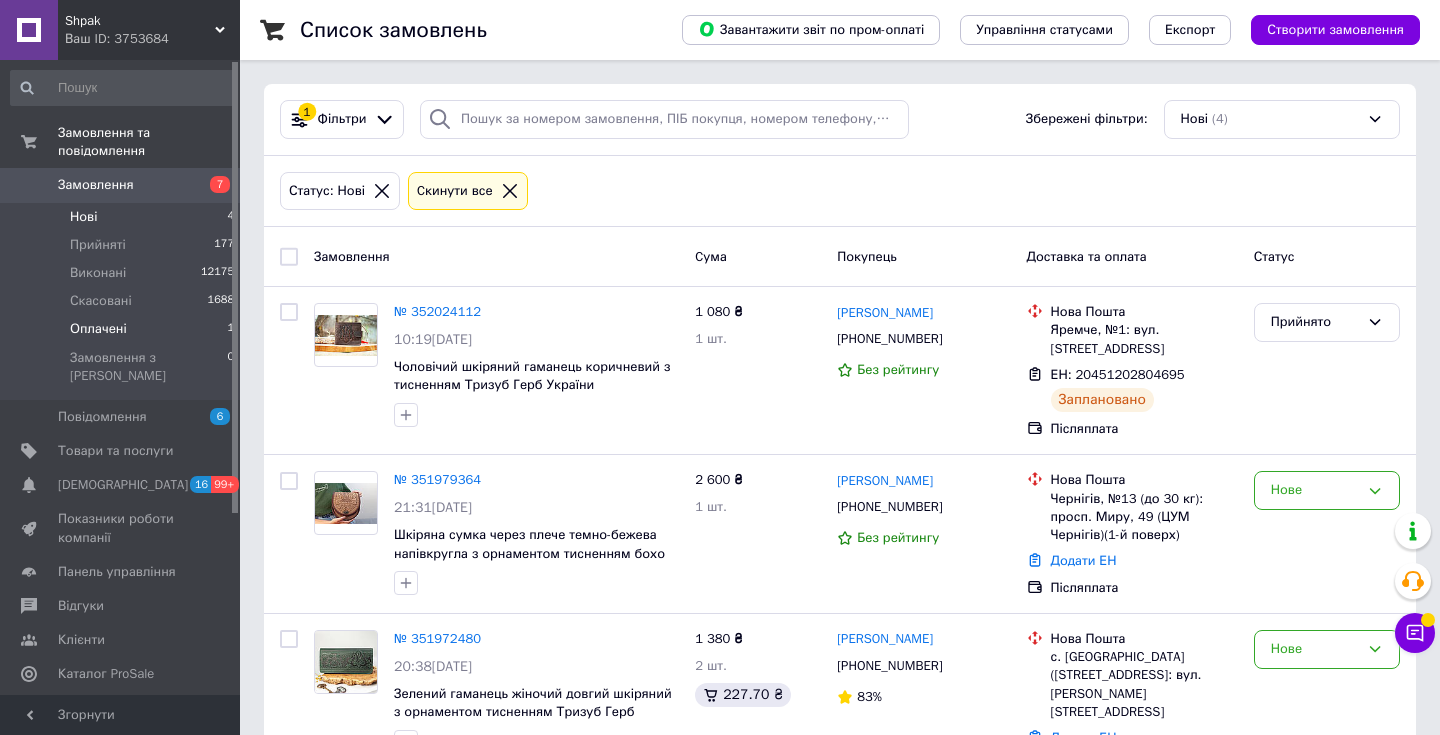 click on "Оплачені 1" at bounding box center [123, 329] 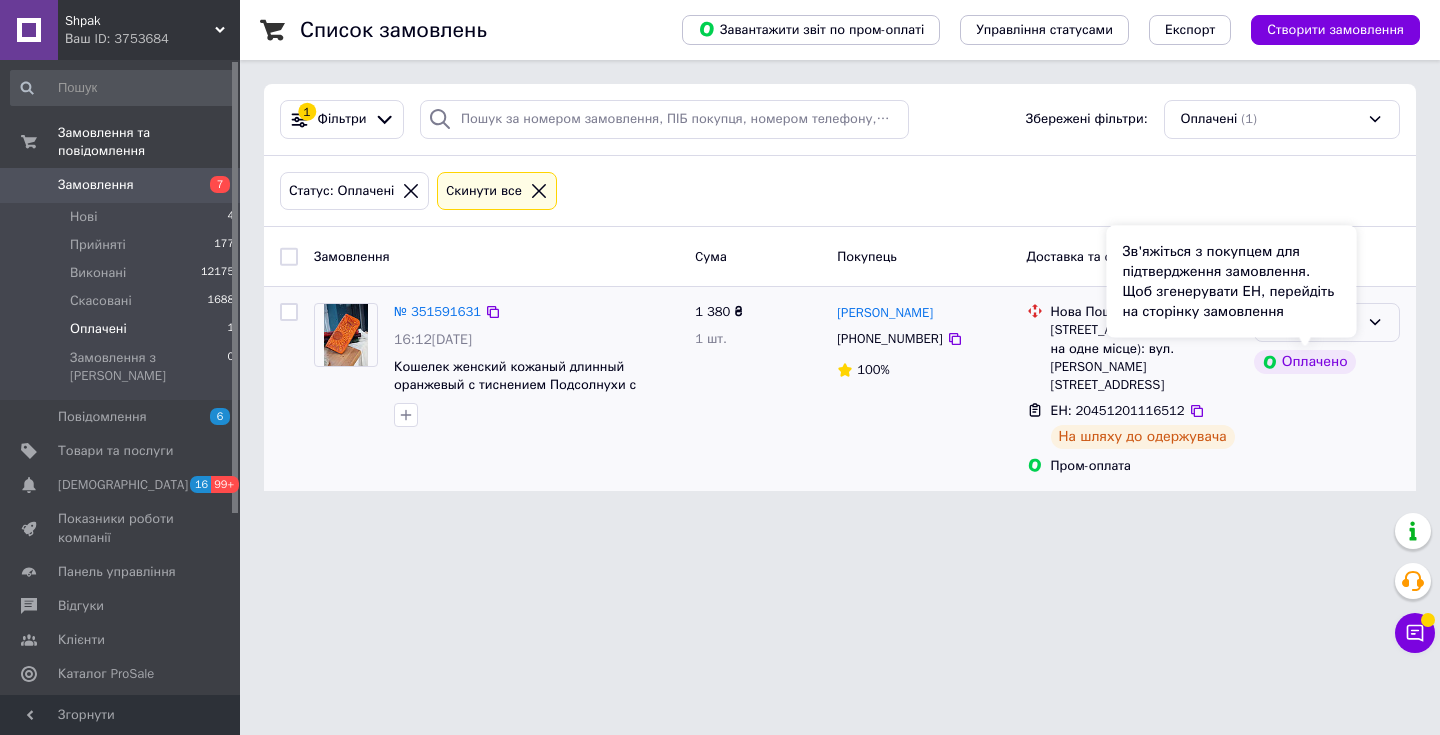 click on "Зв'яжіться з покупцем для підтвердження замовлення.
Щоб згенерувати ЕН, перейдіть на сторінку замовлення" at bounding box center (1232, 282) 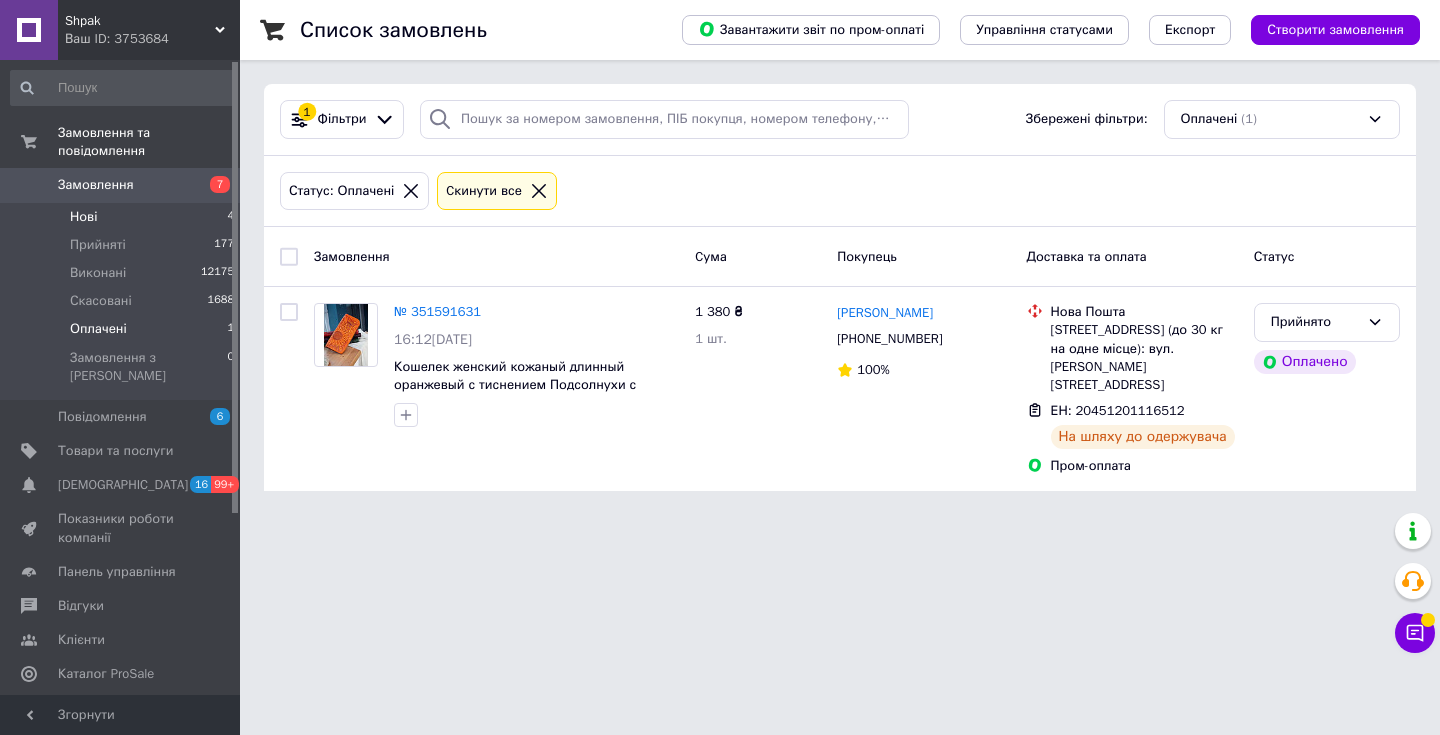 click on "Нові 4" at bounding box center (123, 217) 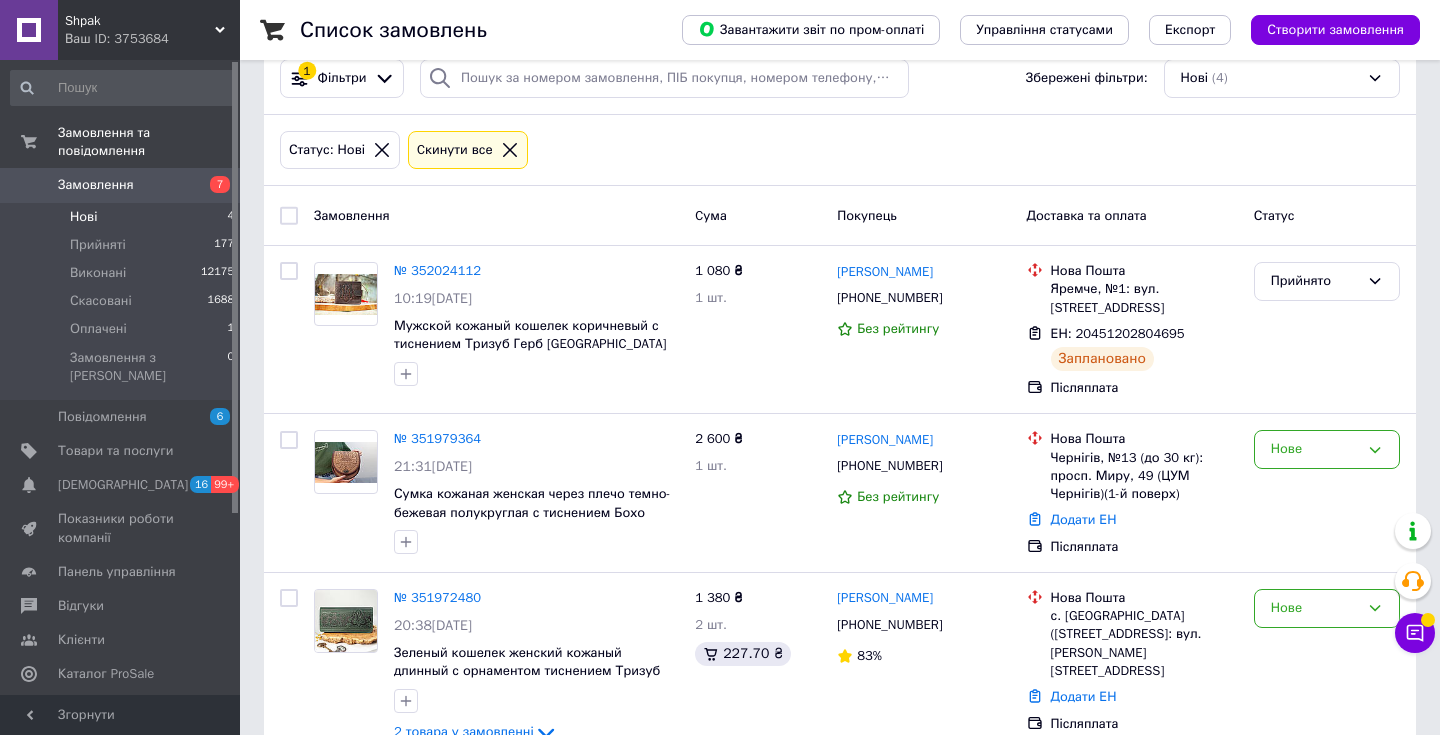 scroll, scrollTop: 77, scrollLeft: 0, axis: vertical 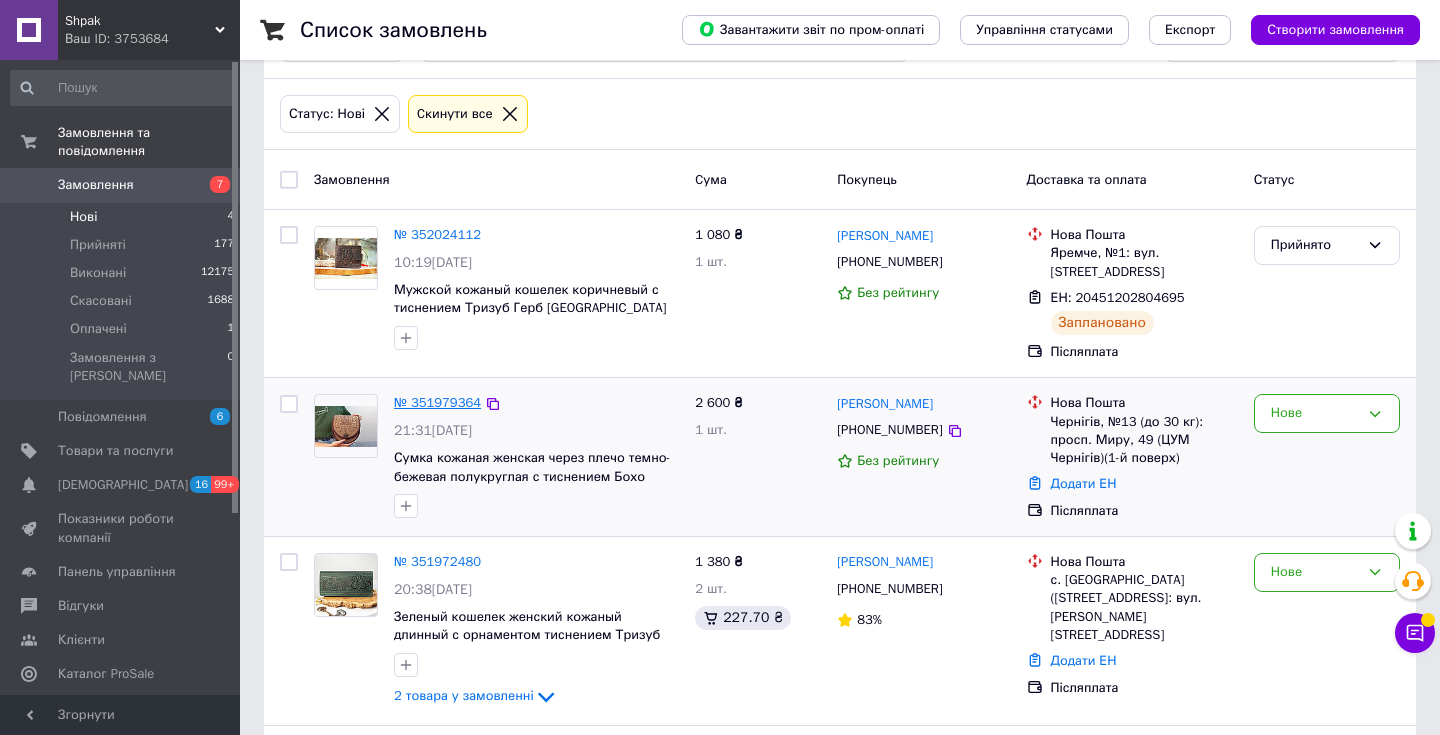 click on "№ 351979364" at bounding box center [437, 402] 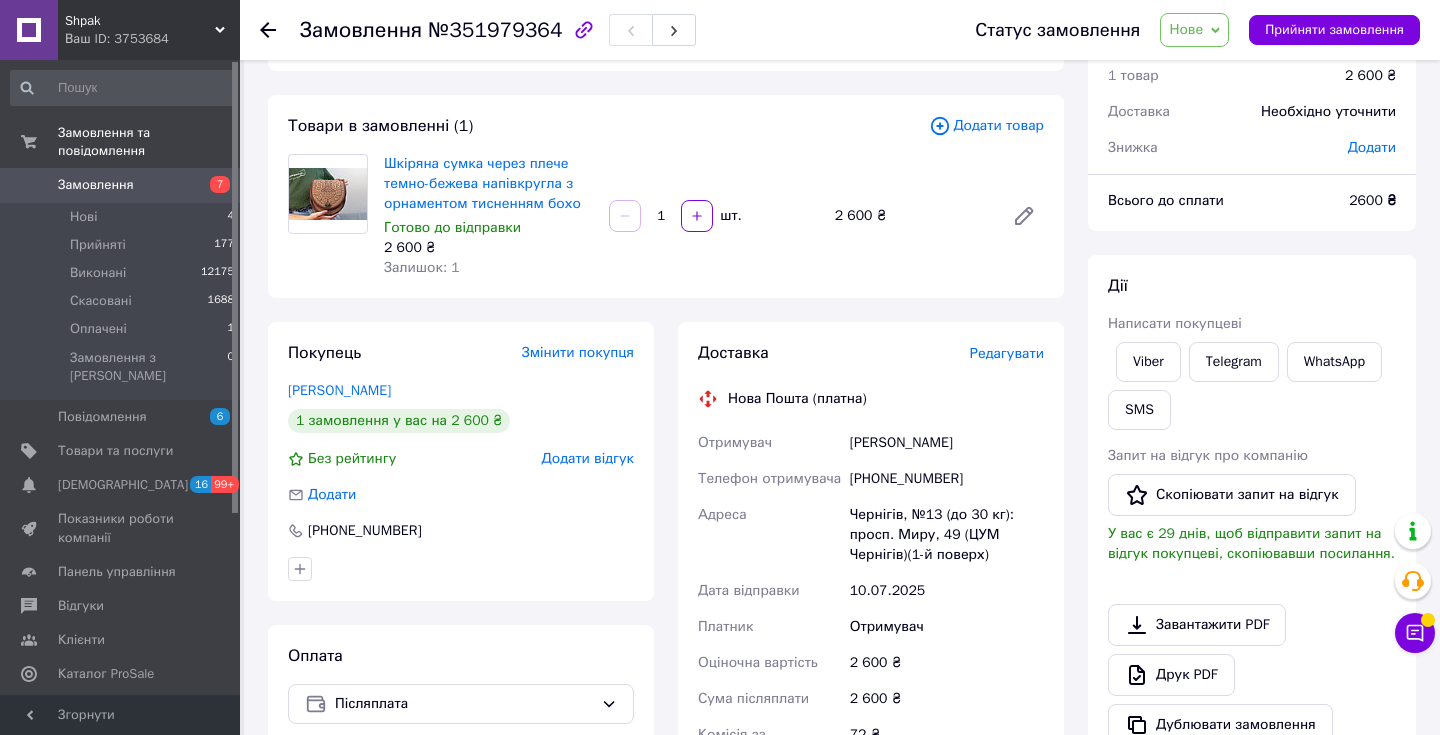 scroll, scrollTop: 0, scrollLeft: 0, axis: both 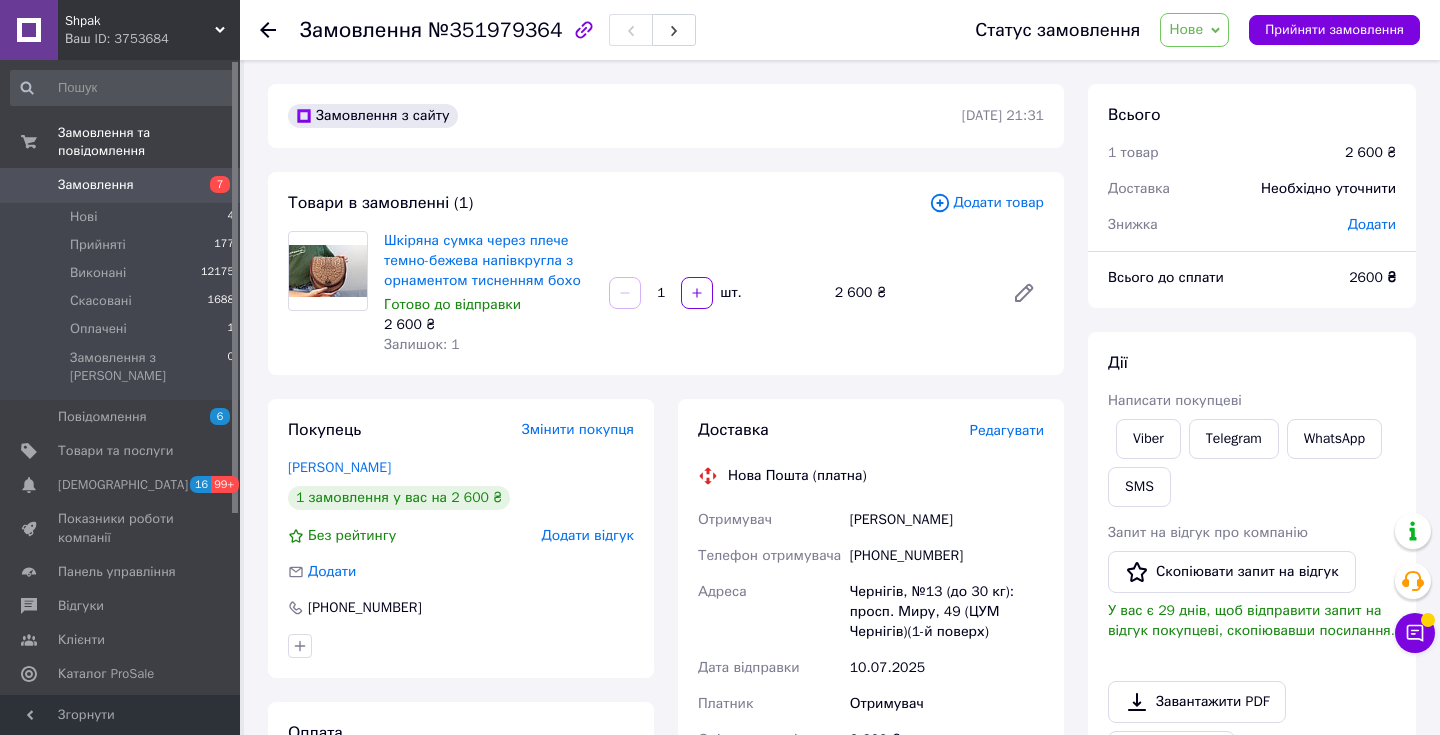 click 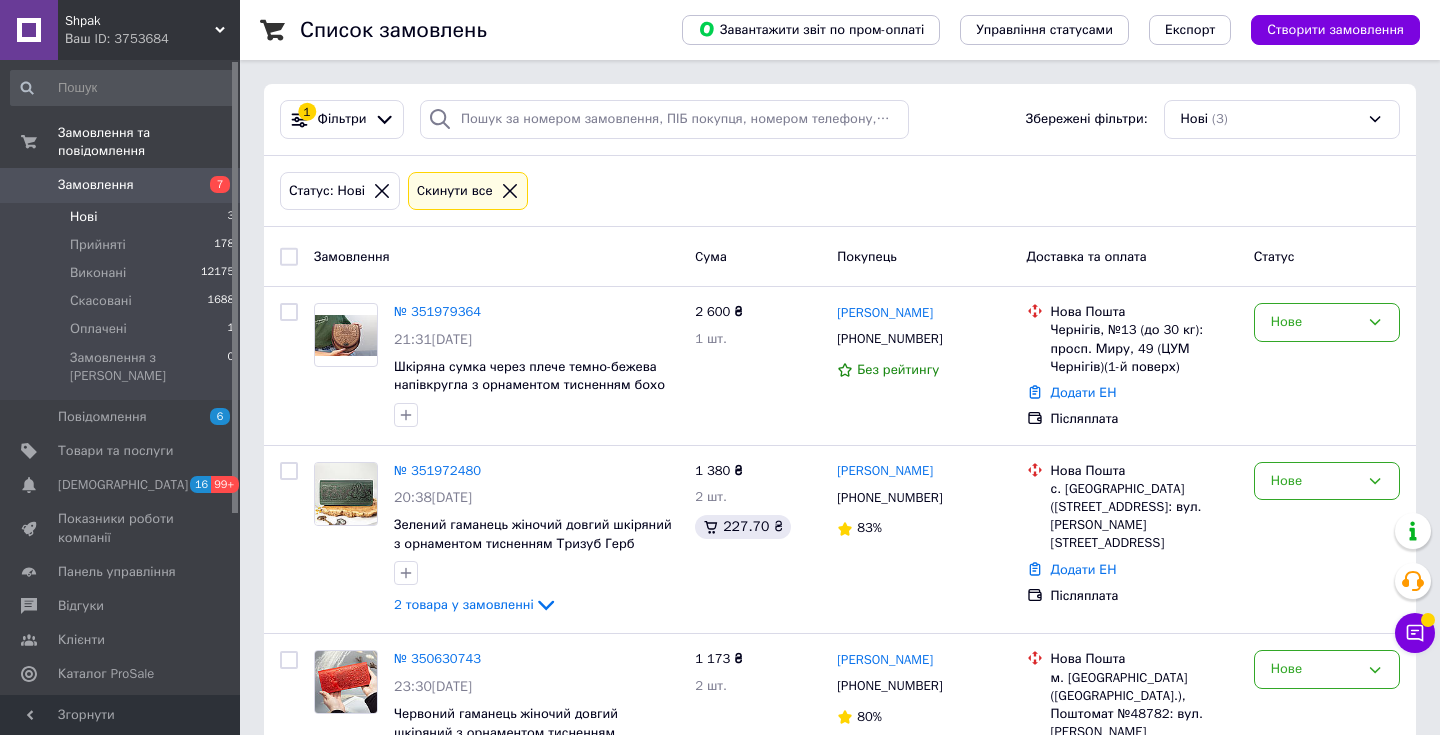 click on "Замовлення" at bounding box center (96, 185) 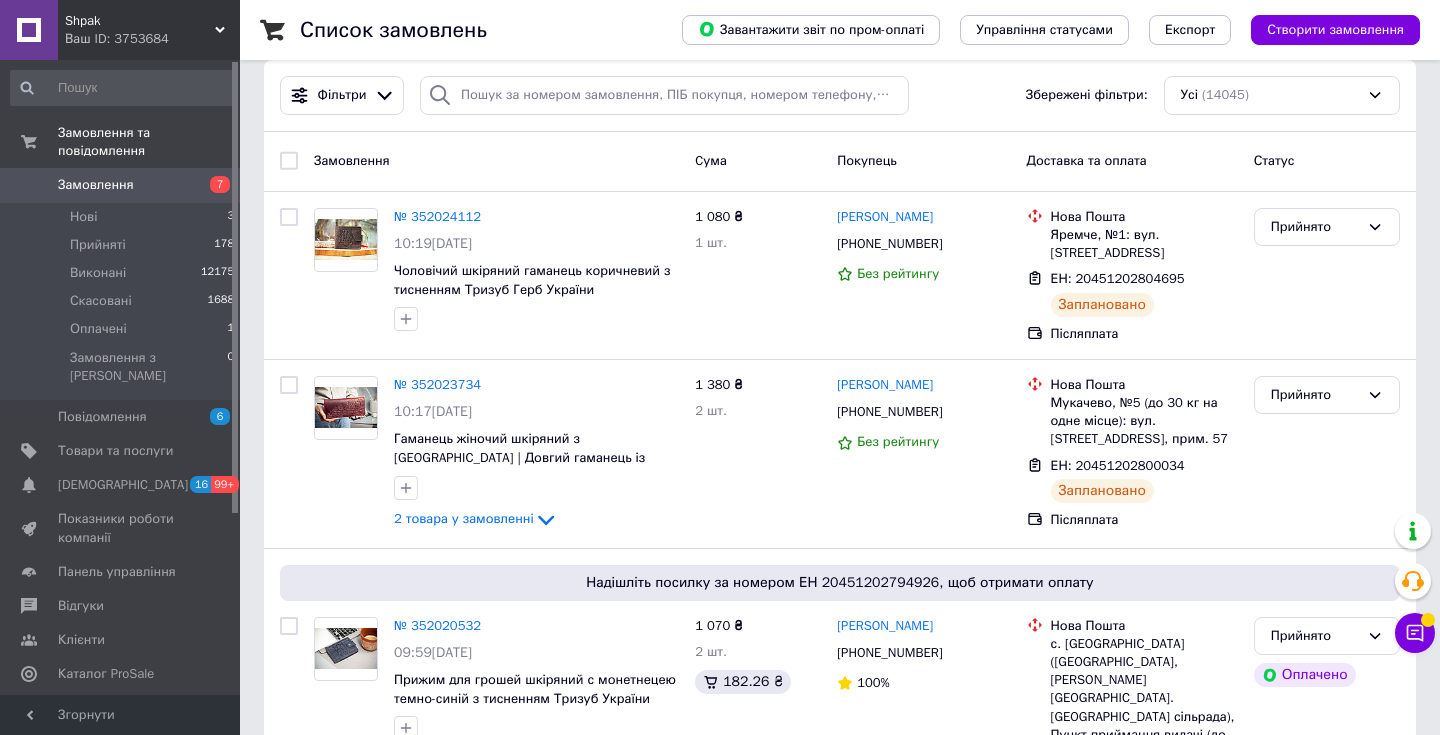 scroll, scrollTop: 0, scrollLeft: 0, axis: both 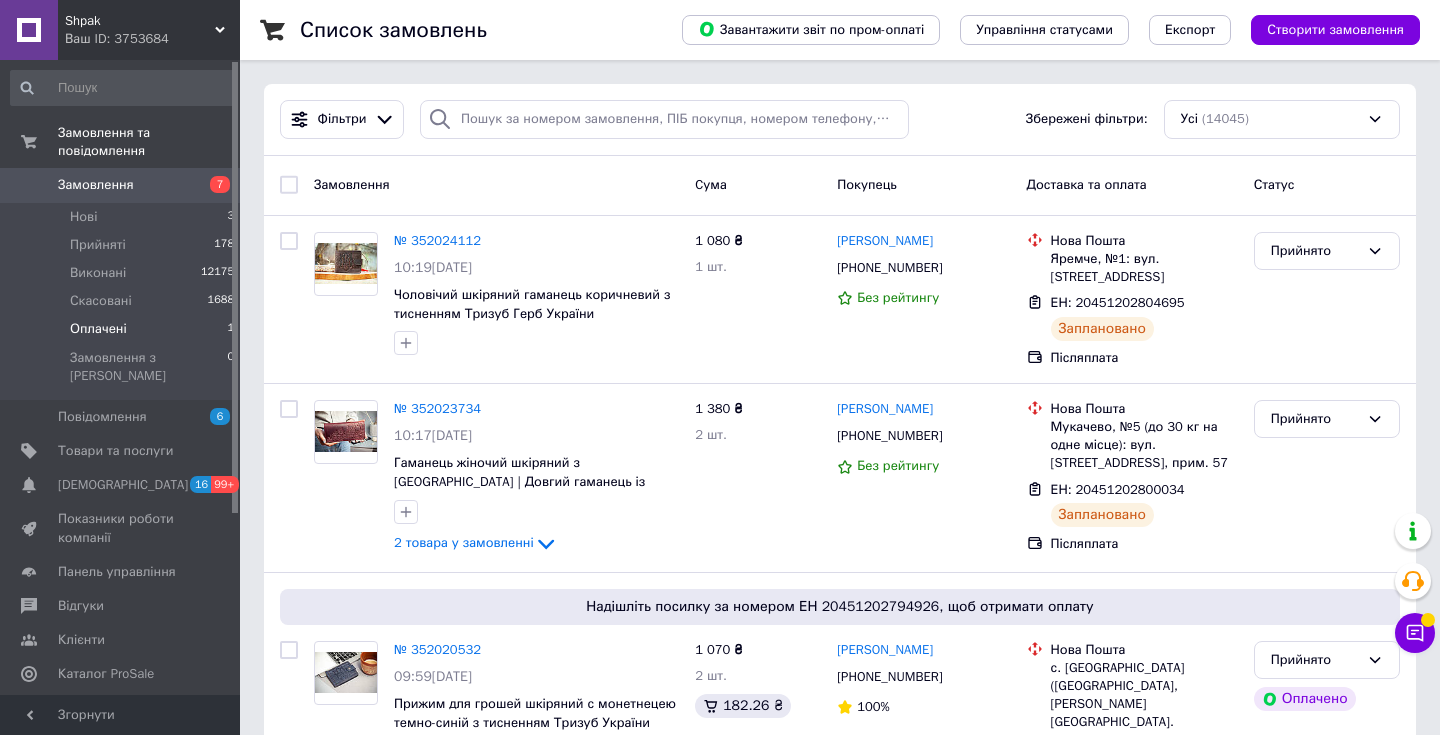 click on "Оплачені 1" at bounding box center [123, 329] 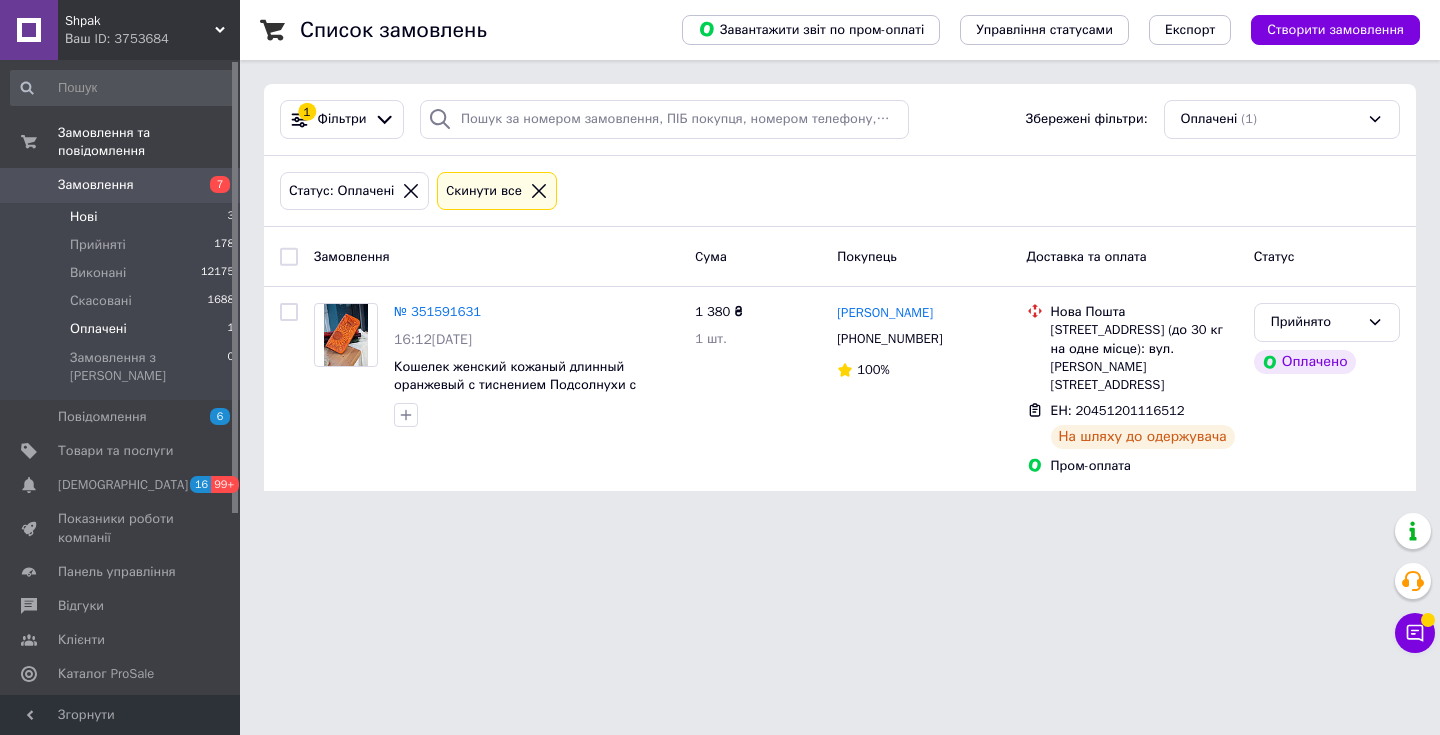 click on "Нові 3" at bounding box center (123, 217) 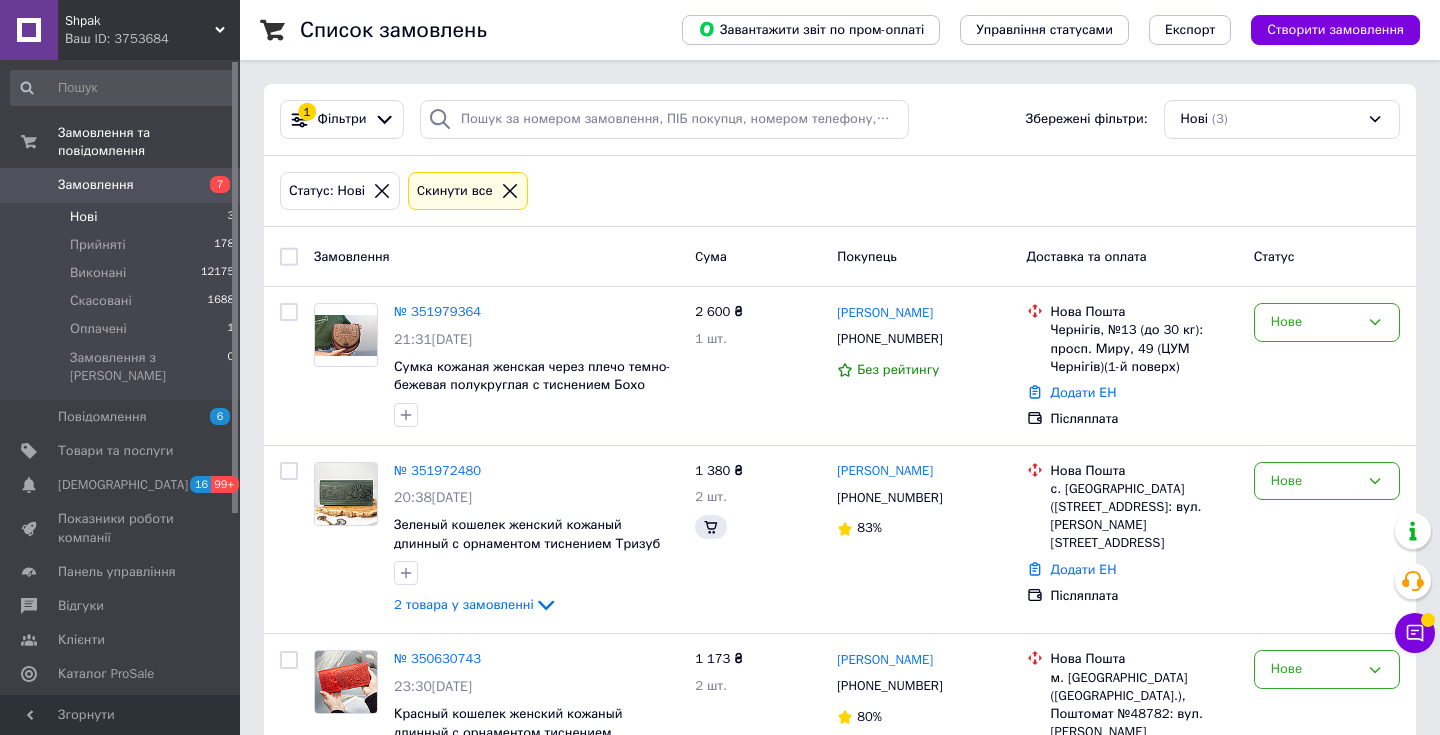 scroll, scrollTop: 127, scrollLeft: 0, axis: vertical 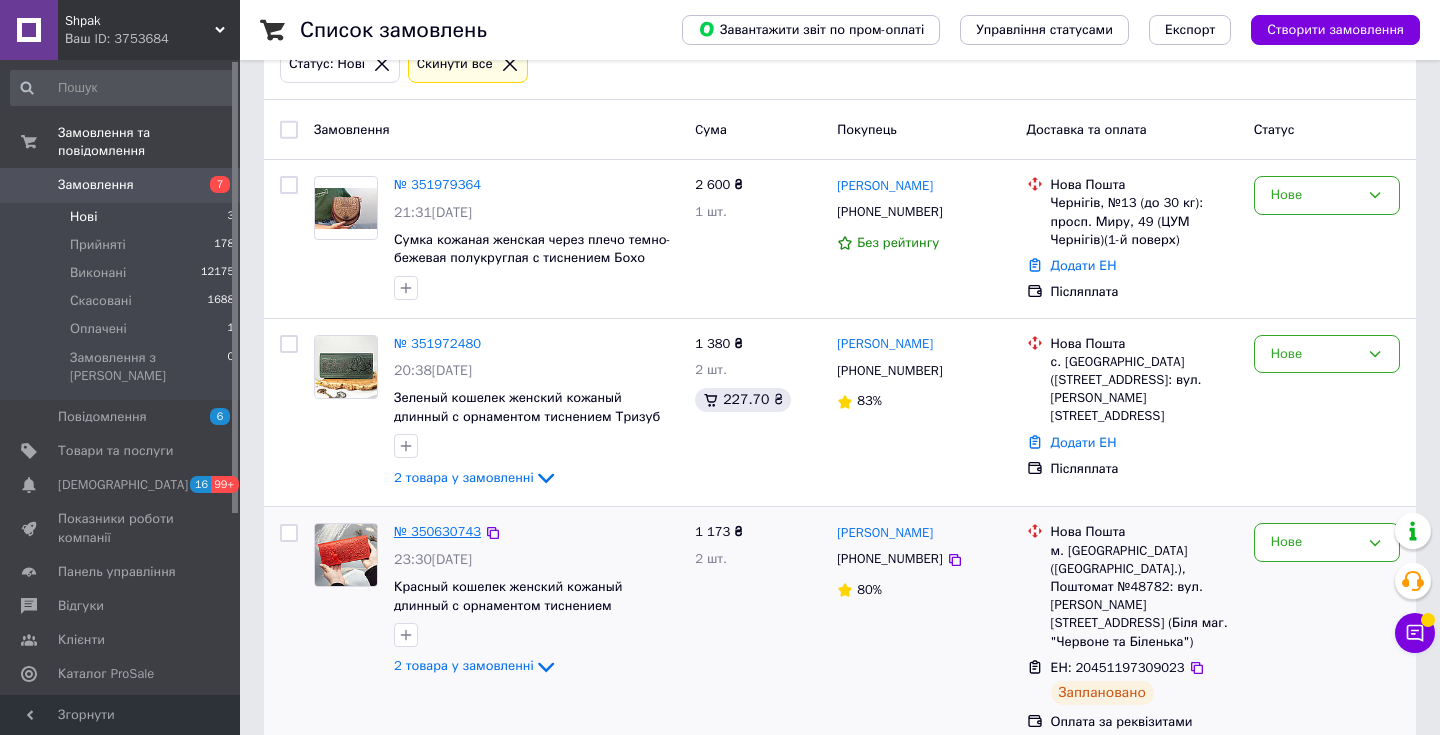 click on "№ 350630743" at bounding box center [437, 531] 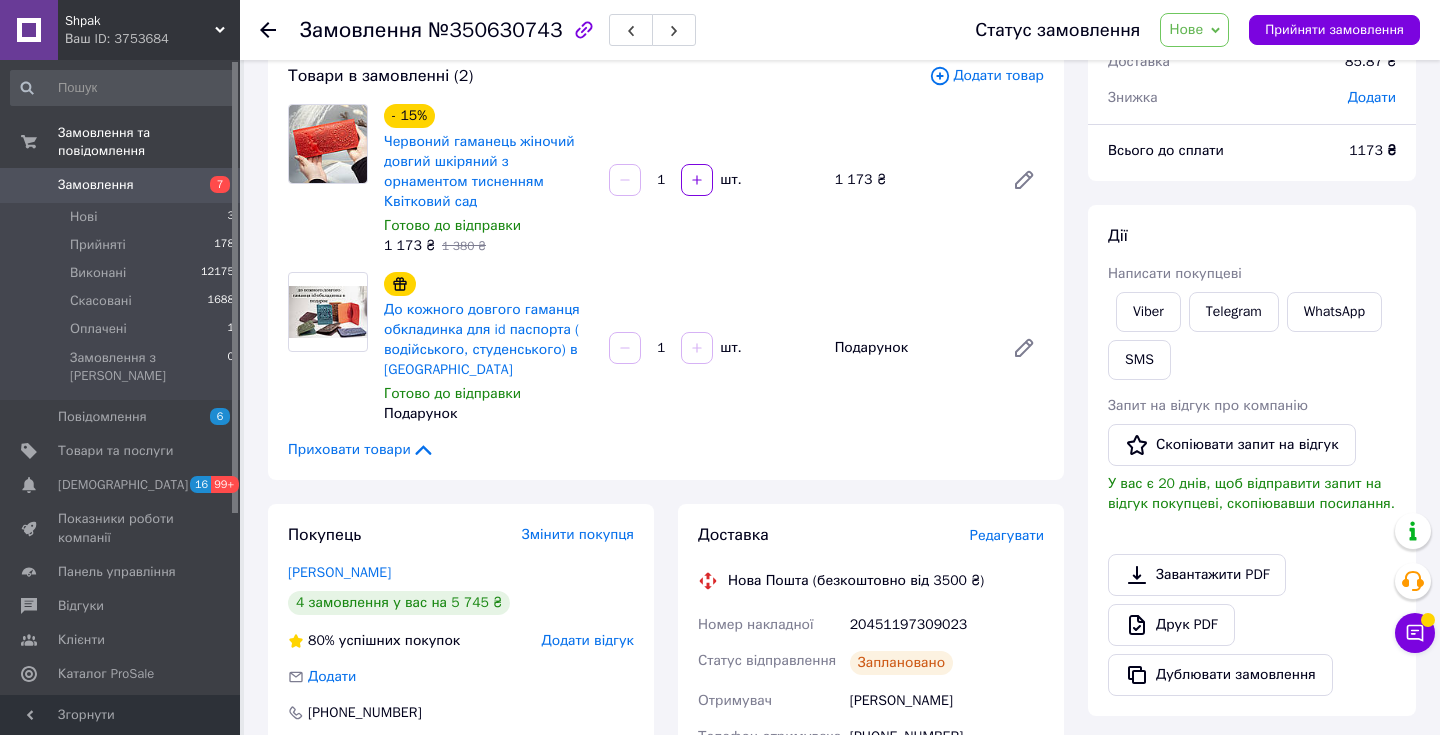 click on "Редагувати" at bounding box center [1007, 535] 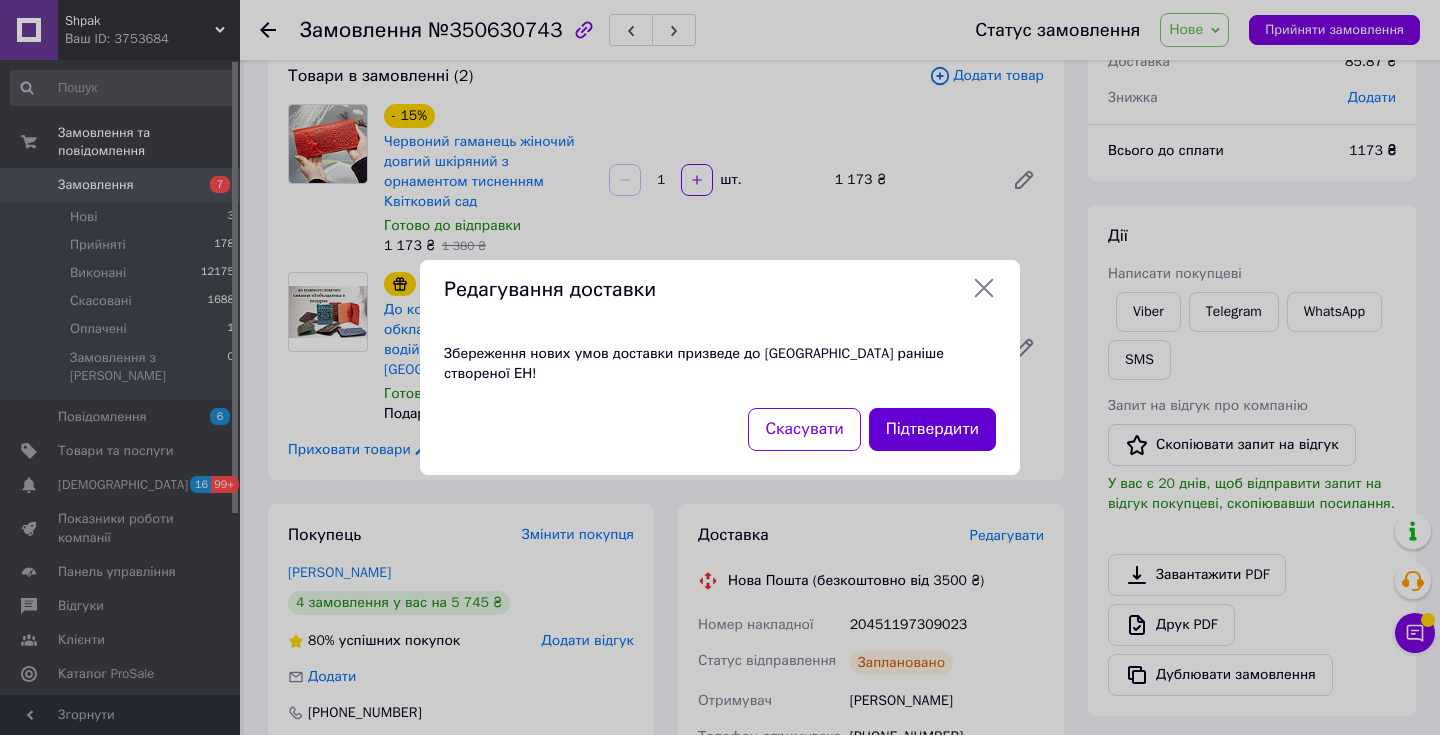 click on "Підтвердити" at bounding box center (932, 429) 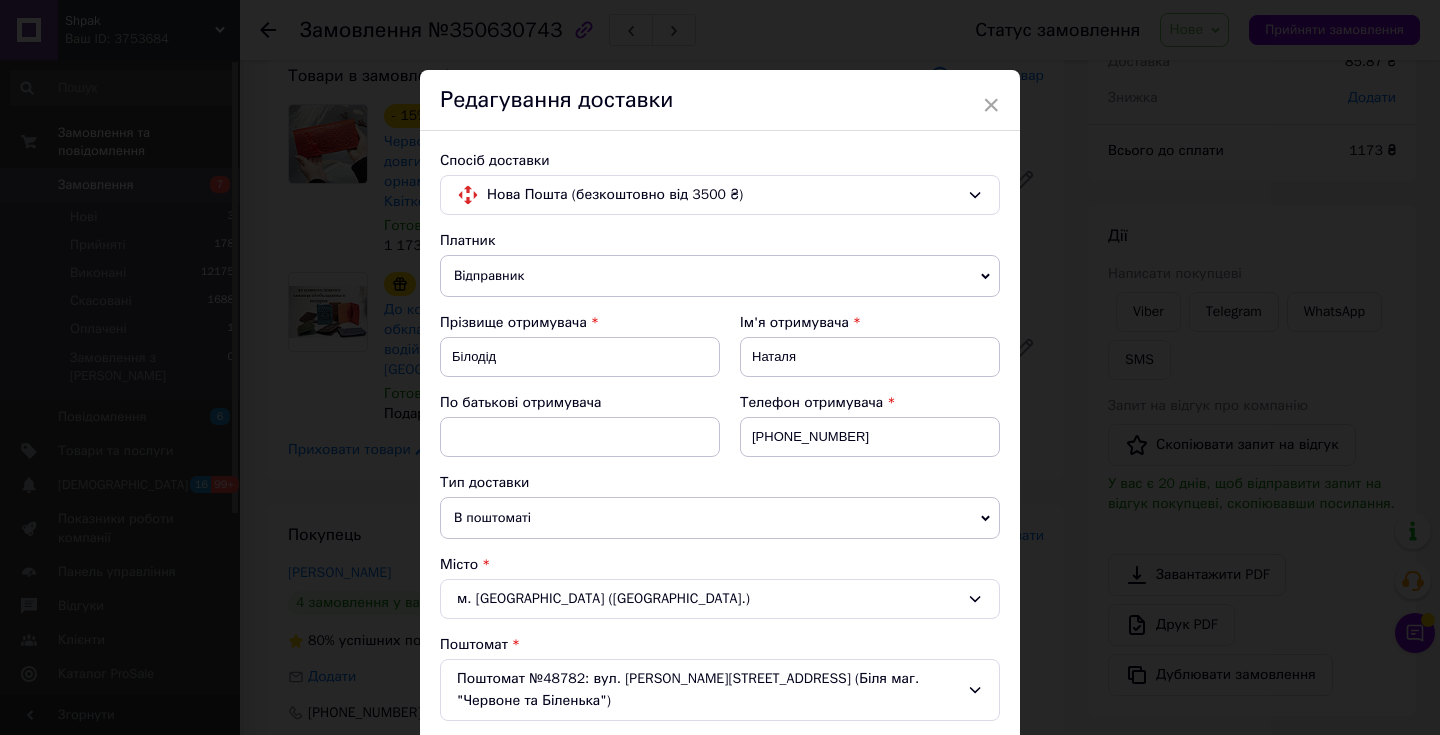 click on "Відправник" at bounding box center (720, 276) 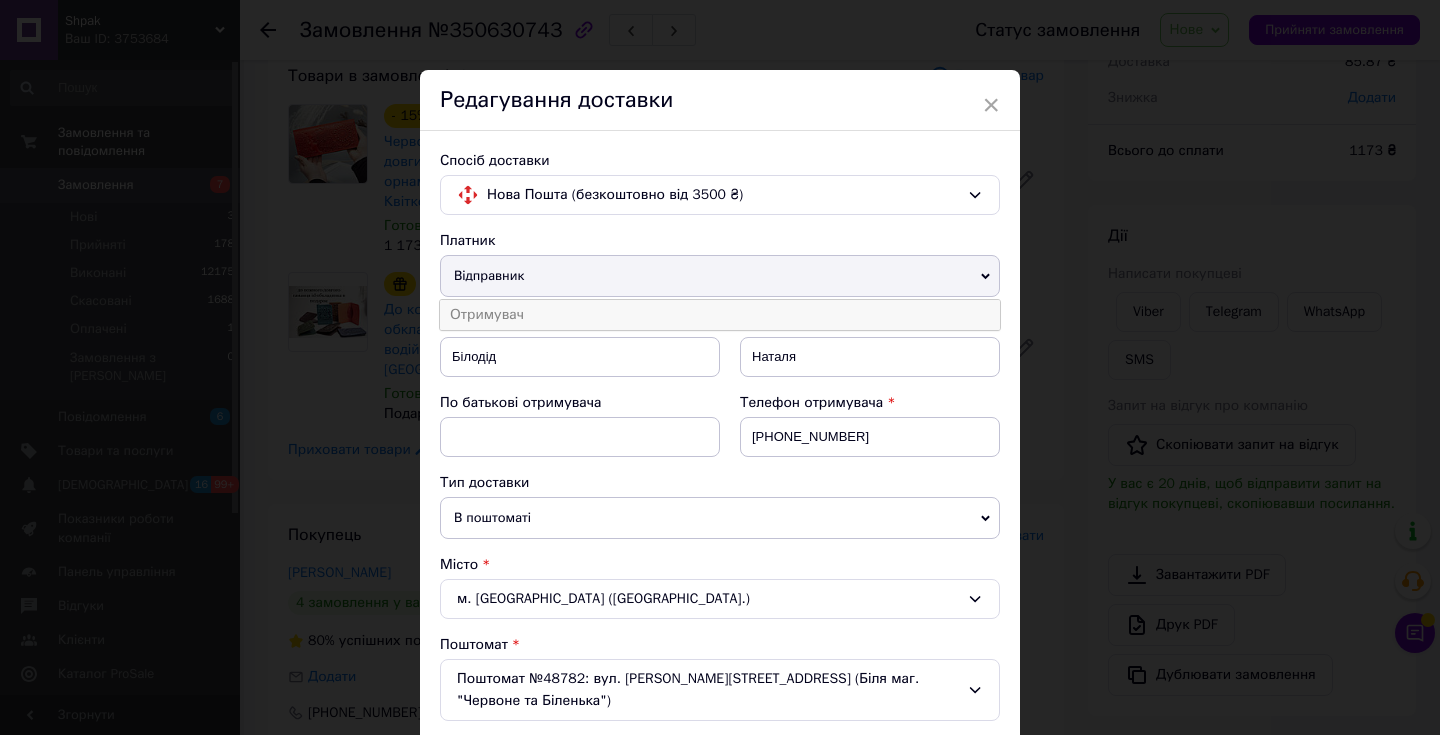 click on "Отримувач" at bounding box center (720, 315) 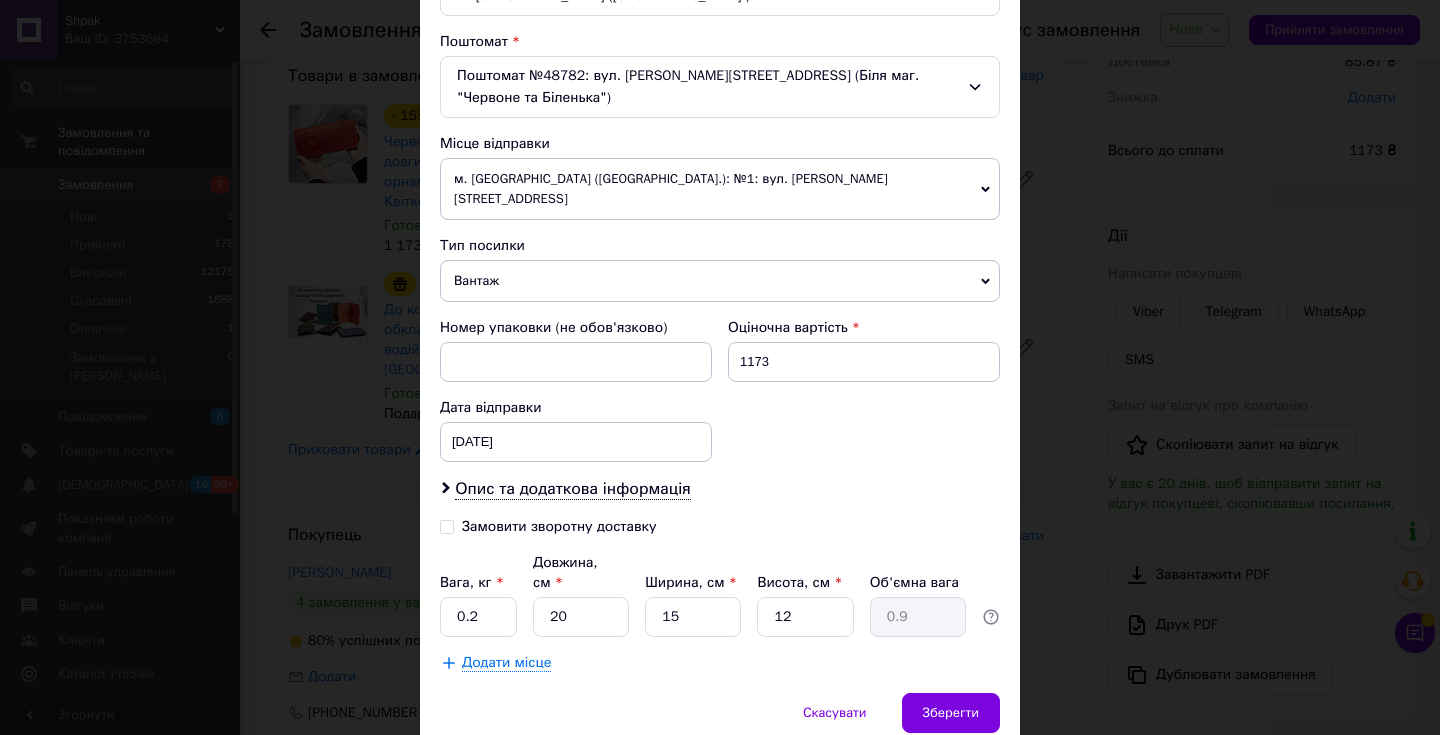 scroll, scrollTop: 649, scrollLeft: 0, axis: vertical 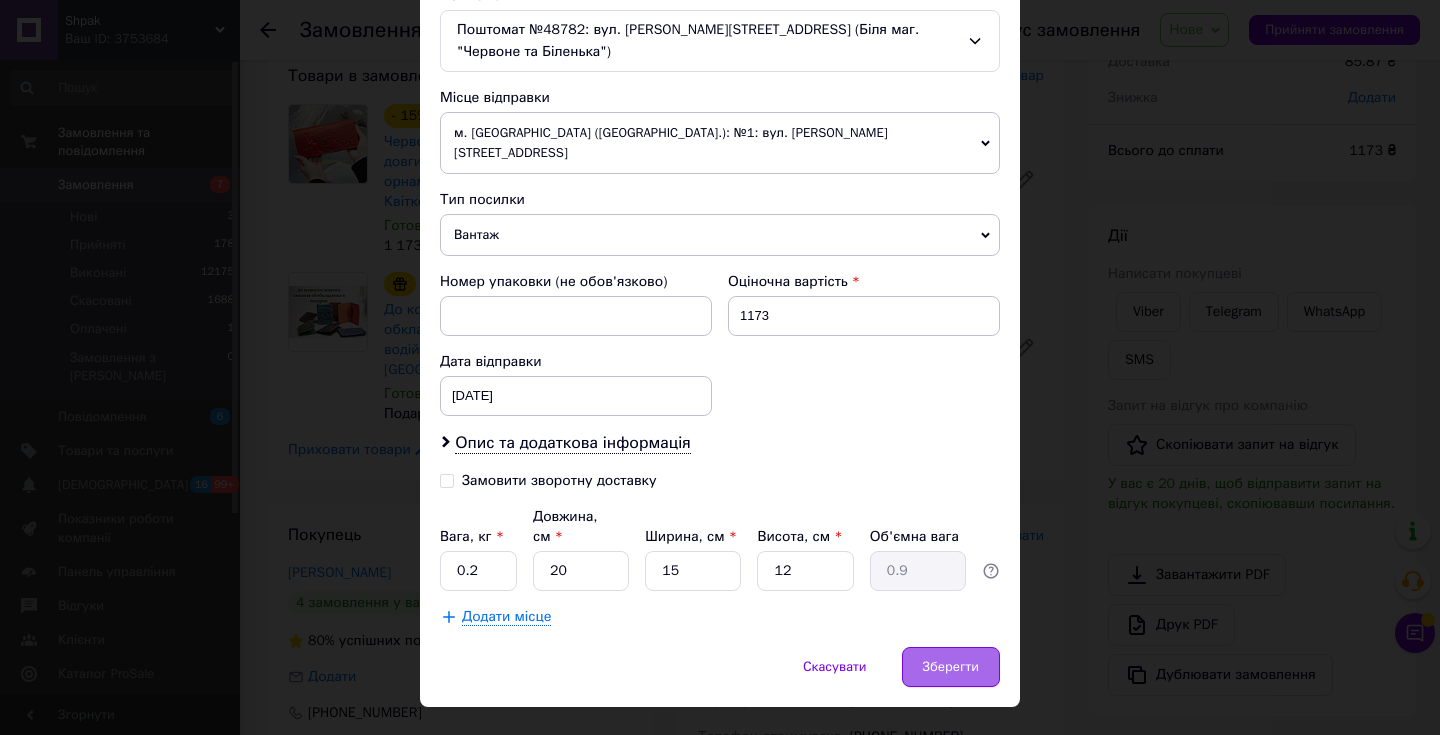 click on "Зберегти" at bounding box center (951, 667) 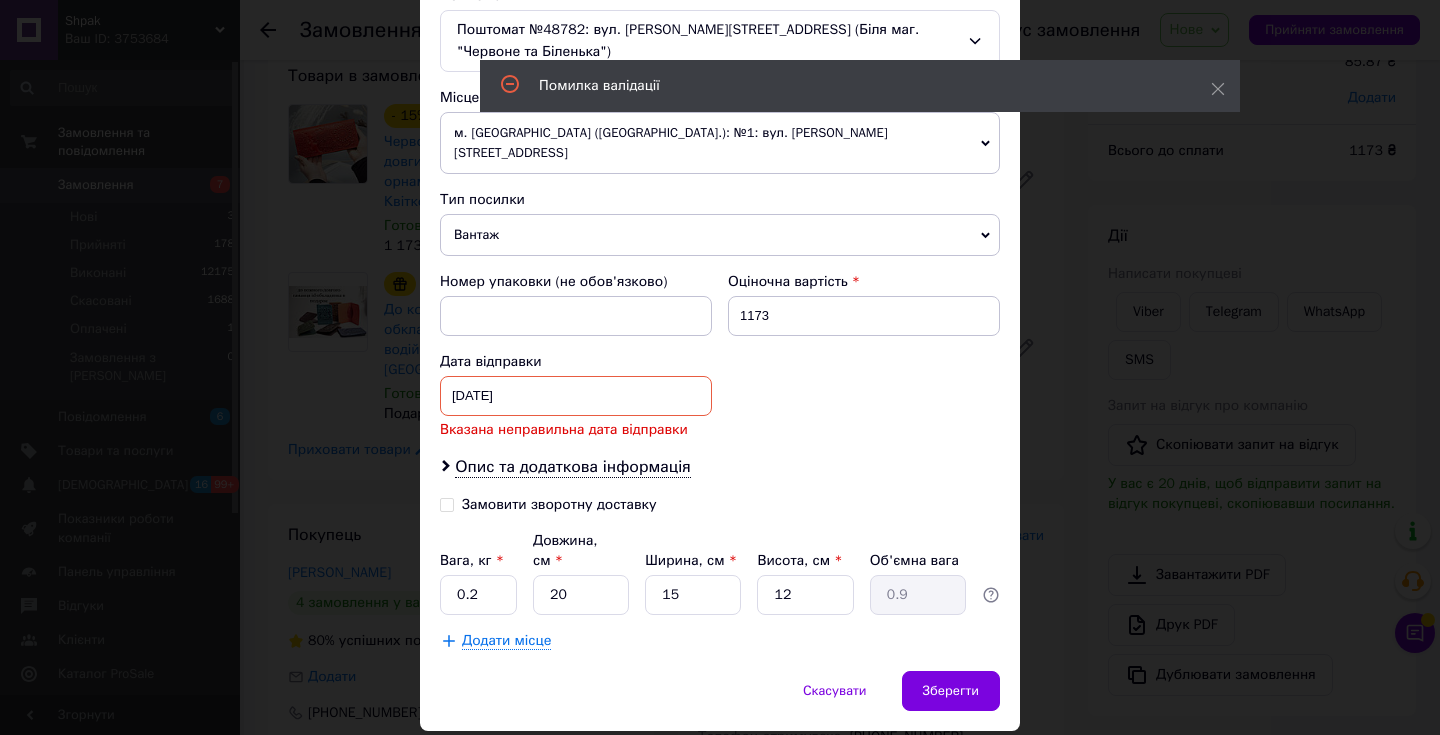click on "02.07.2025 < 2025 > < Июль > Пн Вт Ср Чт Пт Сб Вс 30 1 2 3 4 5 6 7 8 9 10 11 12 13 14 15 16 17 18 19 20 21 22 23 24 25 26 27 28 29 30 31 1 2 3 4 5 6 7 8 9 10" at bounding box center [576, 396] 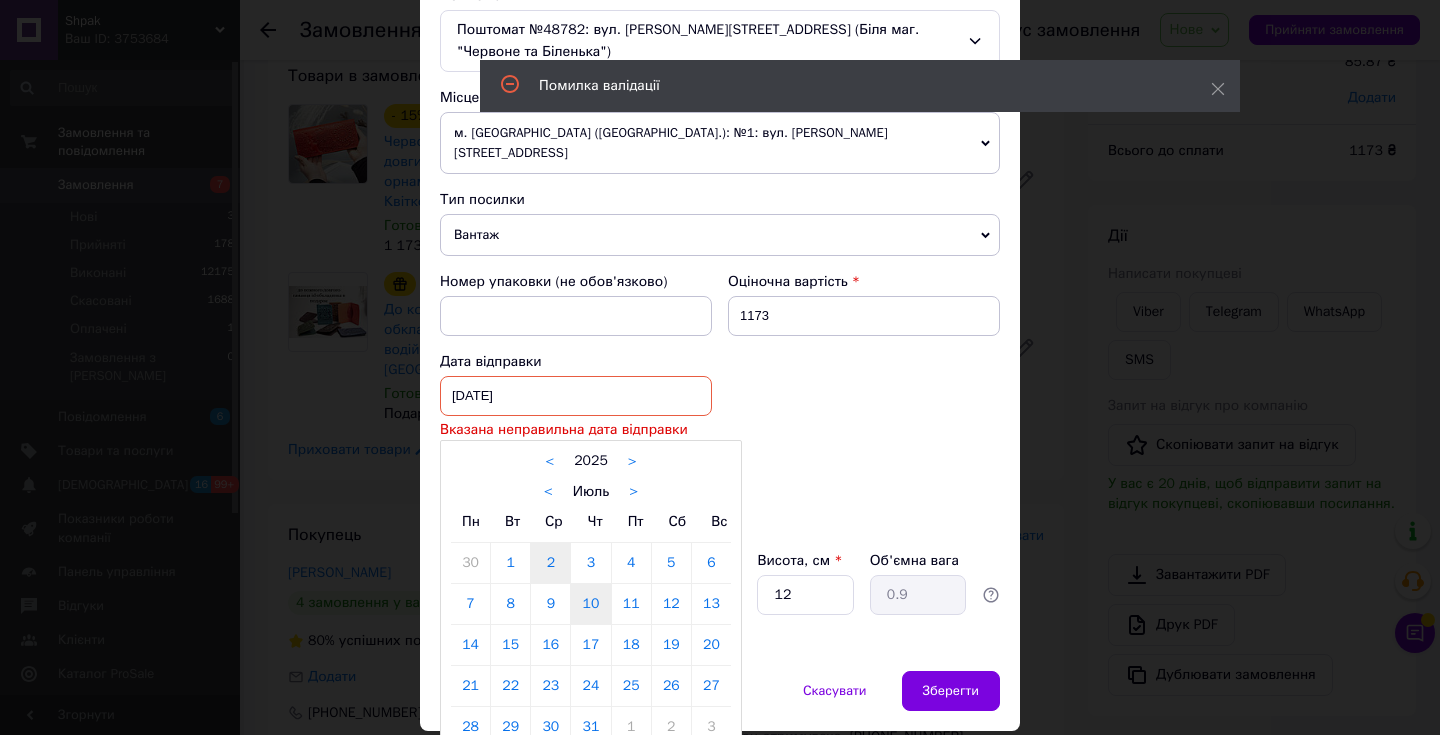 click on "10" at bounding box center [590, 604] 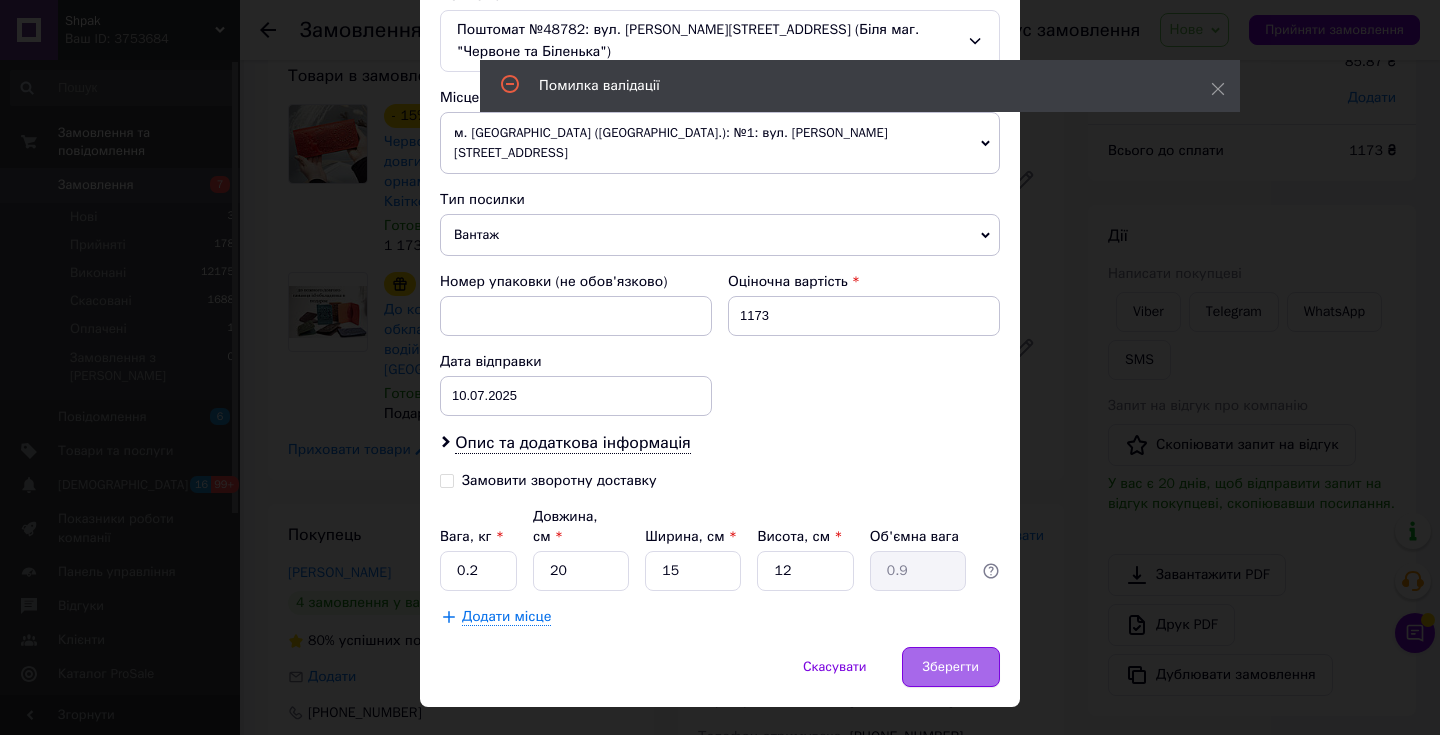 click on "Зберегти" at bounding box center [951, 667] 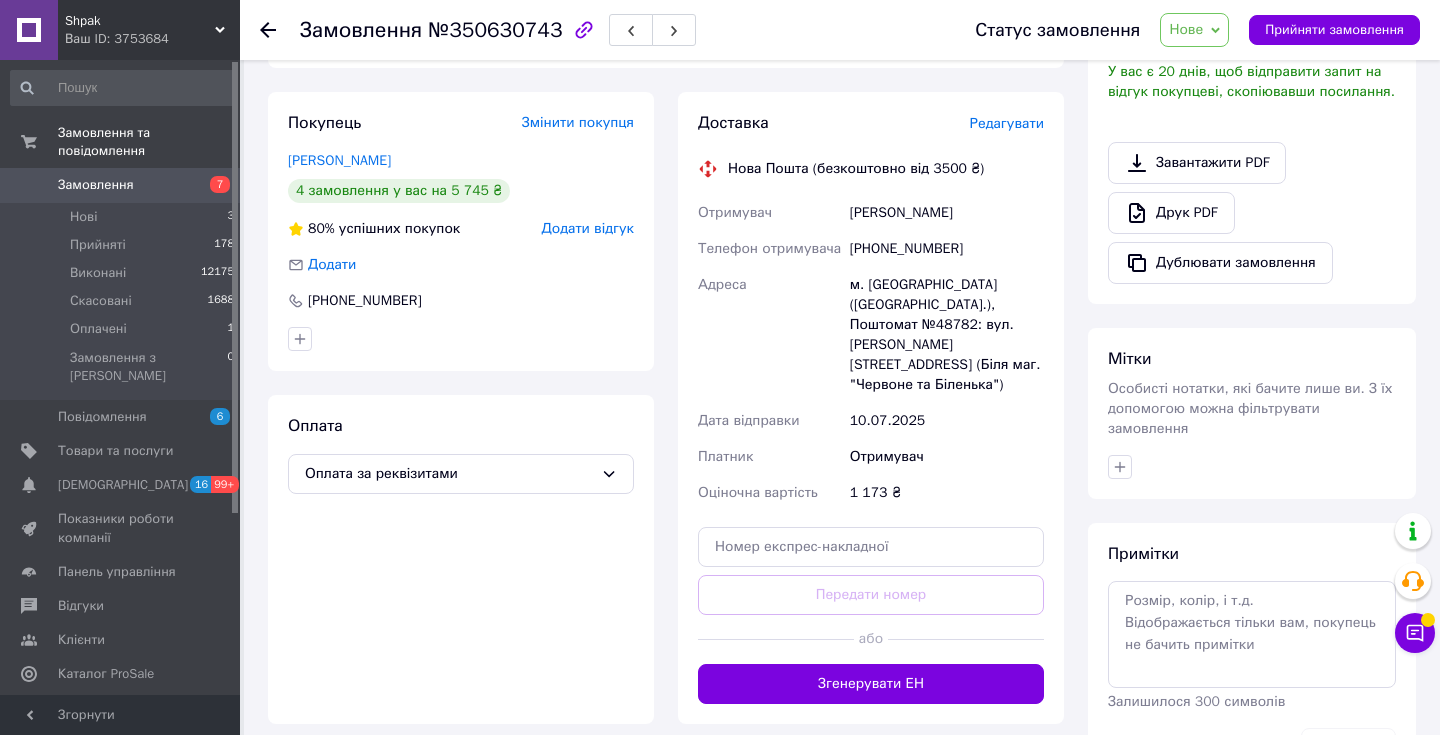scroll, scrollTop: 567, scrollLeft: 0, axis: vertical 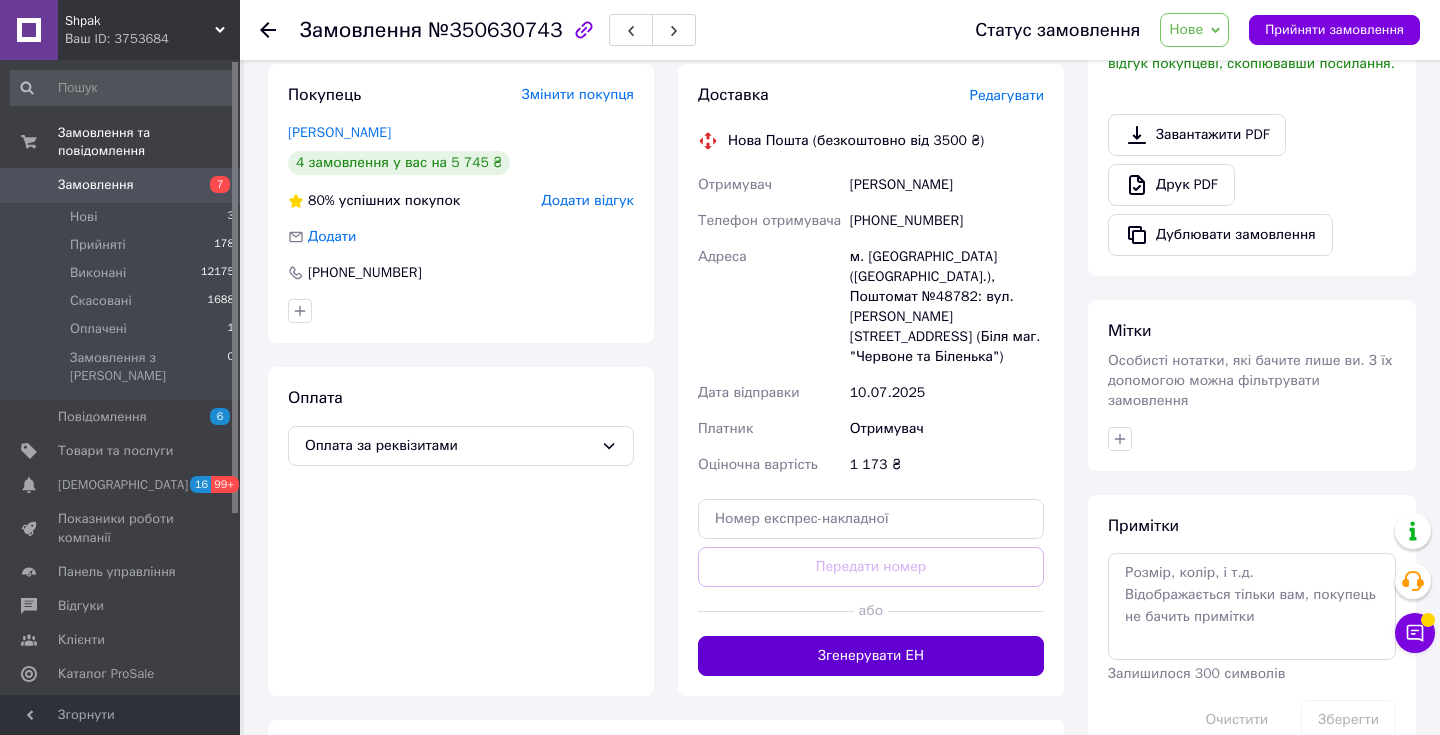 click on "Згенерувати ЕН" at bounding box center (871, 656) 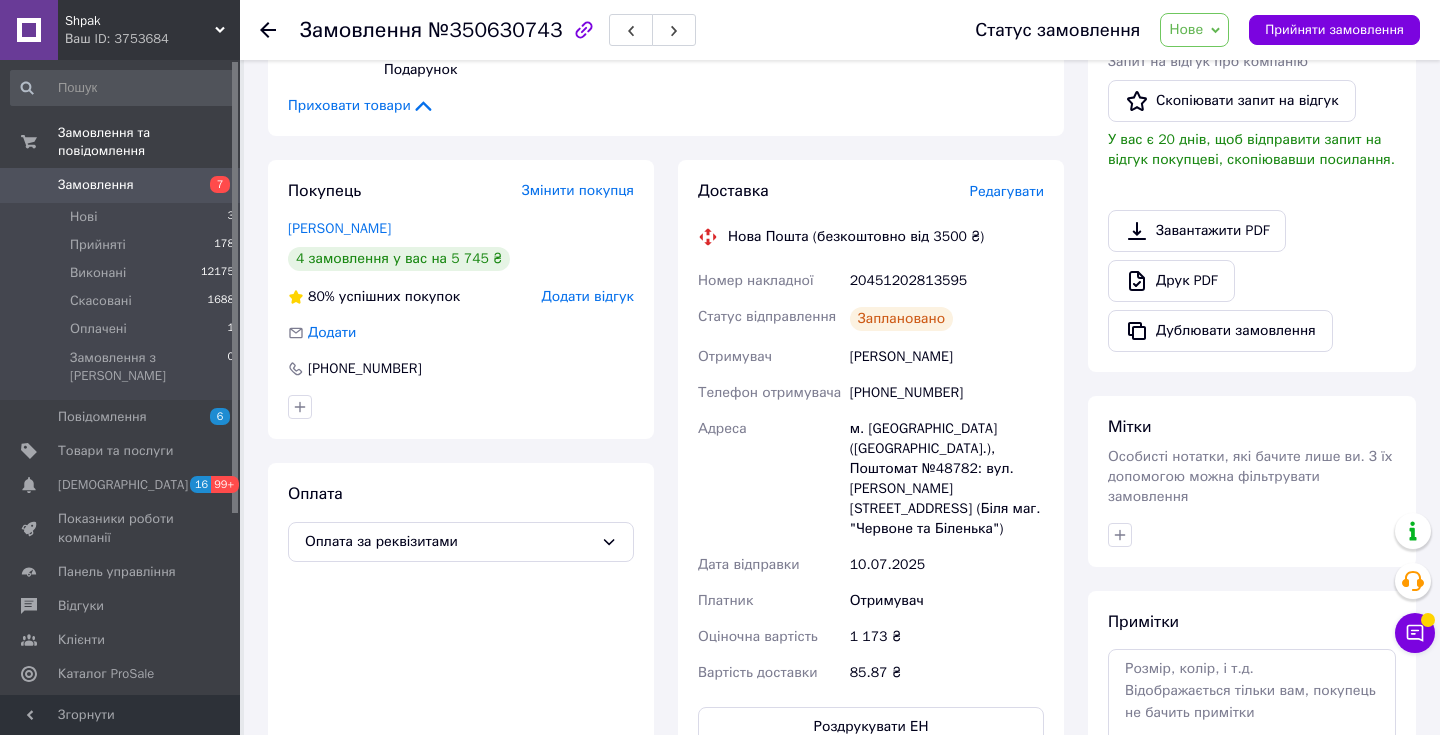 scroll, scrollTop: 480, scrollLeft: 0, axis: vertical 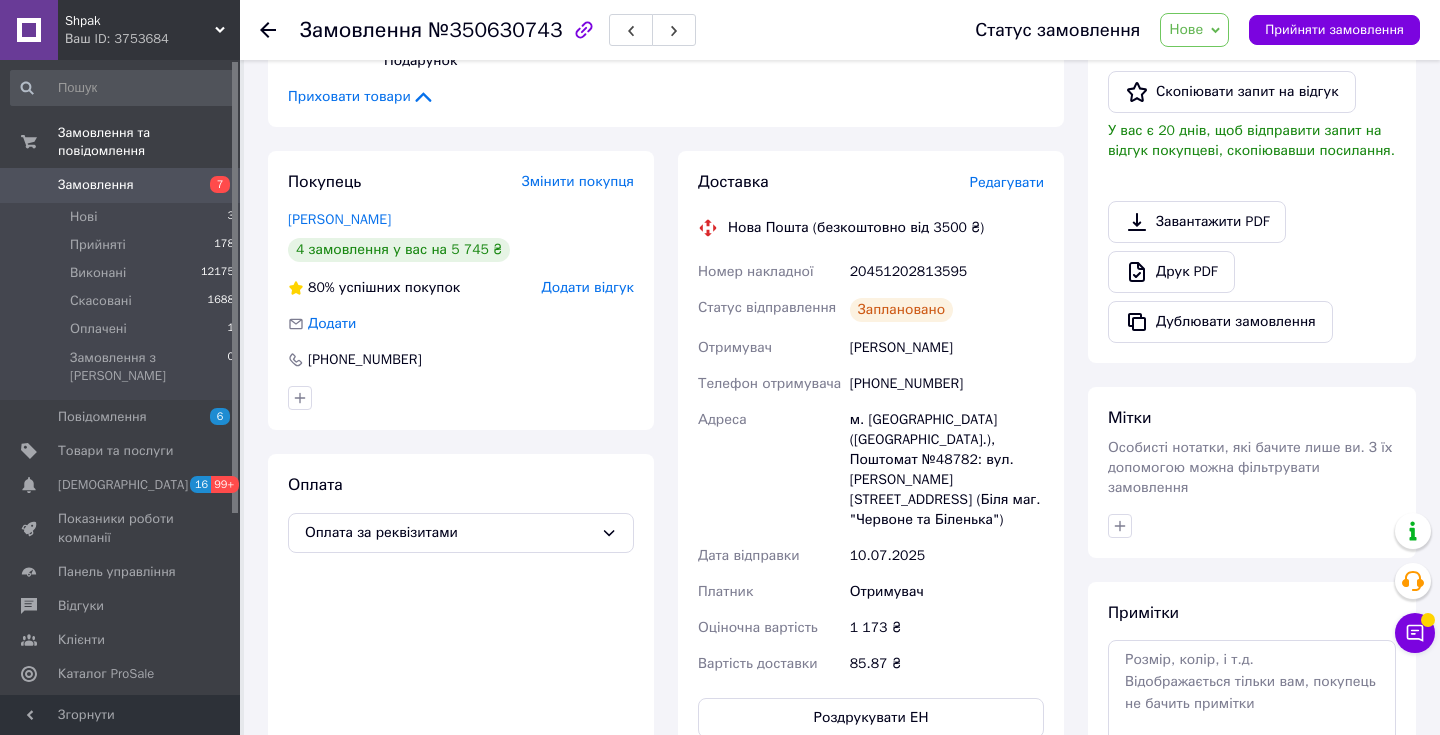 click on "Нове" at bounding box center [1186, 29] 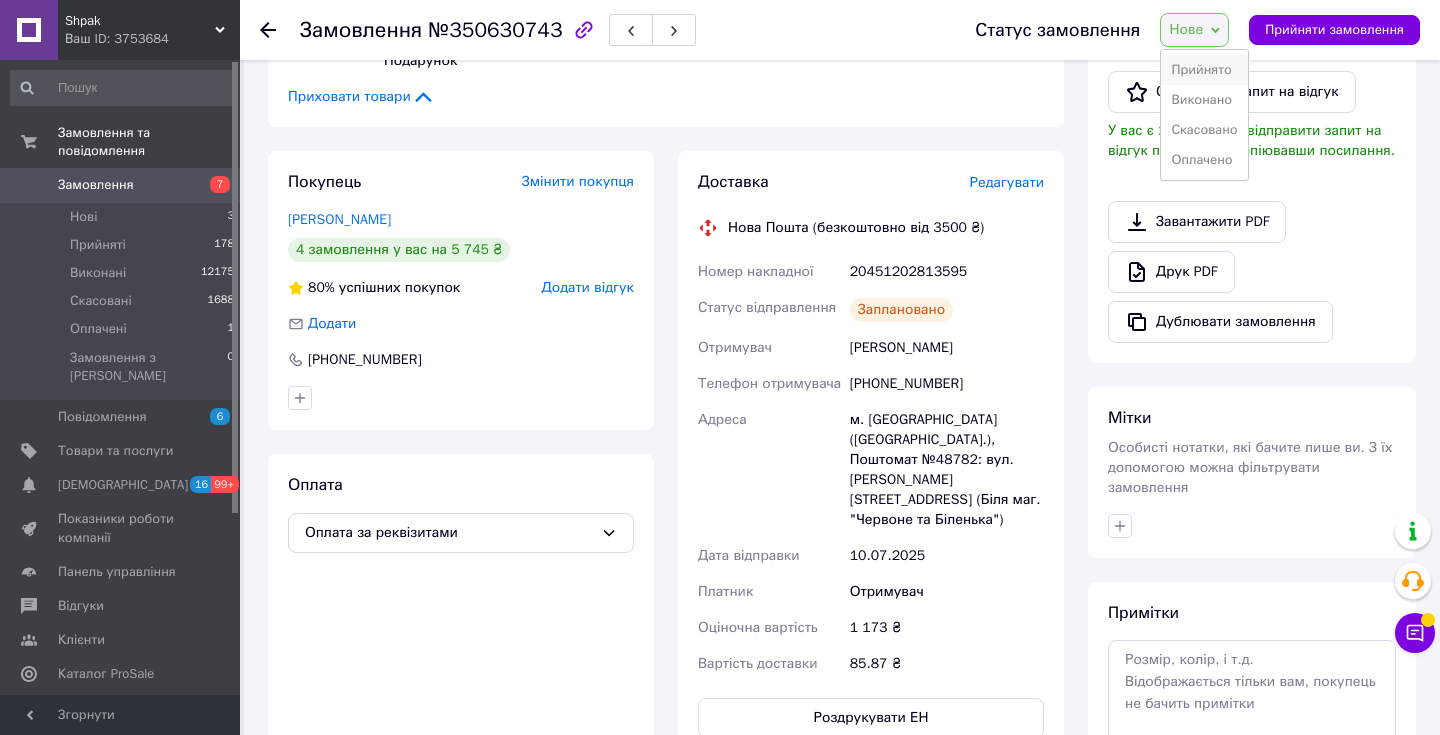 click on "Прийнято" at bounding box center [1204, 70] 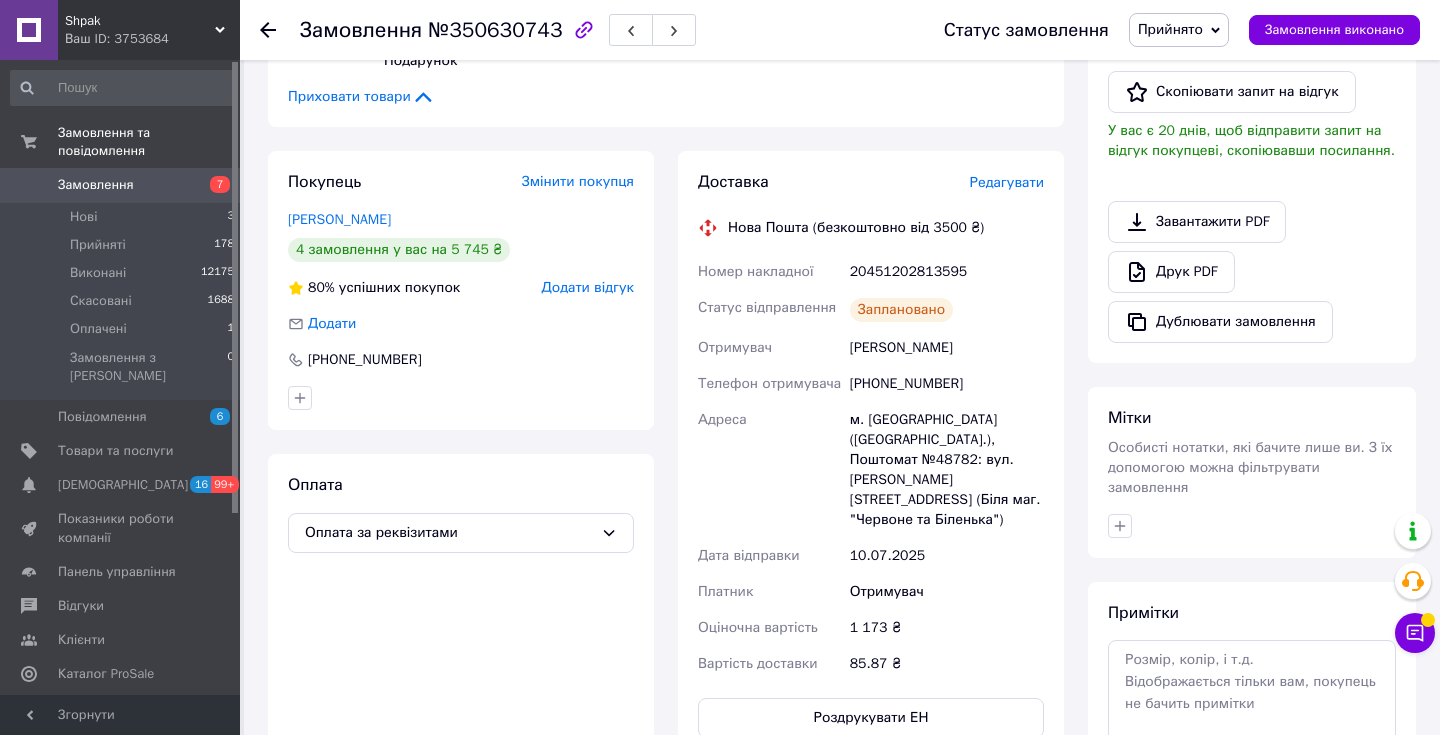 click 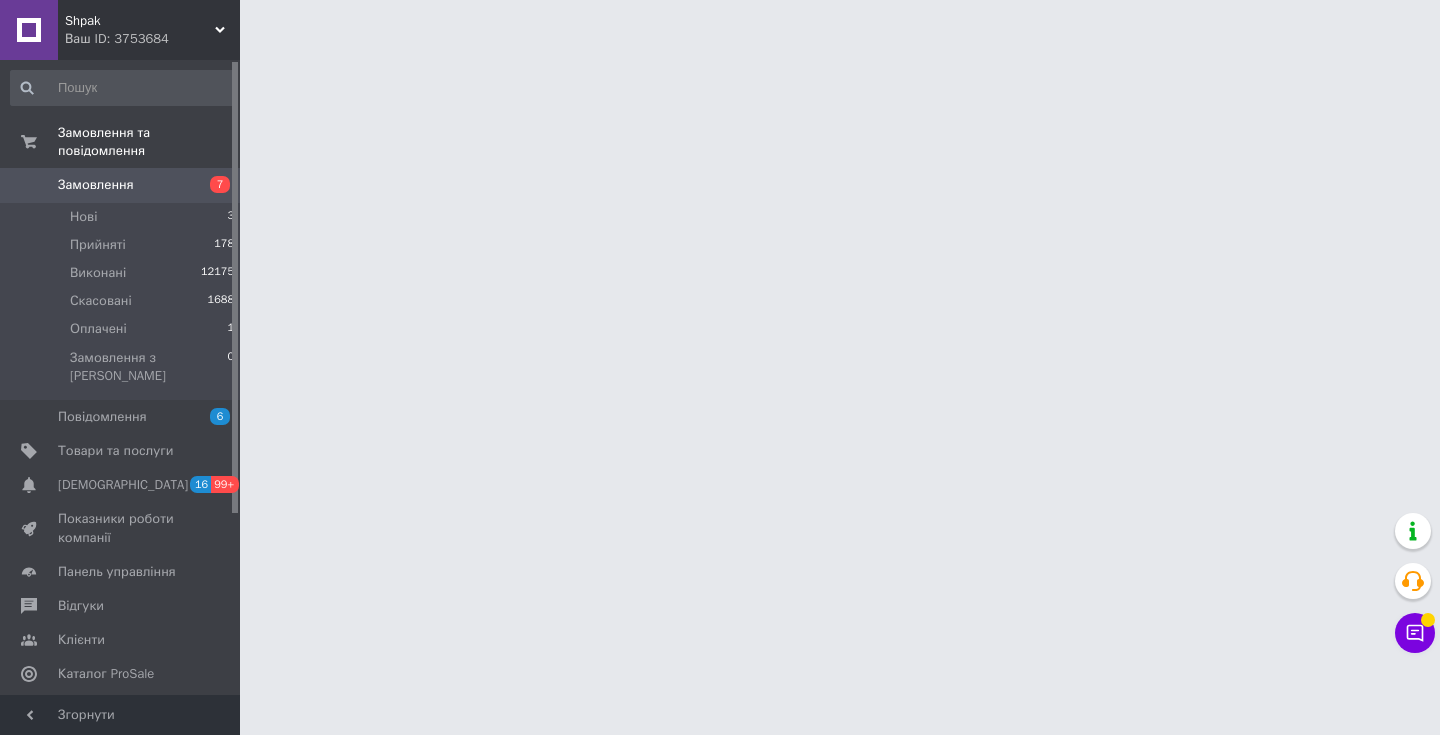 scroll, scrollTop: 0, scrollLeft: 0, axis: both 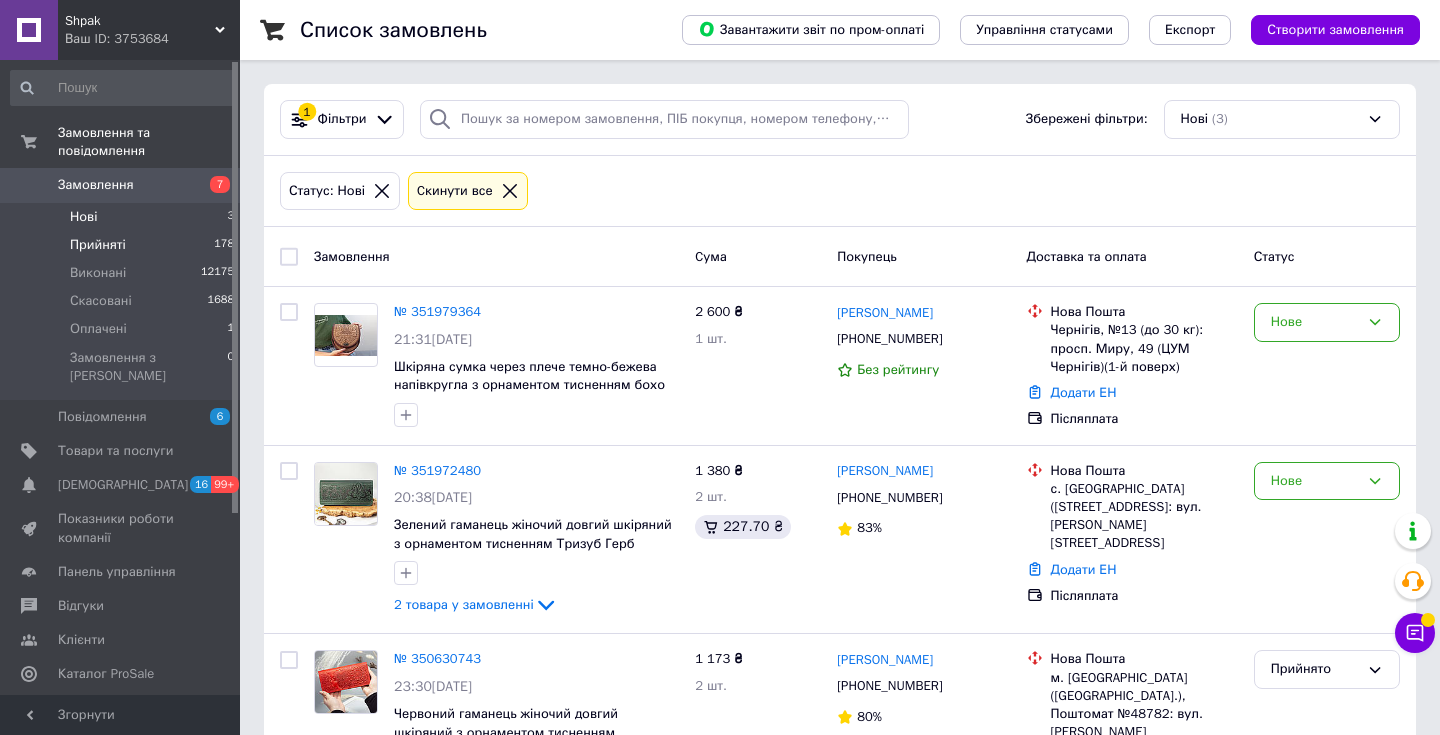 click on "Прийняті" at bounding box center [98, 245] 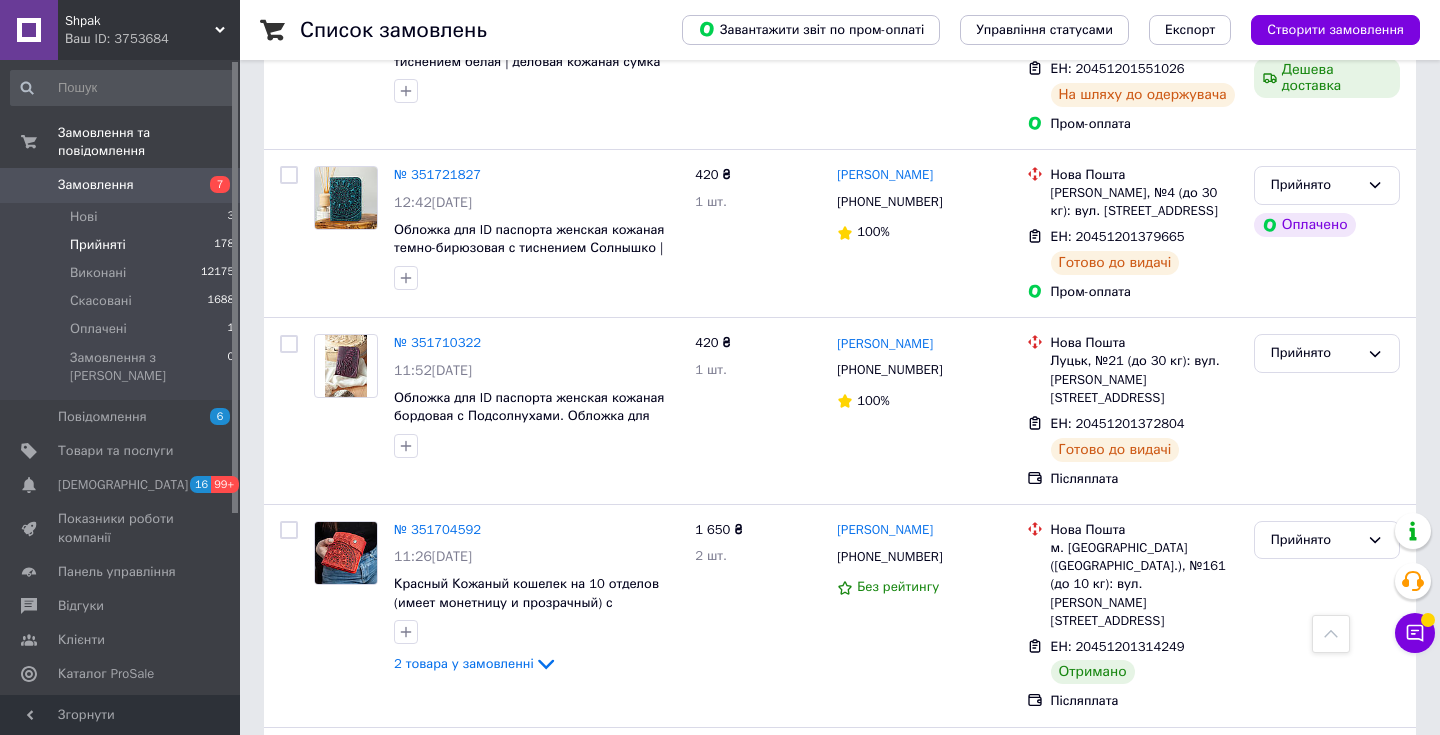 scroll, scrollTop: 6259, scrollLeft: 0, axis: vertical 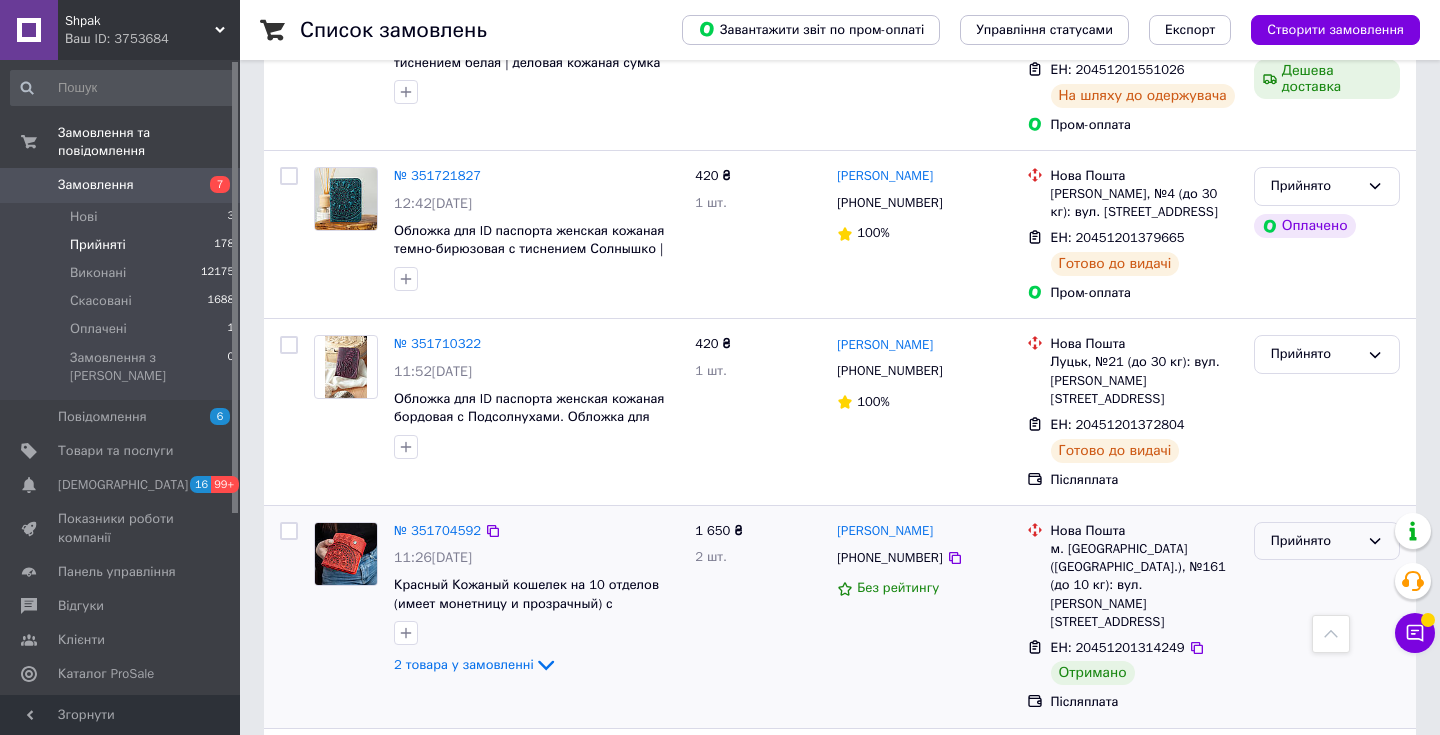 click on "Прийнято" at bounding box center (1315, 541) 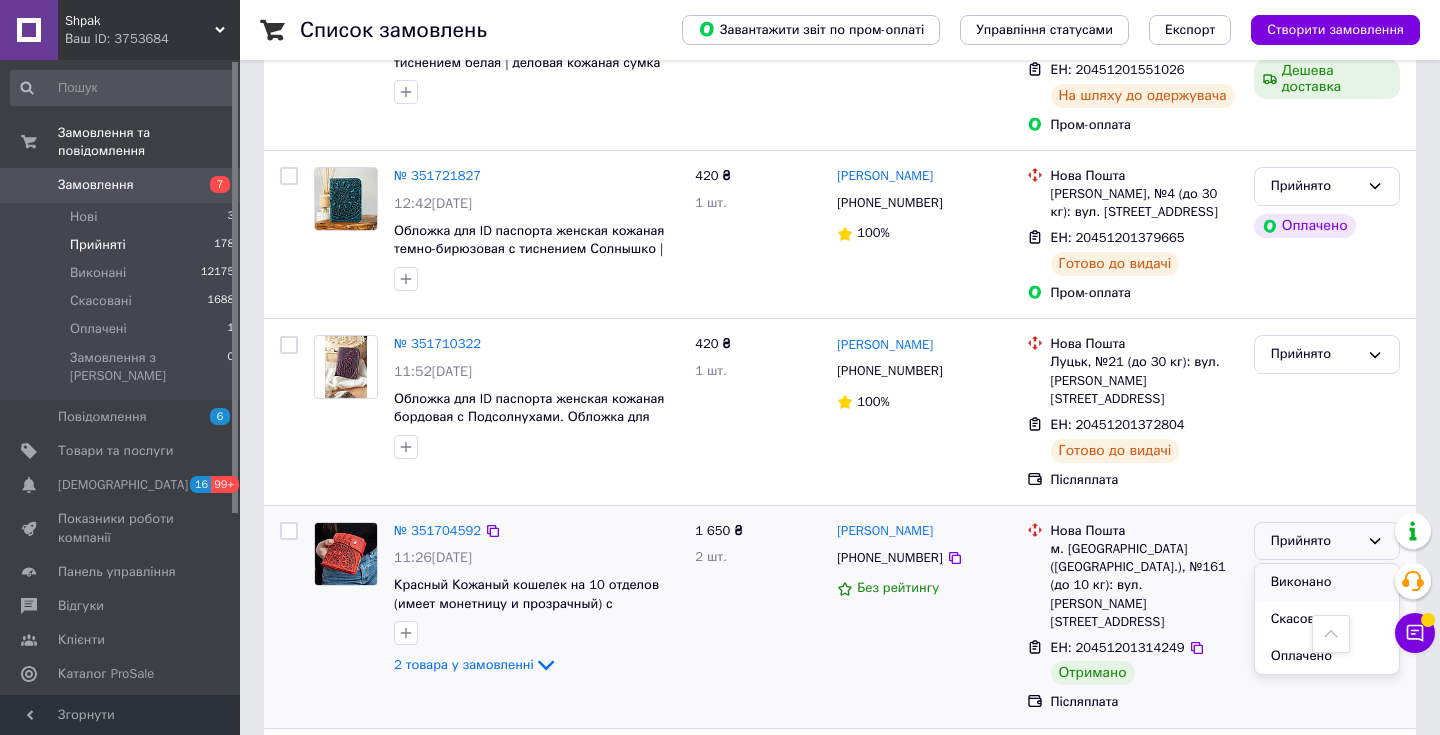 click on "Виконано" at bounding box center [1327, 582] 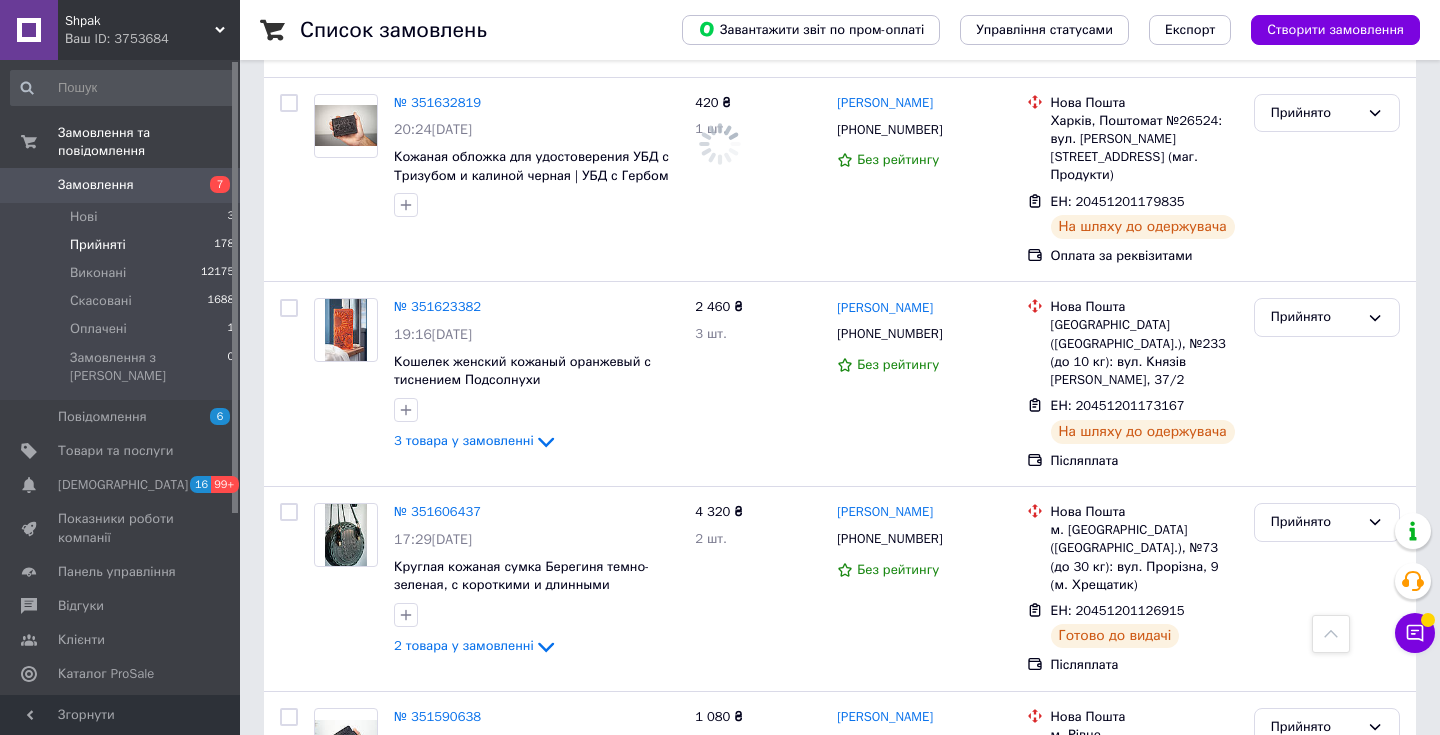 scroll, scrollTop: 8774, scrollLeft: 0, axis: vertical 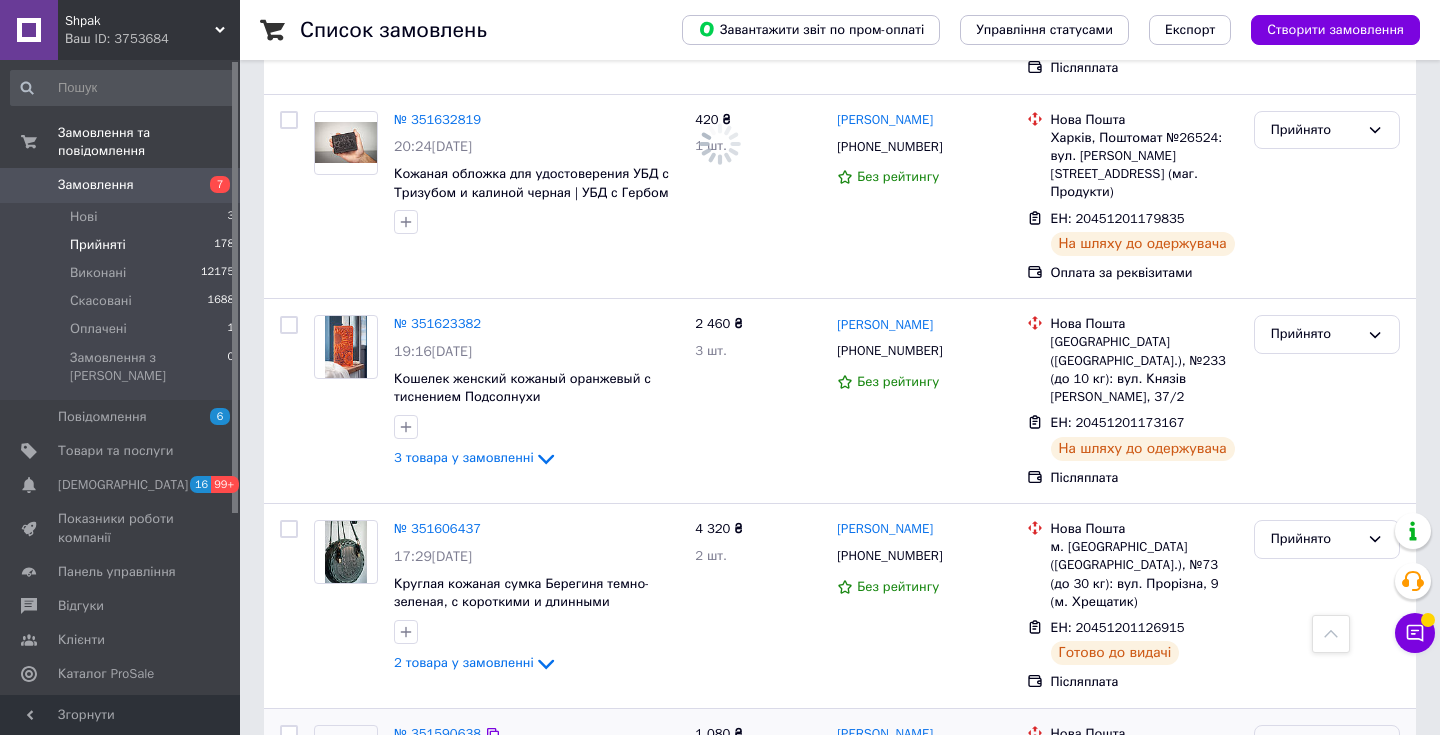 click on "Прийнято" at bounding box center (1315, 744) 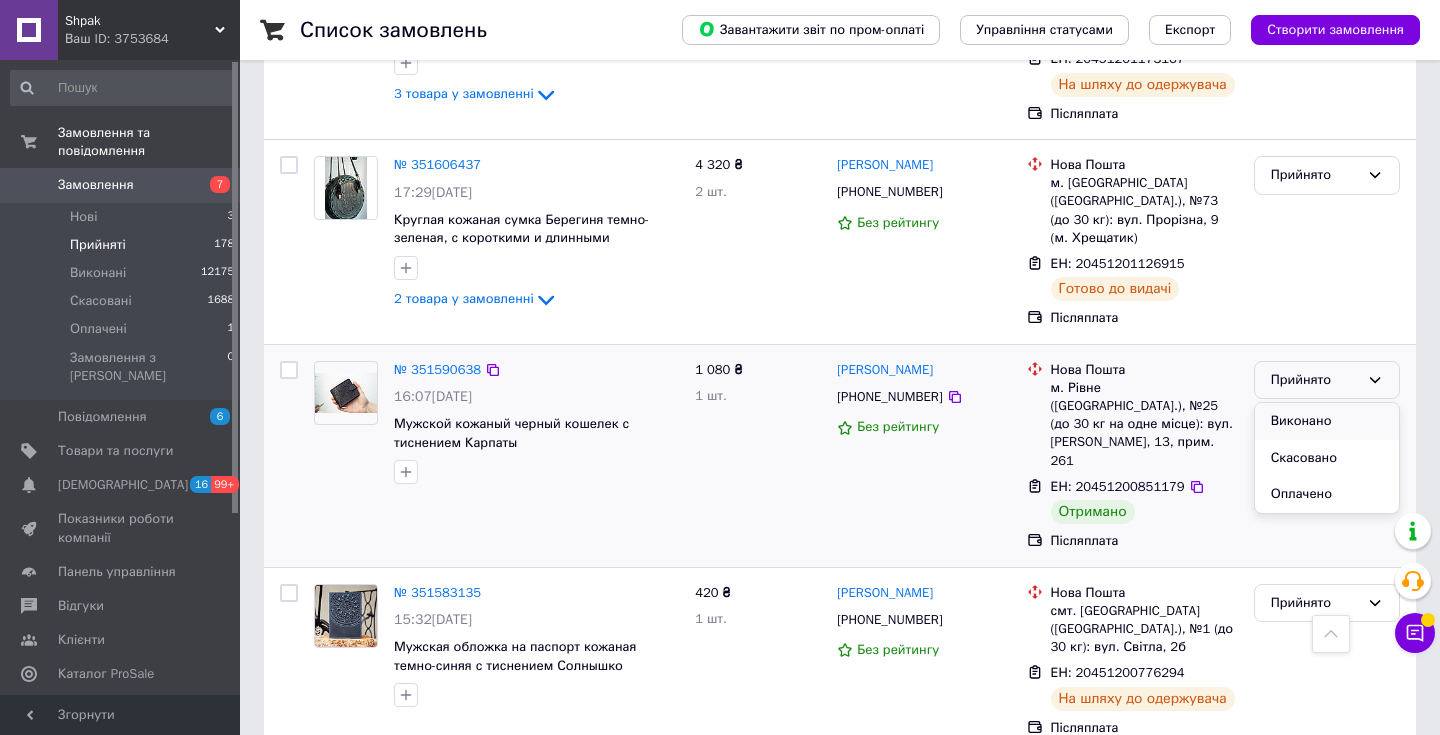 click on "Виконано" at bounding box center (1327, 421) 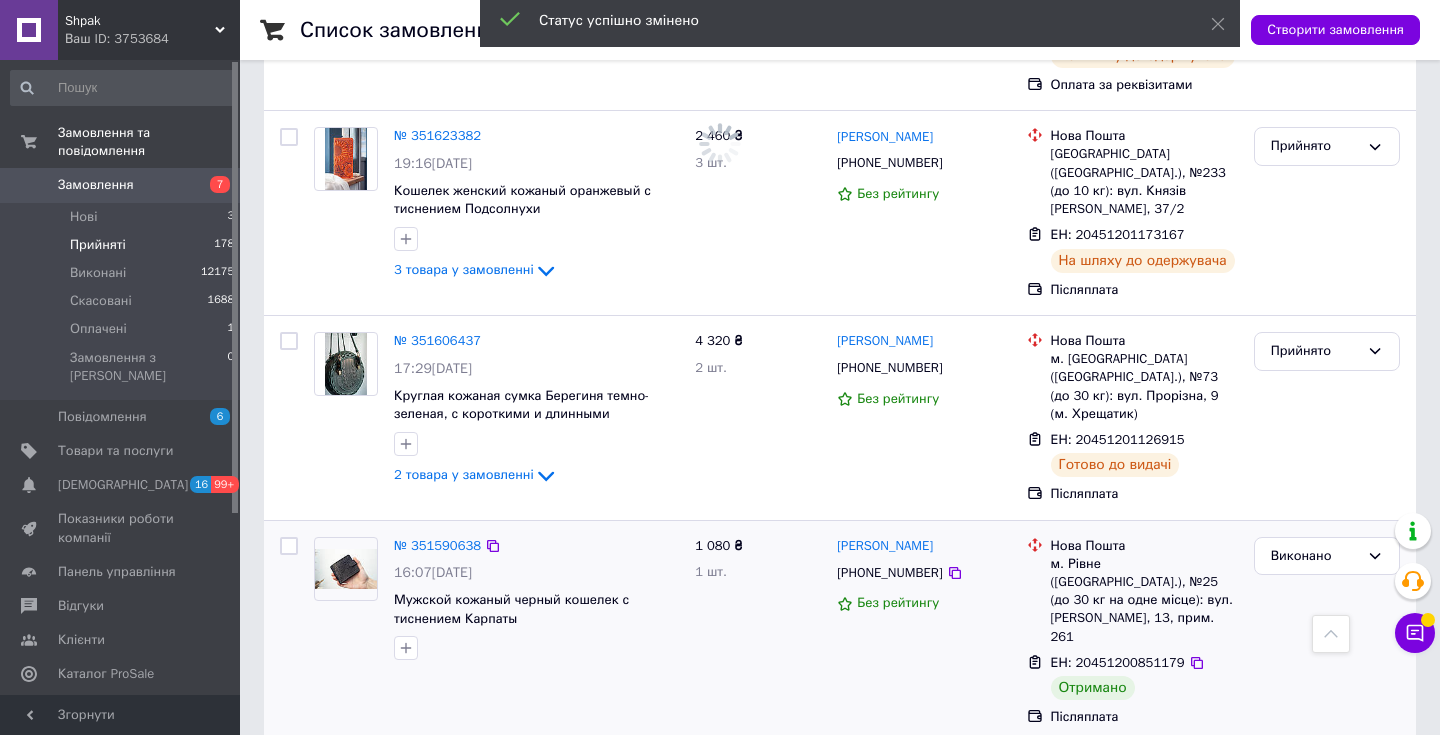 scroll, scrollTop: 9449, scrollLeft: 0, axis: vertical 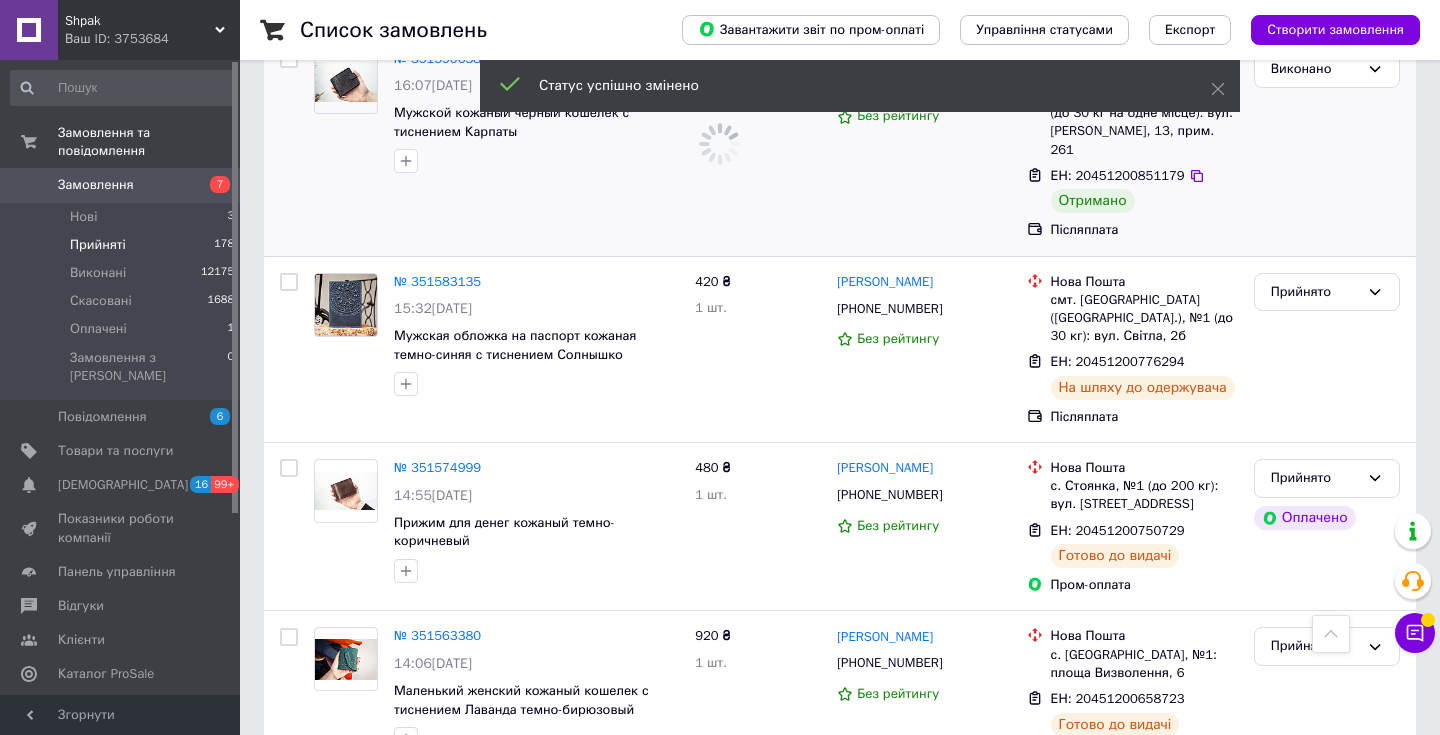 click on "Прийнято" at bounding box center [1315, 815] 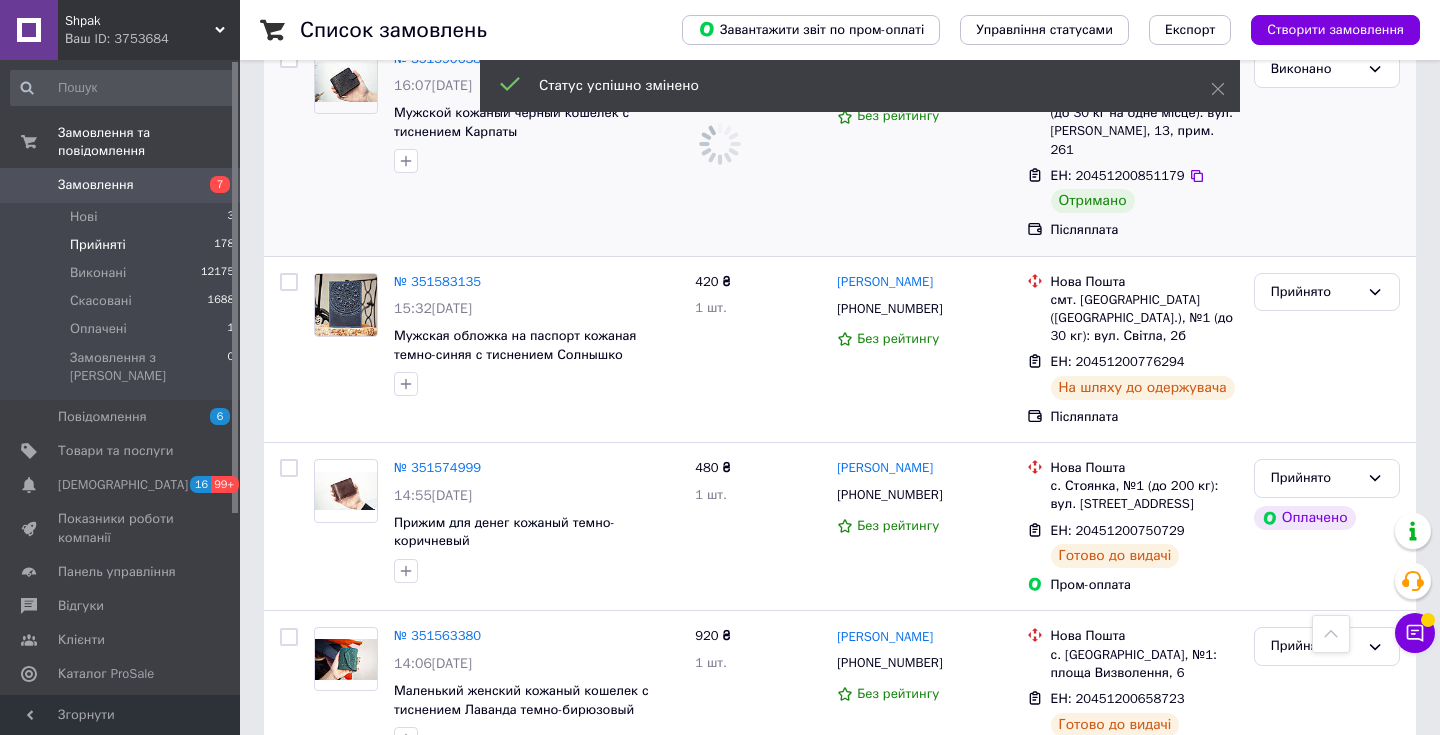 click on "Виконано" at bounding box center [1327, 856] 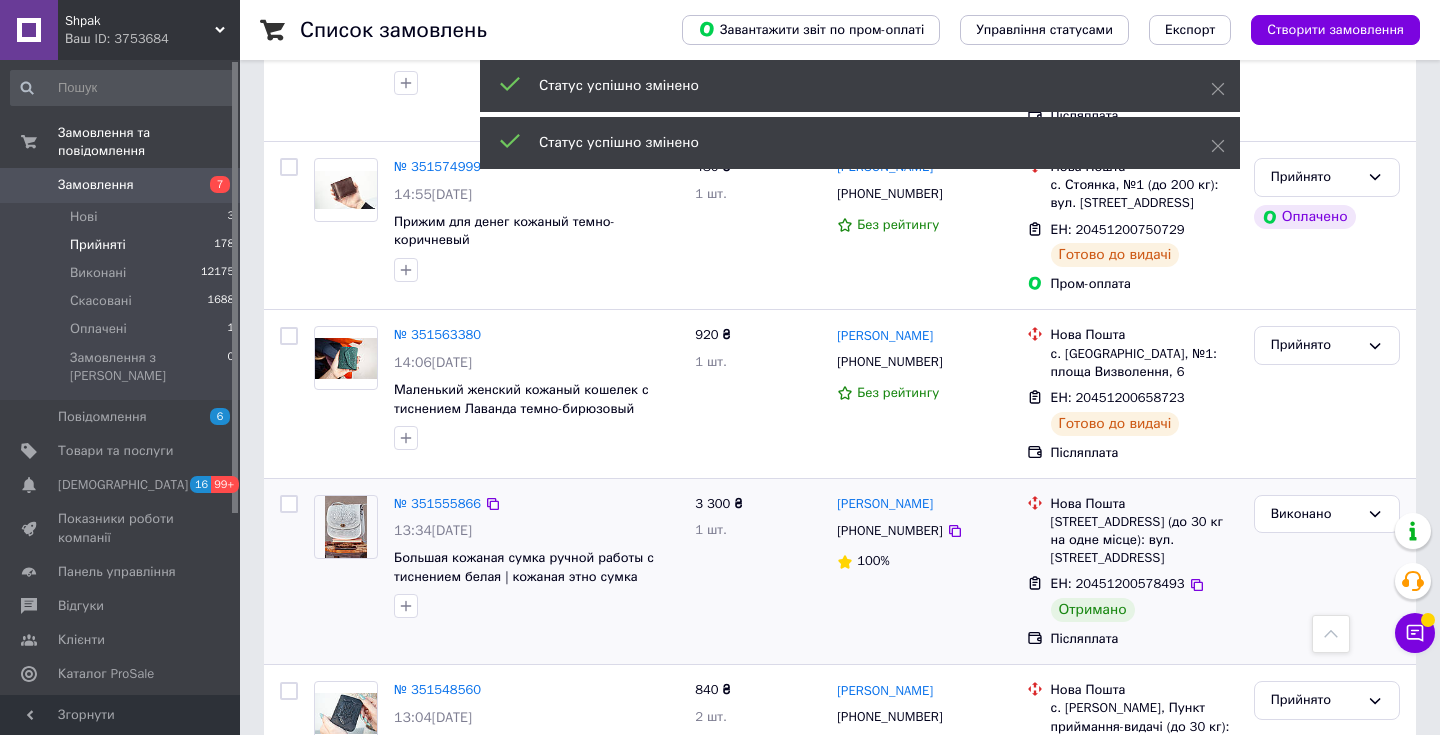 scroll, scrollTop: 9798, scrollLeft: 0, axis: vertical 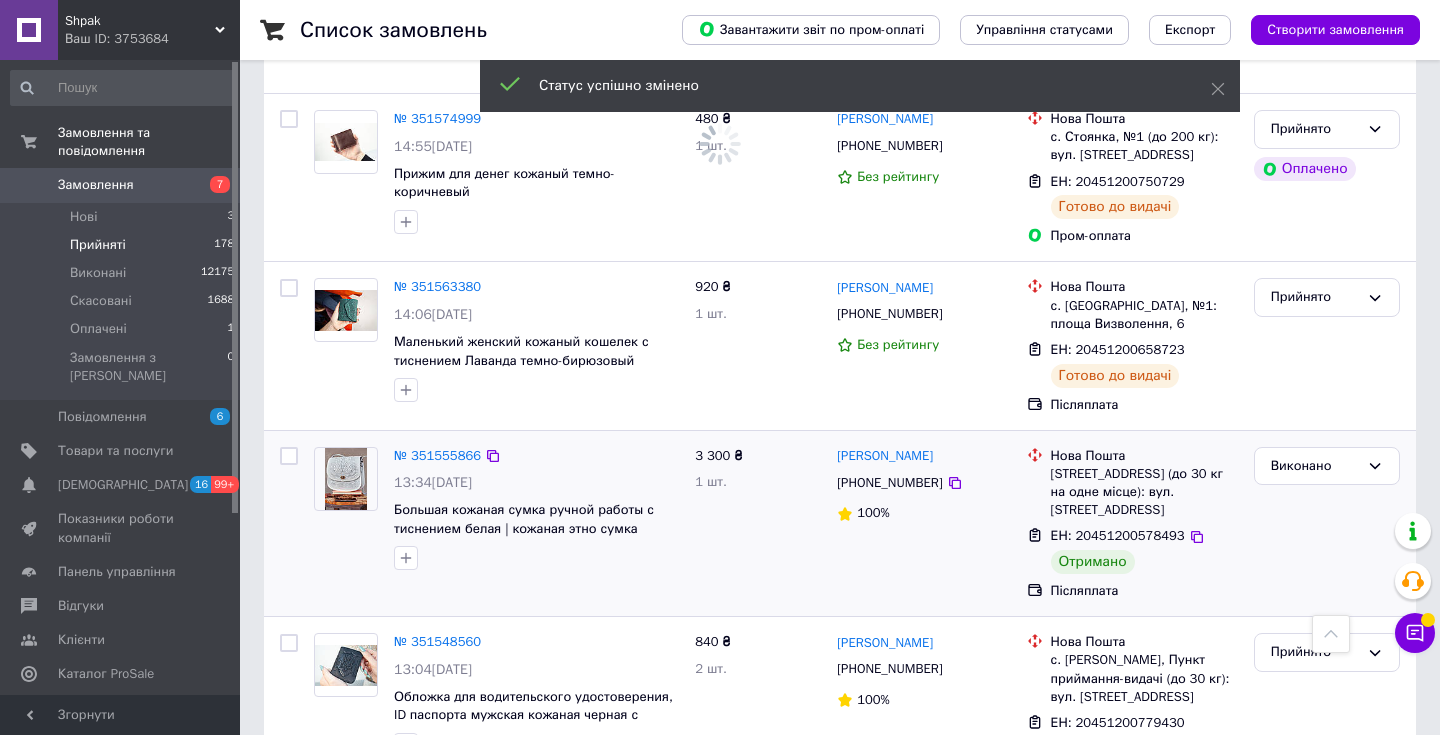 click on "Прийнято" at bounding box center [1315, 839] 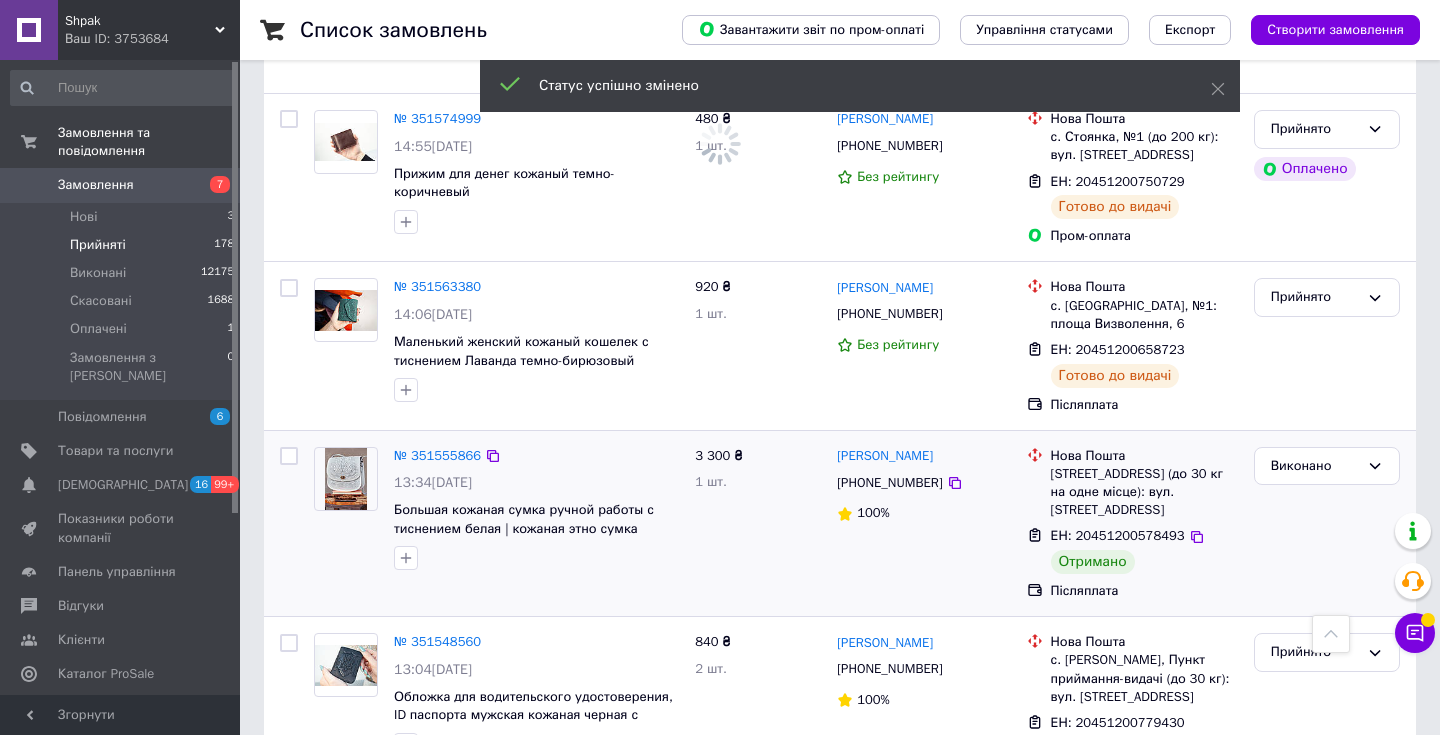 click on "Виконано" at bounding box center (1327, 880) 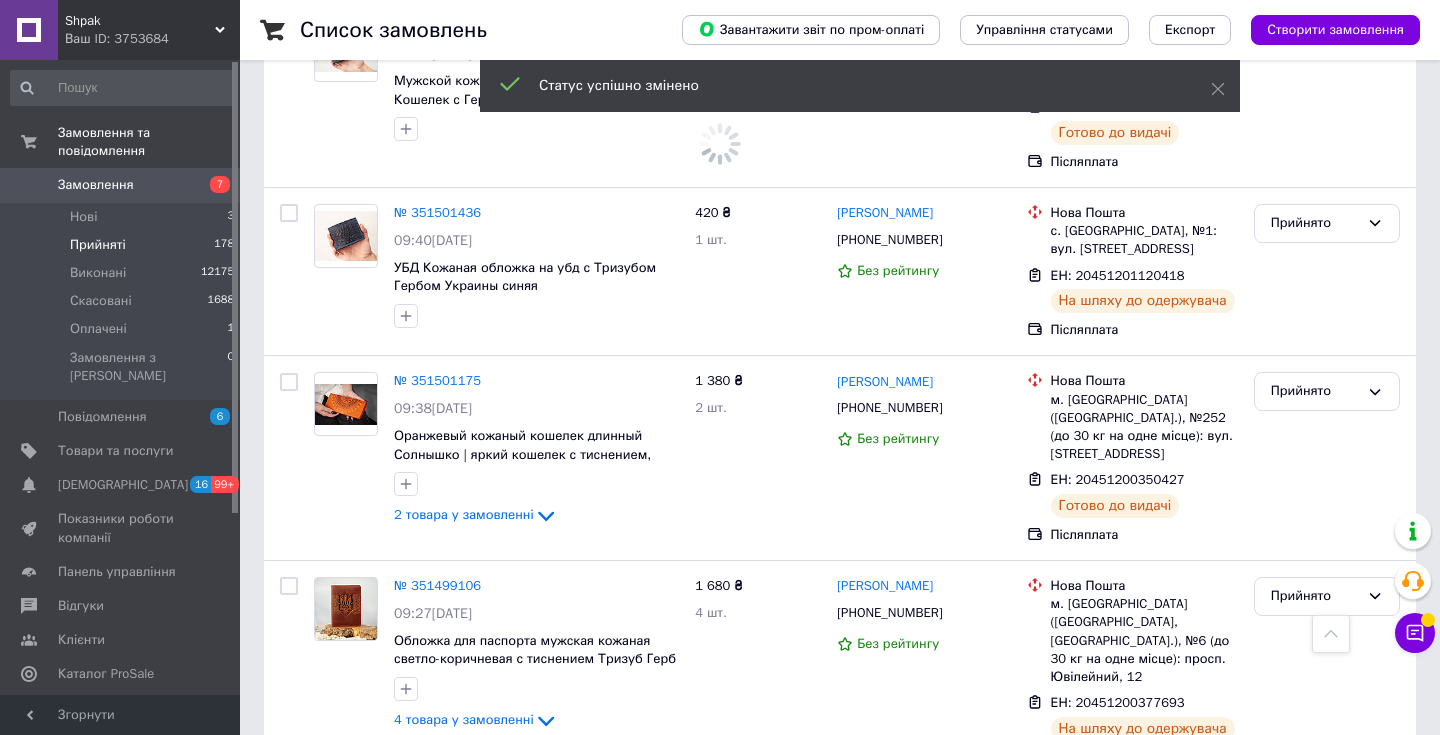 scroll, scrollTop: 11180, scrollLeft: 0, axis: vertical 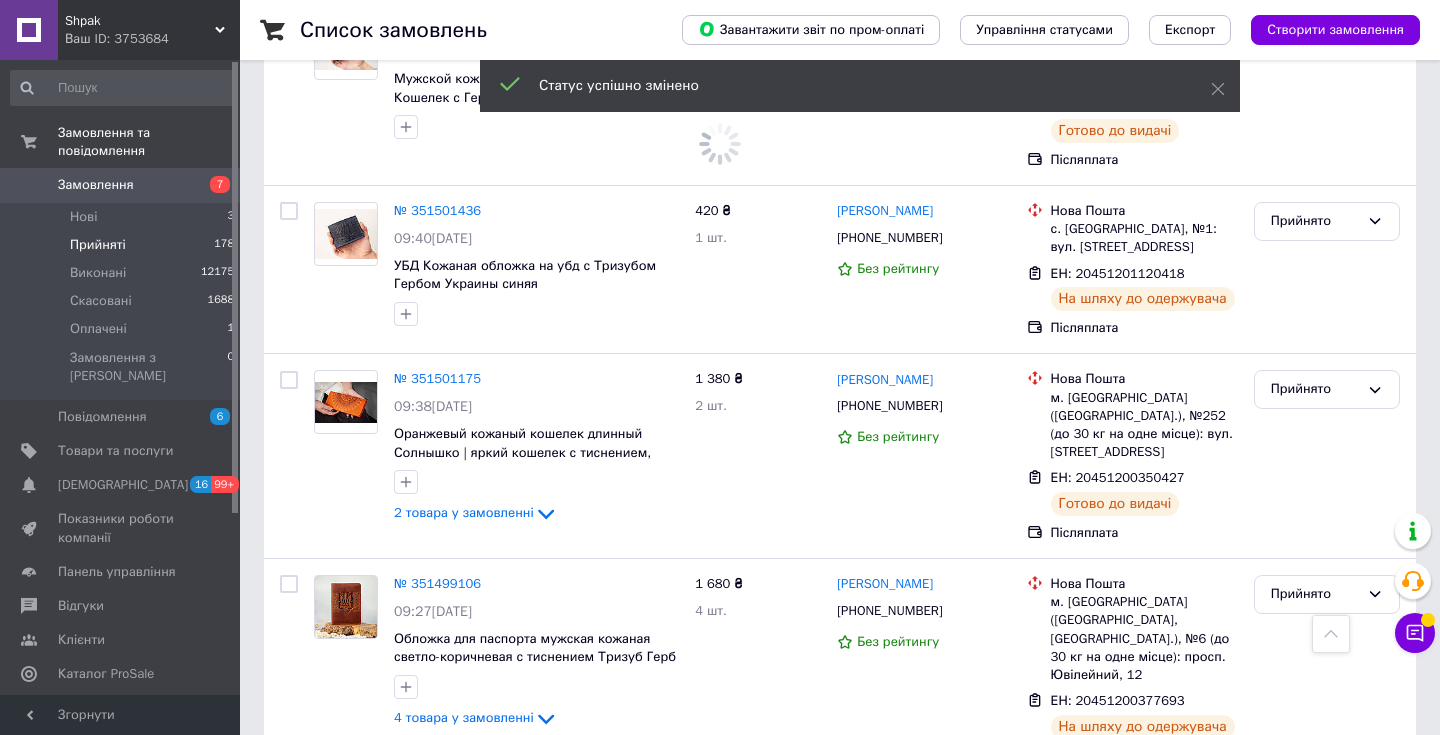 click on "Прийнято" at bounding box center (1315, 1006) 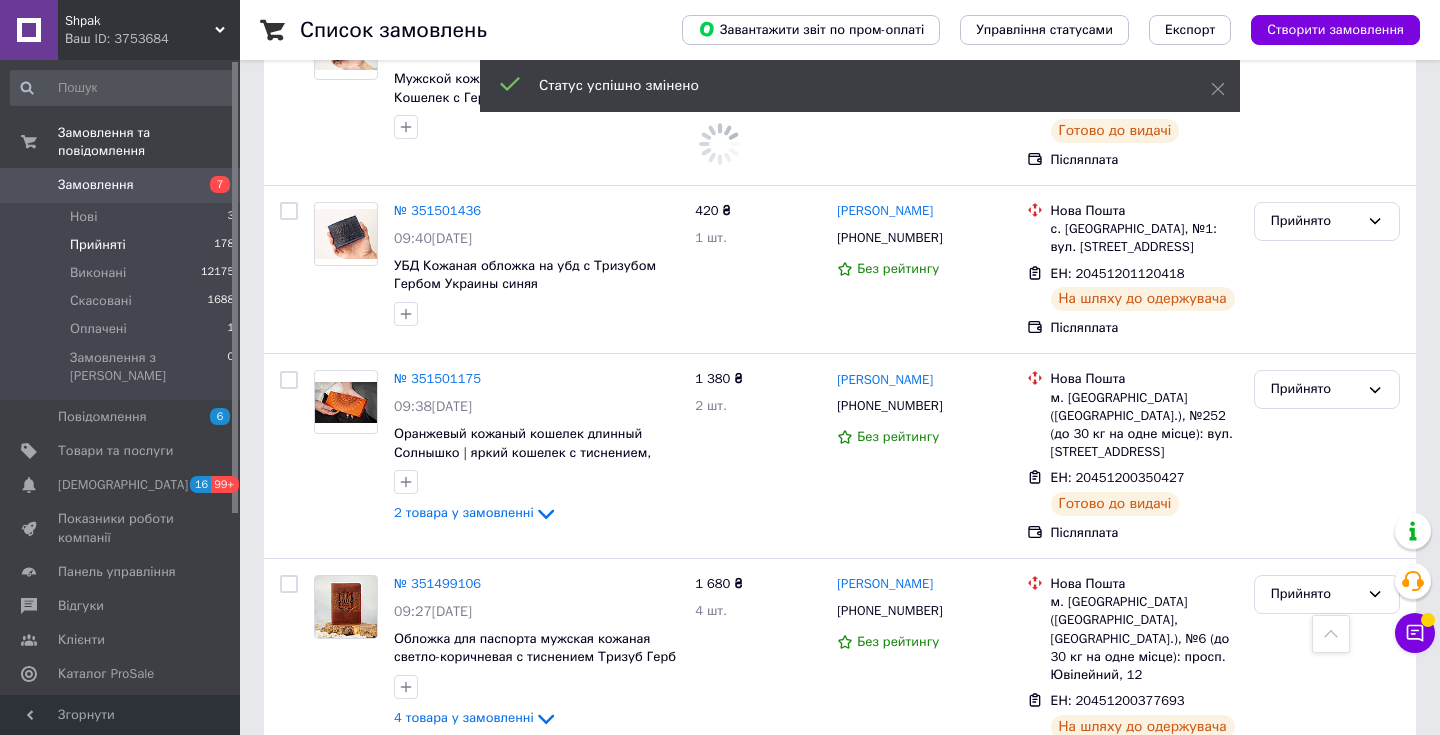 click on "Виконано" at bounding box center [1327, 1047] 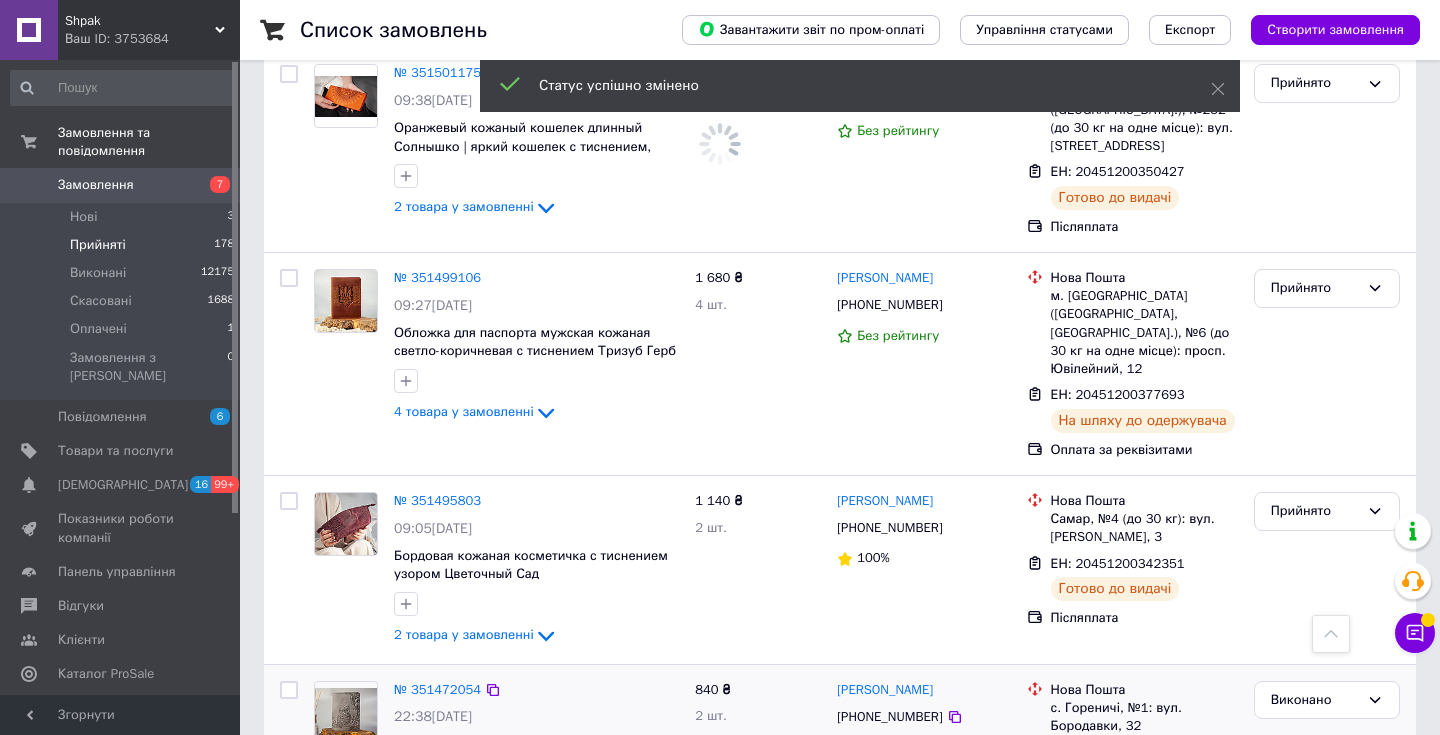 scroll, scrollTop: 11920, scrollLeft: 0, axis: vertical 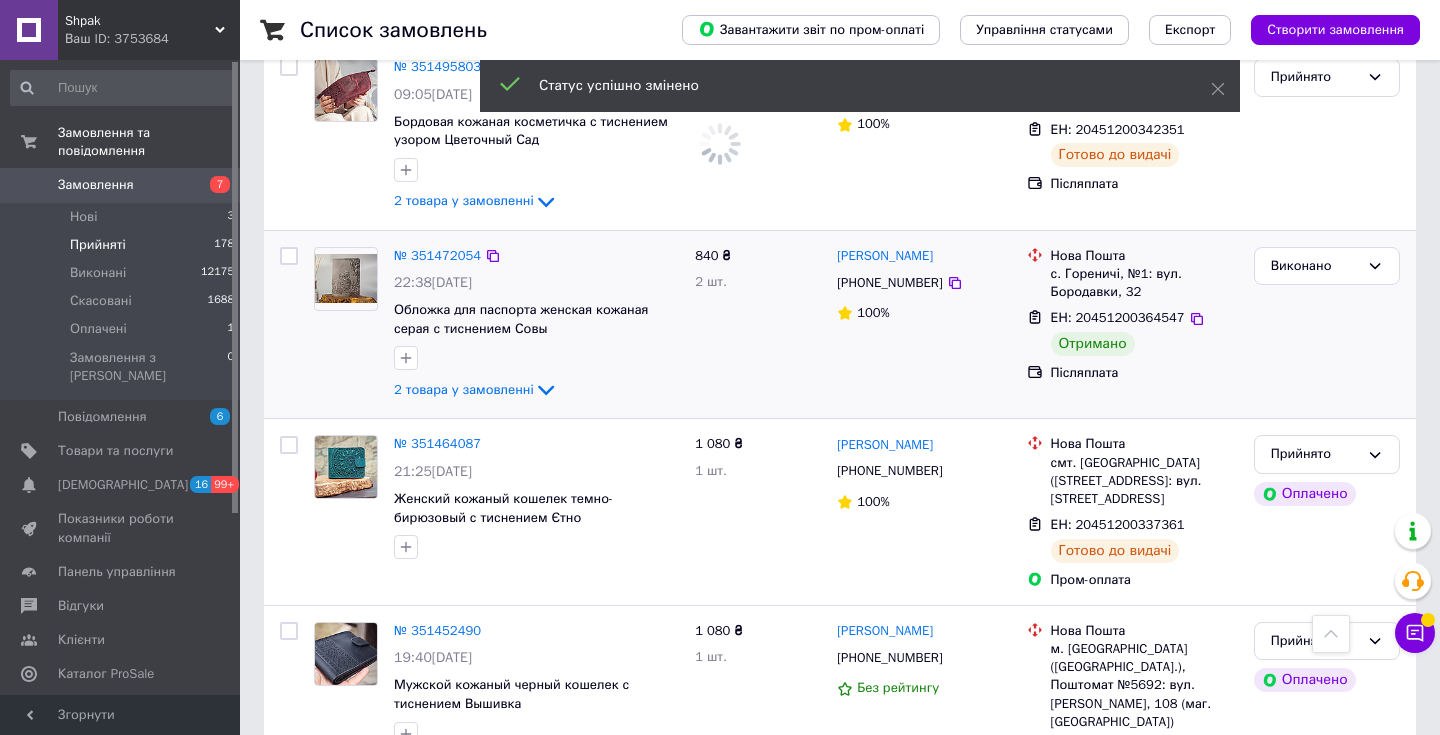 click on "Прийнято" at bounding box center (1315, 1105) 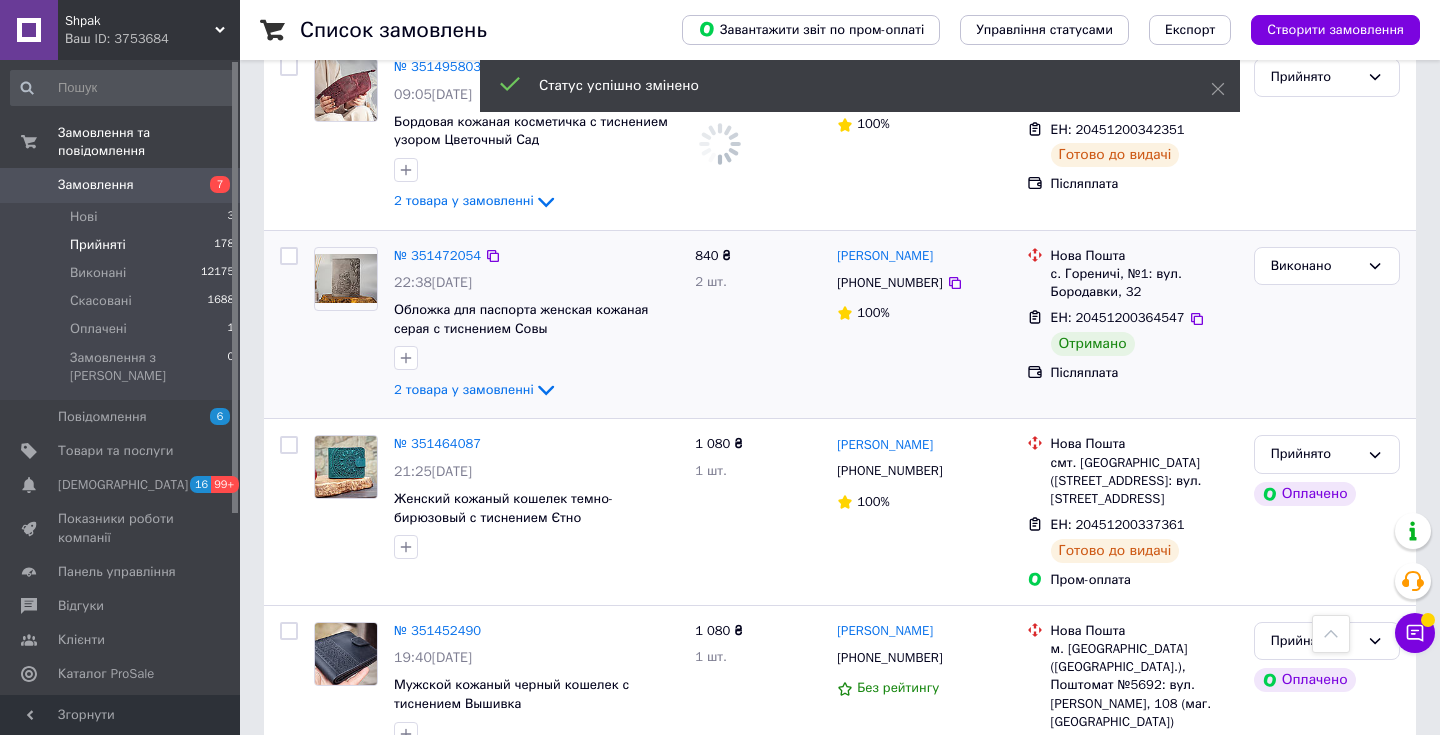 click on "Виконано" at bounding box center [1327, 1146] 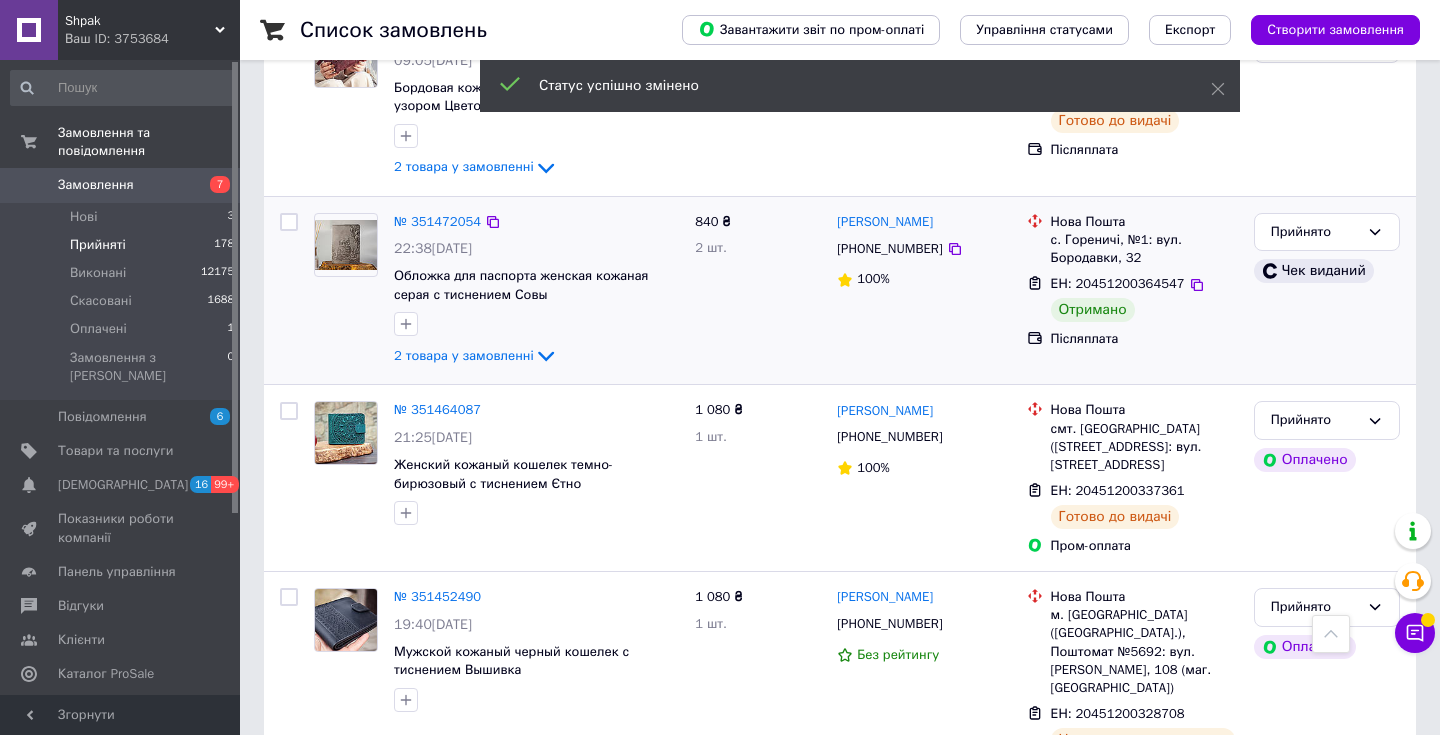 click on "Прийнято" at bounding box center [1315, 1242] 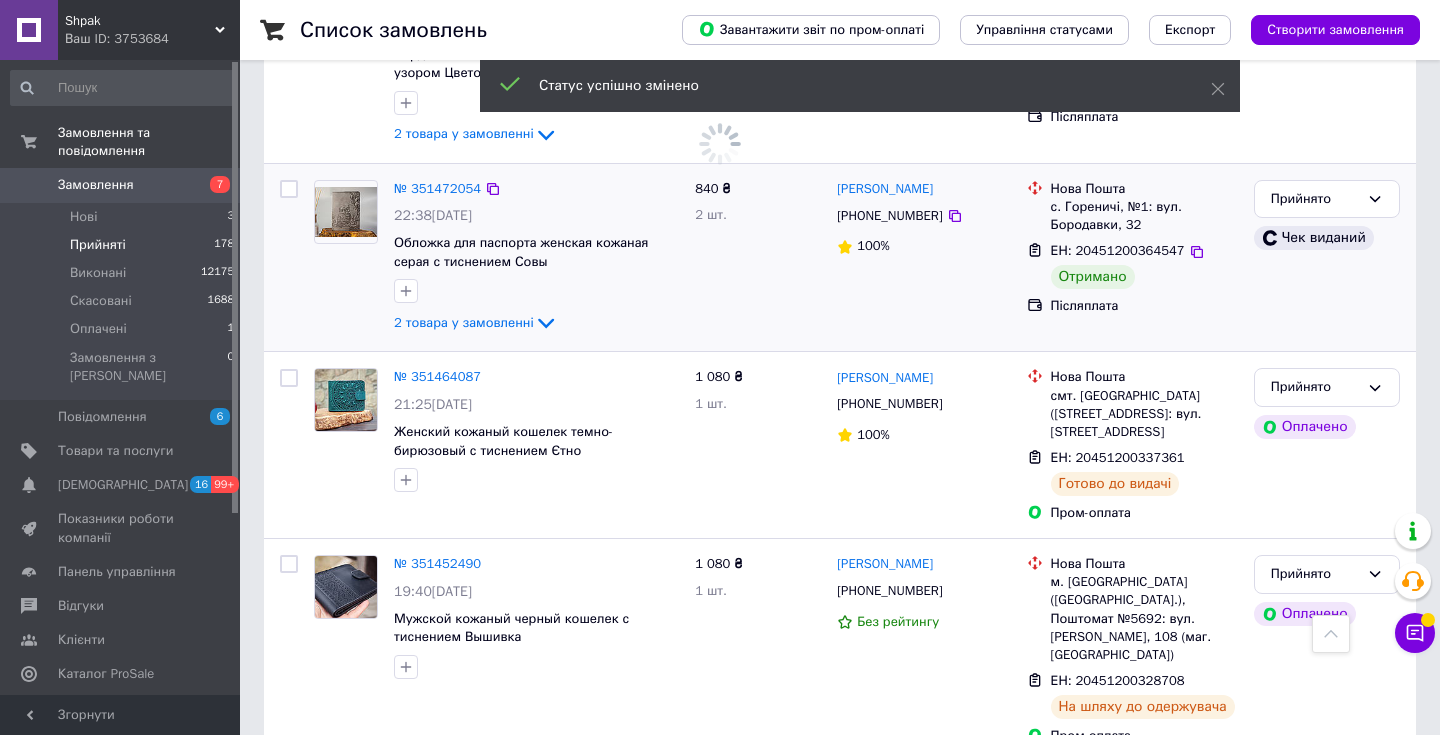 scroll, scrollTop: 12180, scrollLeft: 0, axis: vertical 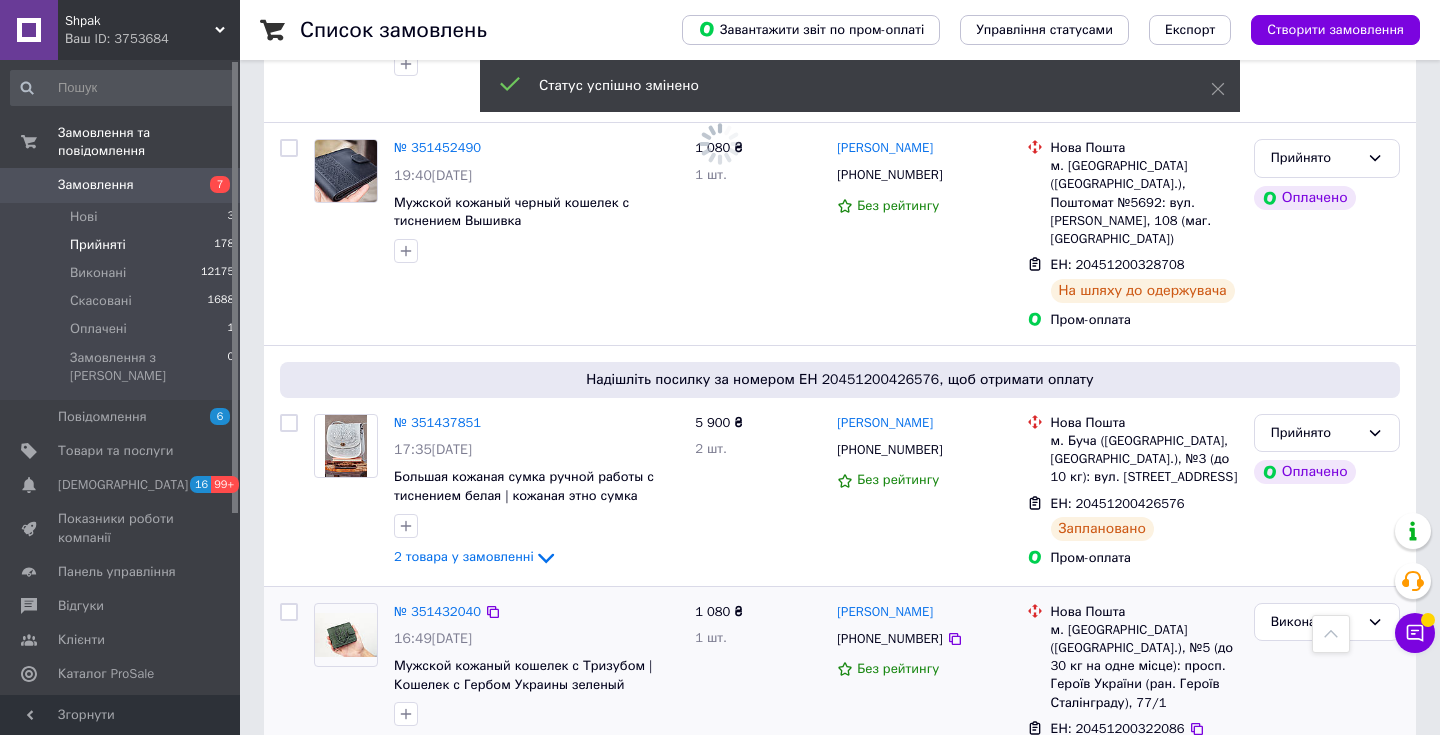 click on "Виконано" at bounding box center [1327, 886] 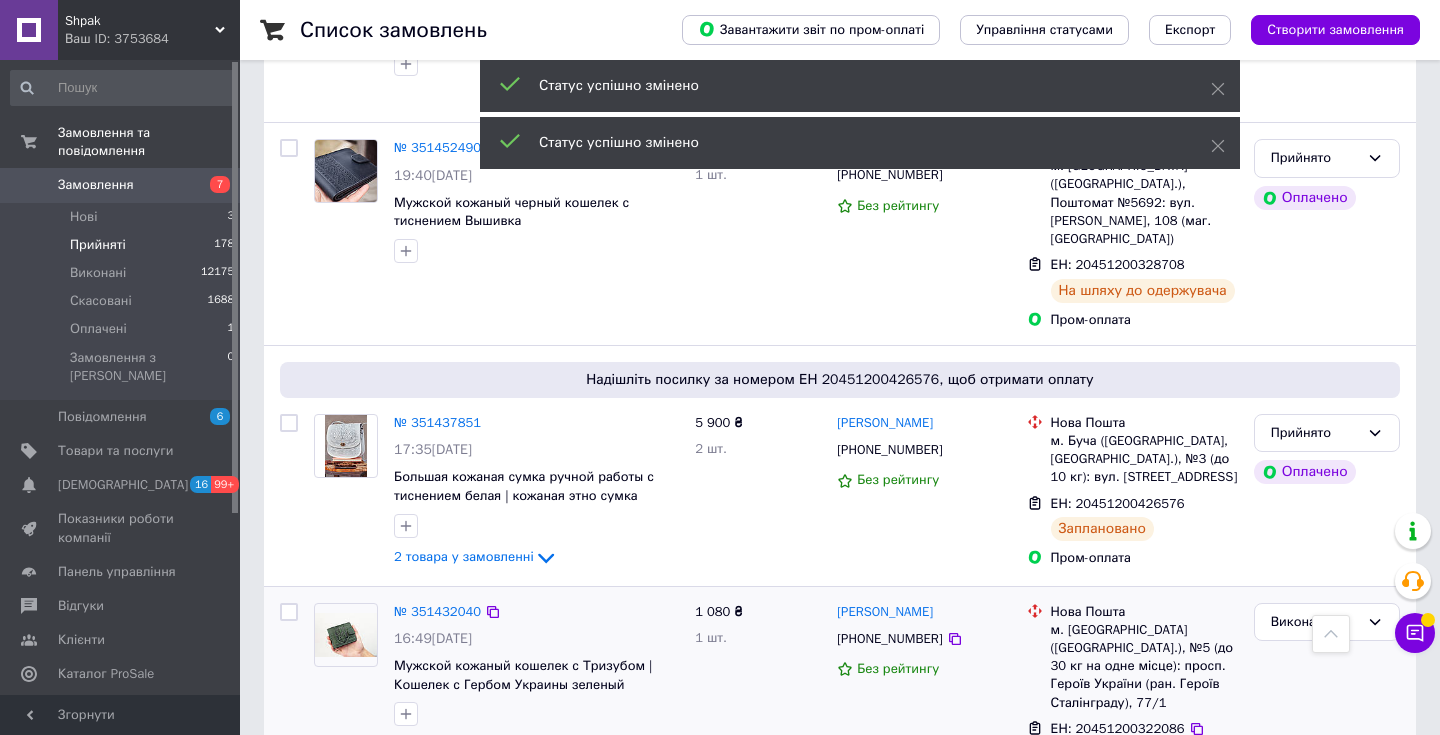 scroll, scrollTop: 12542, scrollLeft: 0, axis: vertical 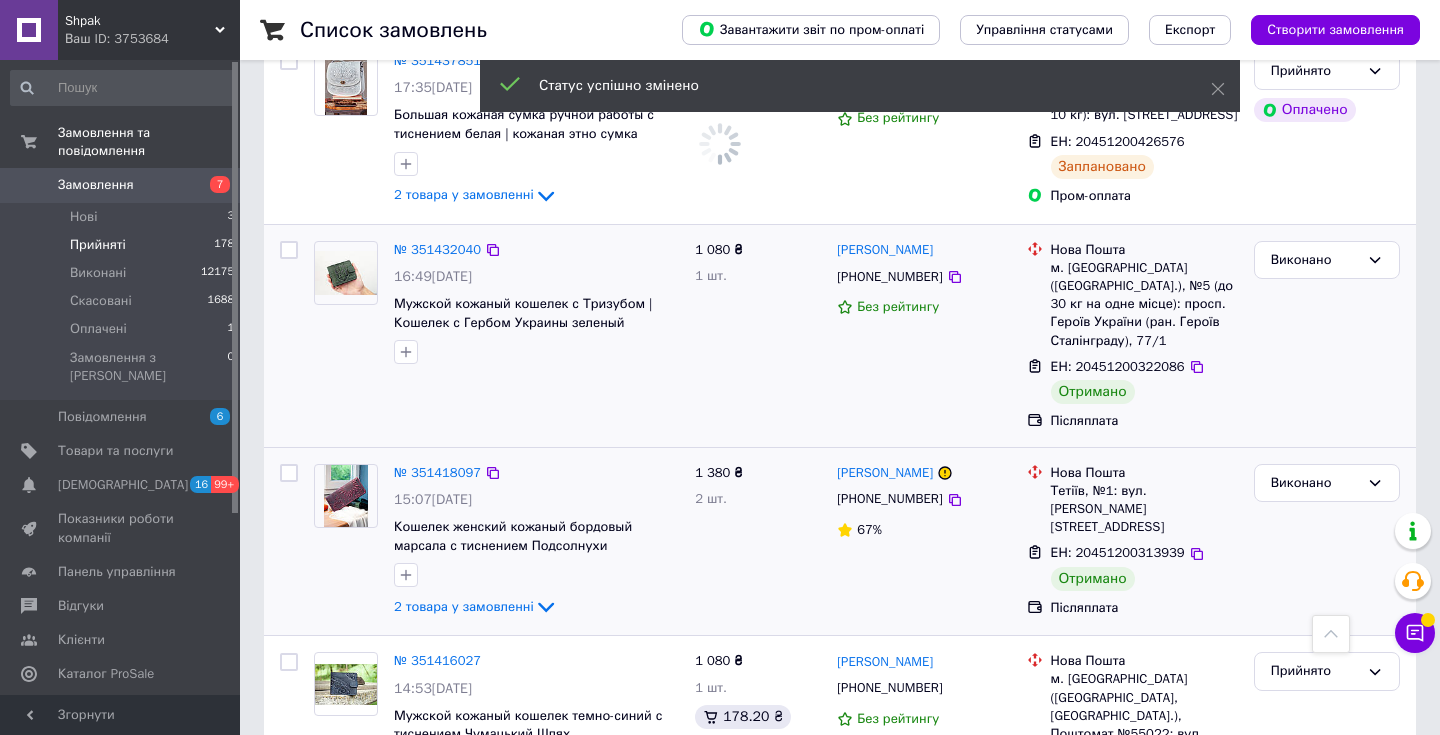click on "Прийнято" at bounding box center (1315, 930) 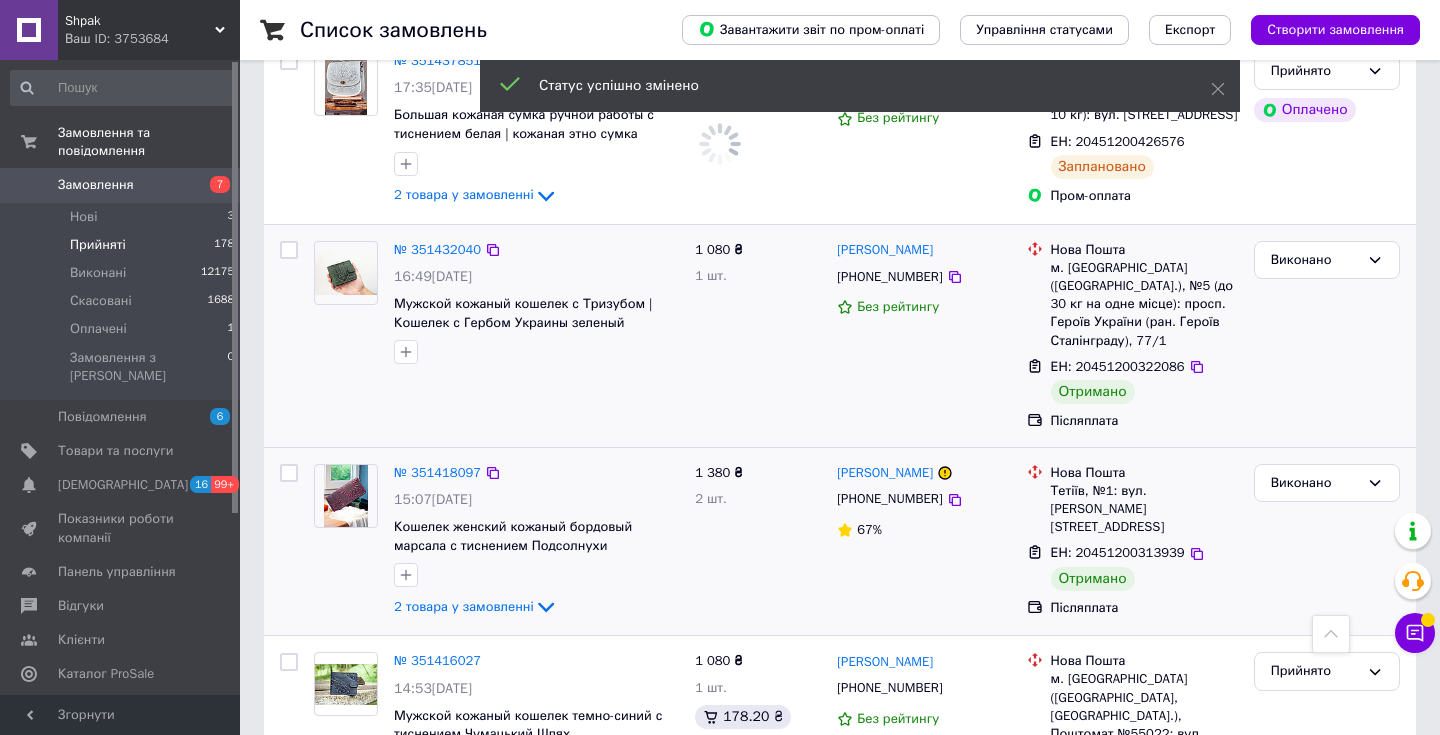 click on "Виконано" at bounding box center (1327, 972) 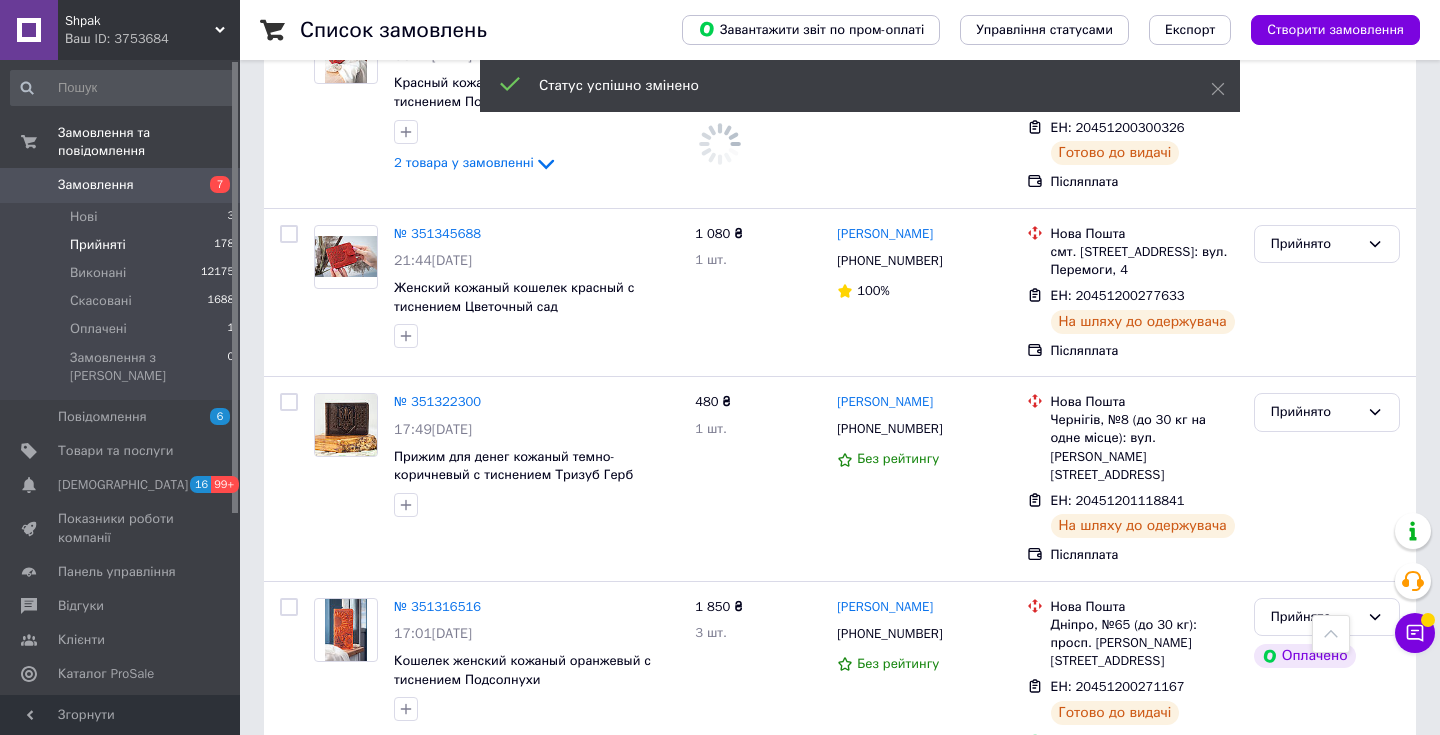 scroll, scrollTop: 13906, scrollLeft: 0, axis: vertical 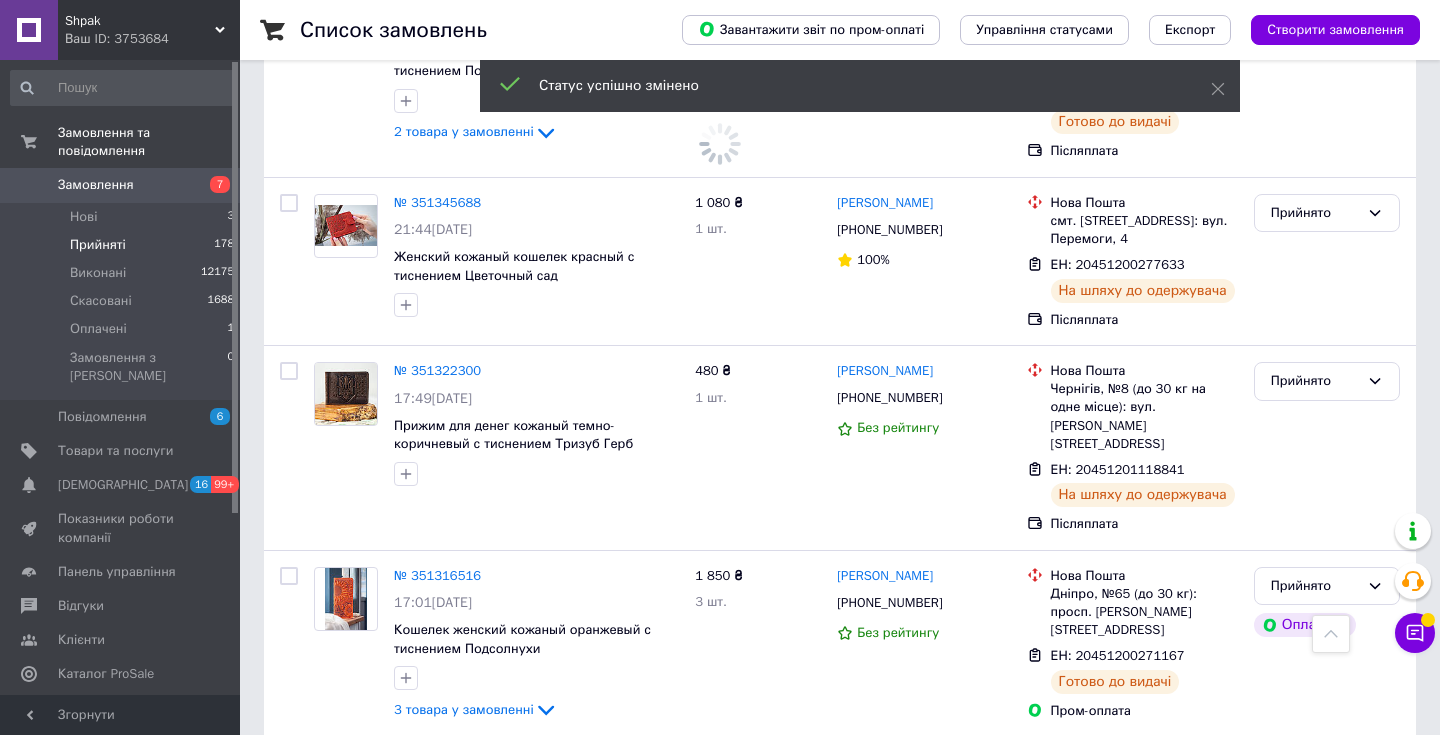 click on "Прийнято" at bounding box center (1315, 1034) 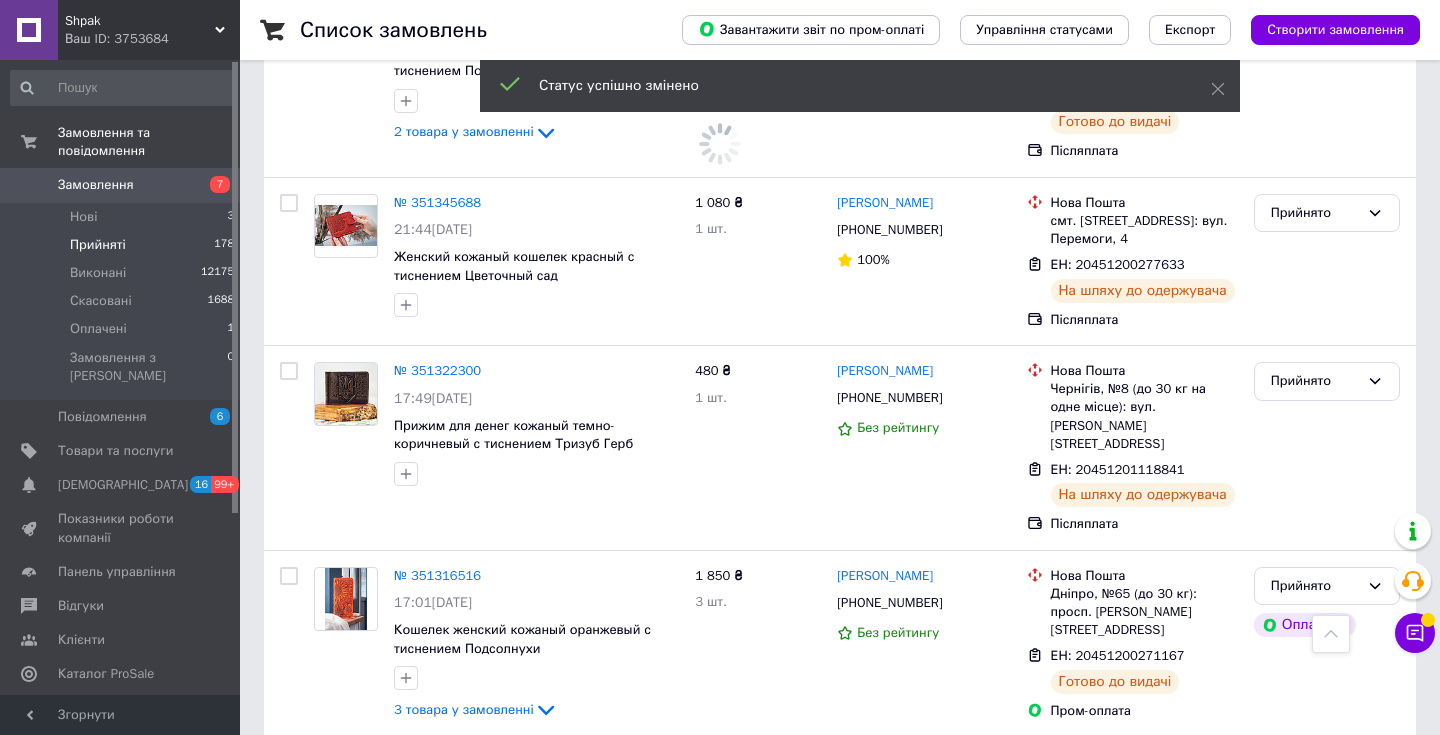 click on "Виконано" at bounding box center [1327, 1075] 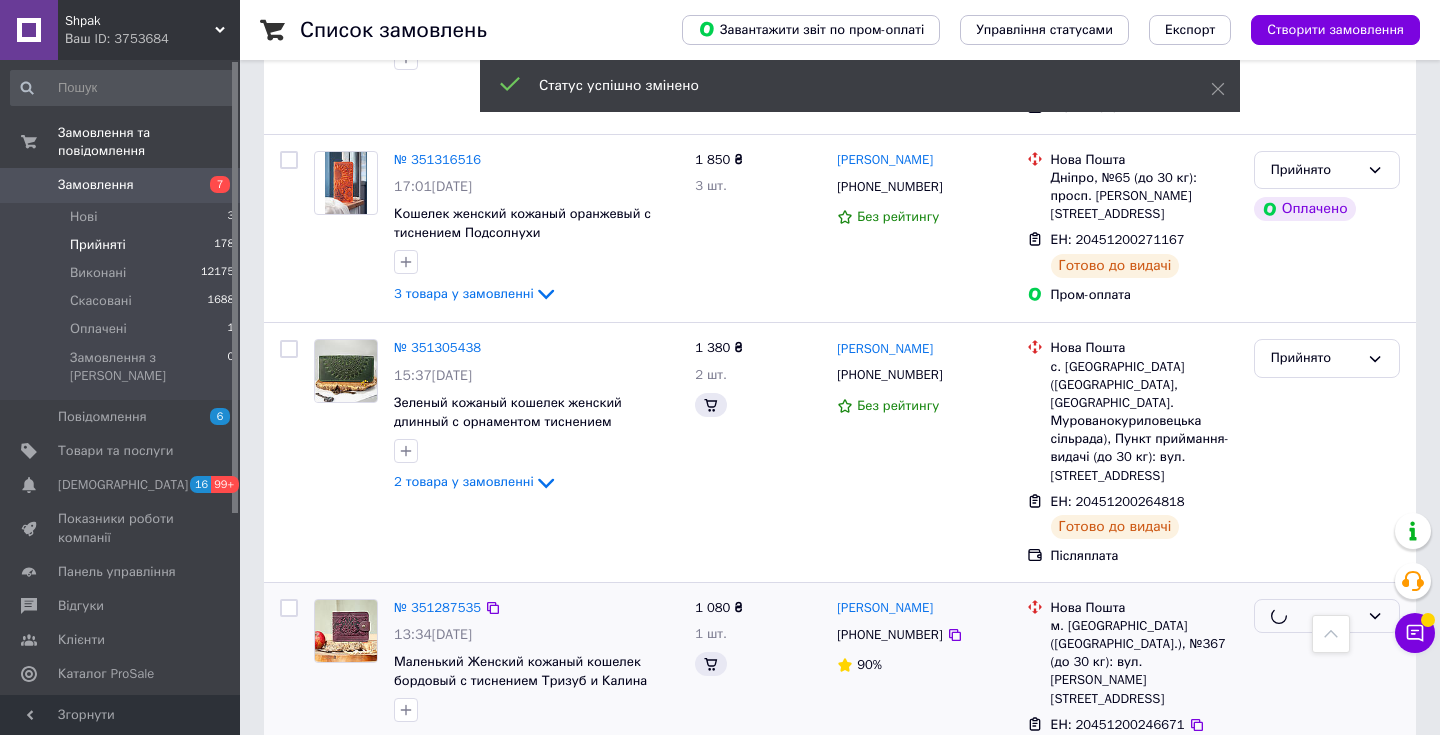 scroll, scrollTop: 13490, scrollLeft: 0, axis: vertical 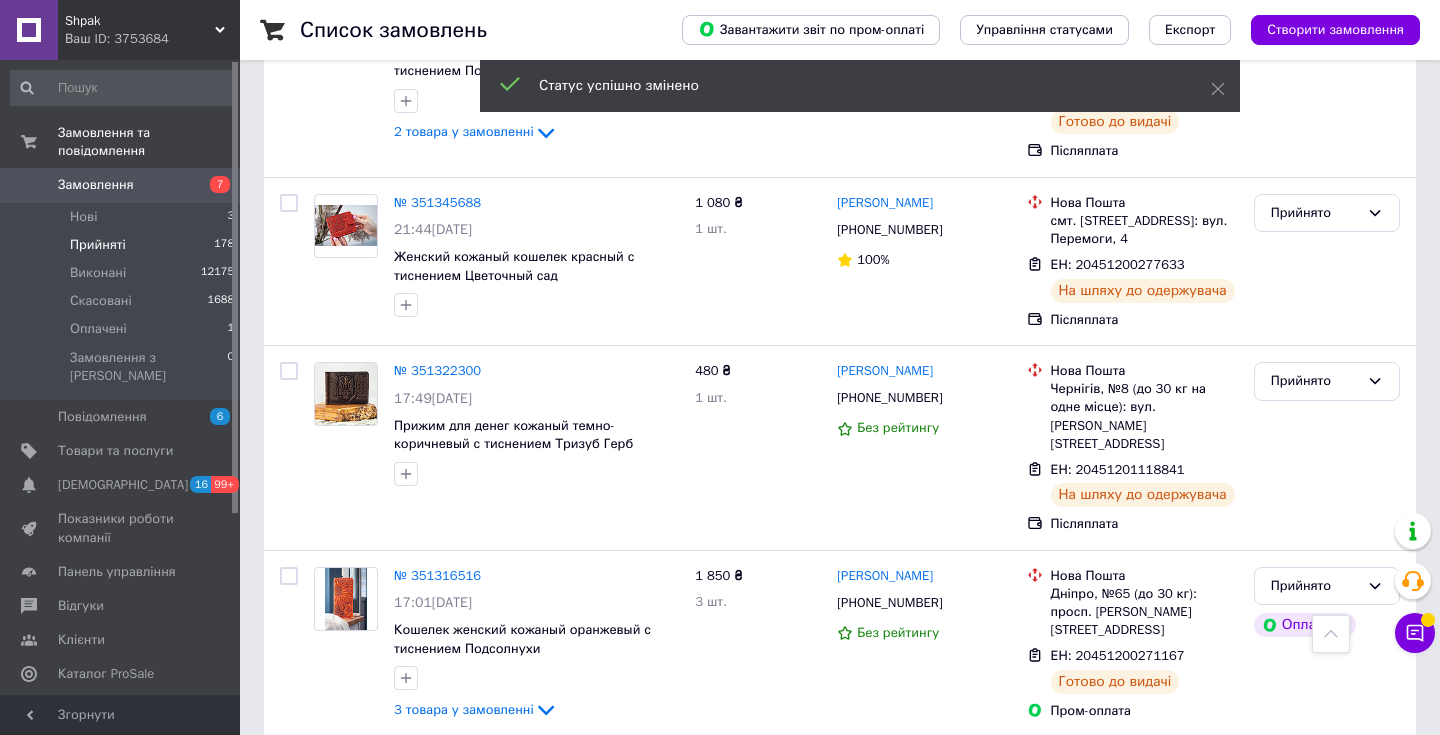 click on "Прийнято" at bounding box center (1315, 1445) 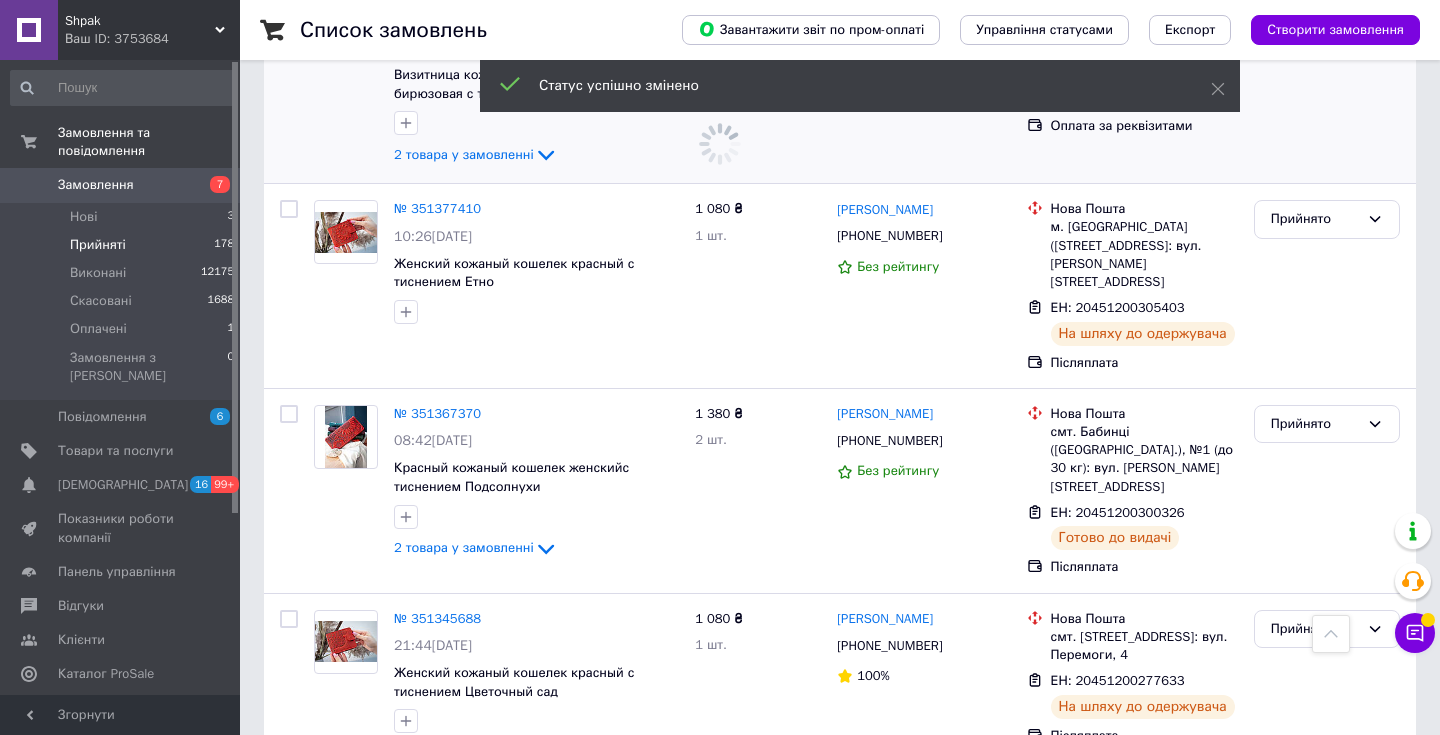 scroll, scrollTop: 14321, scrollLeft: 0, axis: vertical 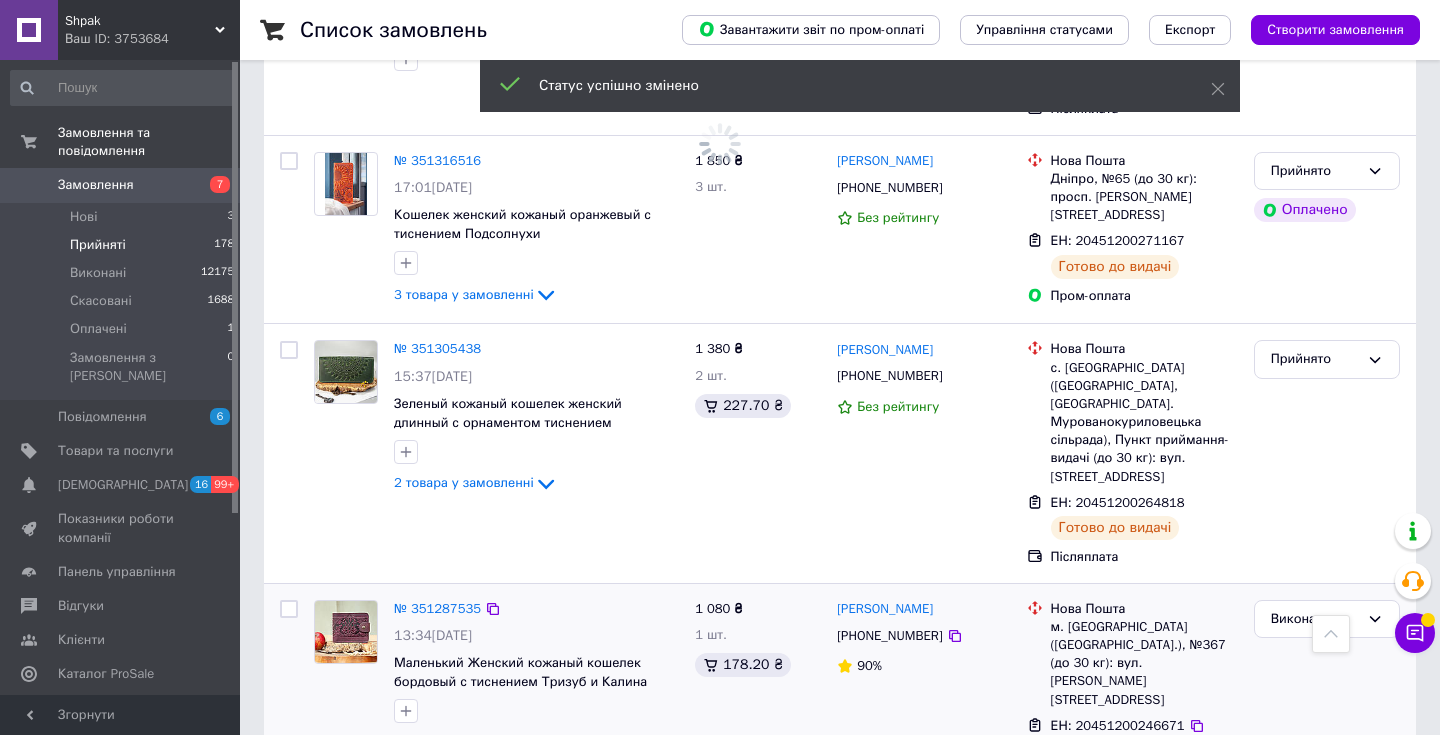 click on "Виконано" at bounding box center (1327, 1072) 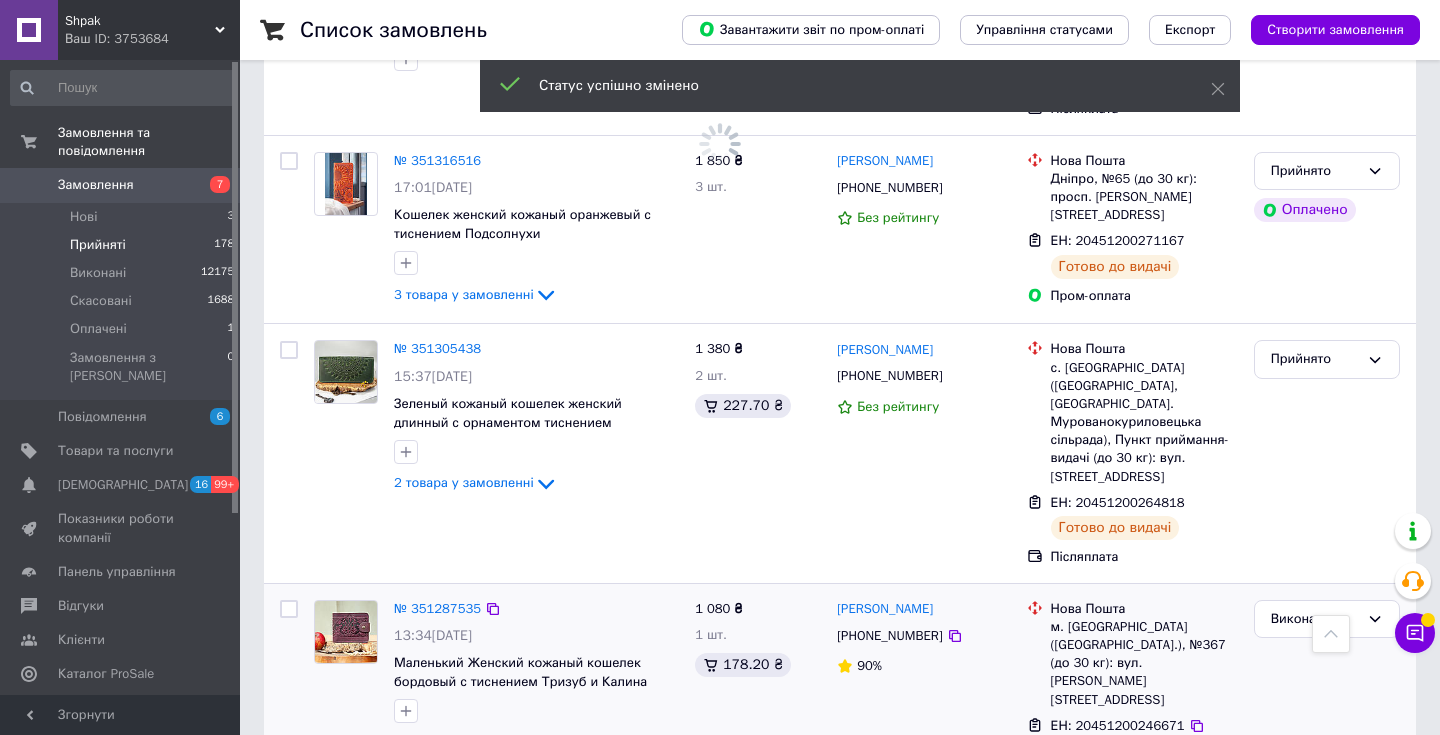 click on "Прийнято" at bounding box center (1315, 1235) 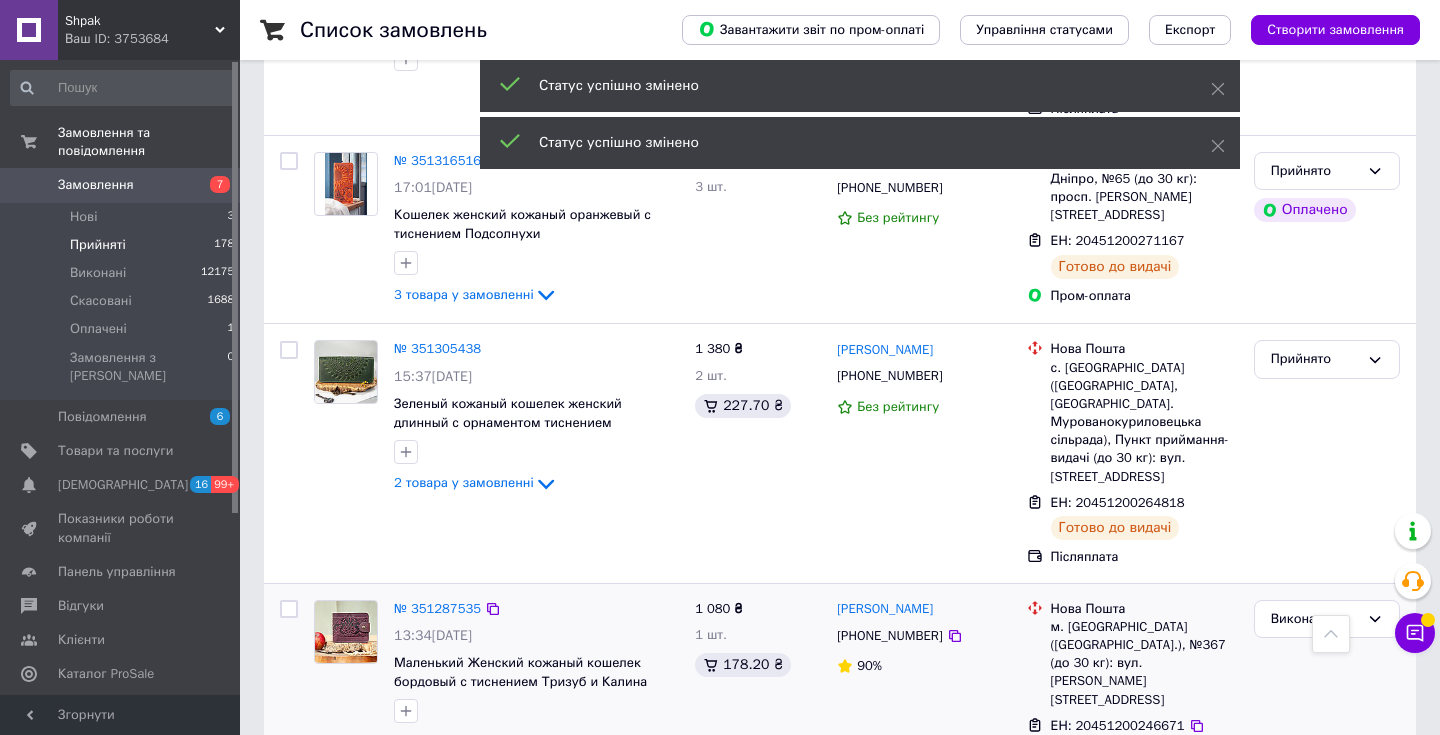 click on "Виконано" at bounding box center [1327, 1277] 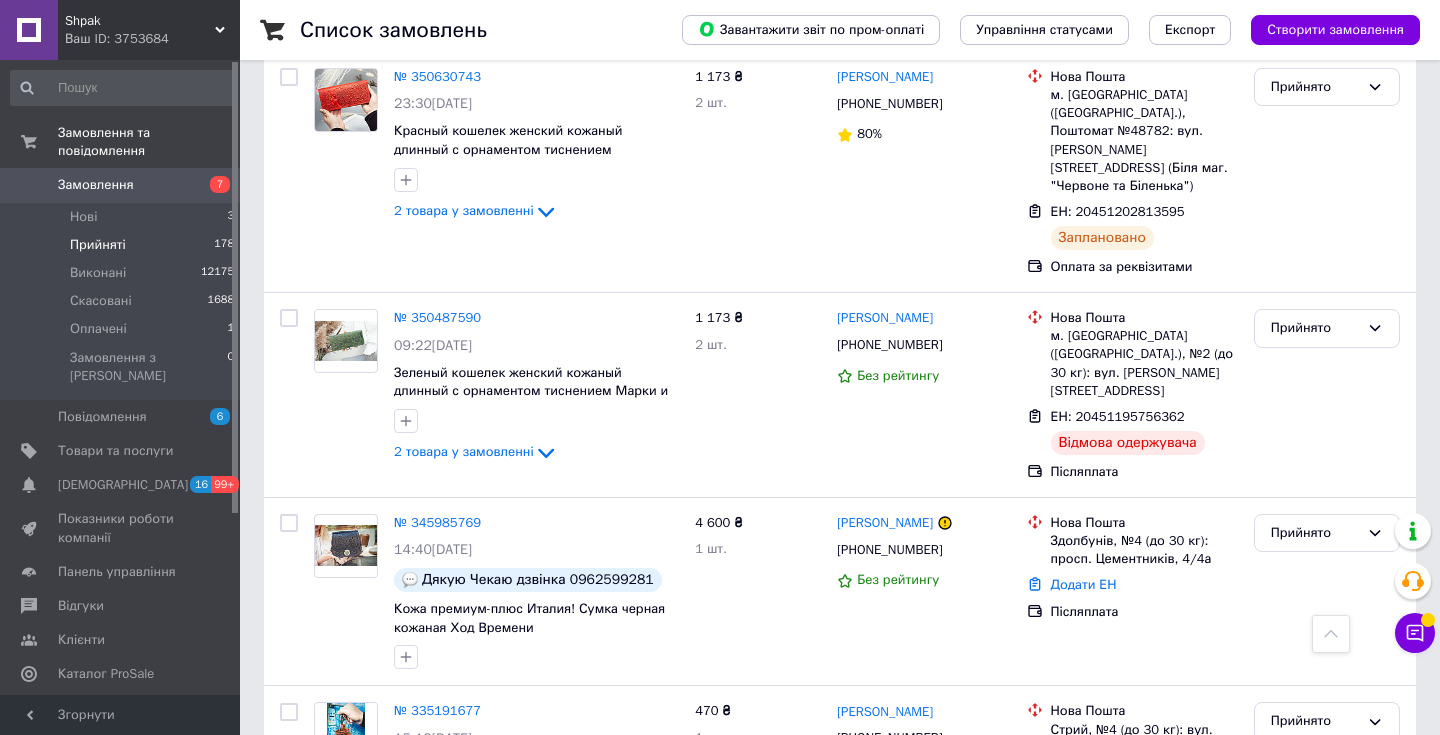 scroll, scrollTop: 17284, scrollLeft: 0, axis: vertical 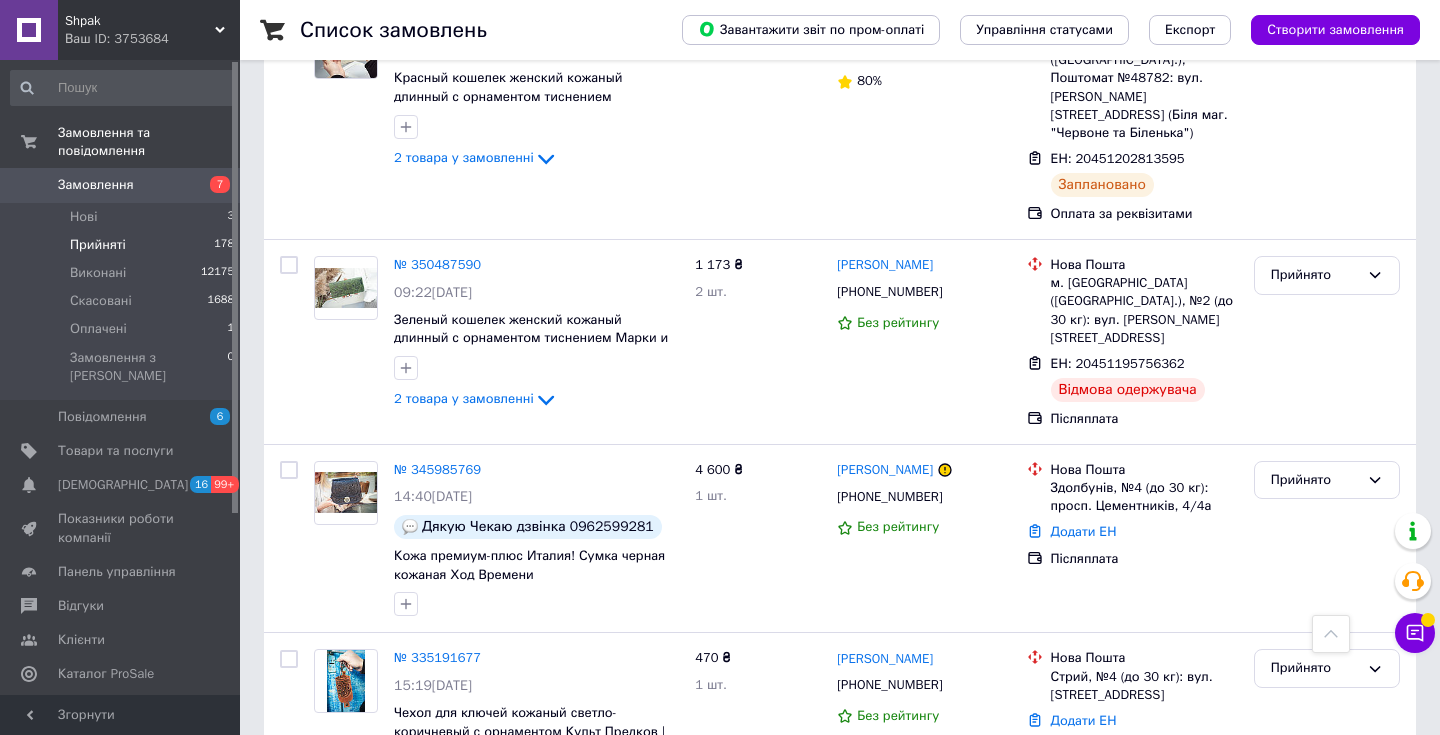 click on "Замовлення" at bounding box center [121, 185] 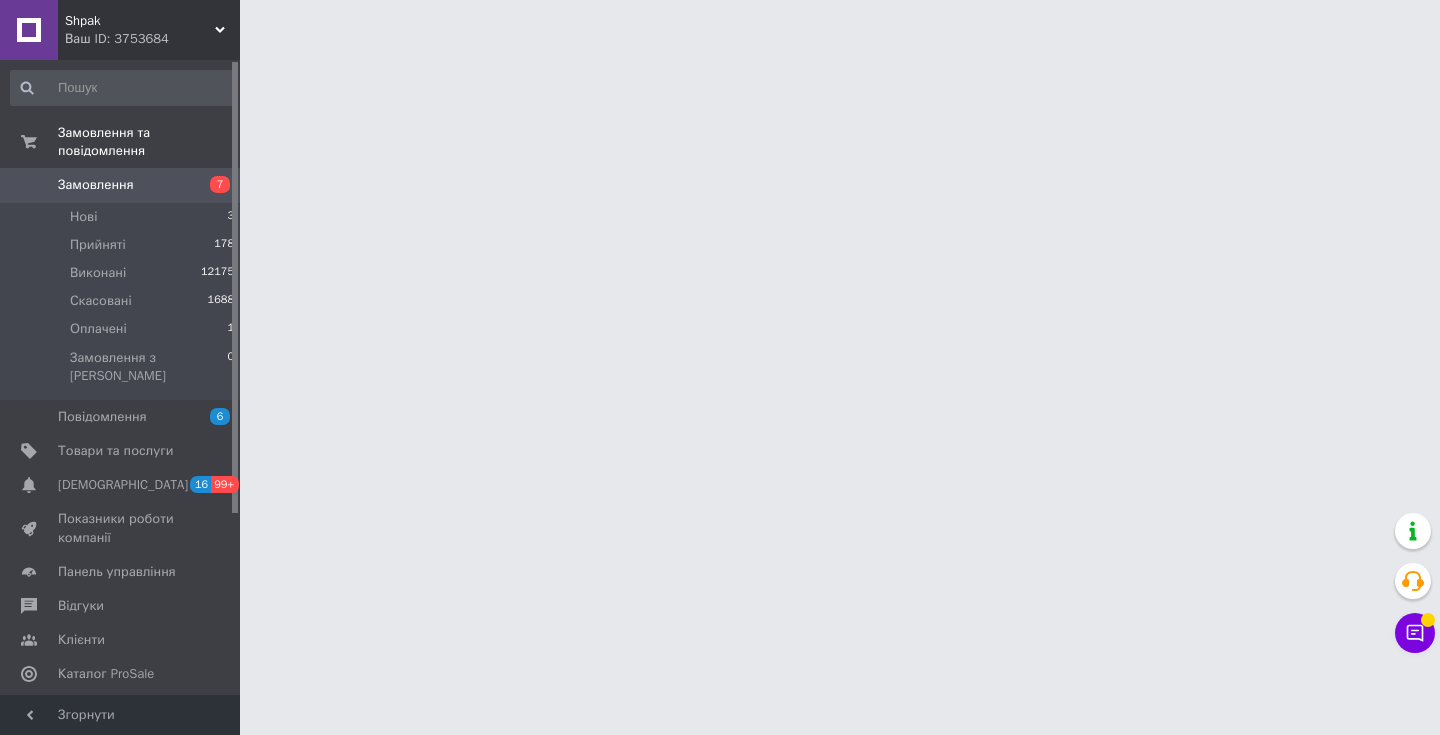 scroll, scrollTop: 0, scrollLeft: 0, axis: both 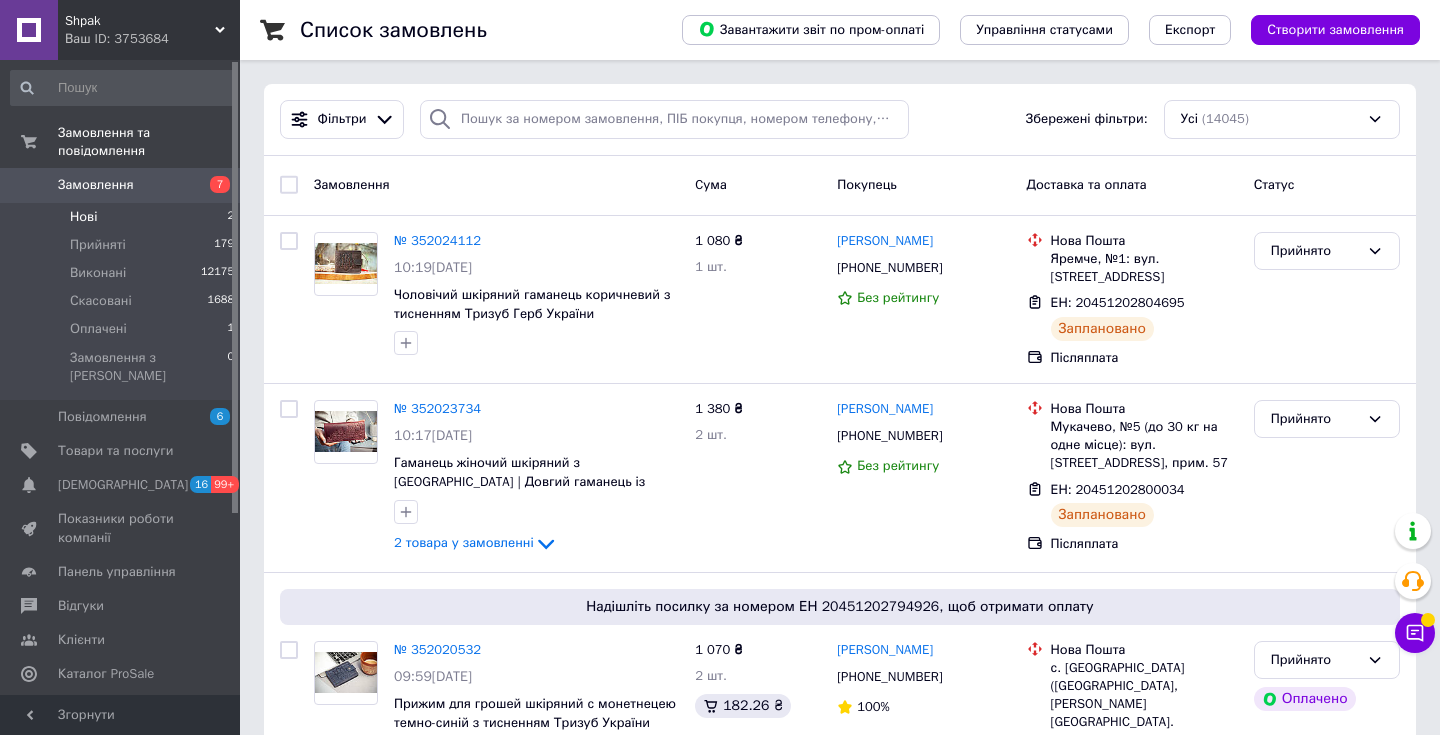 click on "Нові 2" at bounding box center [123, 217] 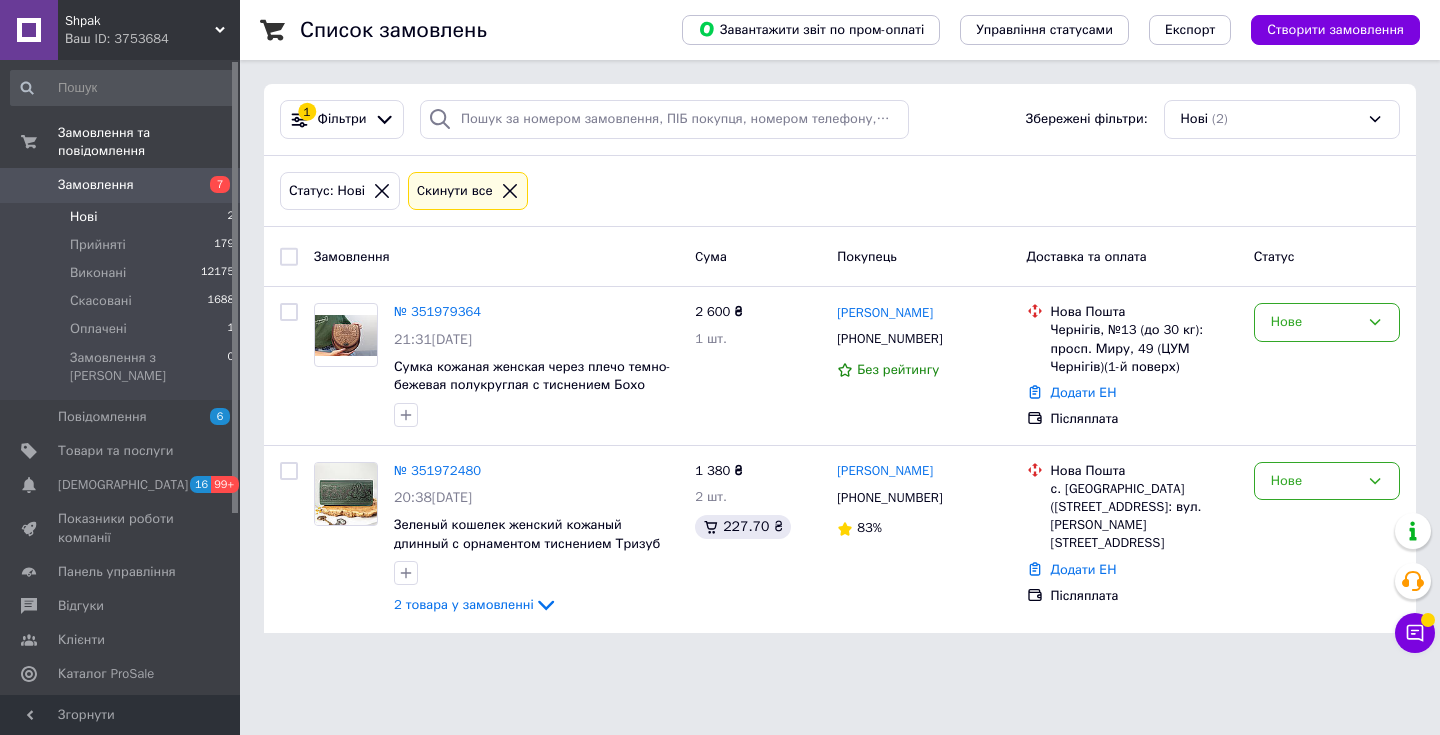 click on "Замовлення" at bounding box center [121, 185] 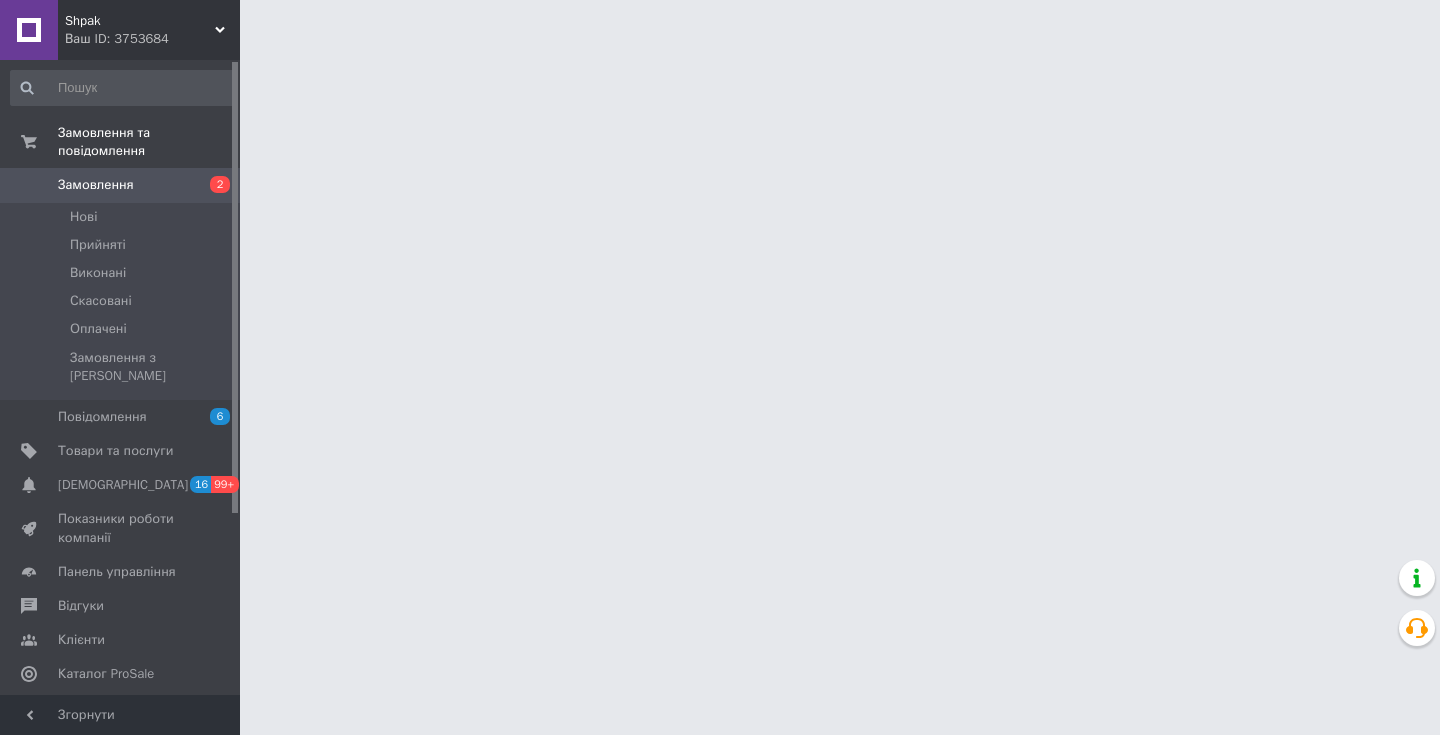 scroll, scrollTop: 0, scrollLeft: 0, axis: both 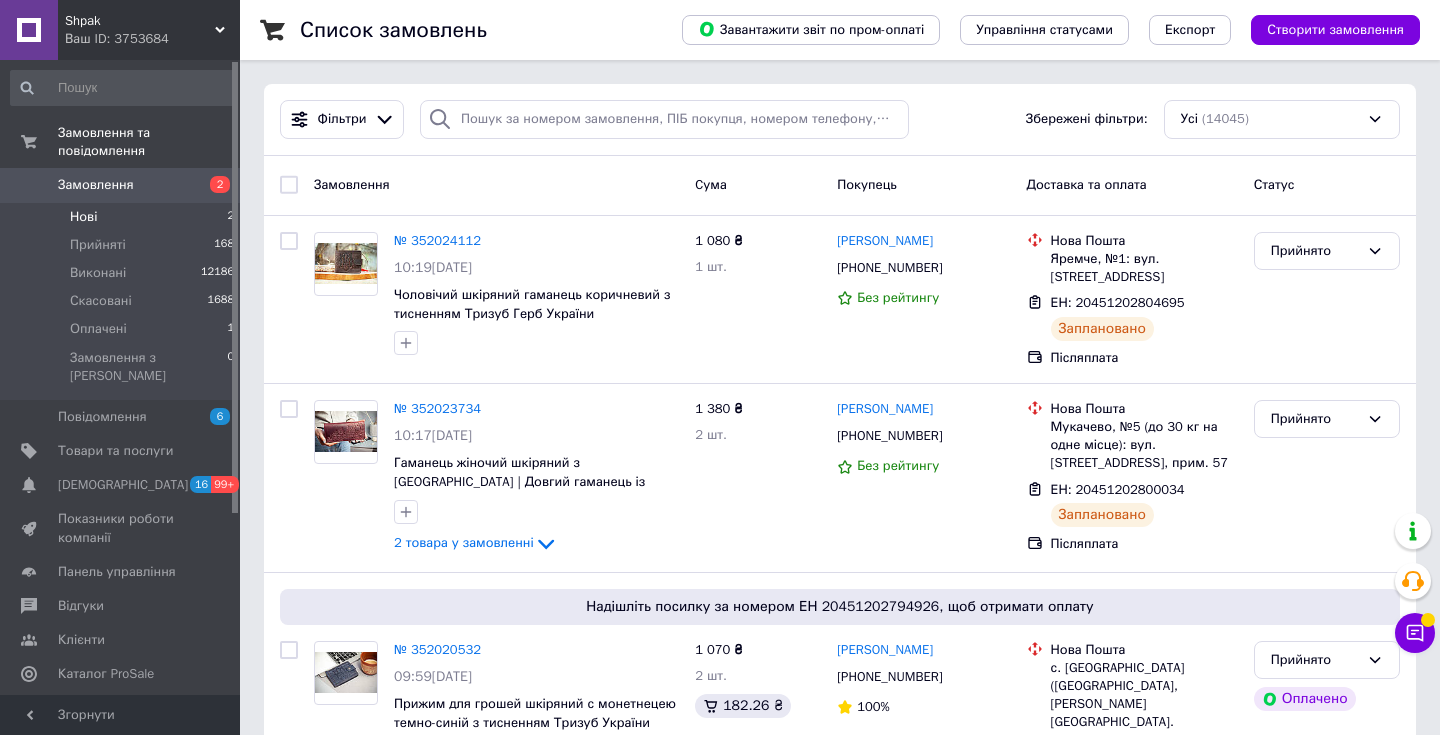 click on "Нові 2" at bounding box center [123, 217] 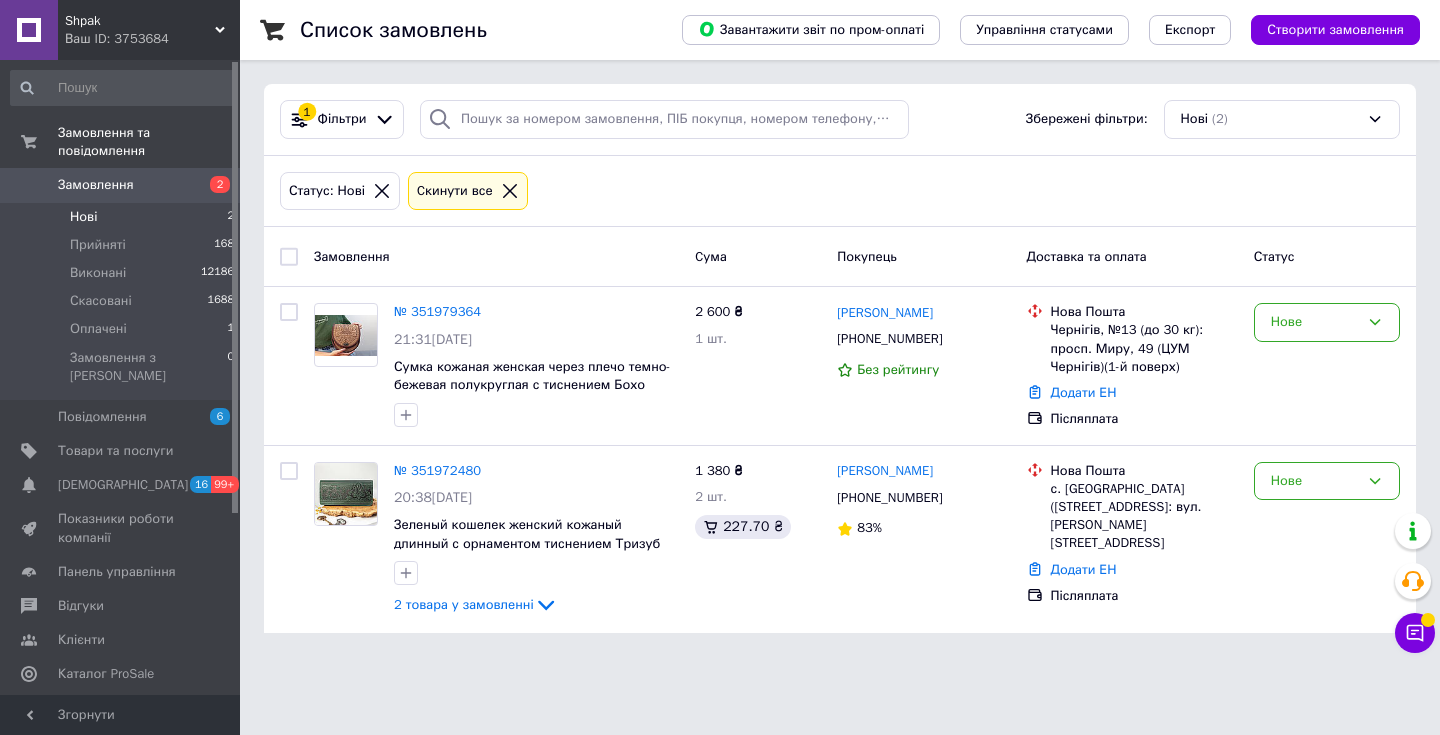 click on "Замовлення" at bounding box center [96, 185] 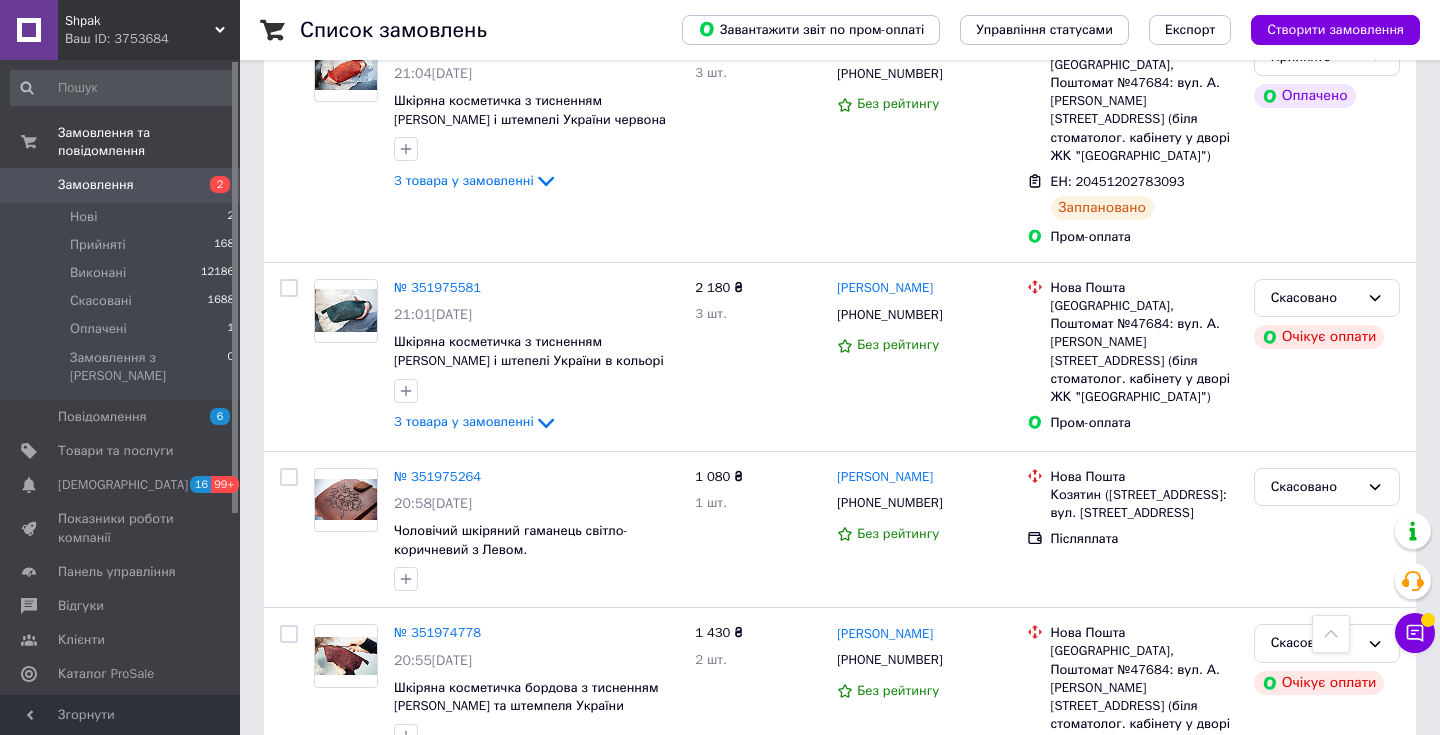 scroll, scrollTop: 1753, scrollLeft: 0, axis: vertical 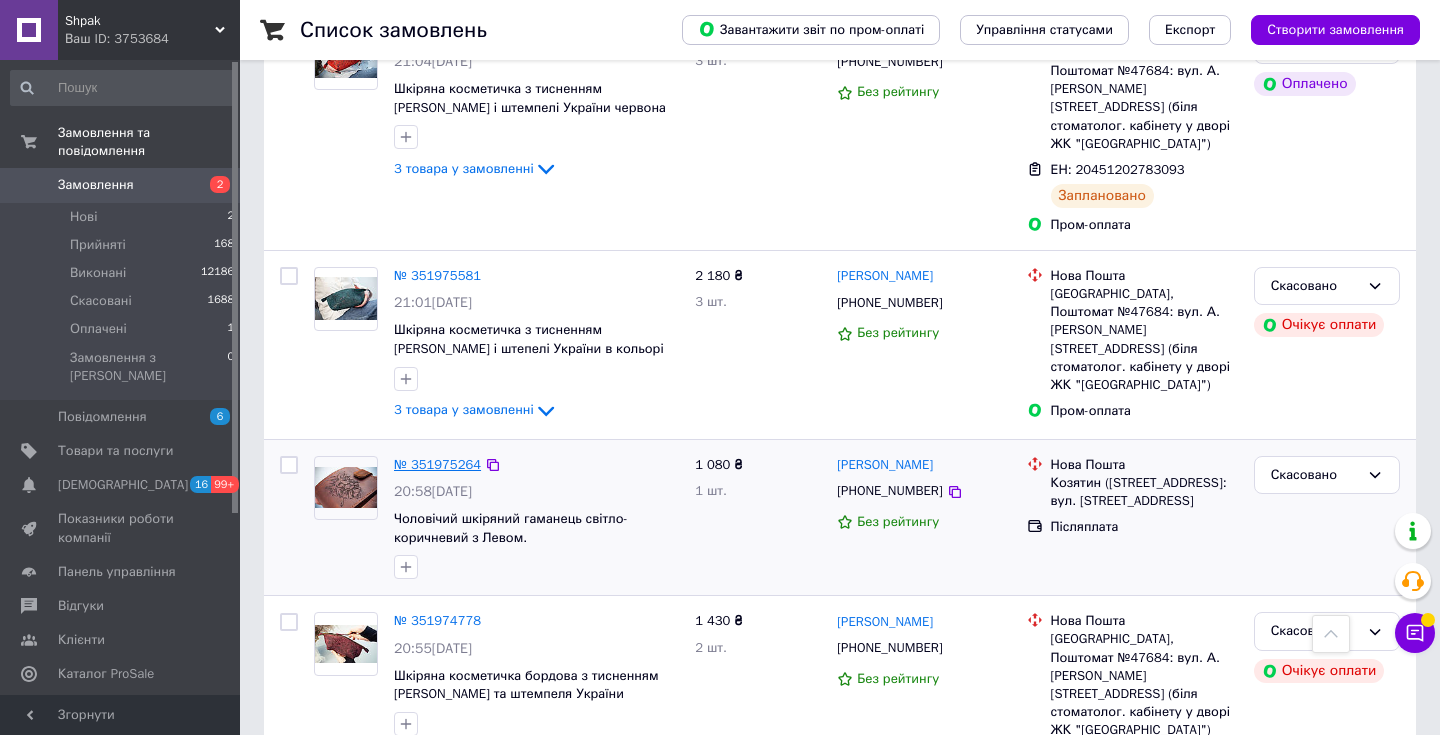 click on "№ 351975264" at bounding box center [437, 464] 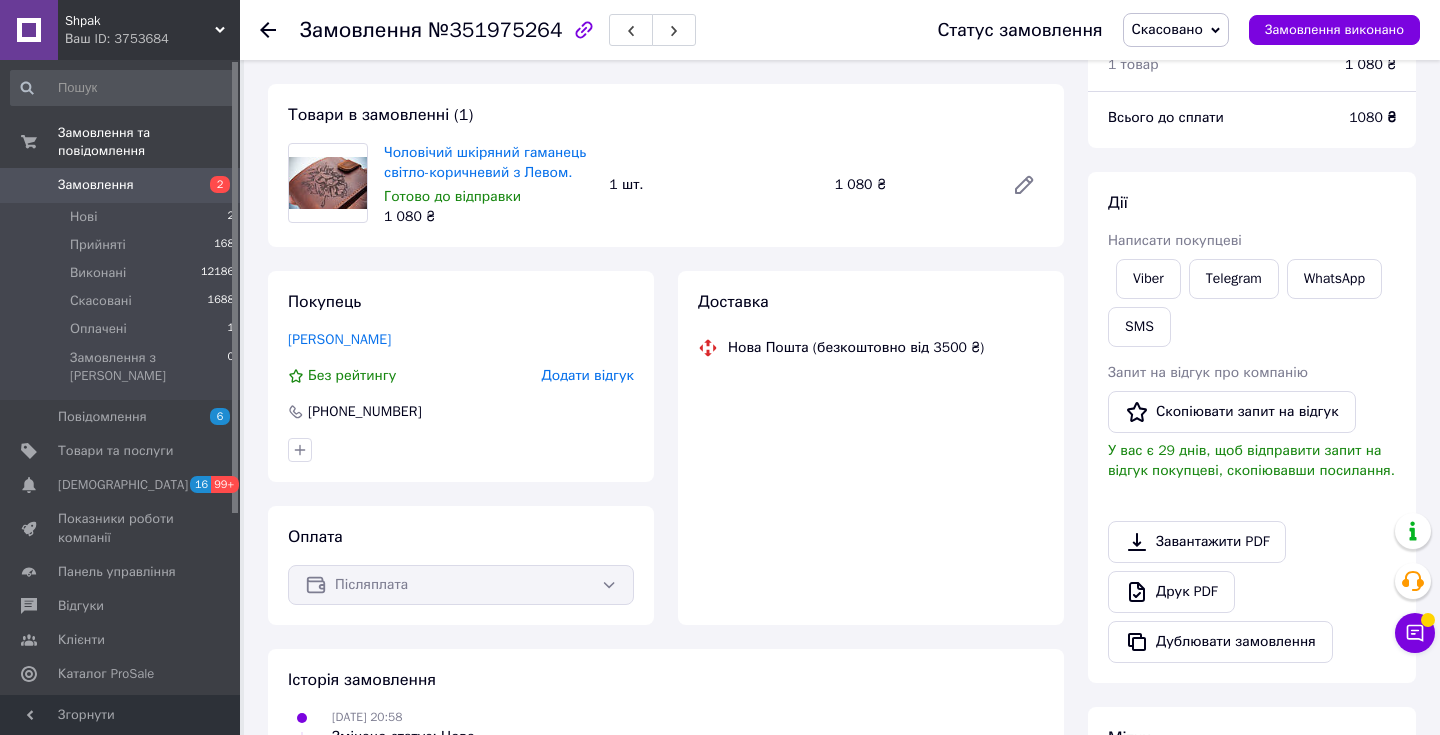 scroll, scrollTop: 158, scrollLeft: 0, axis: vertical 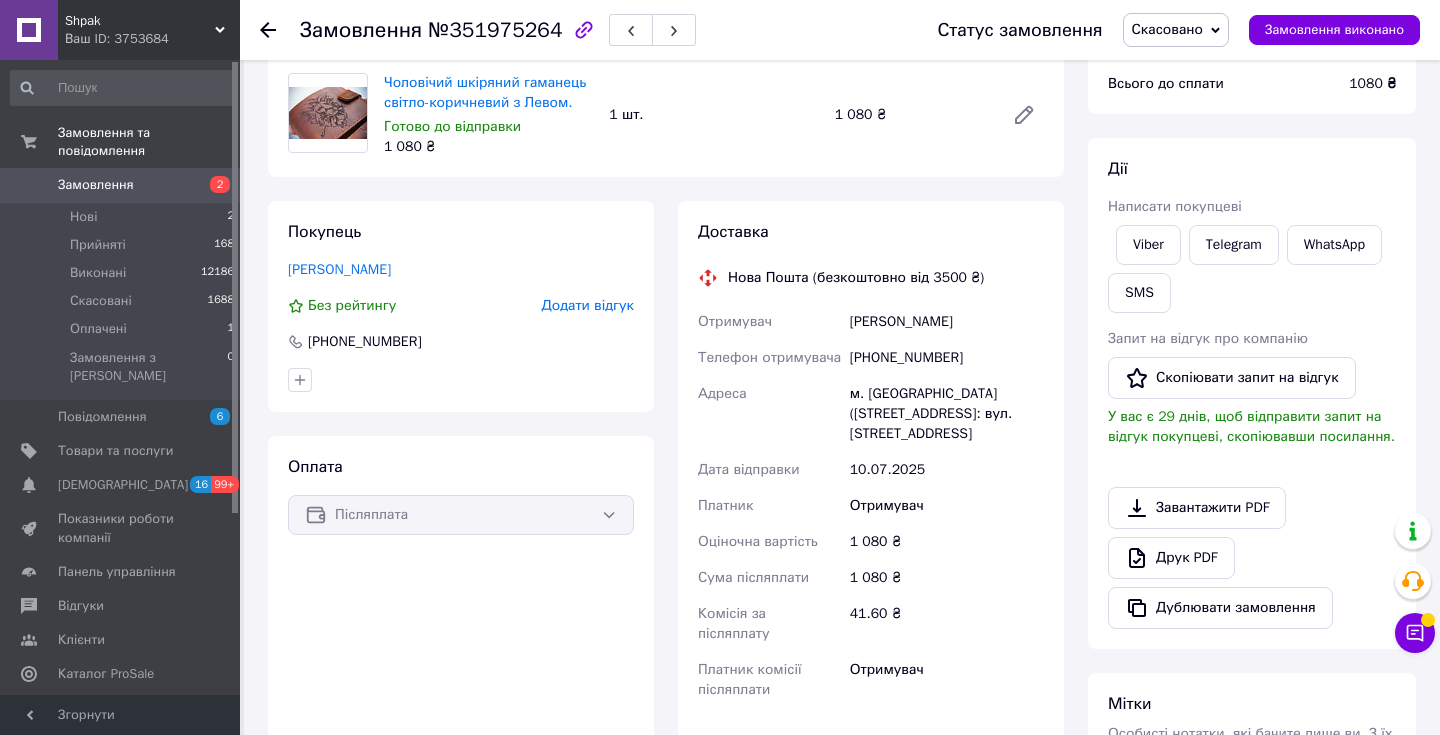 click on "[PHONE_NUMBER]" at bounding box center (947, 358) 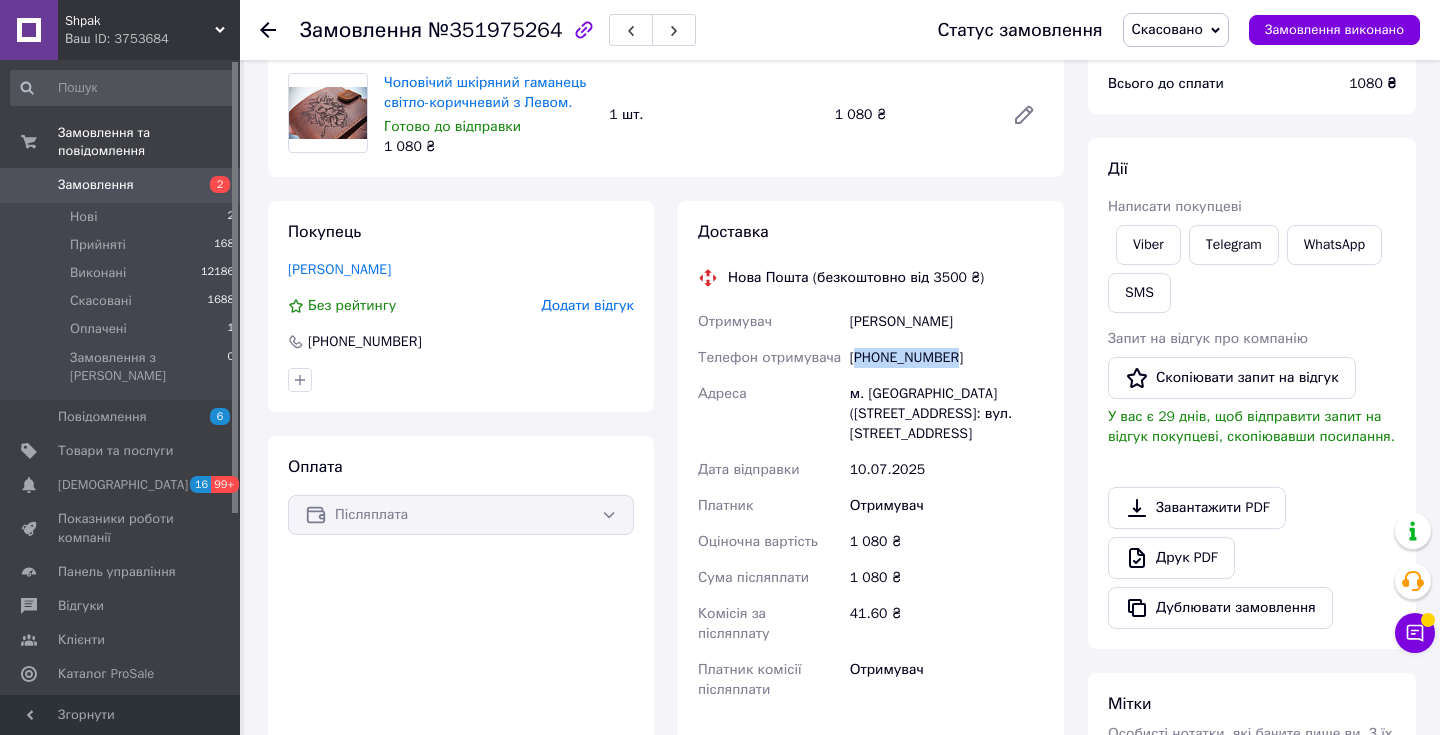 copy on "380636893597" 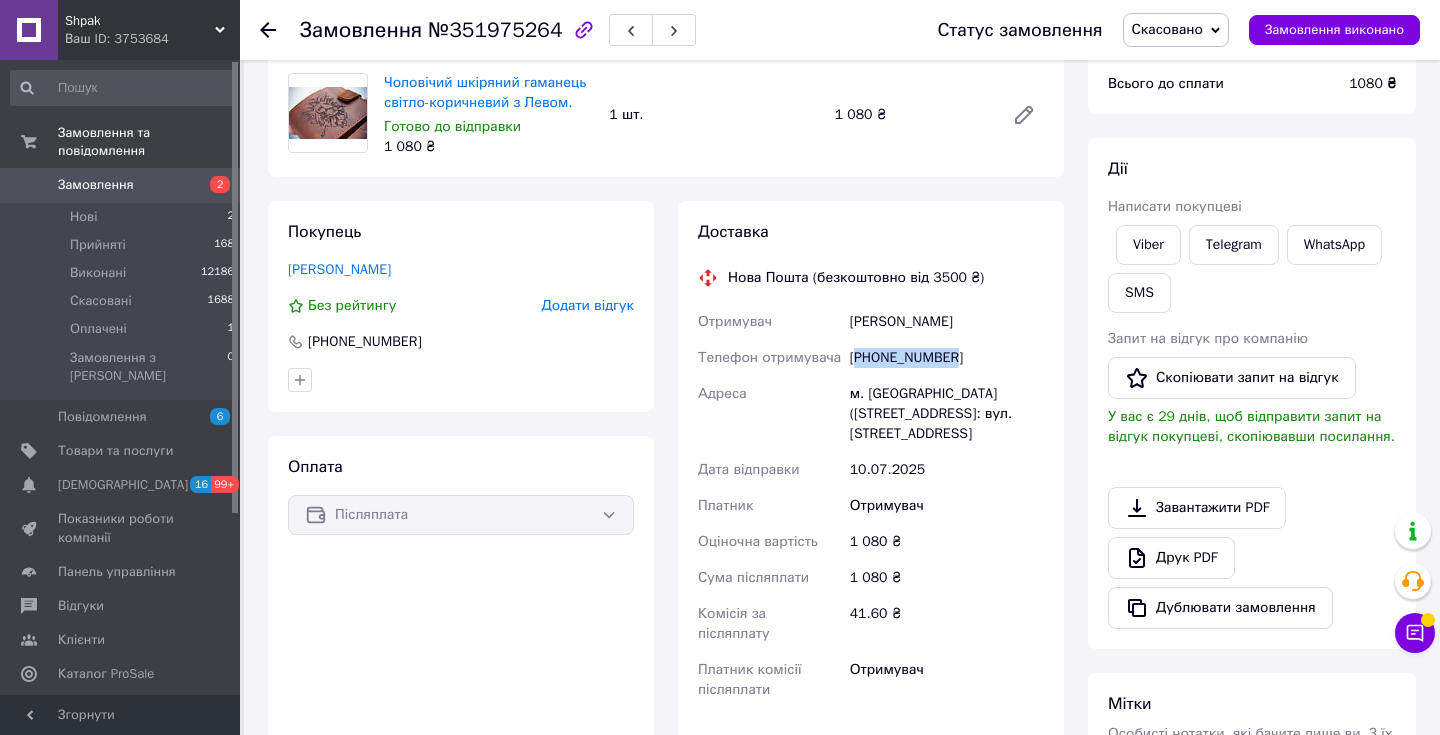 click on "Алина Рабинович" at bounding box center [947, 322] 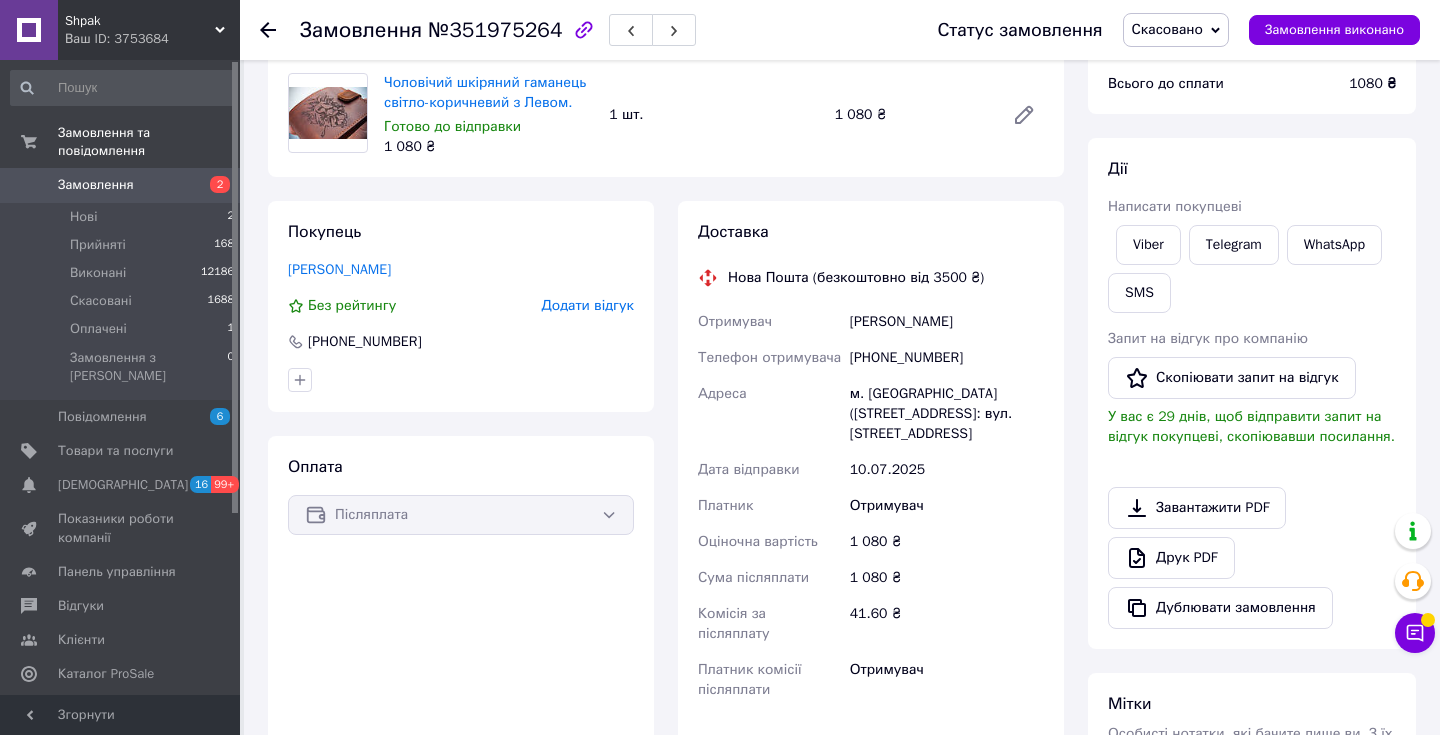 click on "Алина Рабинович" at bounding box center (947, 322) 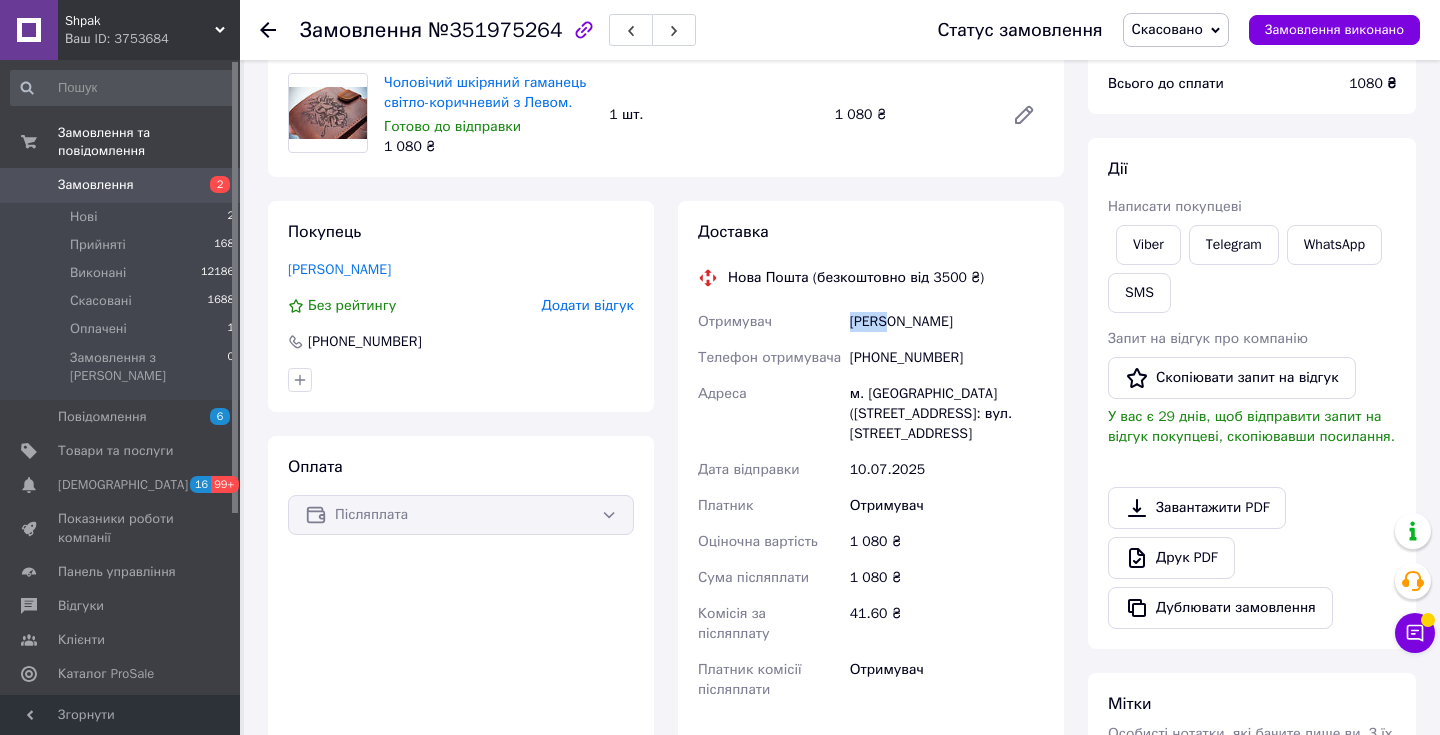click on "Алина Рабинович" at bounding box center (947, 322) 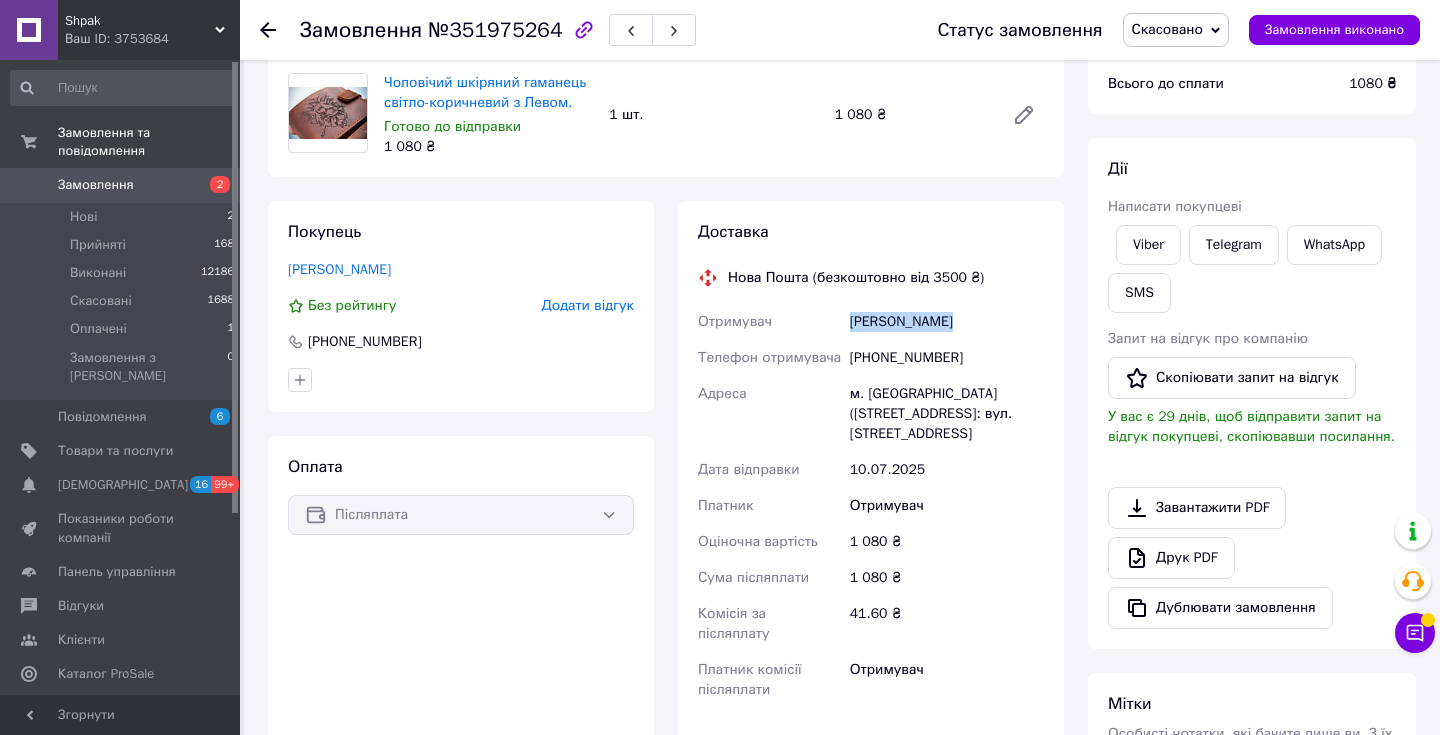 click on "Алина Рабинович" at bounding box center [947, 322] 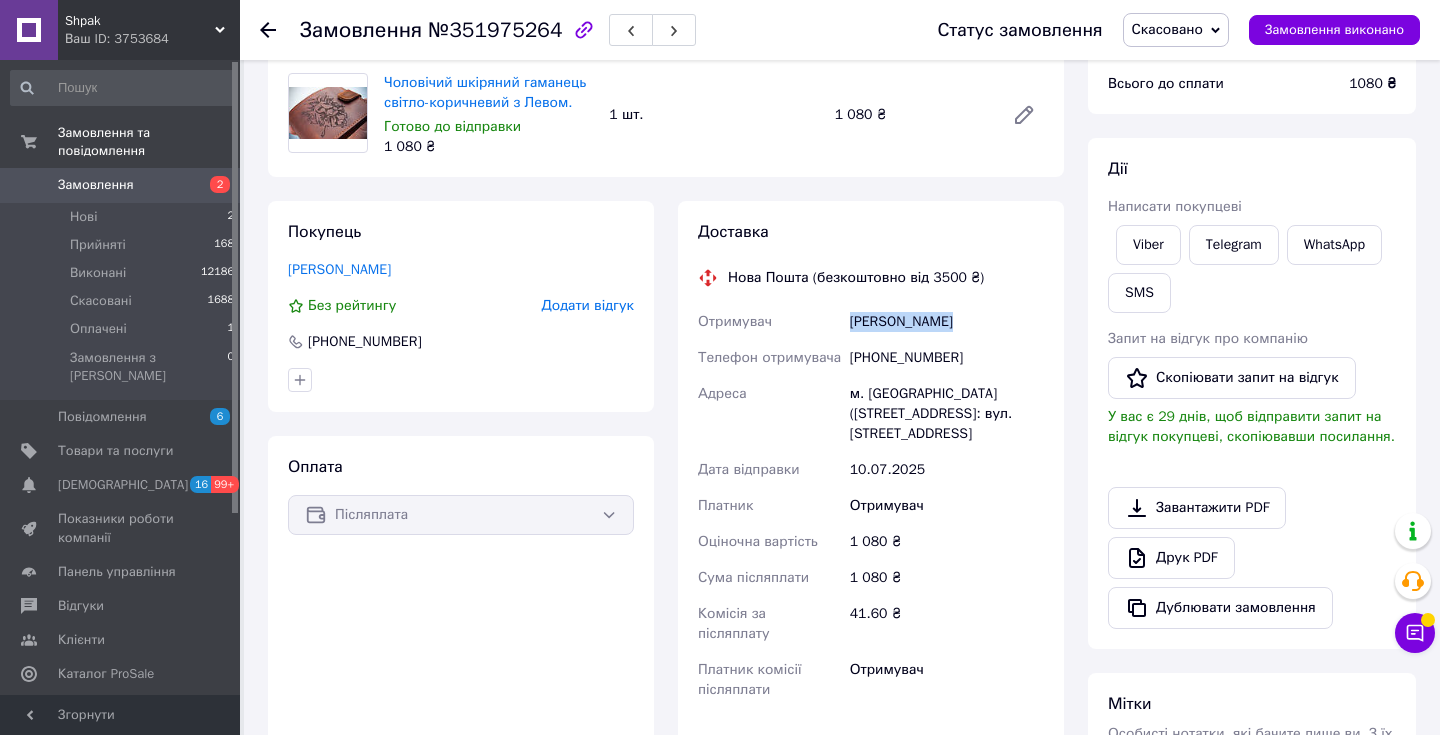 click on "Алина Рабинович" at bounding box center (947, 322) 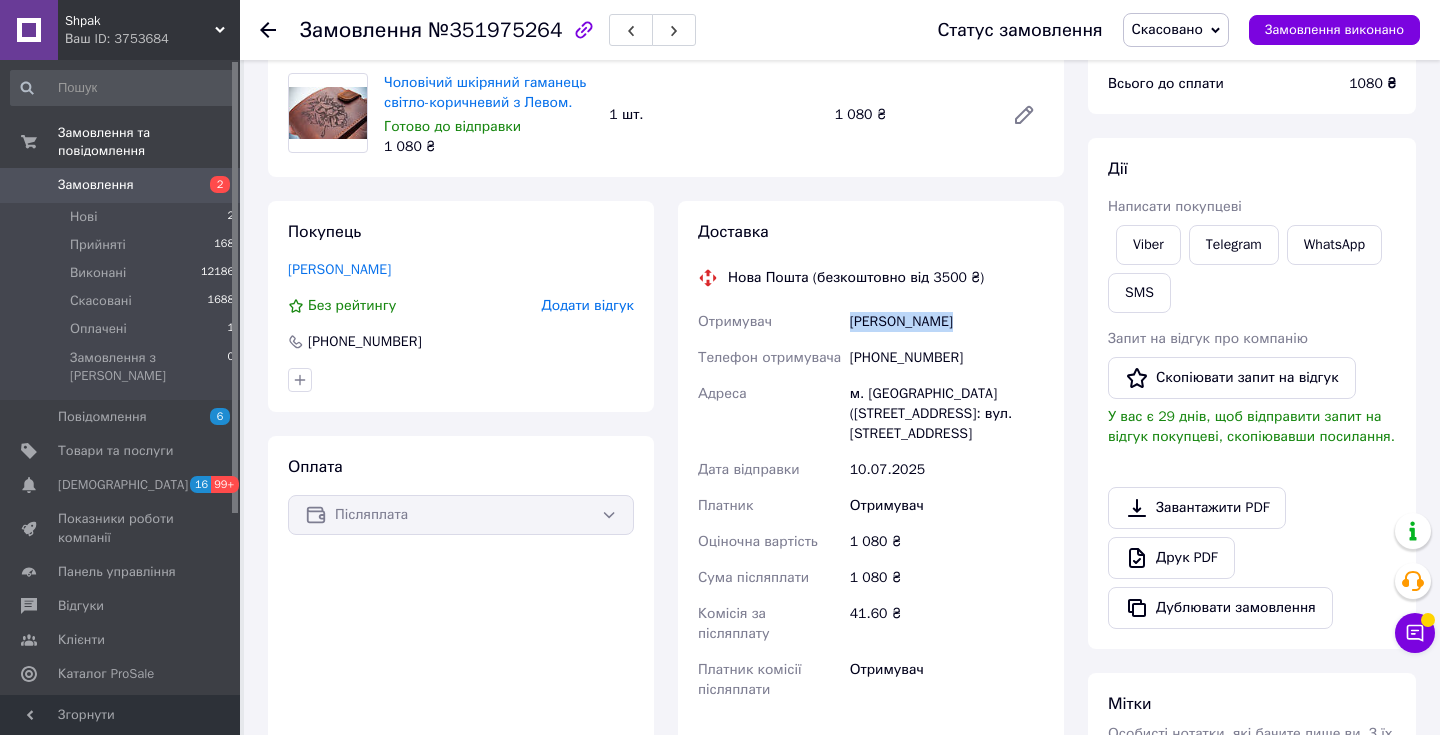 click on "Алина Рабинович" at bounding box center (947, 322) 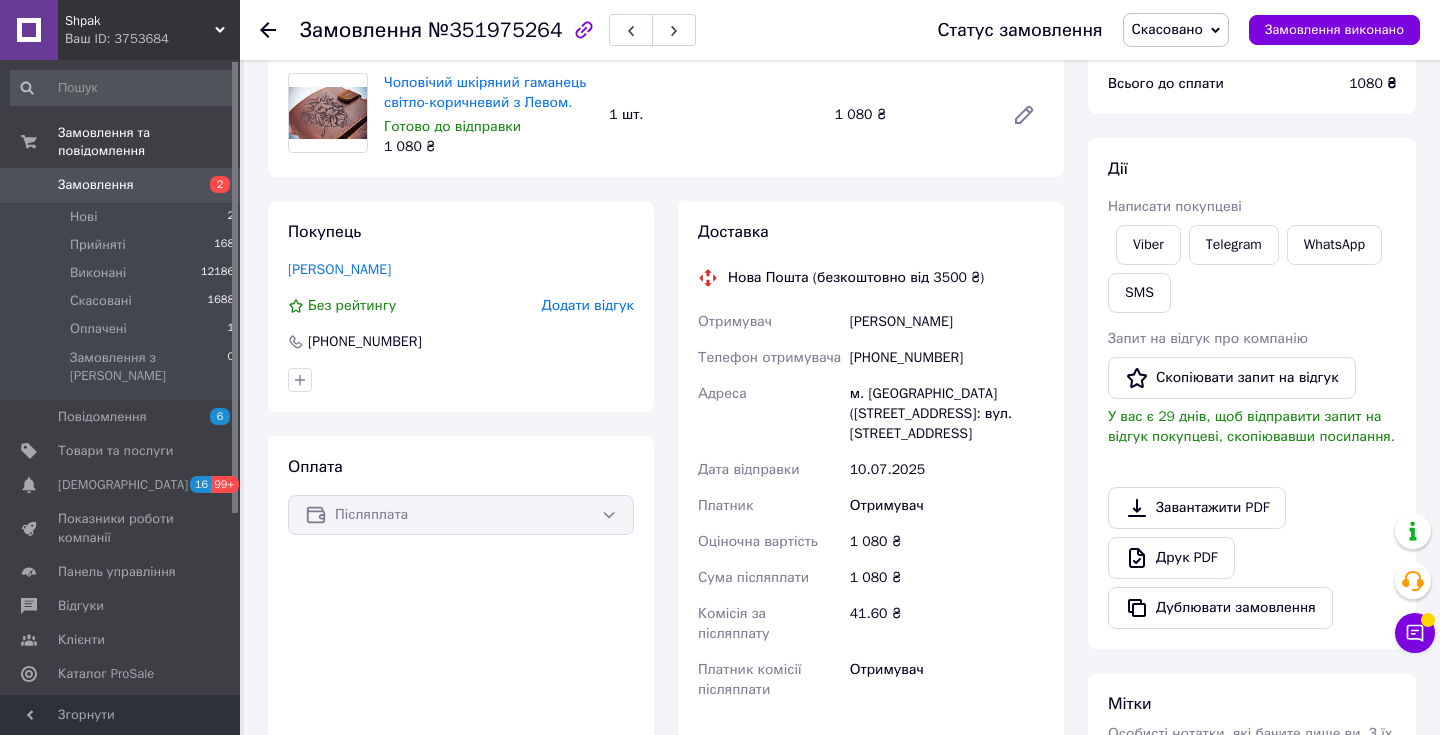 click on "Алина Рабинович" at bounding box center [947, 322] 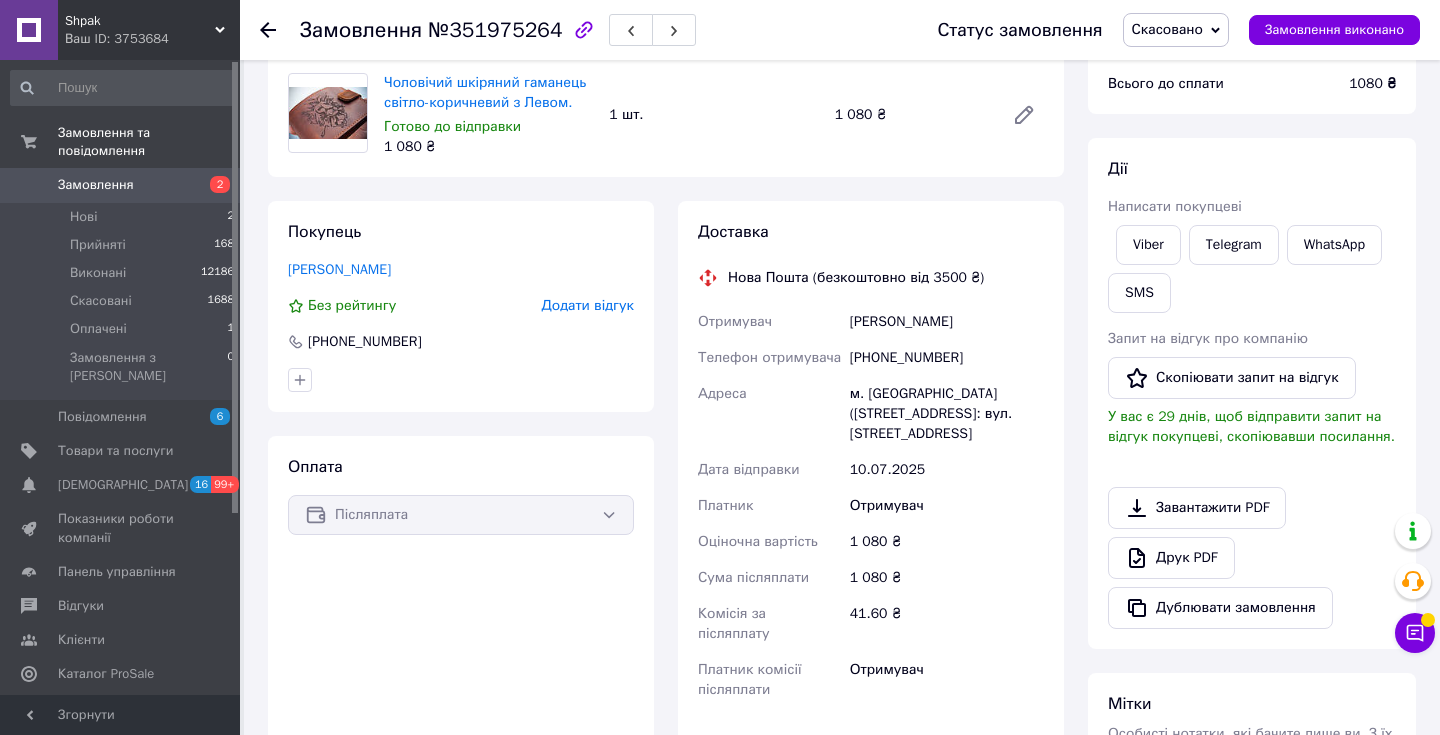 click on "Алина Рабинович" at bounding box center [947, 322] 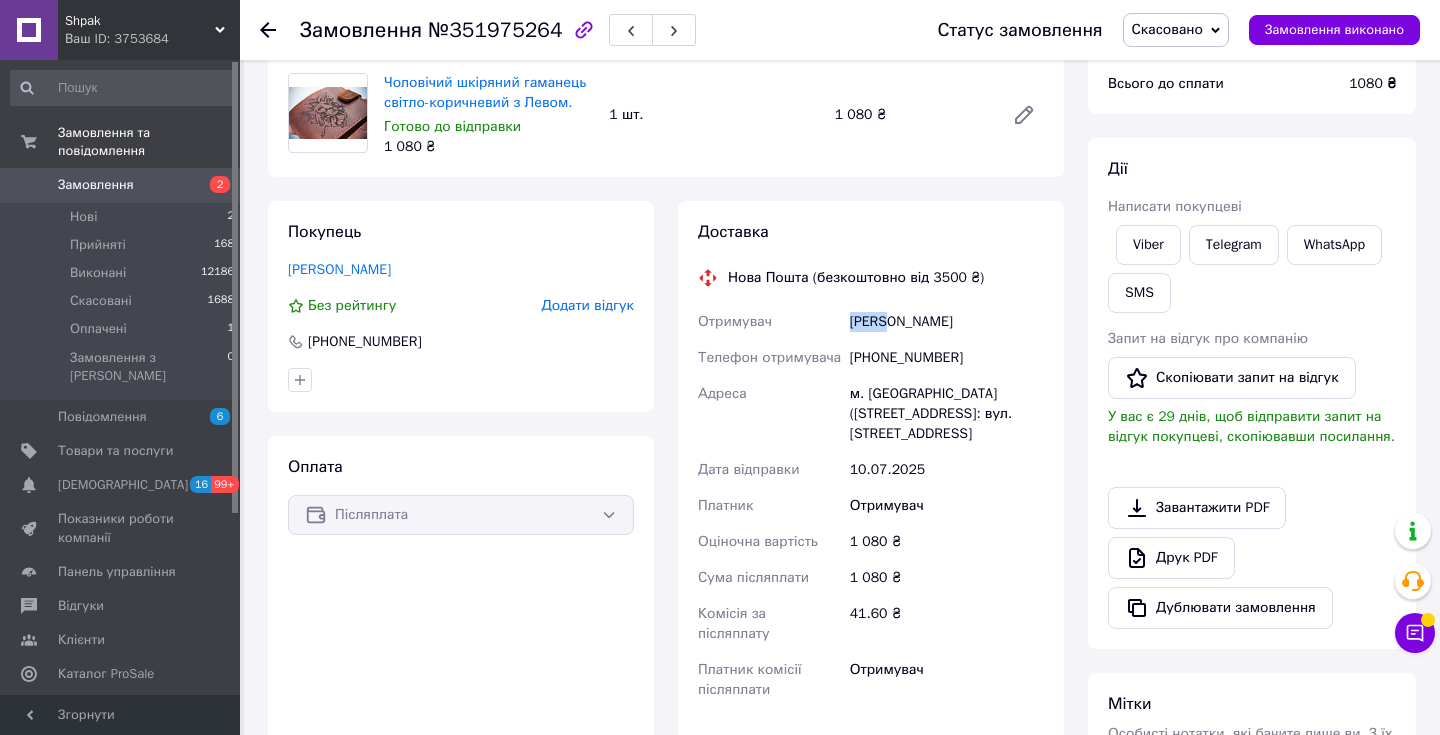 copy on "Алина" 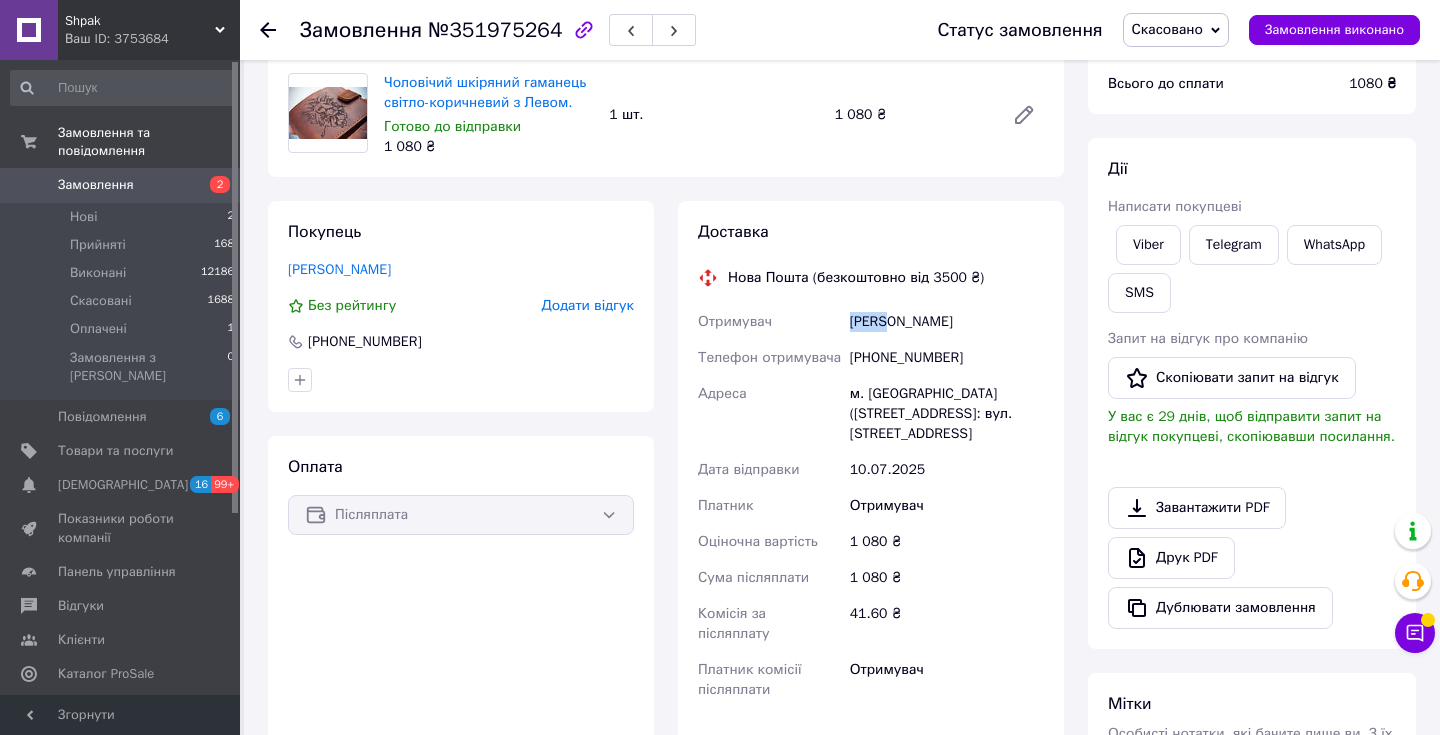 click on "Замовлення" at bounding box center [96, 185] 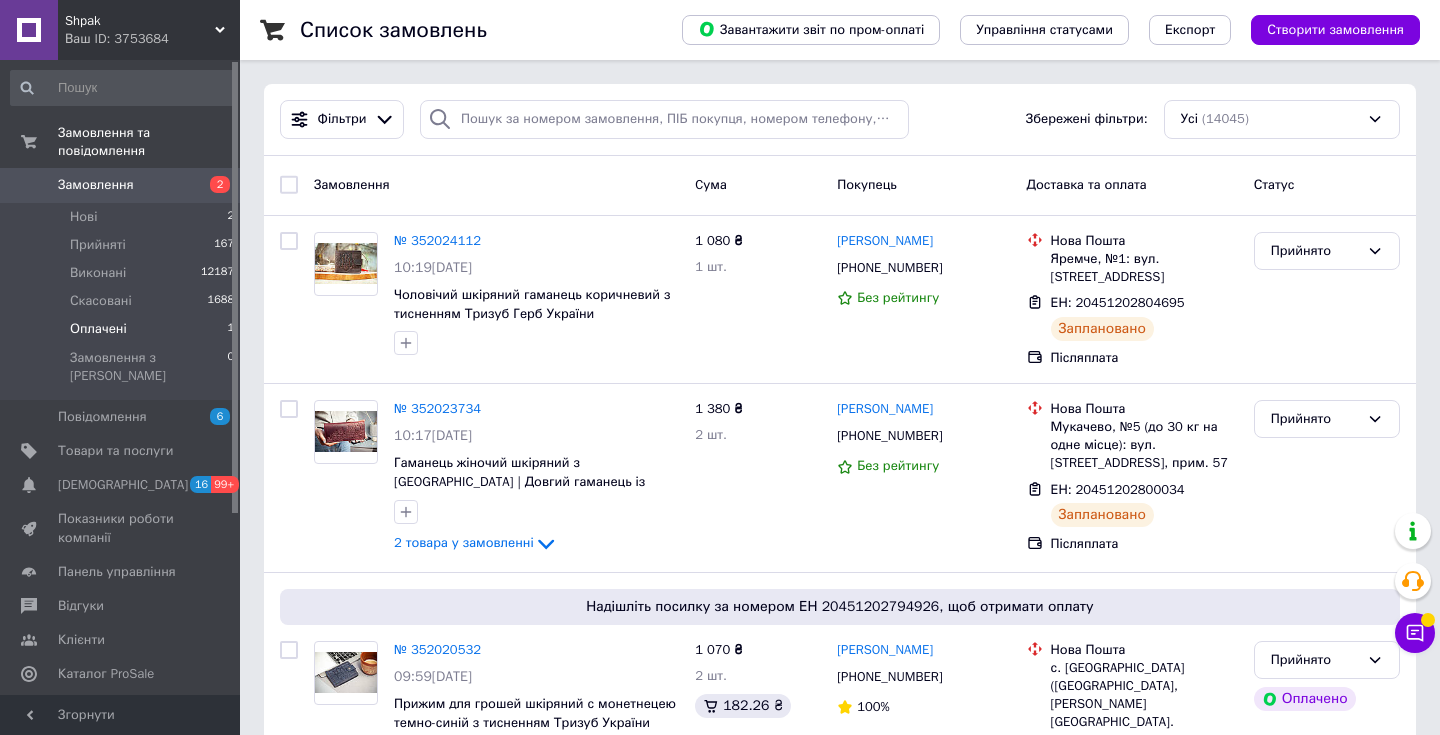 click on "Оплачені 1" at bounding box center (123, 329) 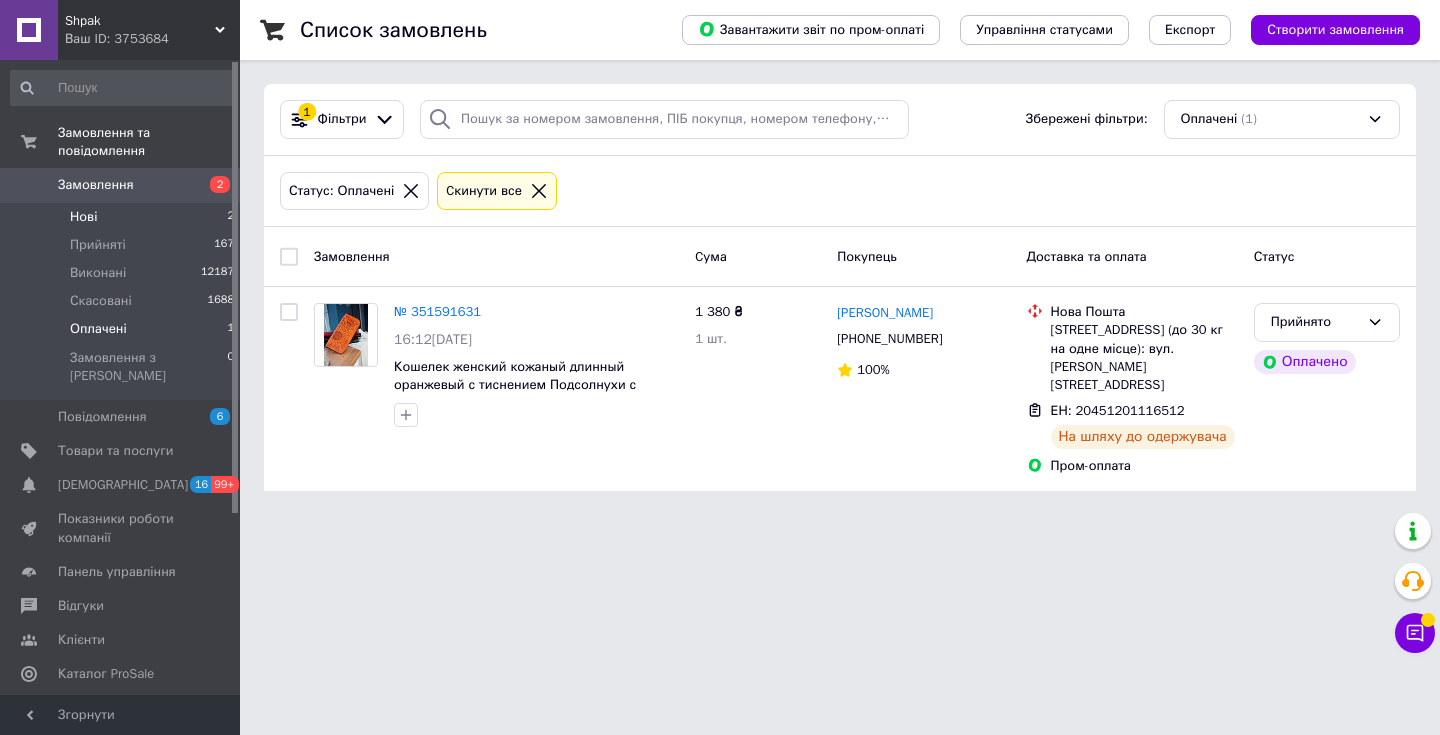 click on "2" at bounding box center (230, 217) 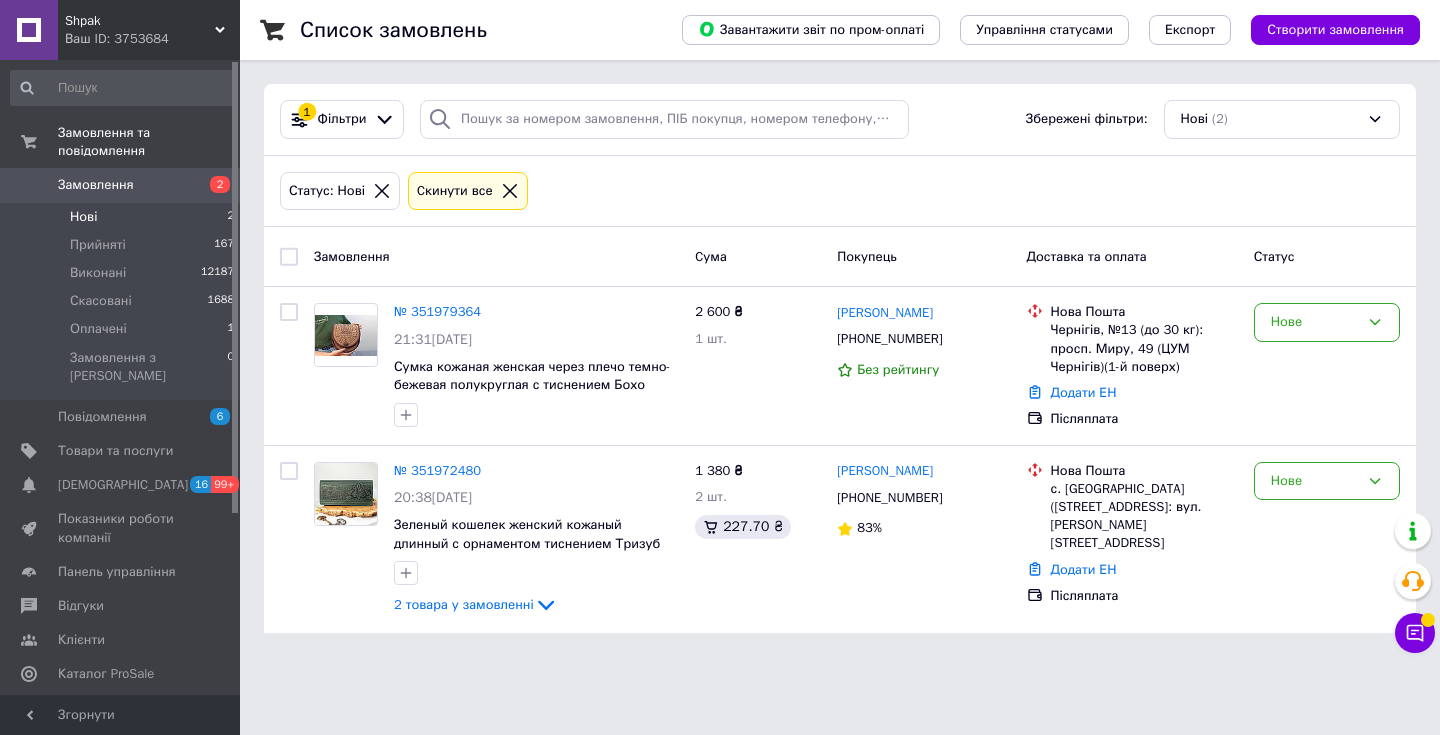 click on "Замовлення" at bounding box center [96, 185] 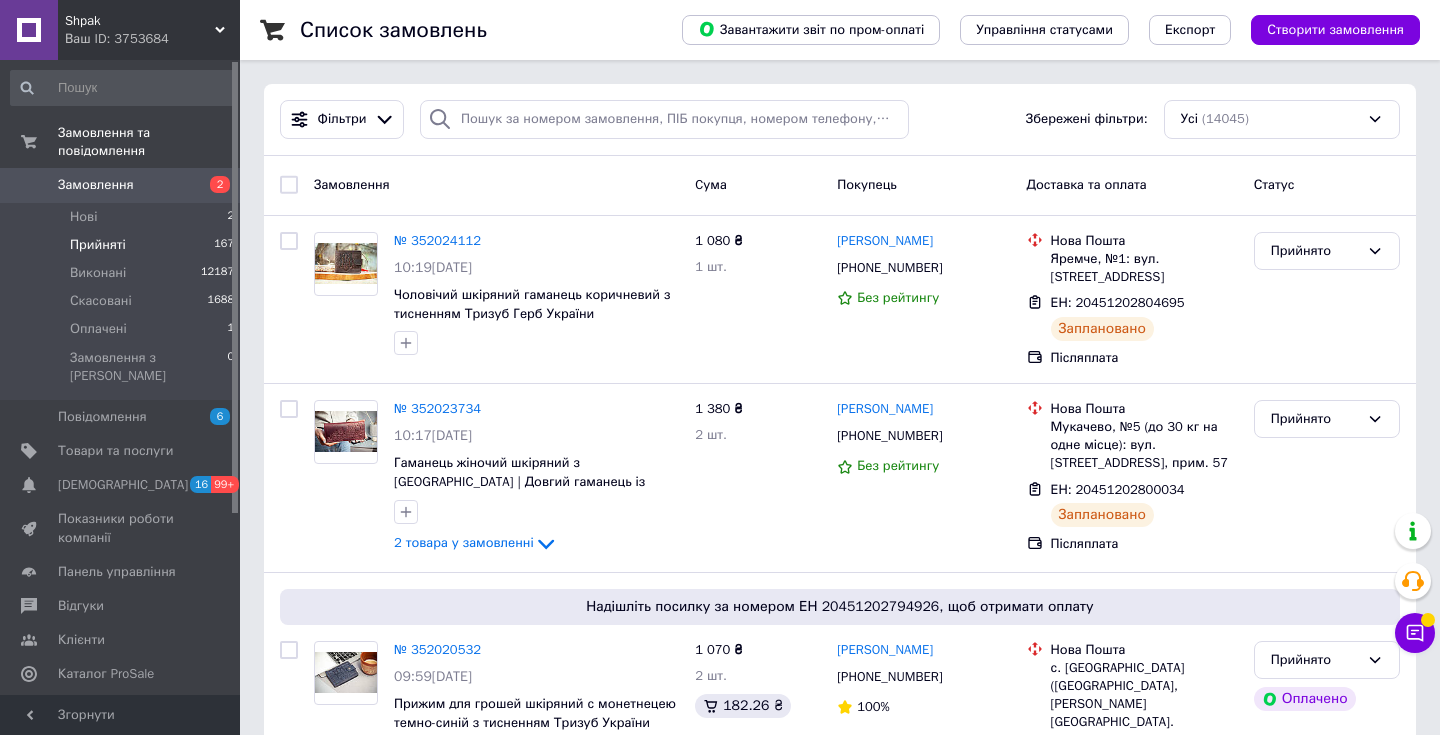 click on "Прийняті" at bounding box center [98, 245] 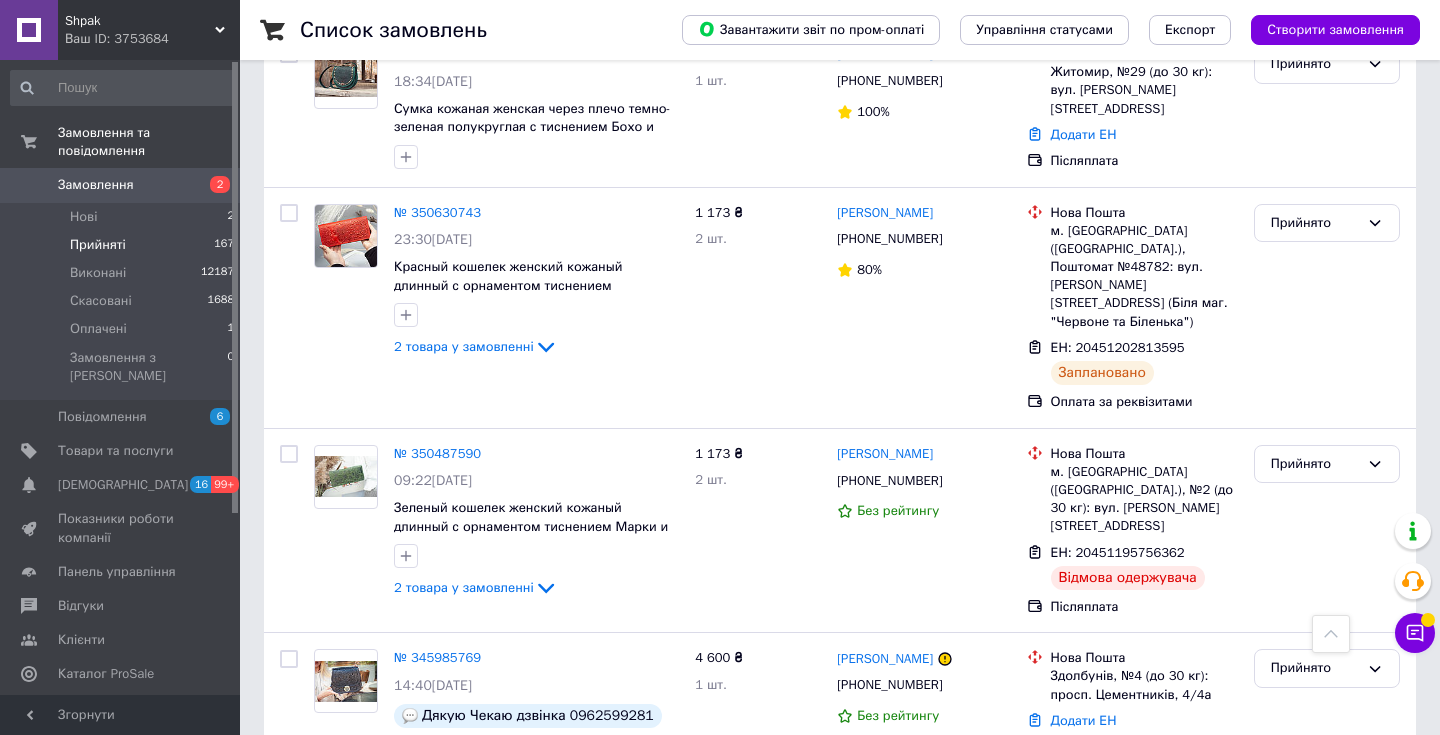 scroll, scrollTop: 14907, scrollLeft: 0, axis: vertical 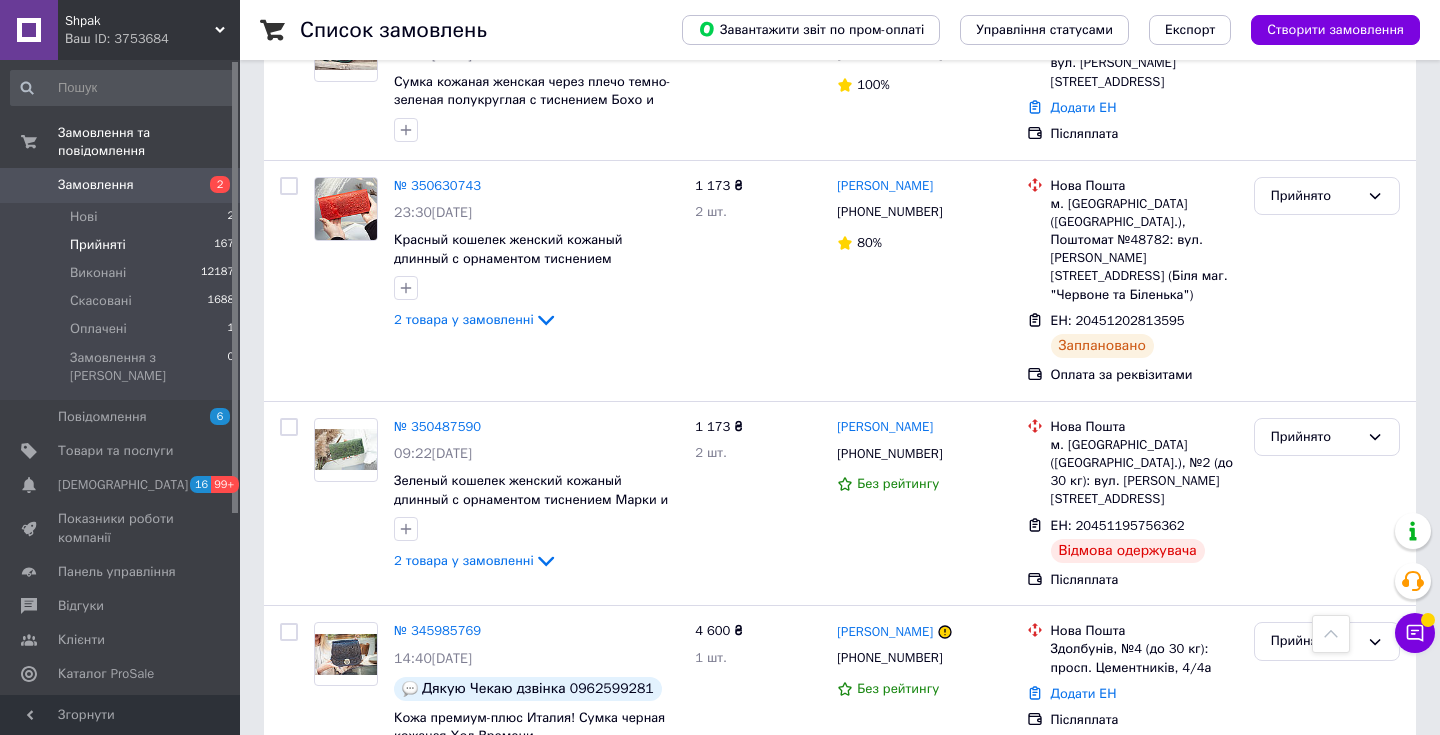 click on "Замовлення" at bounding box center [96, 185] 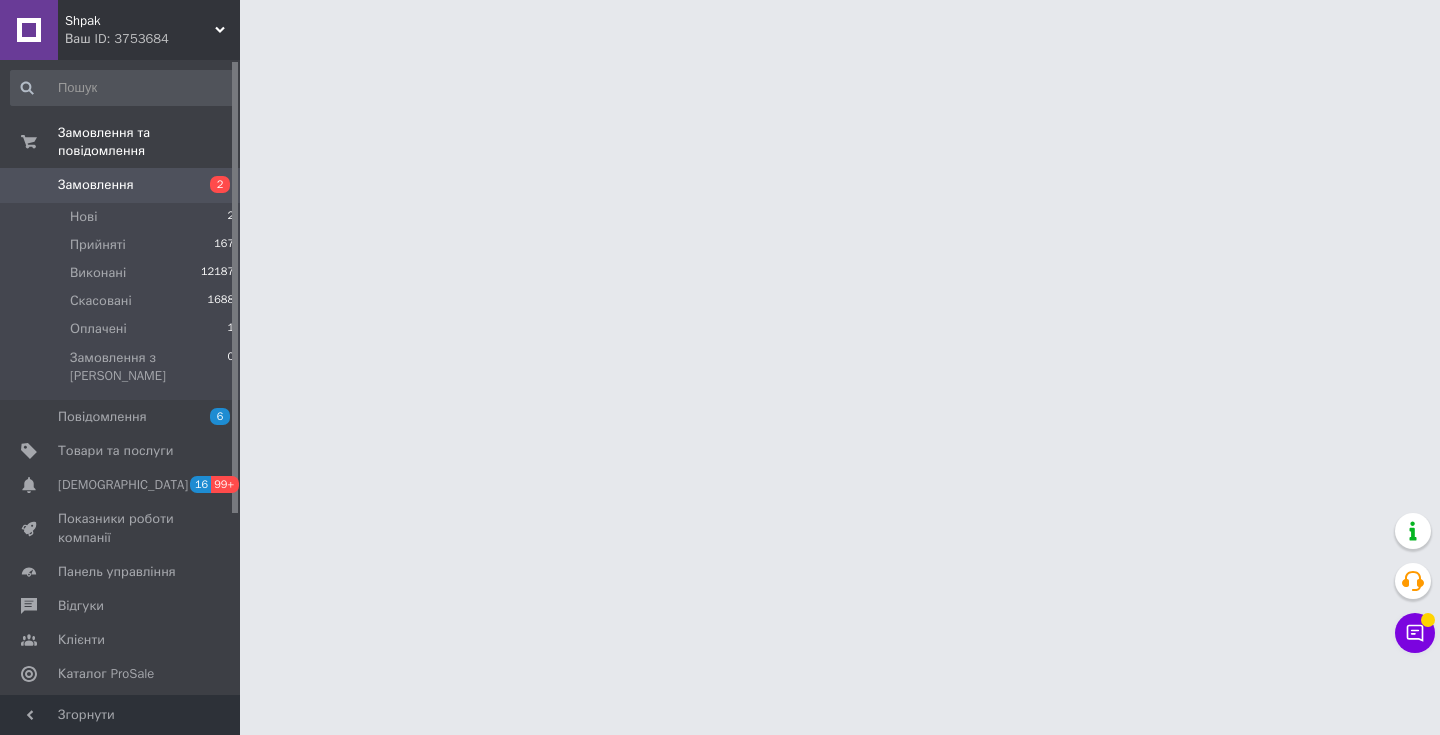 scroll, scrollTop: 0, scrollLeft: 0, axis: both 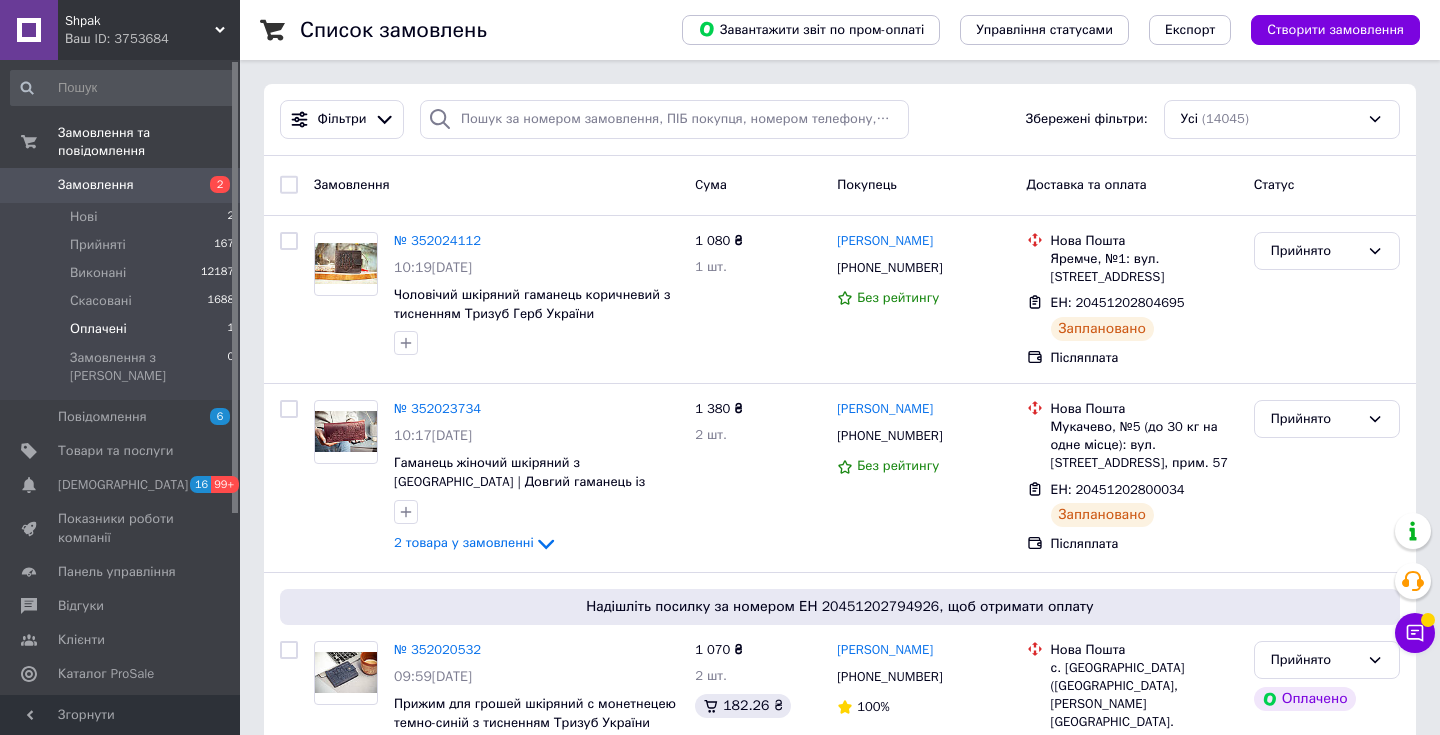 click on "Оплачені" at bounding box center [98, 329] 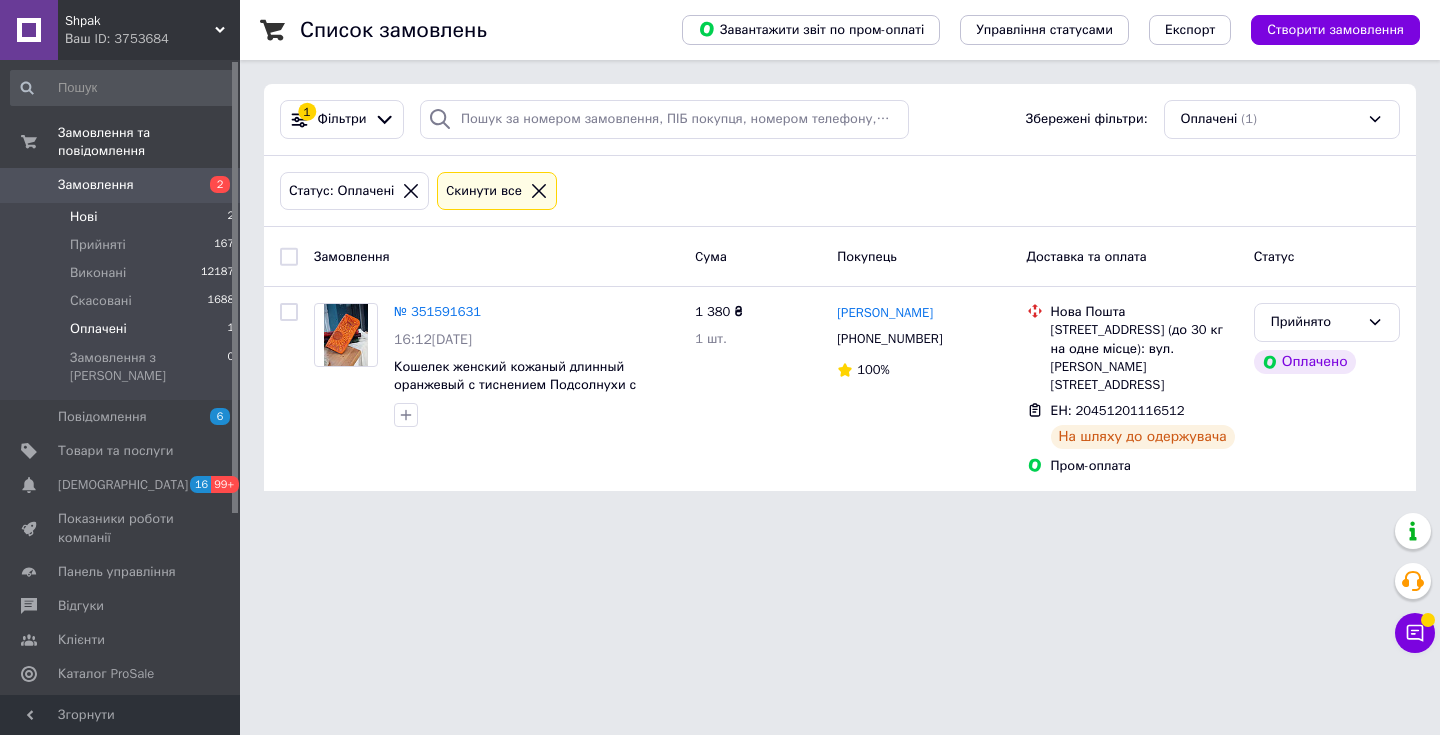 click on "Нові 2" at bounding box center (123, 217) 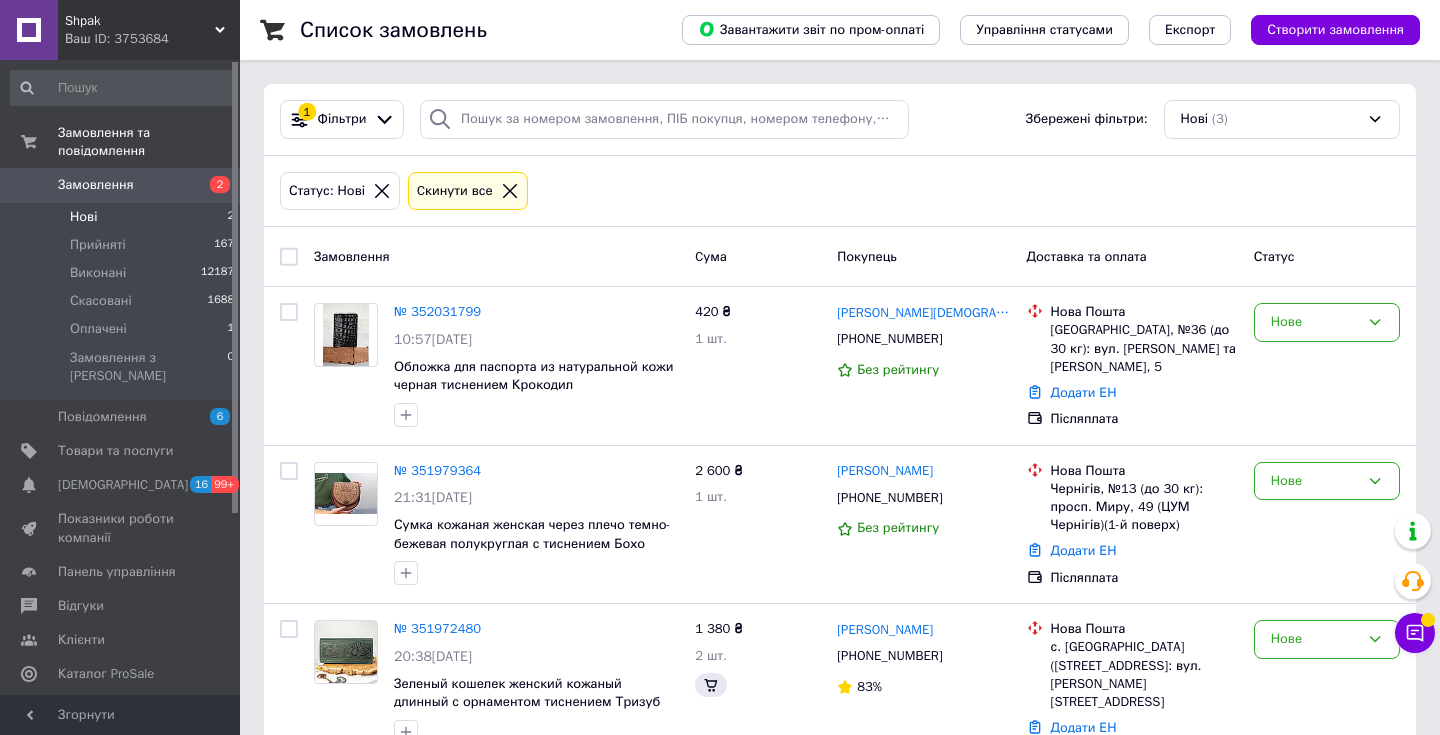 scroll, scrollTop: 79, scrollLeft: 0, axis: vertical 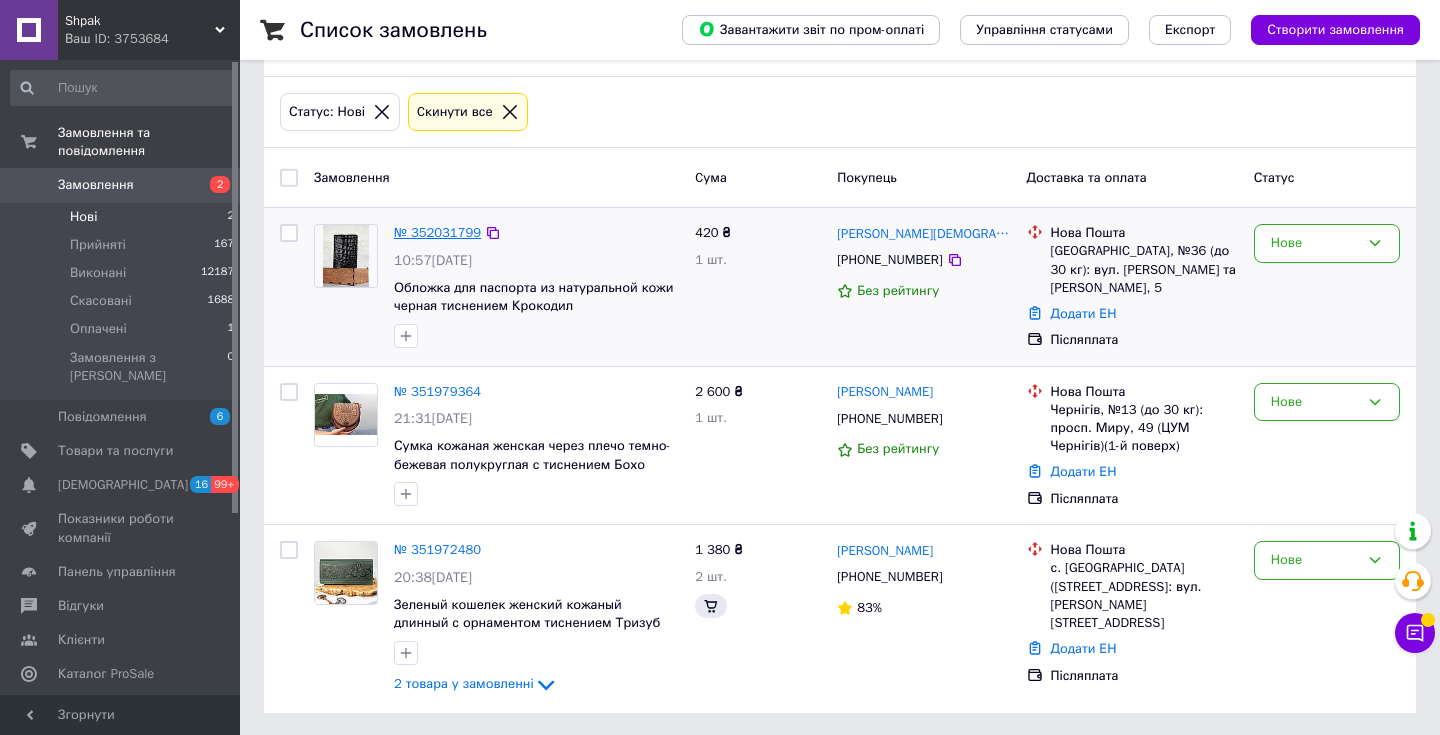 click on "№ 352031799" at bounding box center (437, 232) 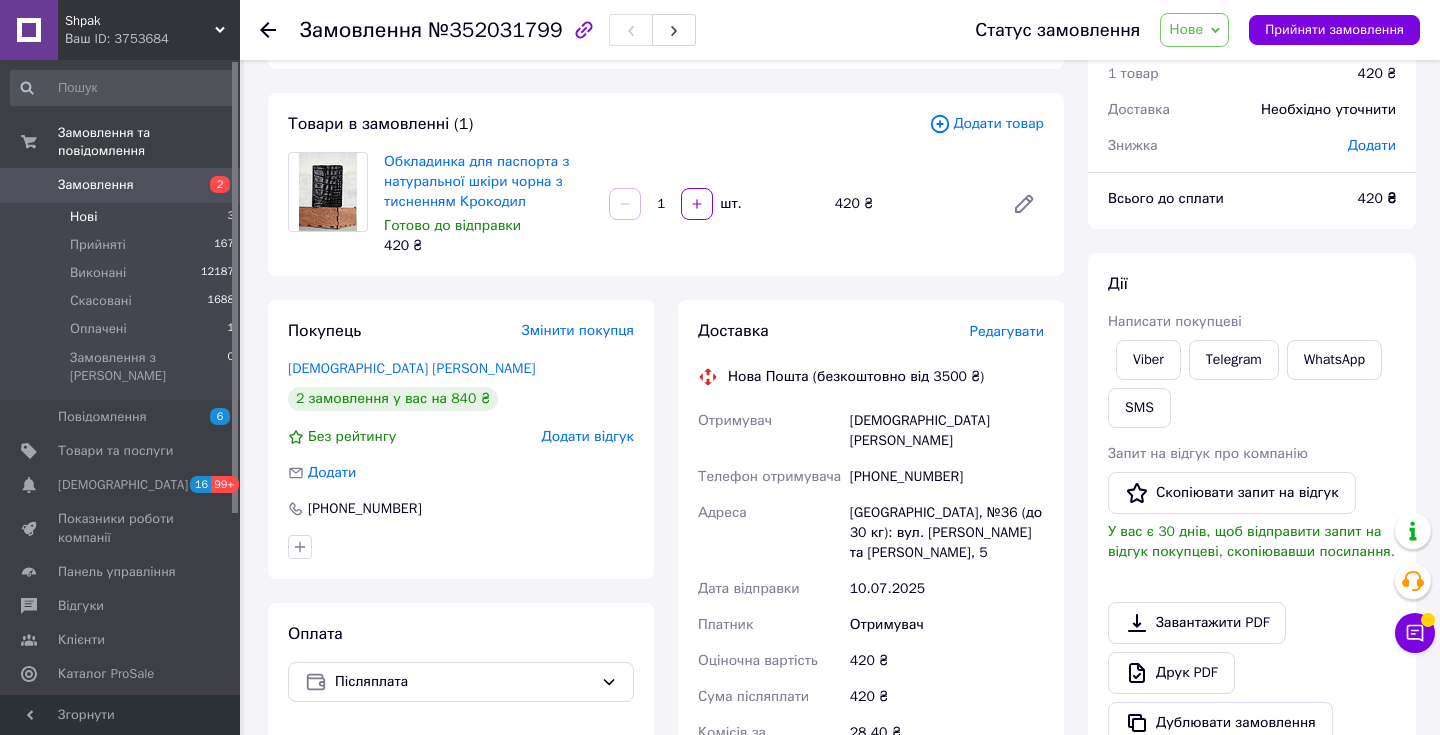 click on "Нові 3" at bounding box center [123, 217] 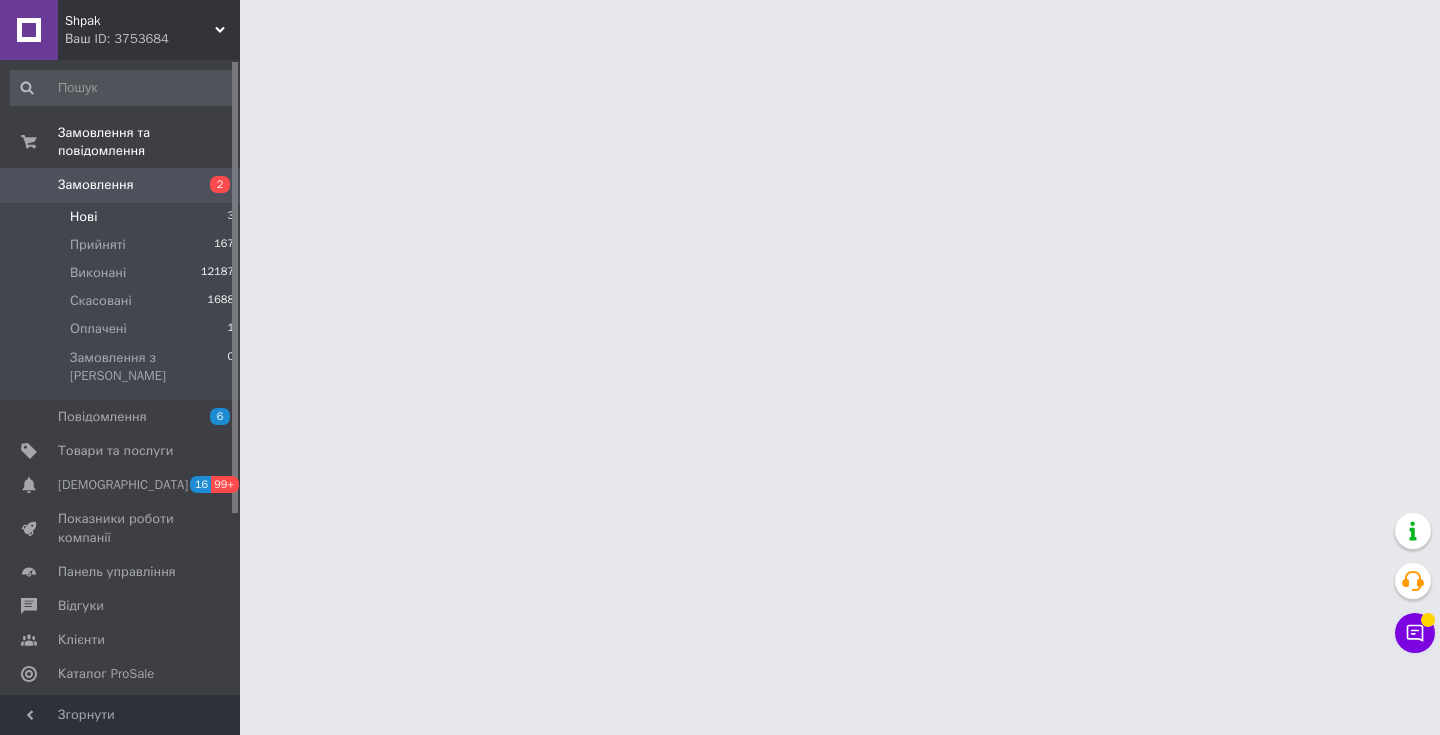 scroll, scrollTop: 0, scrollLeft: 0, axis: both 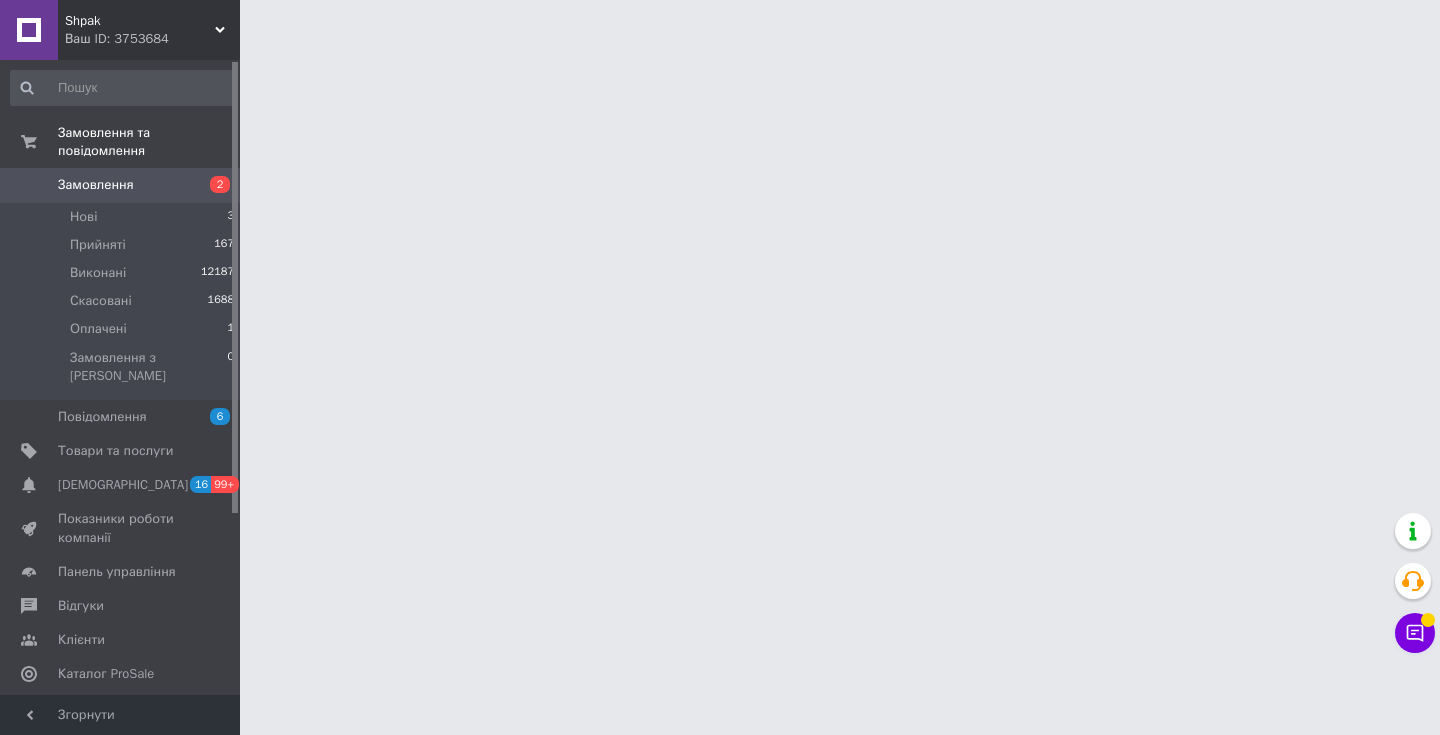 click on "Замовлення" at bounding box center [96, 185] 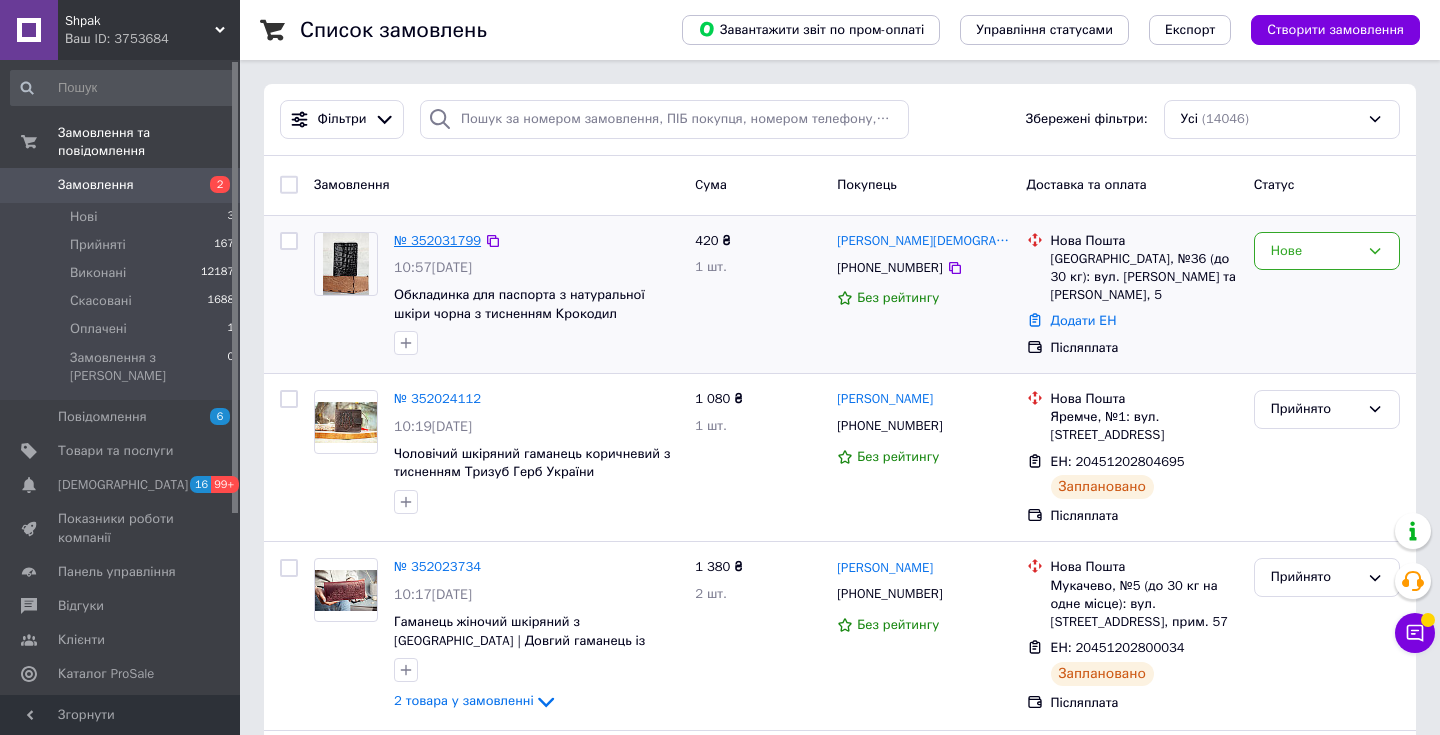 click on "№ 352031799" at bounding box center [437, 240] 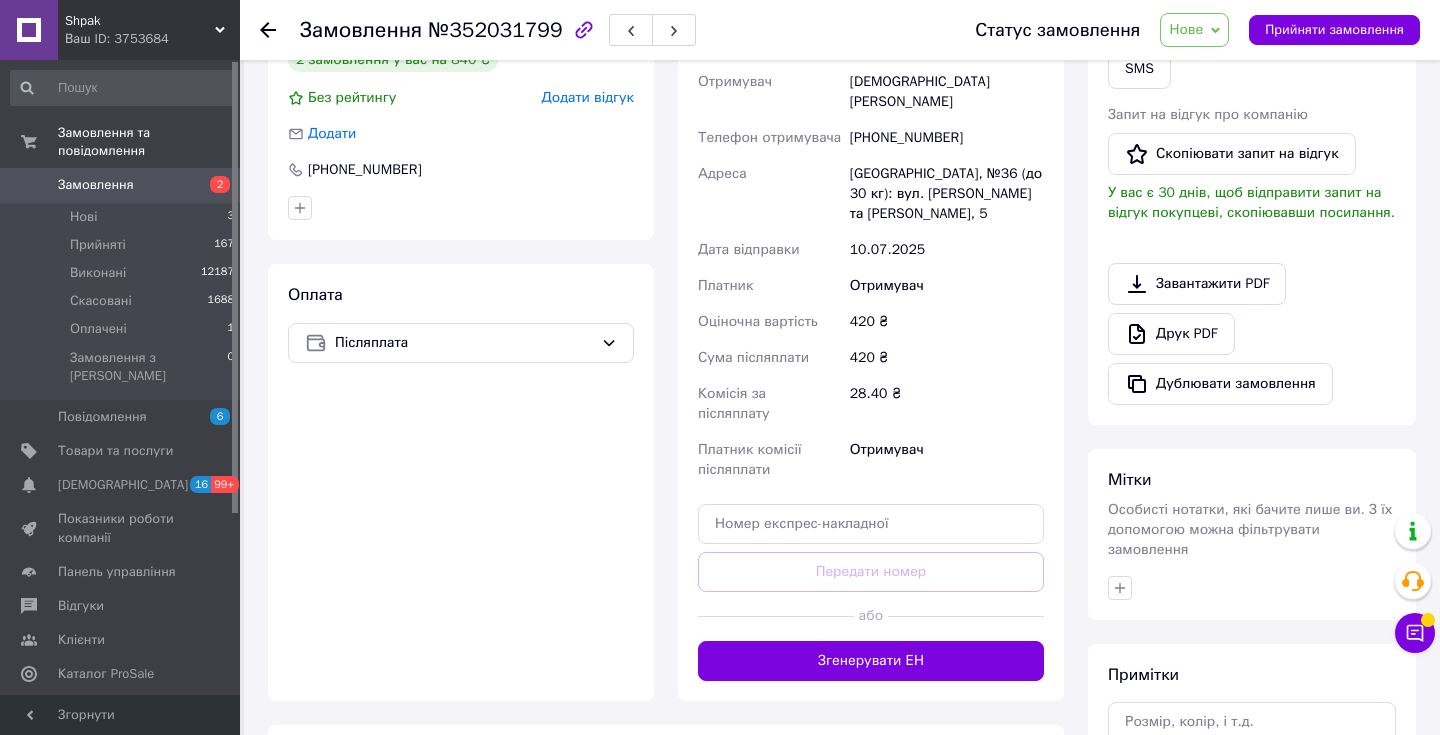 scroll, scrollTop: 444, scrollLeft: 0, axis: vertical 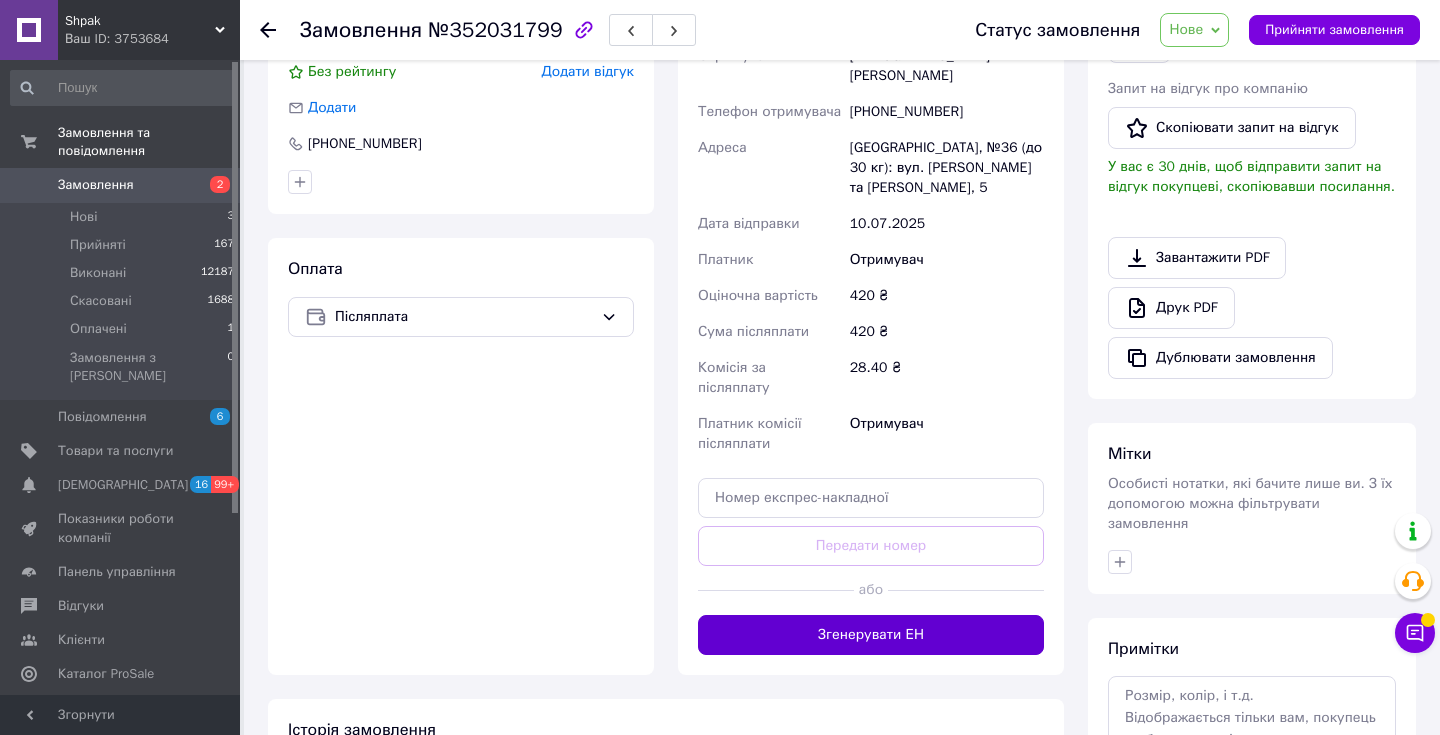 click on "Згенерувати ЕН" at bounding box center (871, 635) 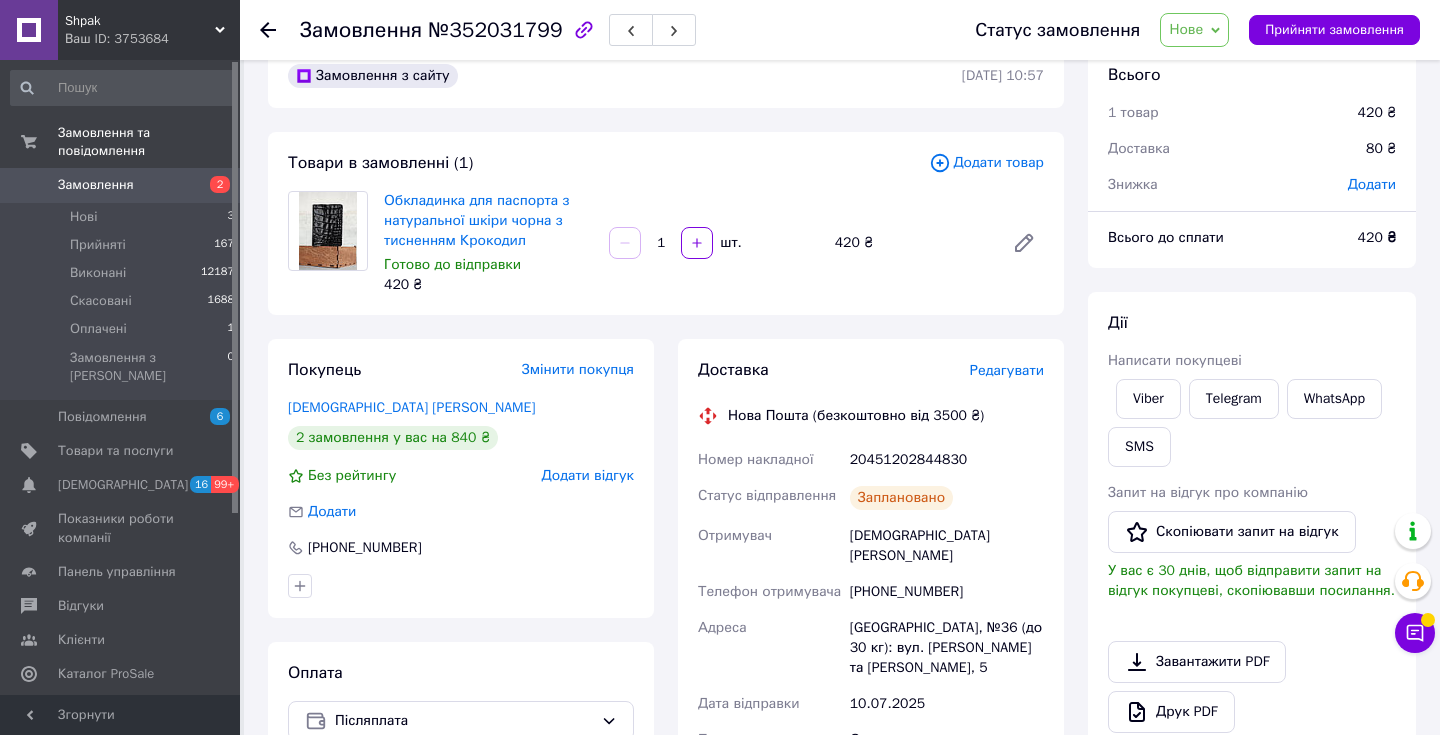 scroll, scrollTop: 76, scrollLeft: 0, axis: vertical 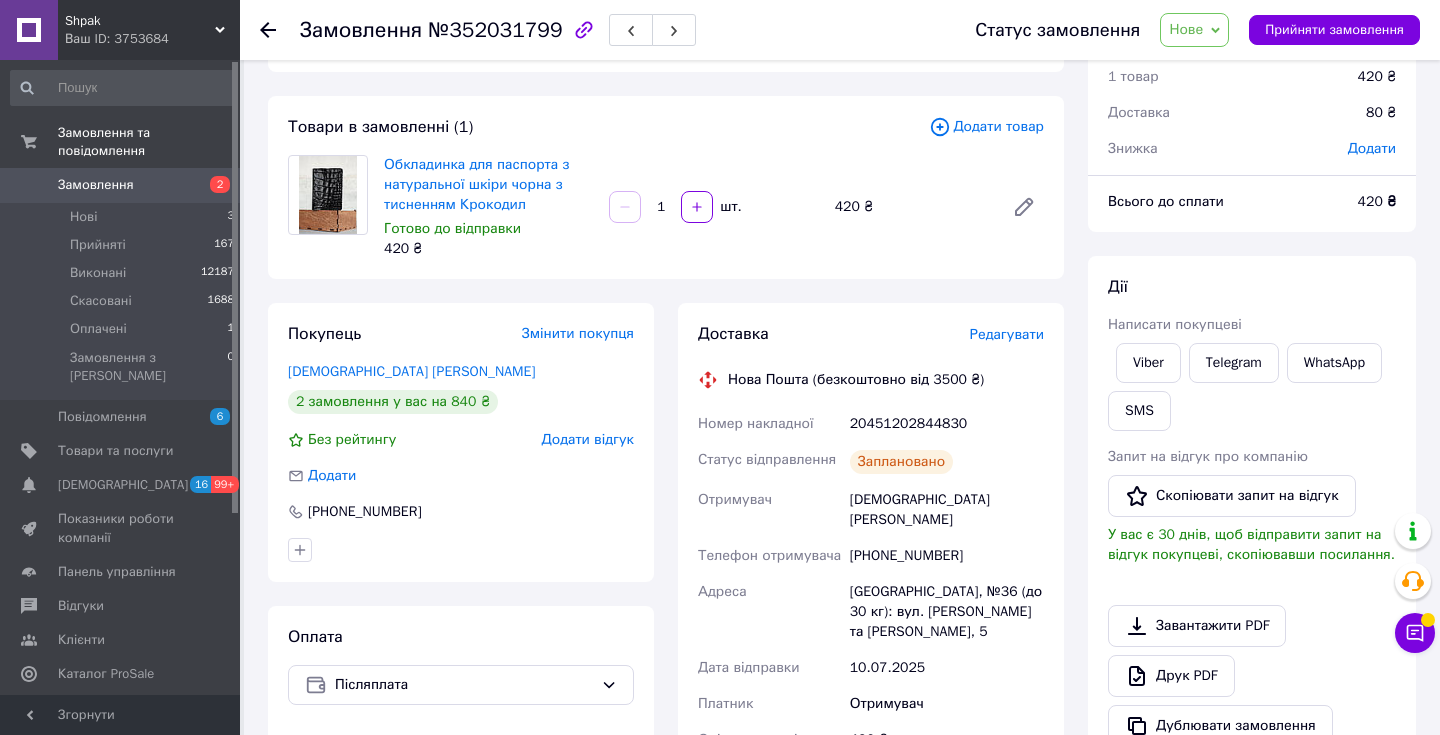 click on "Нове" at bounding box center [1194, 30] 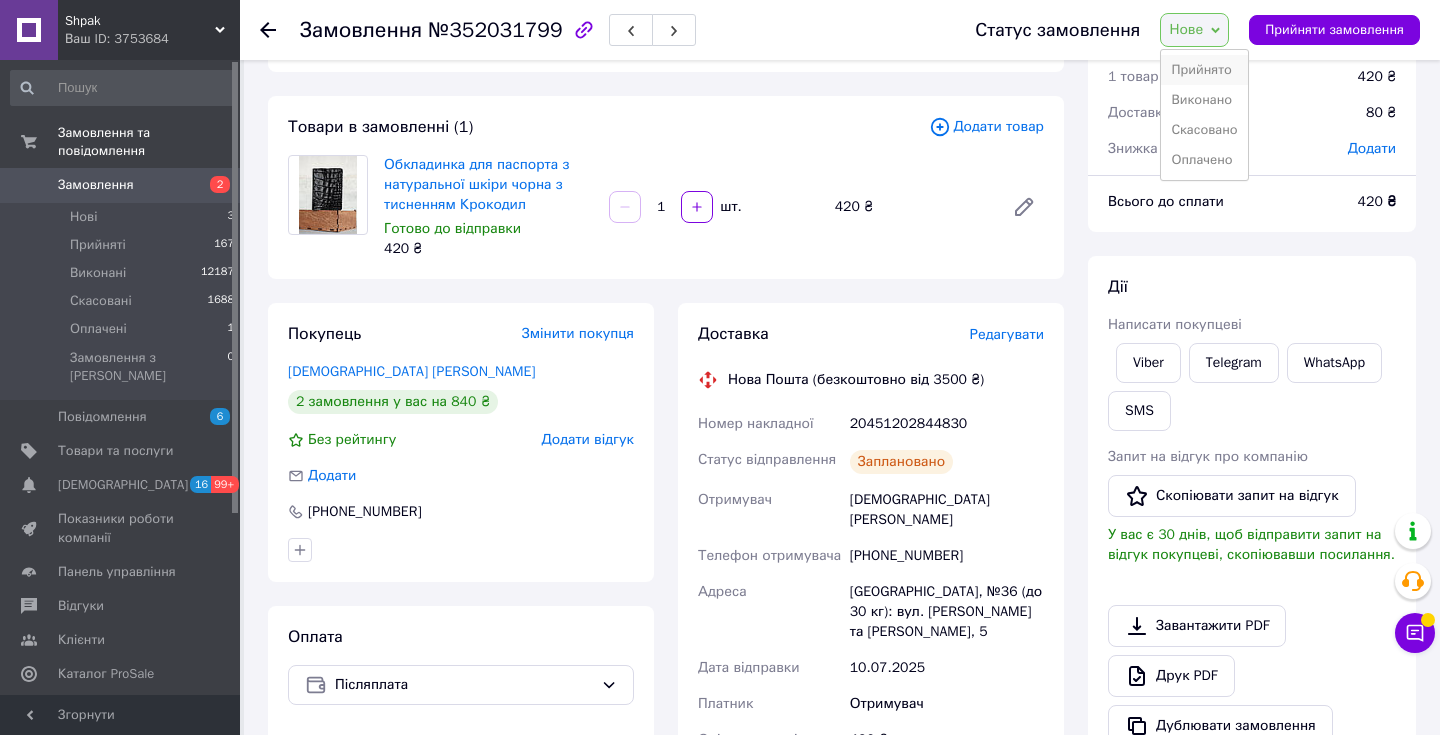 click on "Прийнято" at bounding box center (1204, 70) 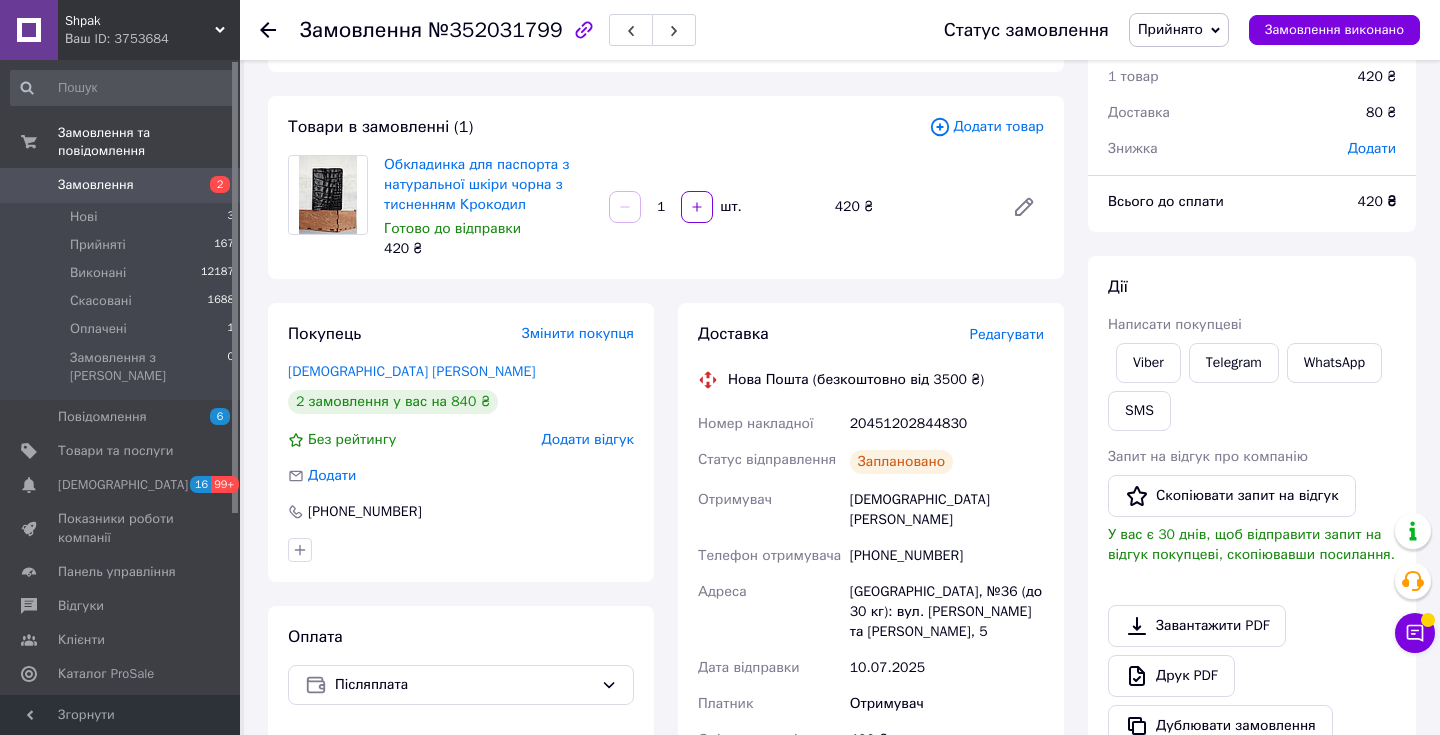 click on "Замовлення" at bounding box center [96, 185] 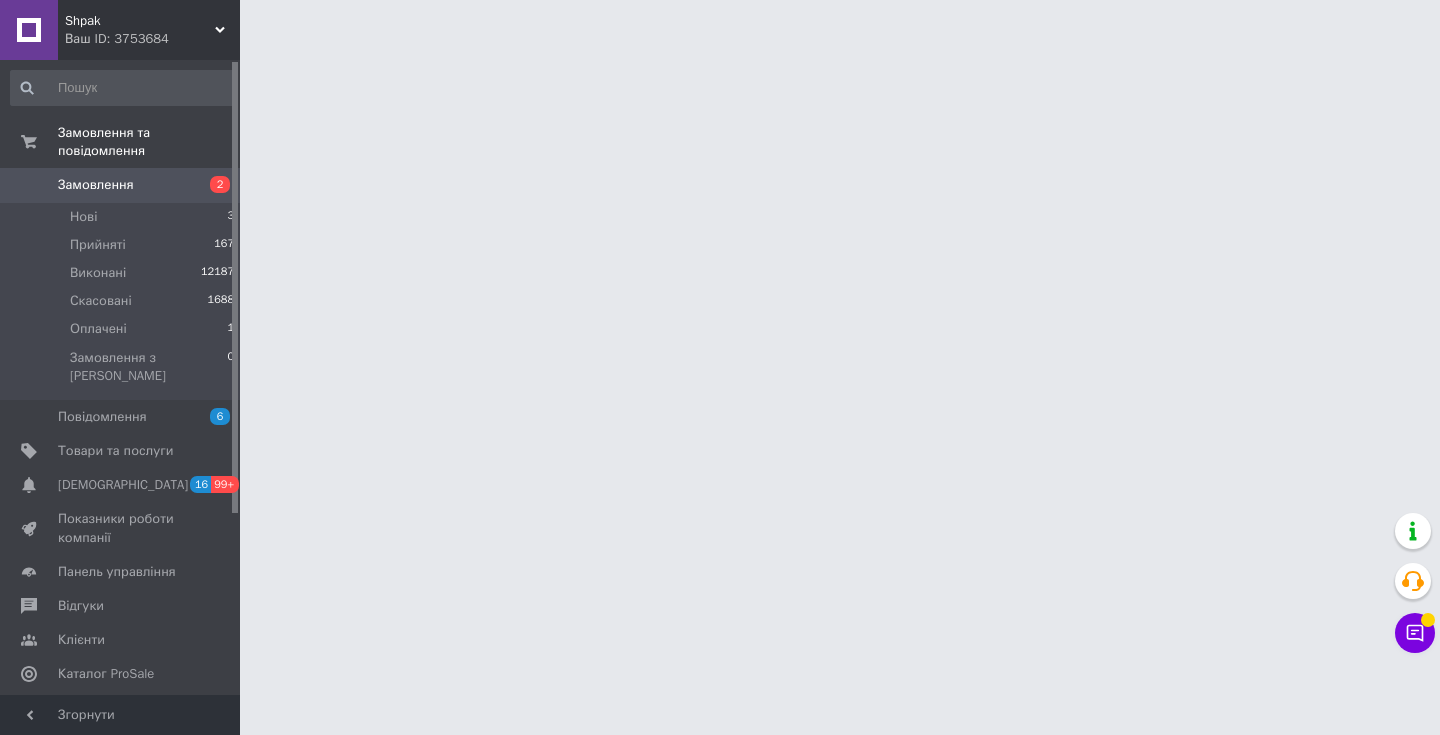 scroll, scrollTop: 0, scrollLeft: 0, axis: both 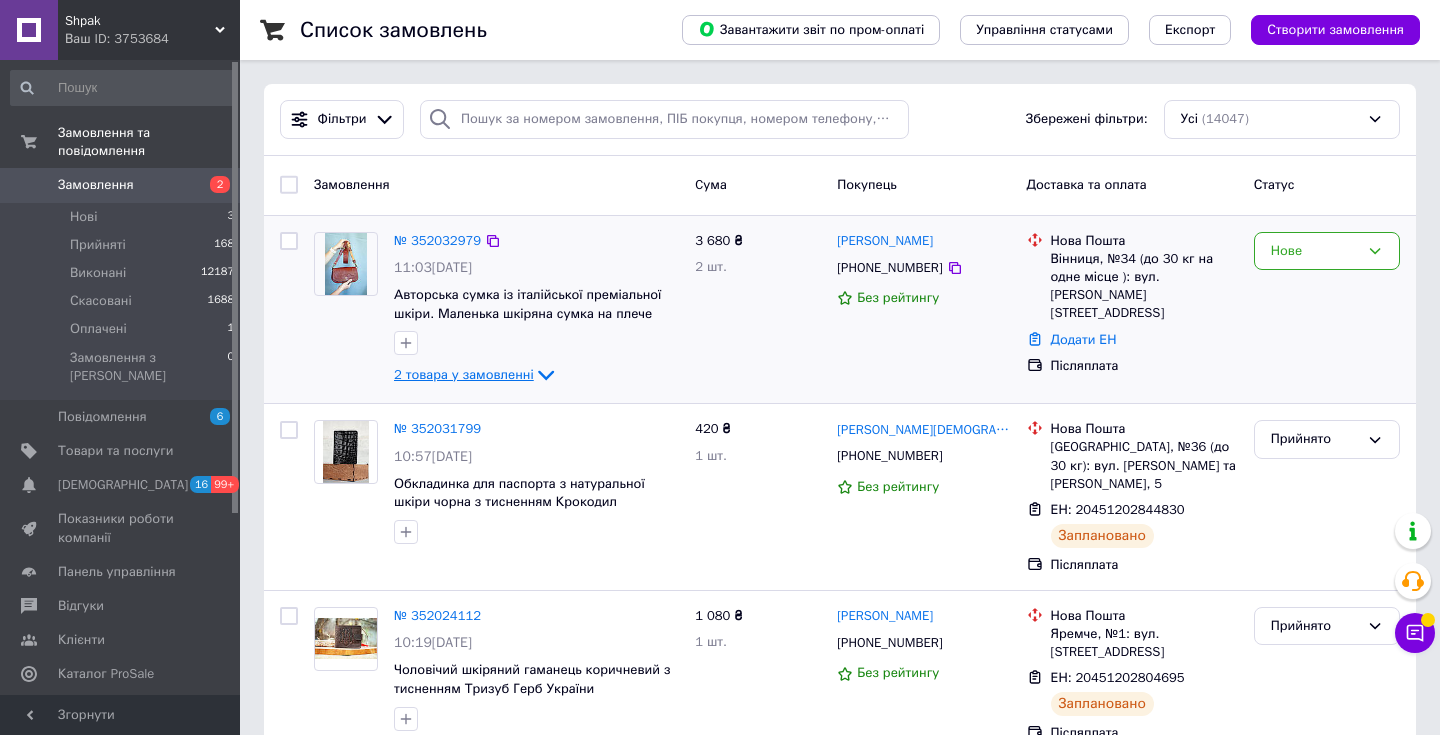 click 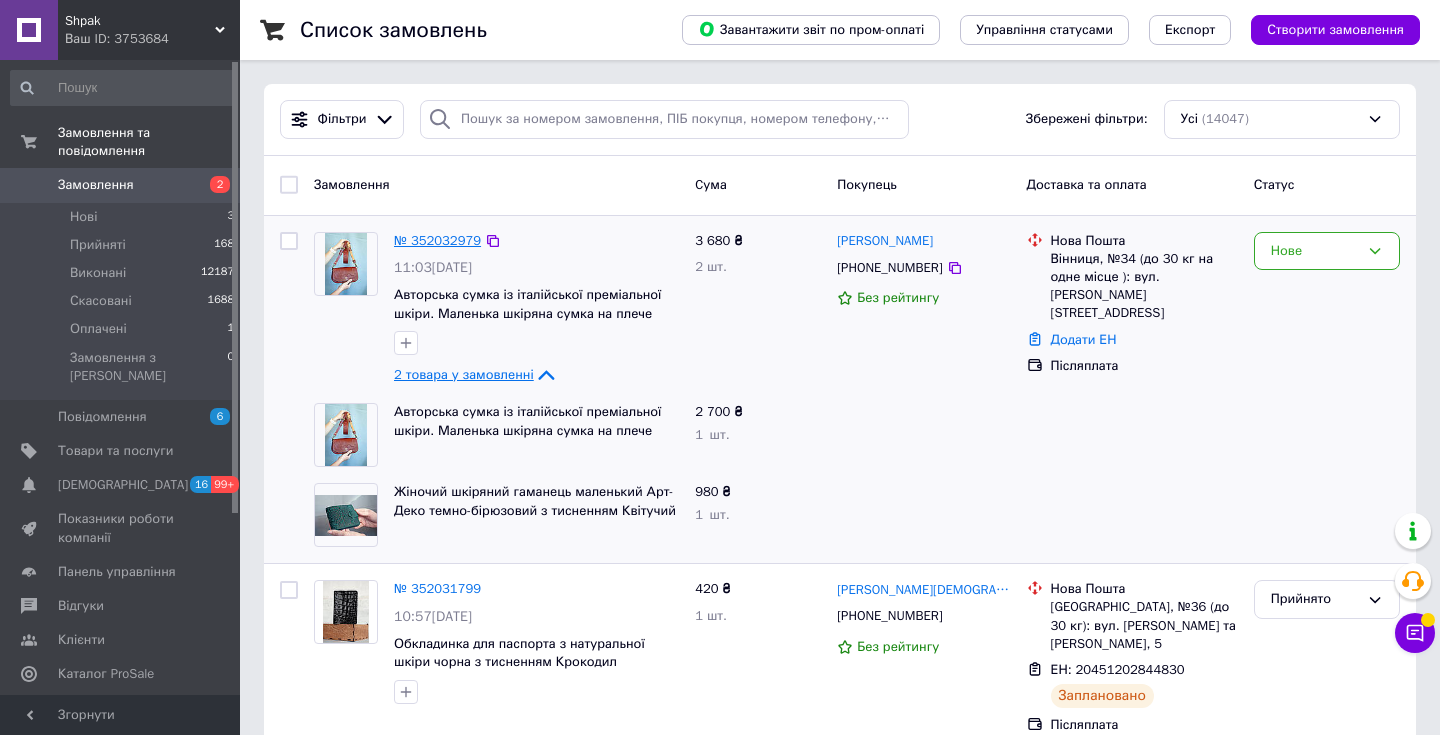 click on "№ 352032979" at bounding box center [437, 240] 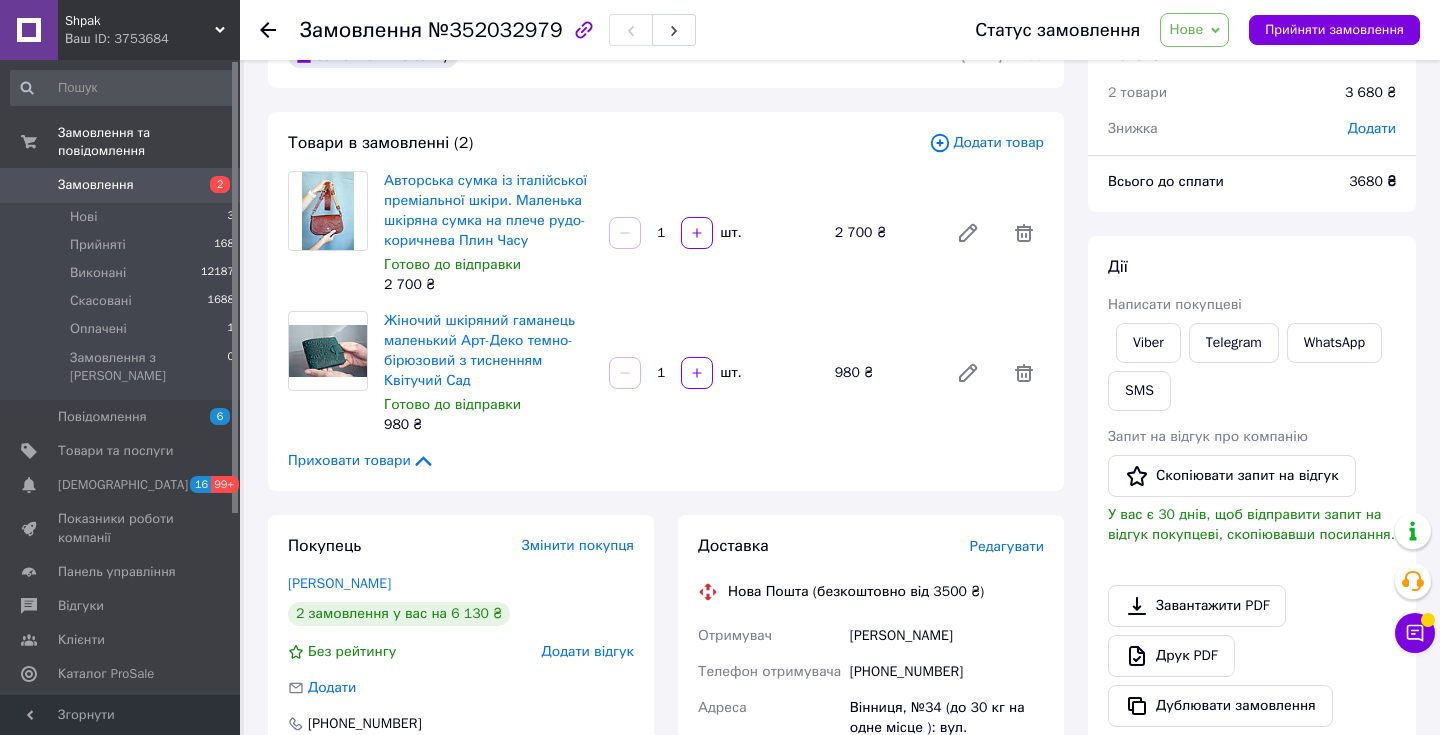 scroll, scrollTop: 58, scrollLeft: 0, axis: vertical 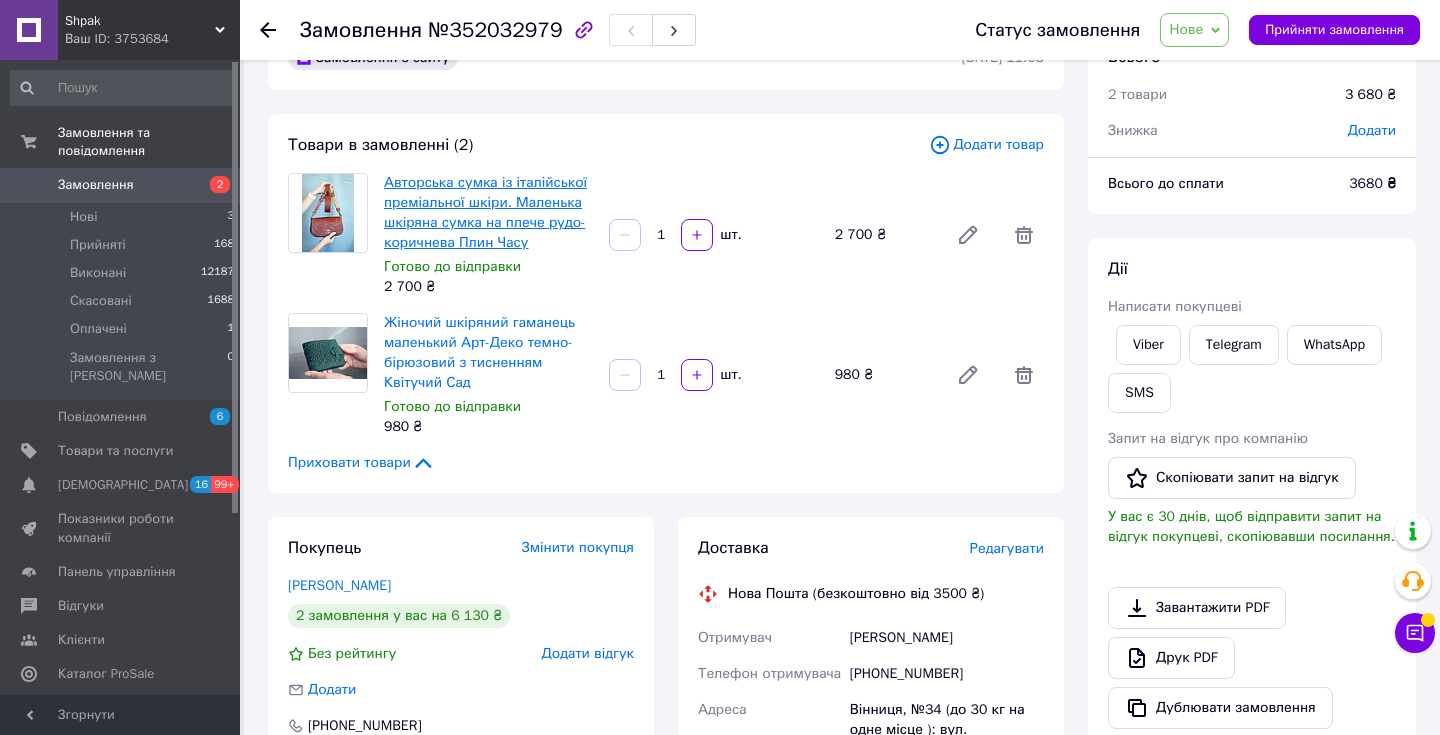 click on "Авторська сумка із італійської преміальної шкіри. Маленька шкіряна сумка на плече рудо-коричнева Плин Часу" at bounding box center (485, 212) 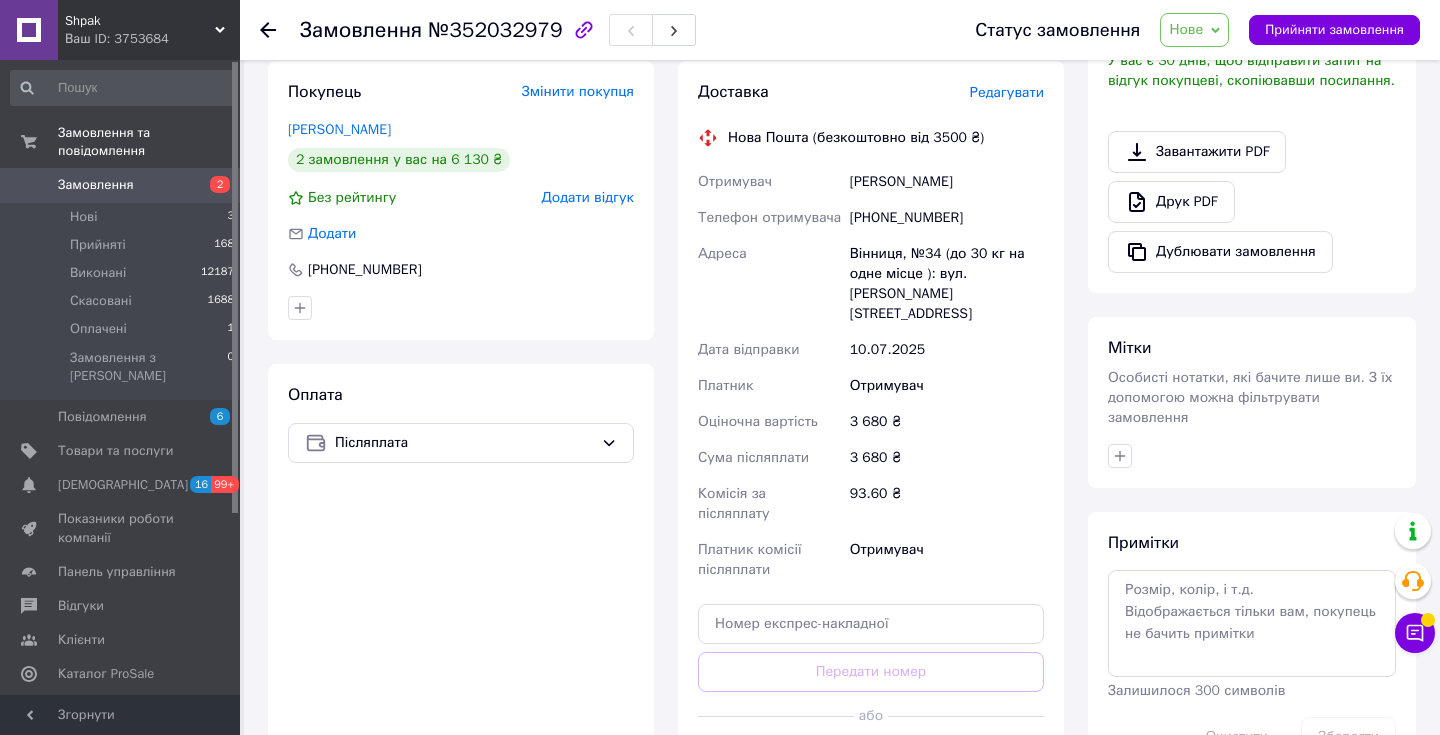scroll, scrollTop: 475, scrollLeft: 0, axis: vertical 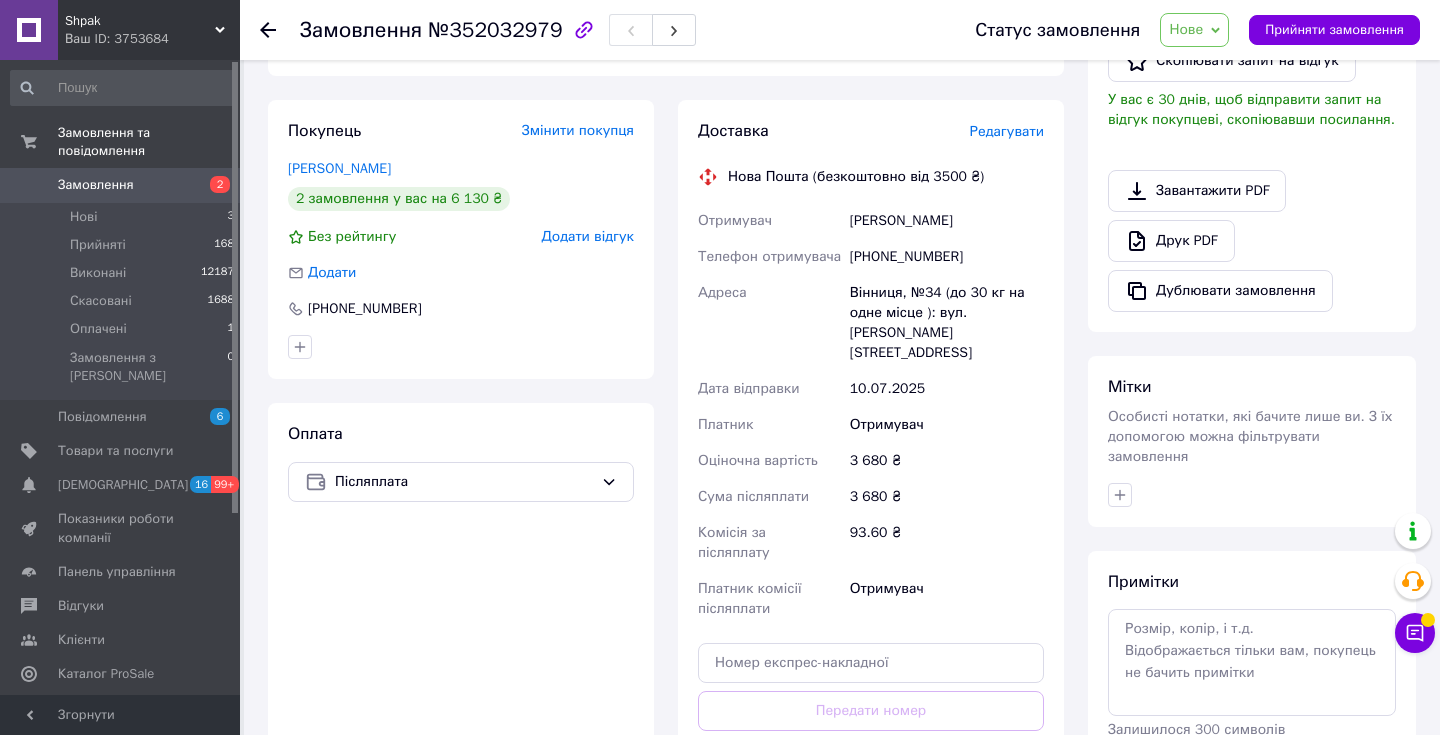 click on "Редагувати" at bounding box center (1007, 132) 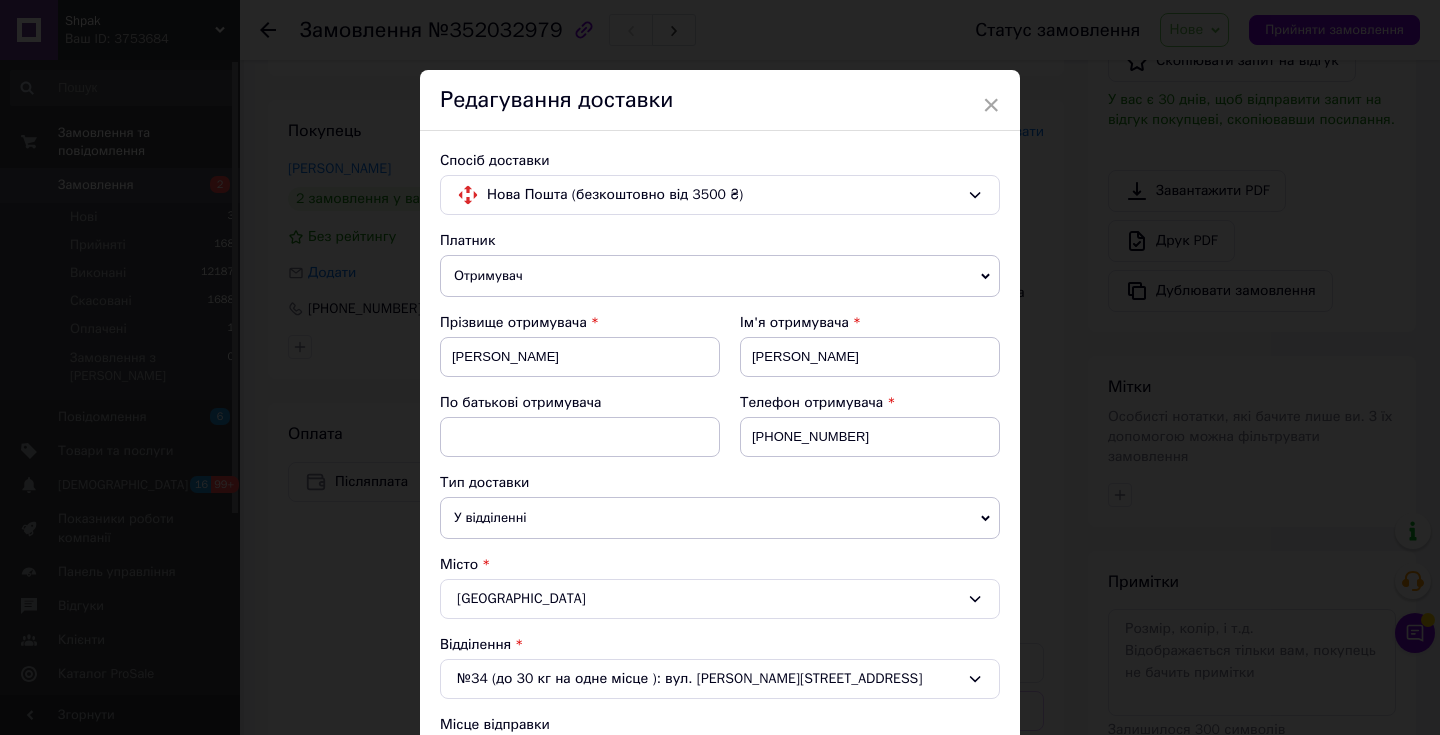 click on "Отримувач" at bounding box center [720, 276] 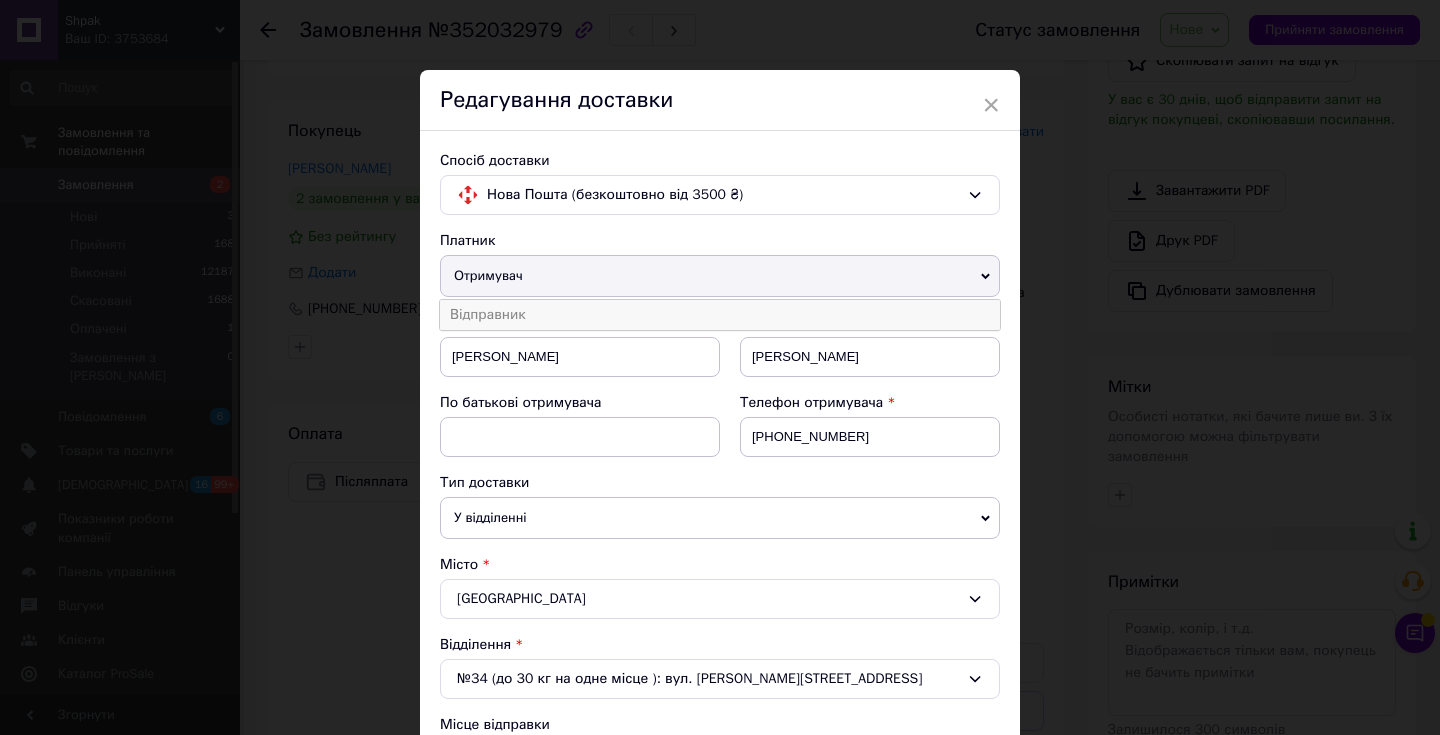 click on "Відправник" at bounding box center (720, 315) 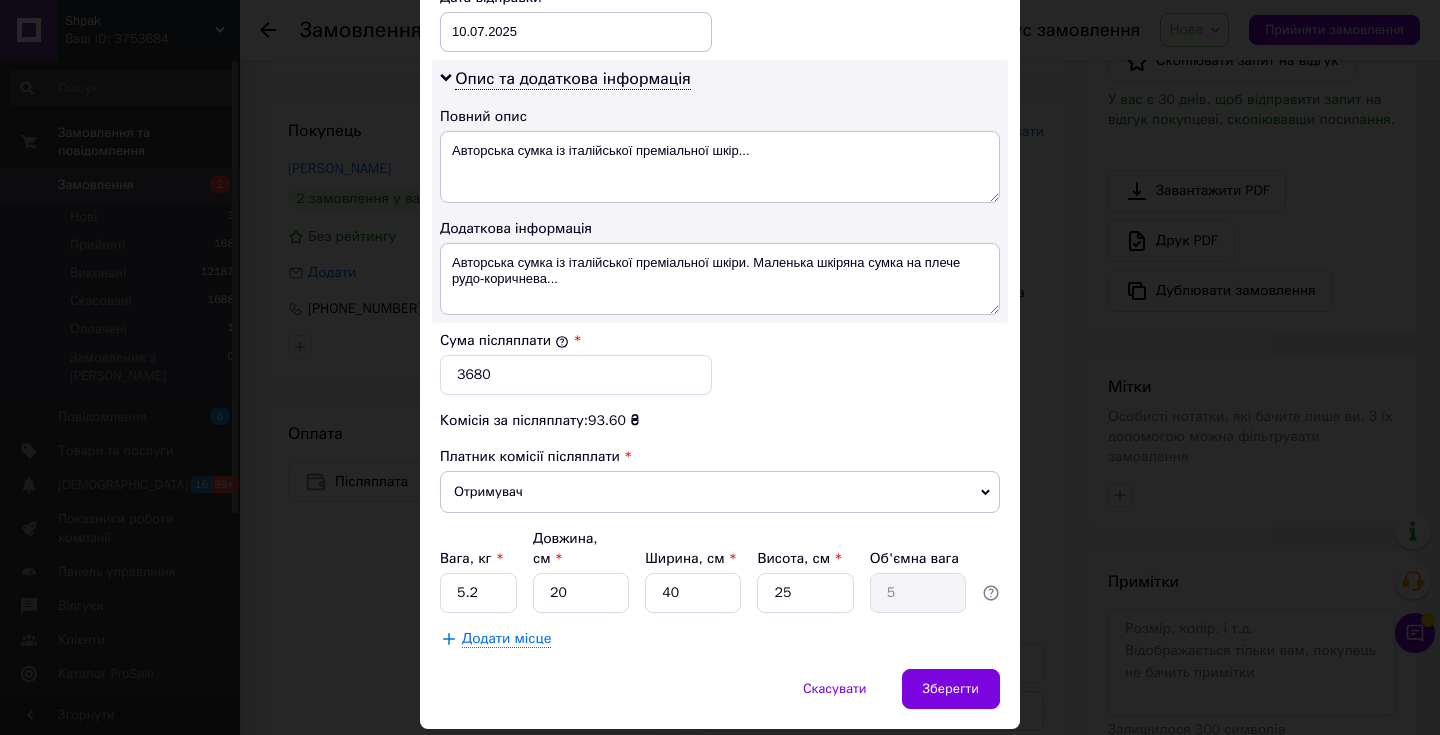 scroll, scrollTop: 1035, scrollLeft: 0, axis: vertical 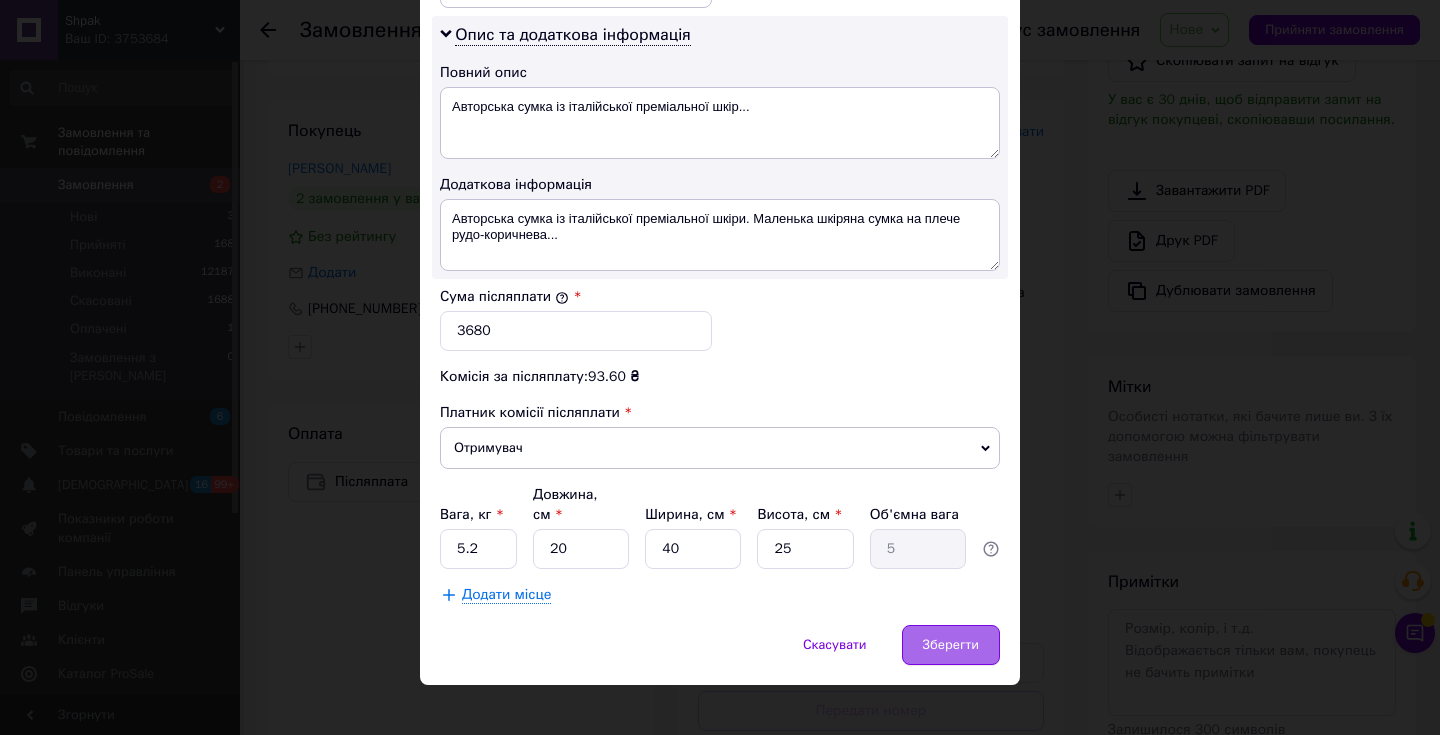 click on "Зберегти" at bounding box center [951, 645] 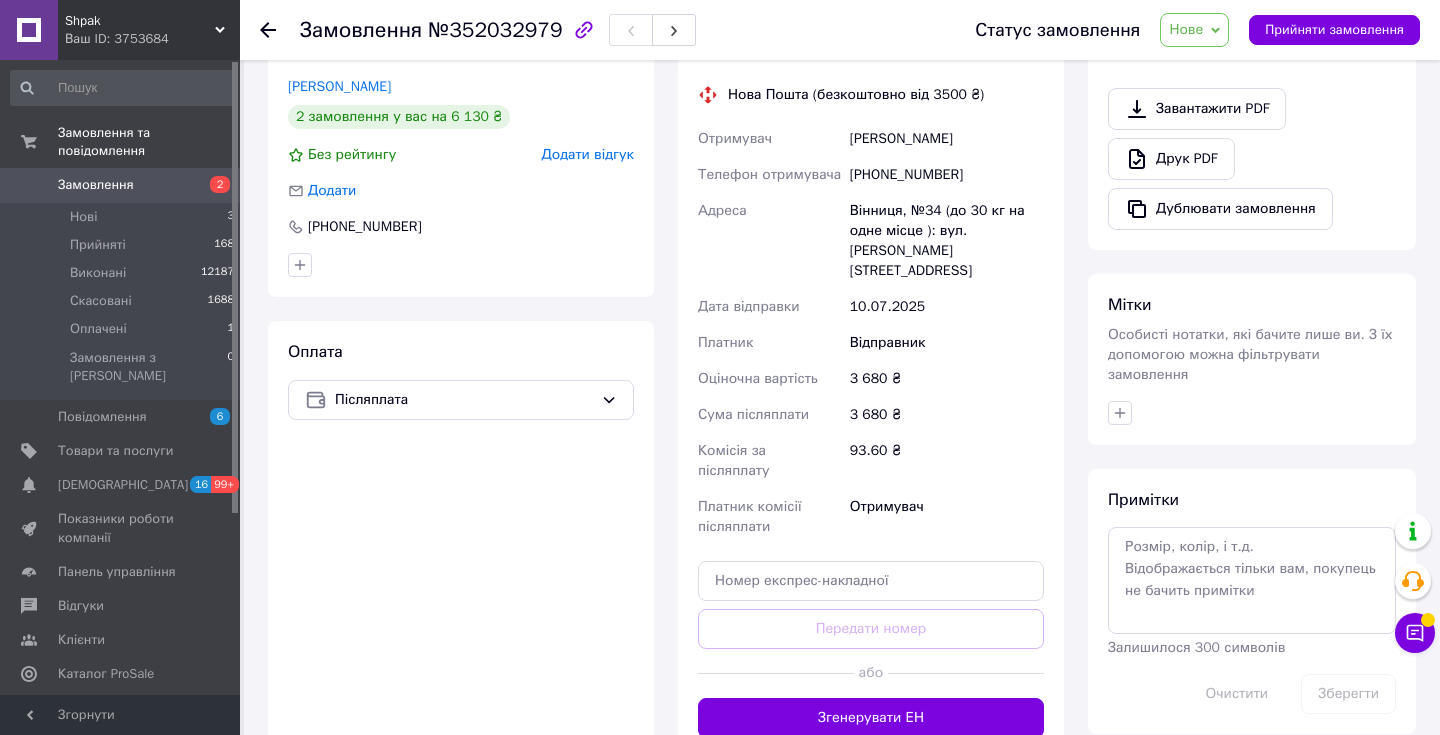 scroll, scrollTop: 566, scrollLeft: 0, axis: vertical 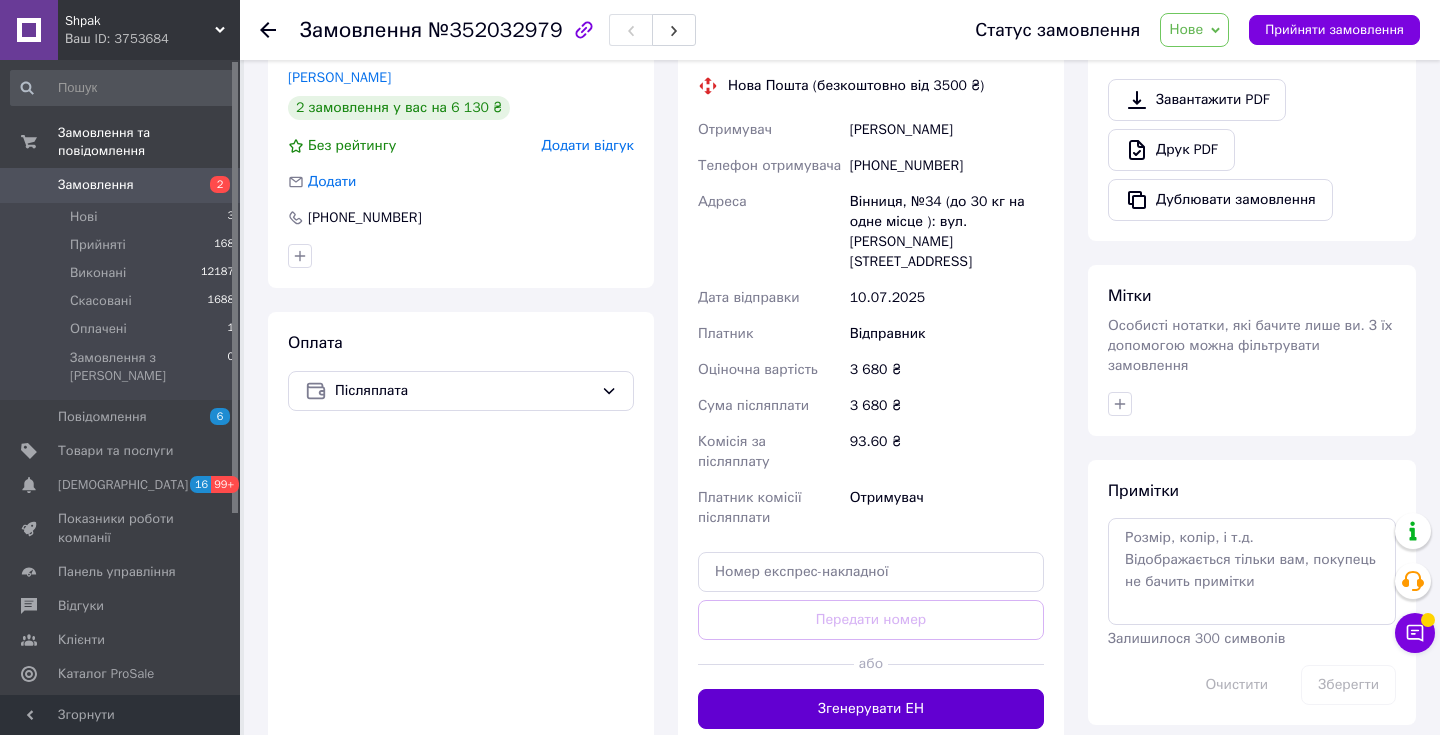 click on "Згенерувати ЕН" at bounding box center (871, 709) 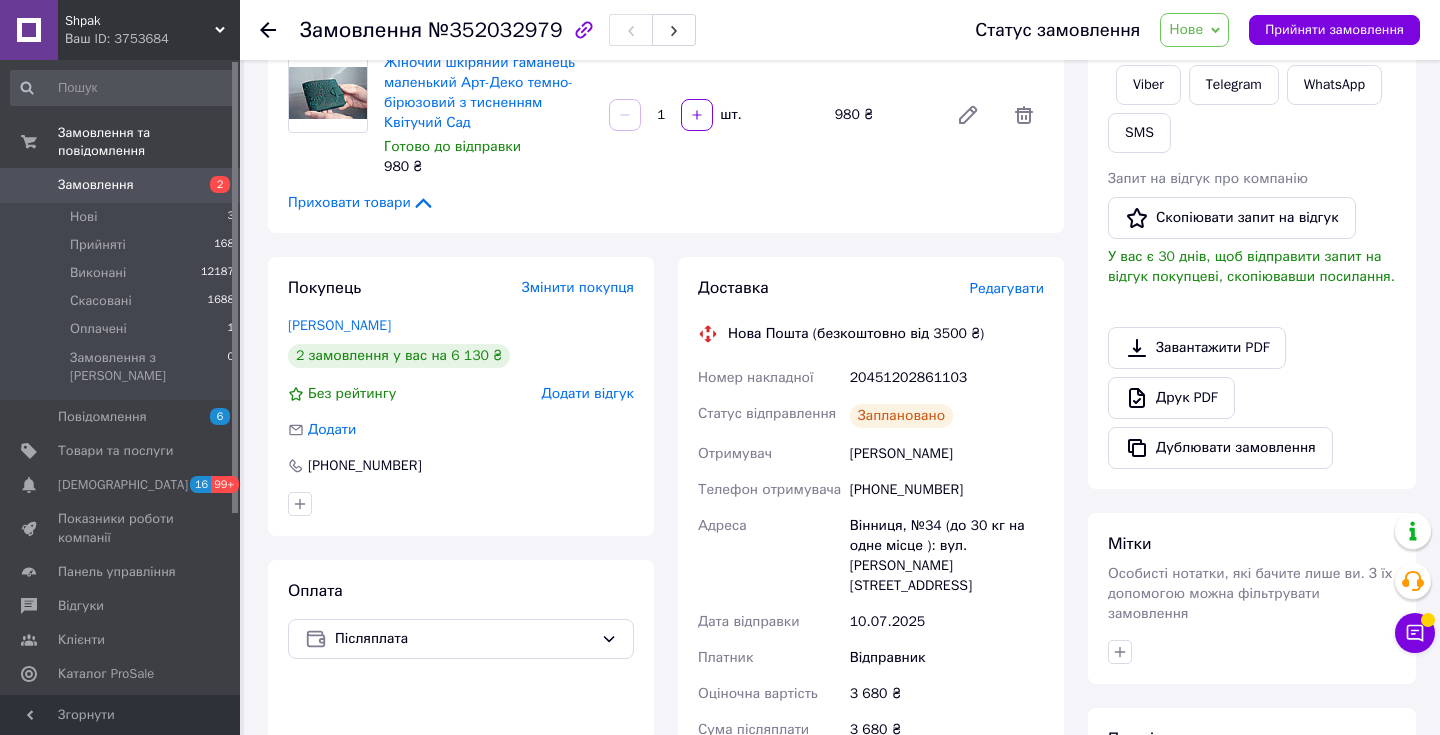 scroll, scrollTop: 349, scrollLeft: 0, axis: vertical 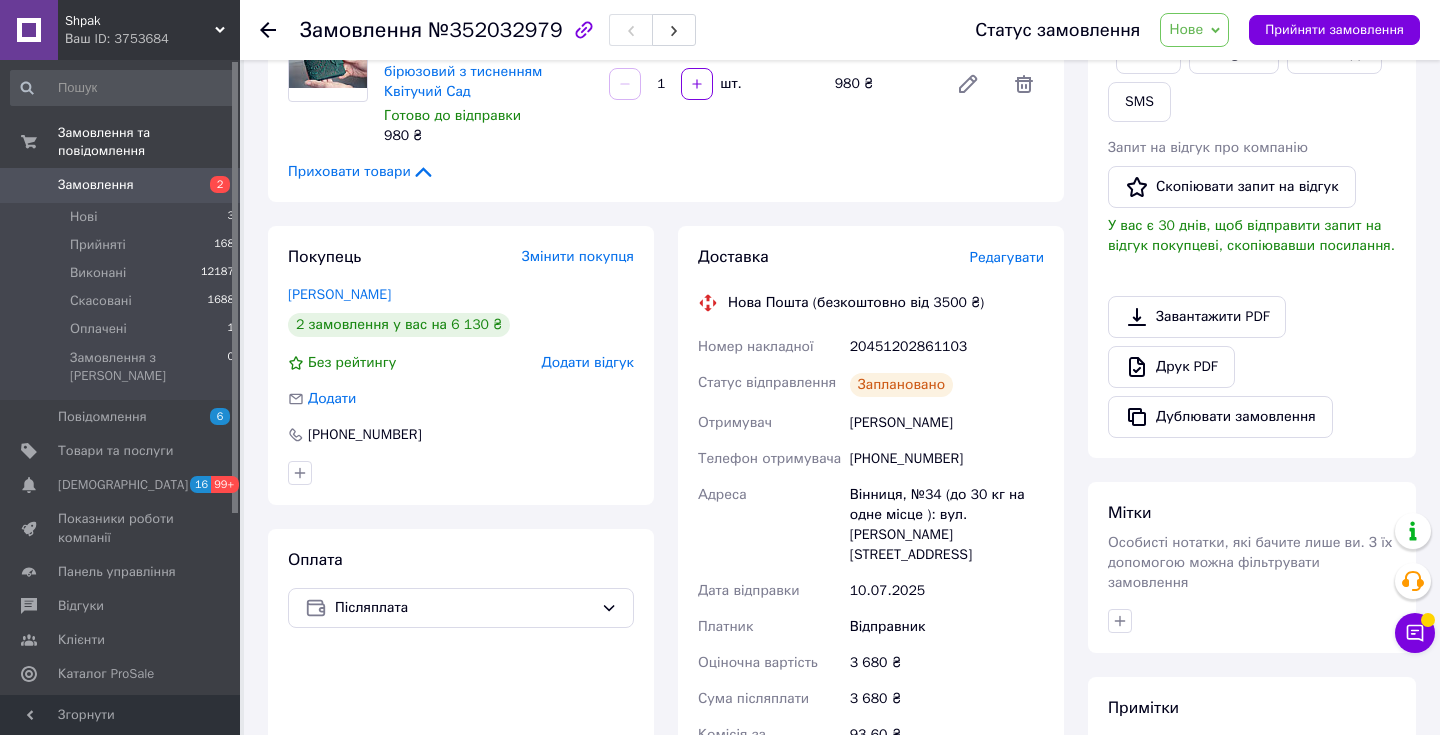 click on "Нове" at bounding box center (1186, 29) 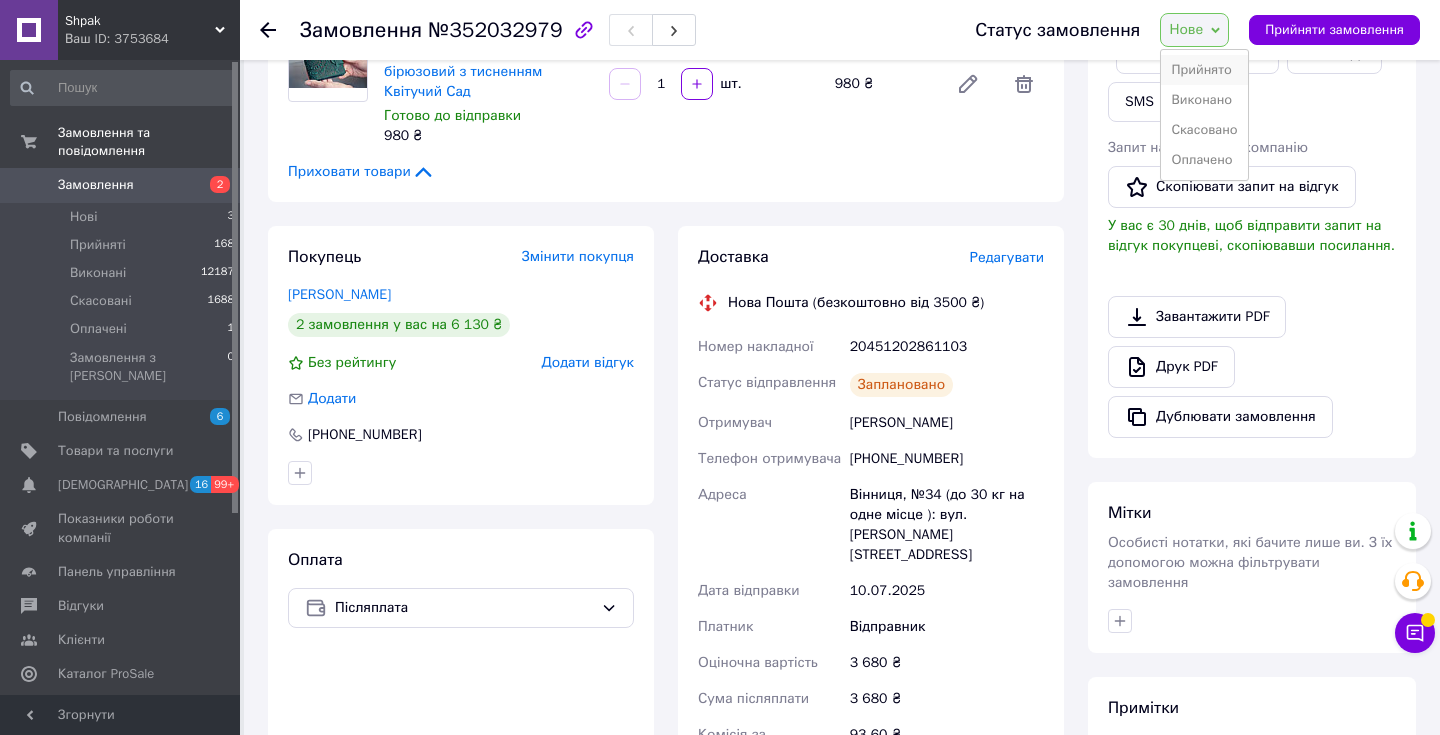 click on "Прийнято" at bounding box center (1204, 70) 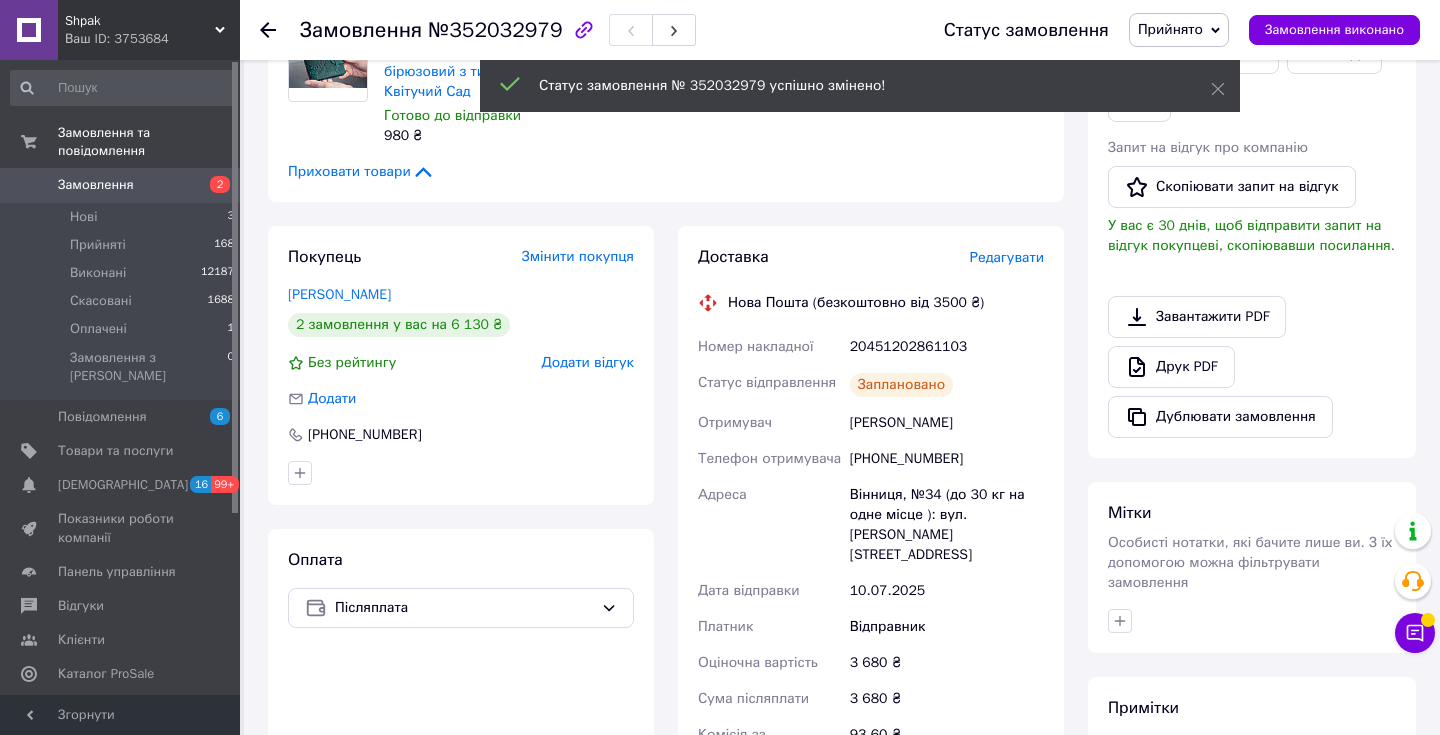 click on "Замовлення" at bounding box center [96, 185] 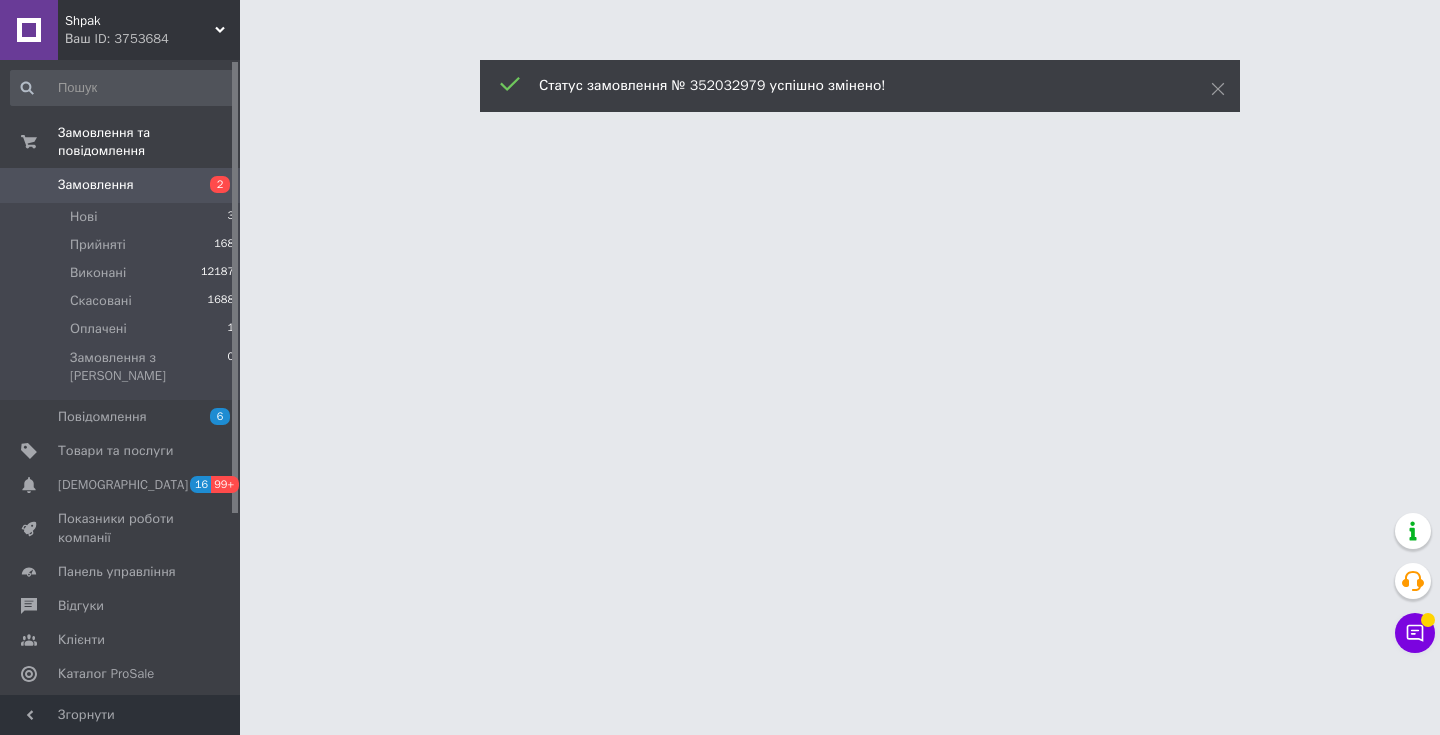scroll, scrollTop: 0, scrollLeft: 0, axis: both 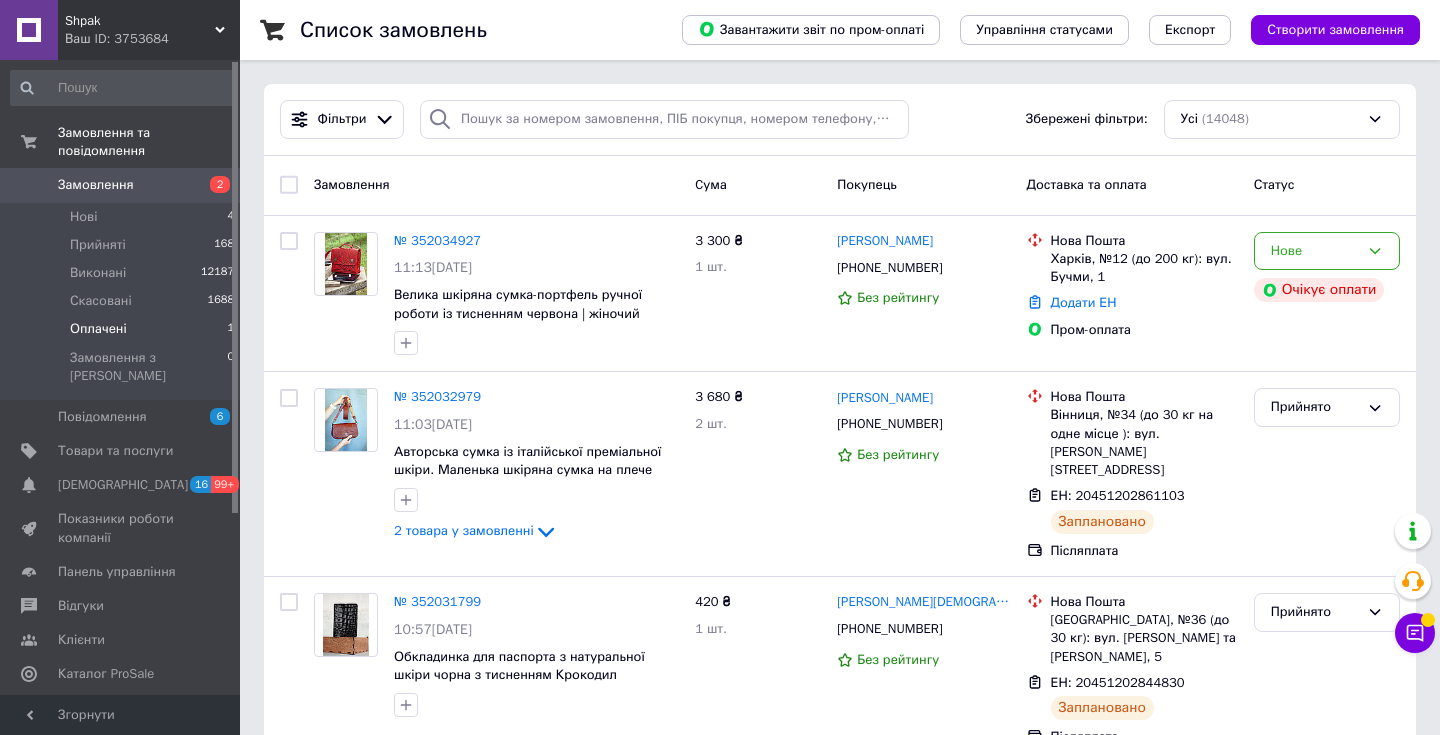 click on "Оплачені" at bounding box center (98, 329) 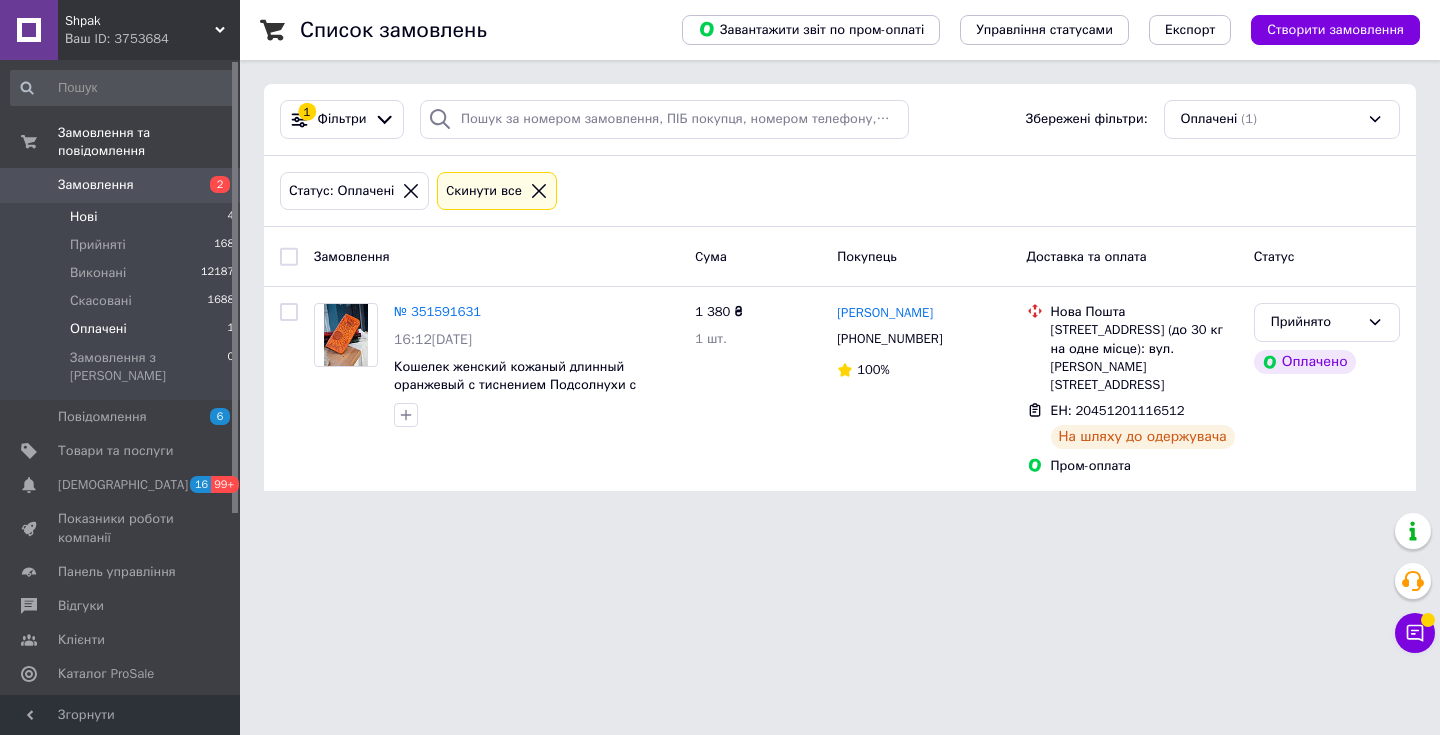 click on "Нові 4" at bounding box center [123, 217] 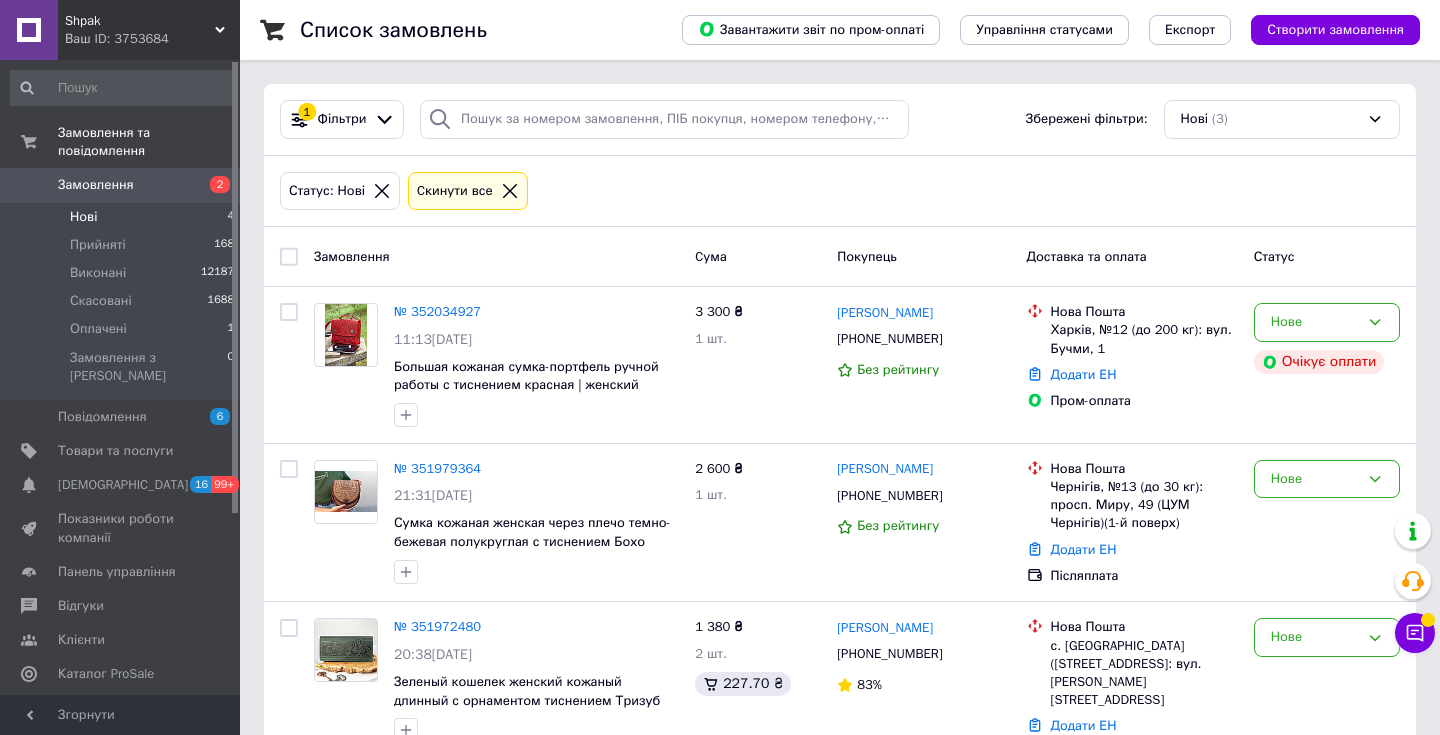 scroll, scrollTop: 79, scrollLeft: 0, axis: vertical 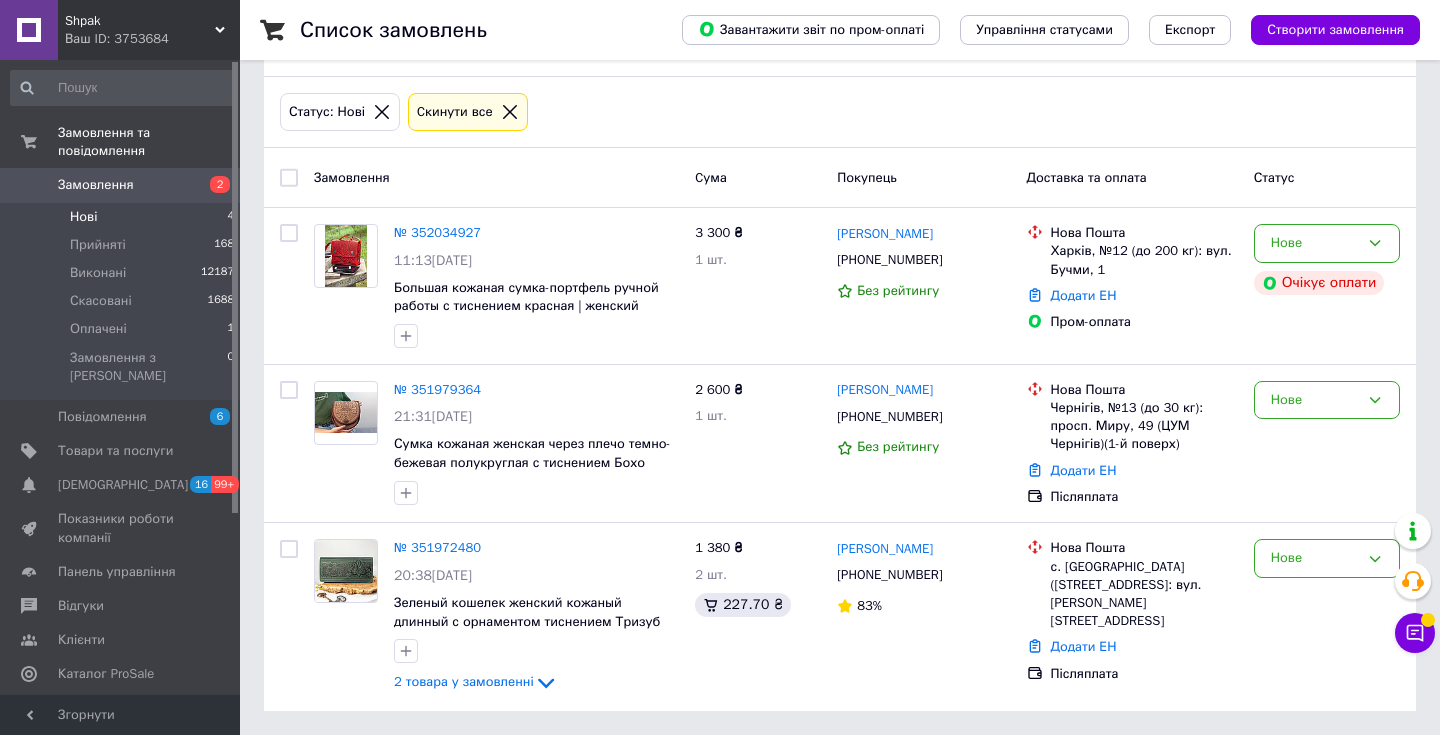 click on "Замовлення" at bounding box center (96, 185) 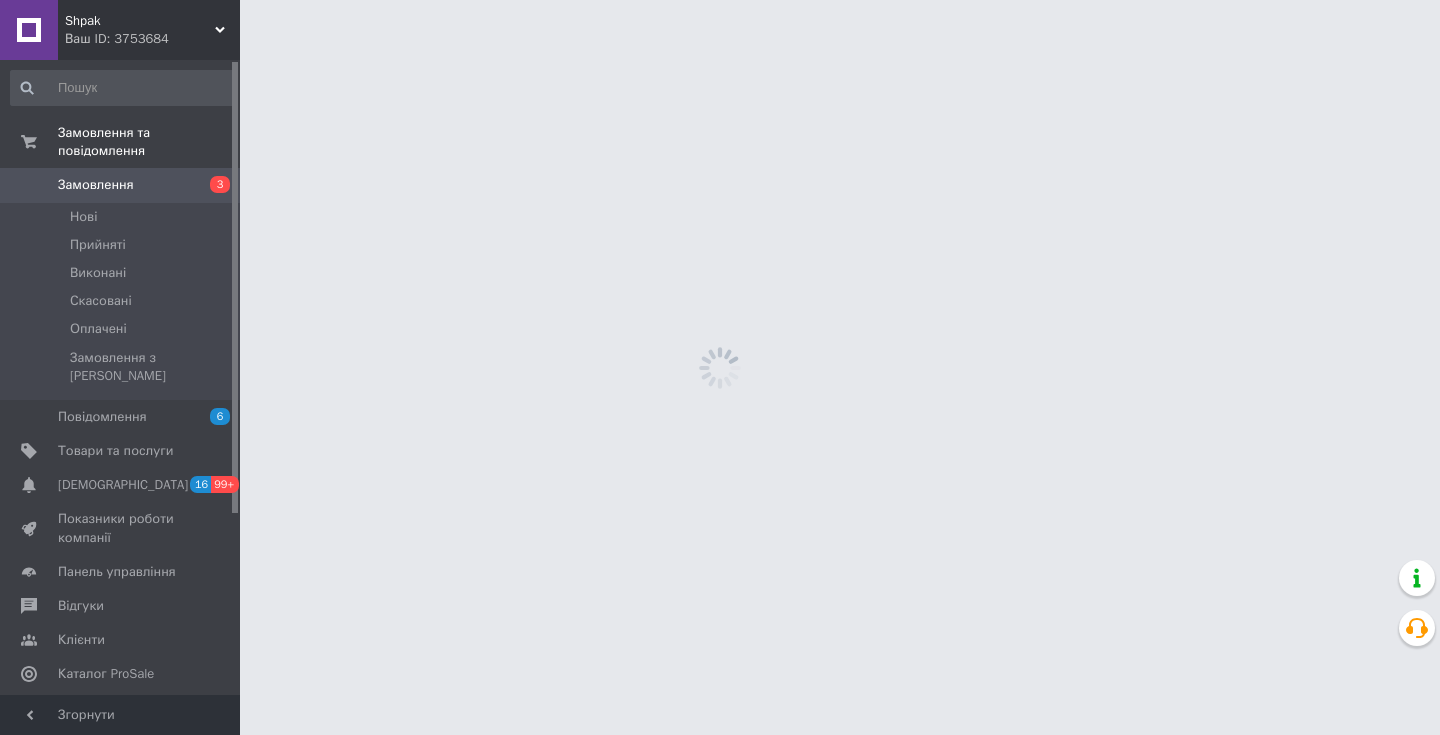 scroll, scrollTop: 0, scrollLeft: 0, axis: both 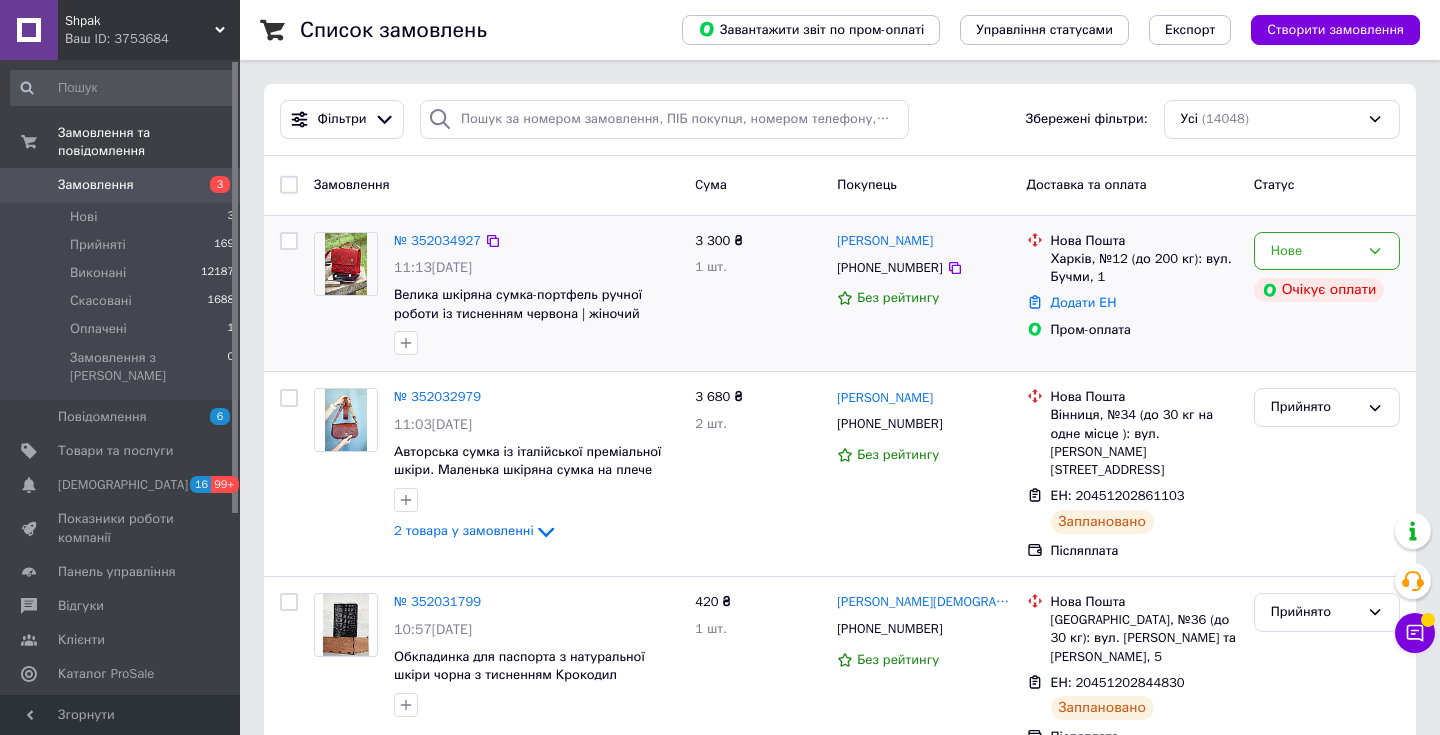 click on "№ 352034927" at bounding box center [437, 241] 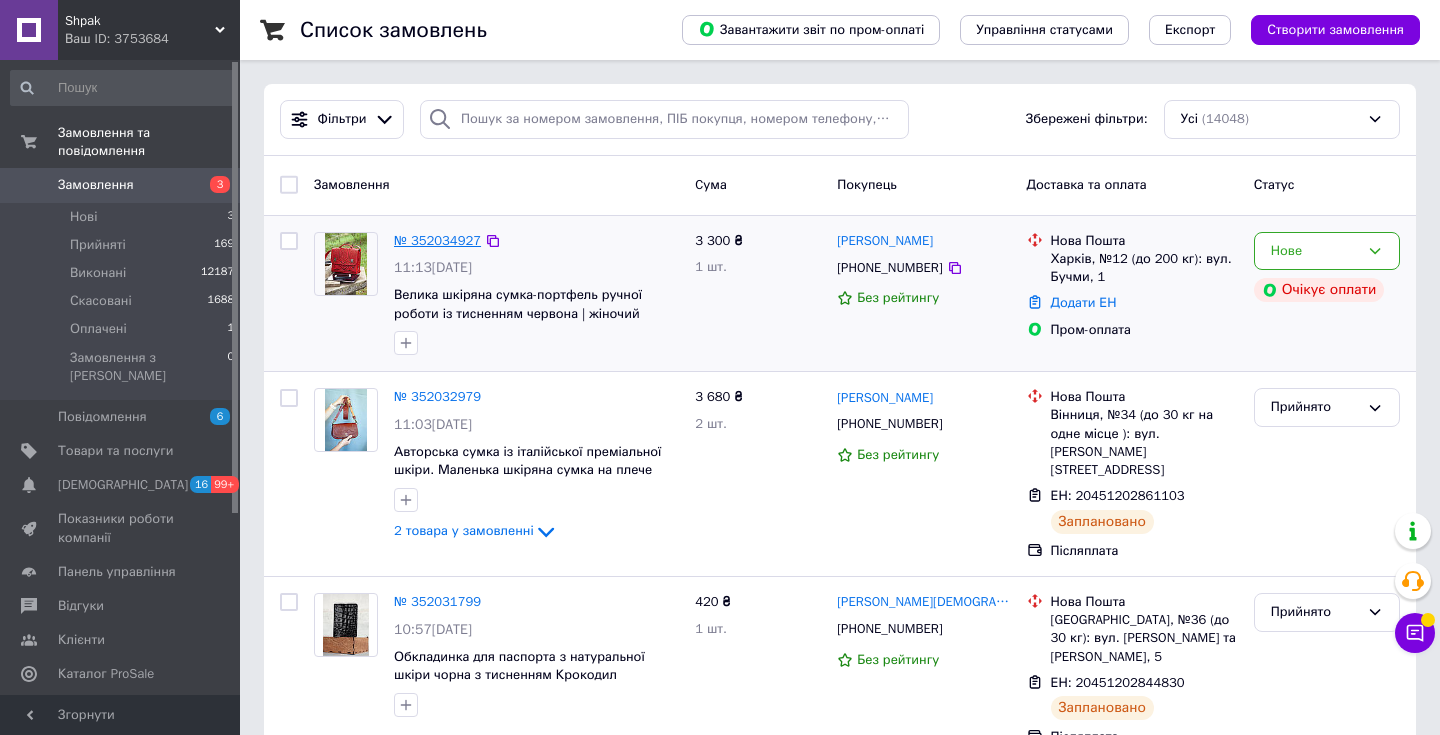 click on "№ 352034927" at bounding box center [437, 240] 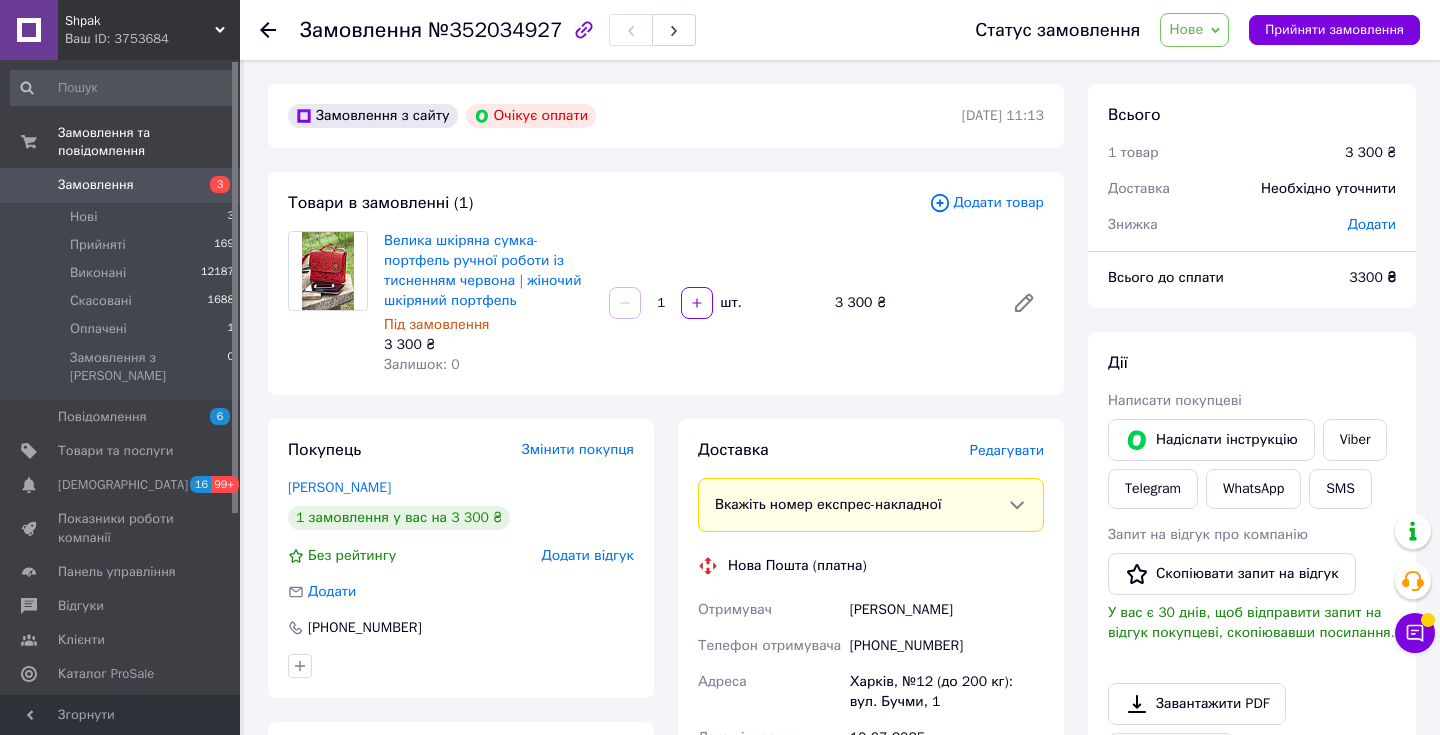 click on "Замовлення" at bounding box center [121, 185] 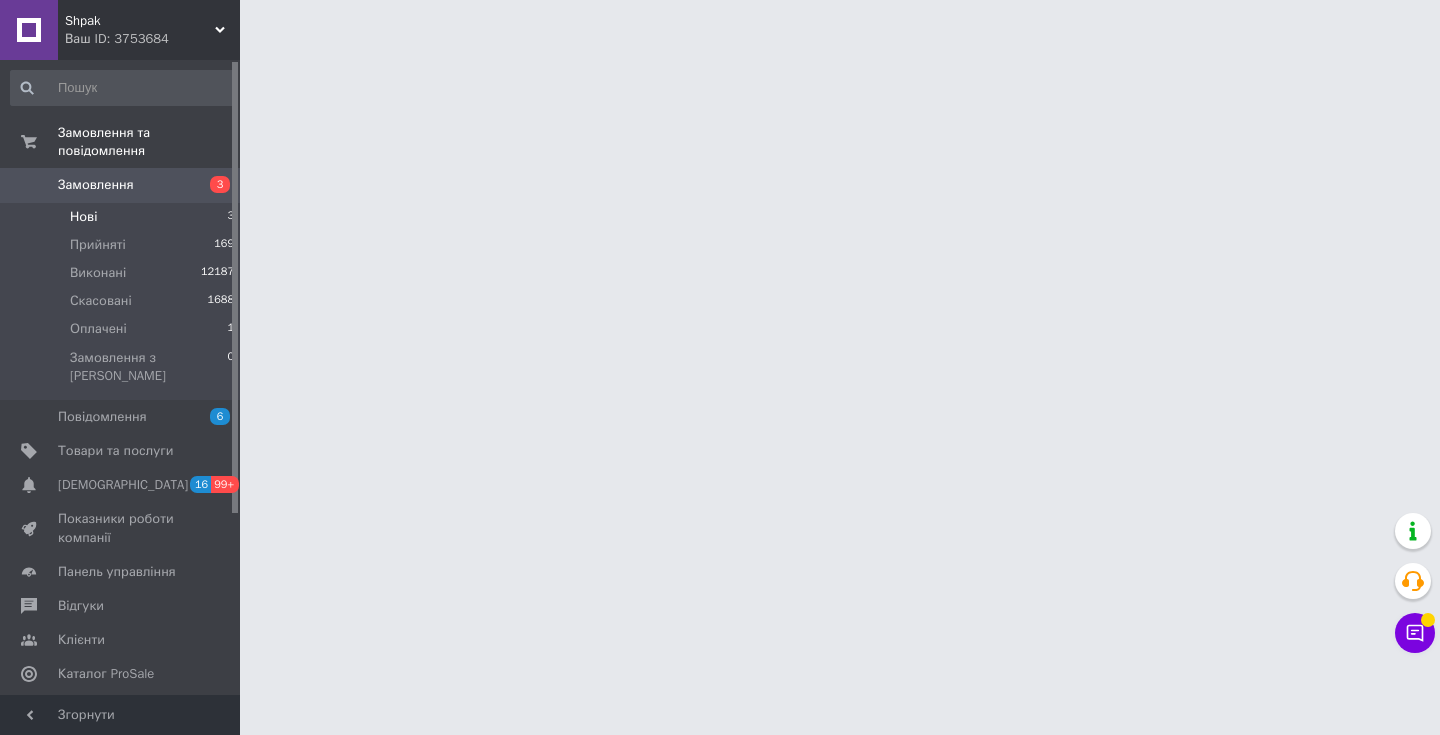 click on "Нові 3" at bounding box center [123, 217] 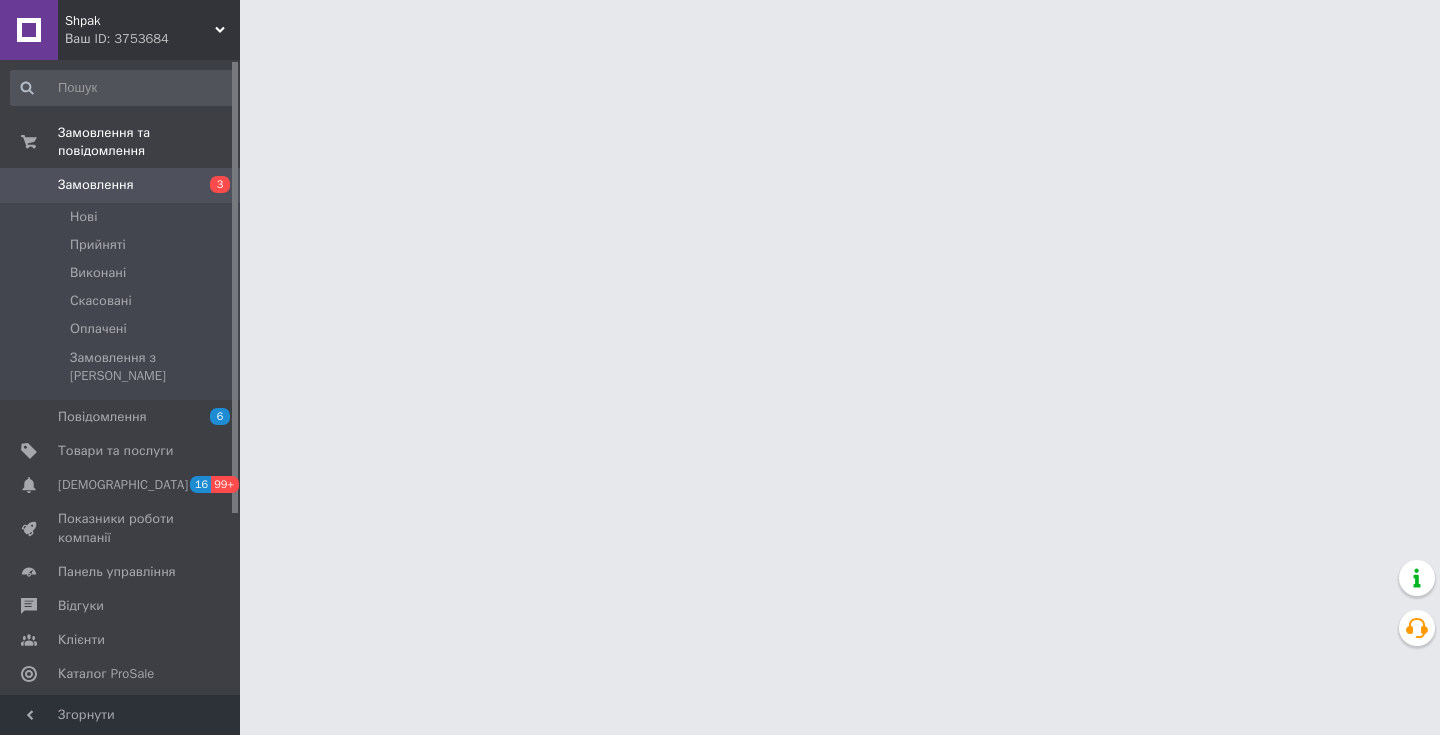 scroll, scrollTop: 0, scrollLeft: 0, axis: both 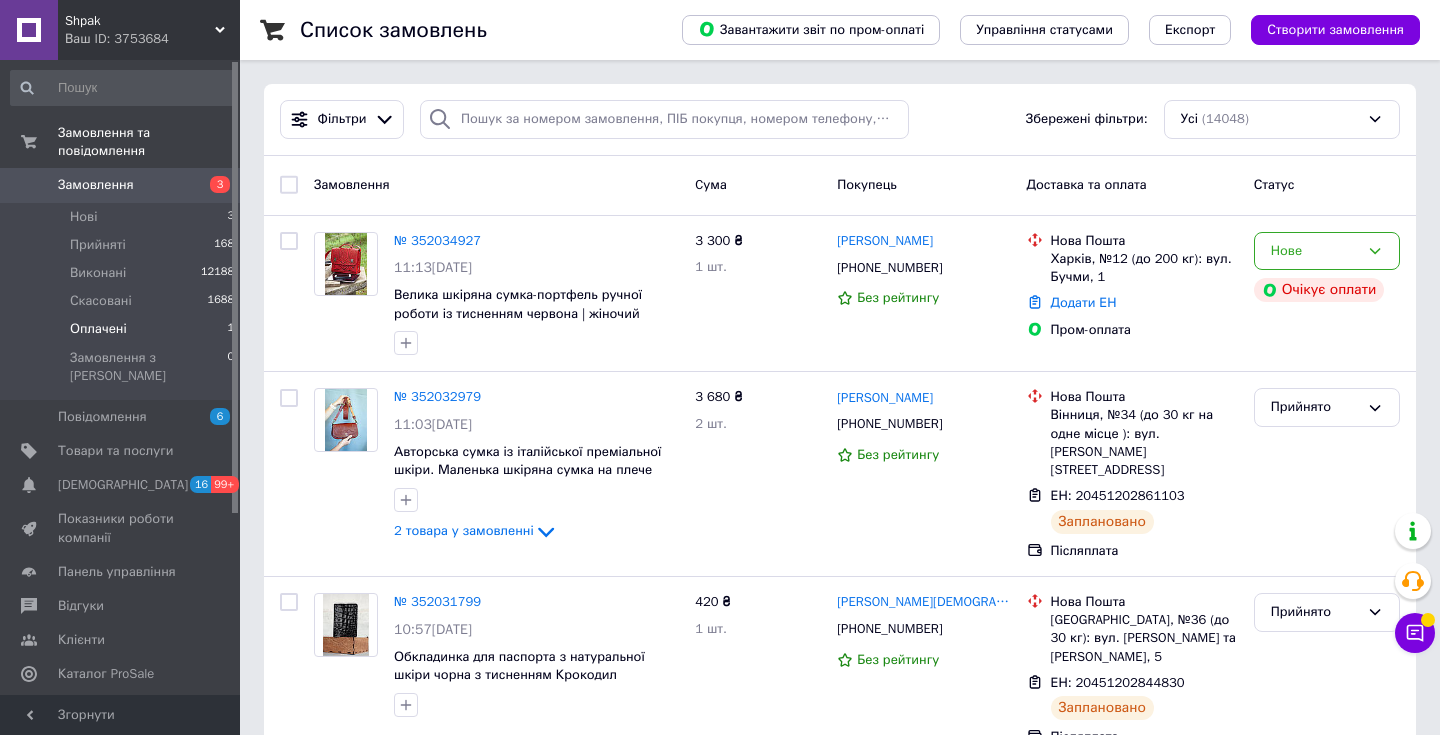 click on "Оплачені 1" at bounding box center [123, 329] 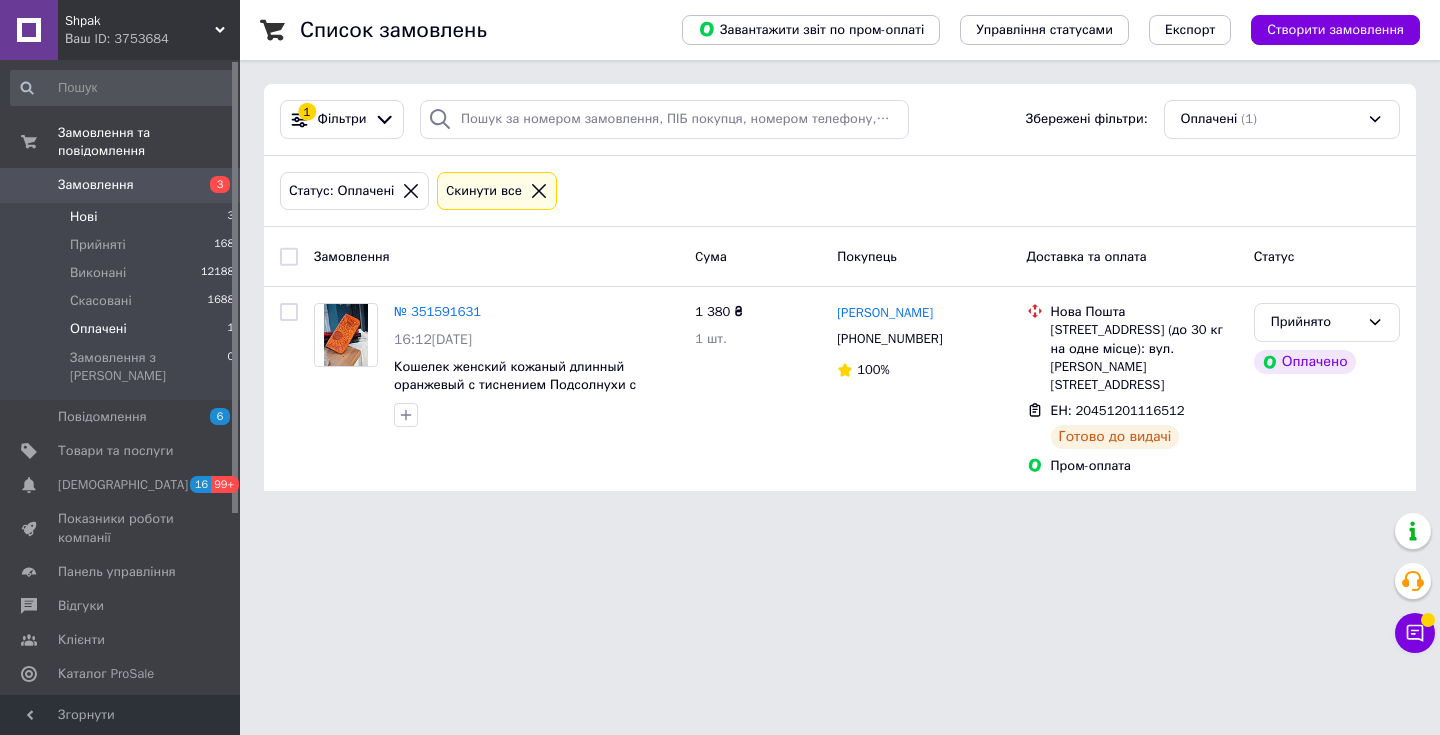 click on "Нові 3" at bounding box center (123, 217) 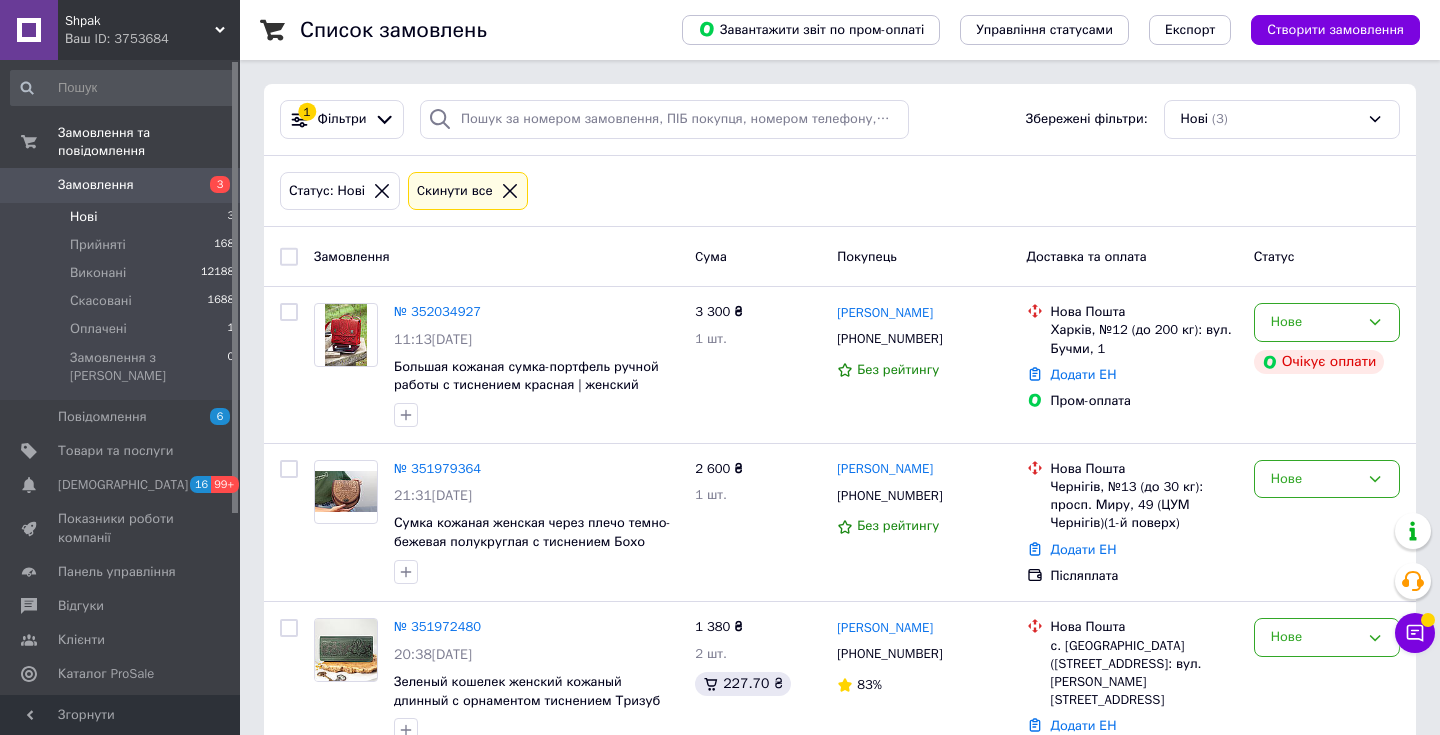 scroll, scrollTop: 79, scrollLeft: 0, axis: vertical 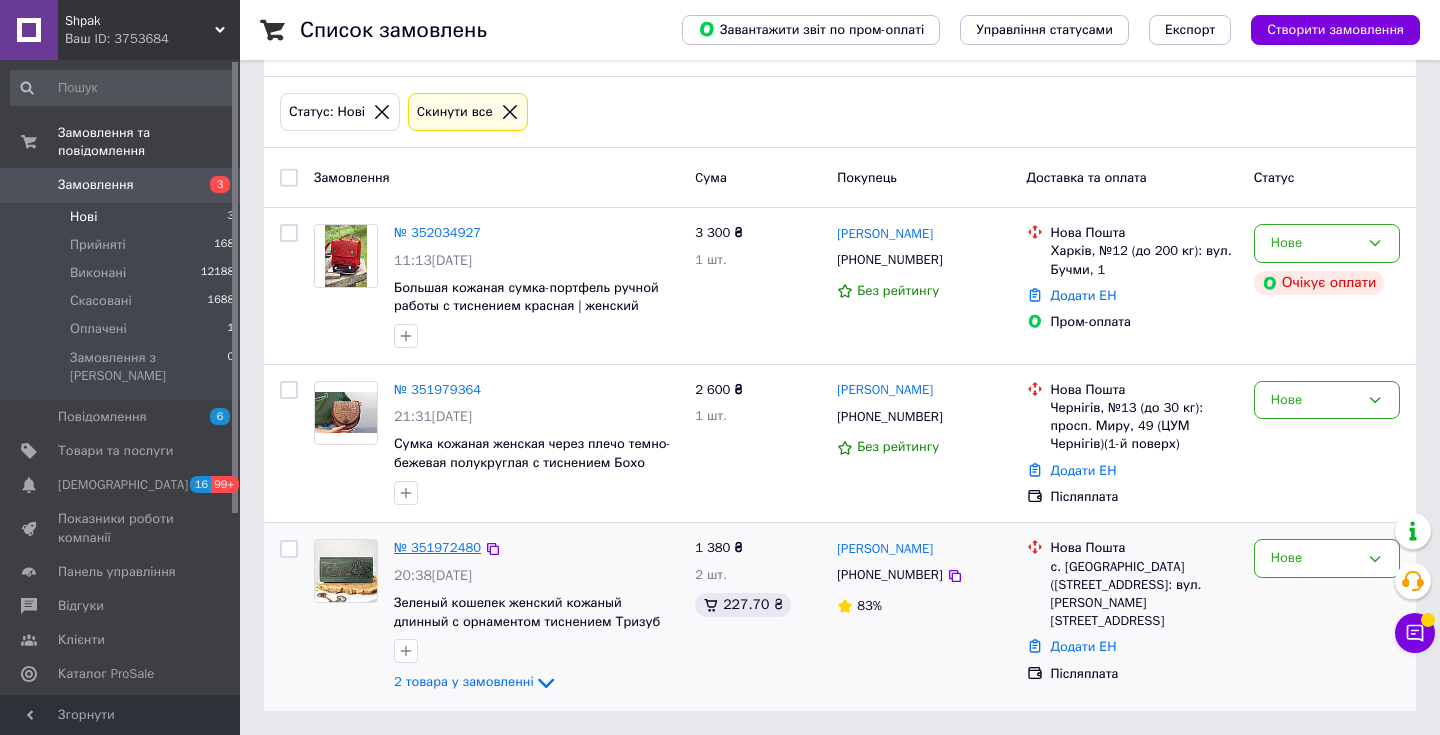 click on "№ 351972480" at bounding box center [437, 547] 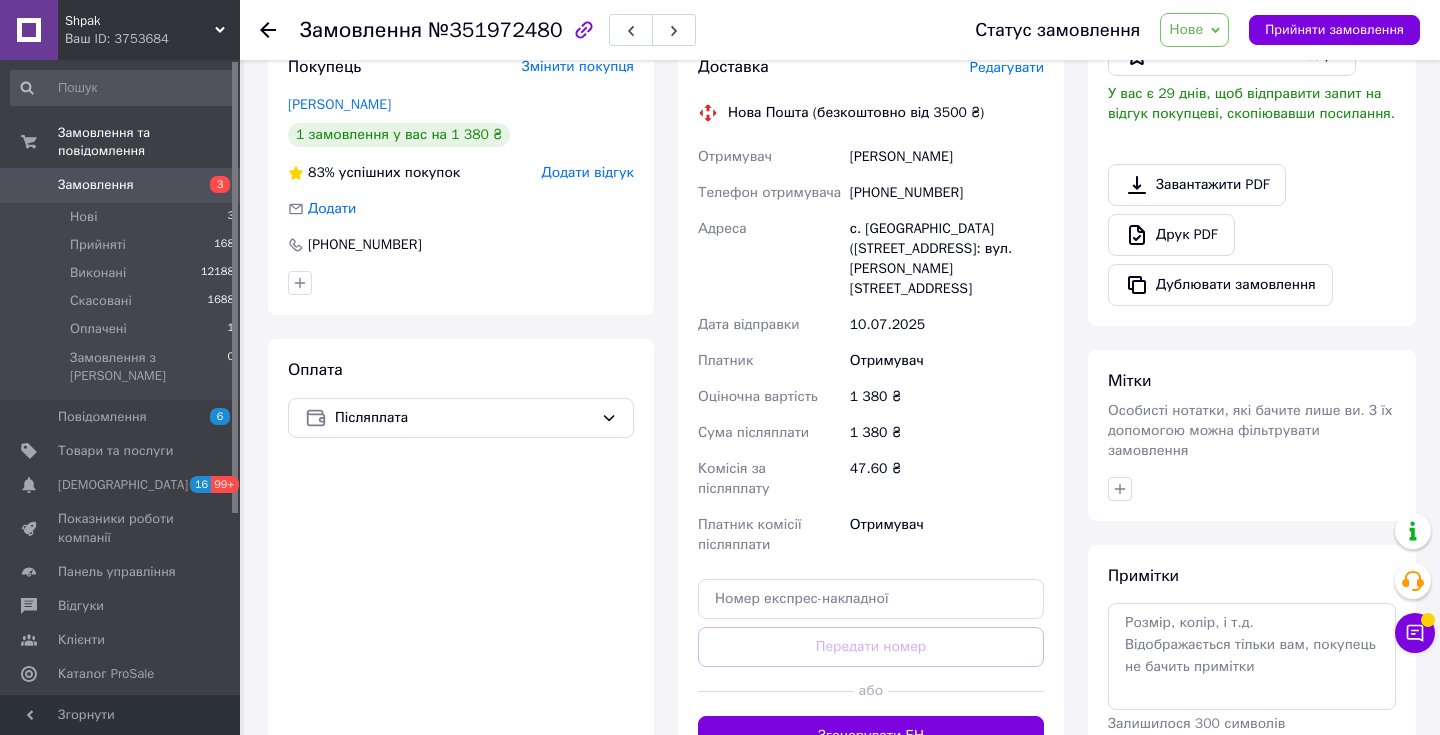 scroll, scrollTop: 606, scrollLeft: 0, axis: vertical 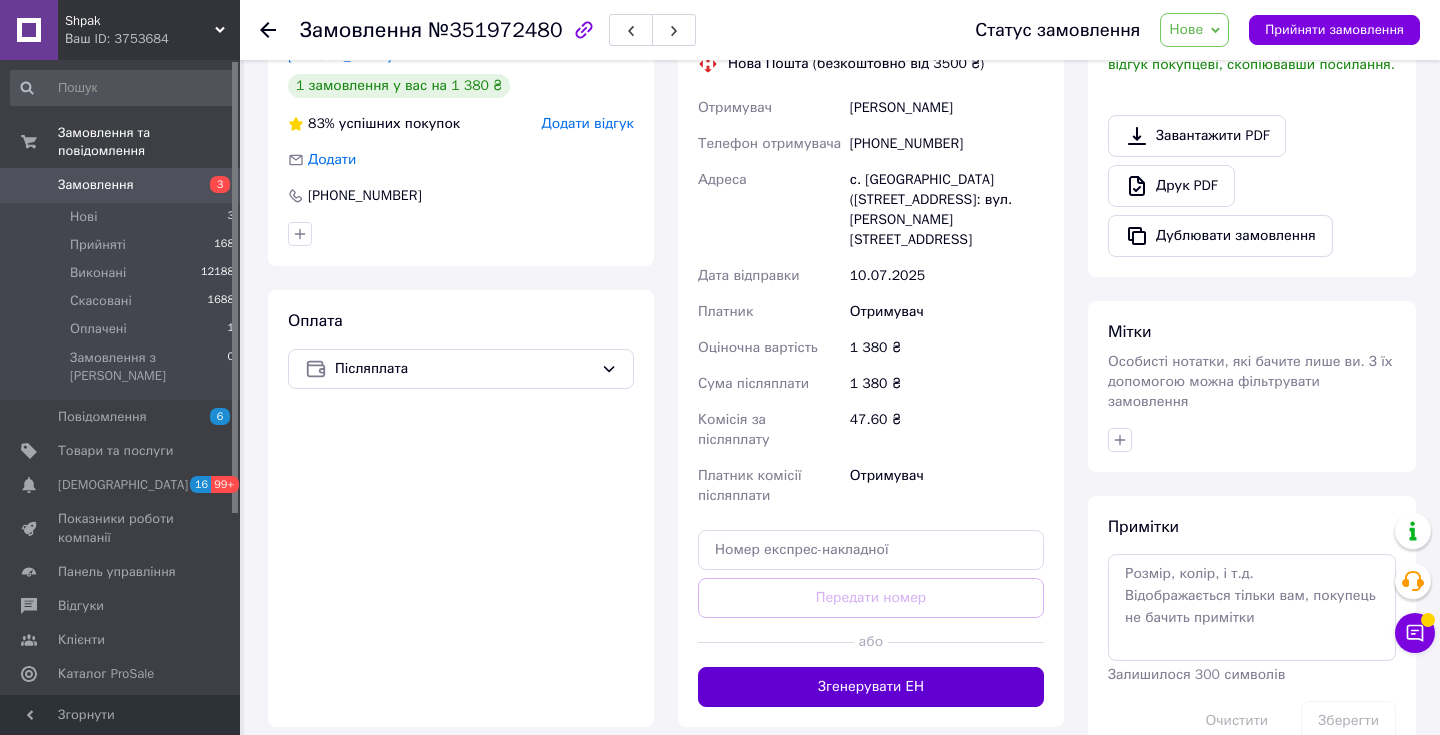 click on "Згенерувати ЕН" at bounding box center (871, 687) 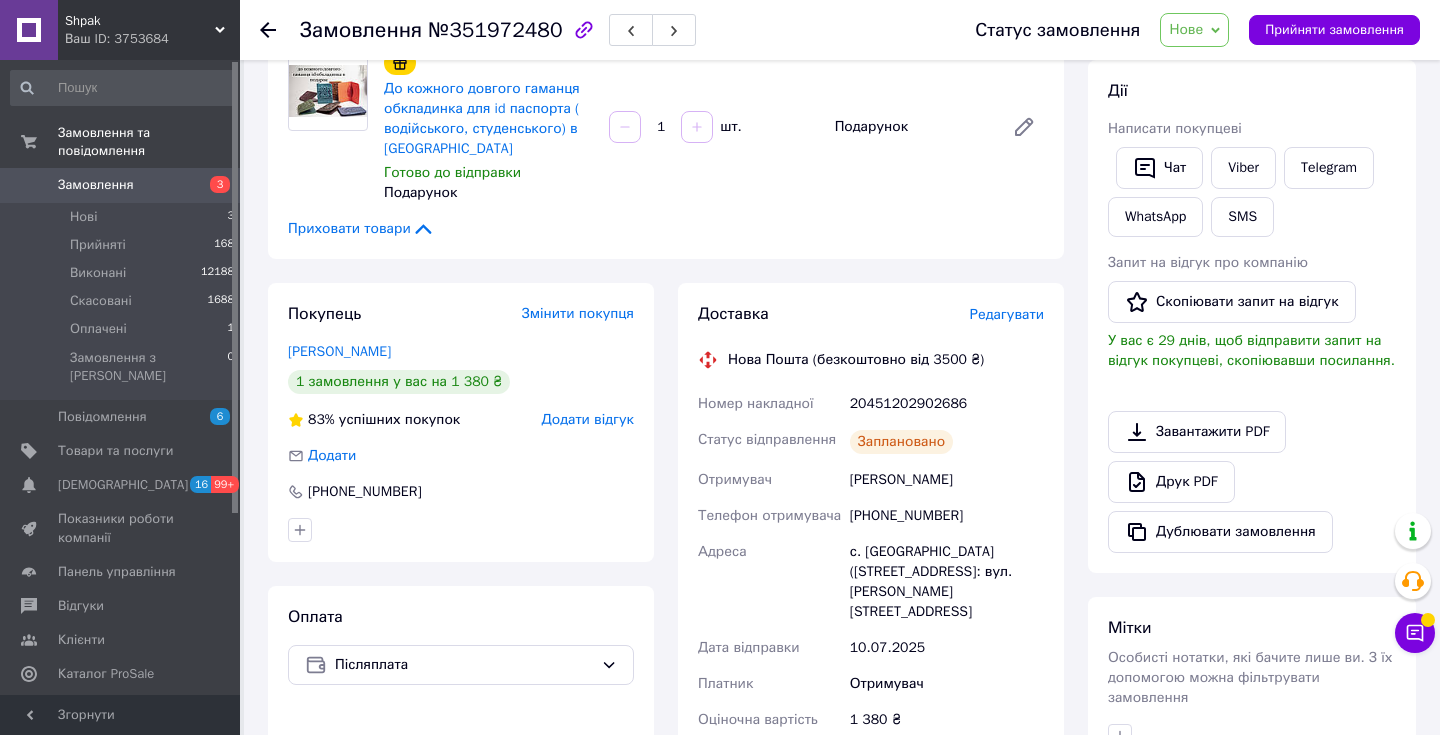 scroll, scrollTop: 362, scrollLeft: 0, axis: vertical 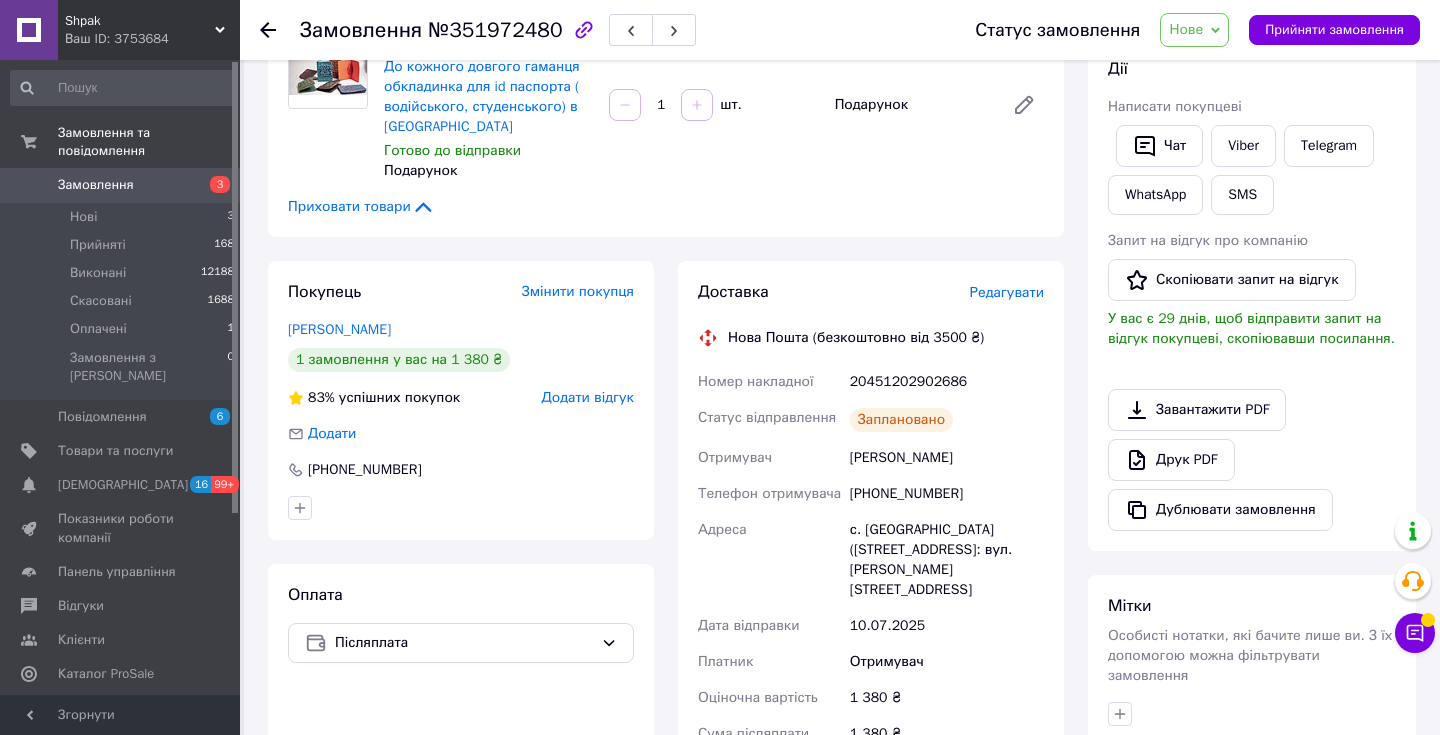 click on "Нове" at bounding box center (1186, 29) 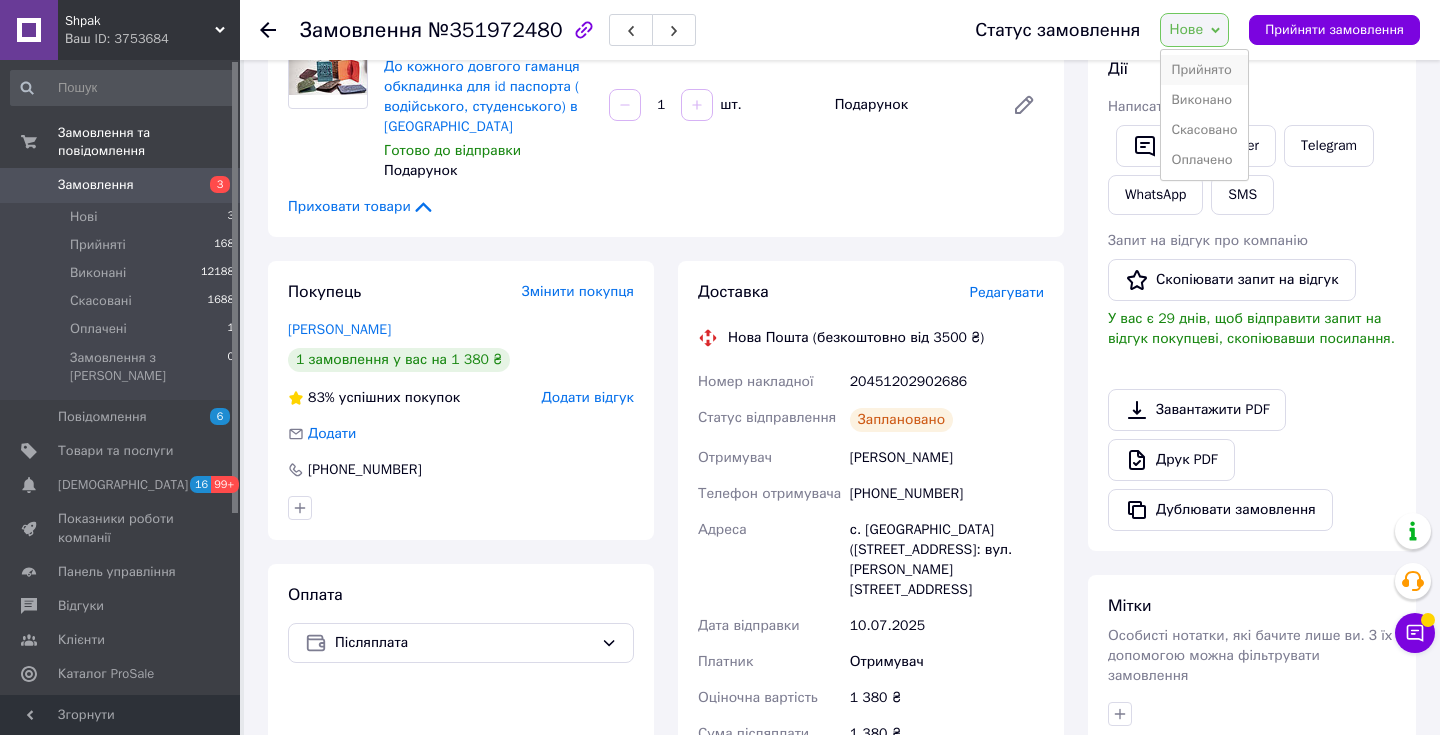 click on "Прийнято" at bounding box center (1204, 70) 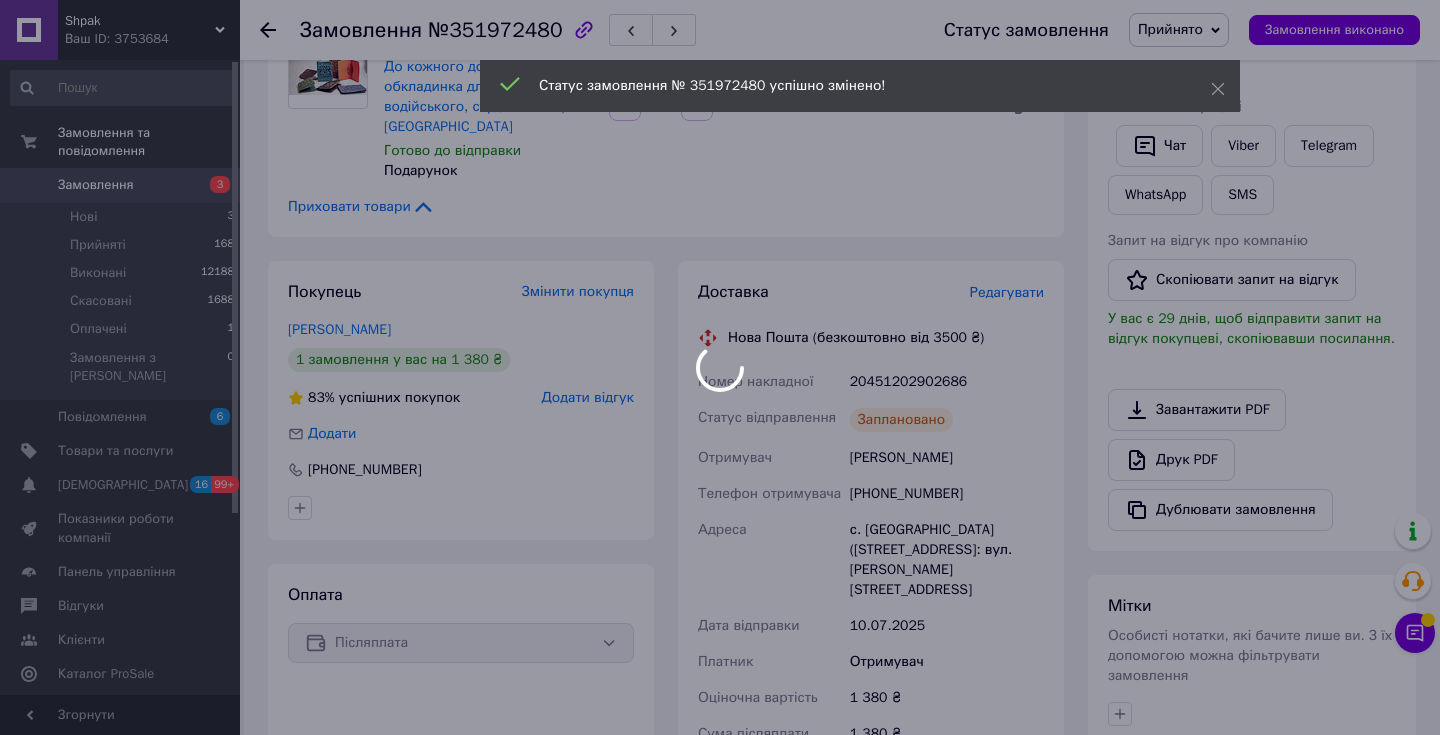 click at bounding box center [720, 367] 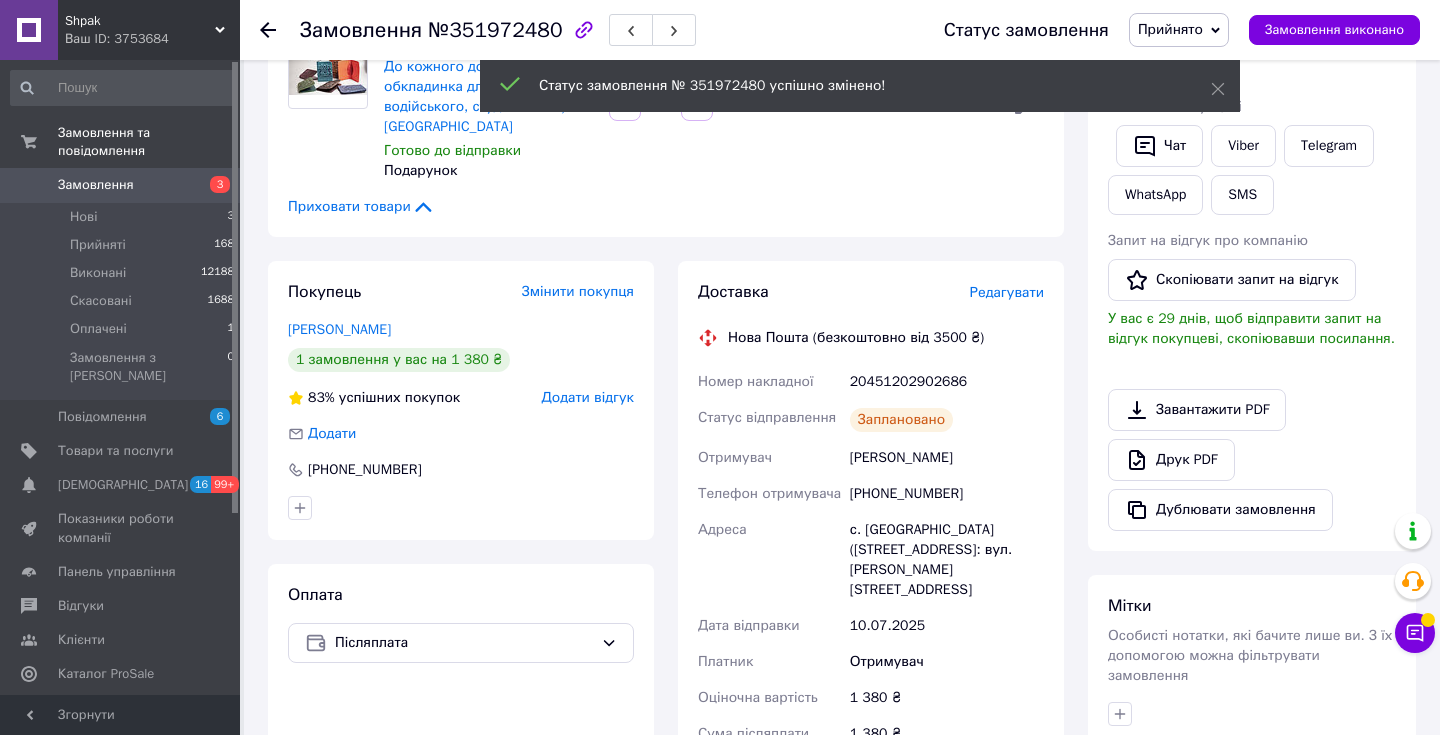 click 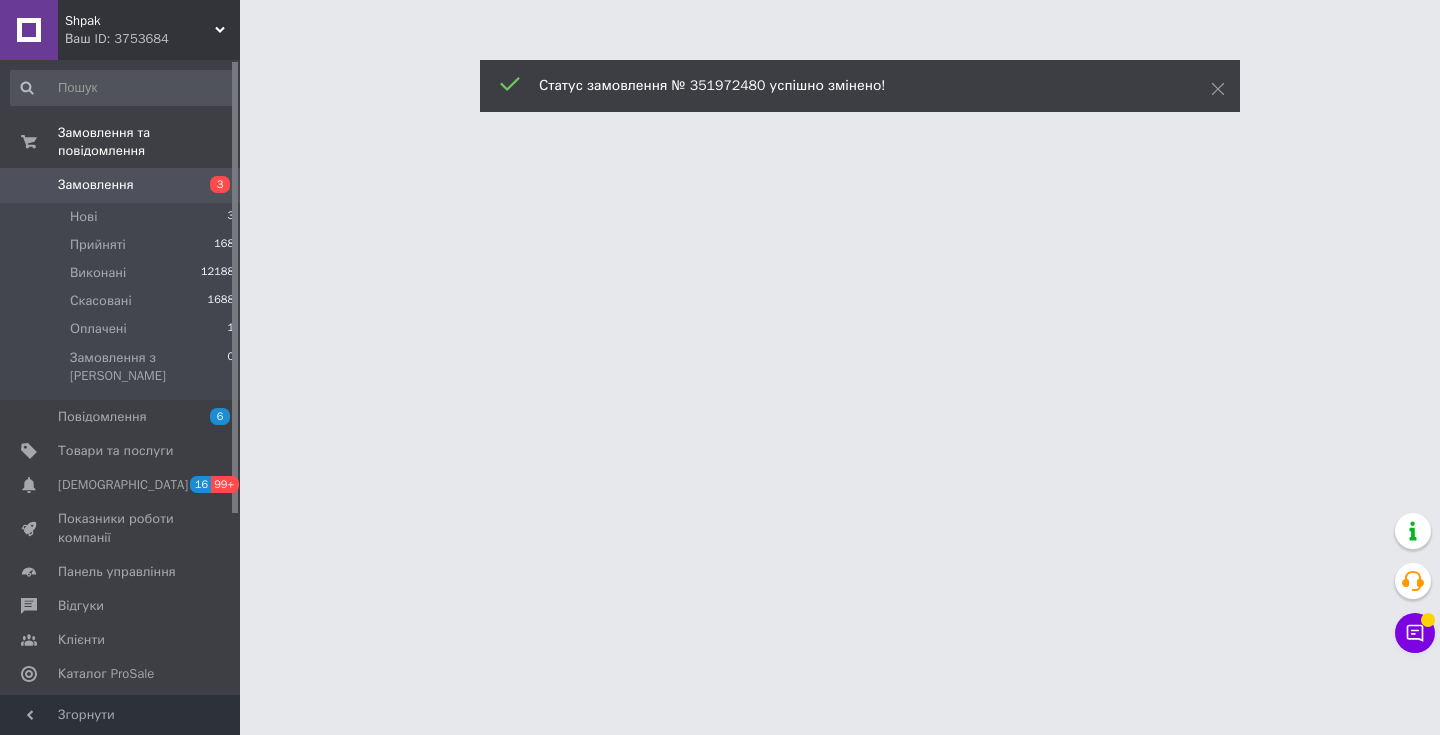 scroll, scrollTop: 0, scrollLeft: 0, axis: both 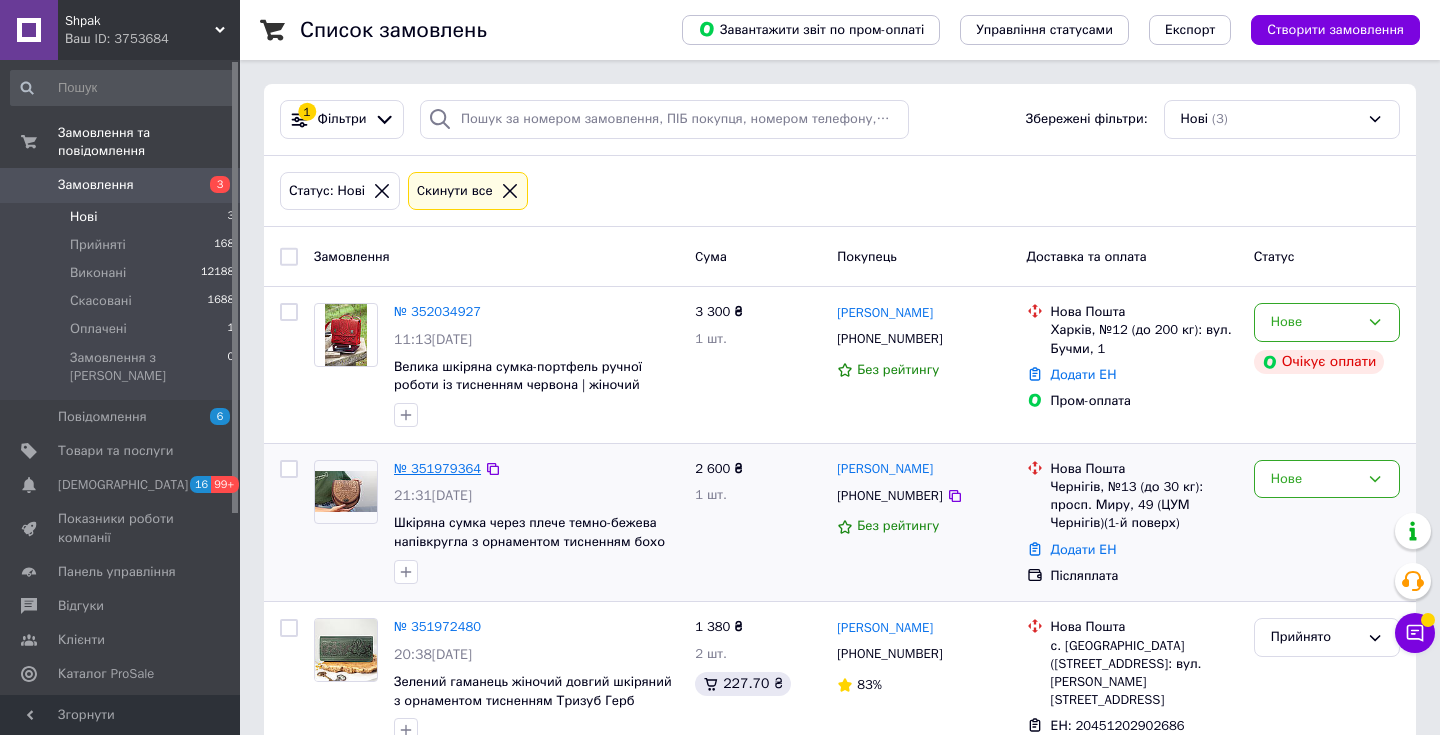 click on "№ 351979364" at bounding box center (437, 468) 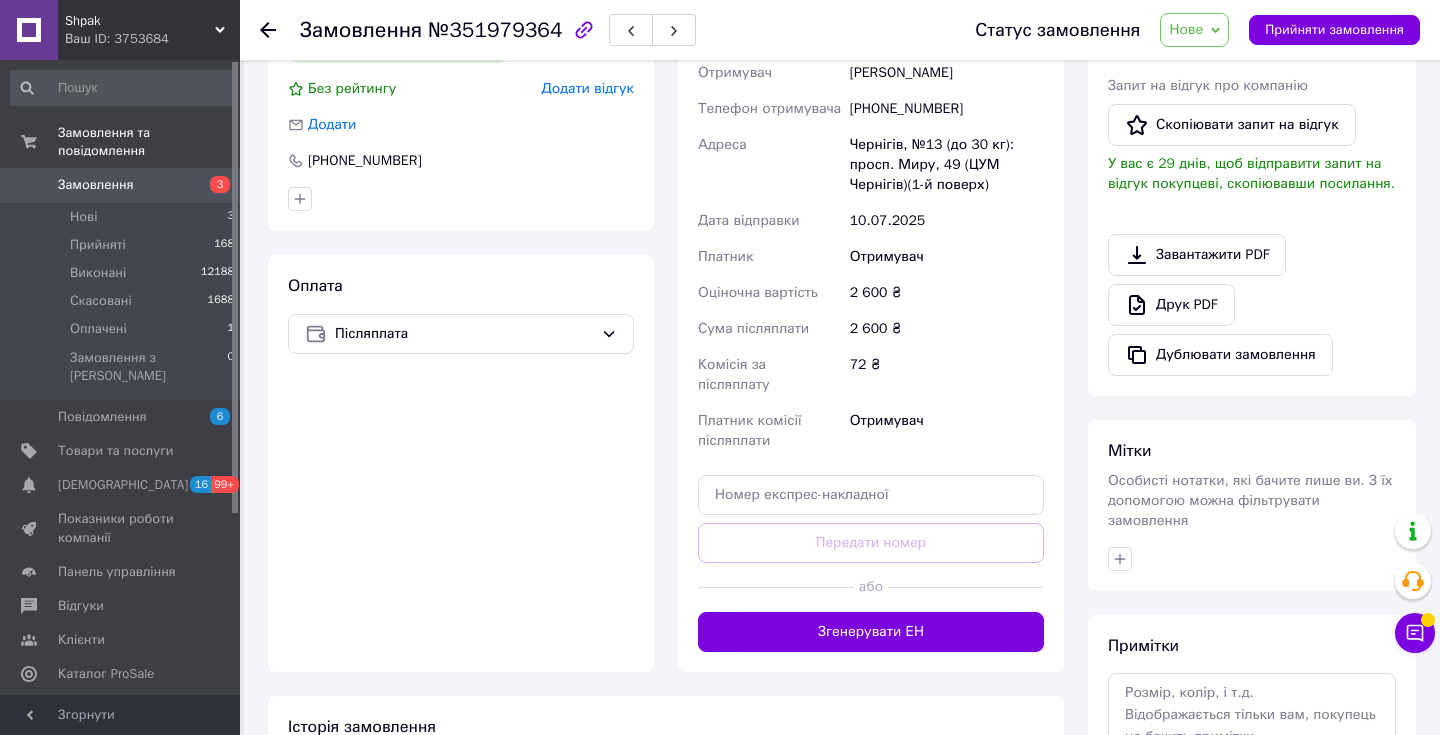 scroll, scrollTop: 452, scrollLeft: 0, axis: vertical 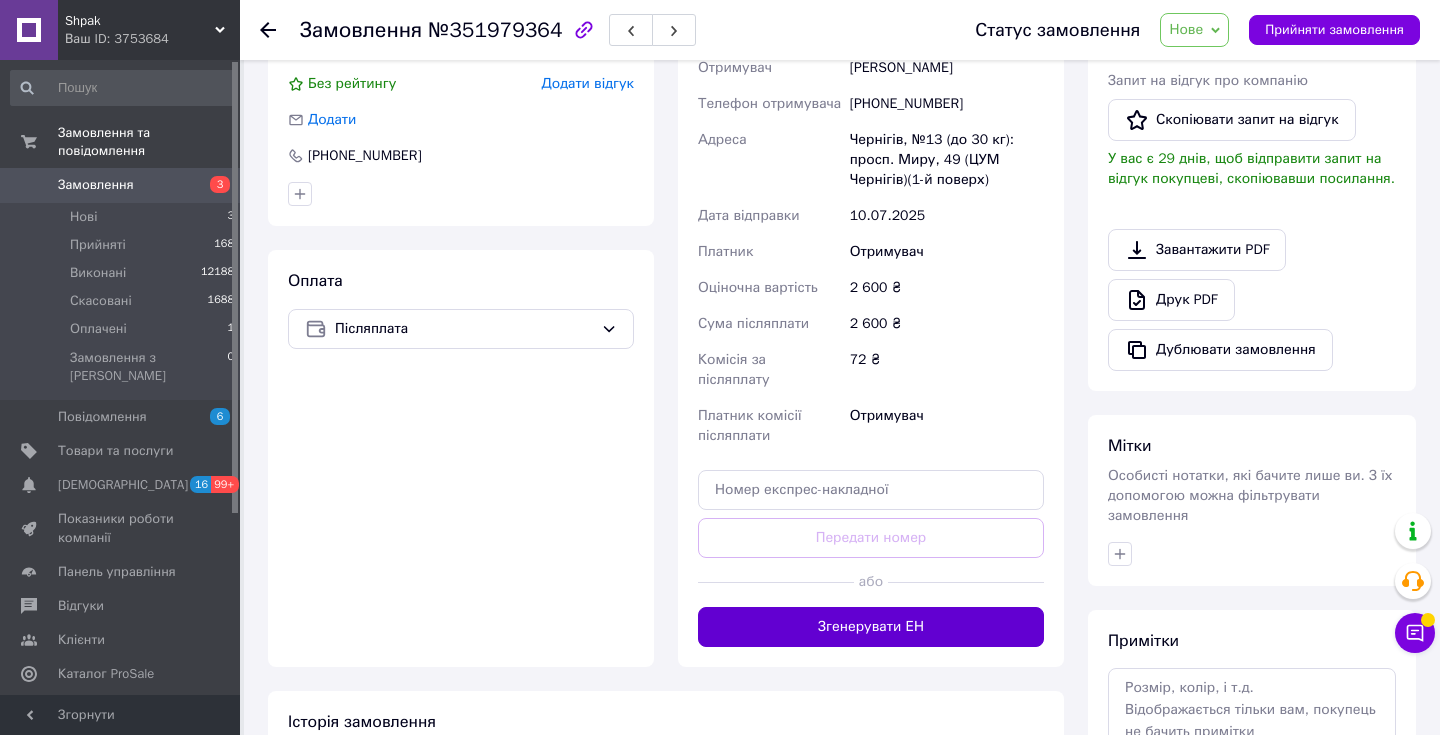 click on "Згенерувати ЕН" at bounding box center (871, 627) 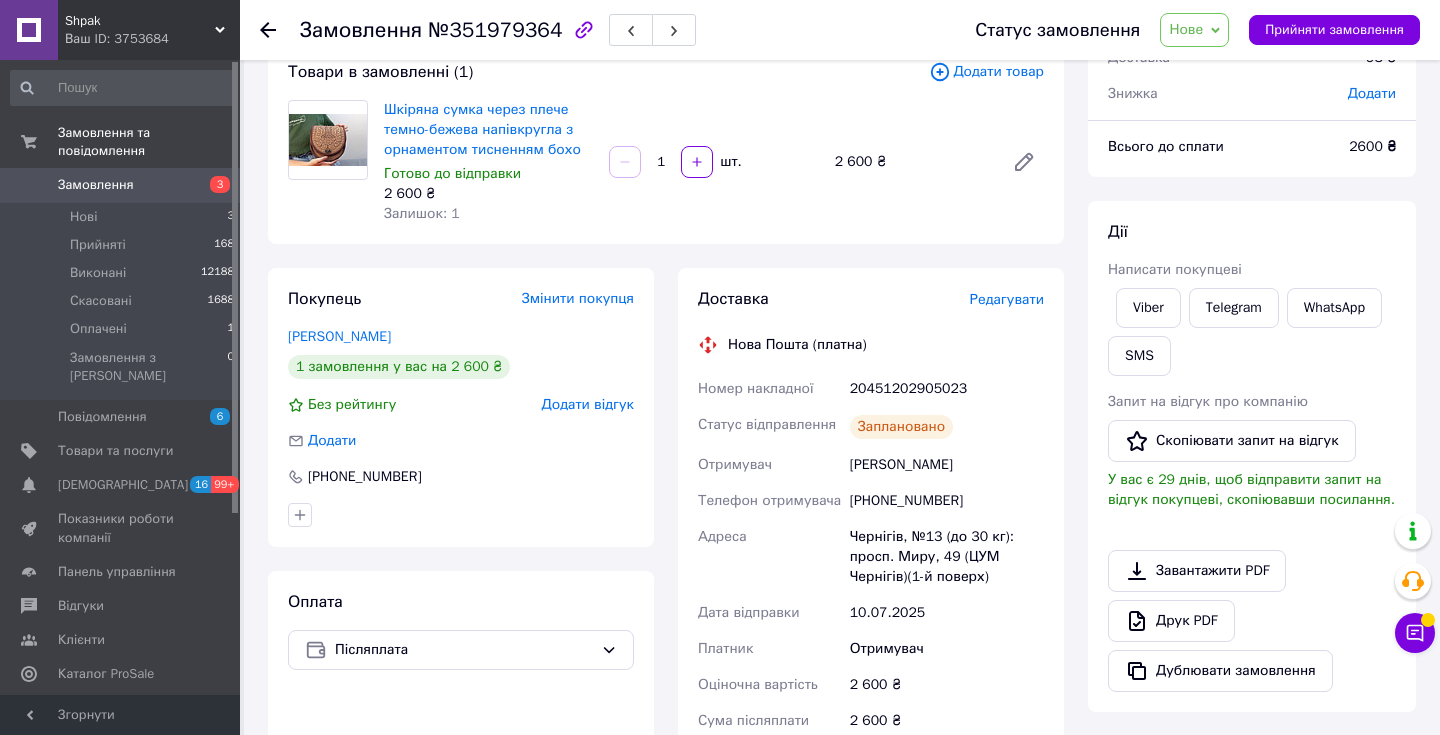 scroll, scrollTop: 107, scrollLeft: 0, axis: vertical 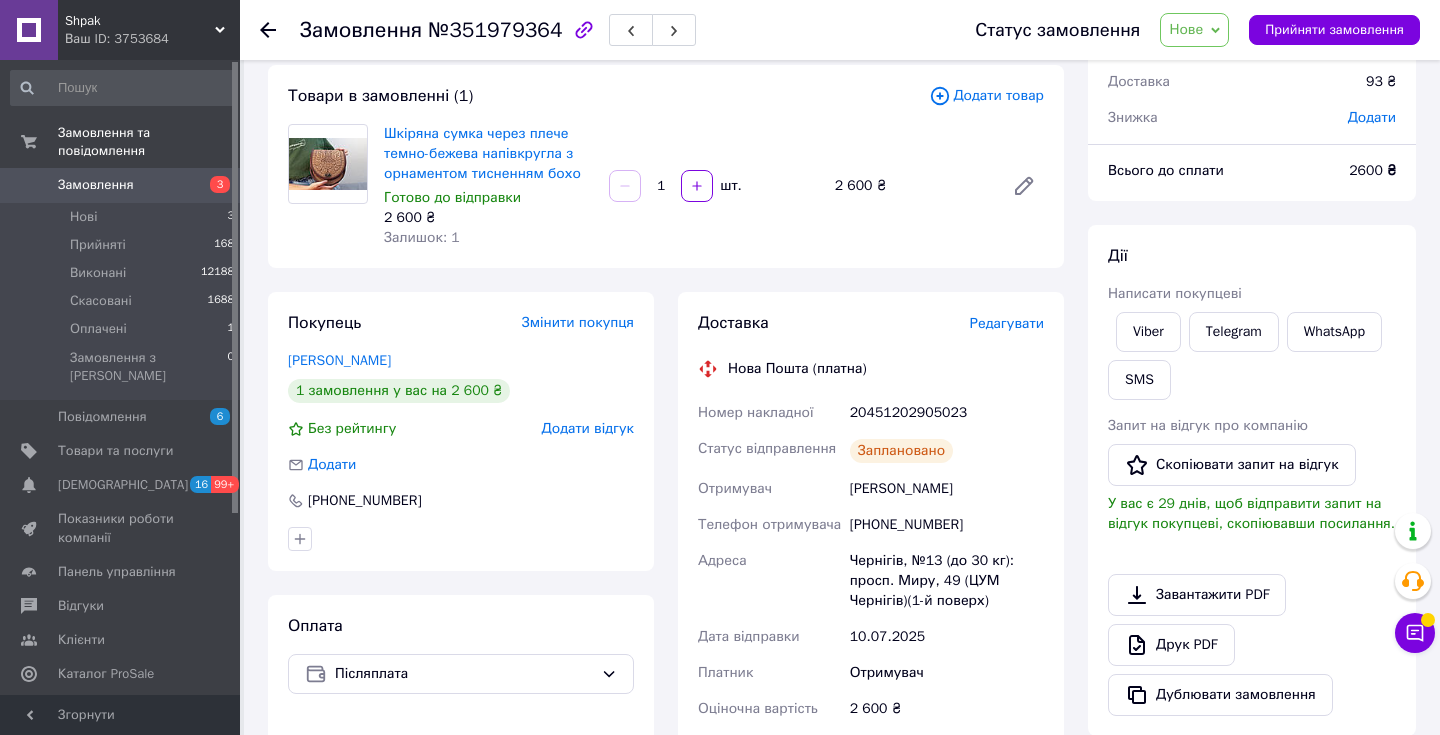 click on "Нове" at bounding box center (1194, 30) 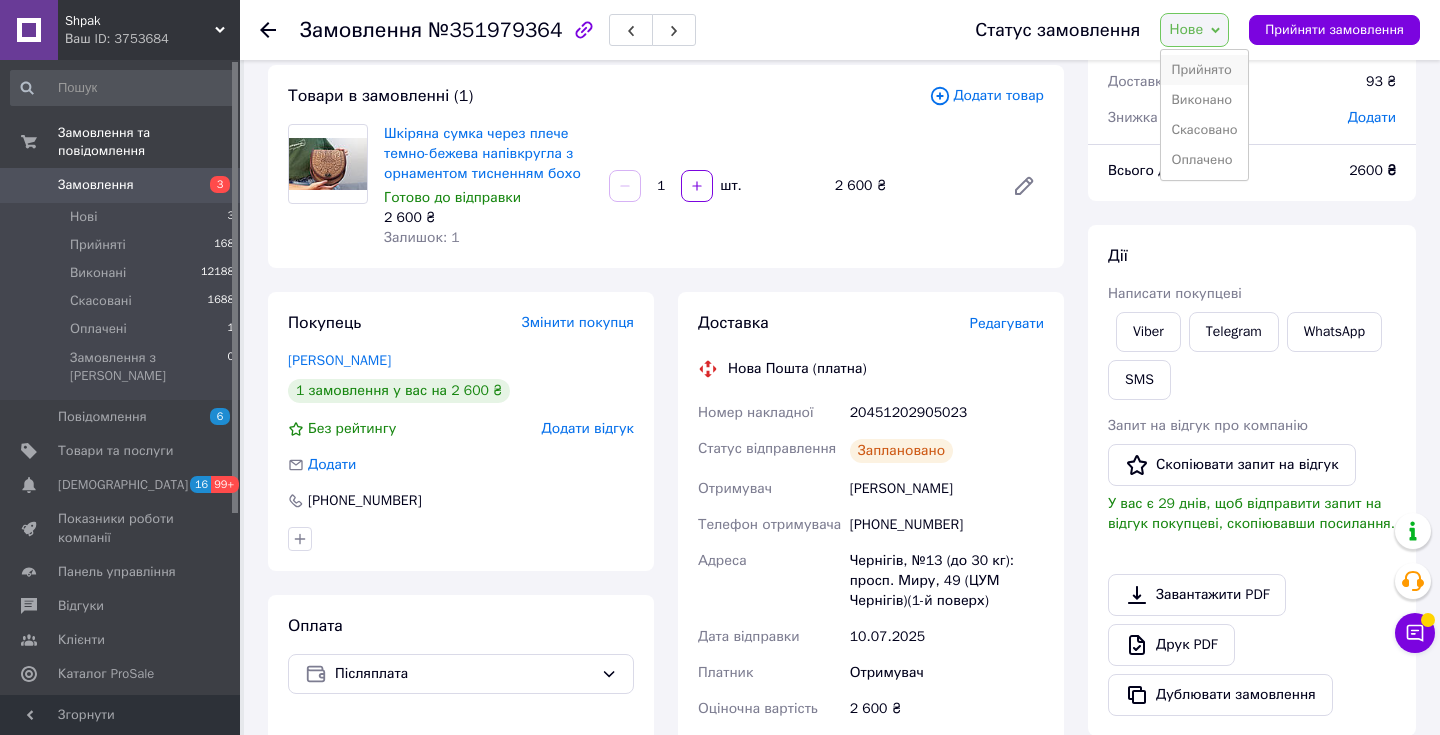 click on "Прийнято" at bounding box center [1204, 70] 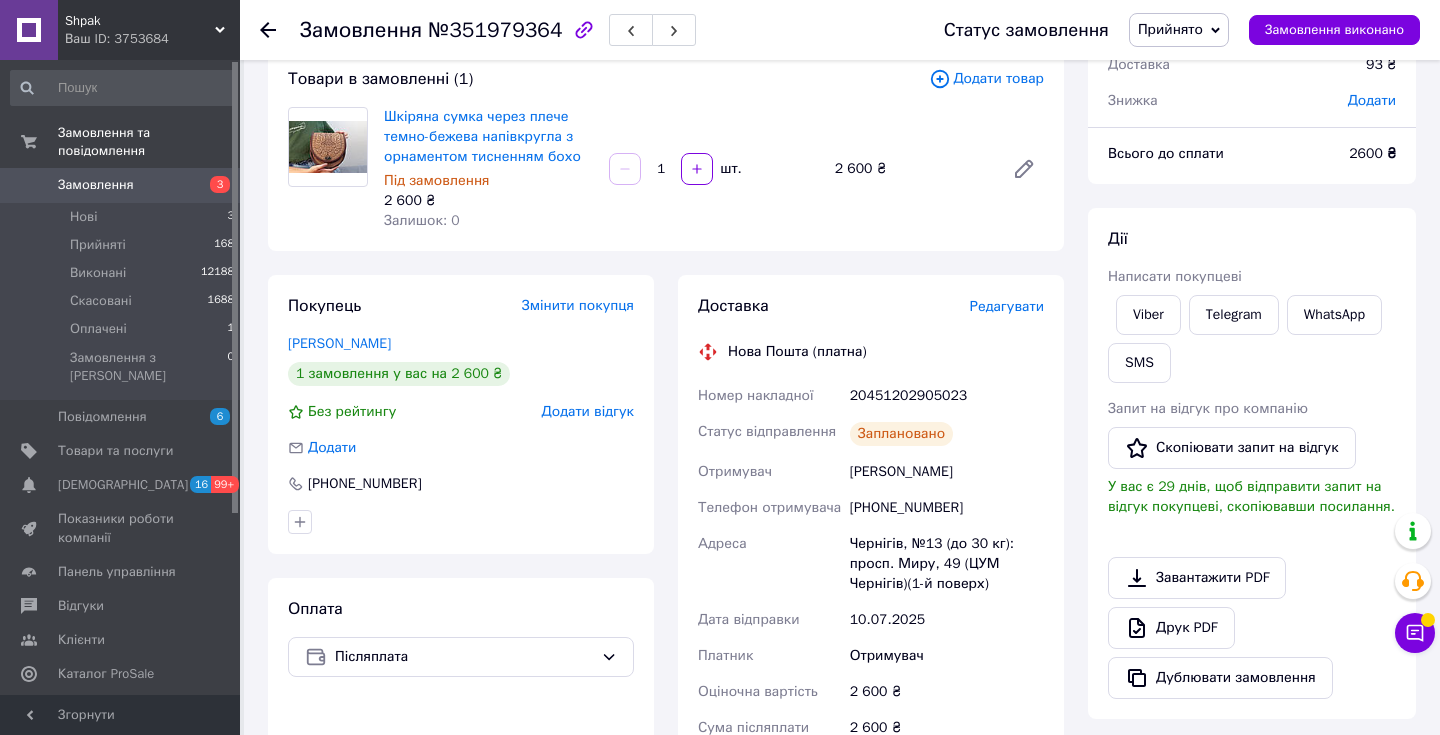 scroll, scrollTop: 106, scrollLeft: 0, axis: vertical 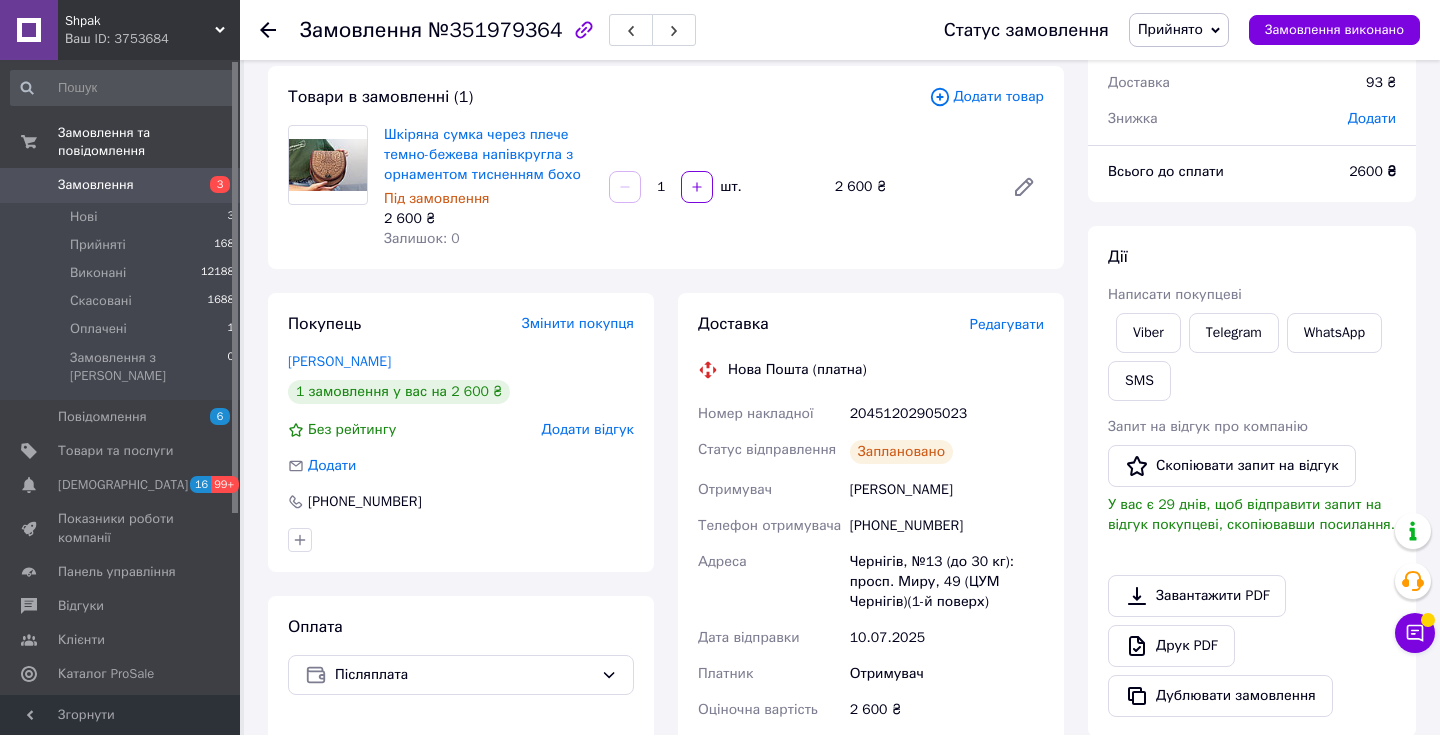 click on "Замовлення" at bounding box center (96, 185) 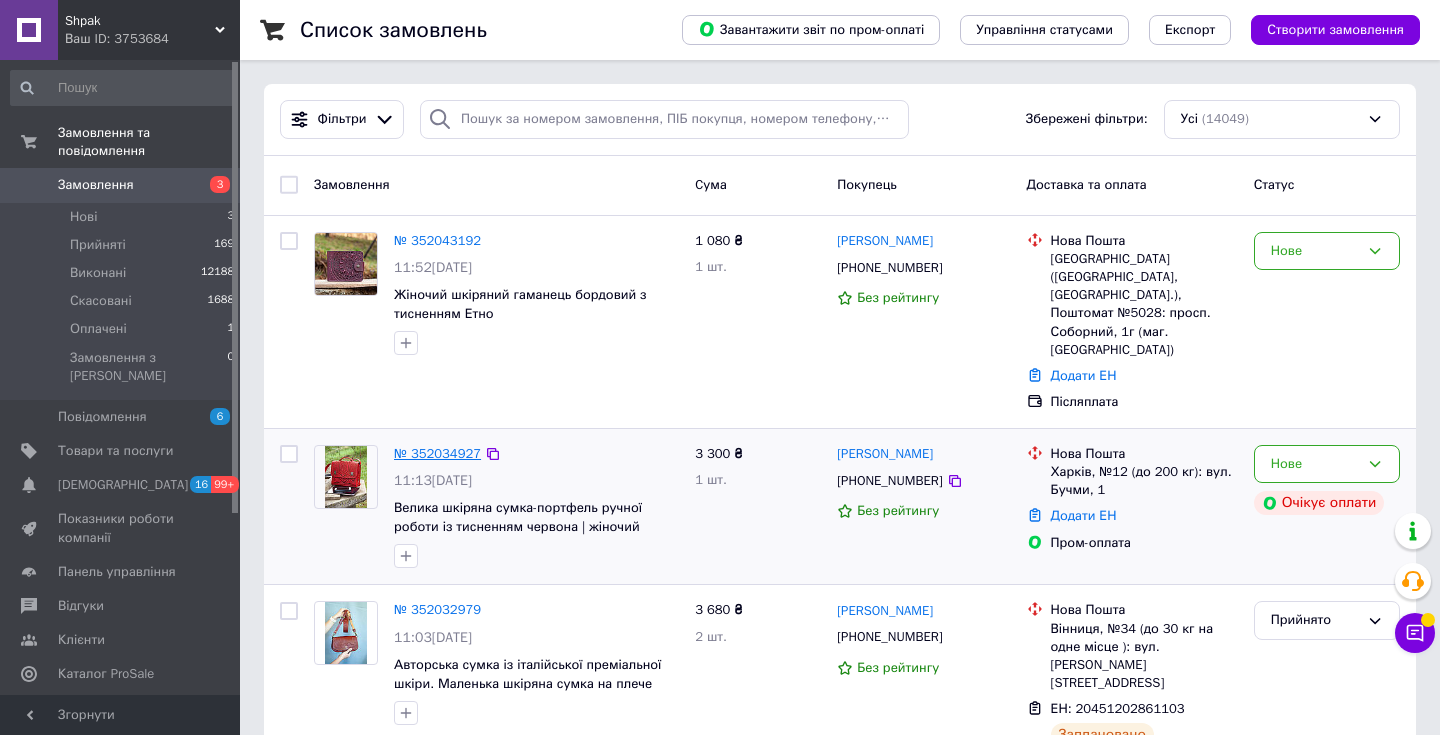 click on "№ 352034927" at bounding box center (437, 453) 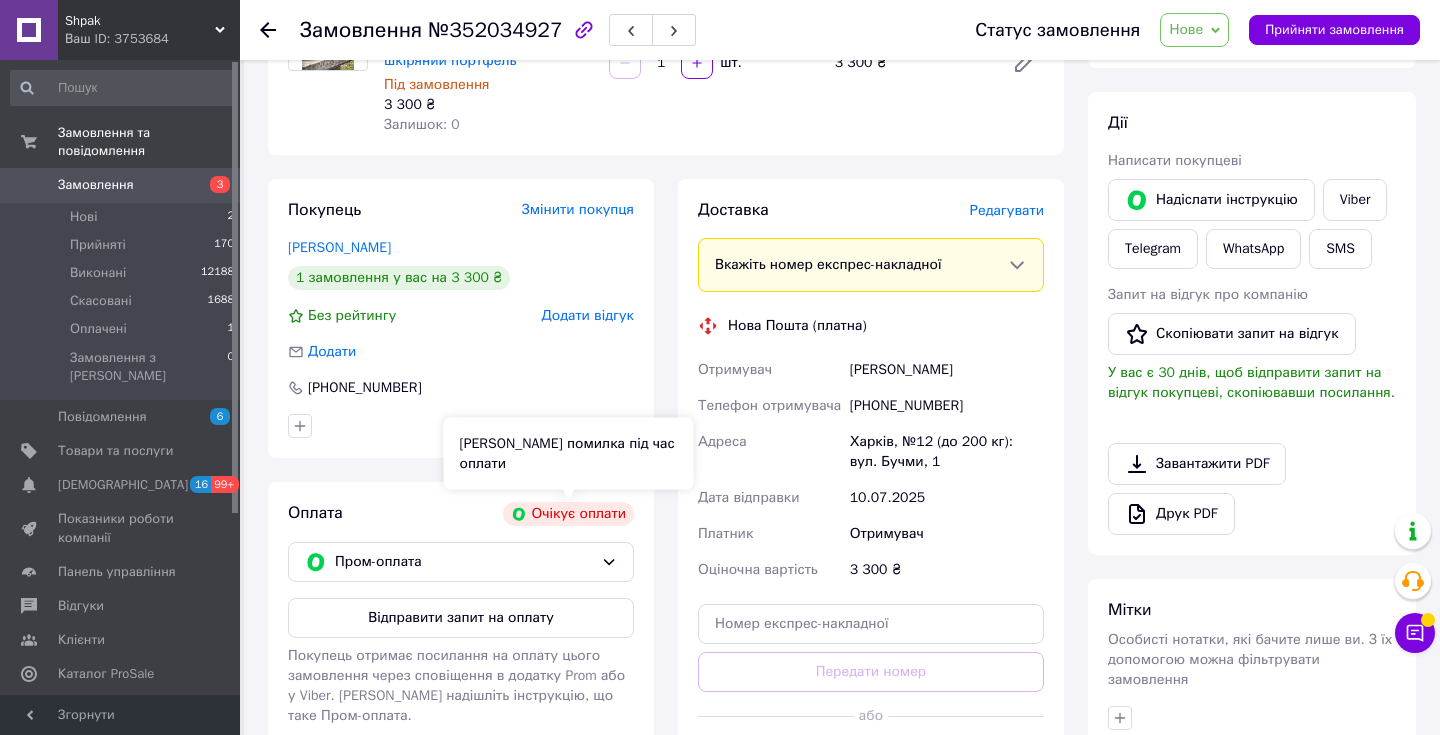 scroll, scrollTop: 241, scrollLeft: 0, axis: vertical 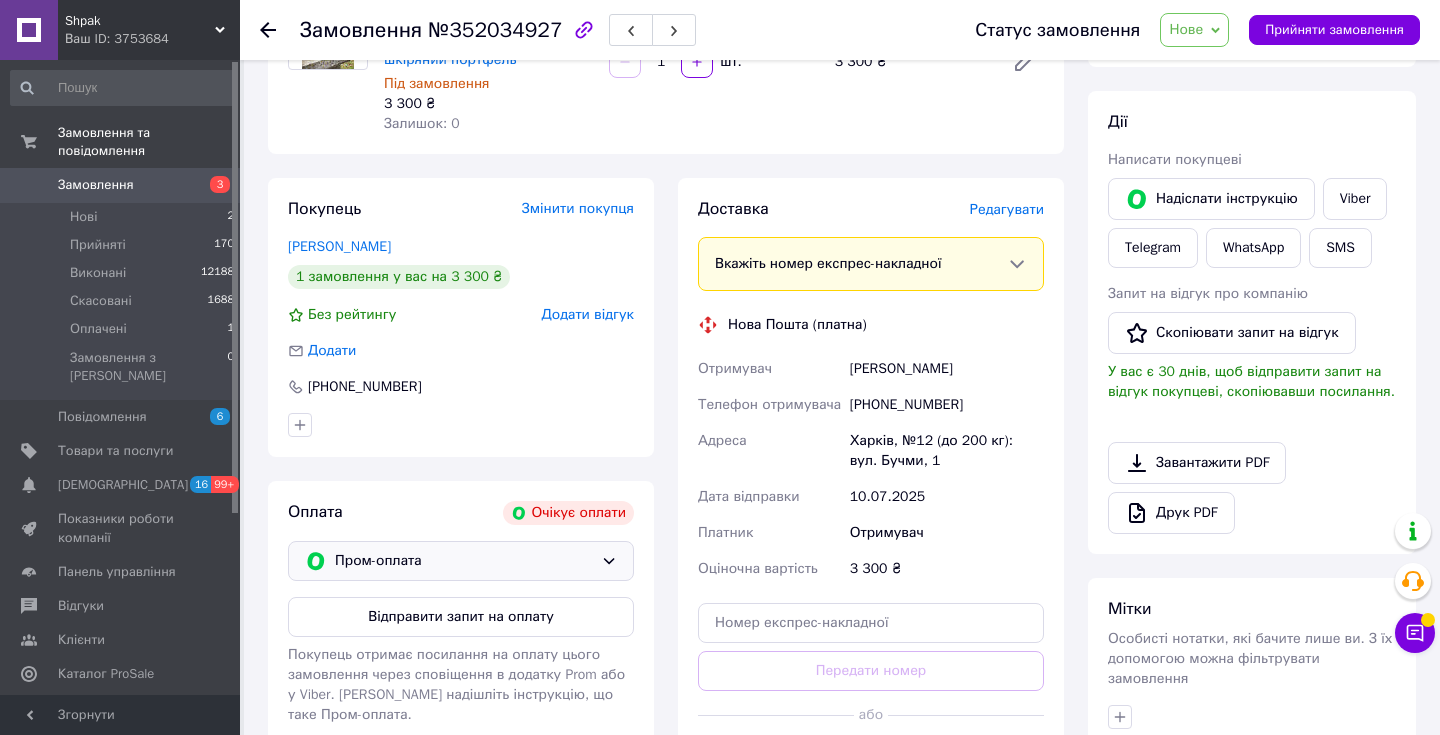 click on "Пром-оплата" at bounding box center [461, 561] 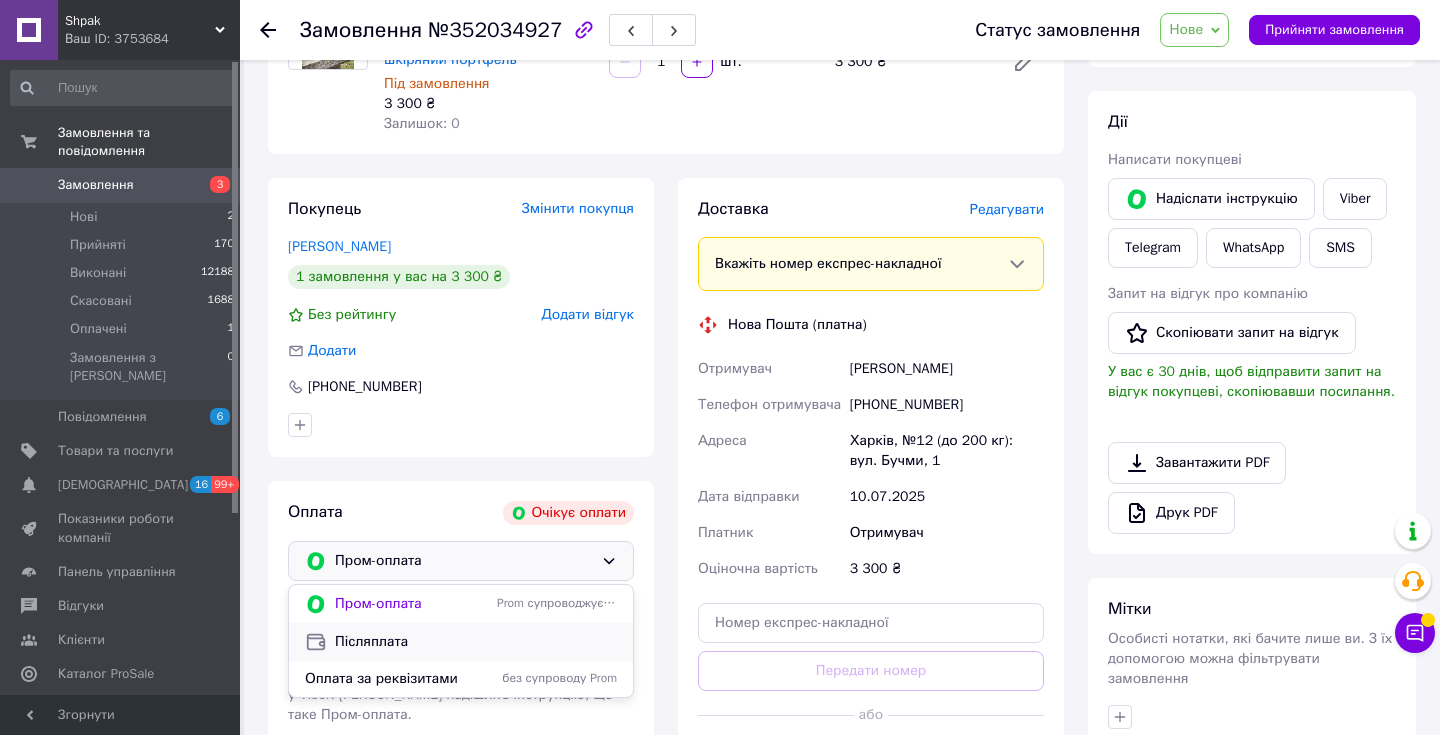 click on "Післяплата" at bounding box center (476, 642) 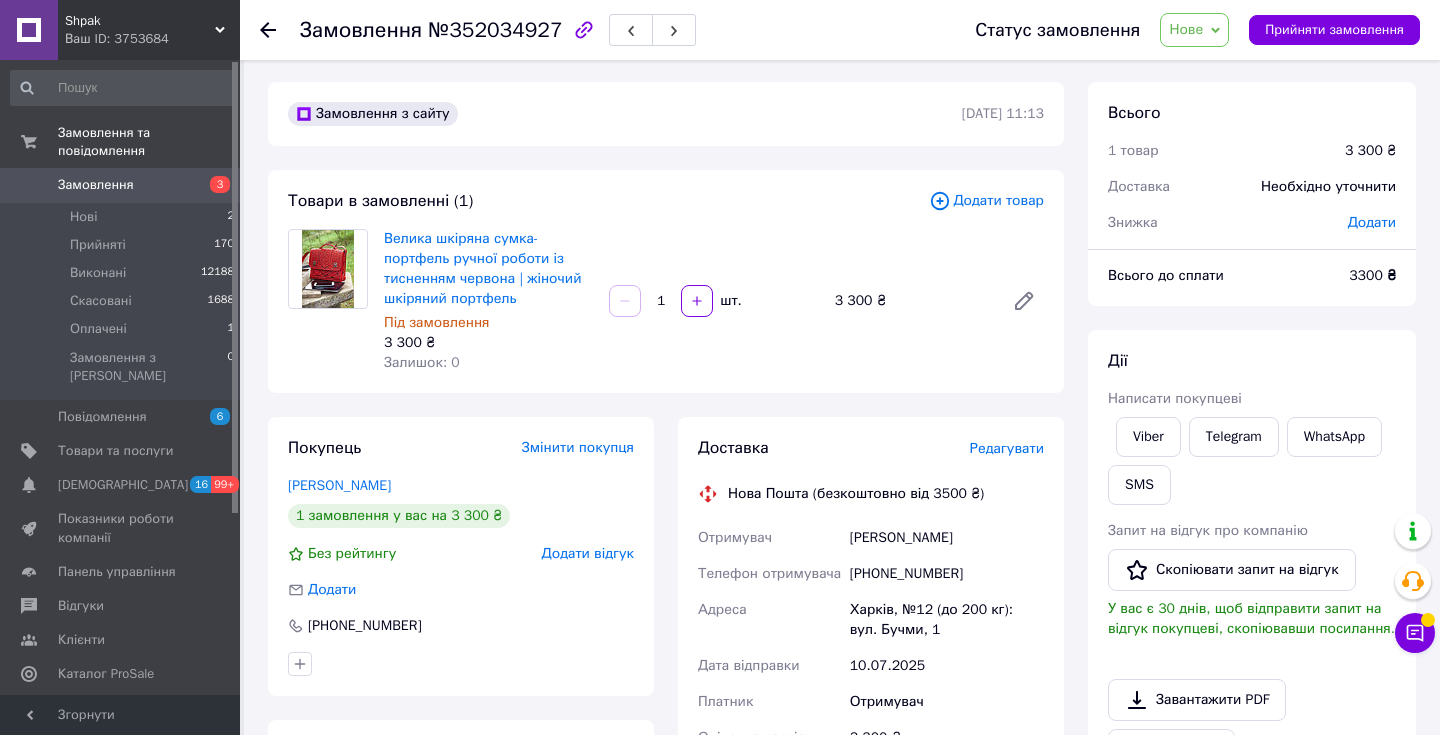 scroll, scrollTop: 0, scrollLeft: 0, axis: both 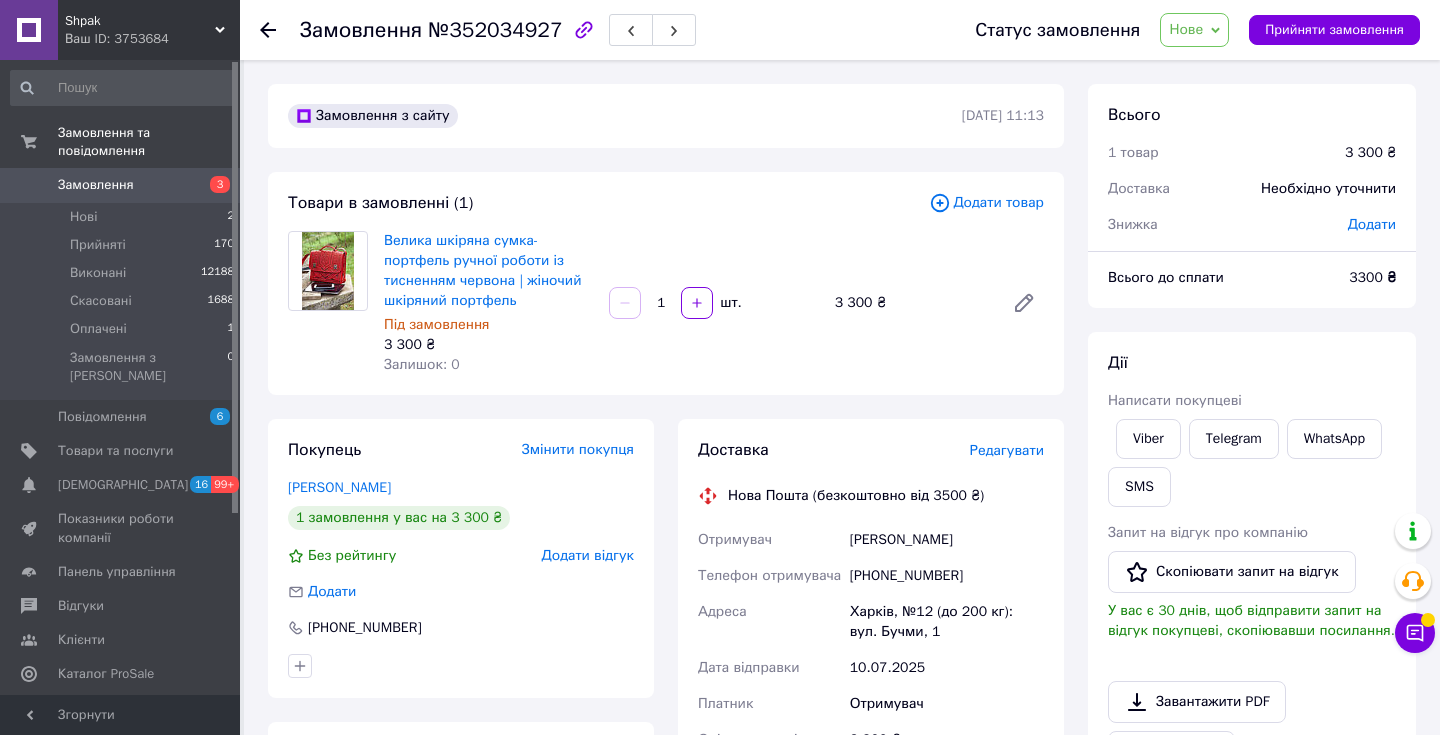 click on "Нове" at bounding box center (1186, 29) 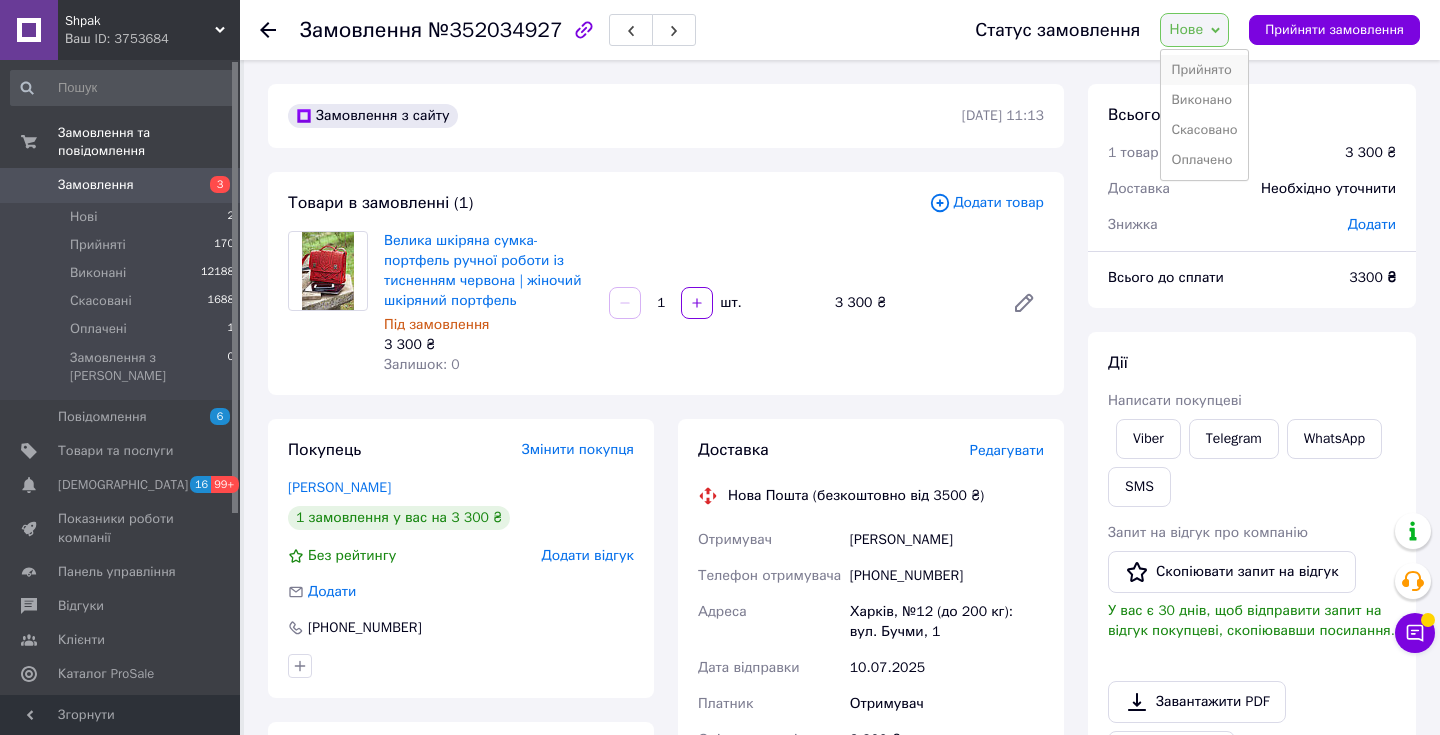 click on "Прийнято" at bounding box center [1204, 70] 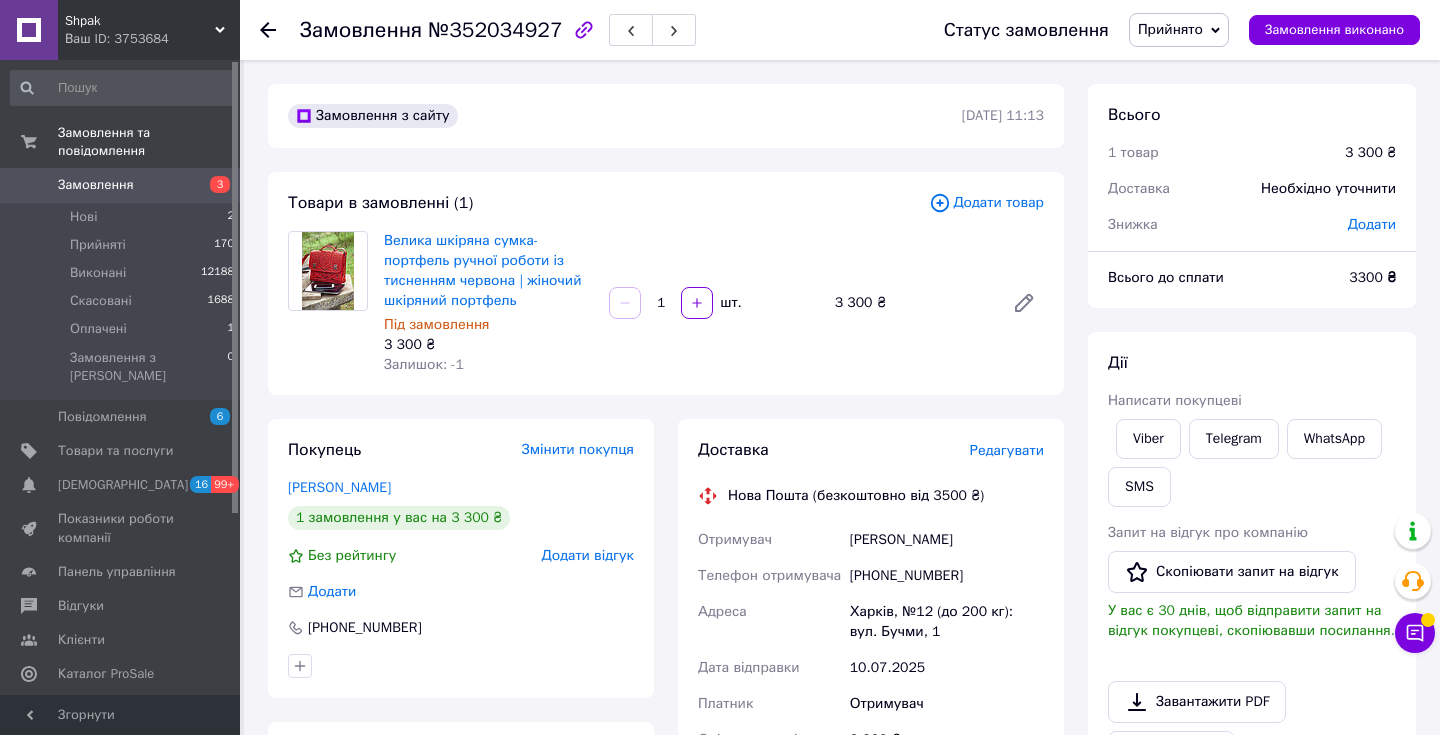 click 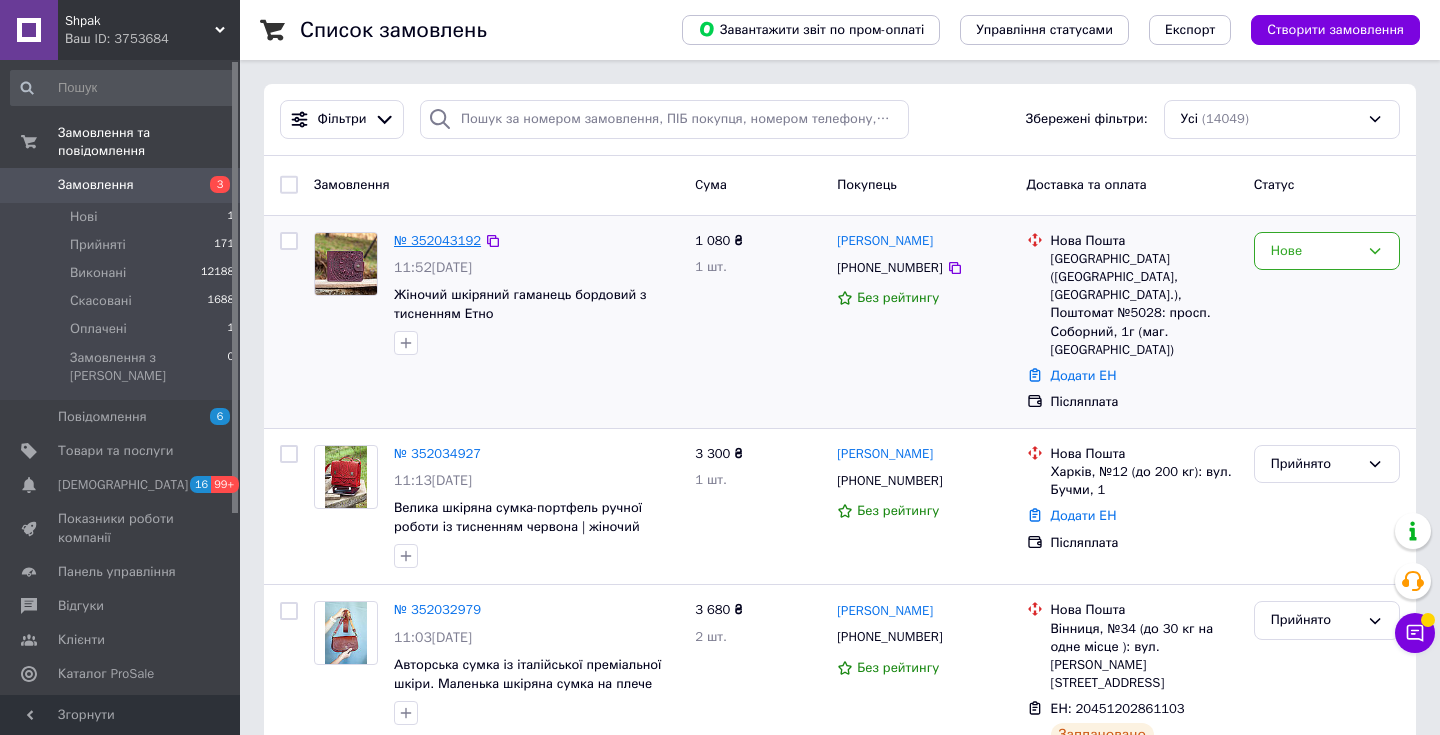 click on "№ 352043192" at bounding box center [437, 240] 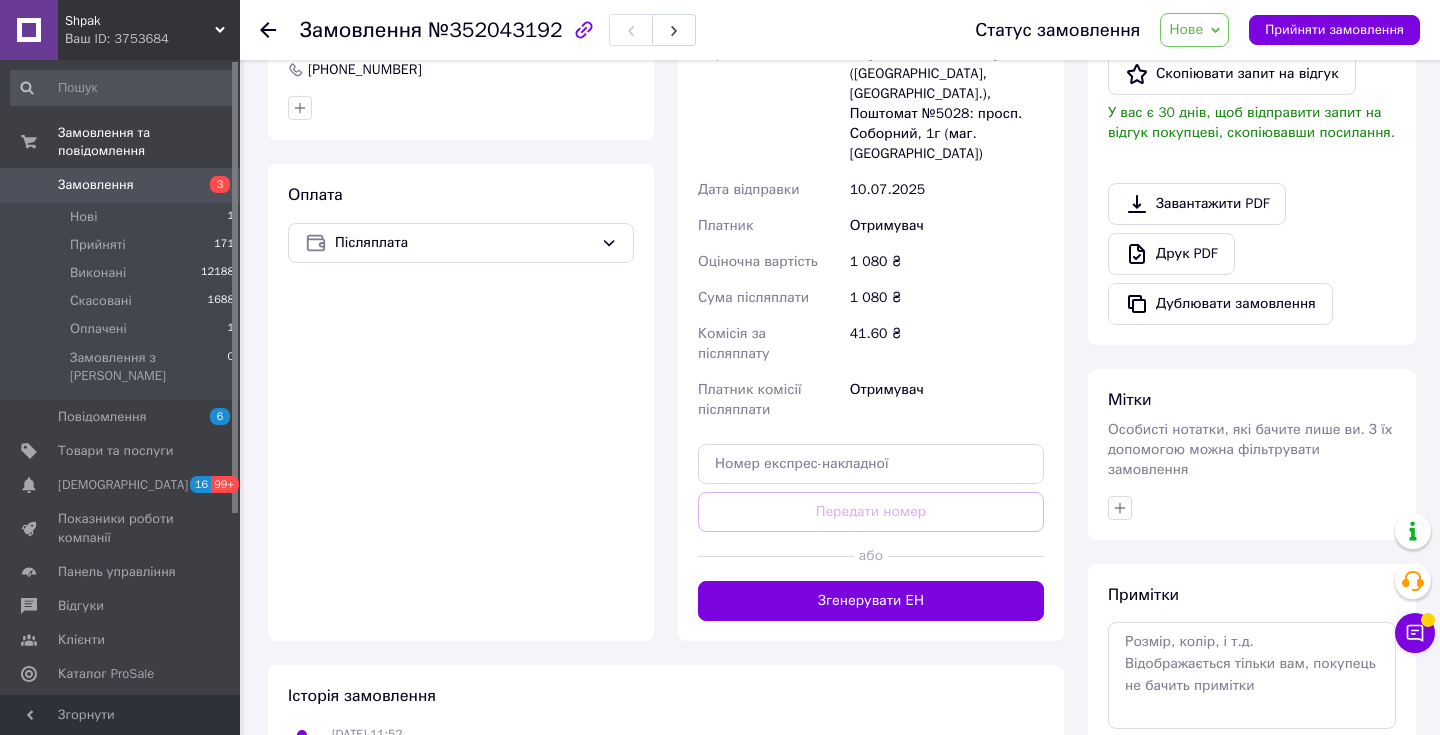 scroll, scrollTop: 521, scrollLeft: 0, axis: vertical 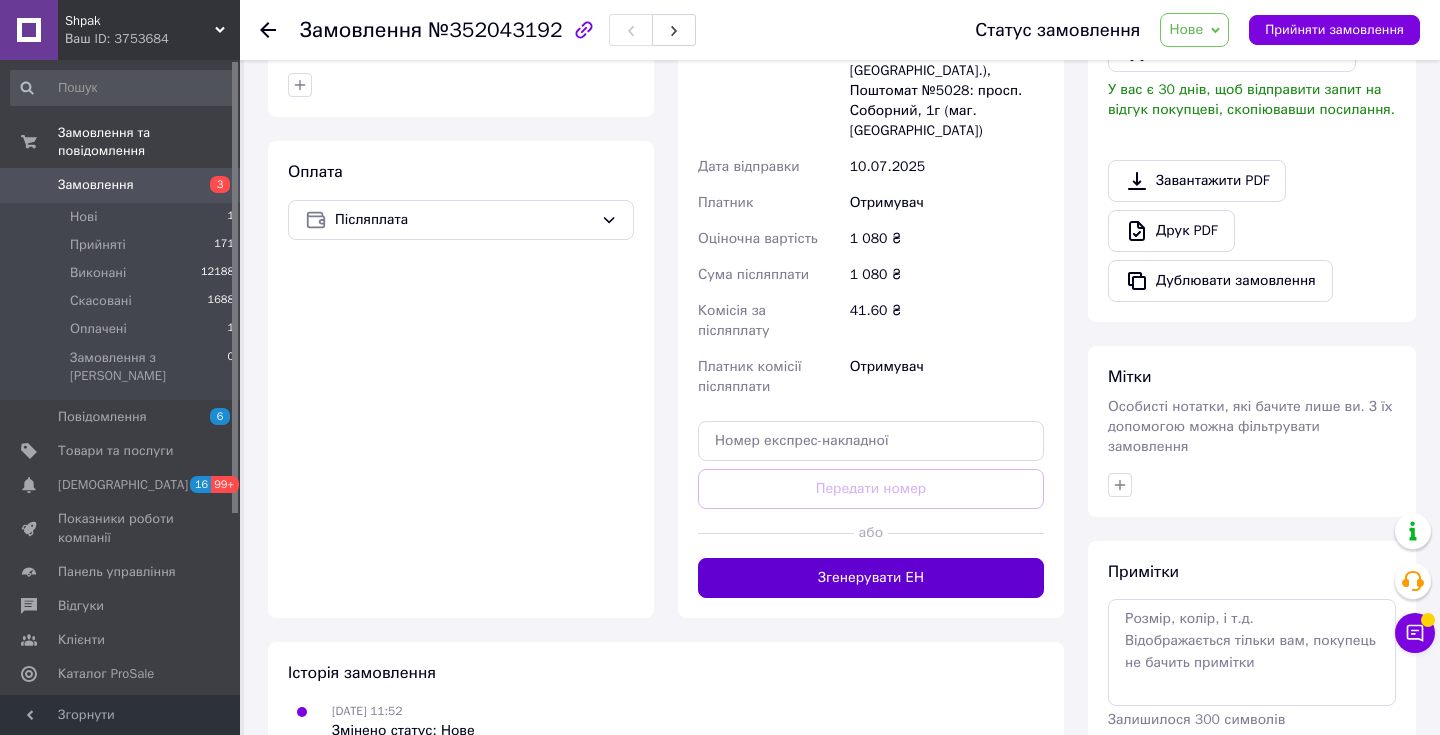 click on "Згенерувати ЕН" at bounding box center (871, 578) 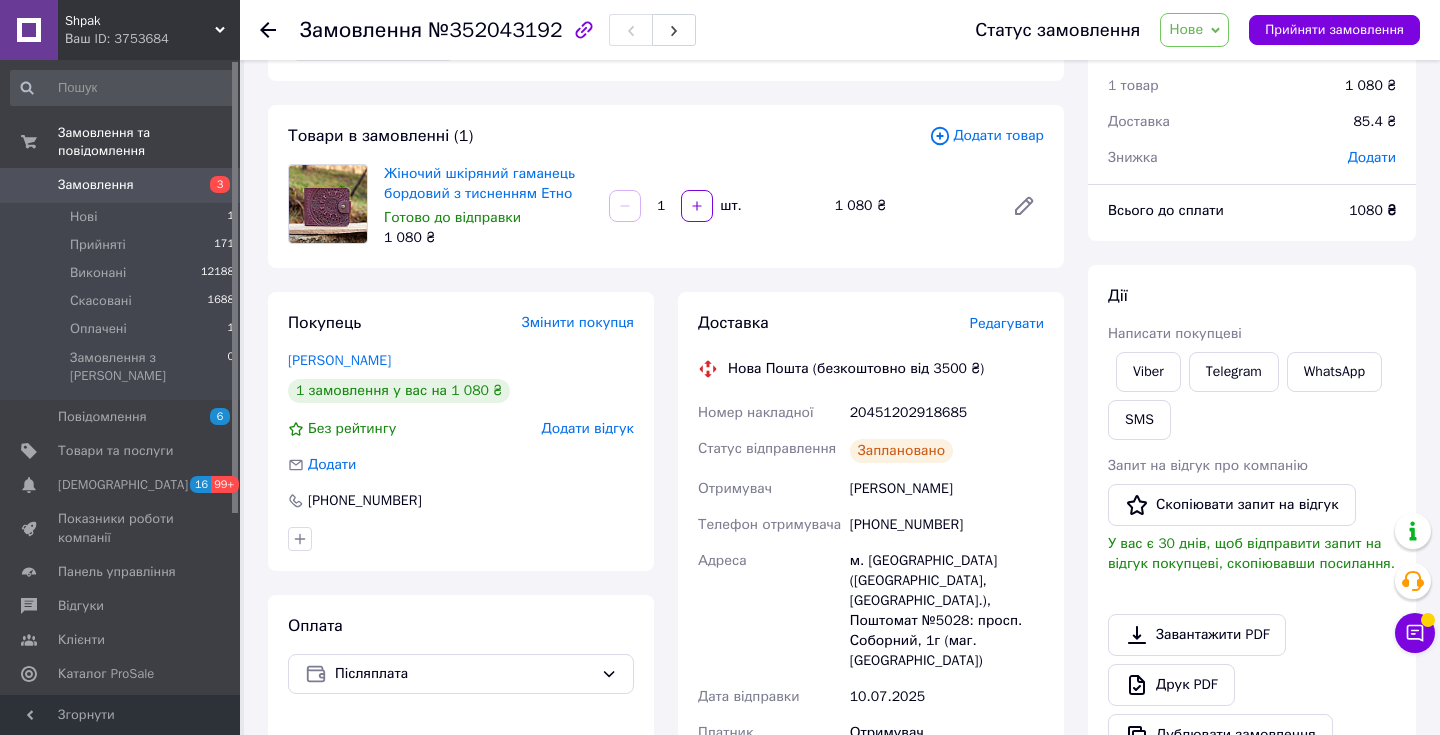 scroll, scrollTop: 83, scrollLeft: 0, axis: vertical 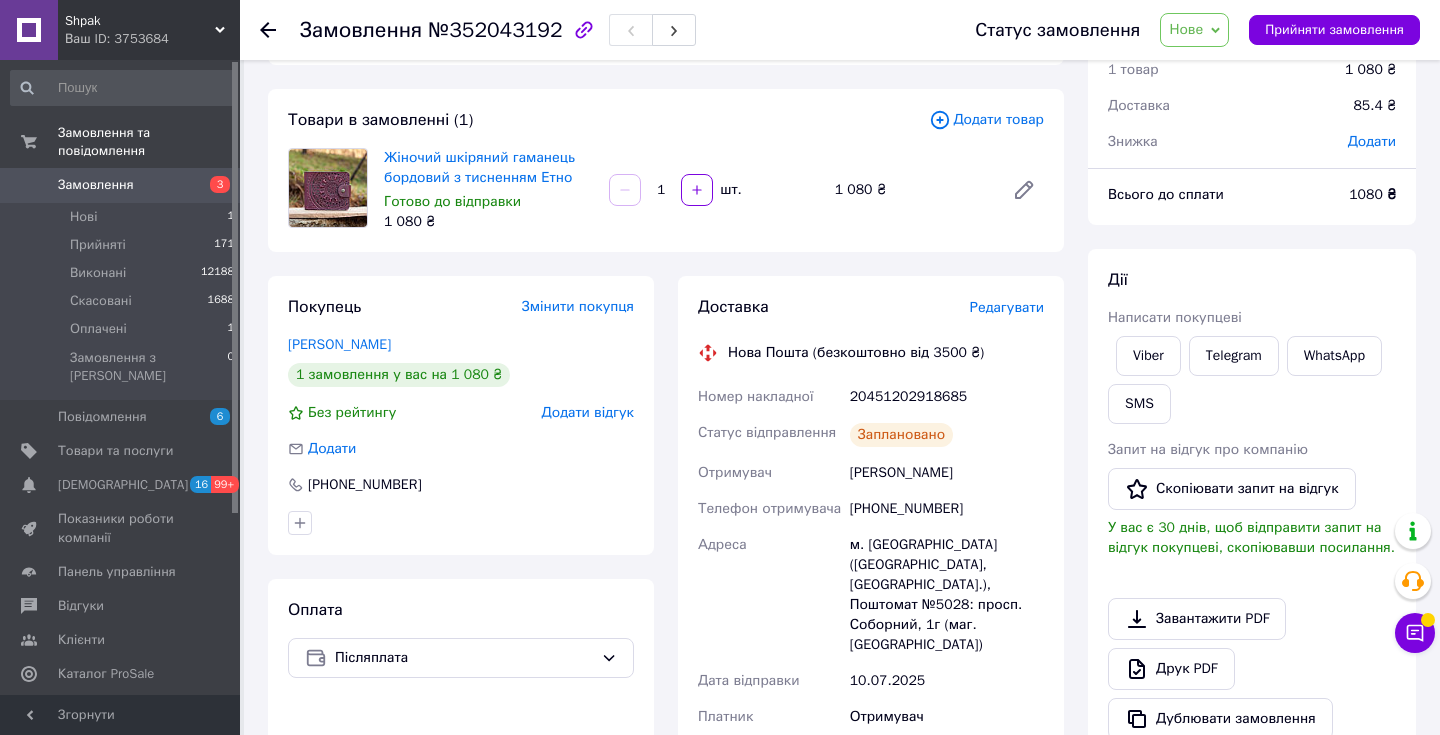 click on "Нове" at bounding box center (1194, 30) 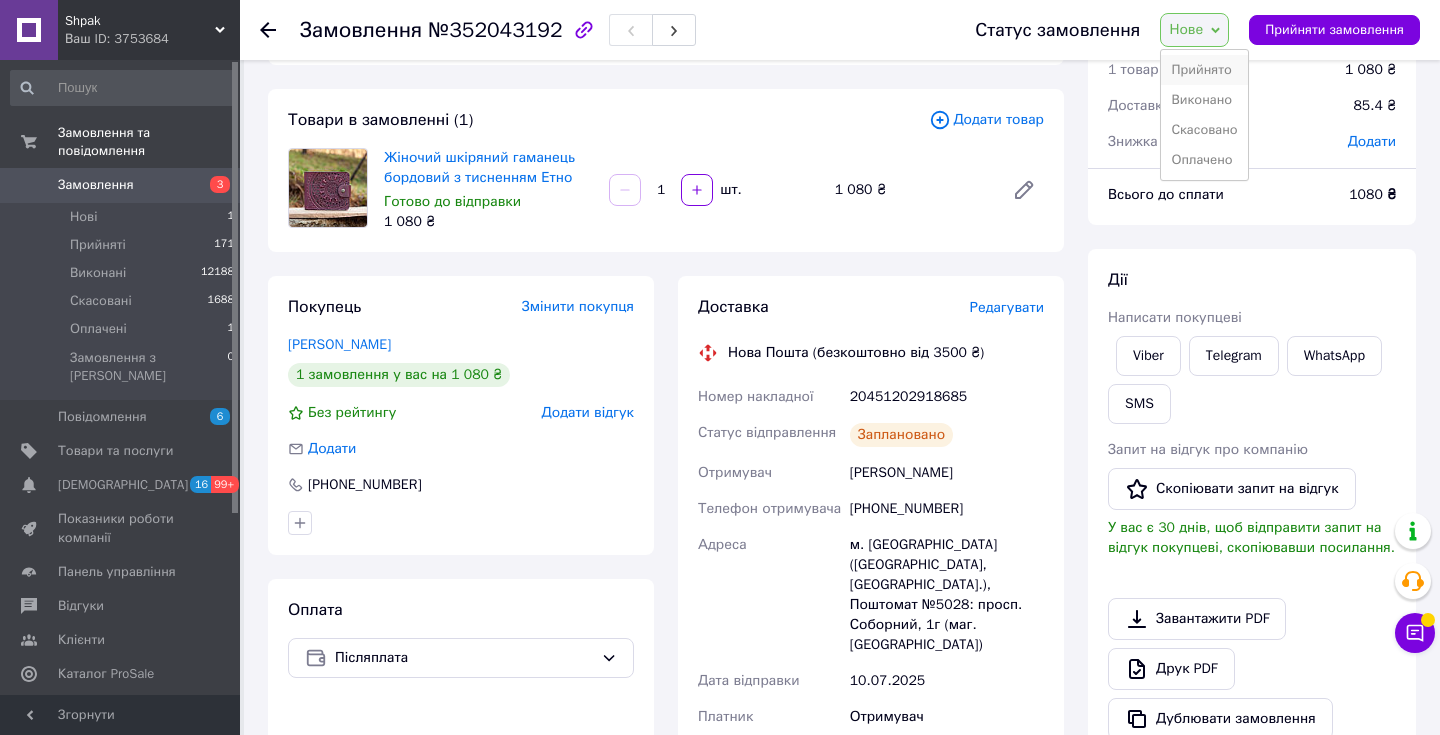 click on "Прийнято" at bounding box center (1204, 70) 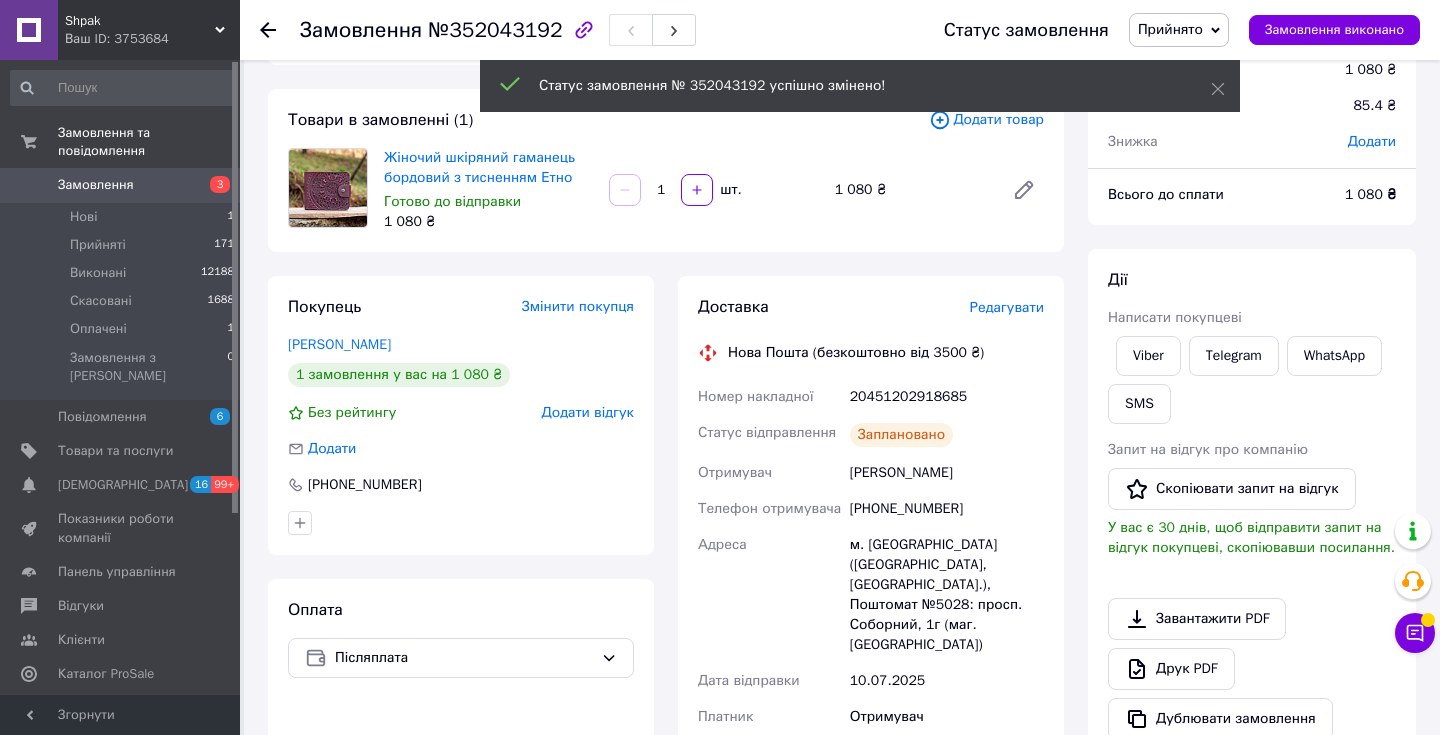 click on "Замовлення" at bounding box center (96, 185) 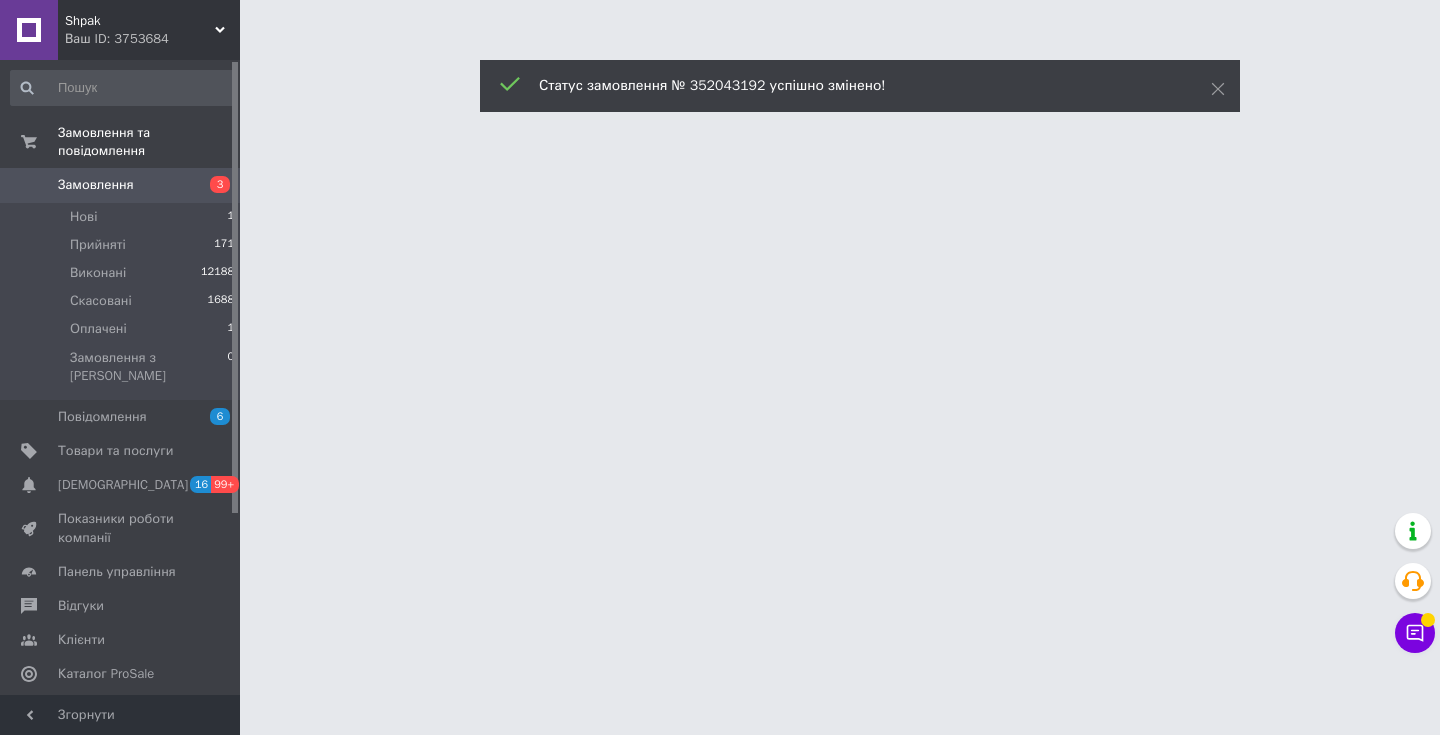 scroll, scrollTop: 0, scrollLeft: 0, axis: both 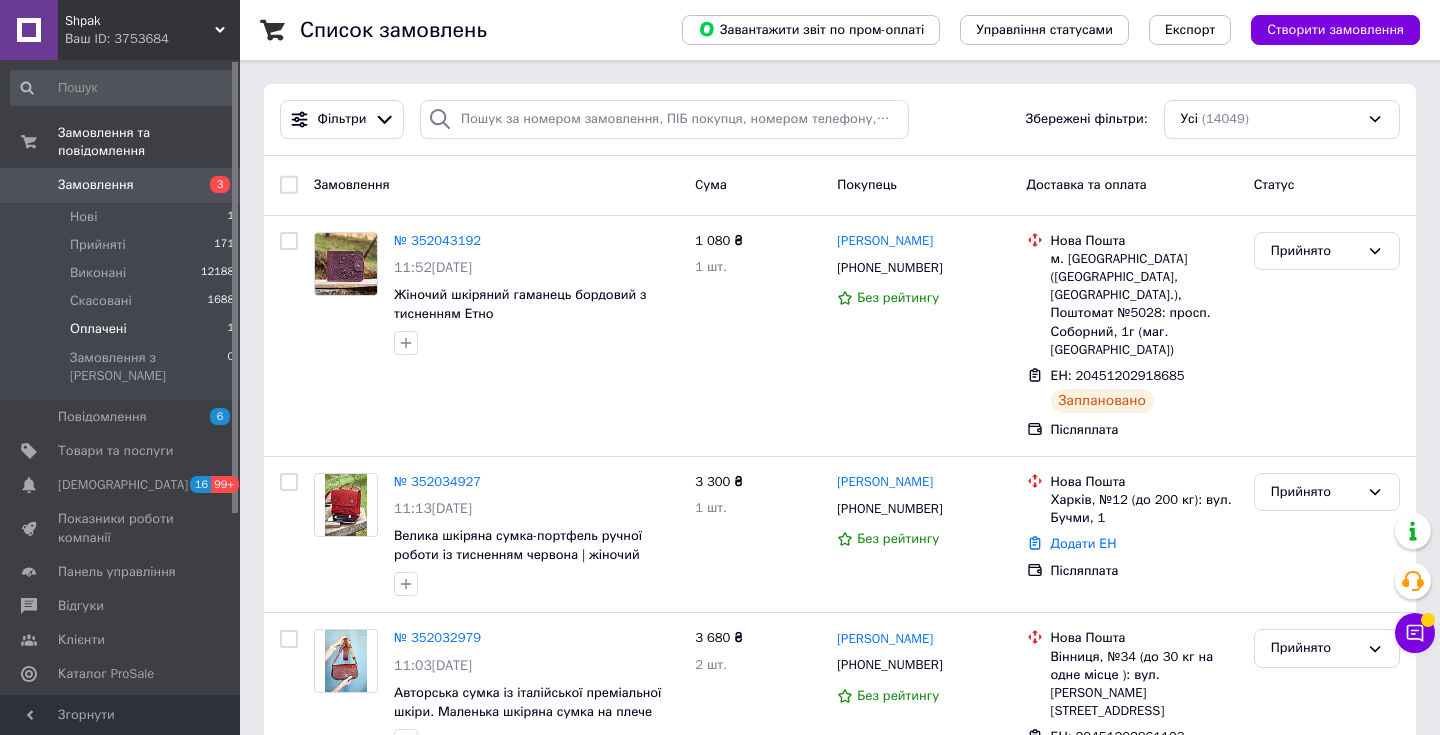 click on "Оплачені" at bounding box center [98, 329] 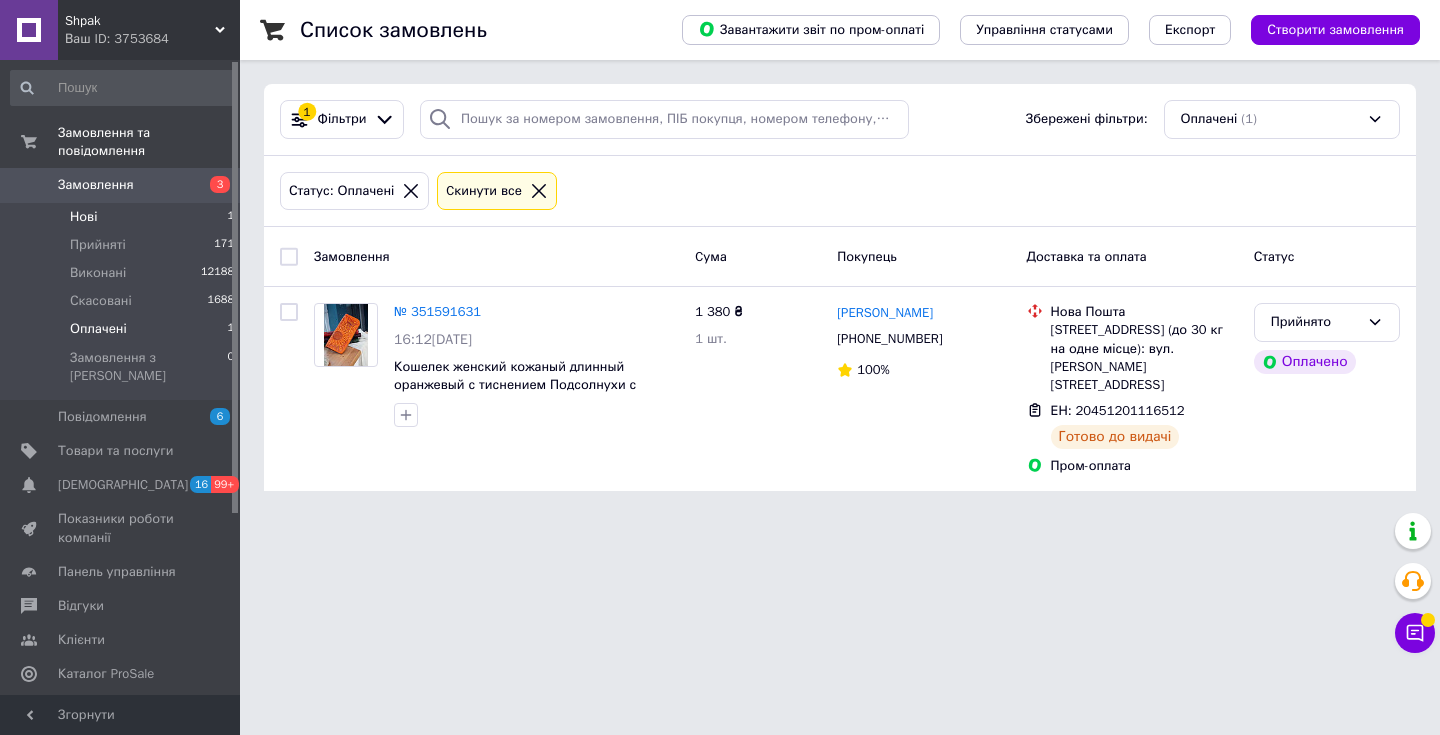 click on "Нові 1" at bounding box center (123, 217) 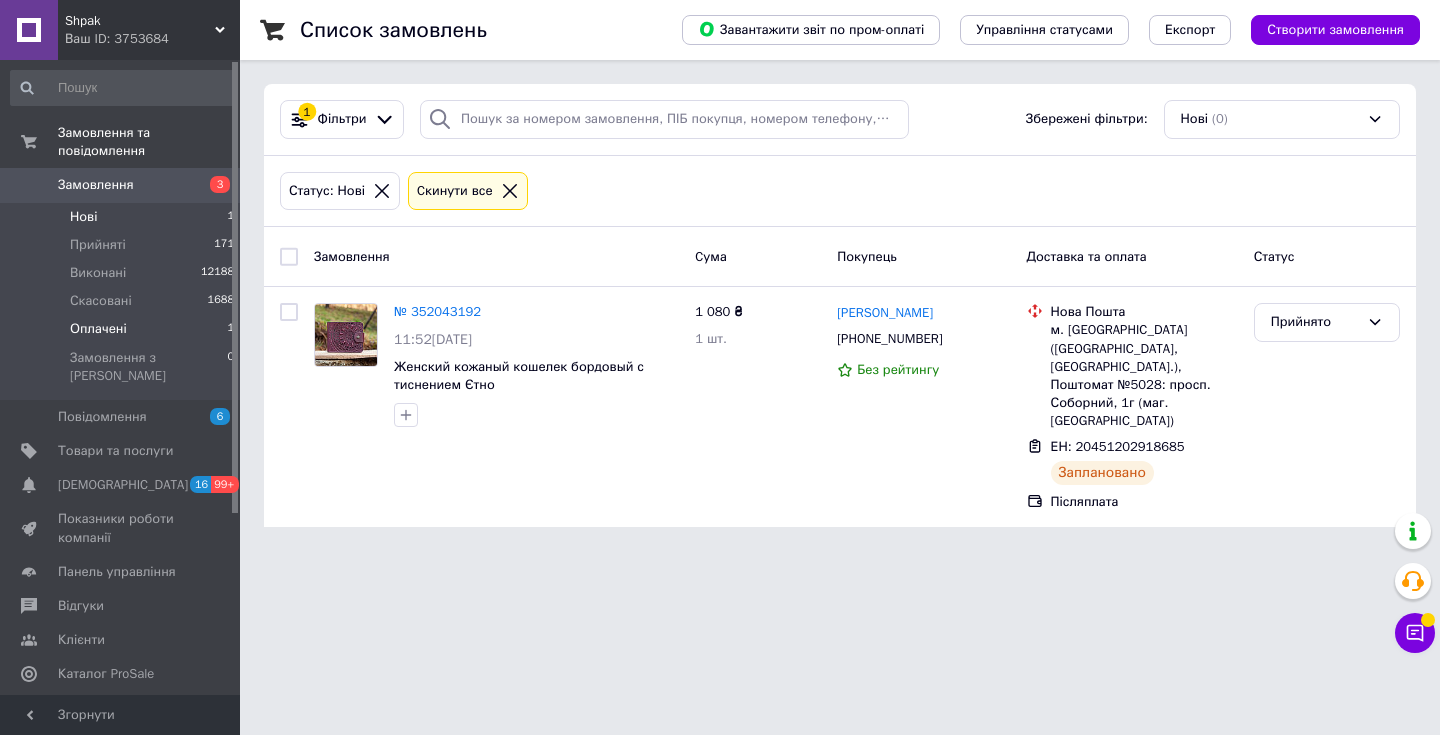 click on "Оплачені" at bounding box center [98, 329] 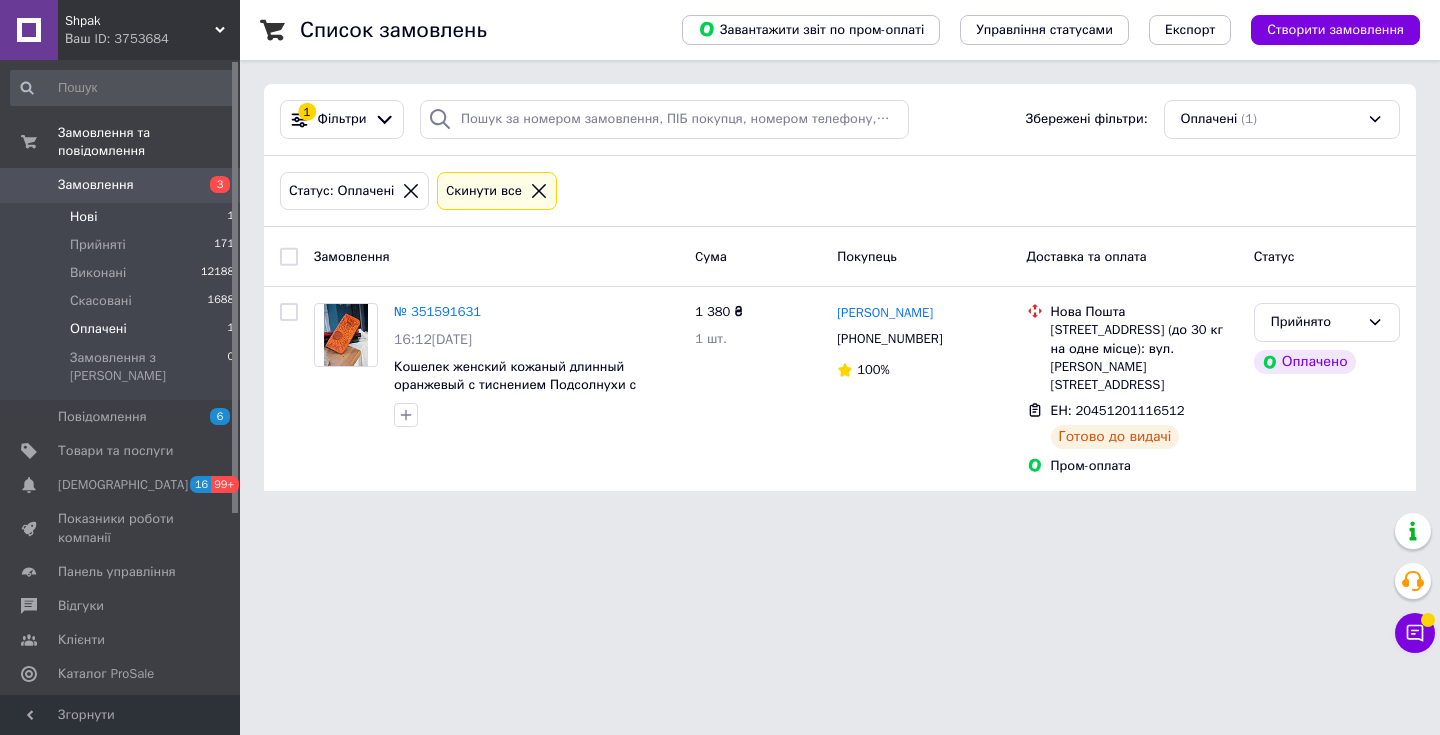 click on "Нові" at bounding box center [83, 217] 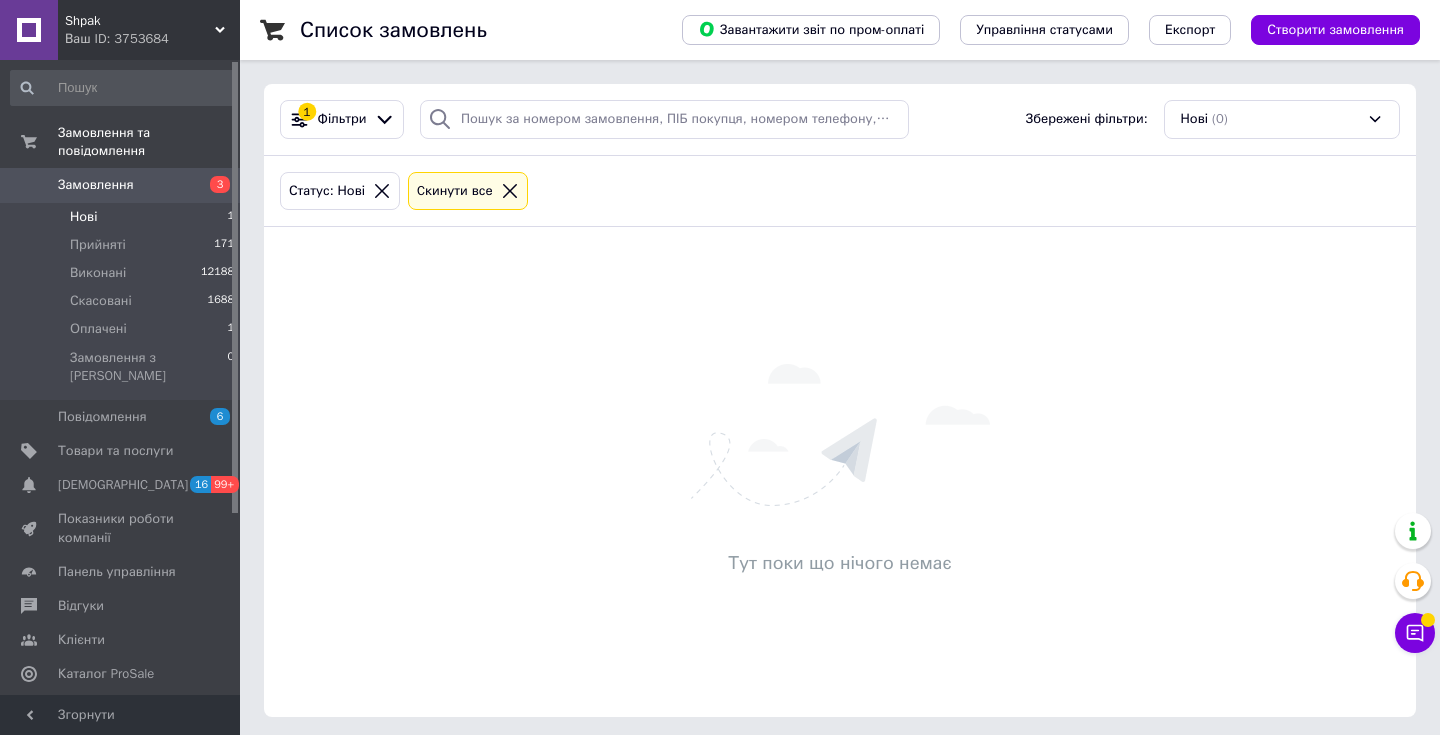 click on "Замовлення" at bounding box center (96, 185) 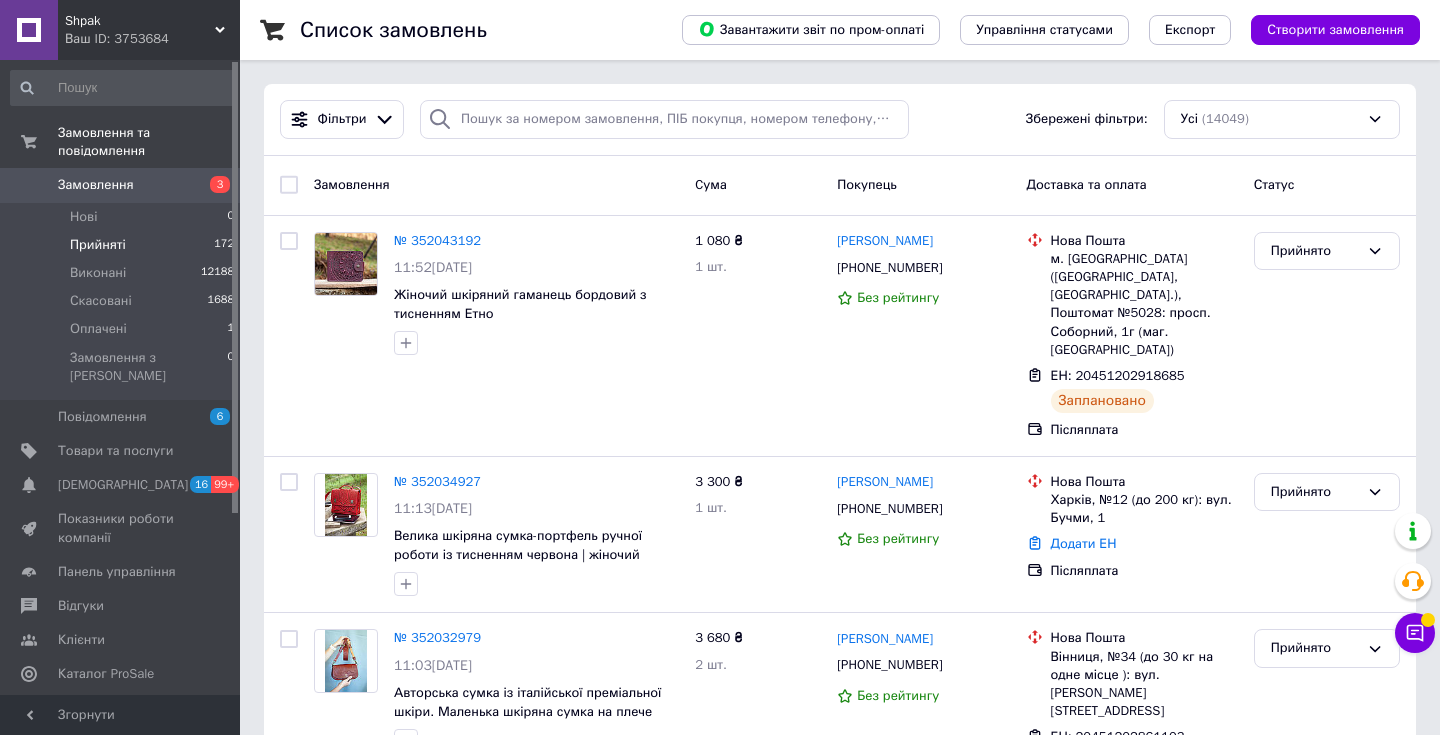 click on "Прийняті" at bounding box center (98, 245) 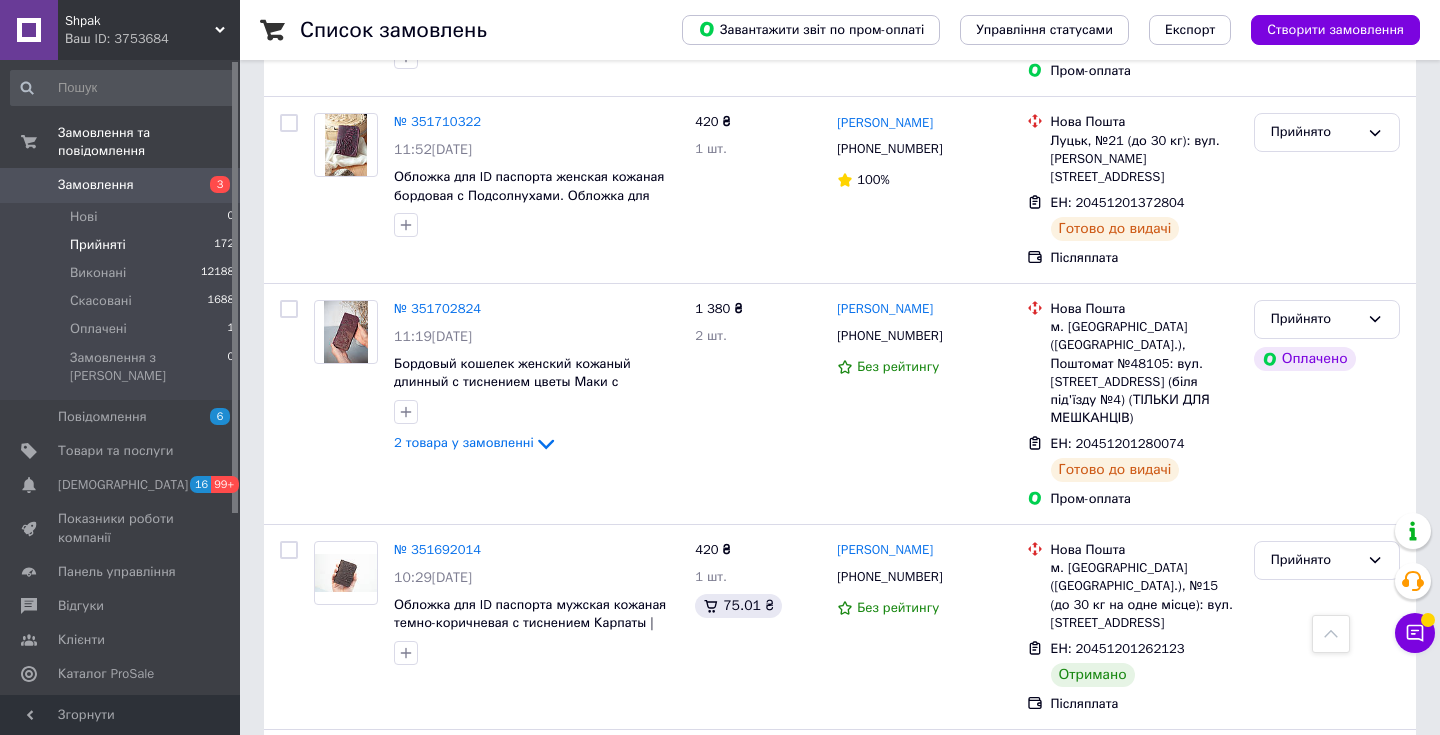 scroll, scrollTop: 7662, scrollLeft: 0, axis: vertical 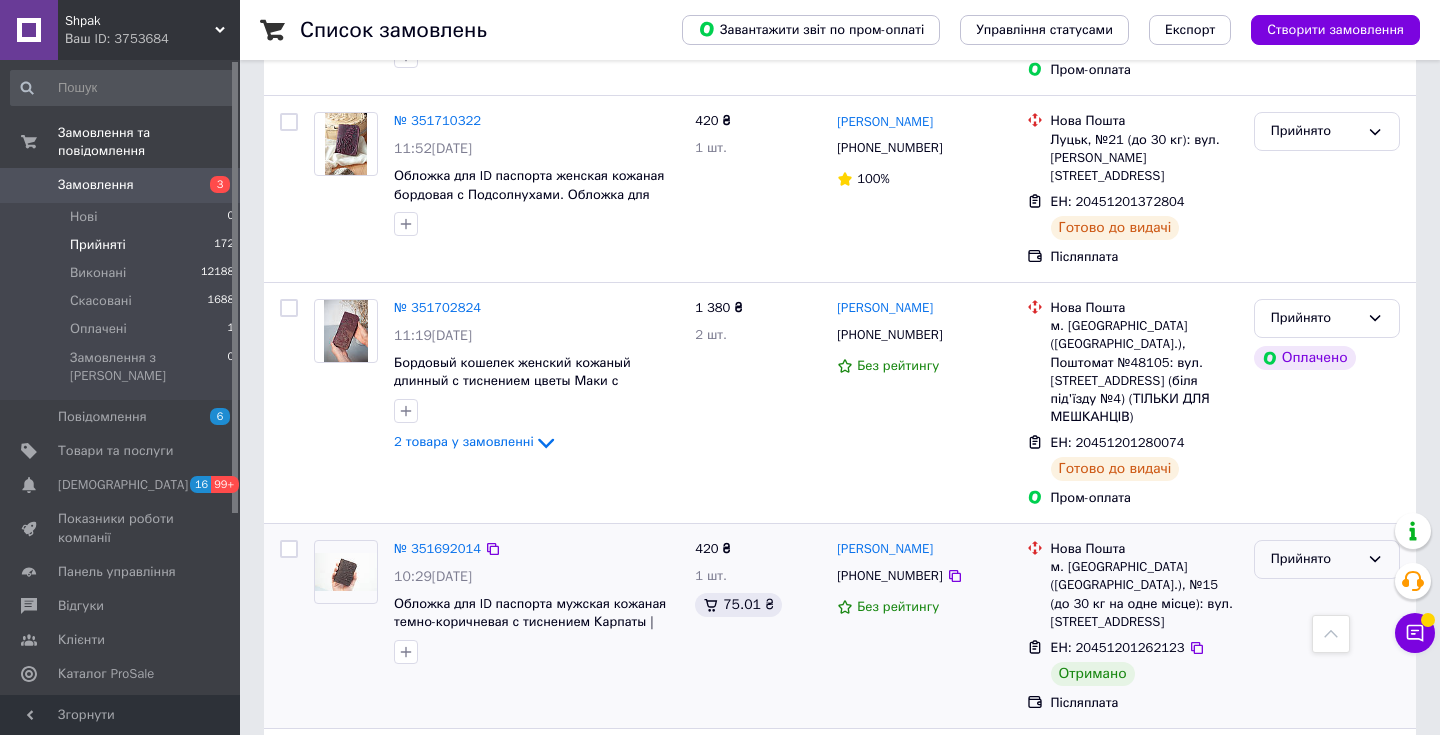 click on "Прийнято" at bounding box center [1315, 559] 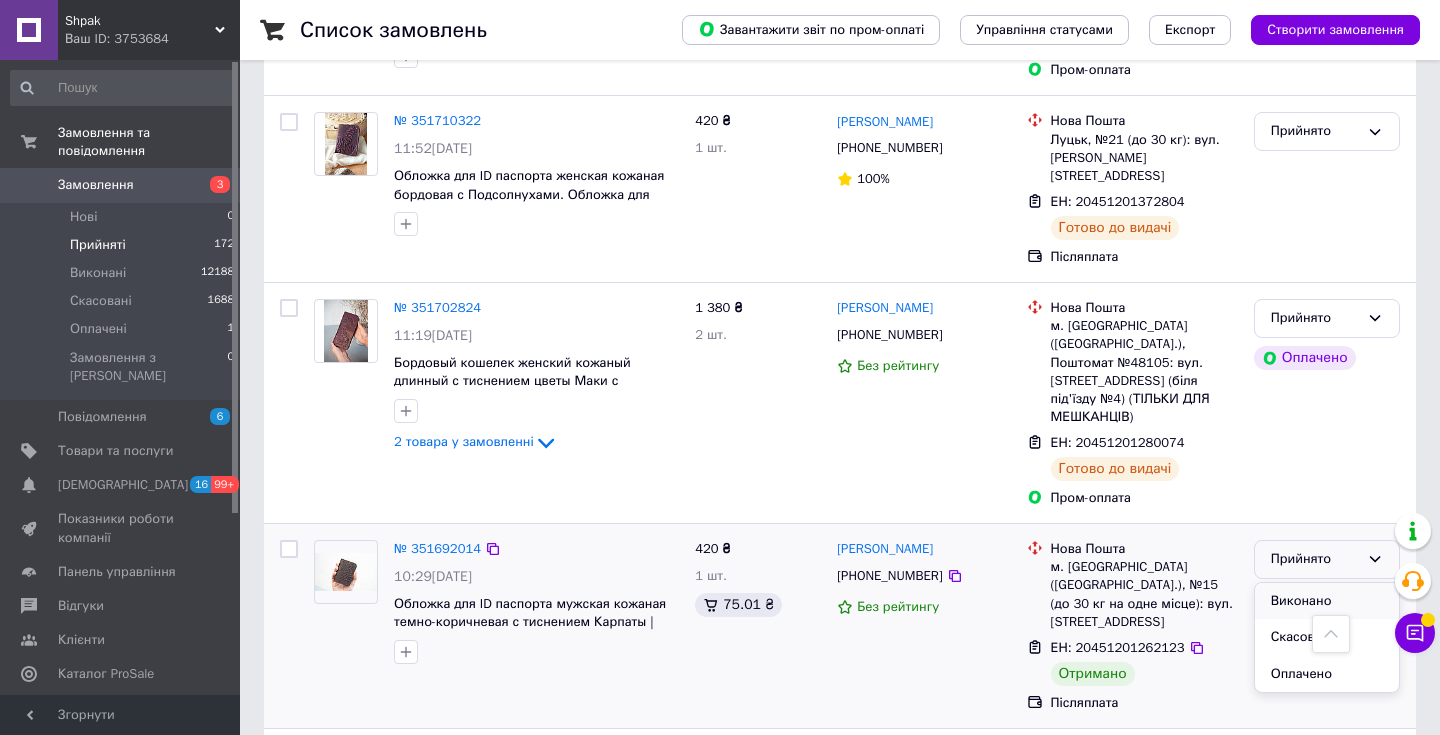 click on "Виконано" at bounding box center (1327, 601) 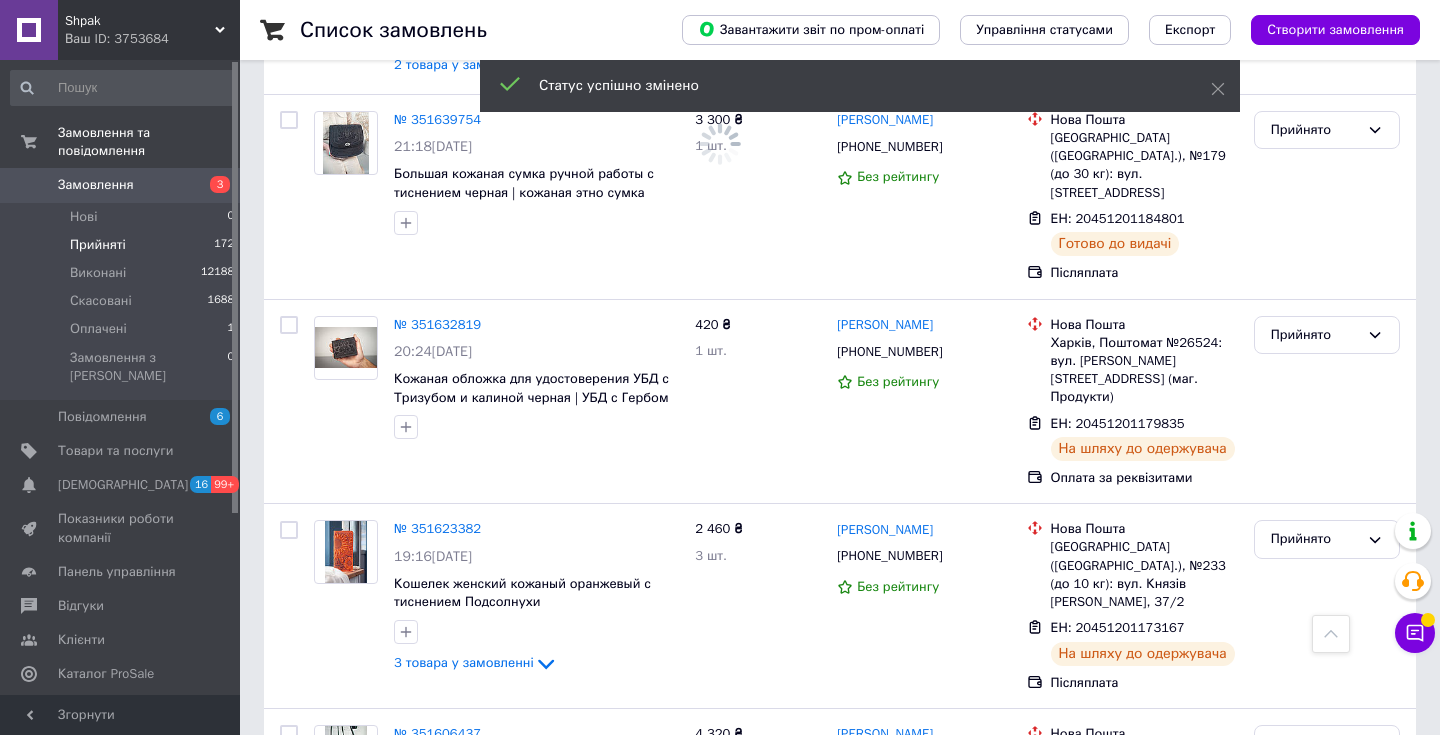 scroll, scrollTop: 9392, scrollLeft: 0, axis: vertical 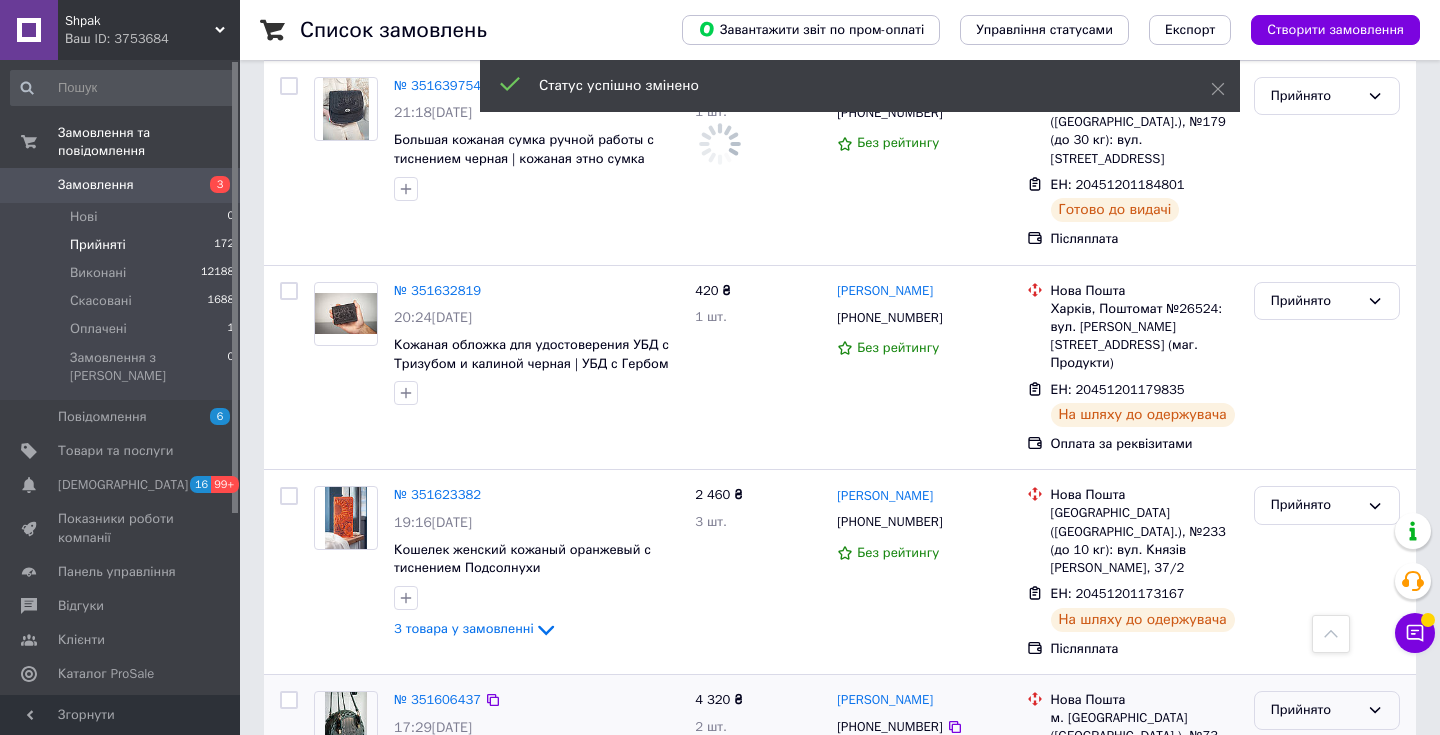 click on "Прийнято" at bounding box center [1315, 710] 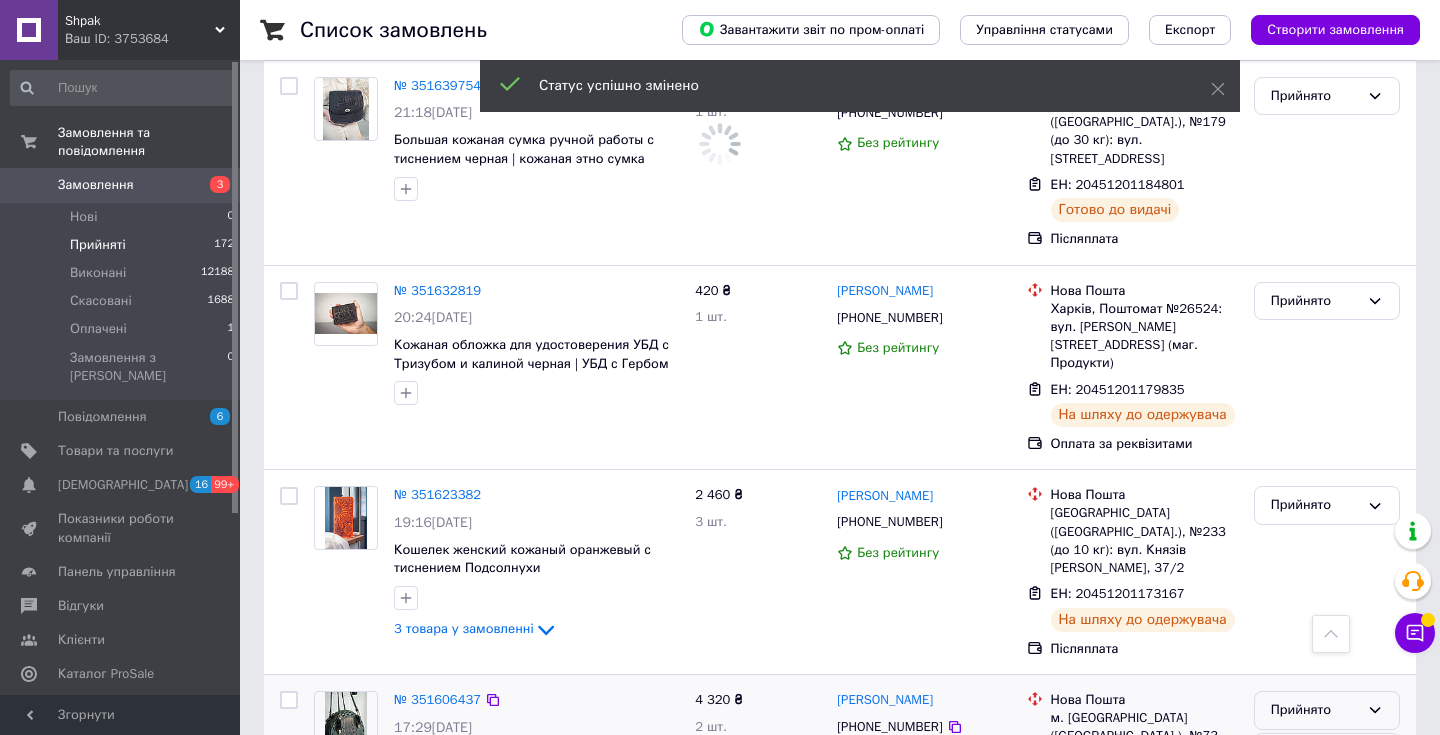 click on "Виконано" at bounding box center (1327, 752) 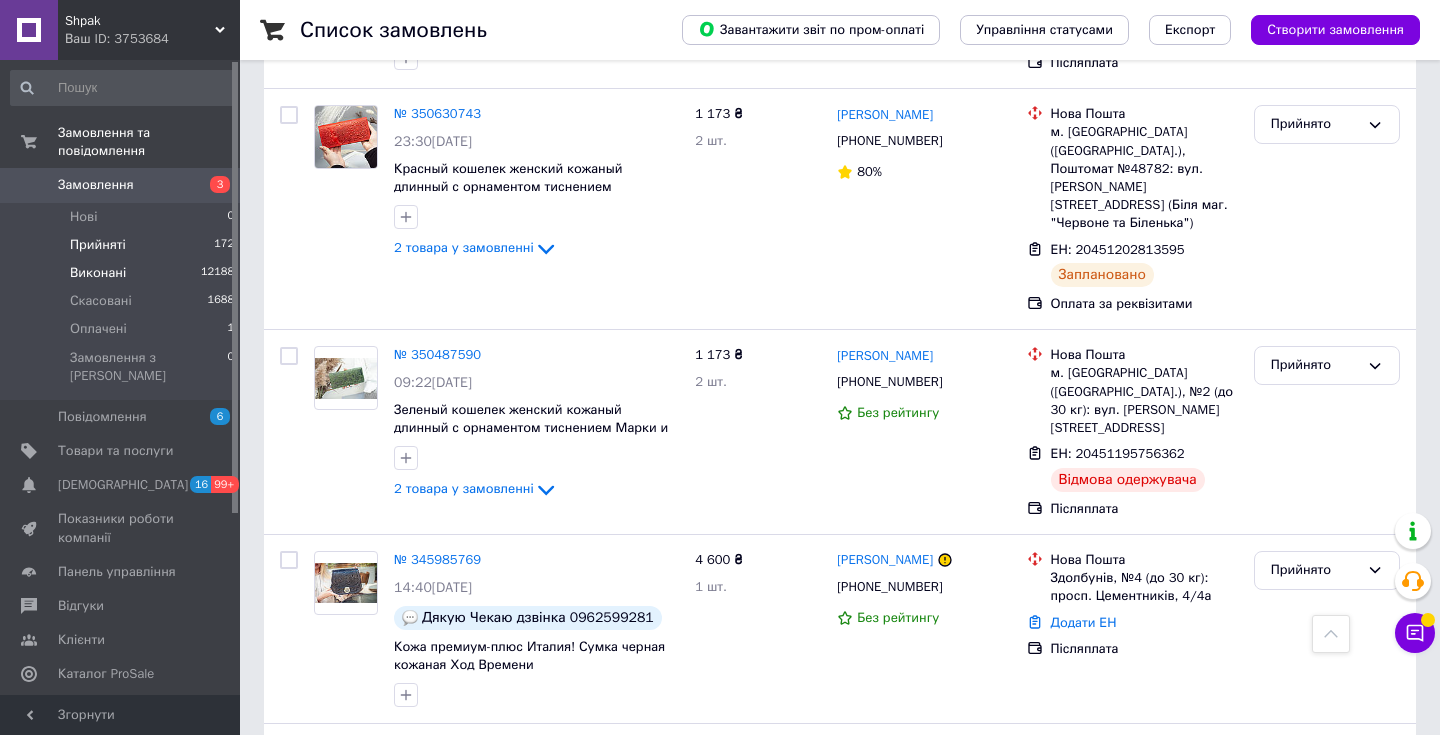 scroll, scrollTop: 16042, scrollLeft: 0, axis: vertical 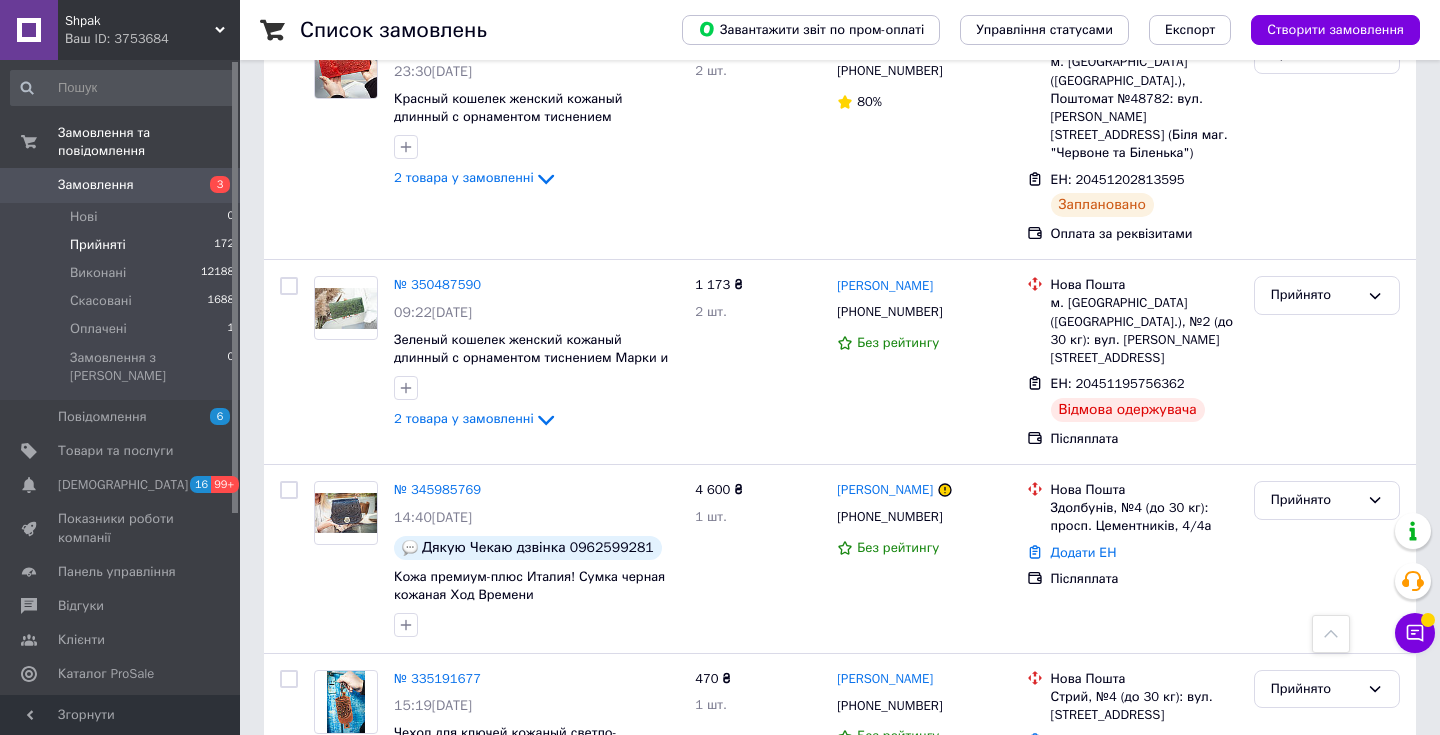 click on "Замовлення" at bounding box center (121, 185) 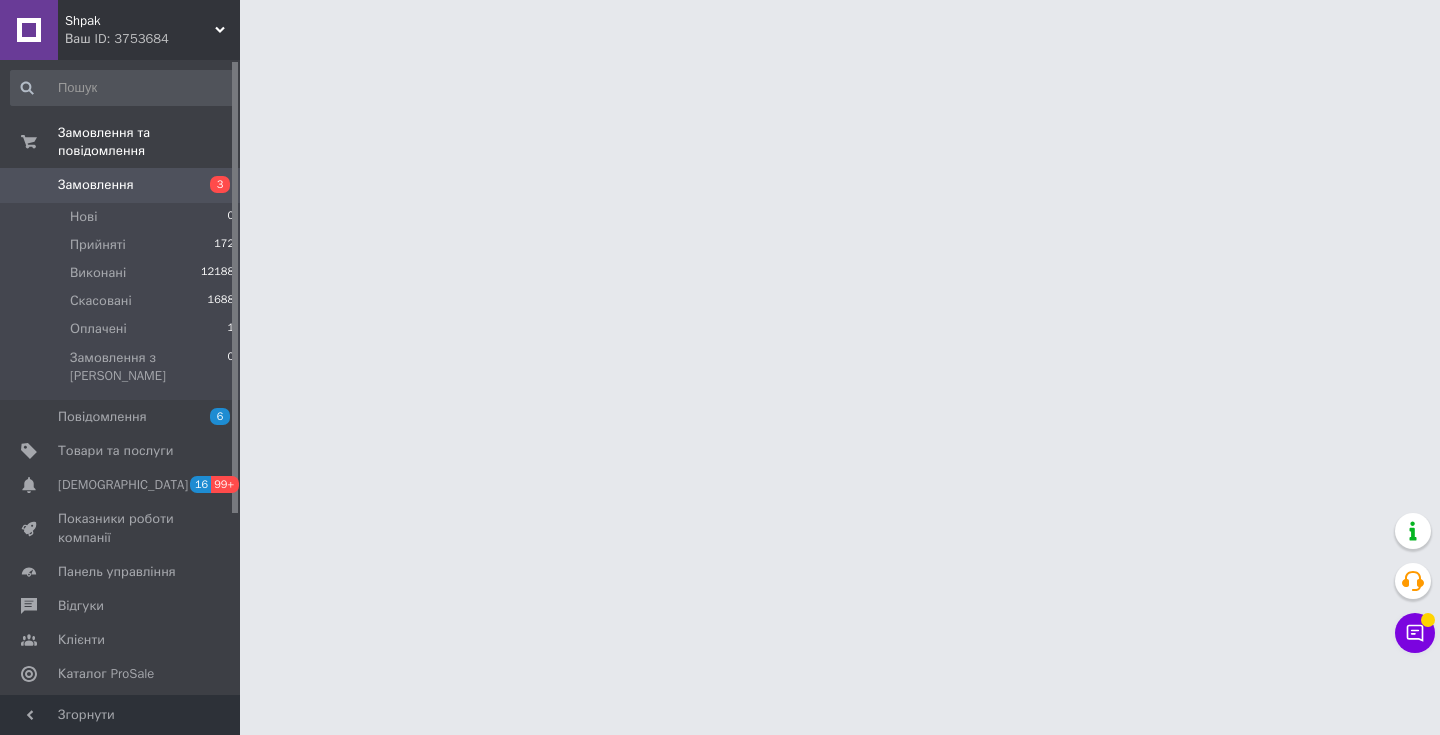 scroll, scrollTop: 0, scrollLeft: 0, axis: both 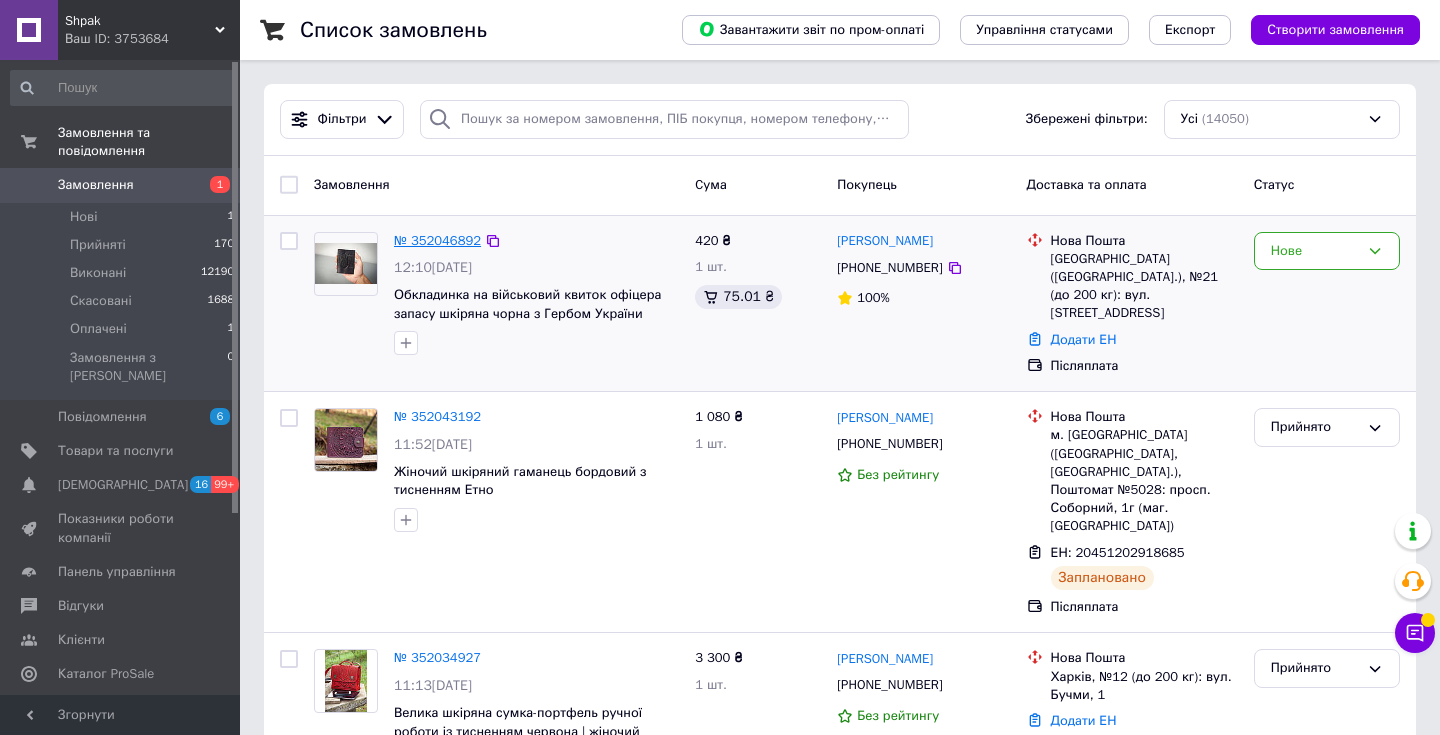 click on "№ 352046892" at bounding box center [437, 240] 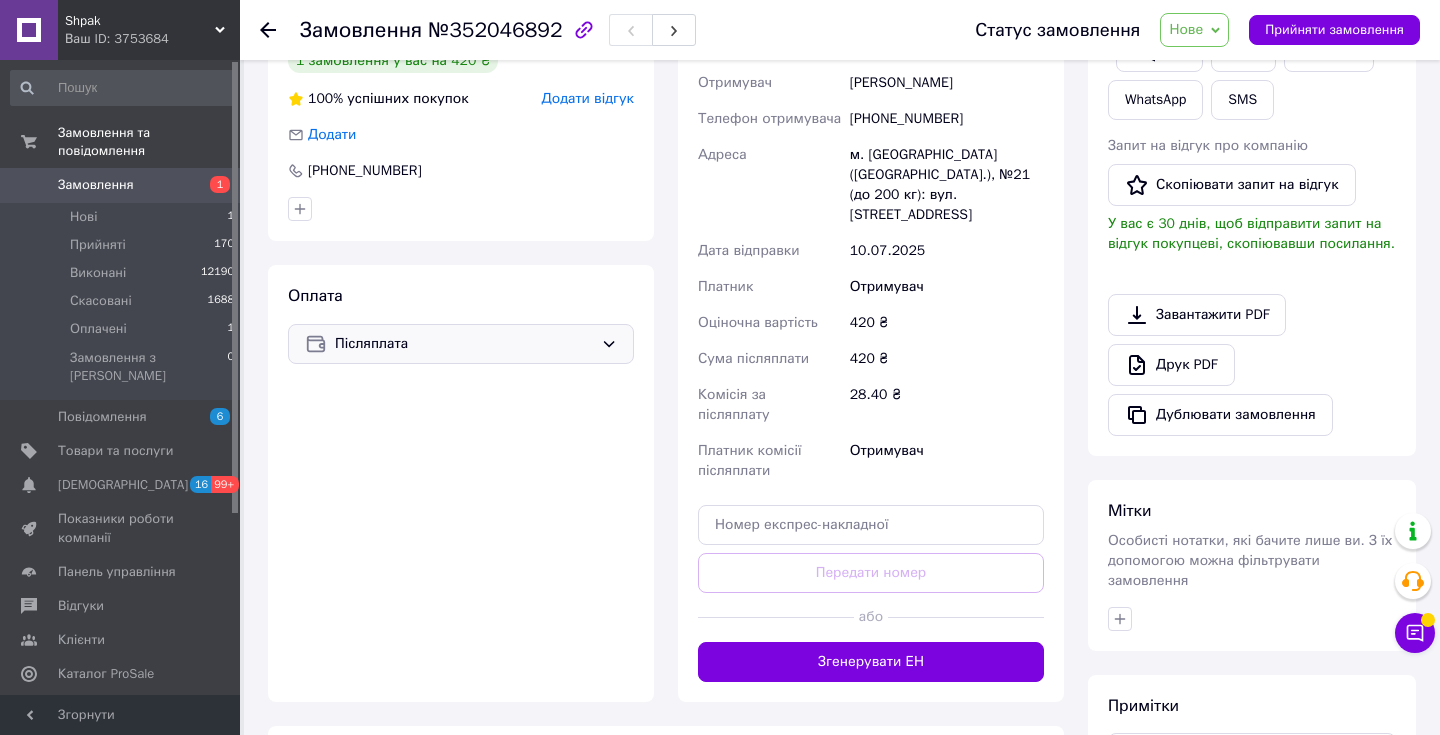 scroll, scrollTop: 463, scrollLeft: 0, axis: vertical 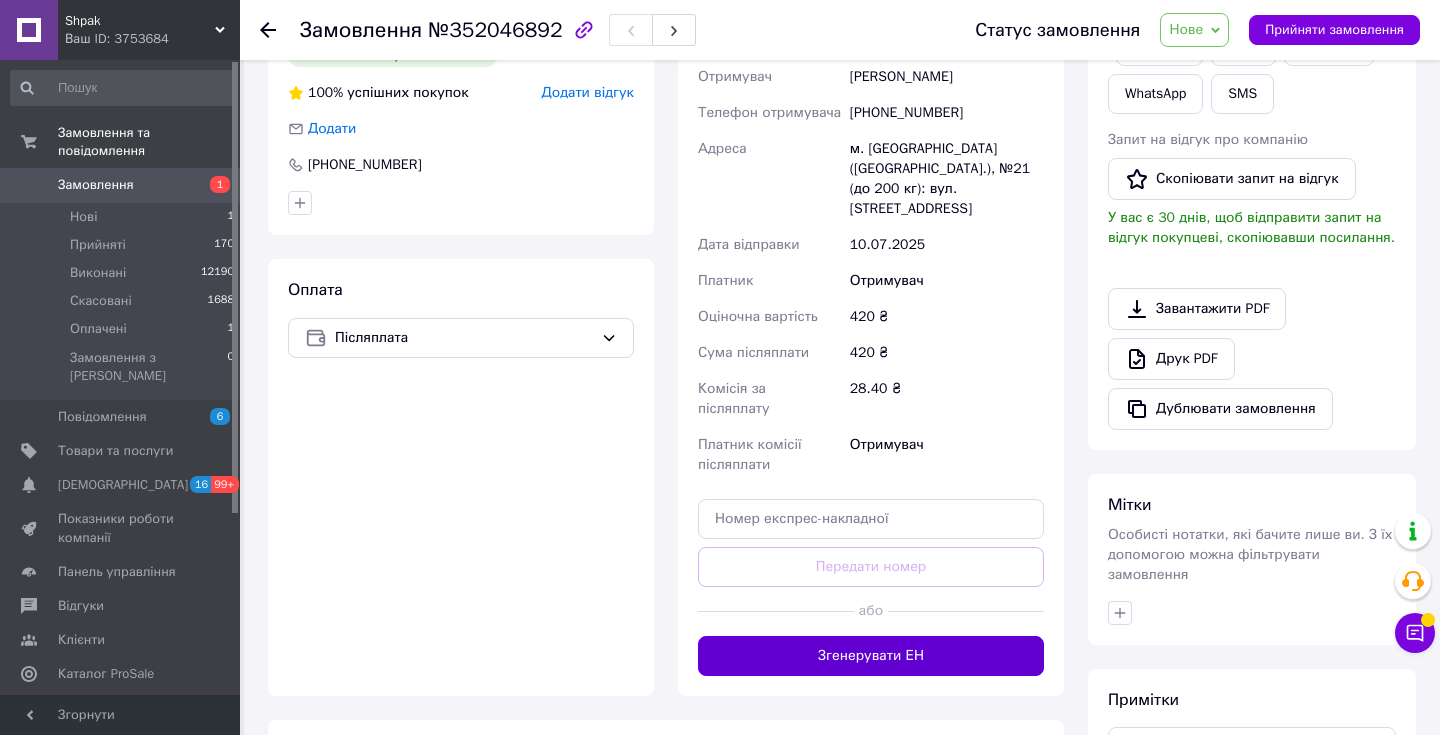 click on "Згенерувати ЕН" at bounding box center (871, 656) 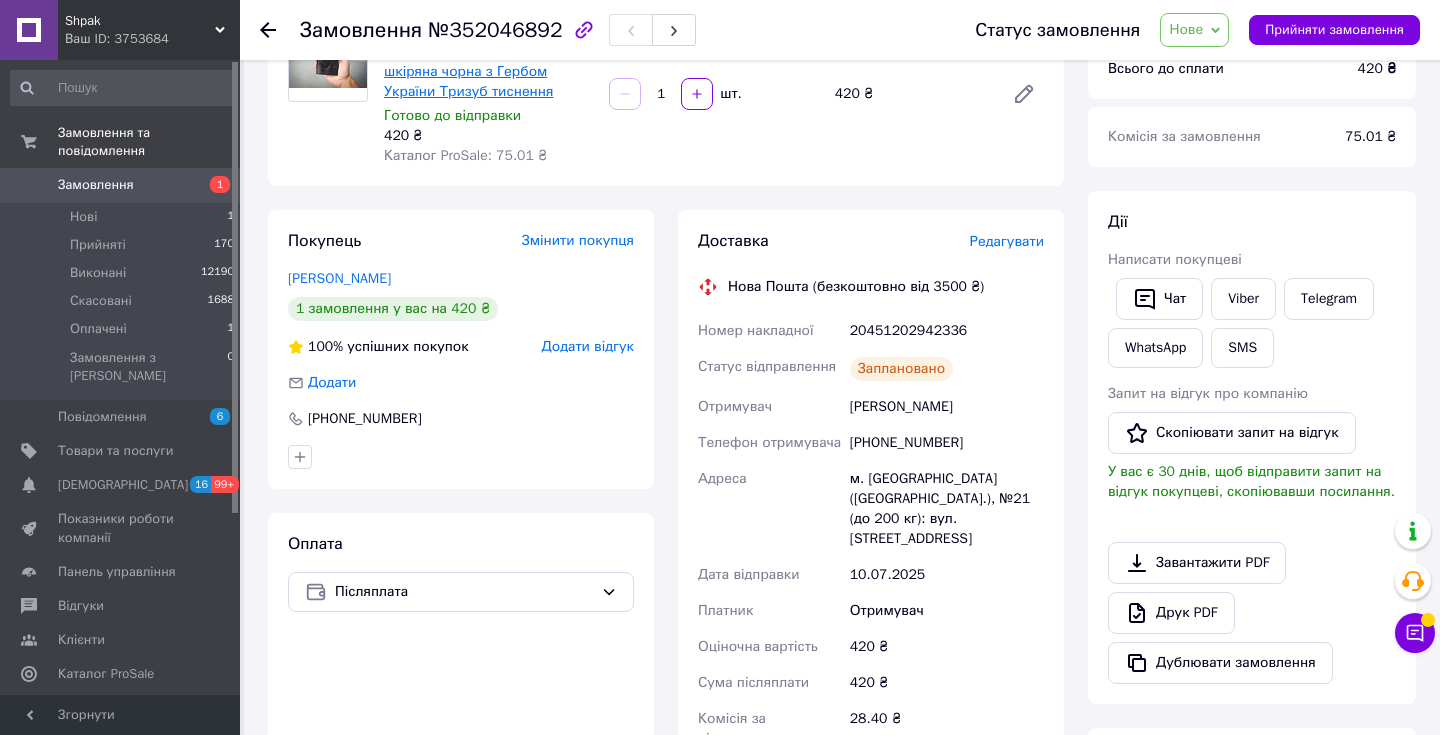 scroll, scrollTop: 229, scrollLeft: 0, axis: vertical 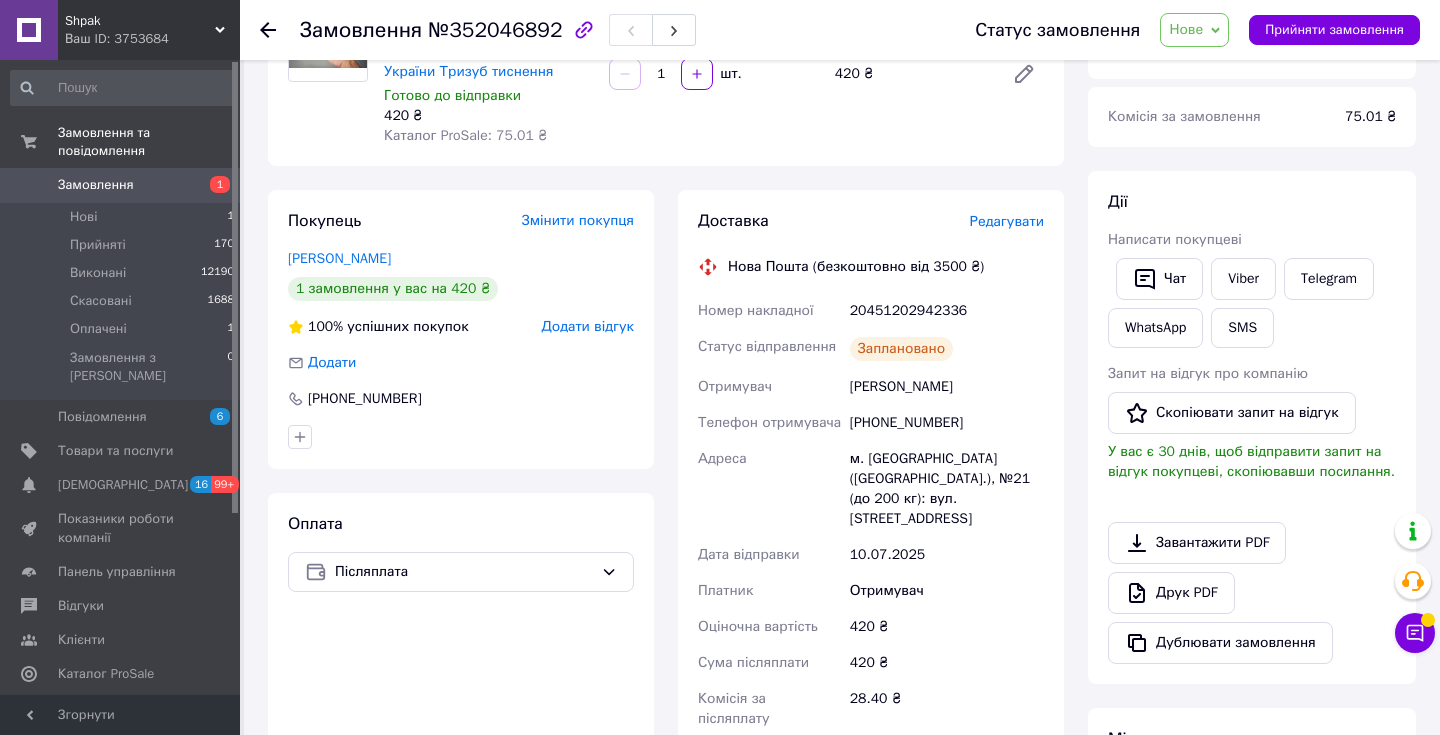 click on "Нове" at bounding box center [1186, 29] 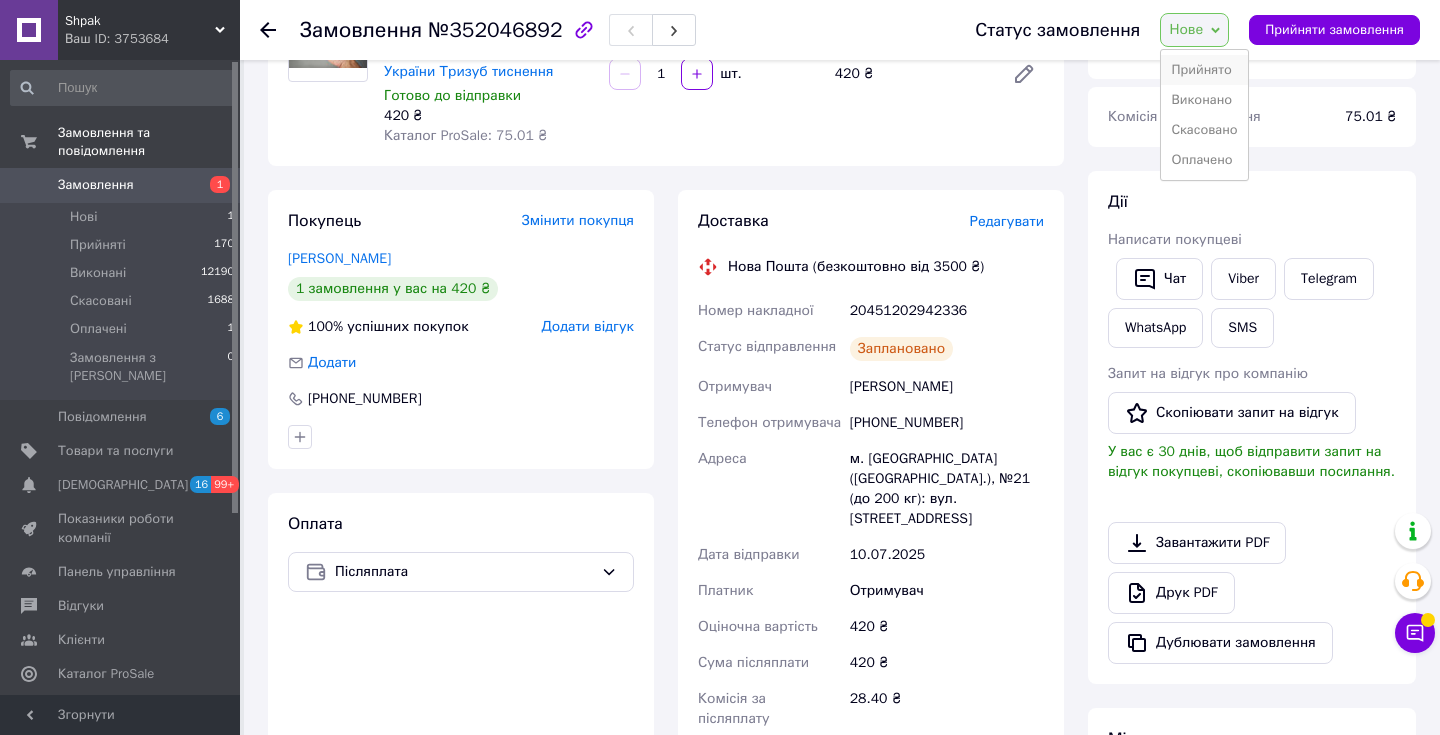 click on "Прийнято" at bounding box center (1204, 70) 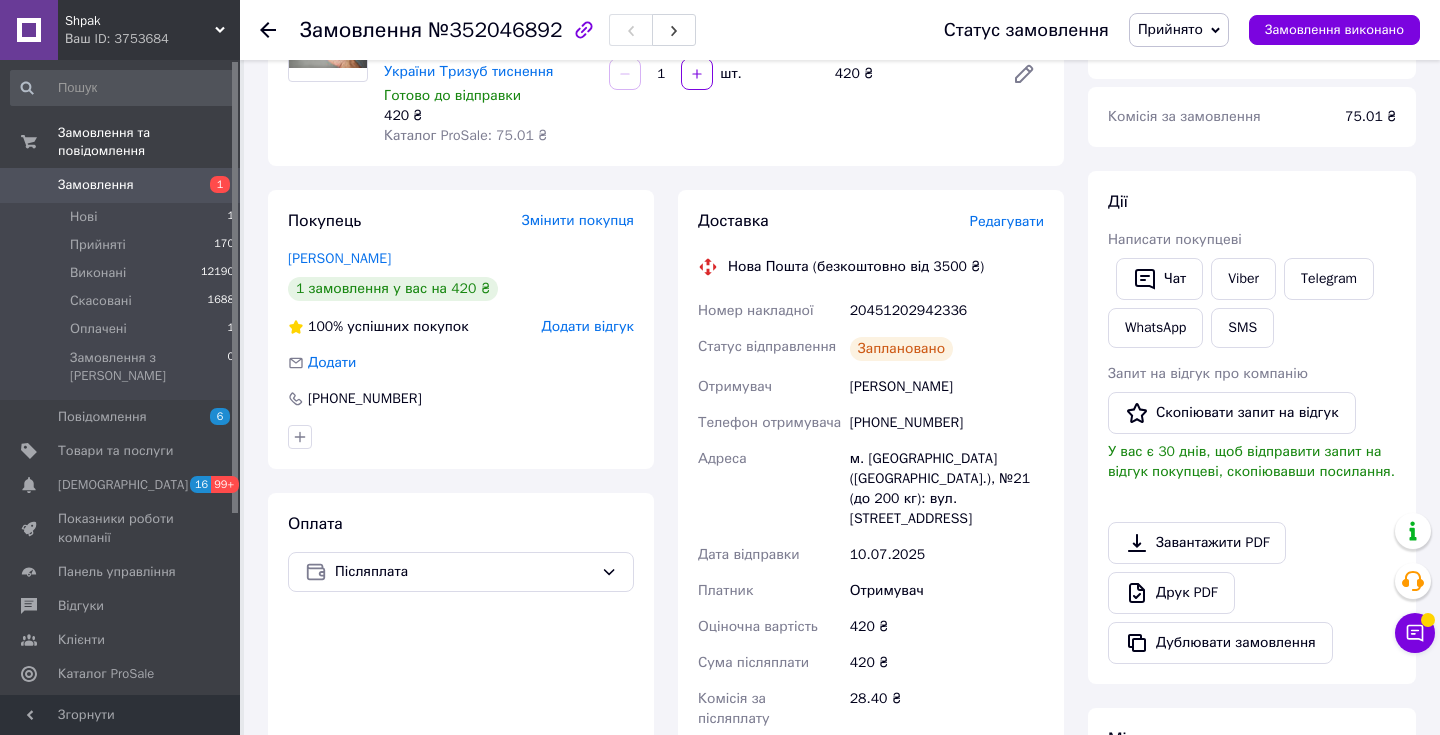 click 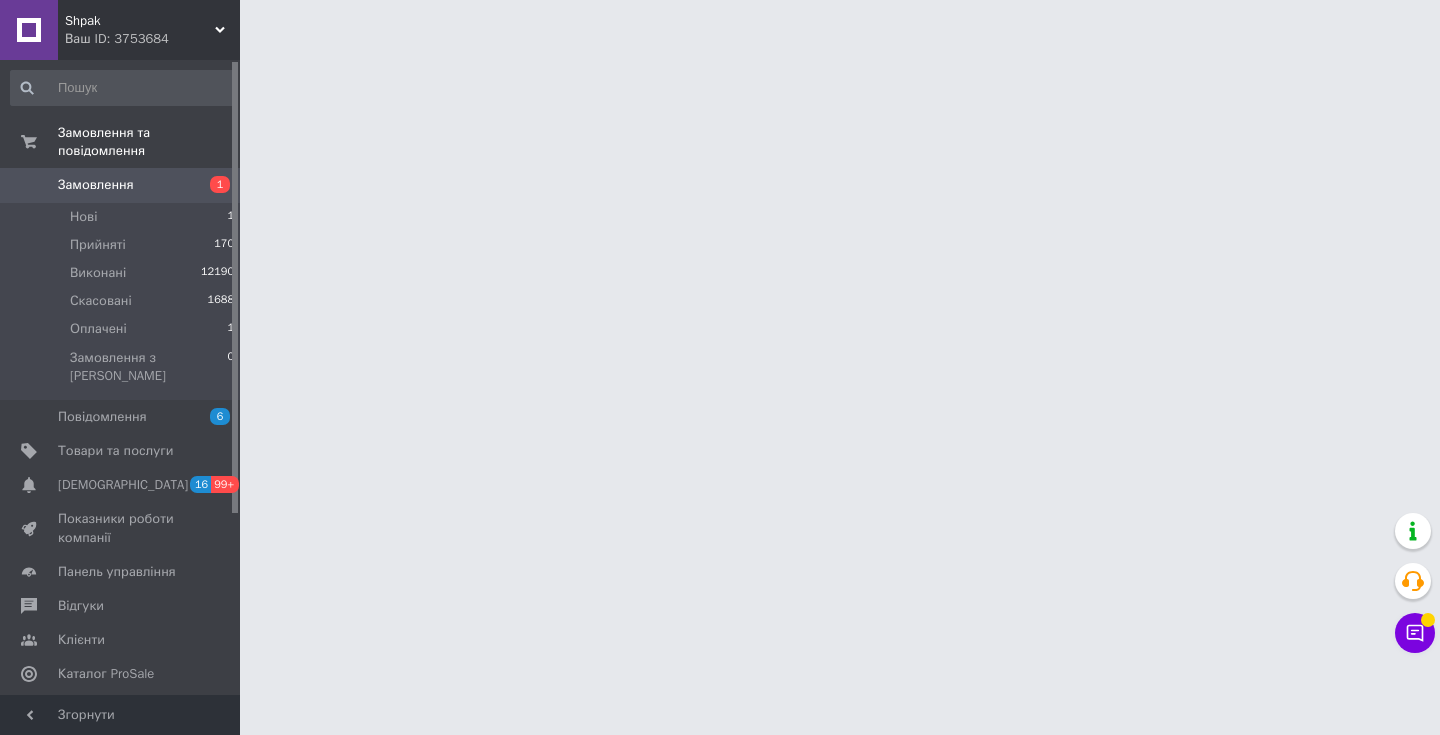 scroll, scrollTop: 0, scrollLeft: 0, axis: both 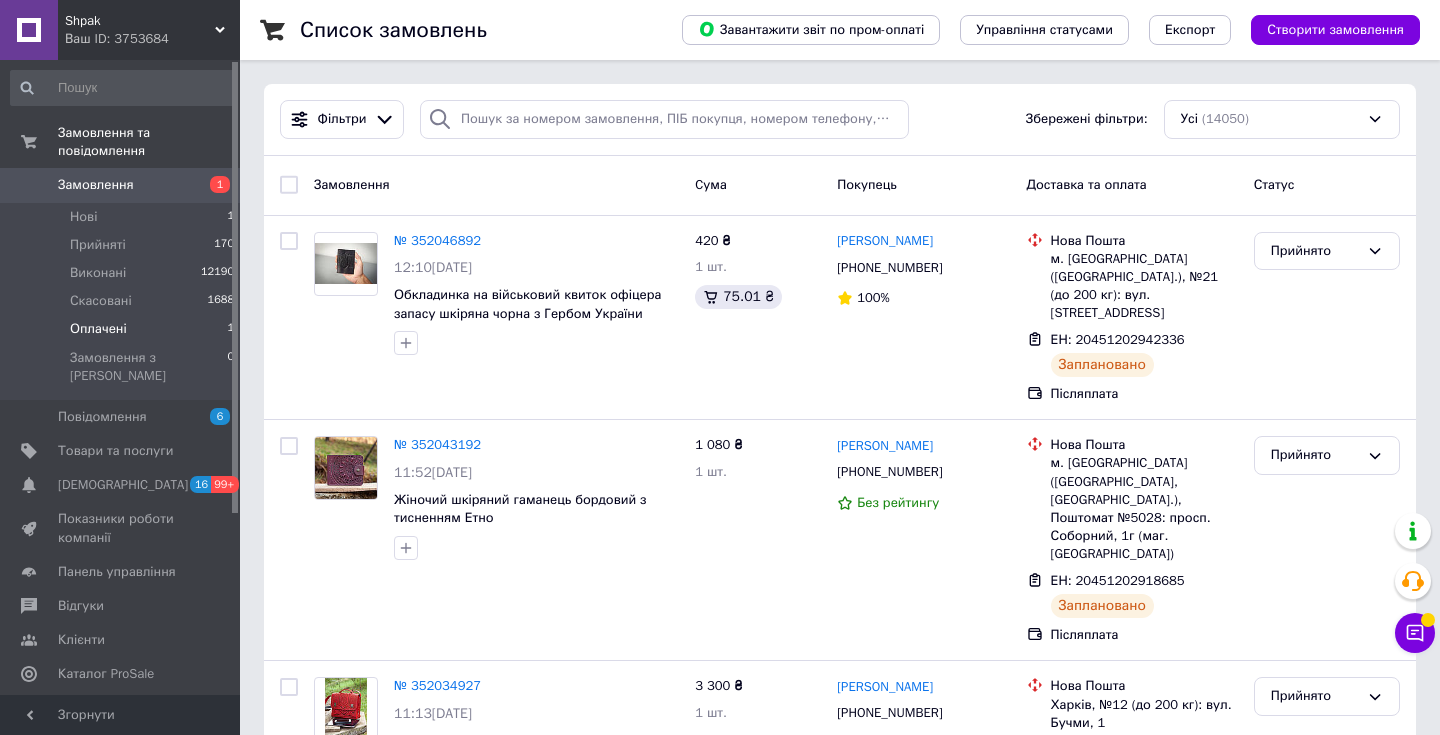 click on "Оплачені" at bounding box center (98, 329) 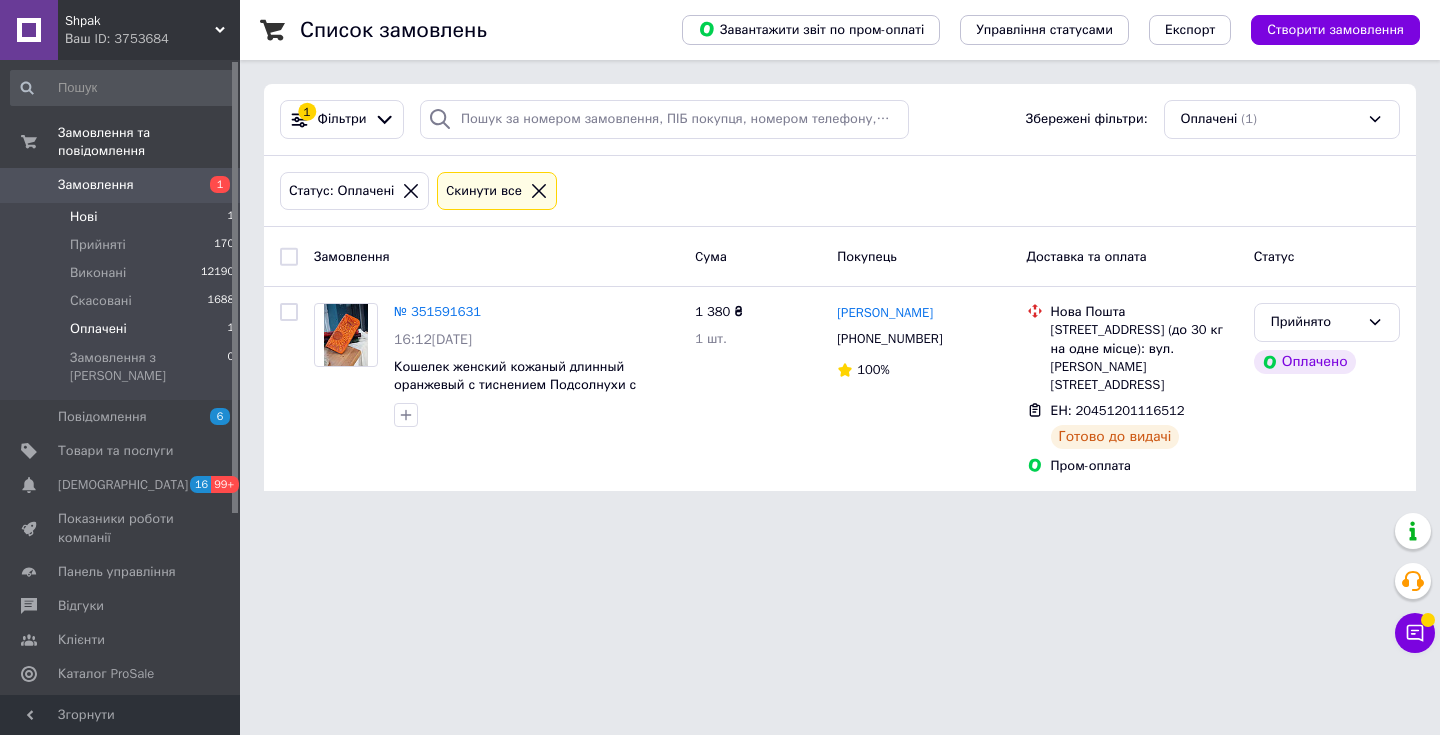 click on "Нові" at bounding box center [83, 217] 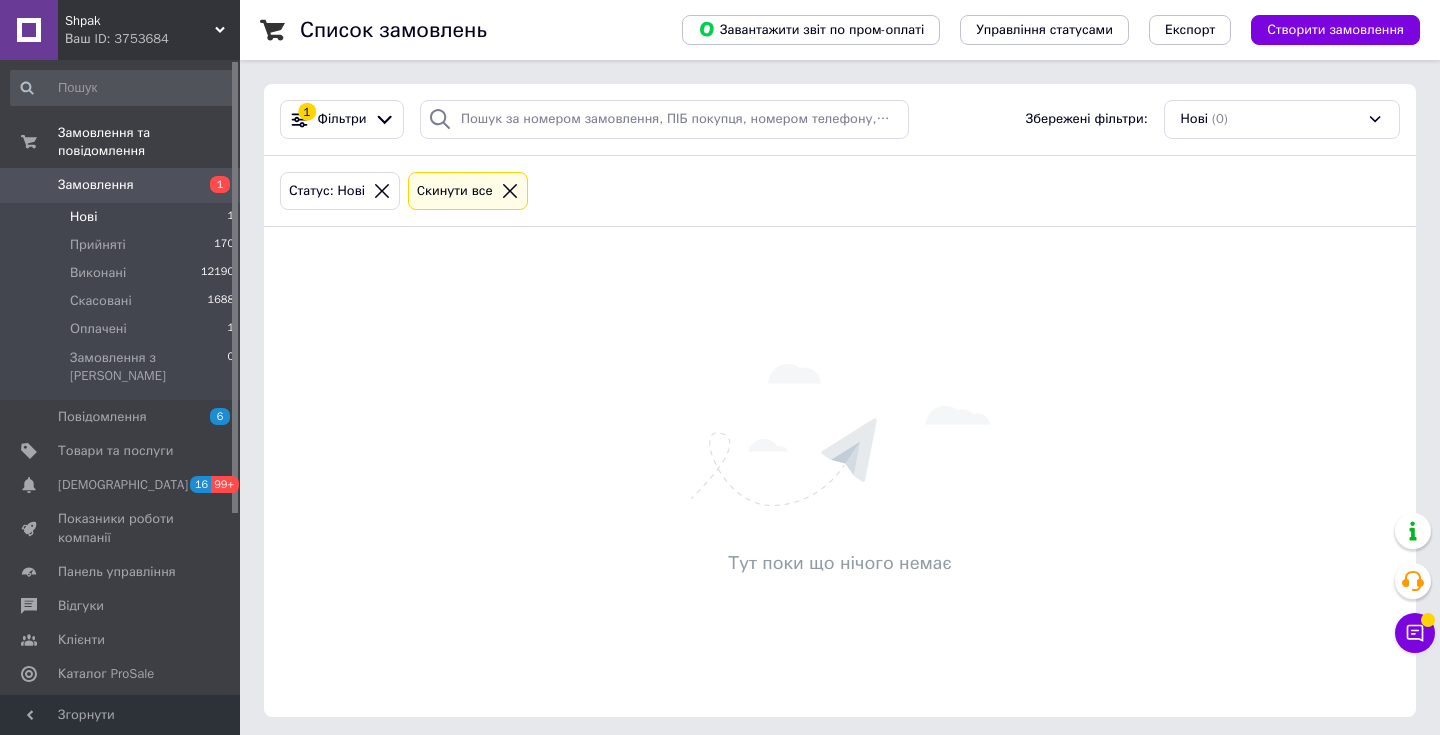 click on "Замовлення" at bounding box center (96, 185) 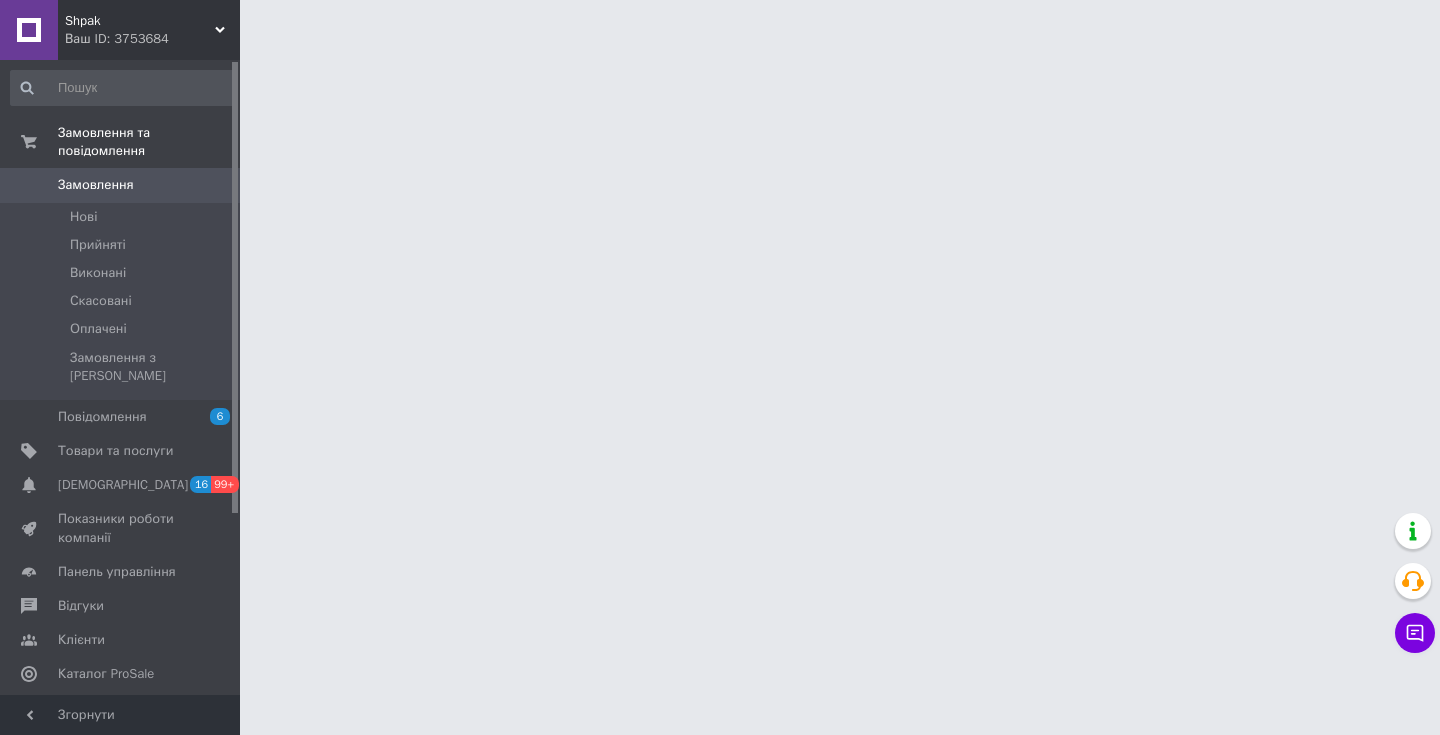 scroll, scrollTop: 0, scrollLeft: 0, axis: both 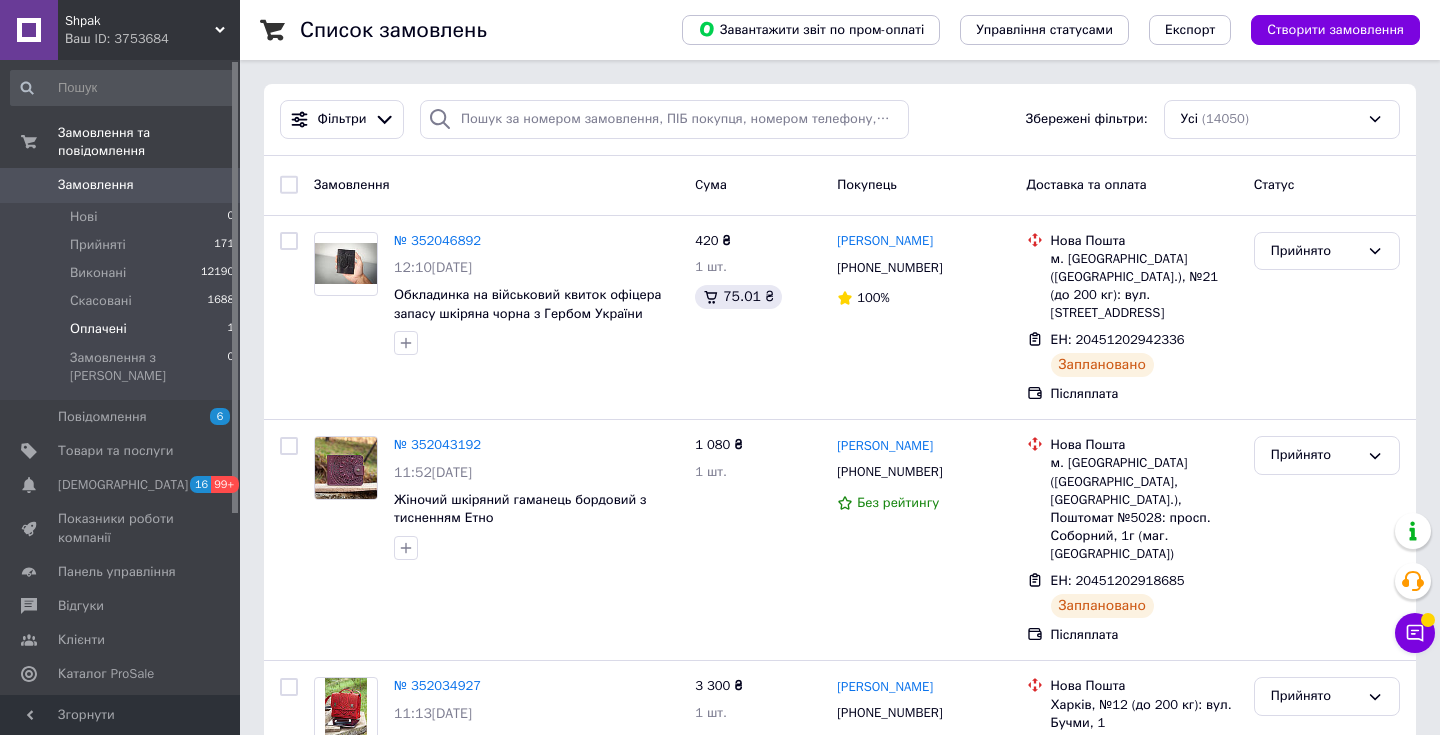 click on "Оплачені 1" at bounding box center (123, 329) 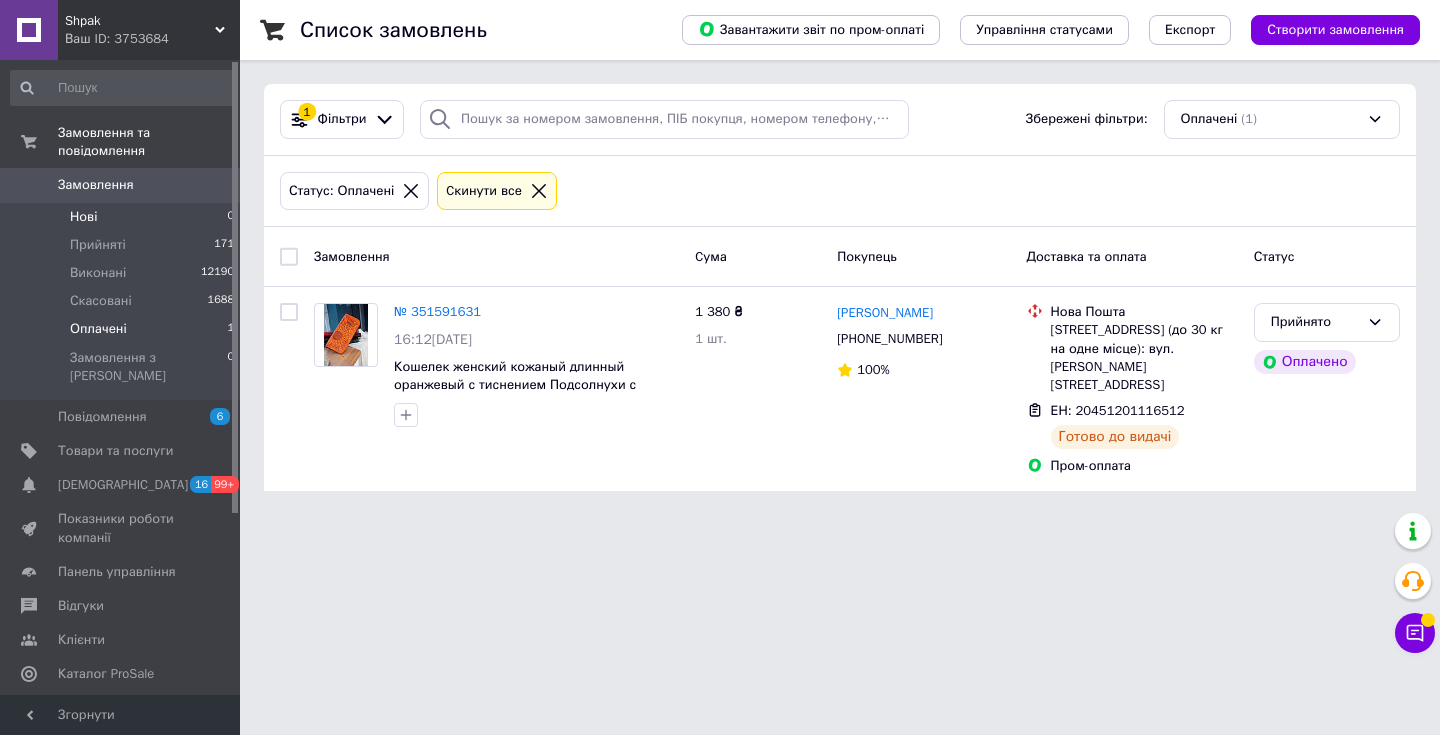 click on "Нові 0" at bounding box center (123, 217) 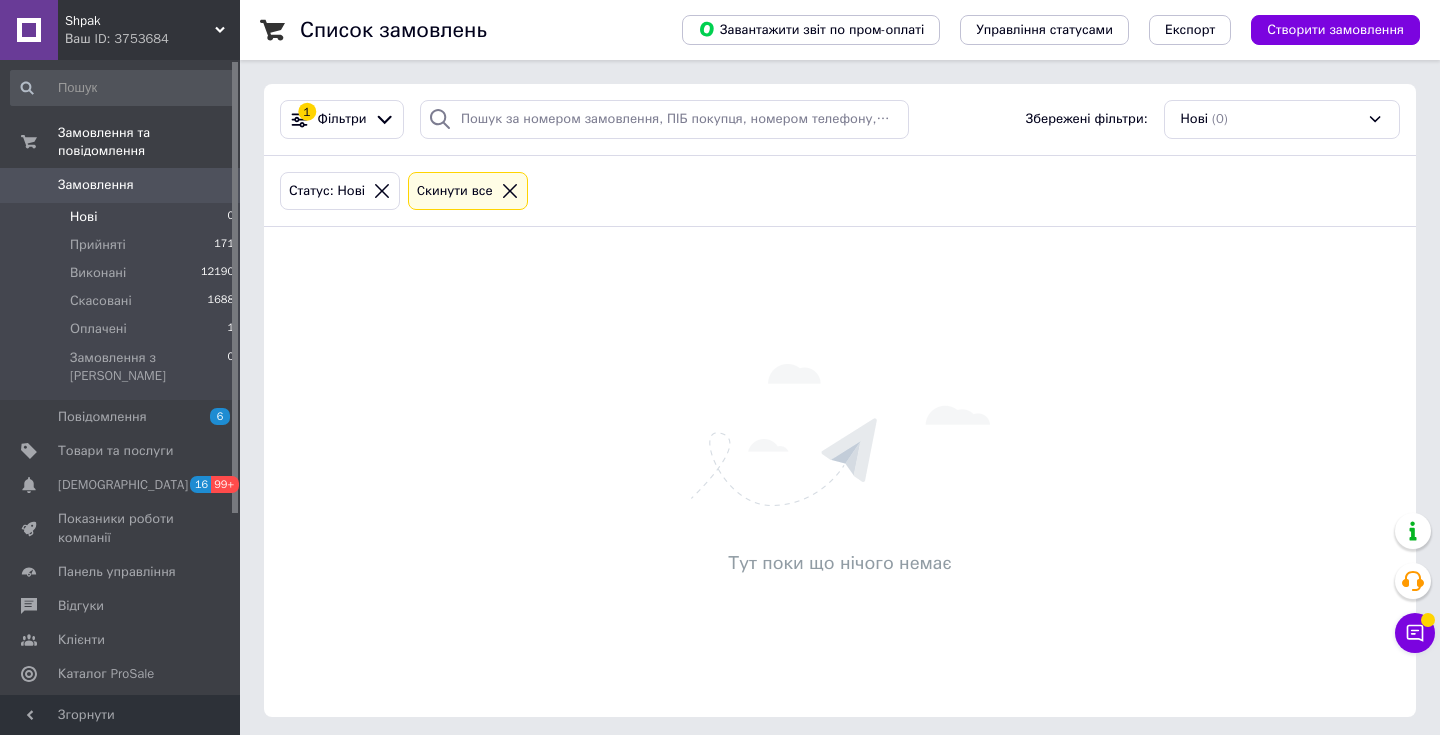 click on "Замовлення 0" at bounding box center [123, 185] 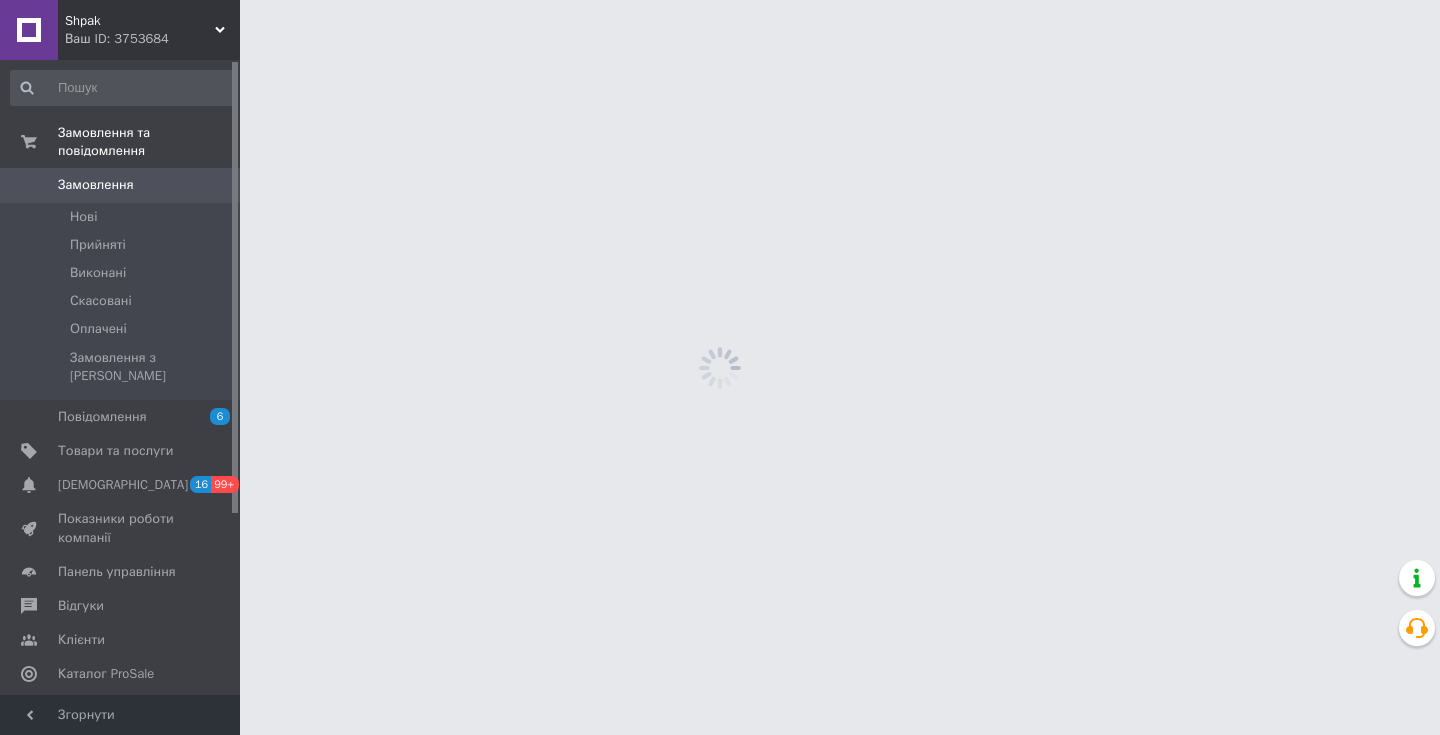 scroll, scrollTop: 0, scrollLeft: 0, axis: both 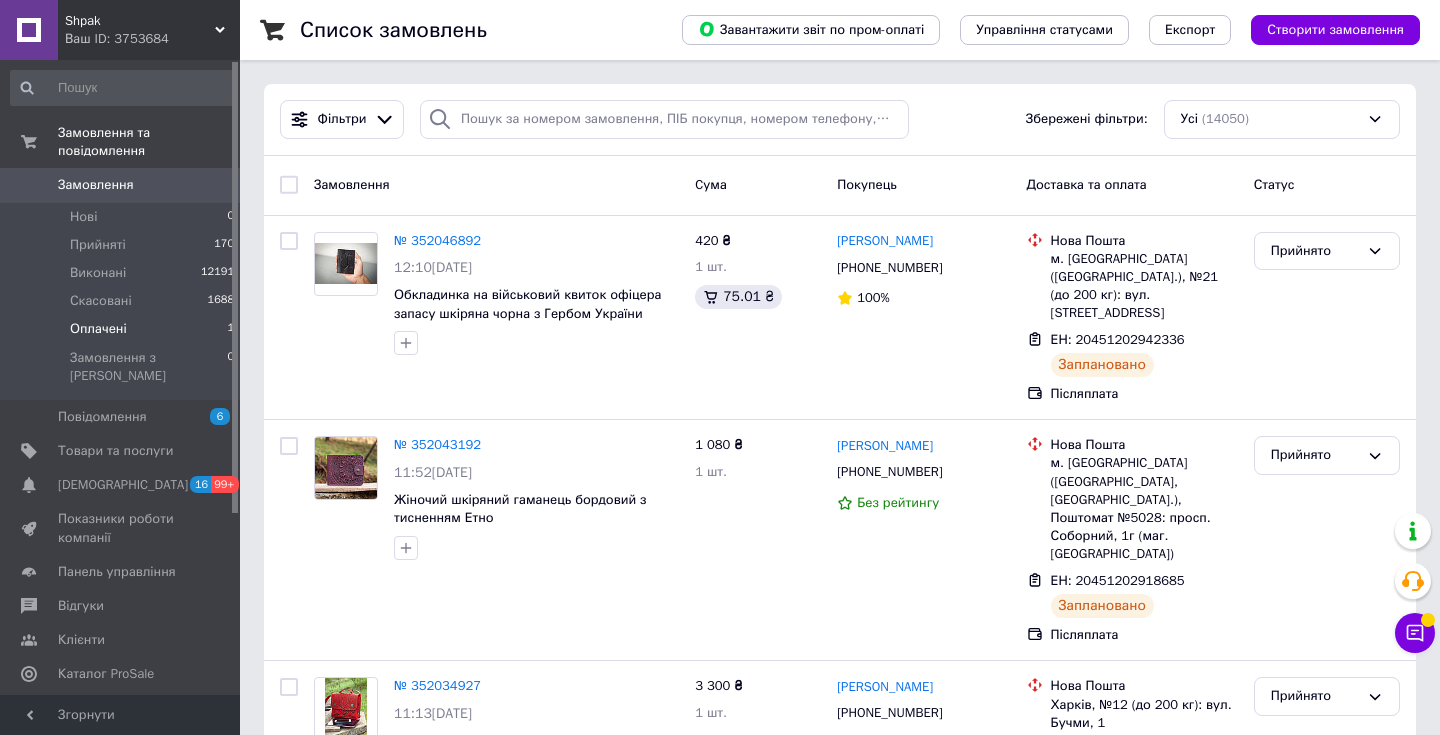 click on "Оплачені 1" at bounding box center (123, 329) 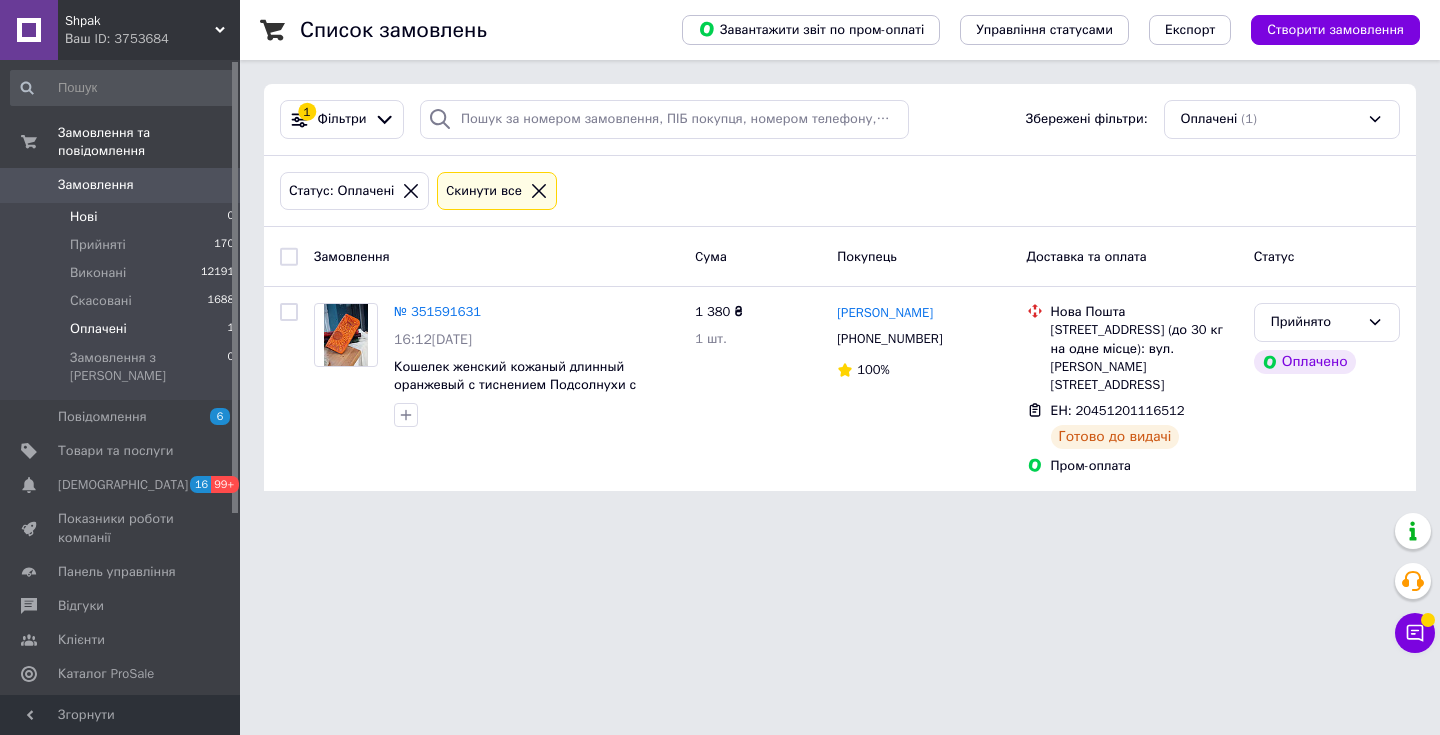 click on "Нові 0" at bounding box center [123, 217] 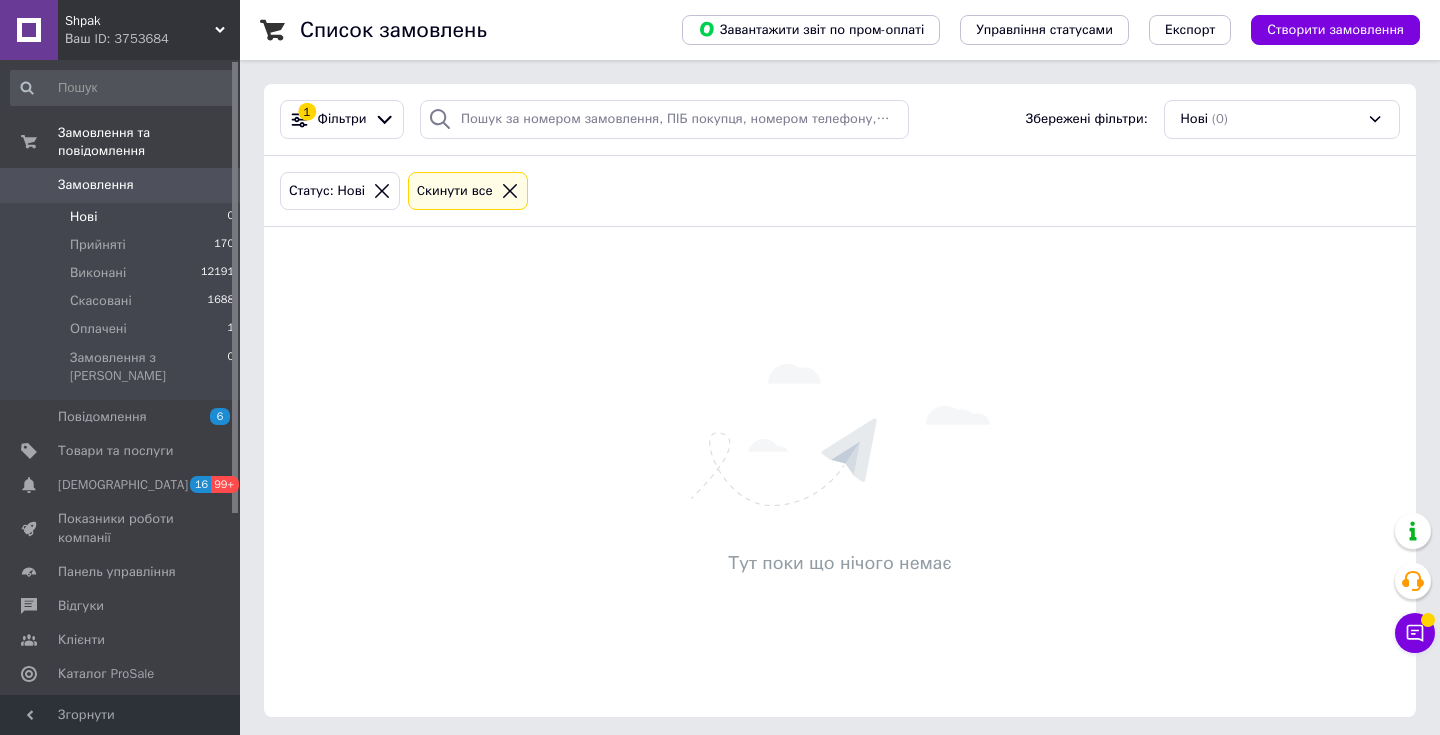 click on "Замовлення" at bounding box center (96, 185) 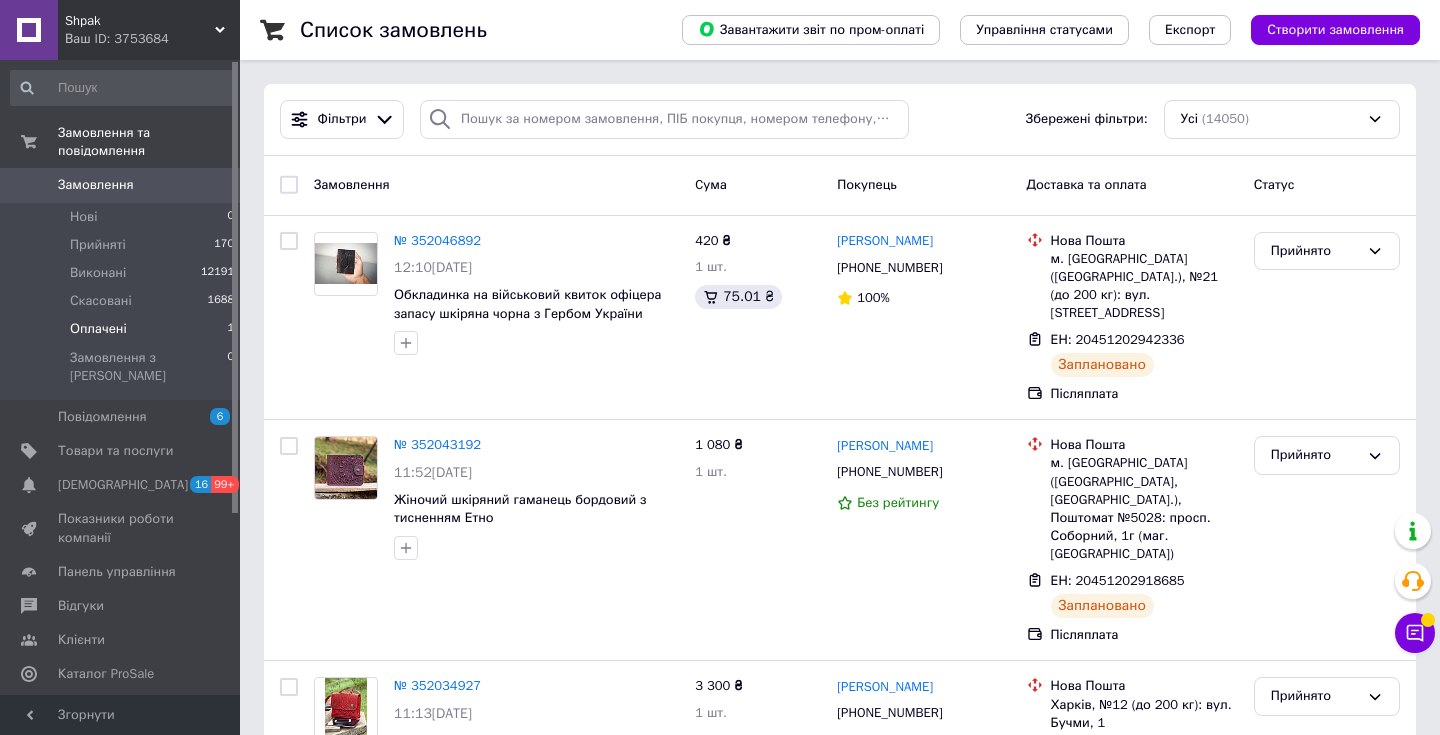 click on "Оплачені 1" at bounding box center (123, 329) 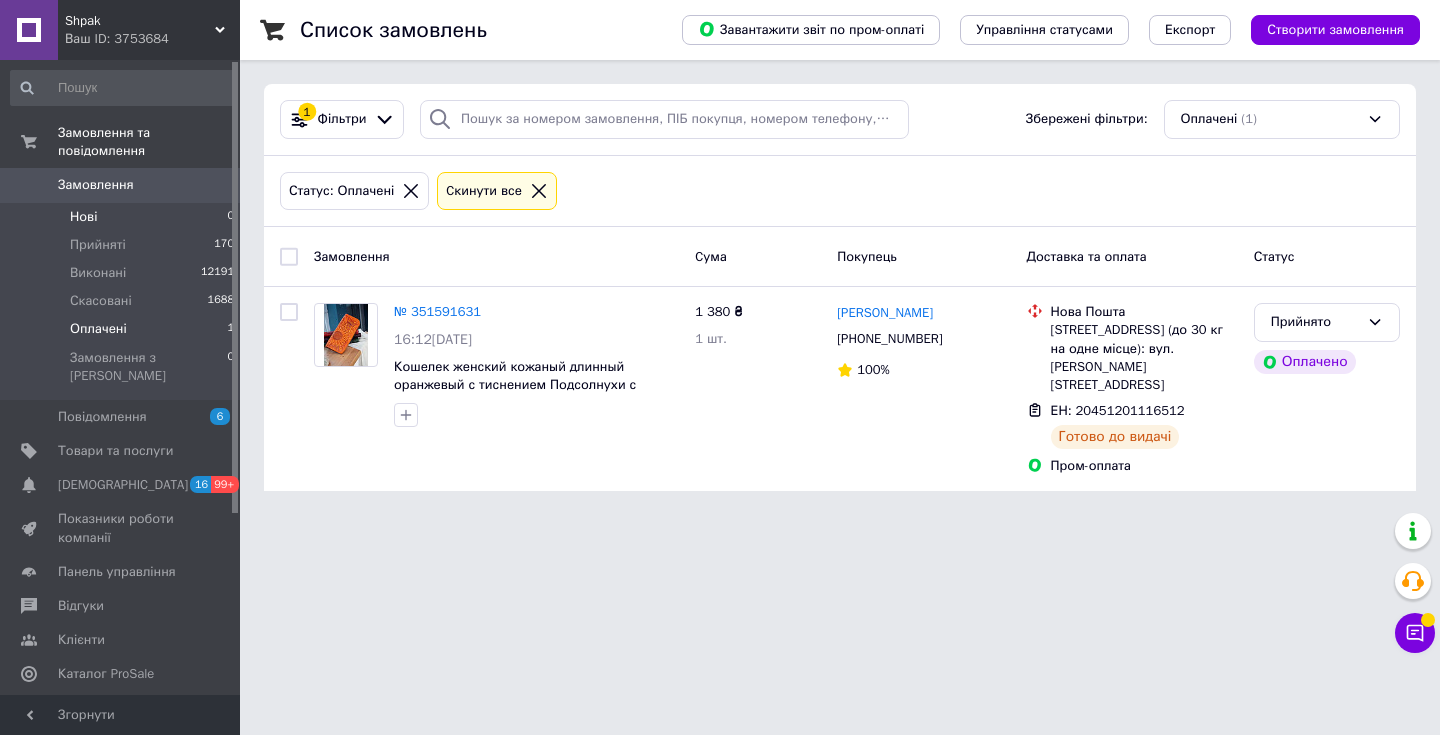 click on "Нові 0" at bounding box center (123, 217) 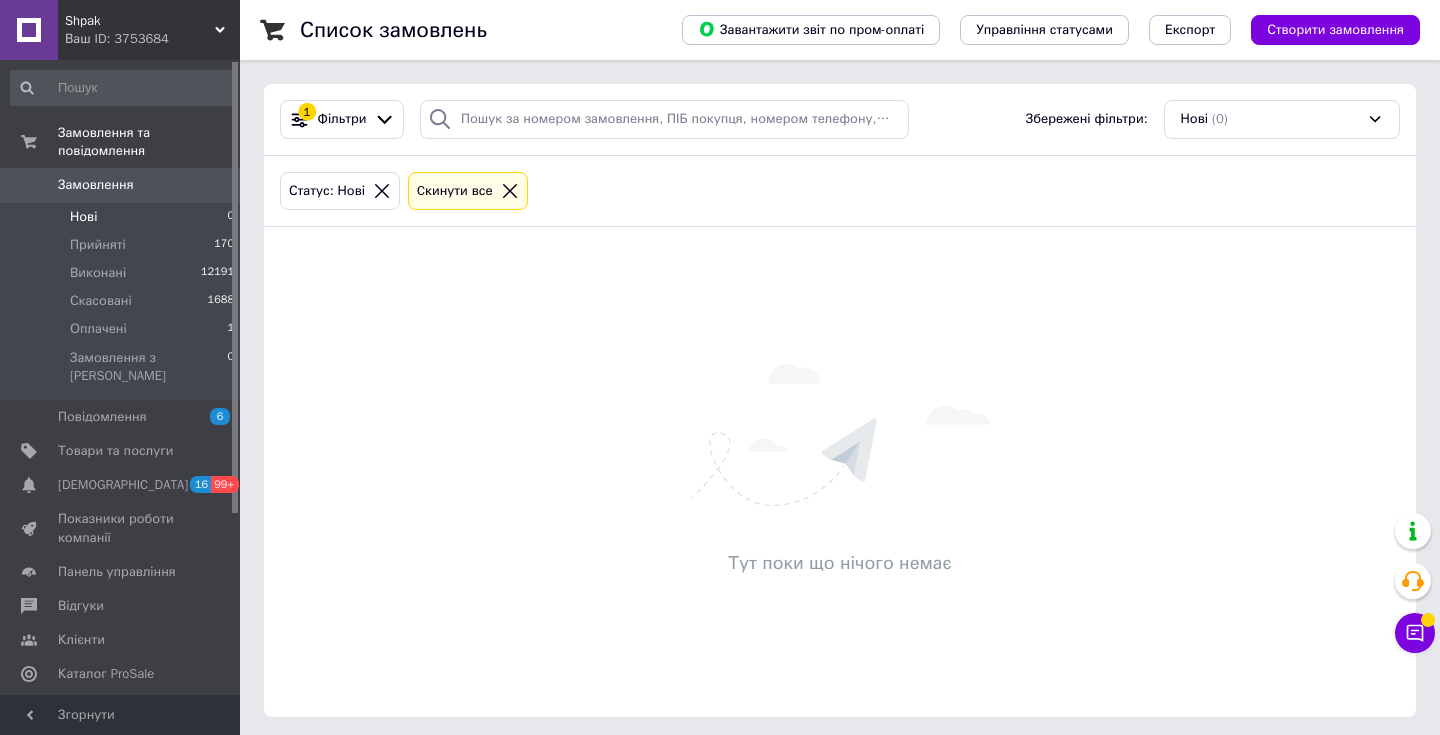 click on "Замовлення" at bounding box center [96, 185] 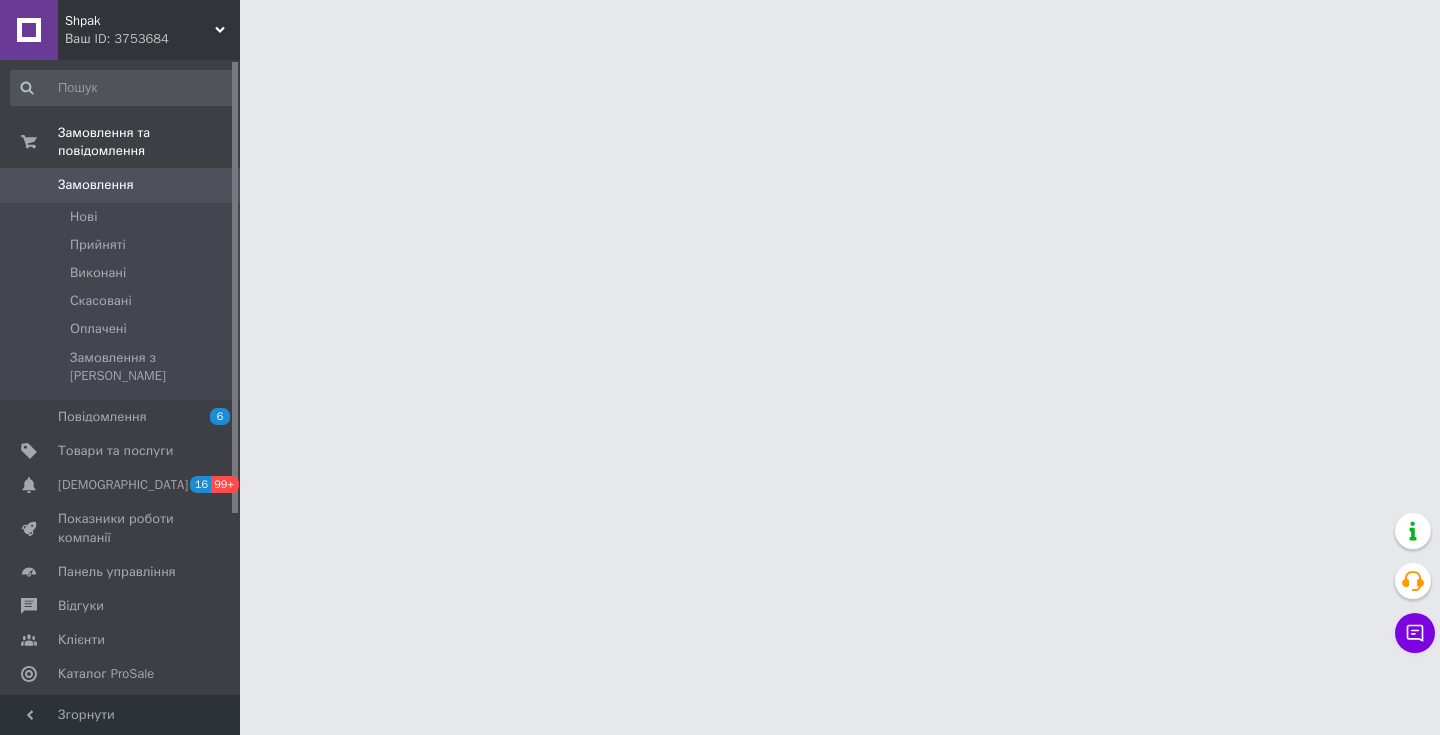 scroll, scrollTop: 0, scrollLeft: 0, axis: both 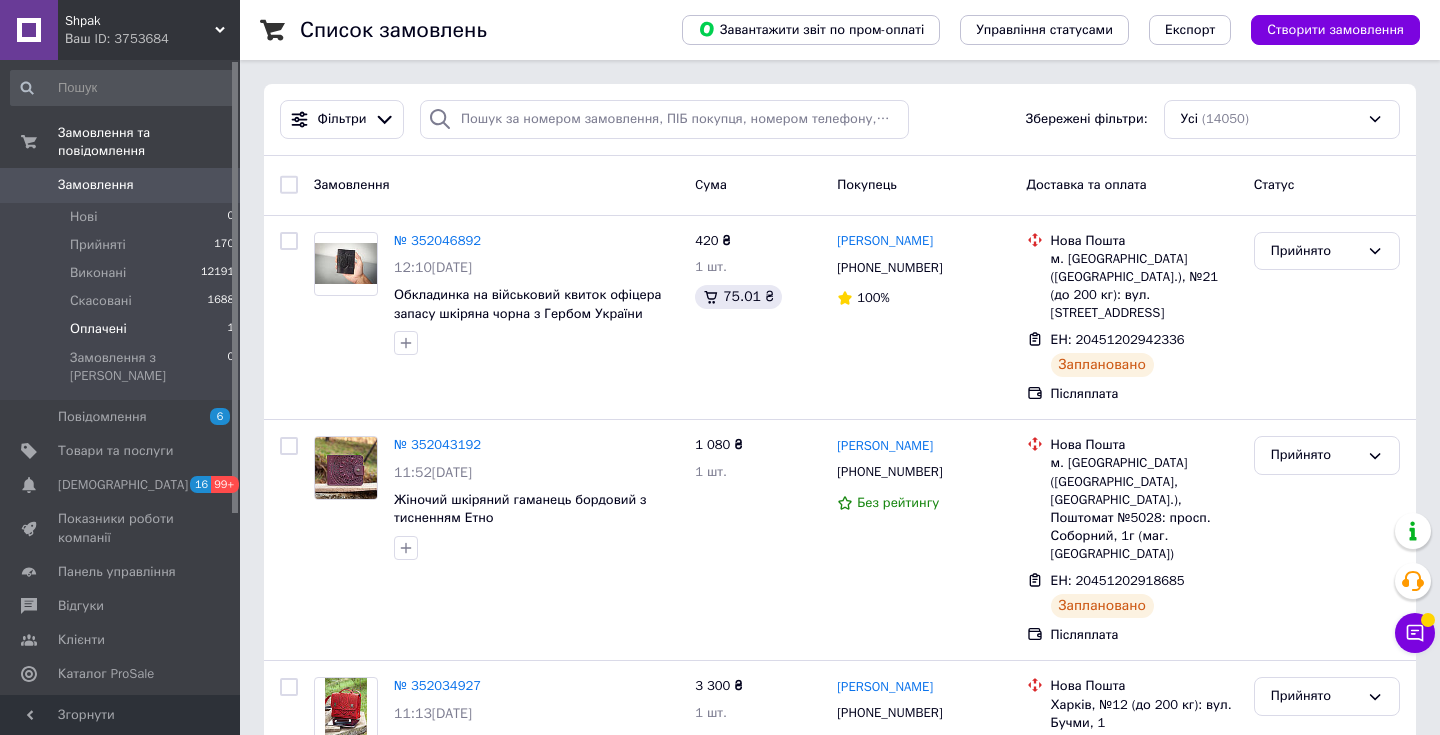 click on "Оплачені 1" at bounding box center (123, 329) 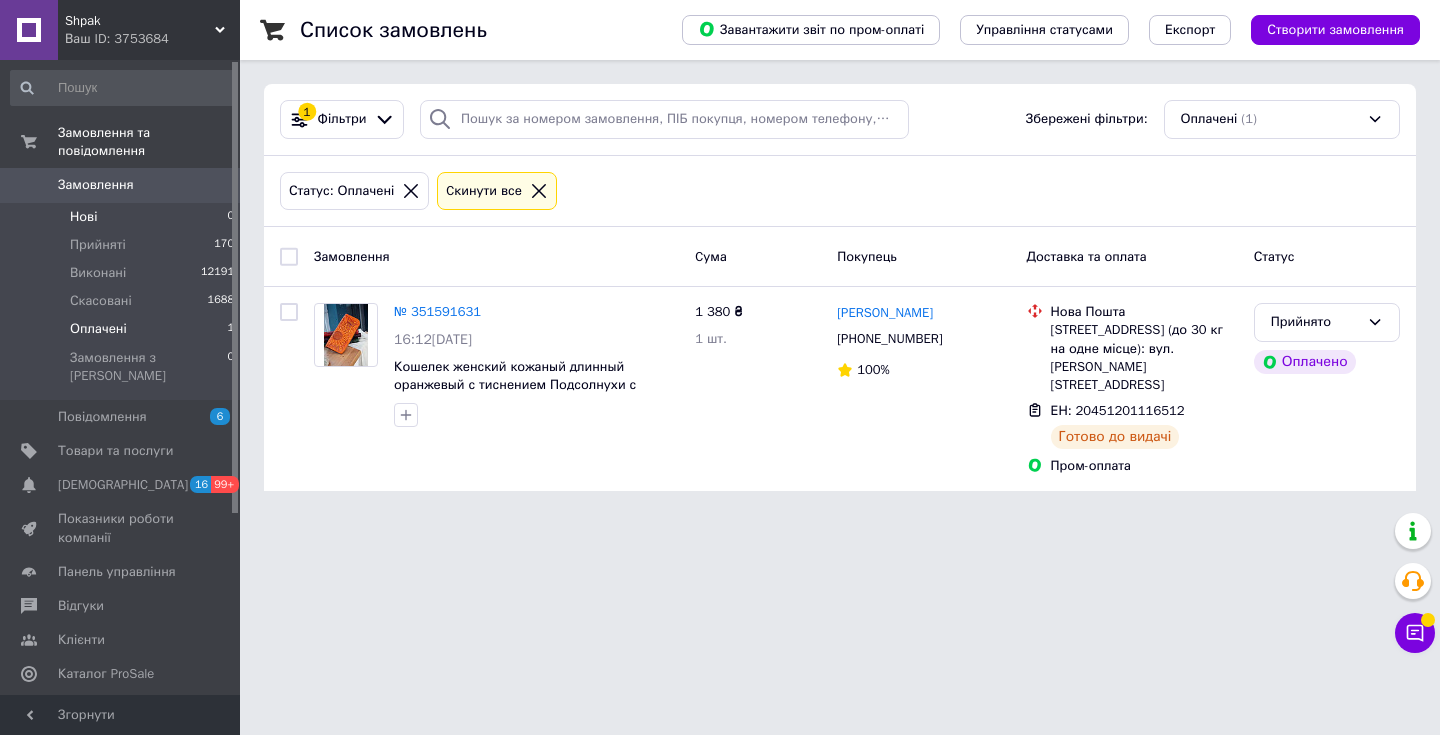 click on "Нові" at bounding box center [83, 217] 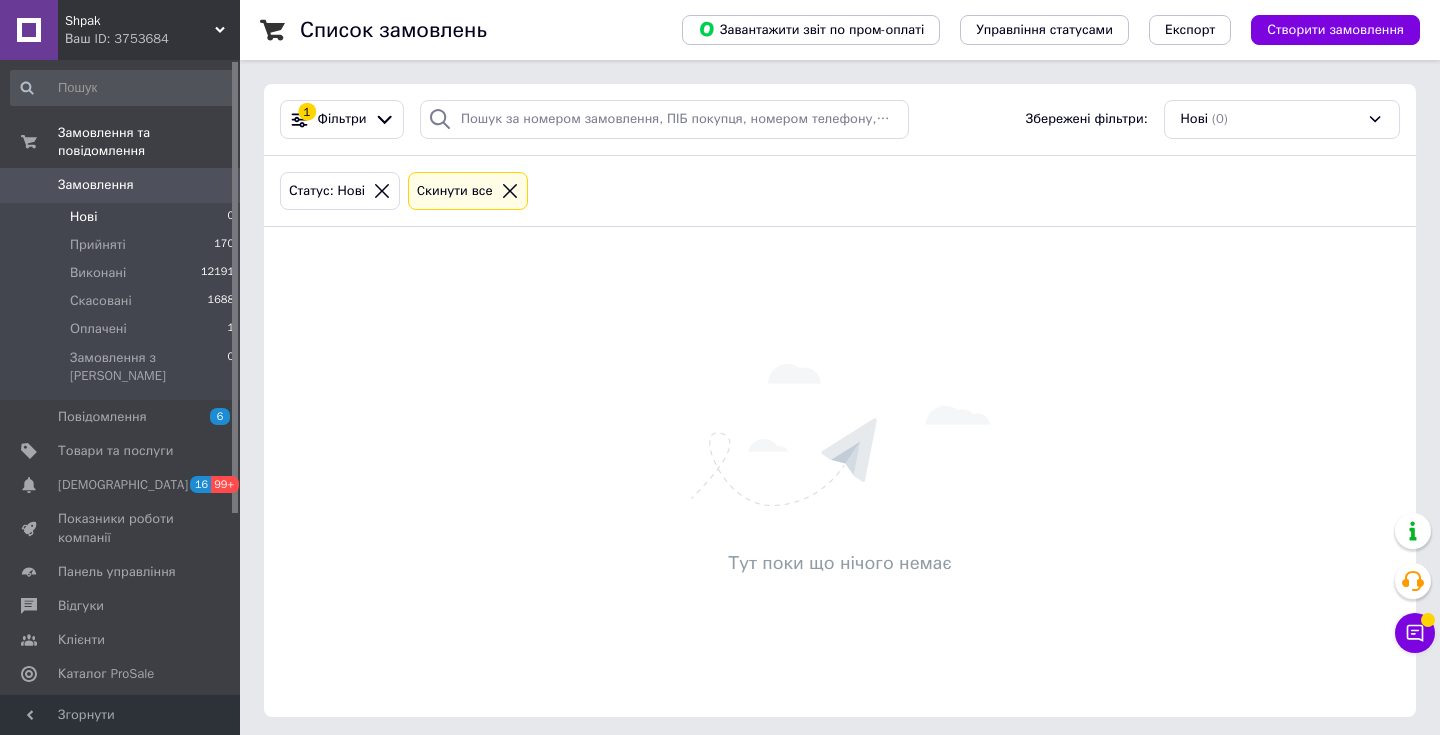 click on "Замовлення" at bounding box center [96, 185] 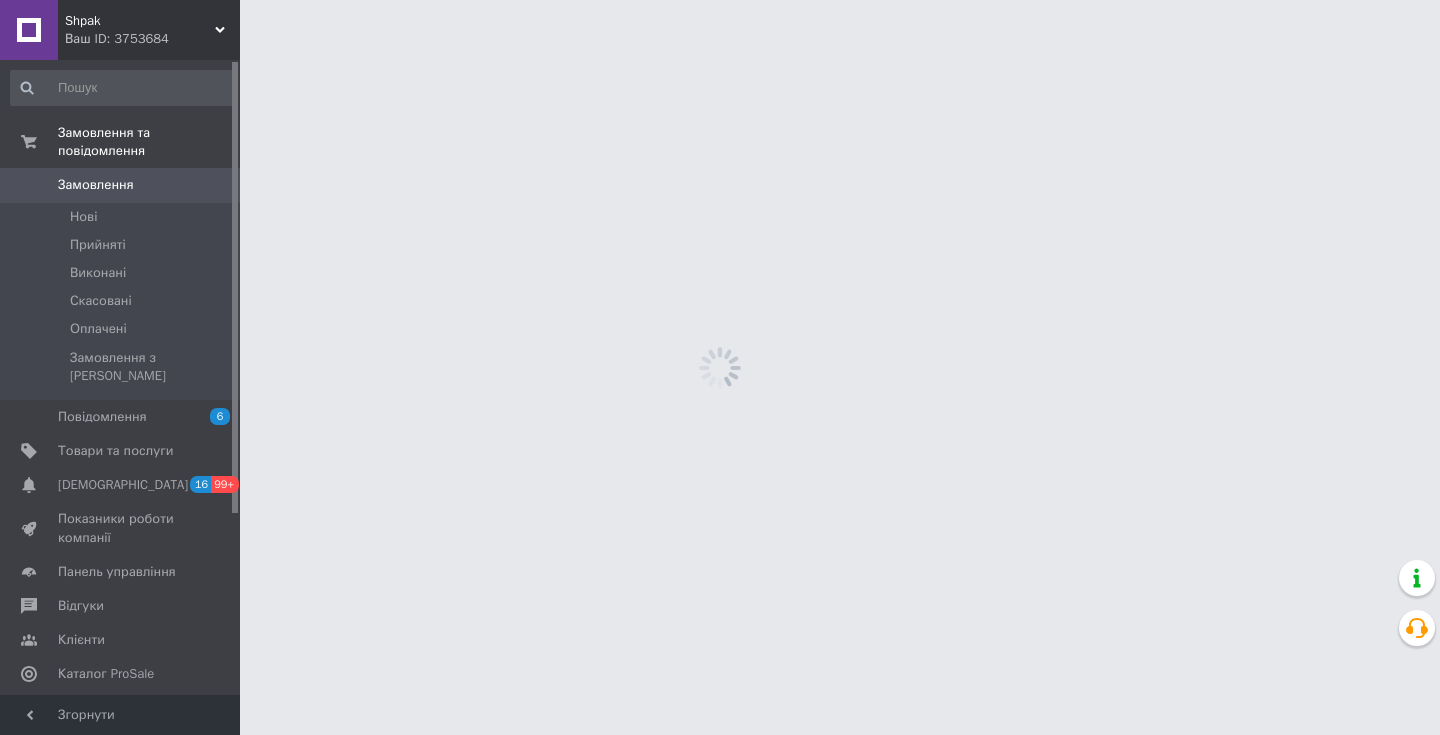 scroll, scrollTop: 0, scrollLeft: 0, axis: both 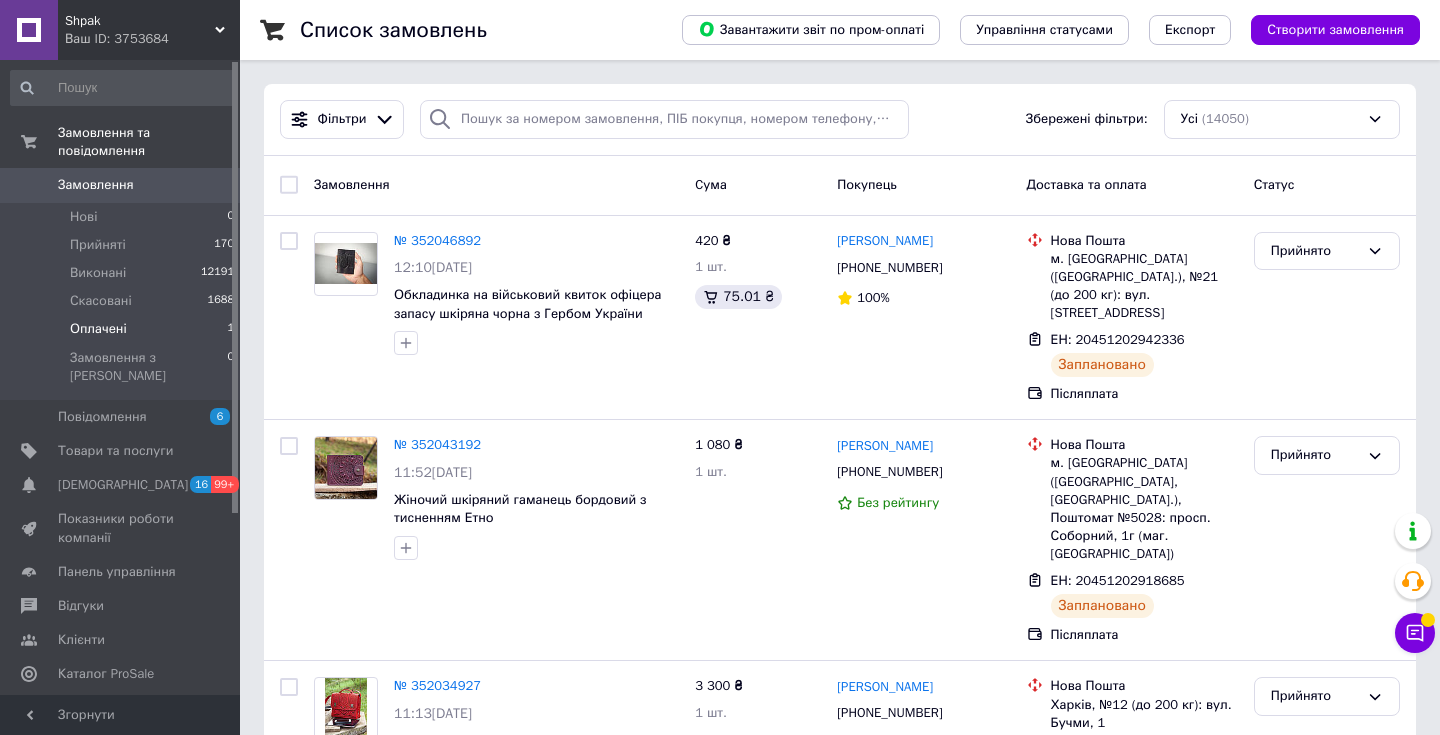 click on "Оплачені" at bounding box center [98, 329] 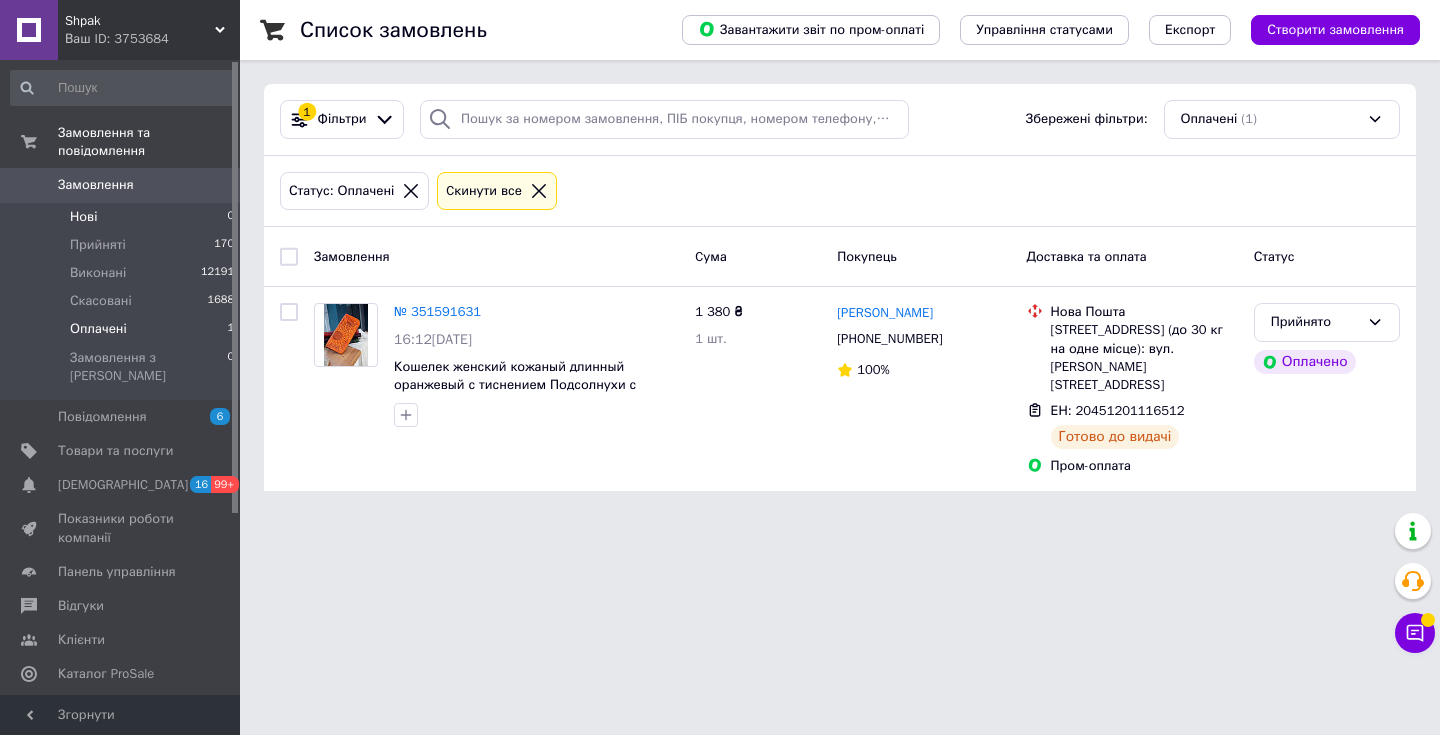 click on "Нові 0" at bounding box center [123, 217] 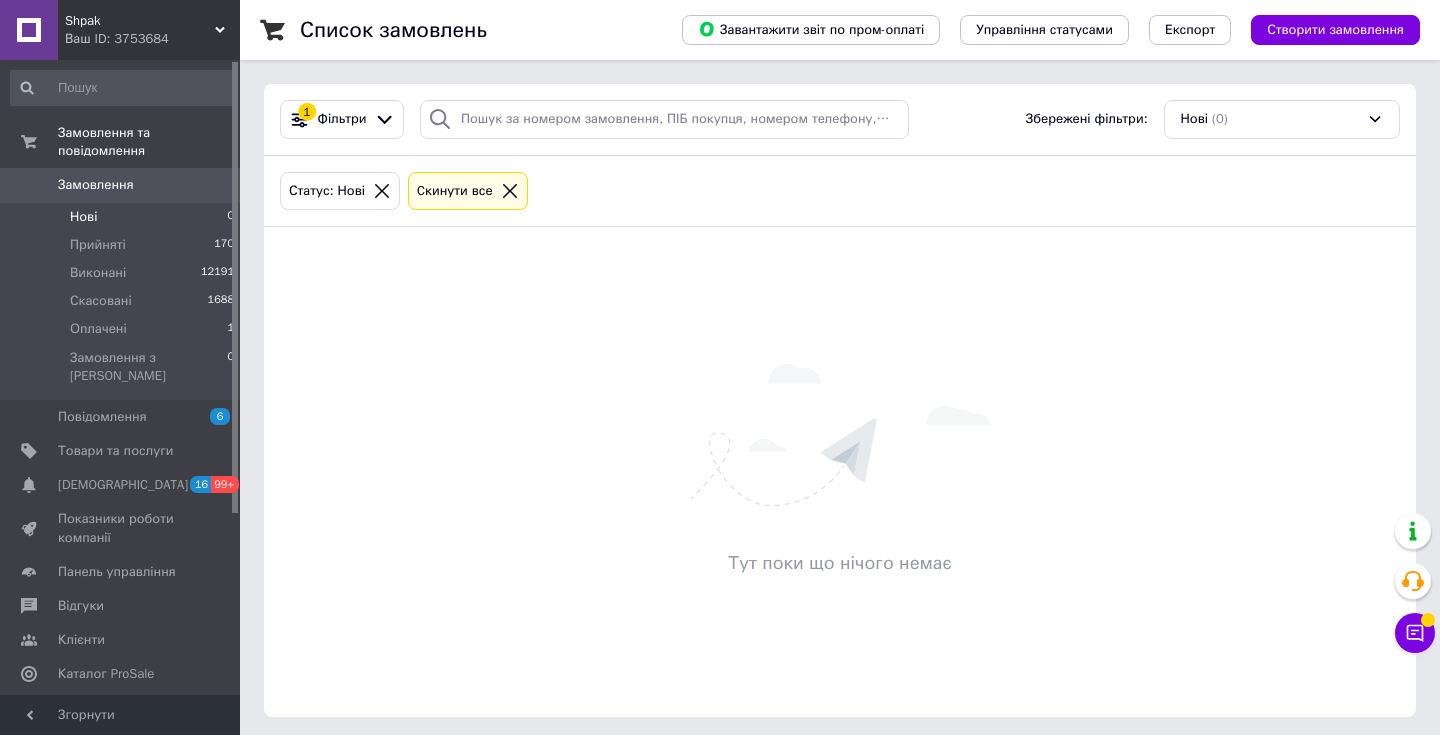 click on "Замовлення" at bounding box center (96, 185) 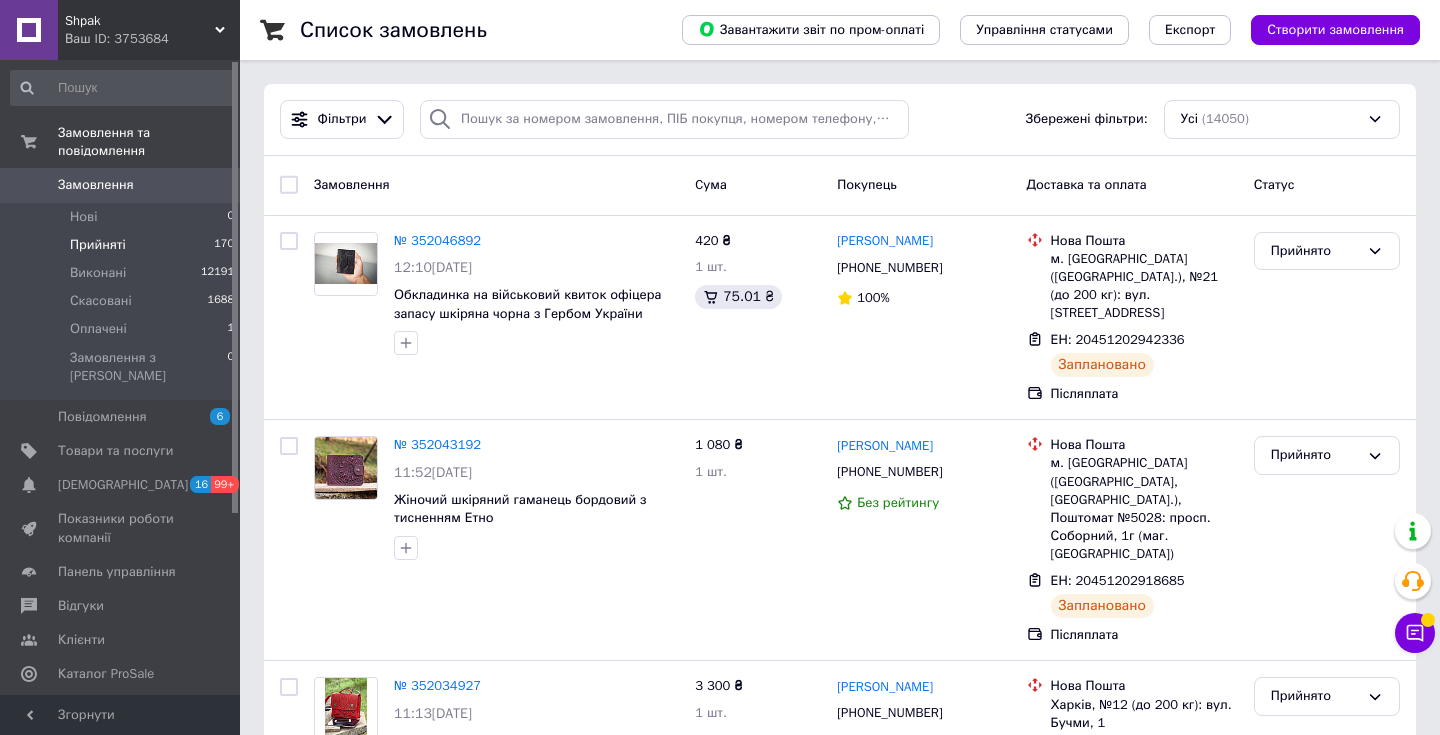 click on "Прийняті" at bounding box center (98, 245) 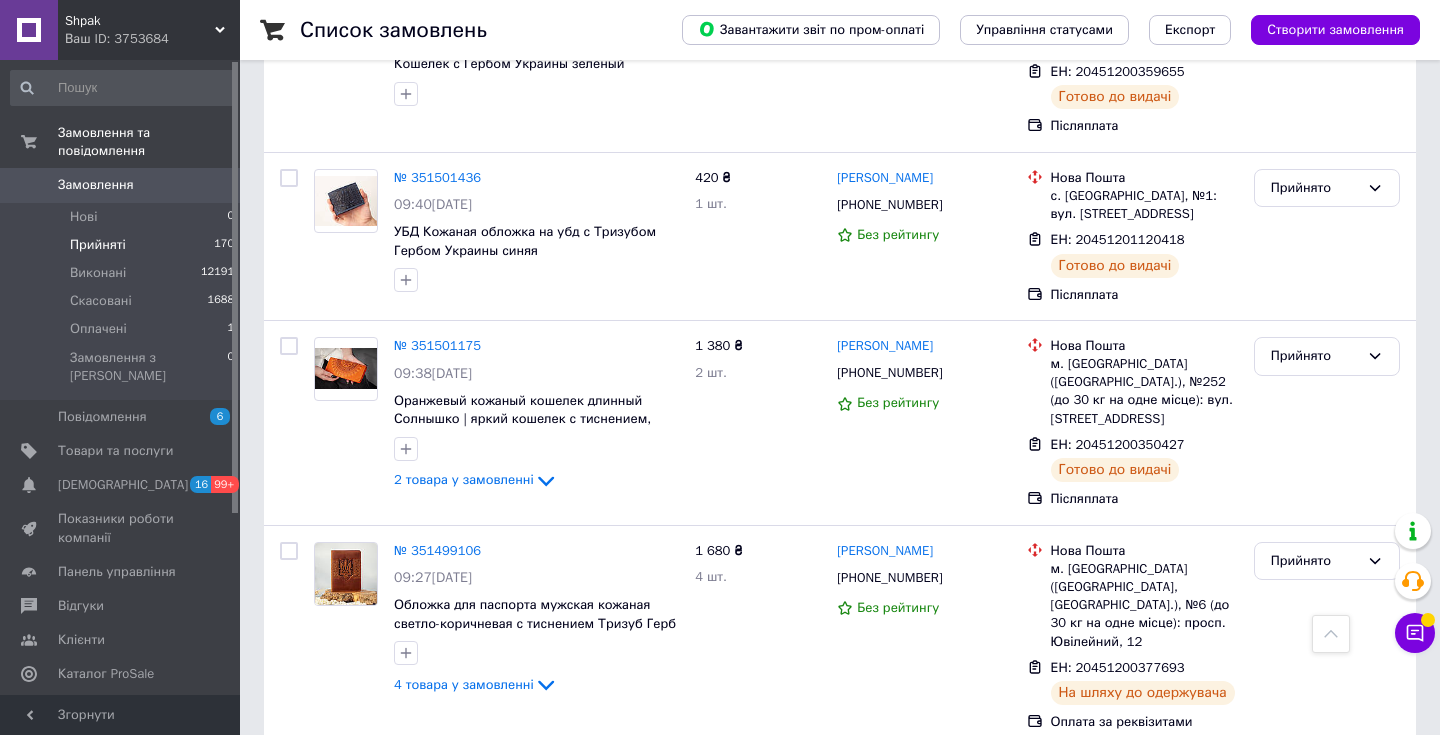 scroll, scrollTop: 11228, scrollLeft: 0, axis: vertical 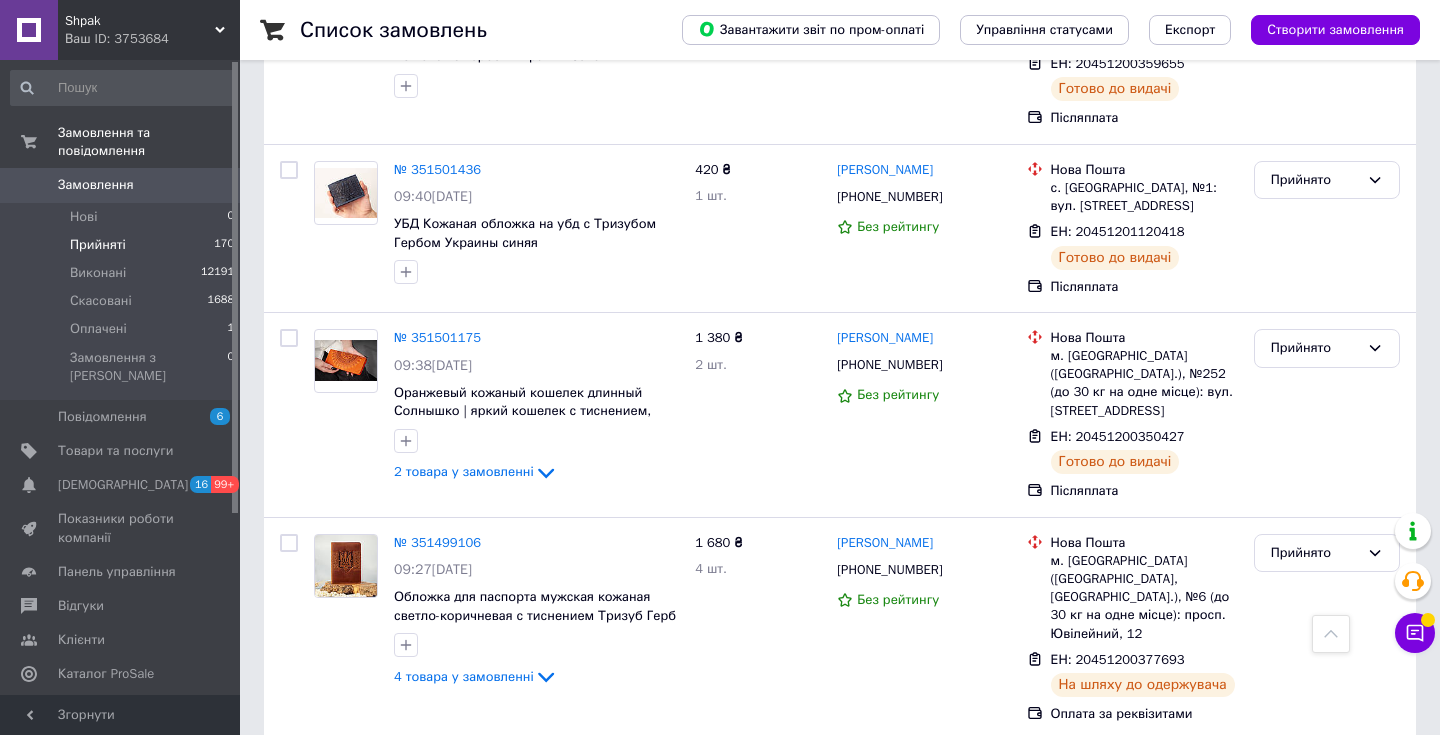 click on "Прийнято" at bounding box center (1315, 776) 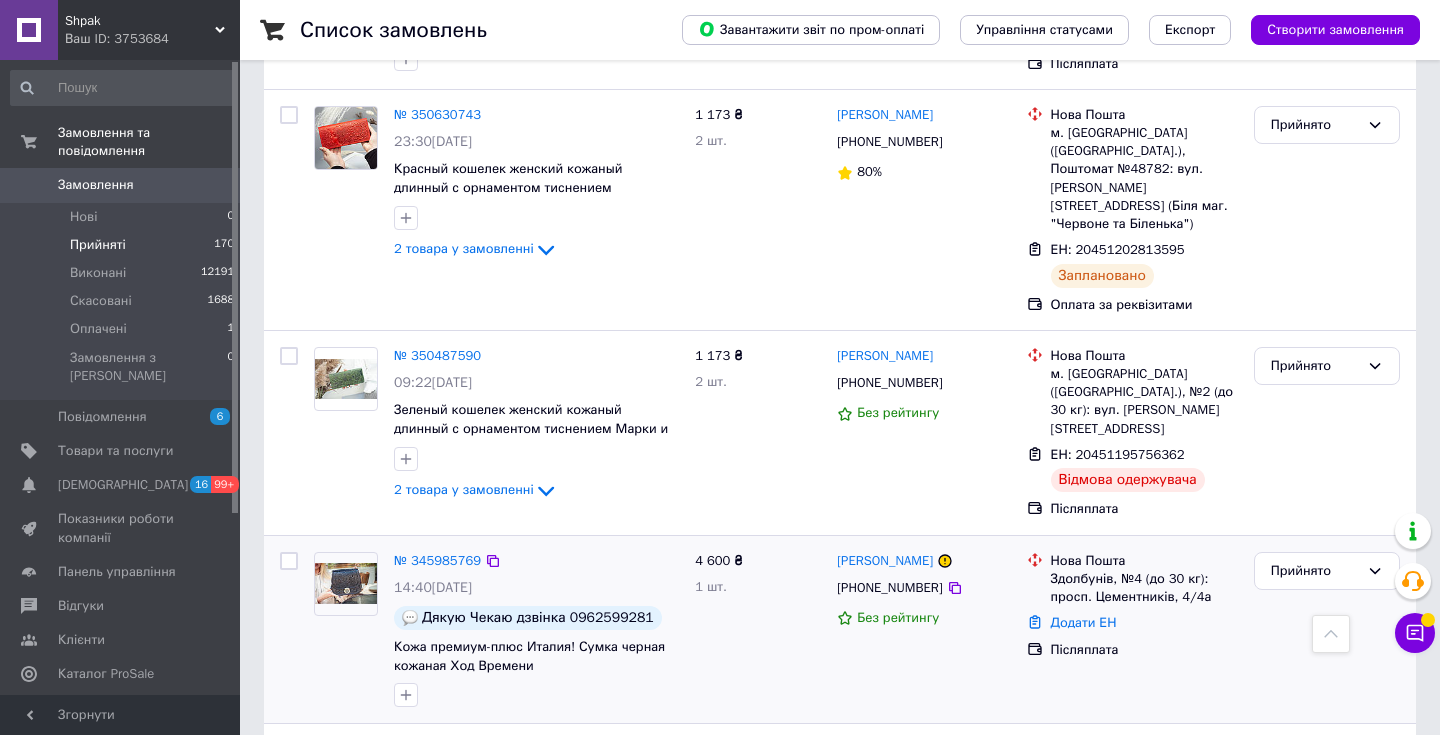 scroll, scrollTop: 15493, scrollLeft: 0, axis: vertical 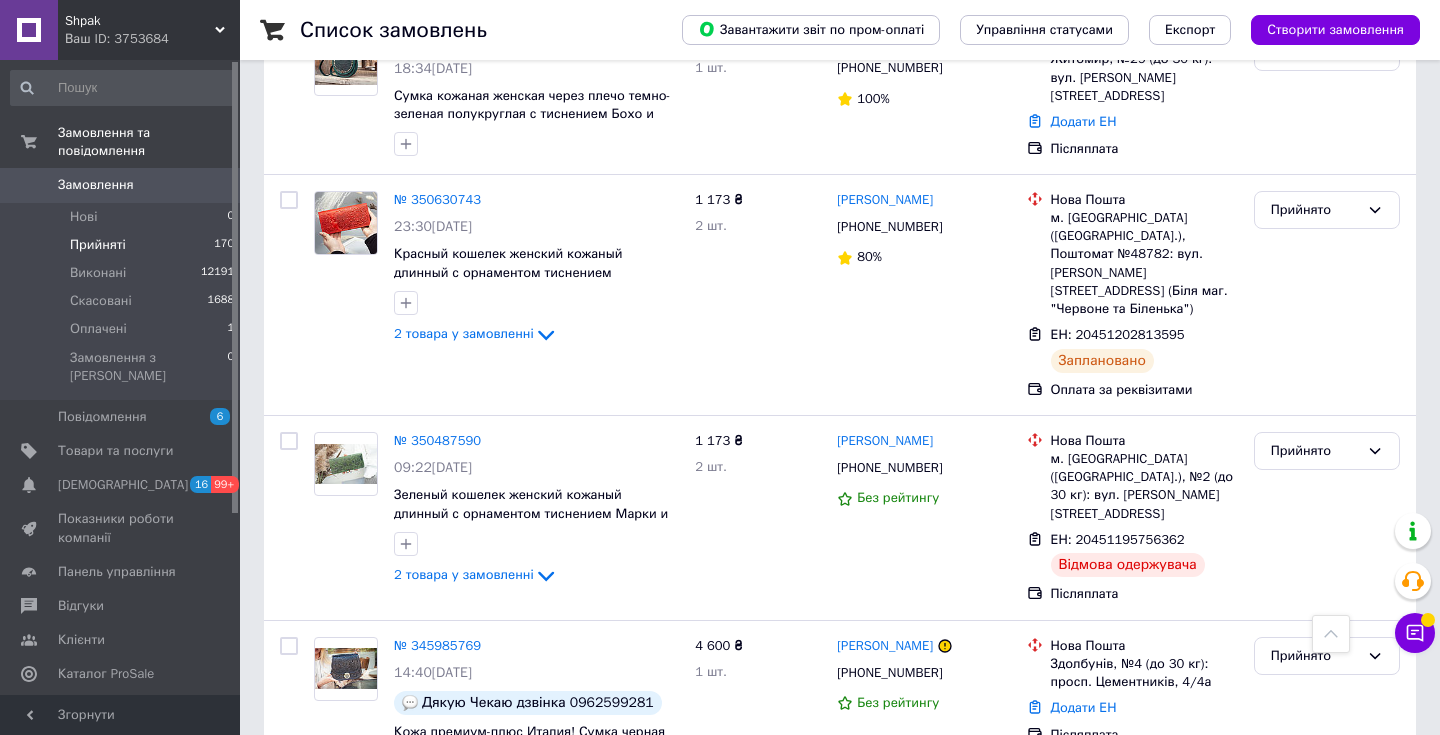 click on "Замовлення" at bounding box center (121, 185) 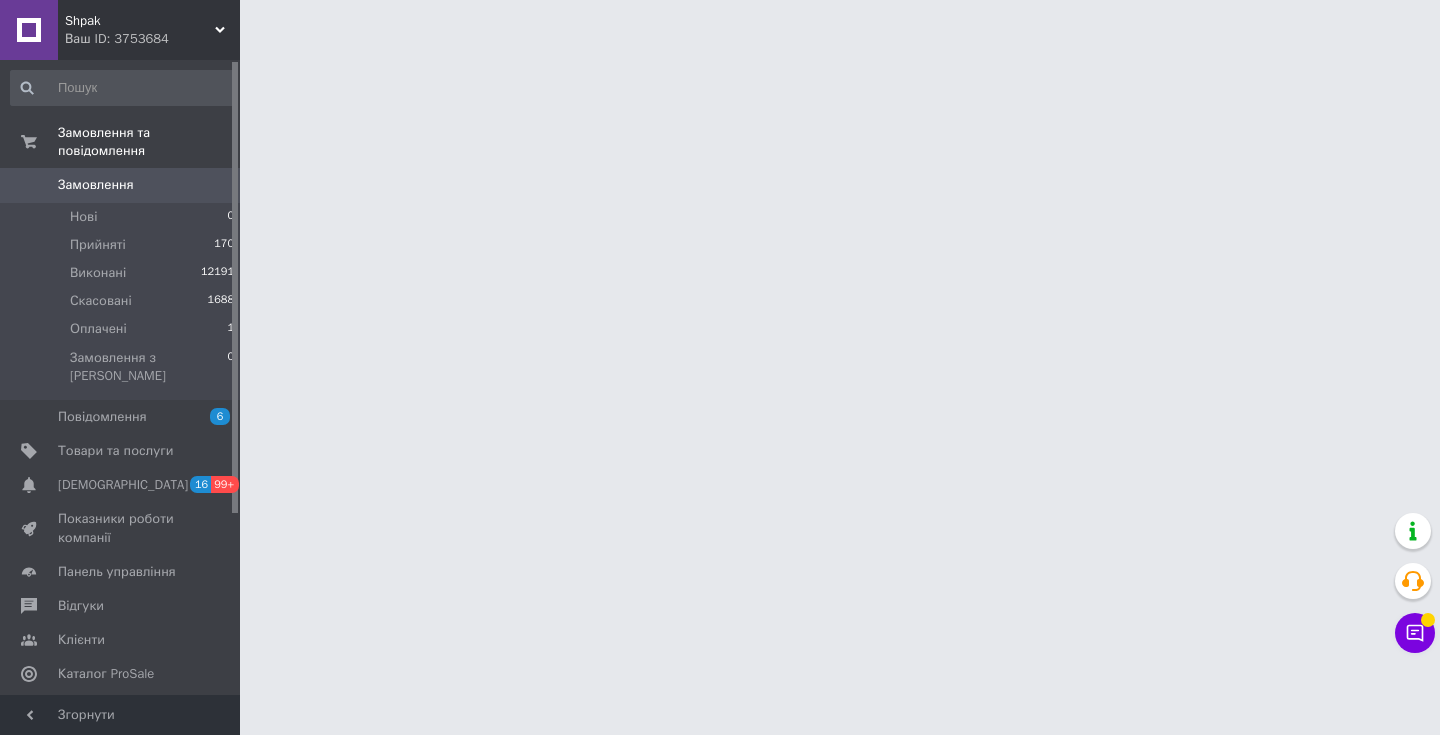 scroll, scrollTop: 0, scrollLeft: 0, axis: both 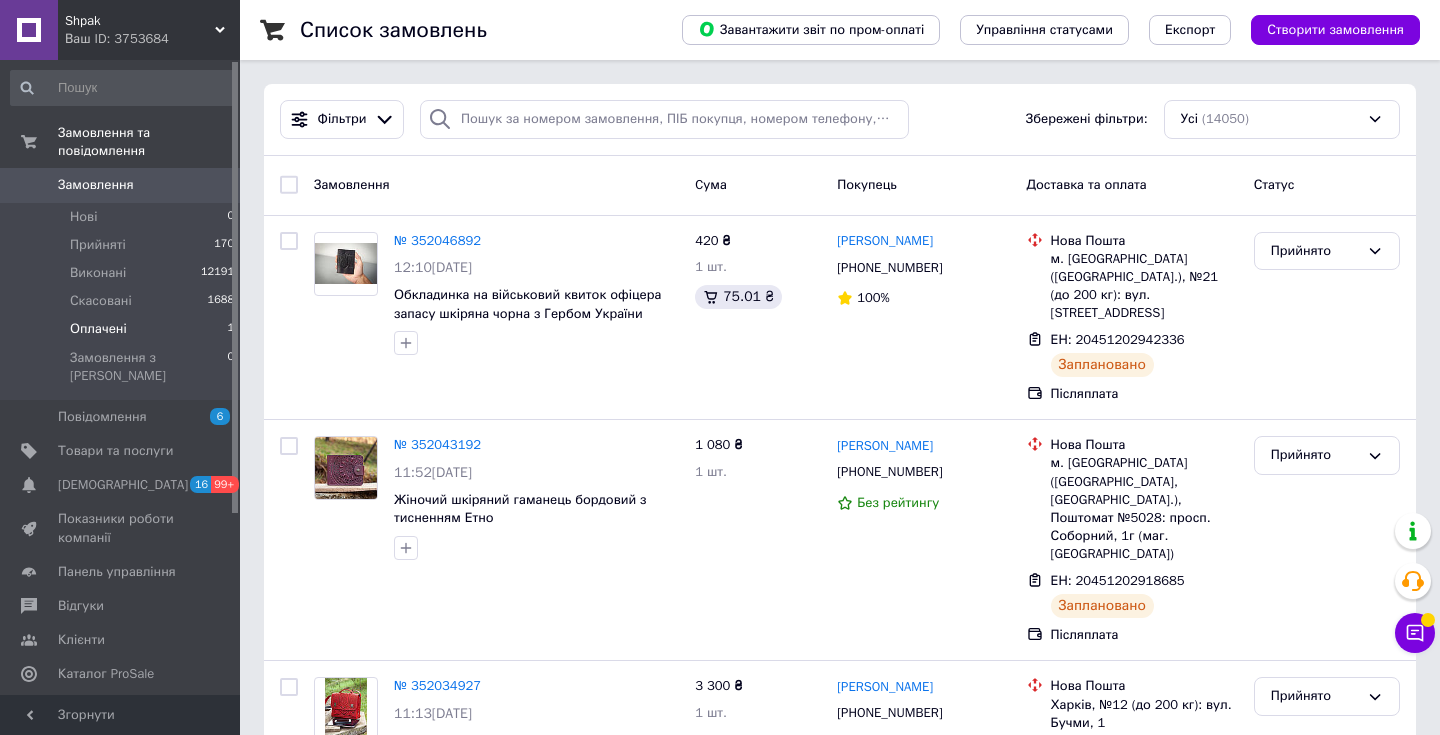 click on "Оплачені" at bounding box center (98, 329) 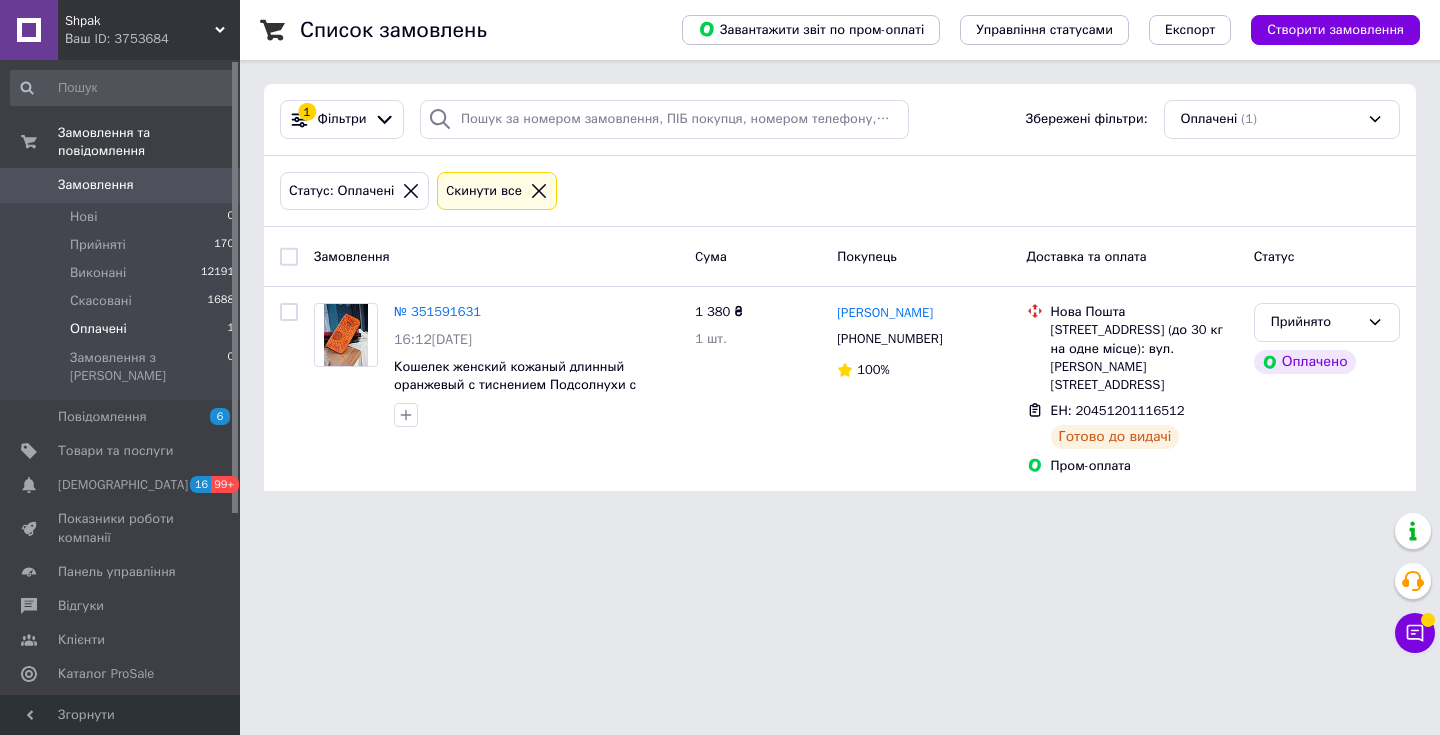 click on "Замовлення" at bounding box center (96, 185) 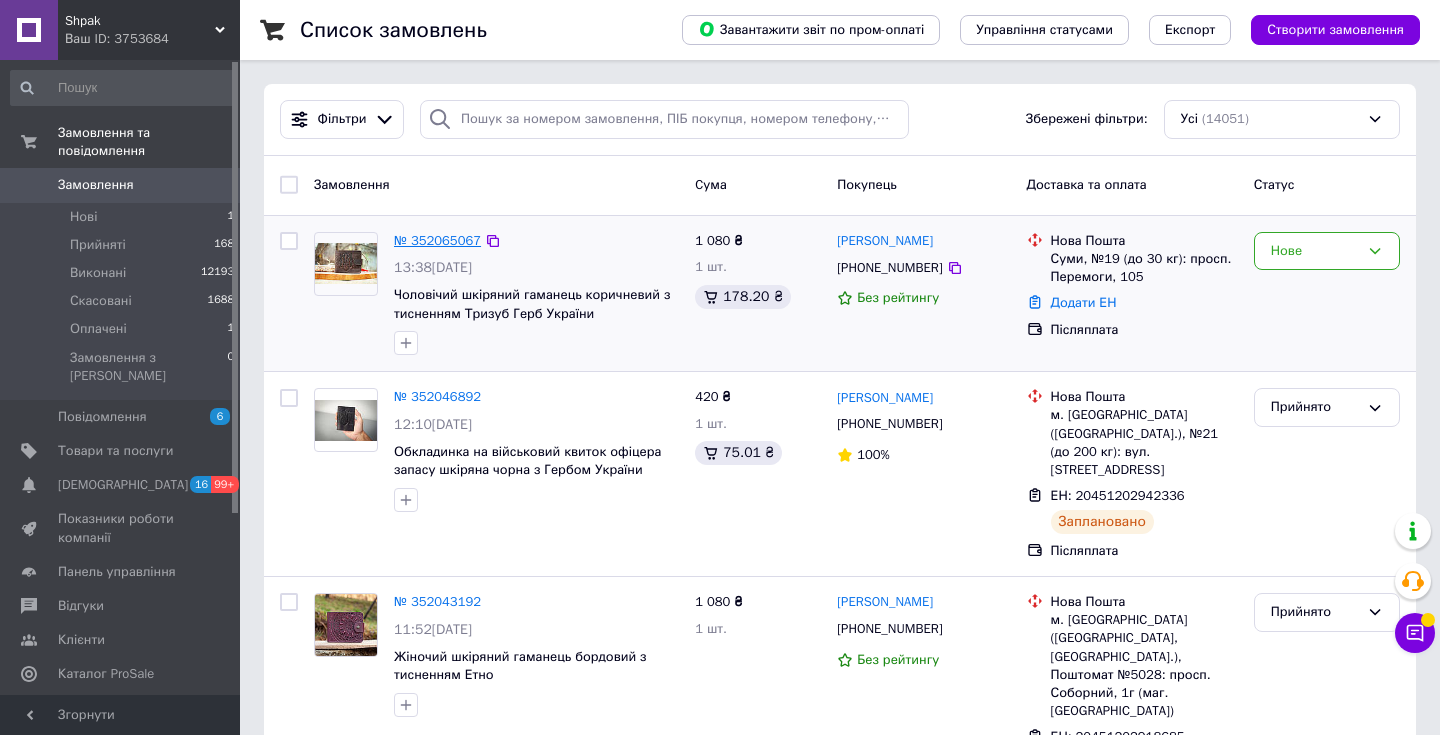 click on "№ 352065067" at bounding box center (437, 240) 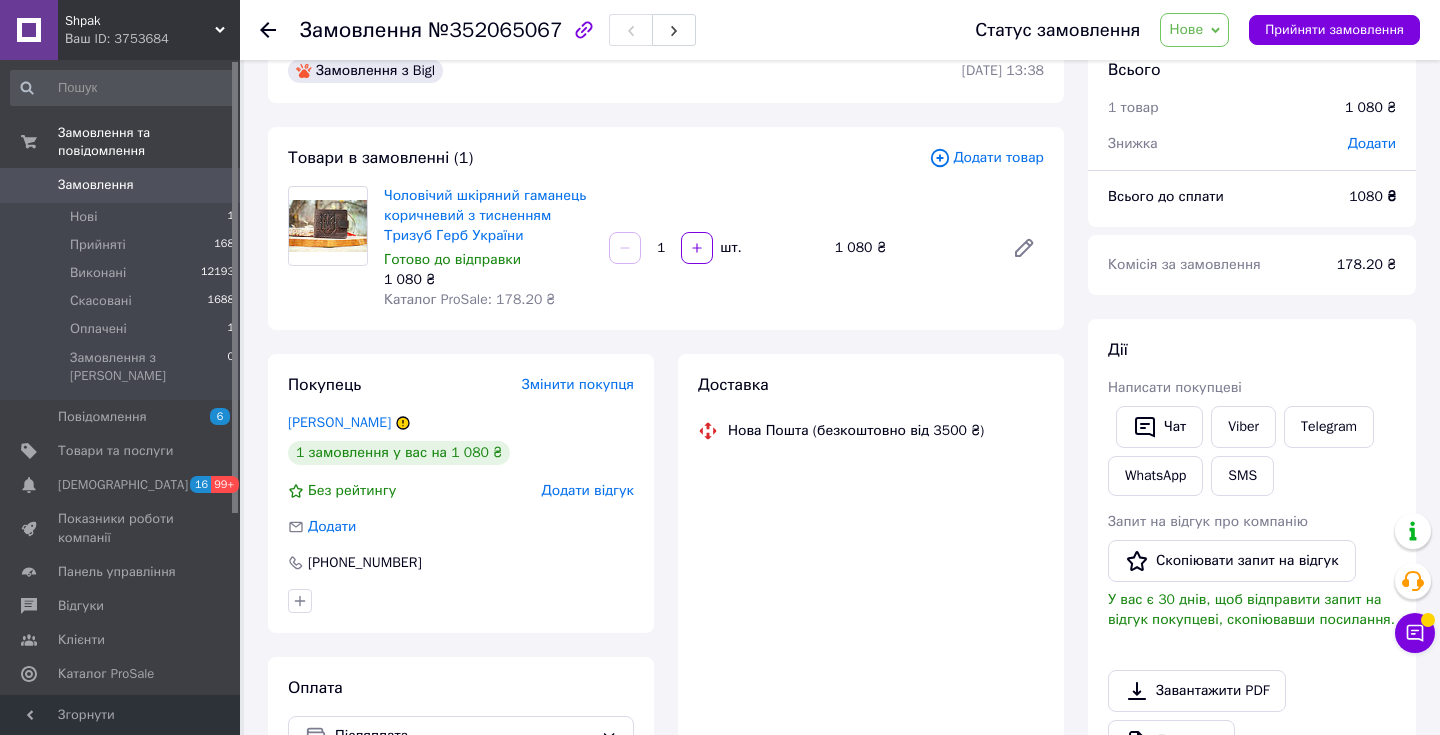 scroll, scrollTop: 49, scrollLeft: 0, axis: vertical 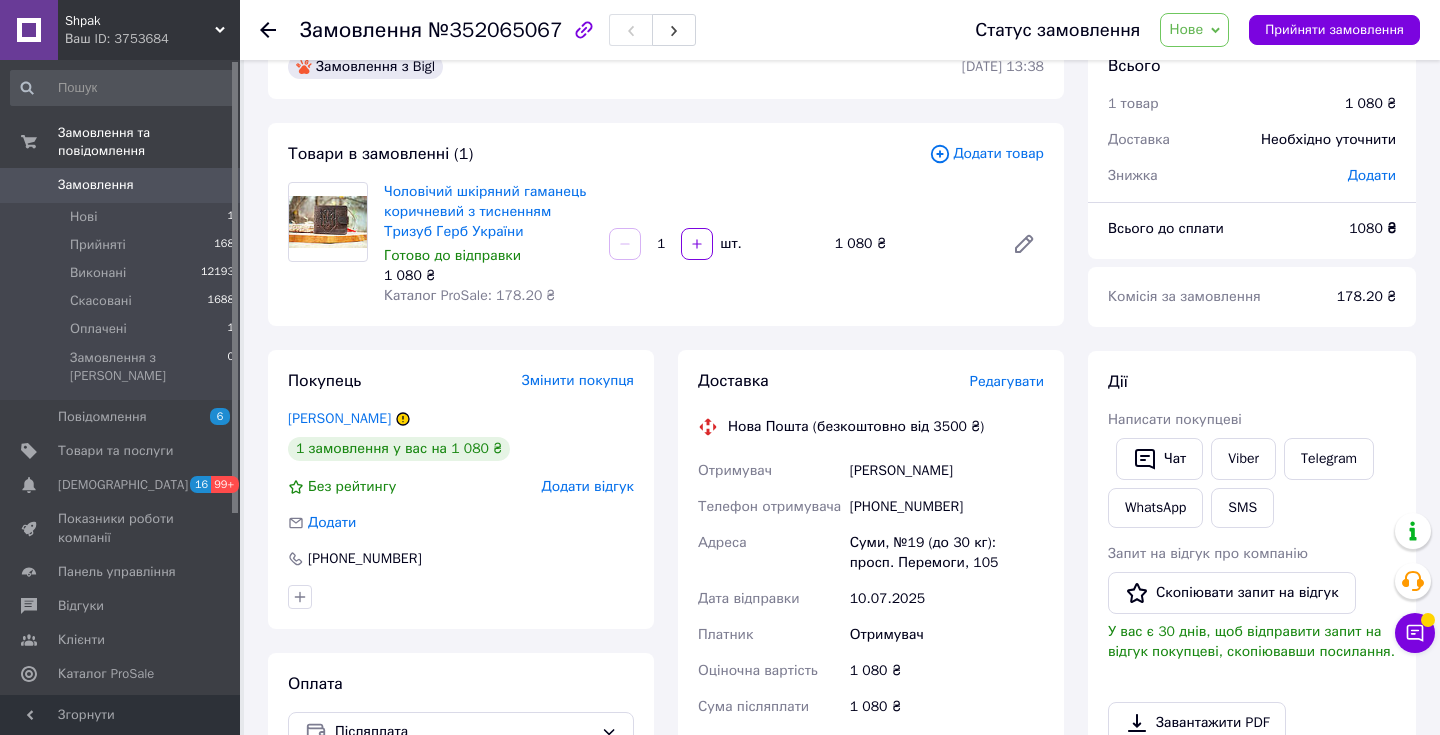 click on "Замовлення" at bounding box center [121, 185] 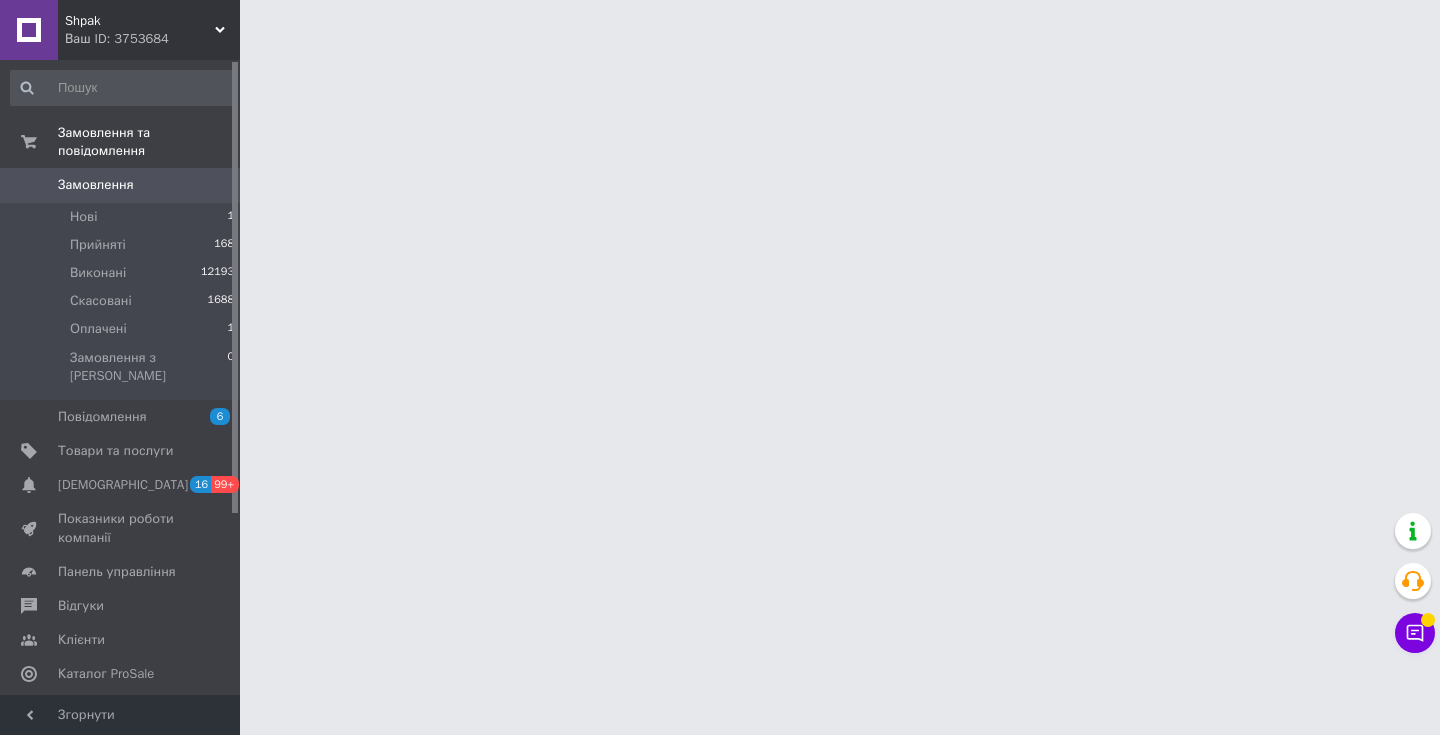 scroll, scrollTop: 0, scrollLeft: 0, axis: both 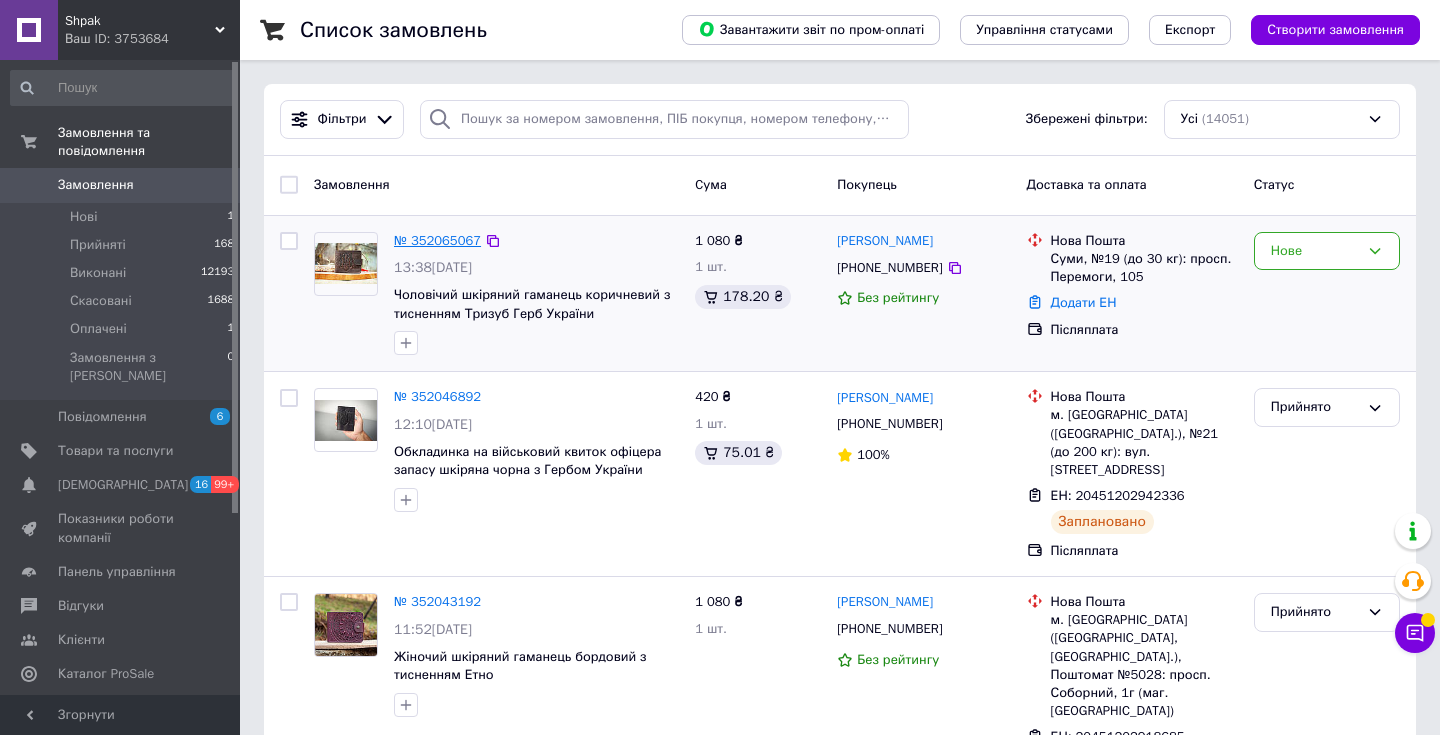 click on "№ 352065067" at bounding box center (437, 240) 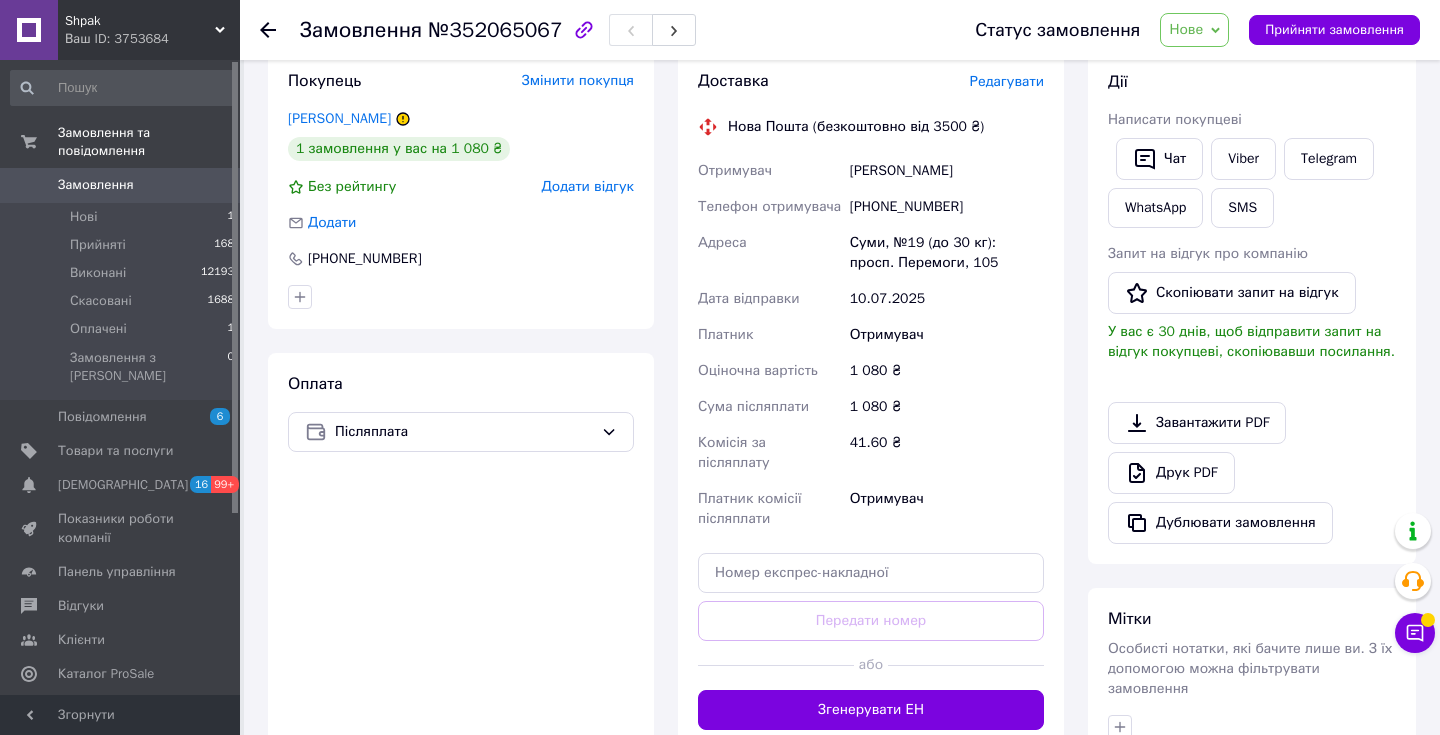 scroll, scrollTop: 357, scrollLeft: 0, axis: vertical 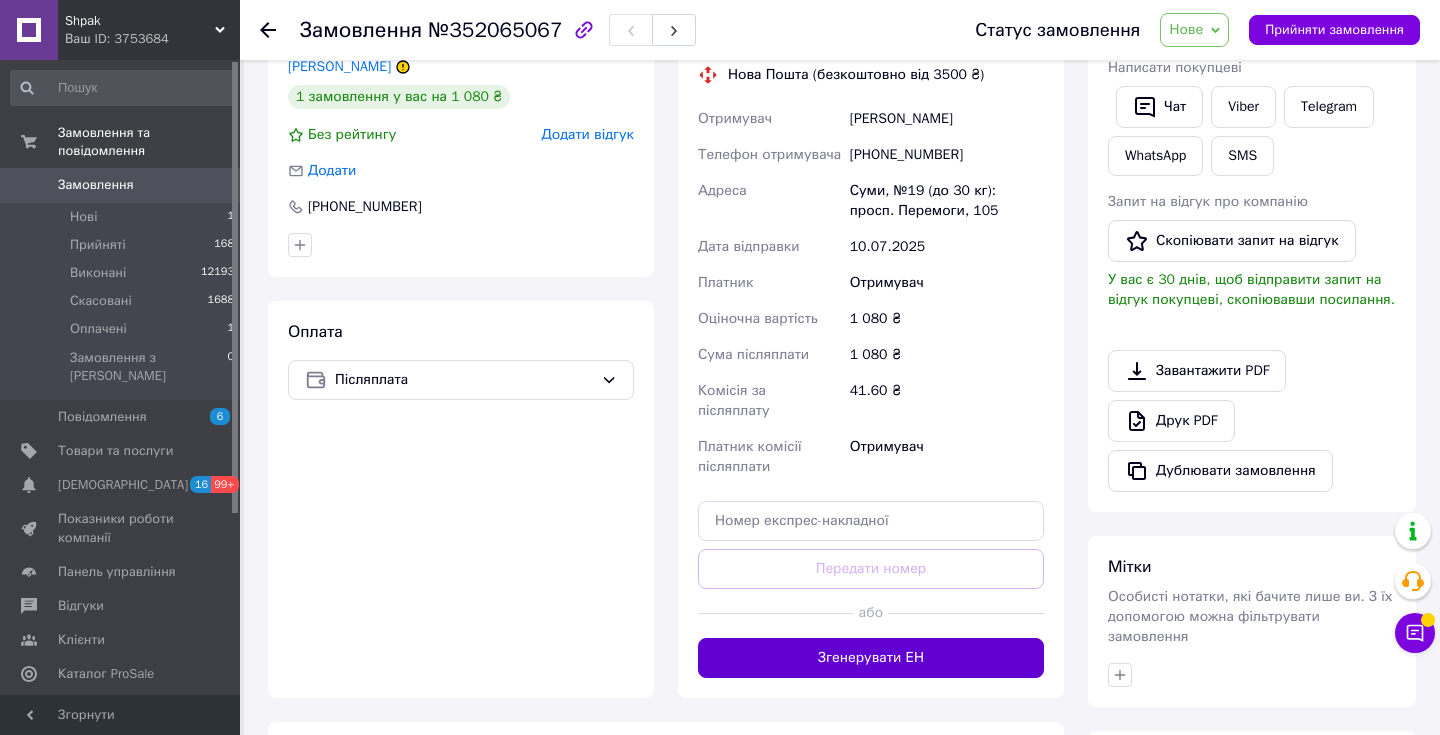 click on "Згенерувати ЕН" at bounding box center [871, 658] 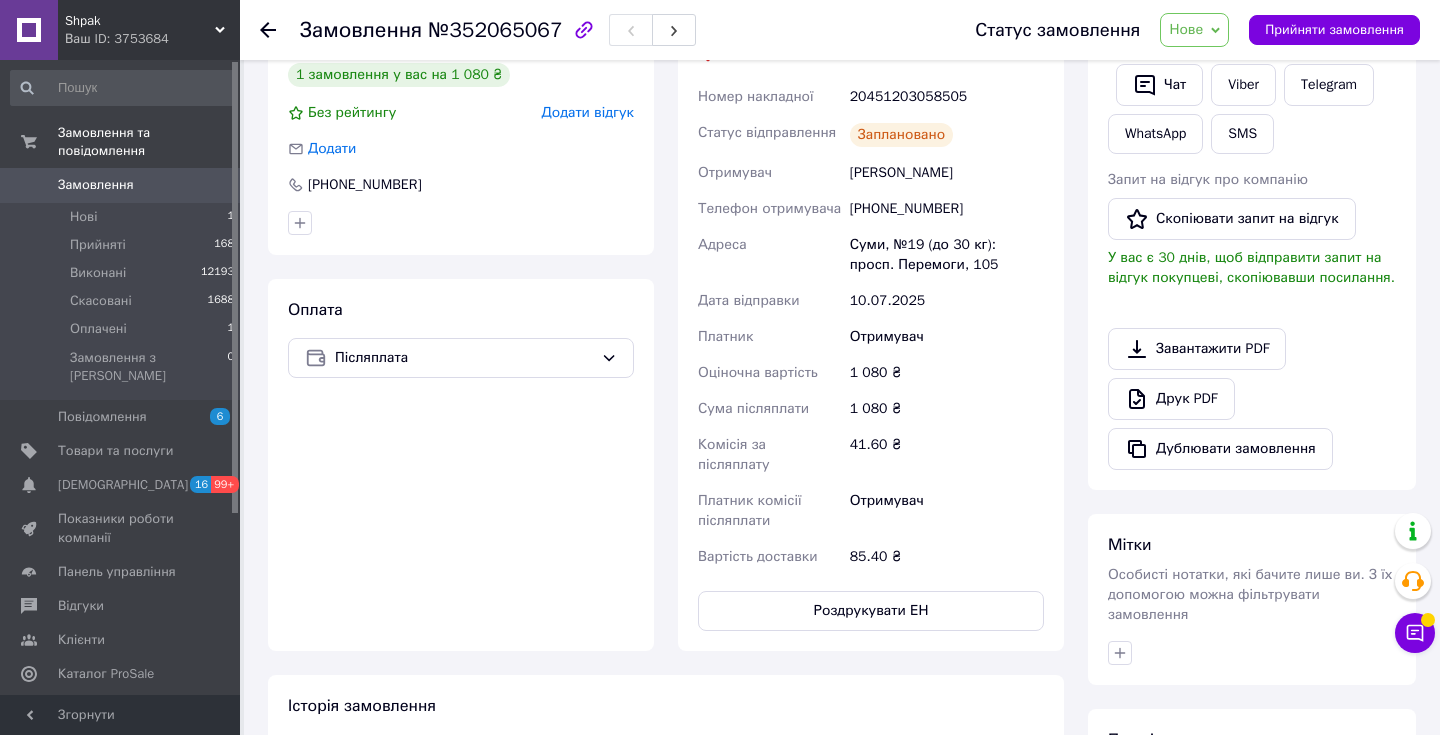 scroll, scrollTop: 427, scrollLeft: 0, axis: vertical 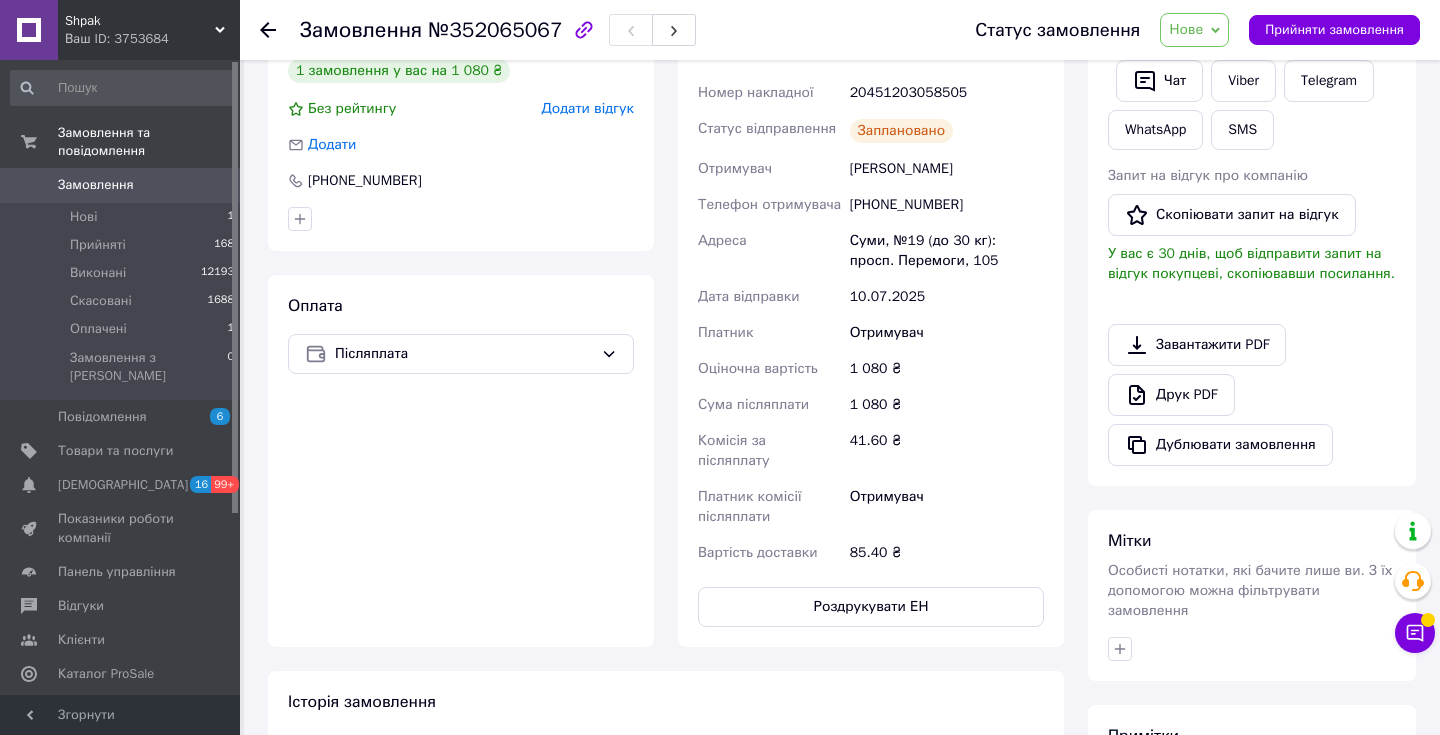 click on "Нове" at bounding box center [1186, 29] 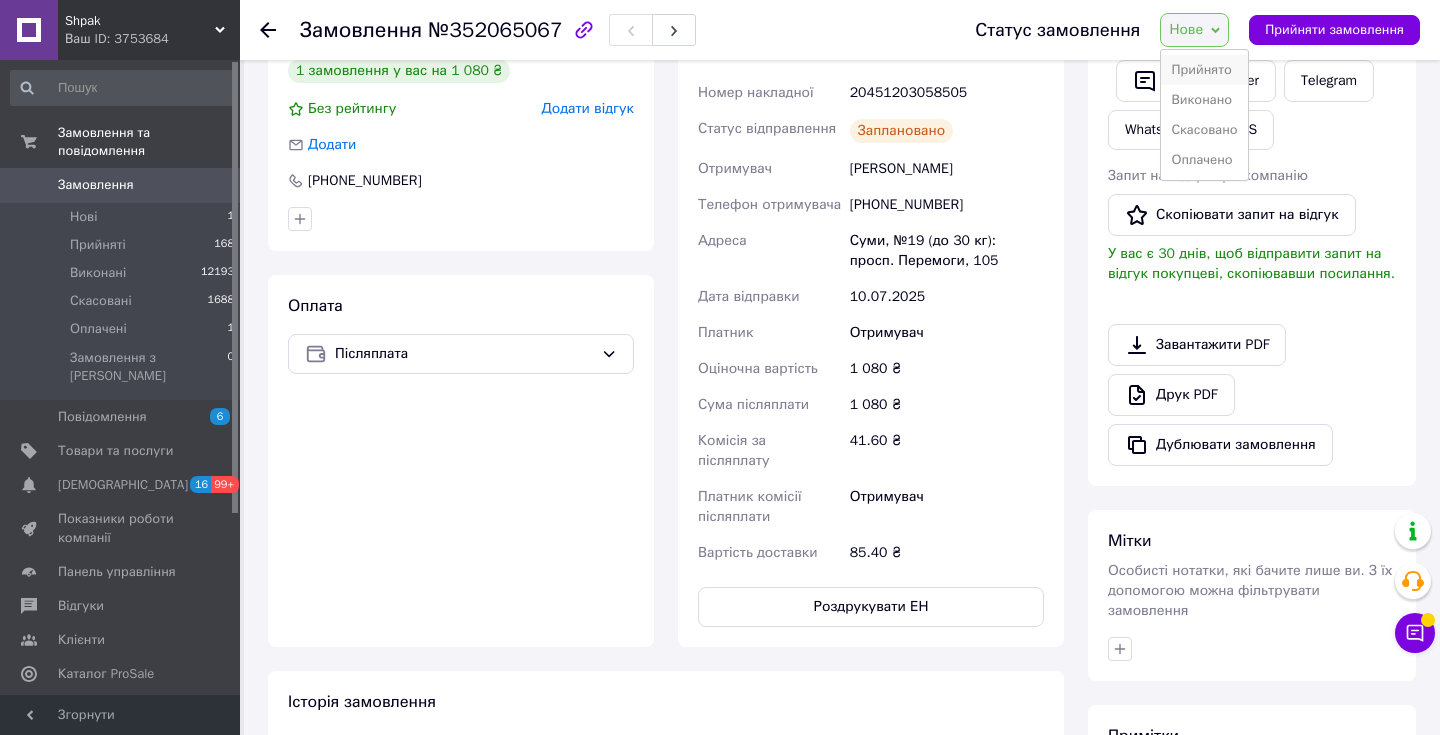 click on "Прийнято" at bounding box center [1204, 70] 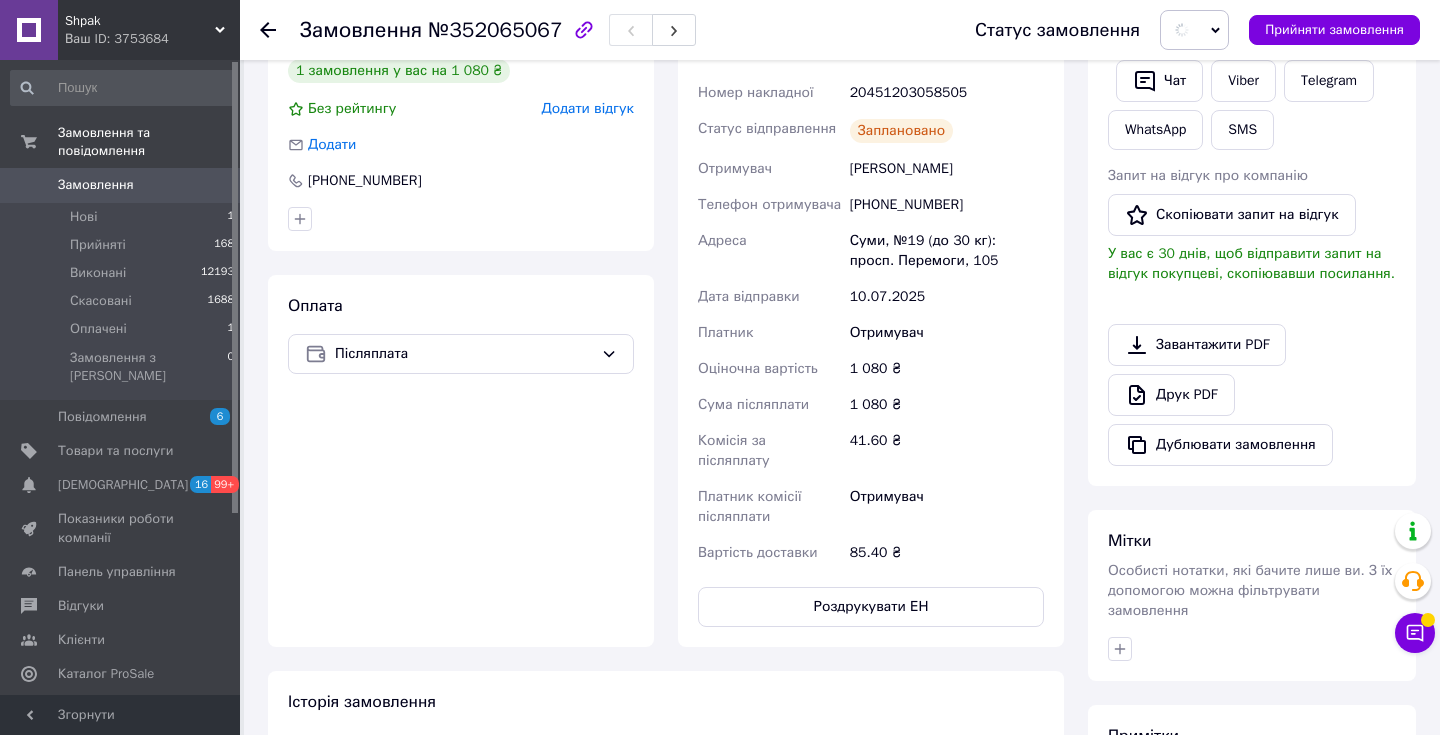 click on "Замовлення" at bounding box center (96, 185) 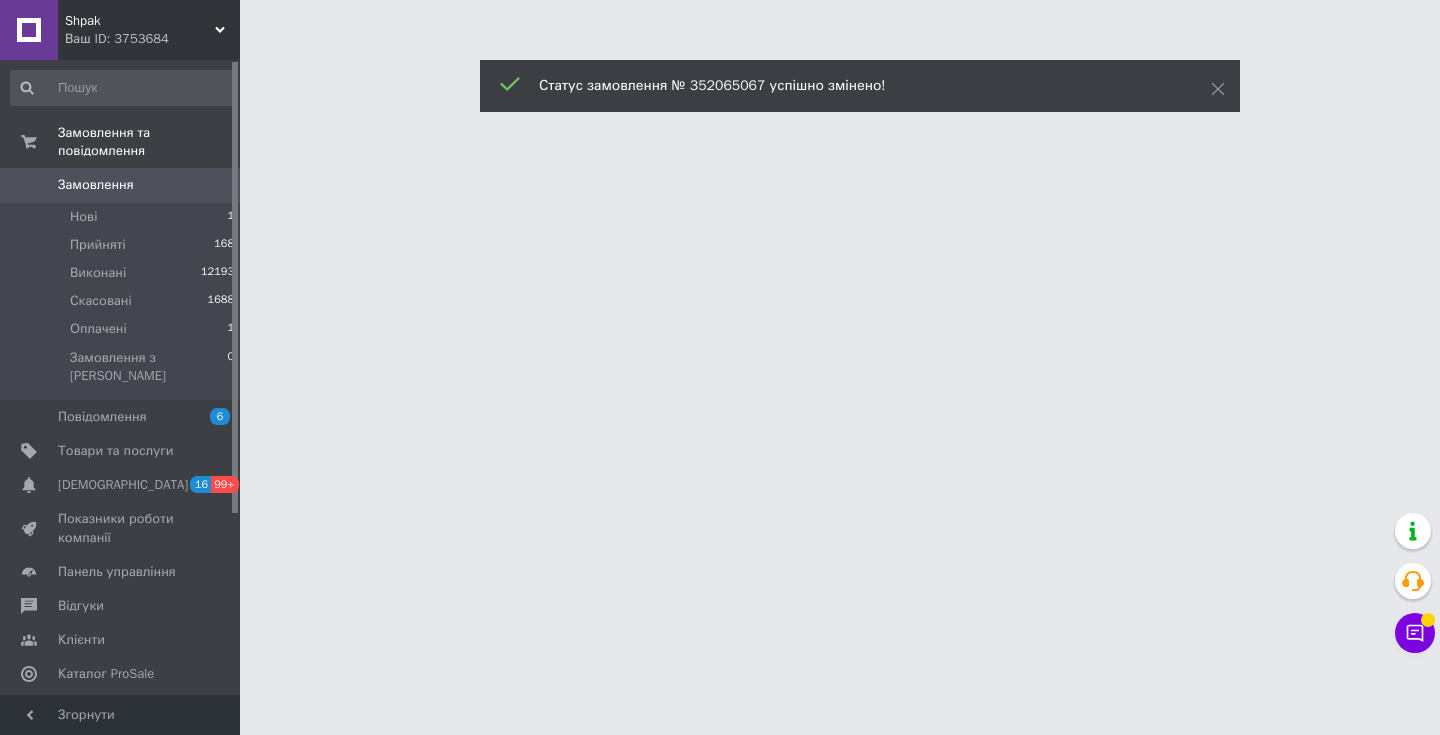 scroll, scrollTop: 0, scrollLeft: 0, axis: both 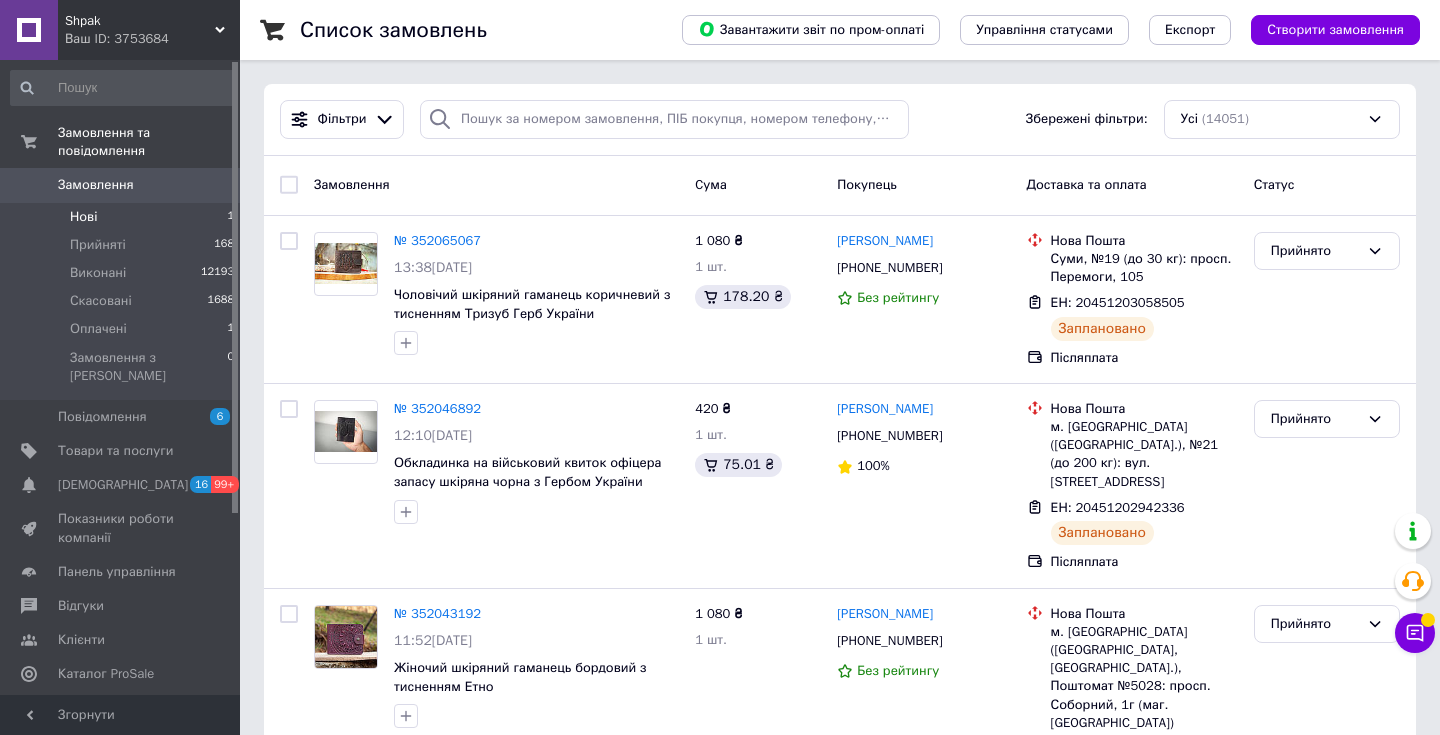click on "Нові 1" at bounding box center (123, 217) 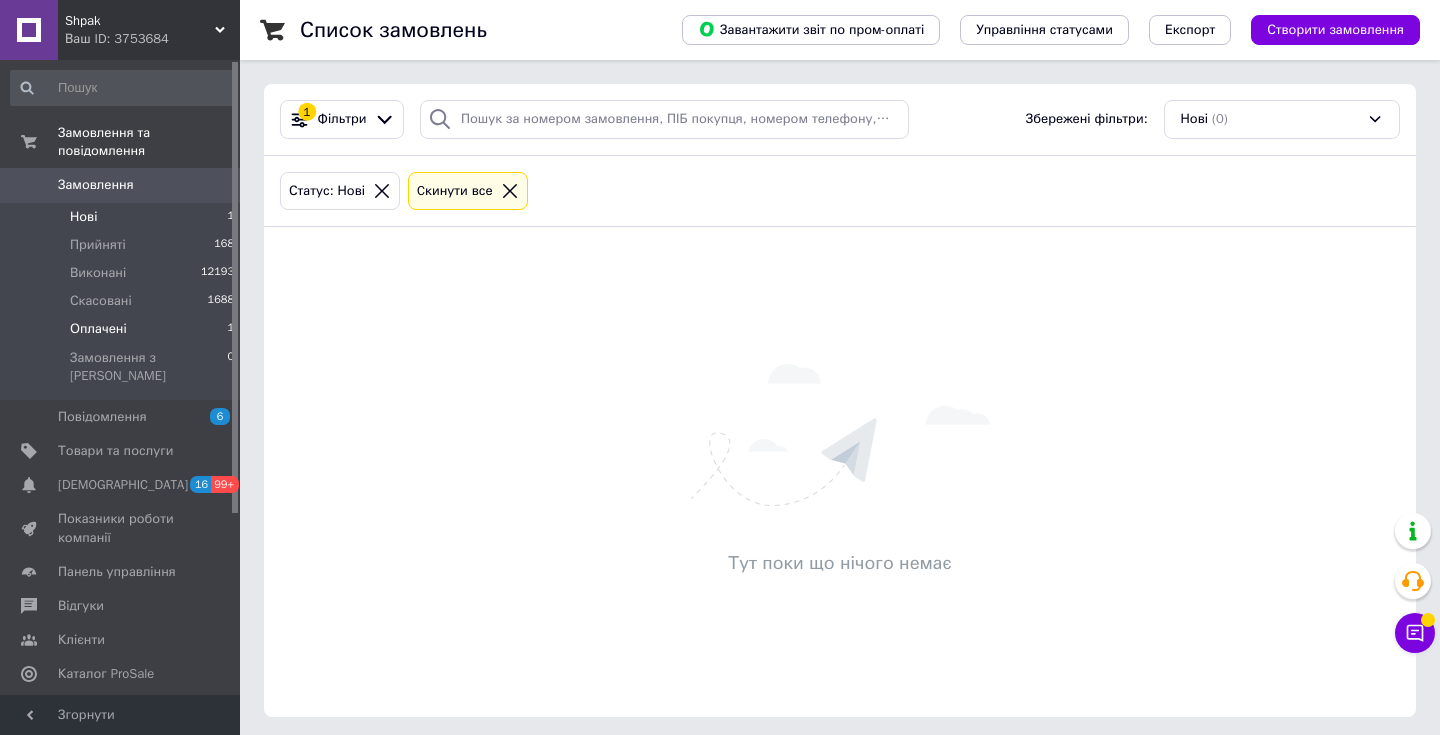 click on "Оплачені 1" at bounding box center (123, 329) 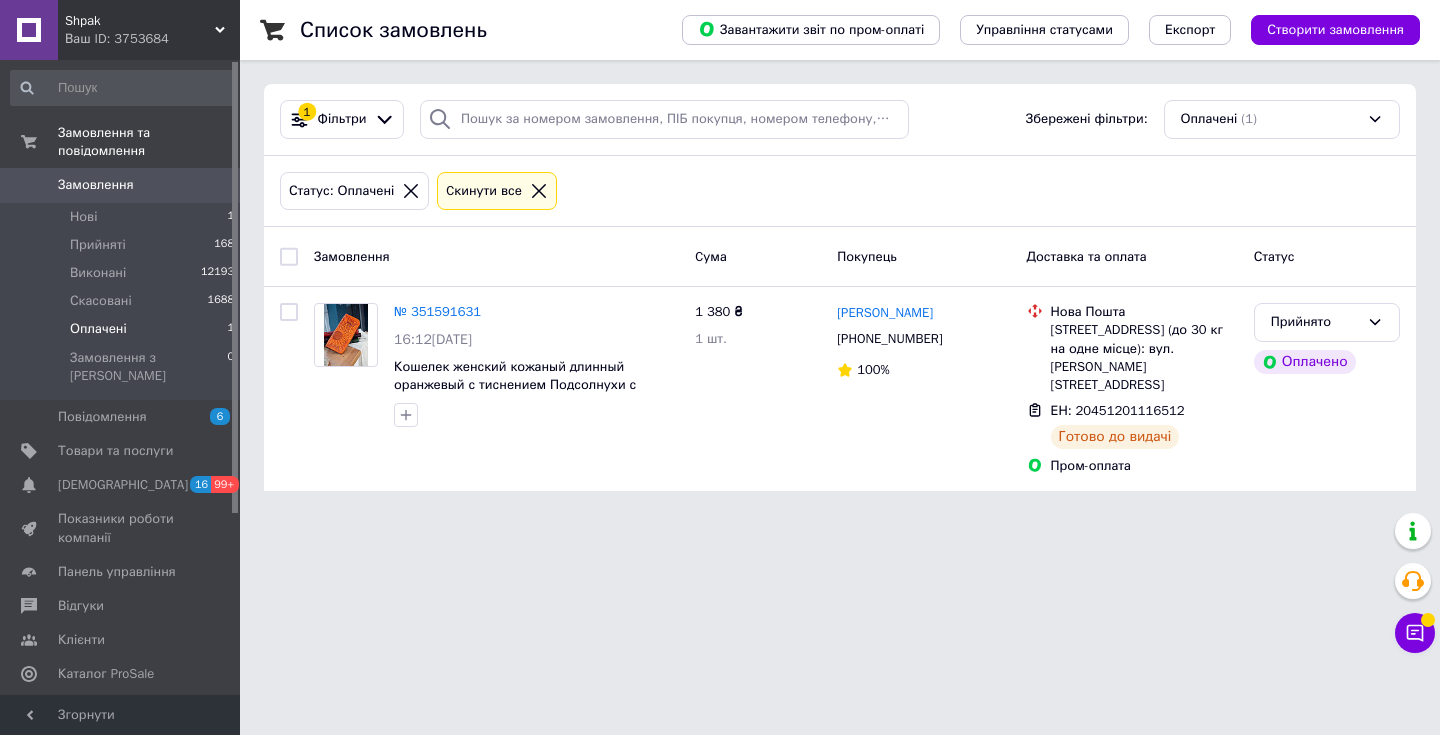 click on "Замовлення" at bounding box center [96, 185] 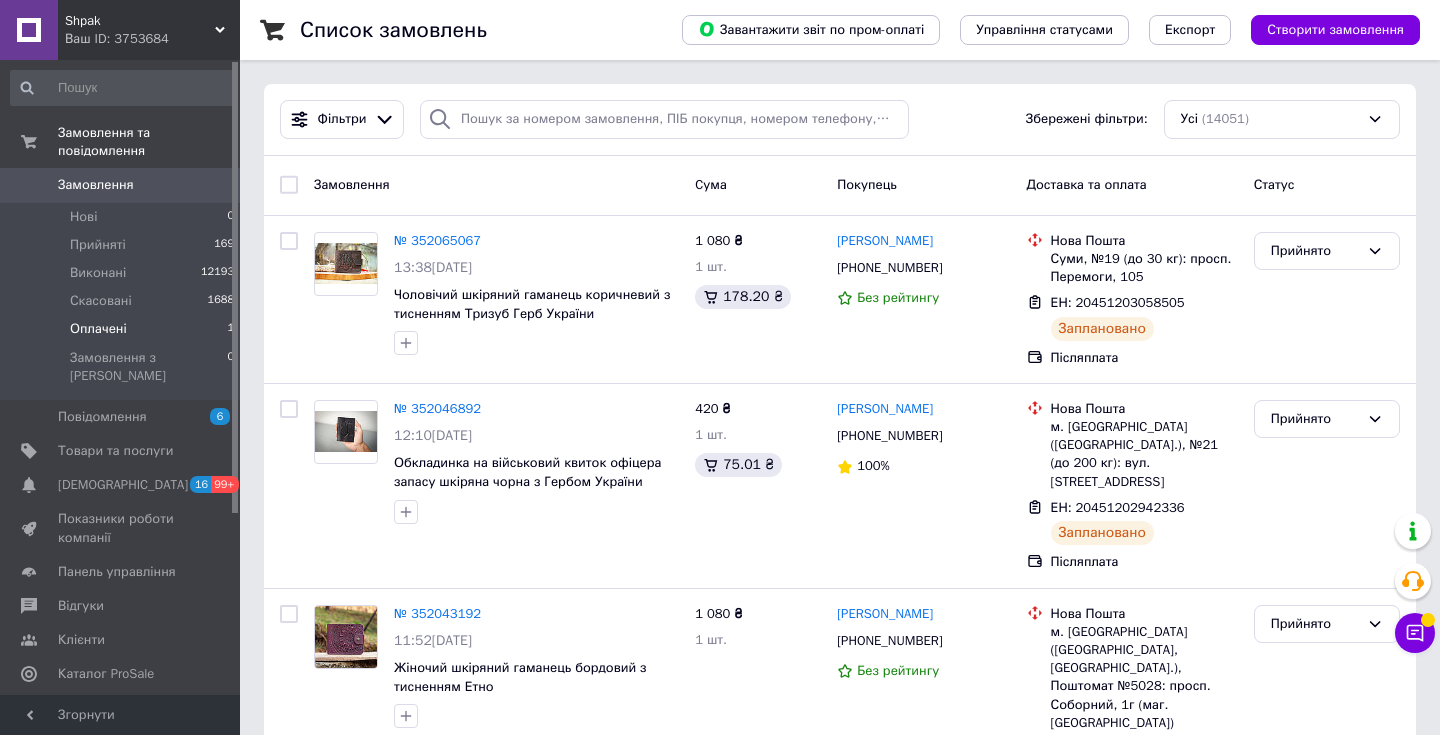 click on "Оплачені 1" at bounding box center (123, 329) 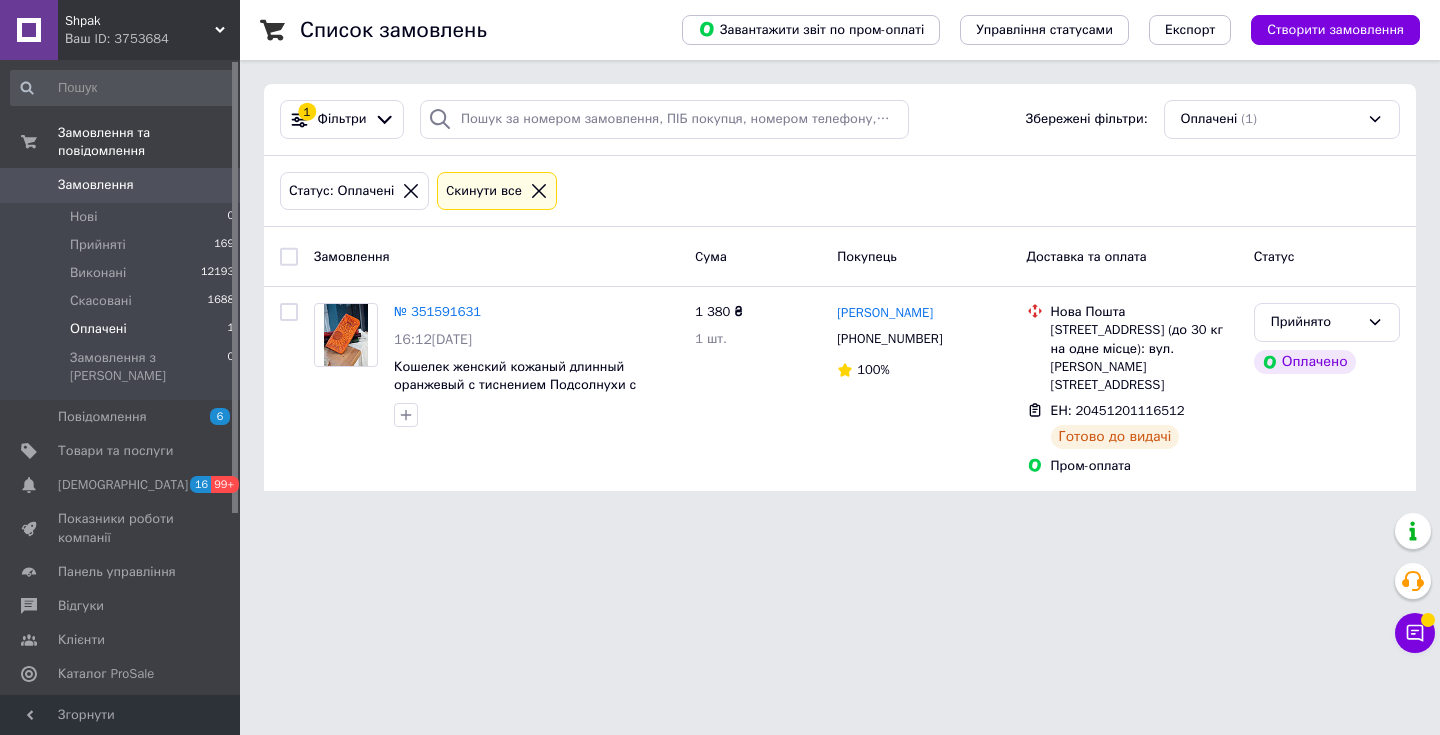 click on "Замовлення" at bounding box center [96, 185] 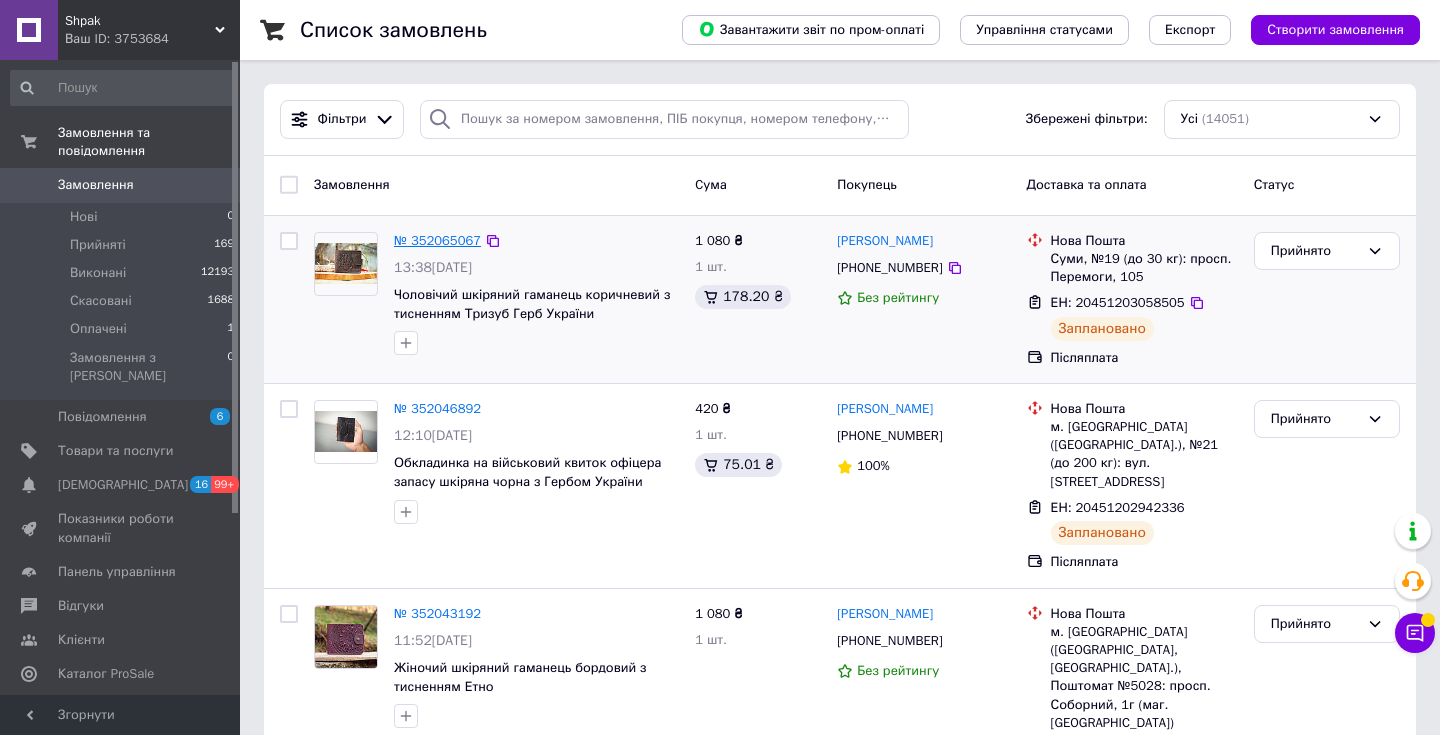 click on "№ 352065067" at bounding box center (437, 240) 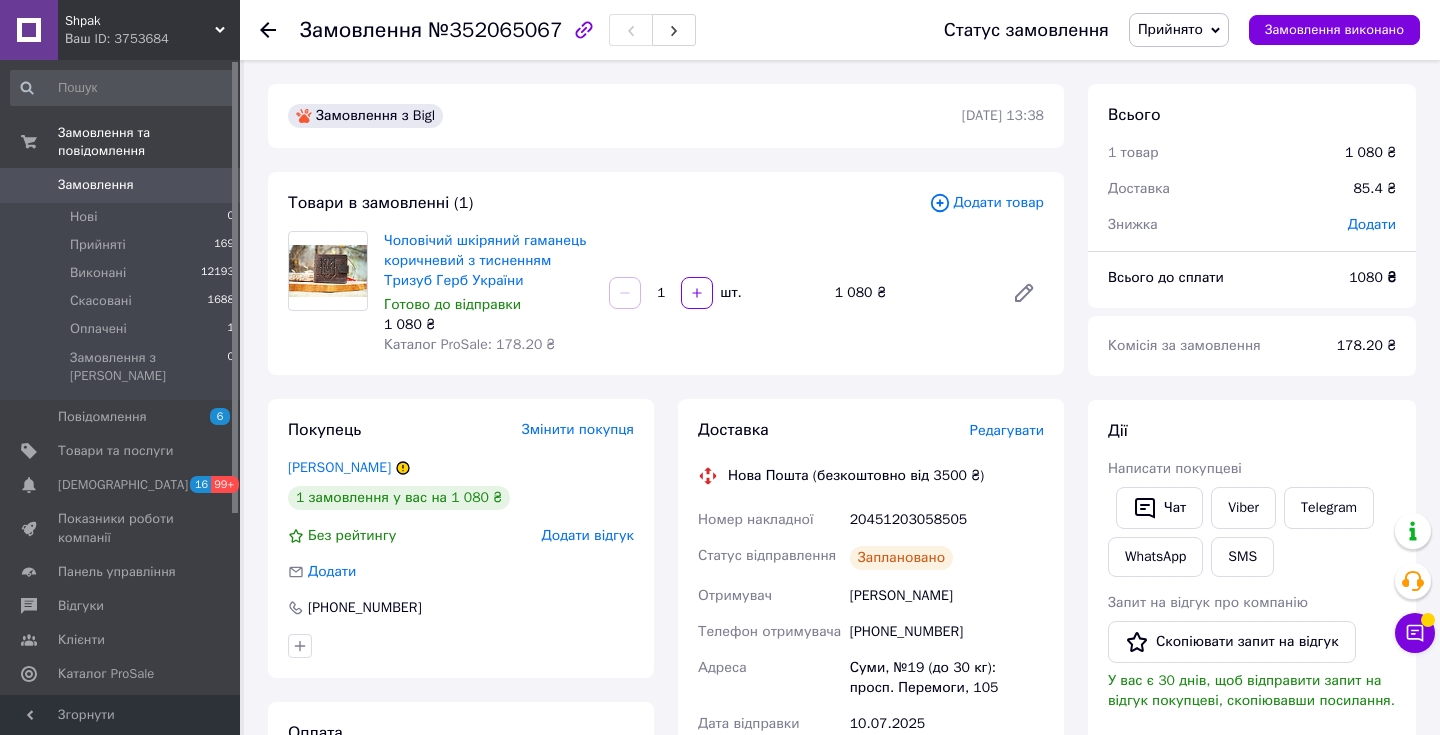 click on "20451203058505" at bounding box center [947, 520] 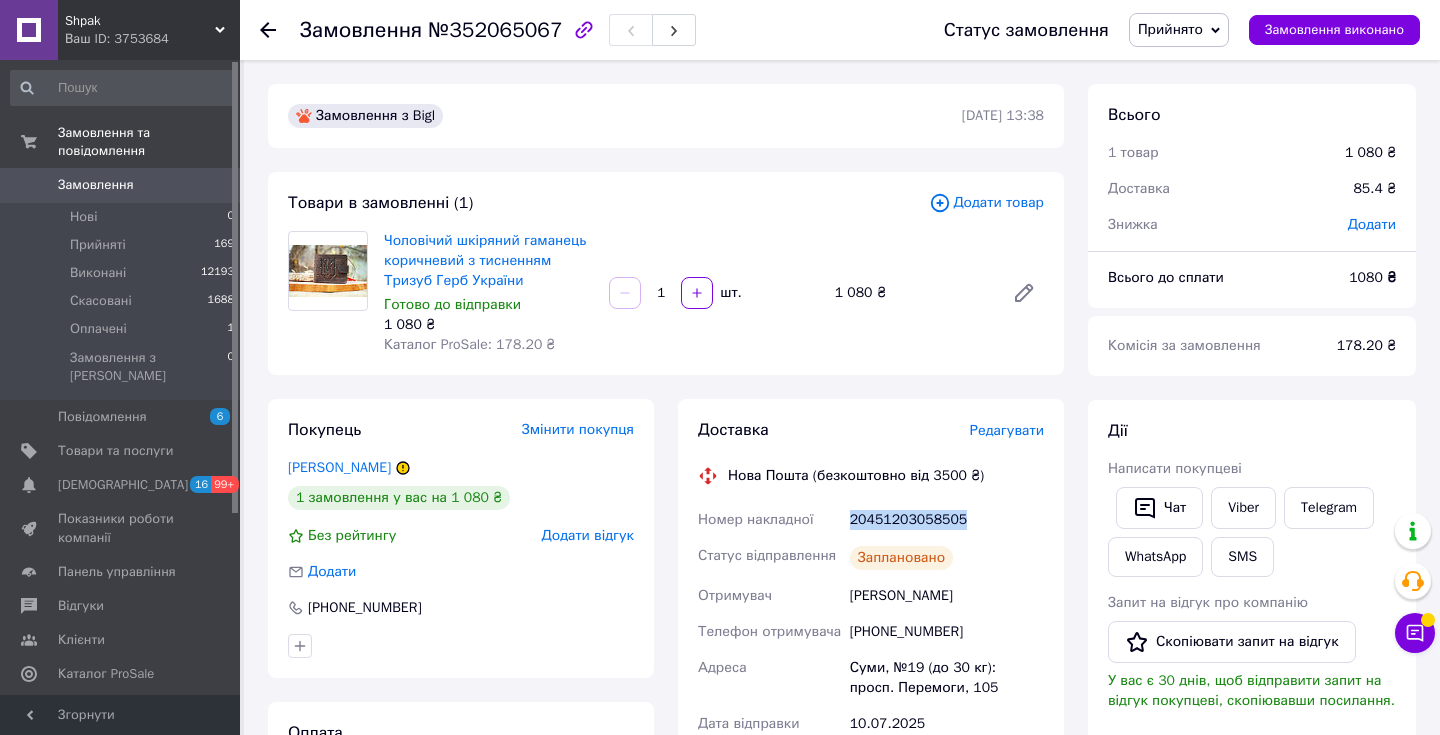 copy on "20451203058505" 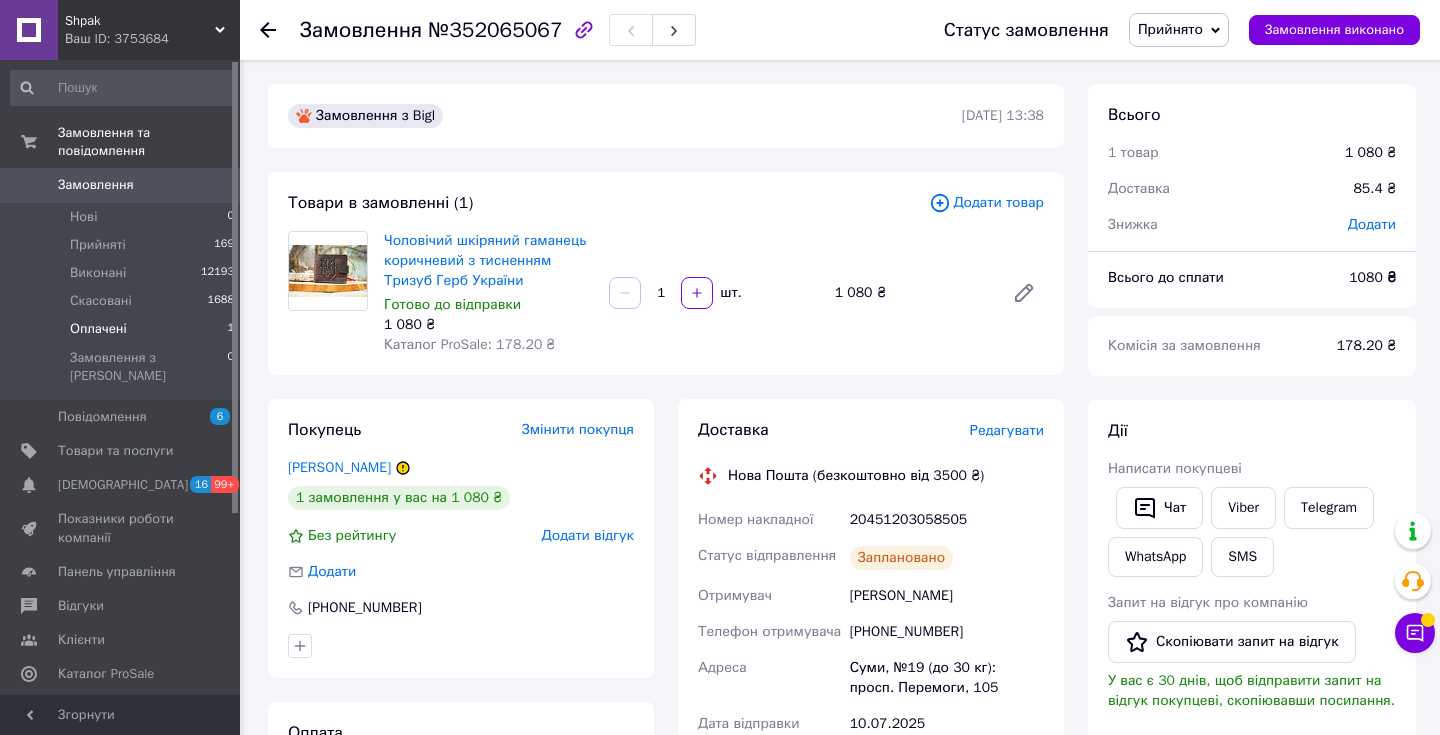 click on "Оплачені 1" at bounding box center [123, 329] 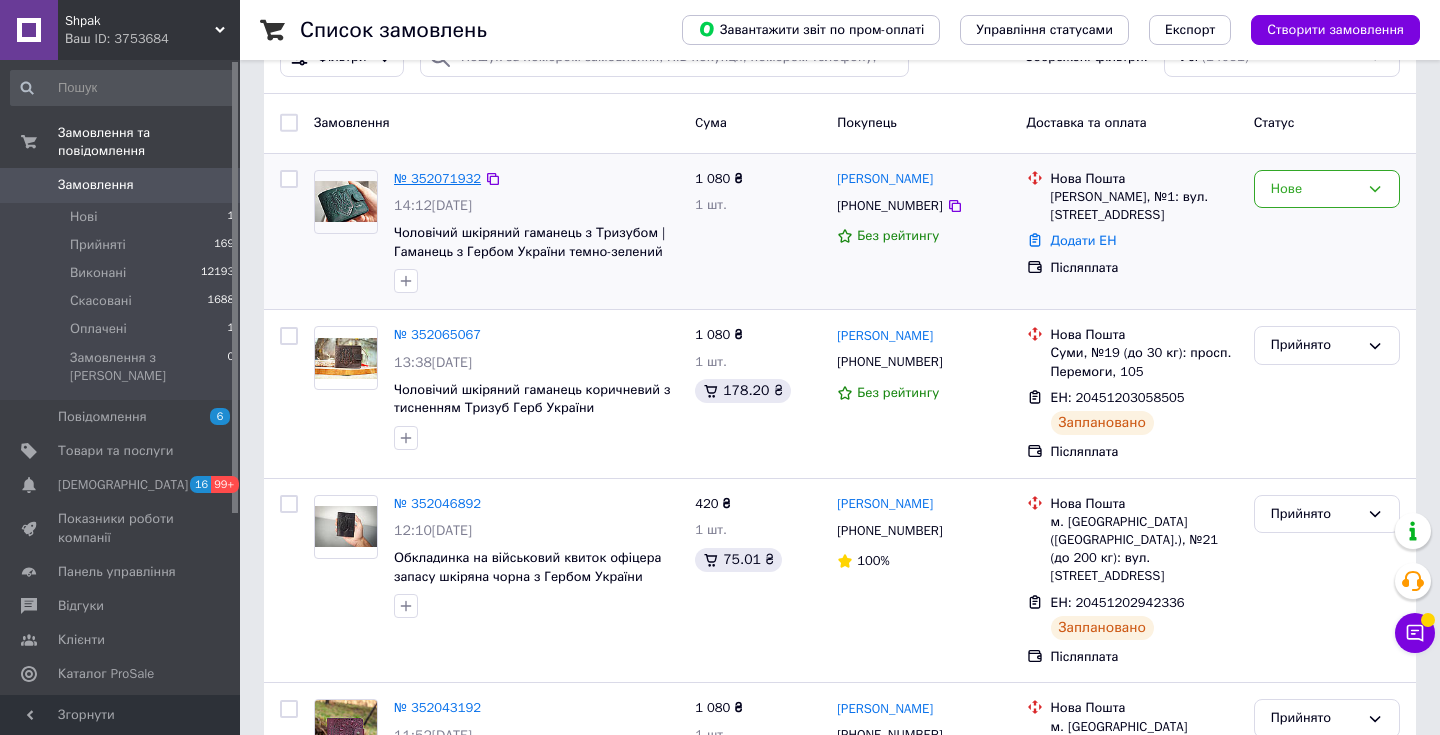 scroll, scrollTop: 0, scrollLeft: 0, axis: both 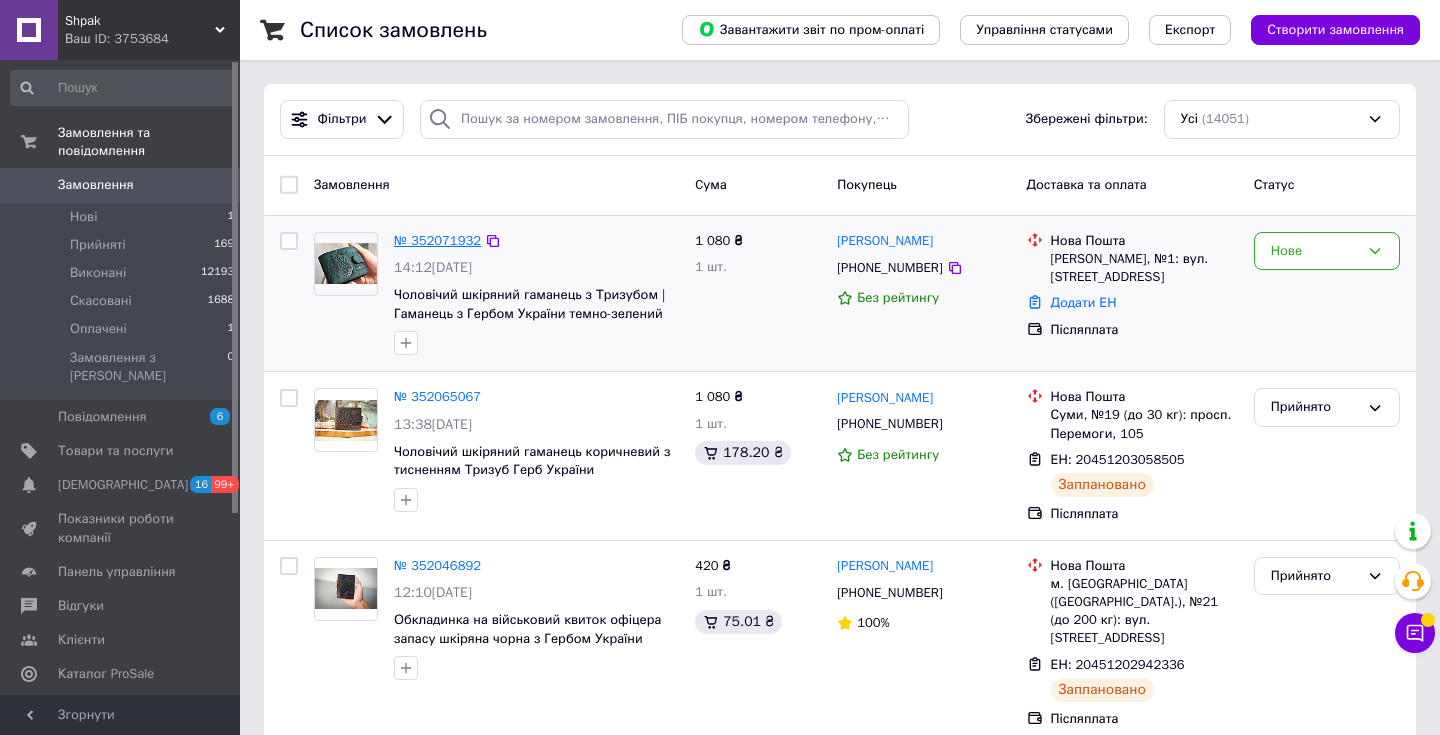 click on "№ 352071932" at bounding box center [437, 240] 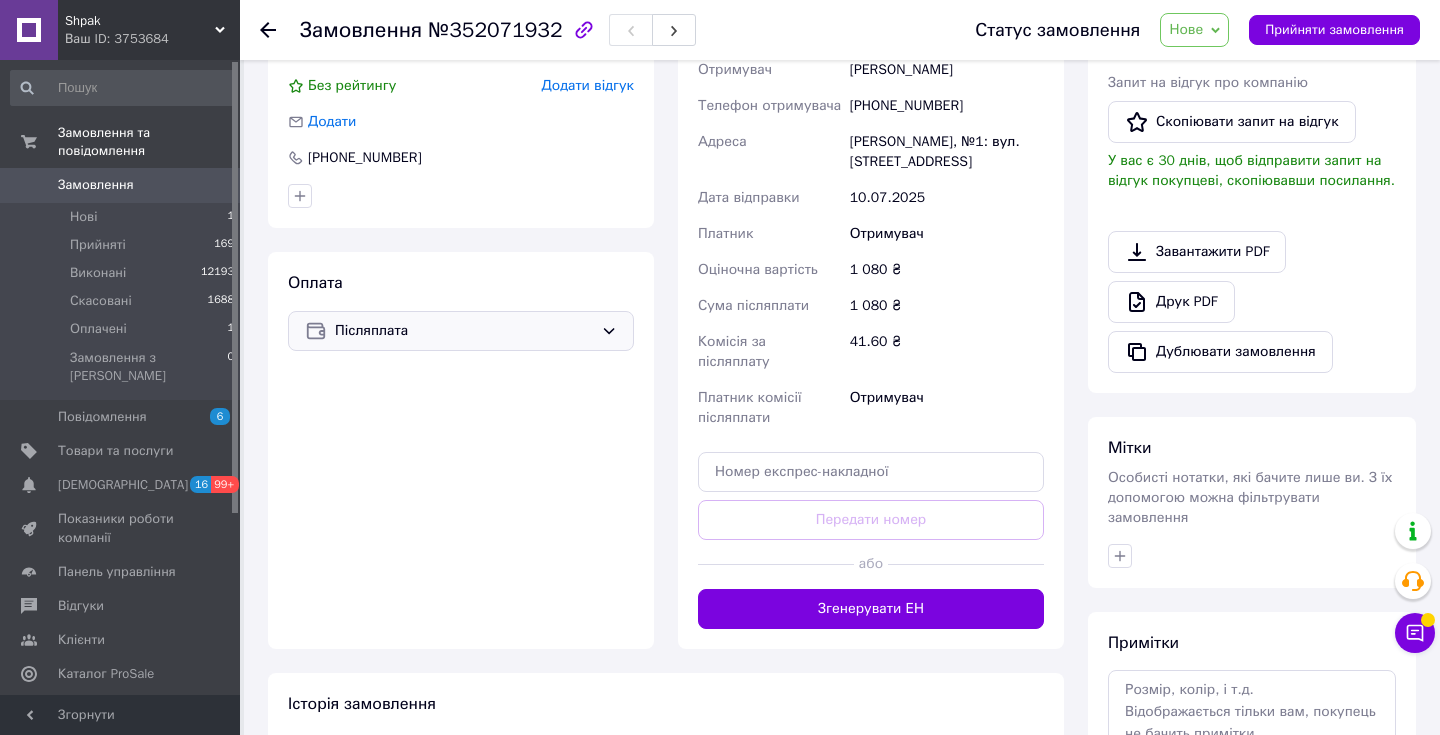 scroll, scrollTop: 461, scrollLeft: 0, axis: vertical 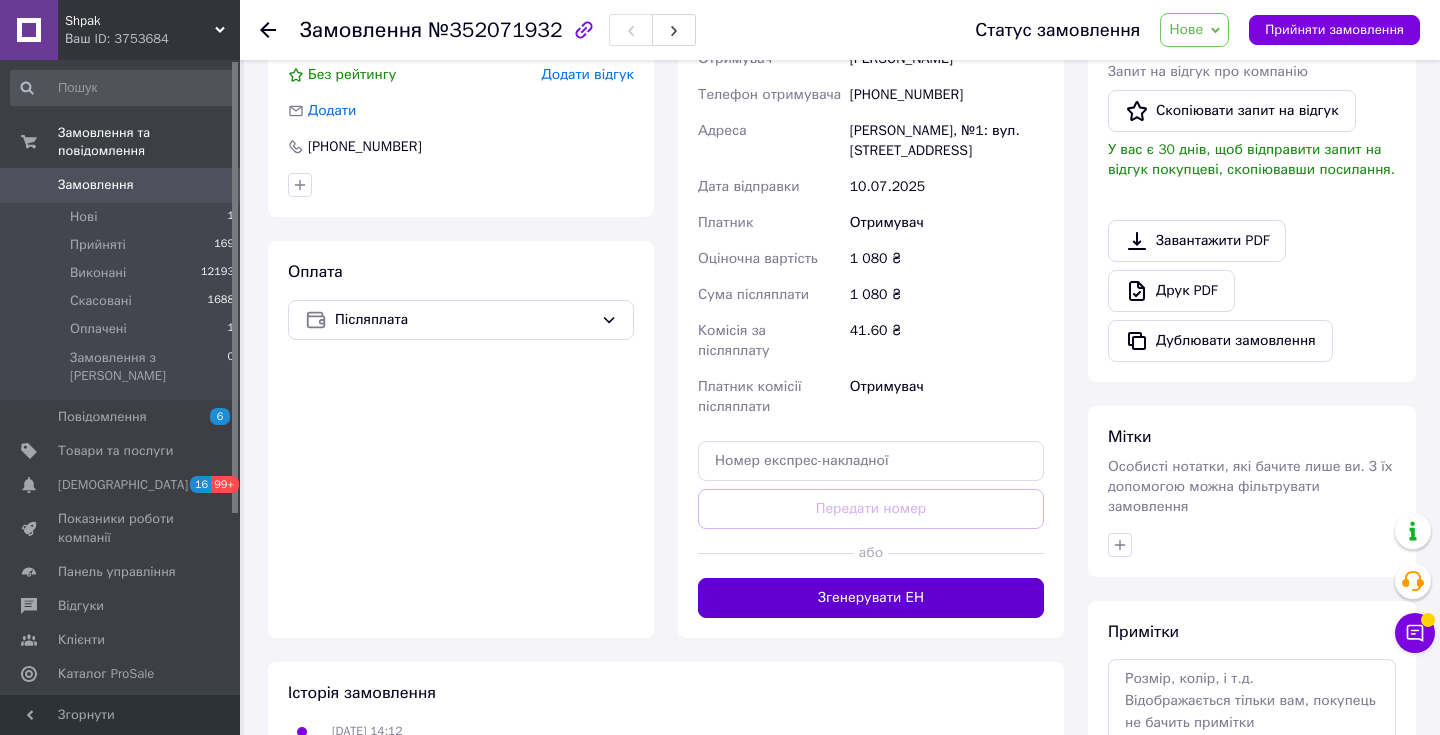 click on "Згенерувати ЕН" at bounding box center (871, 598) 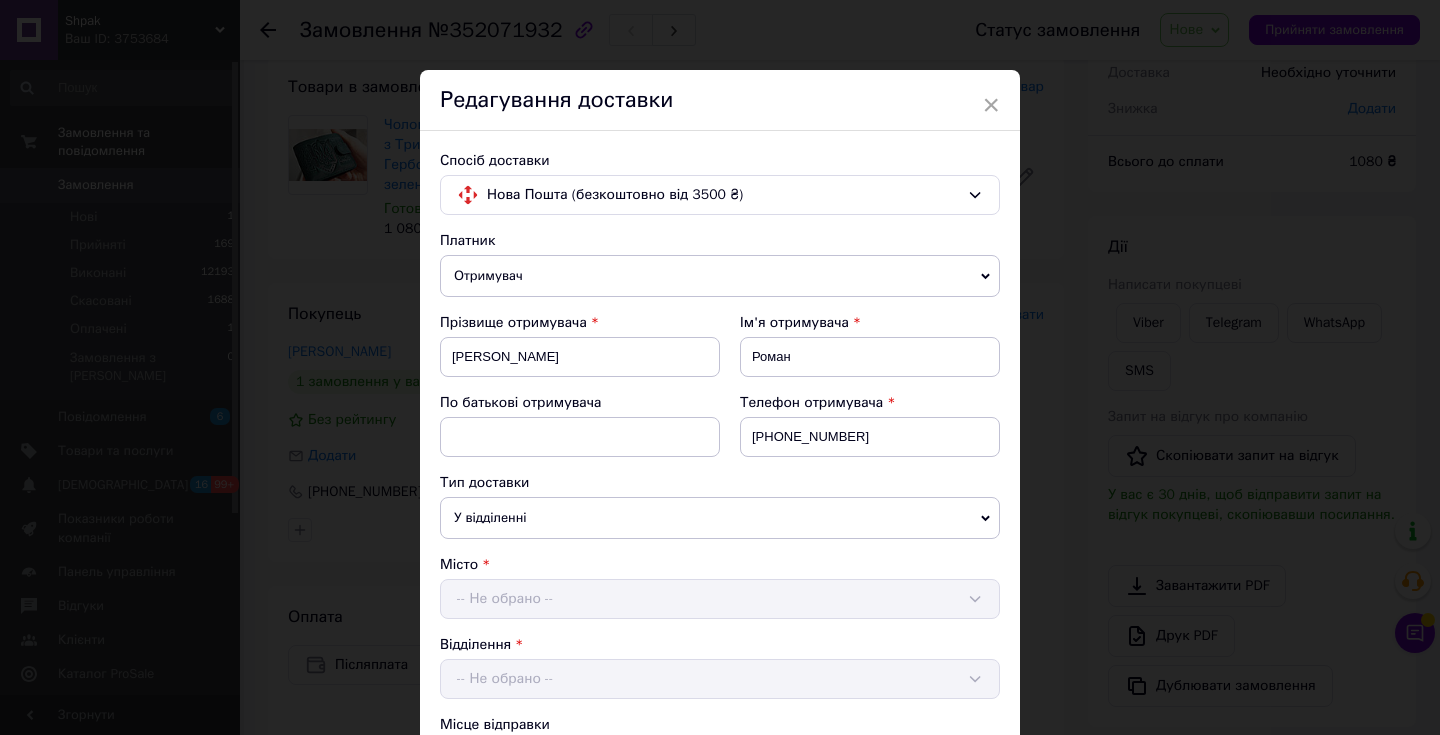 scroll, scrollTop: 34, scrollLeft: 0, axis: vertical 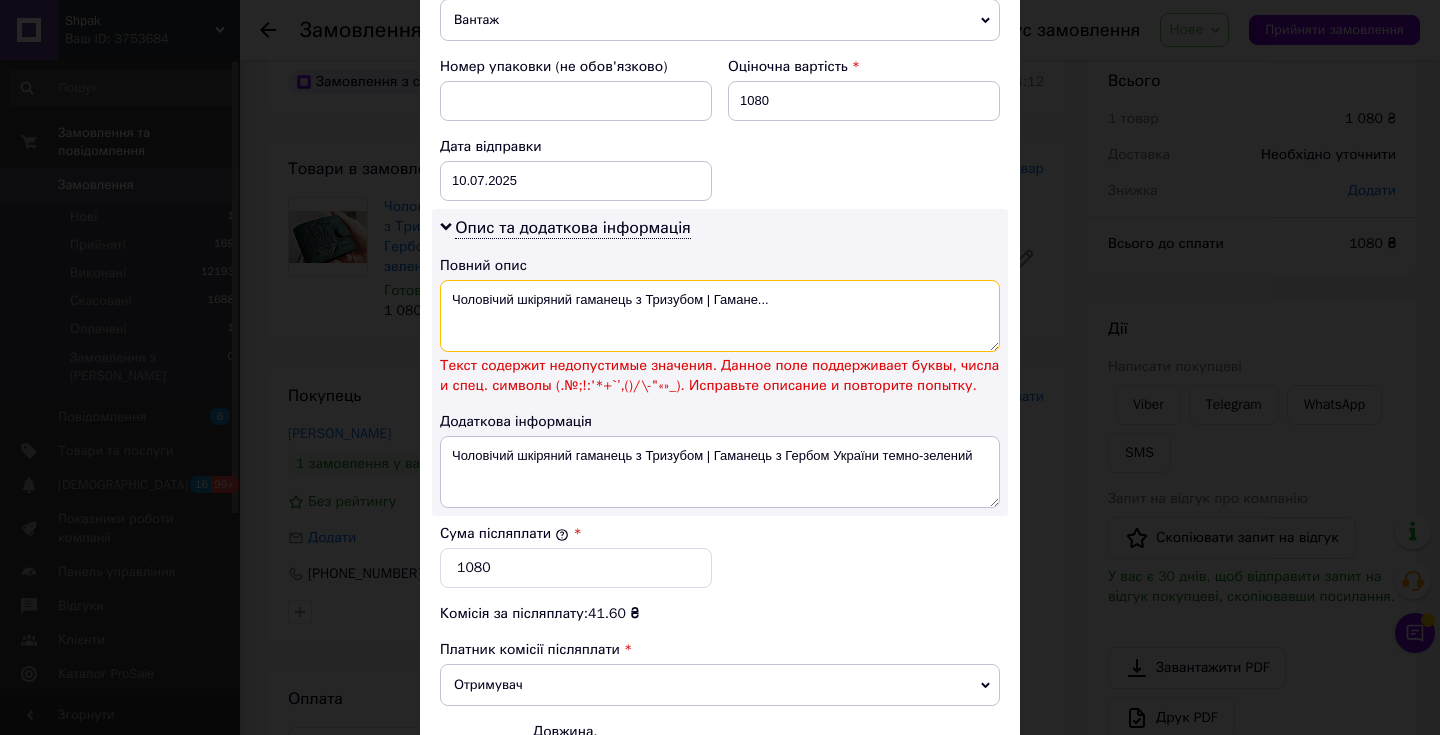 click on "Чоловічий шкіряний гаманець з Тризубом | Гамане..." at bounding box center [720, 316] 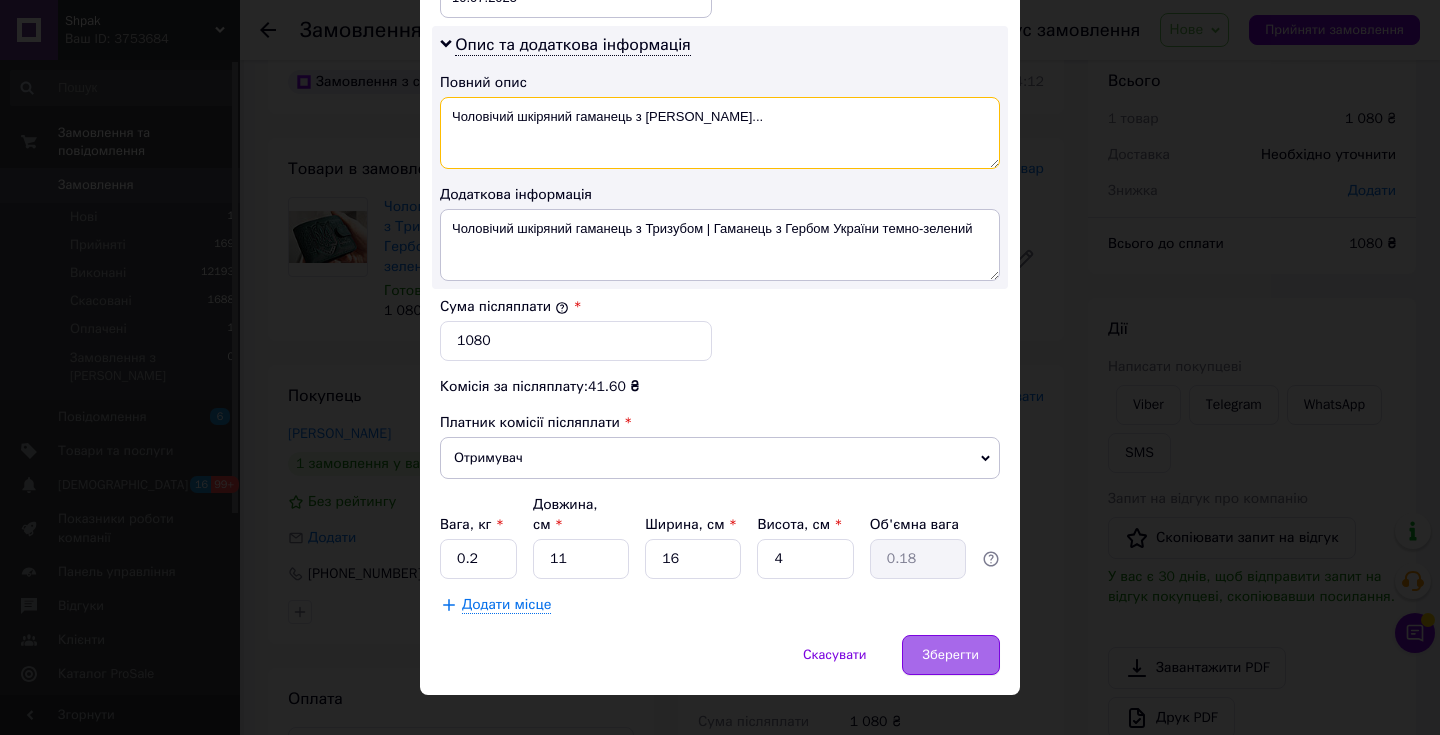 scroll, scrollTop: 1020, scrollLeft: 0, axis: vertical 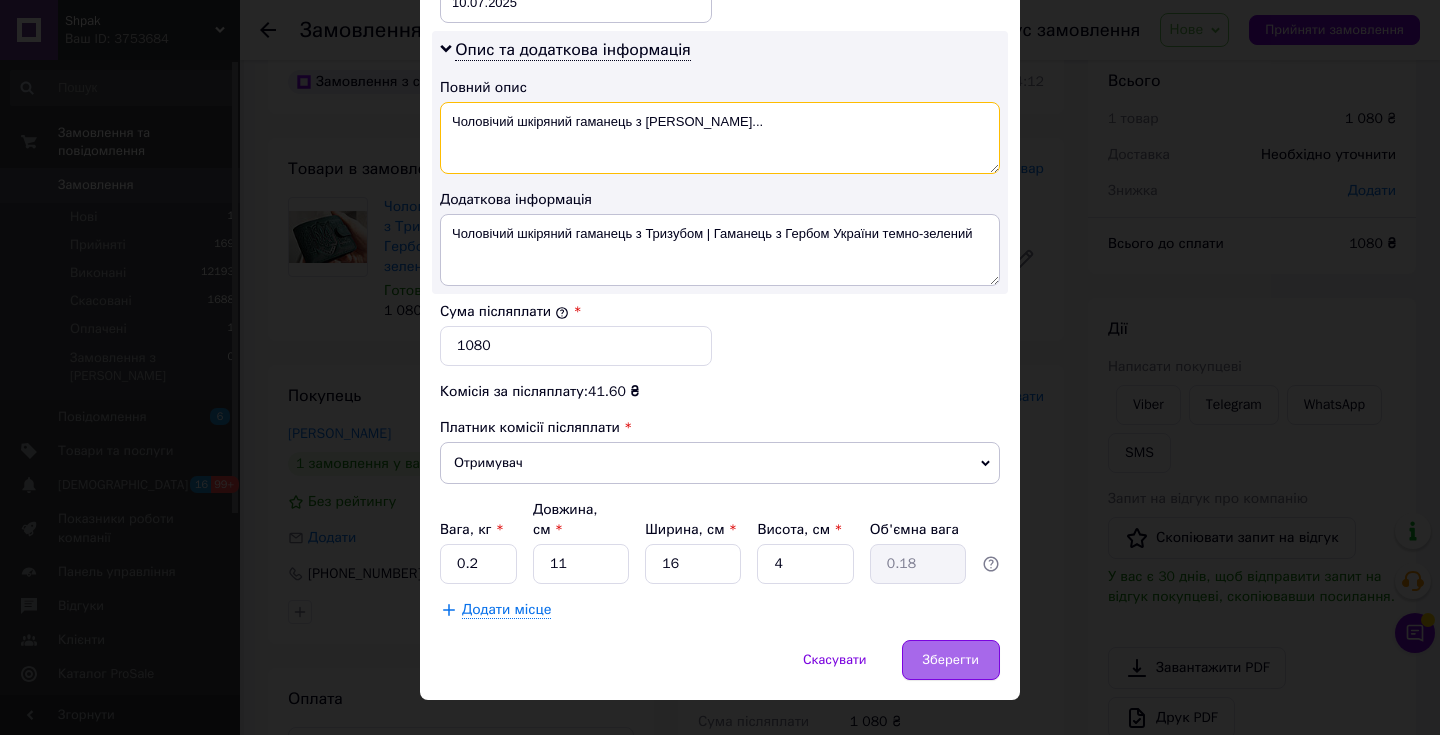 type on "Чоловічий шкіряний гаманець з Тризубом Гамане..." 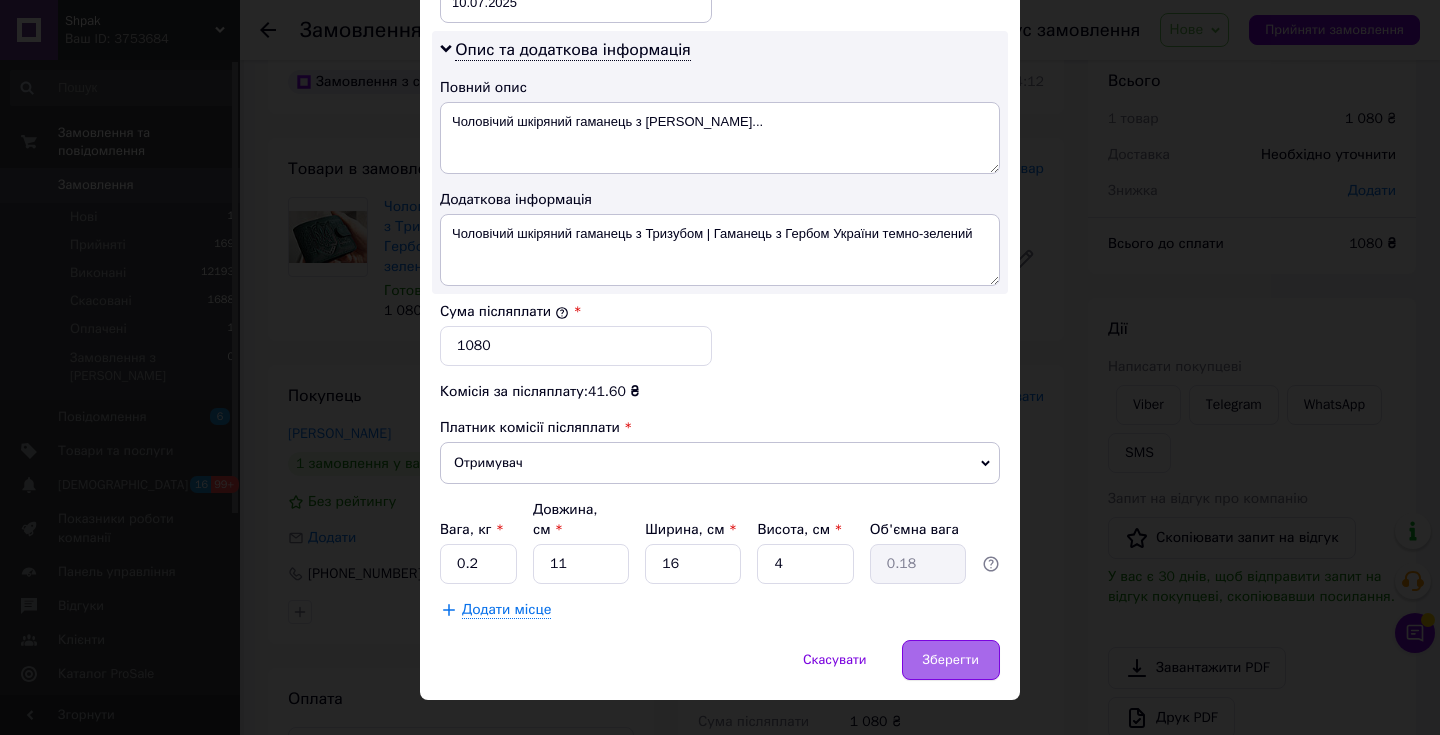 click on "Зберегти" at bounding box center (951, 660) 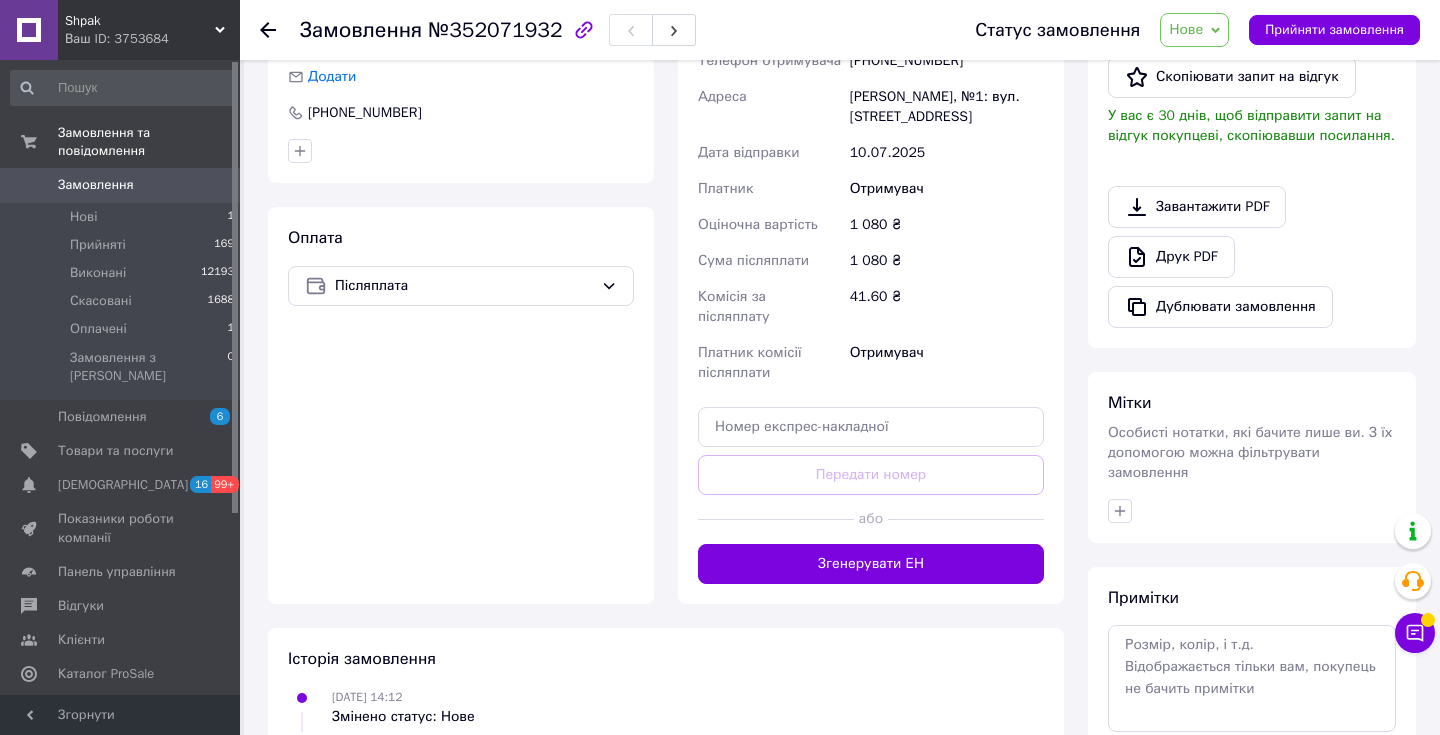 scroll, scrollTop: 496, scrollLeft: 0, axis: vertical 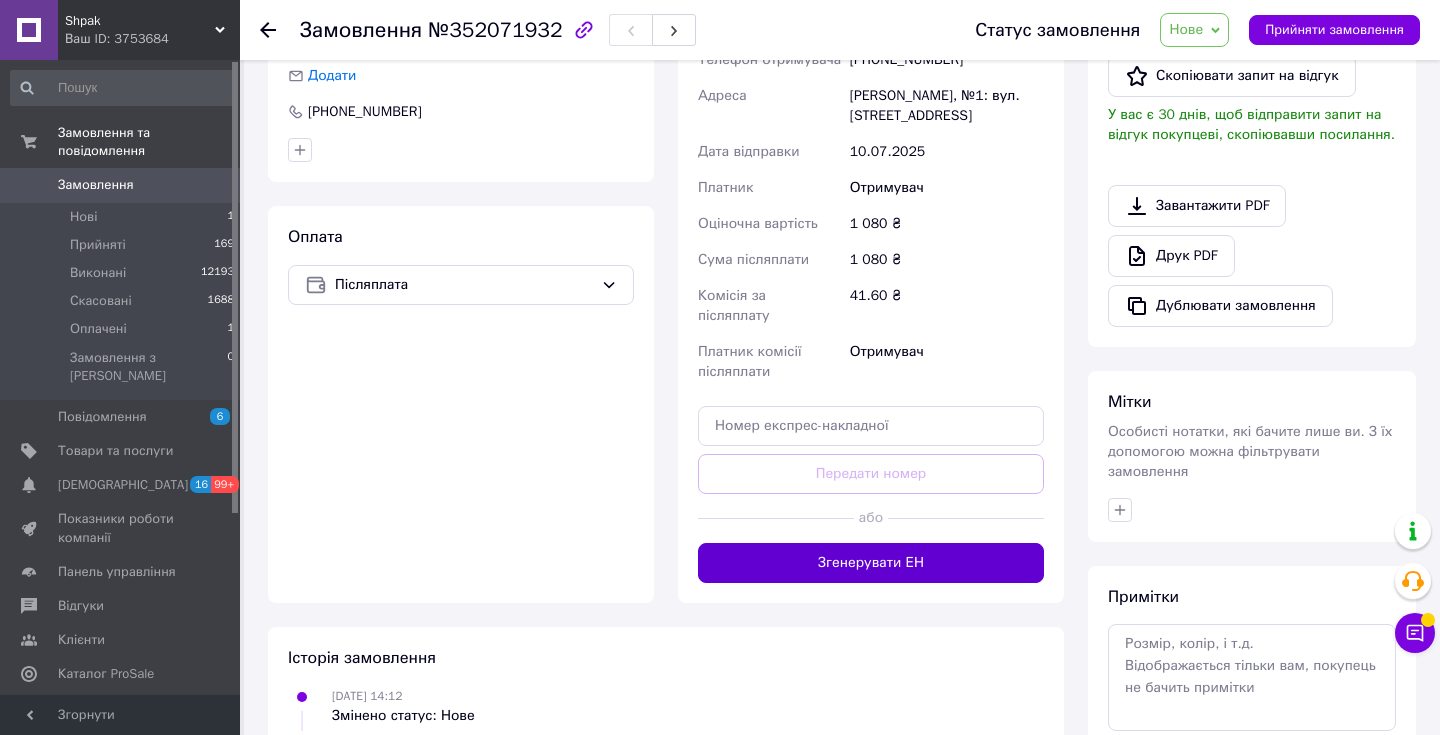 click on "Згенерувати ЕН" at bounding box center [871, 563] 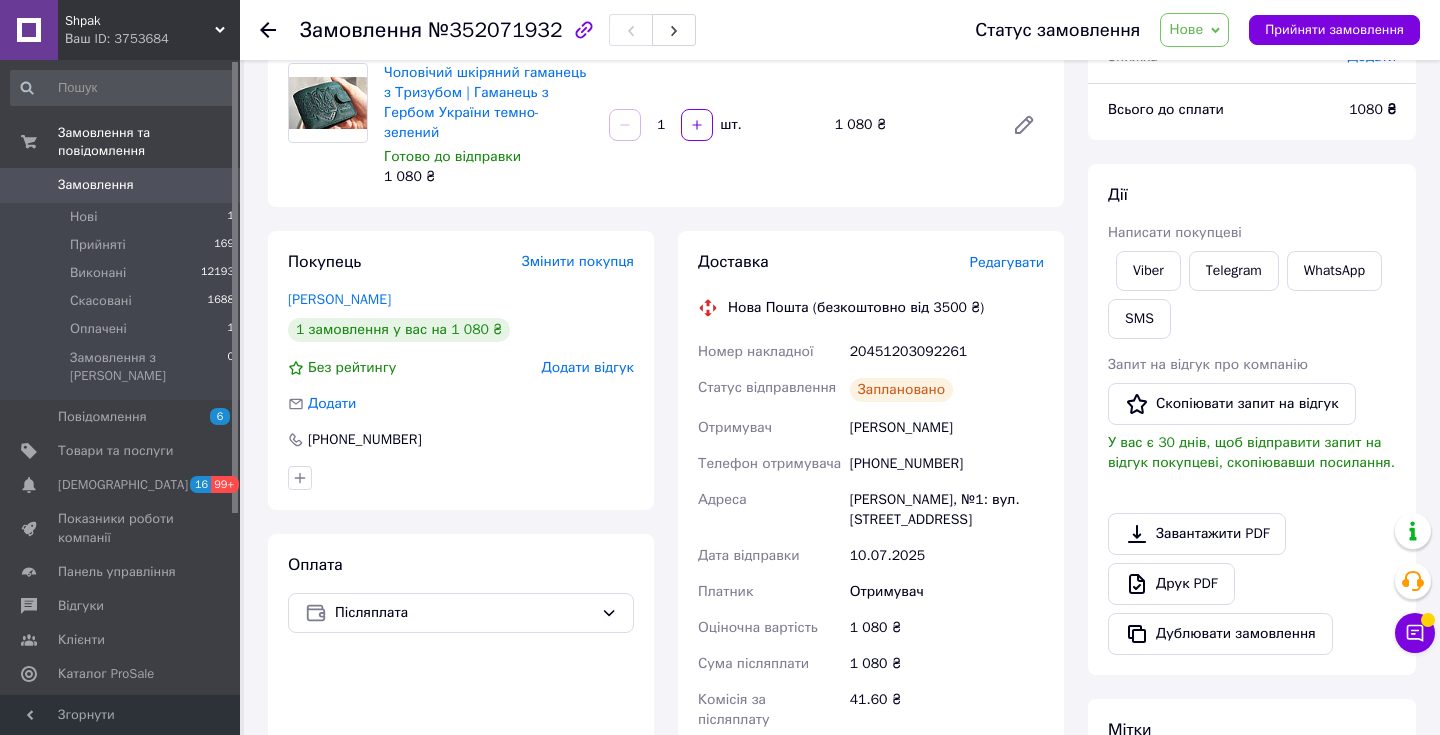 scroll, scrollTop: 167, scrollLeft: 0, axis: vertical 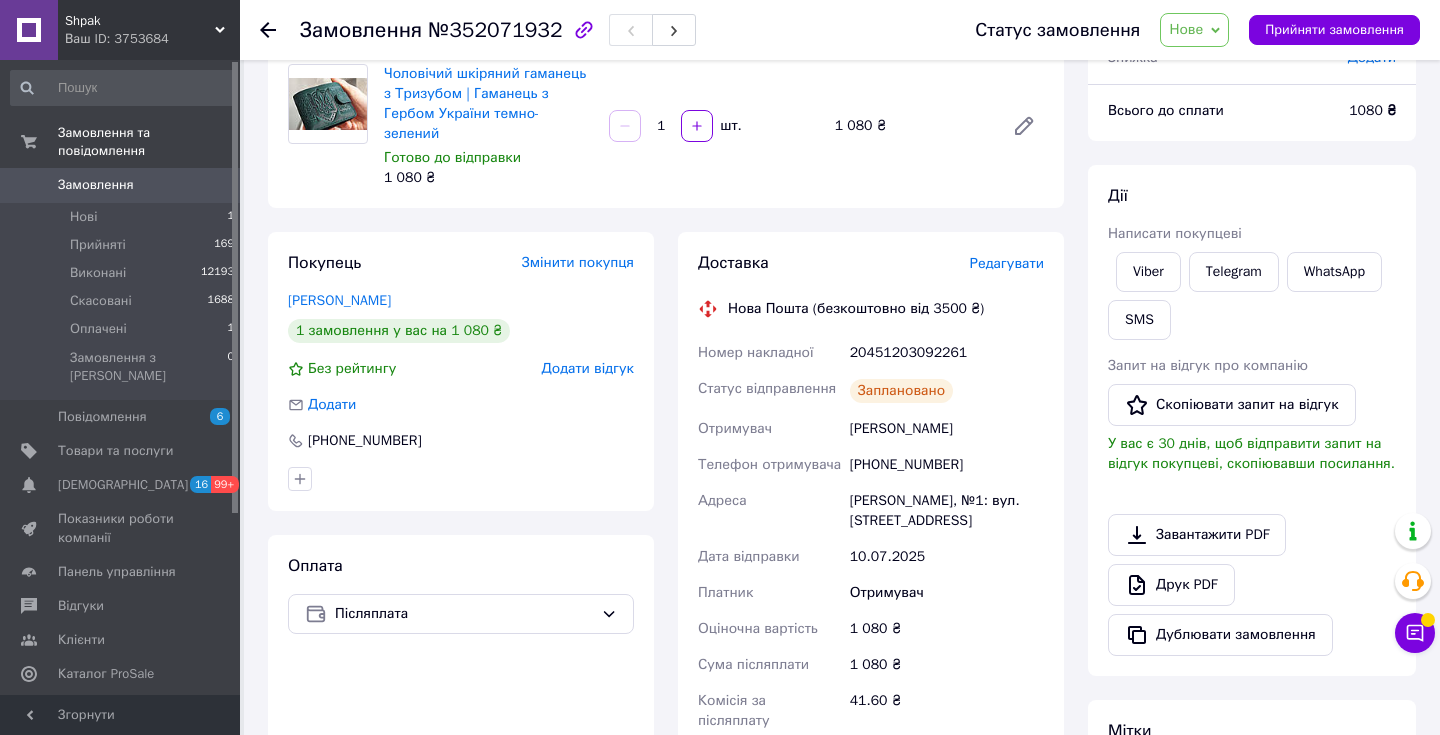 click on "Нове" at bounding box center [1186, 29] 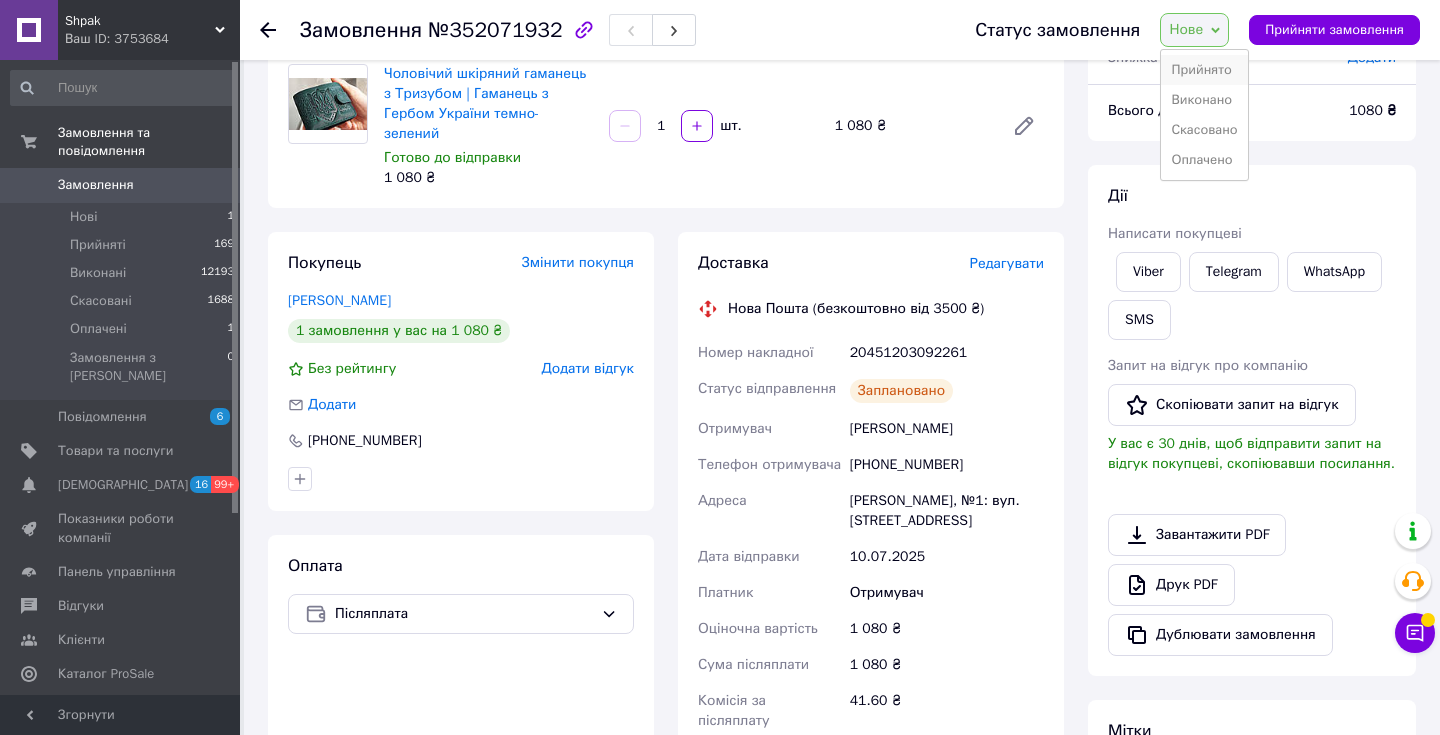 click on "Прийнято" at bounding box center (1204, 70) 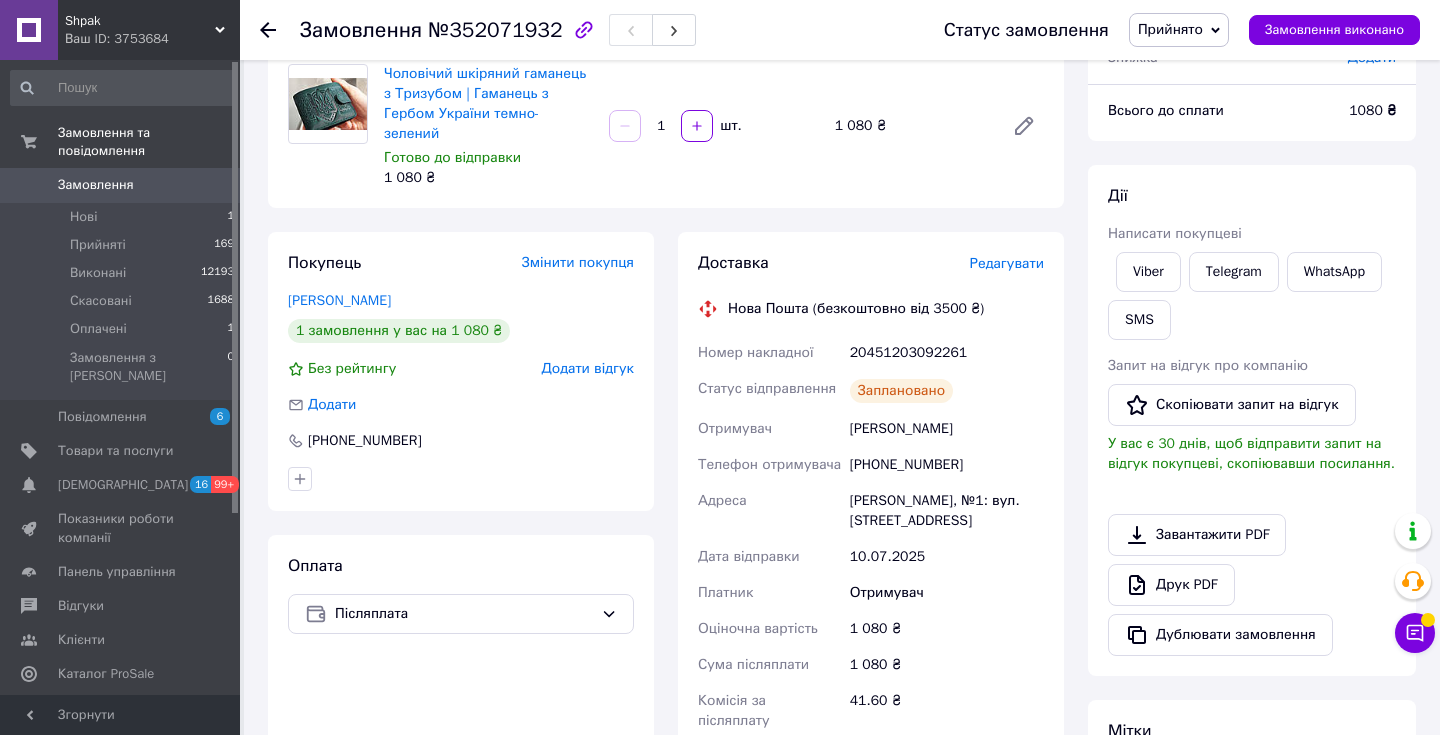 click on "Замовлення" at bounding box center [96, 185] 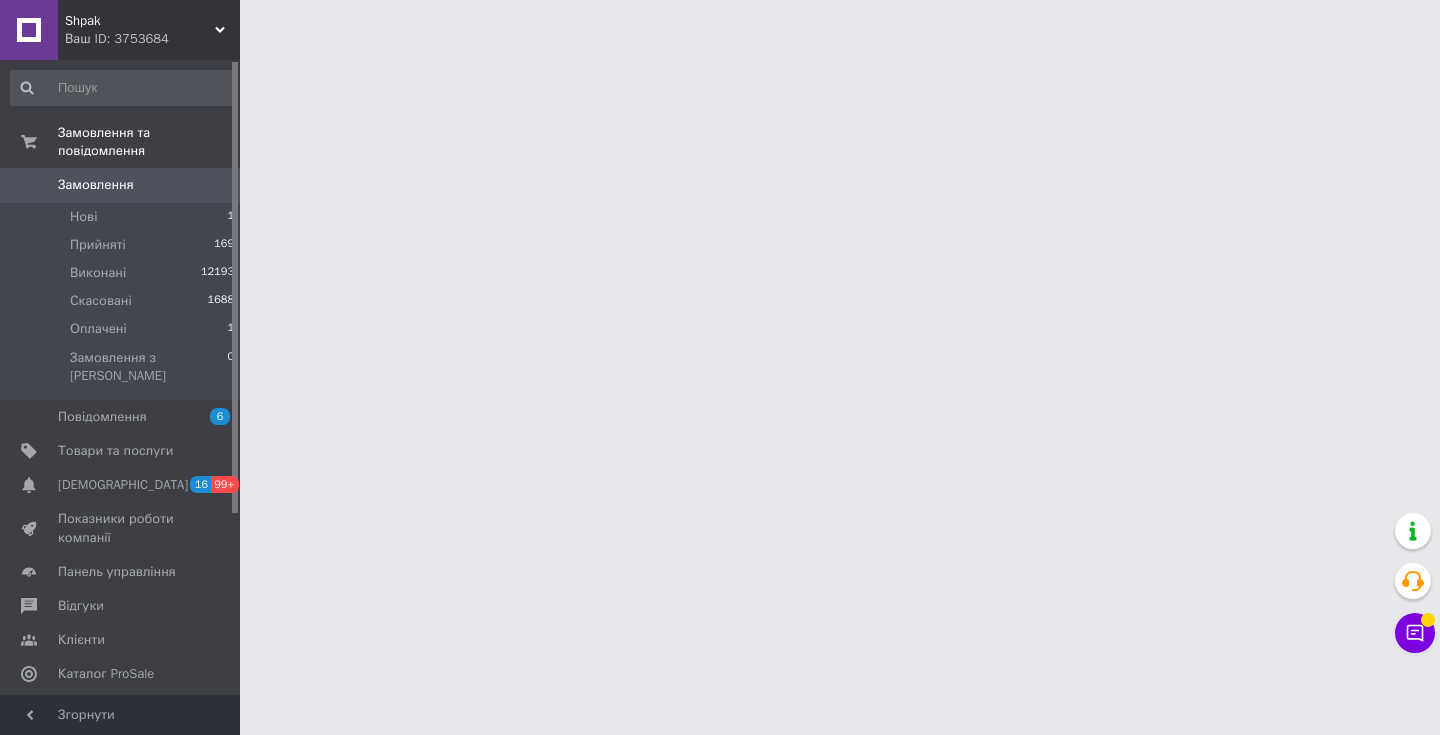 scroll, scrollTop: 0, scrollLeft: 0, axis: both 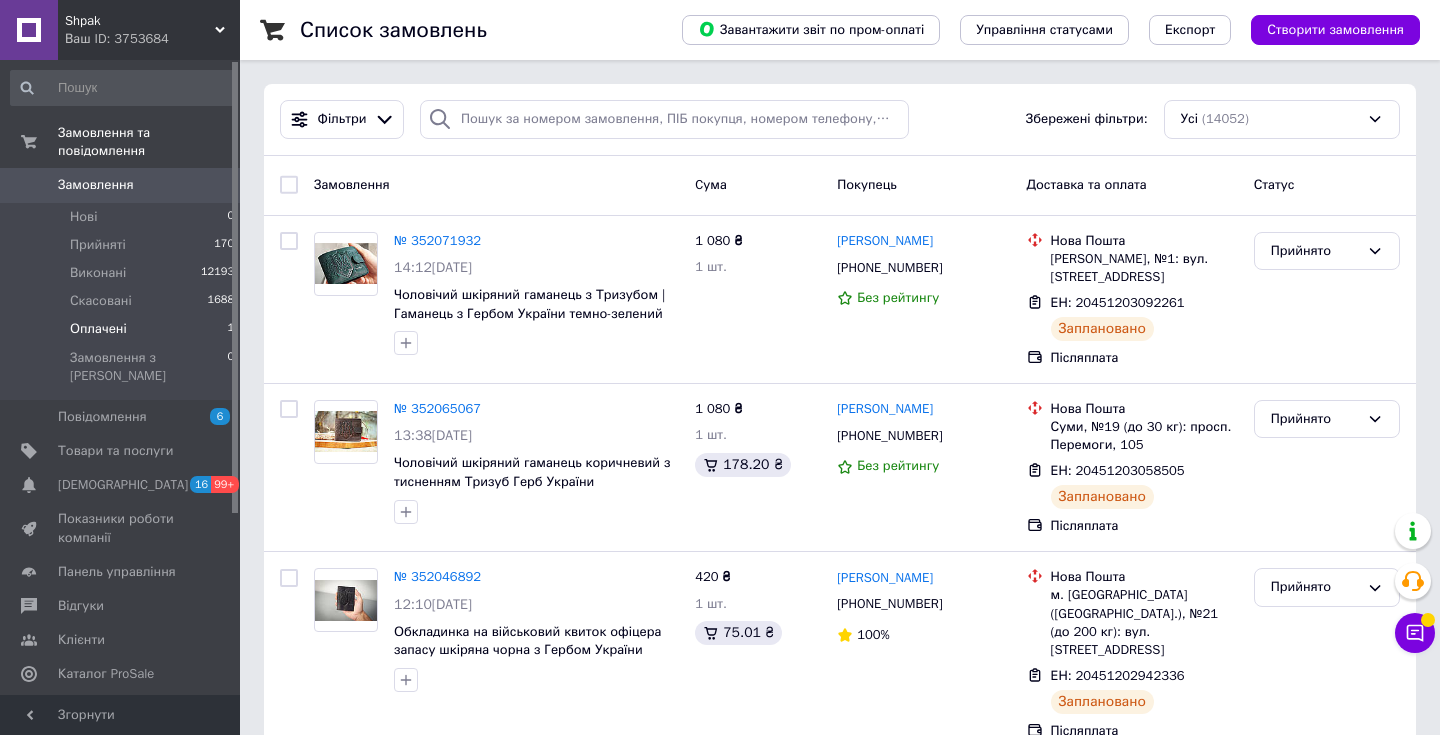 click on "Оплачені" at bounding box center [98, 329] 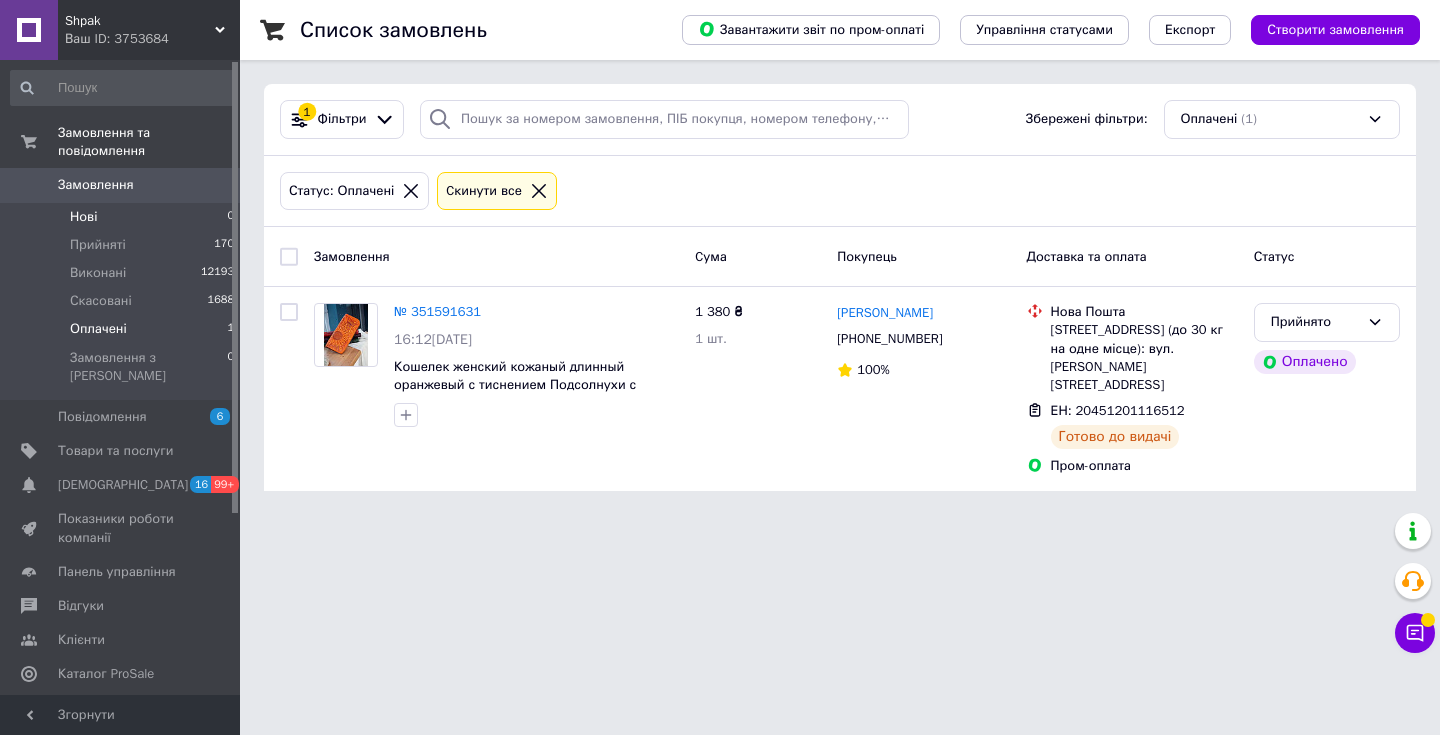click on "Нові 0" at bounding box center (123, 217) 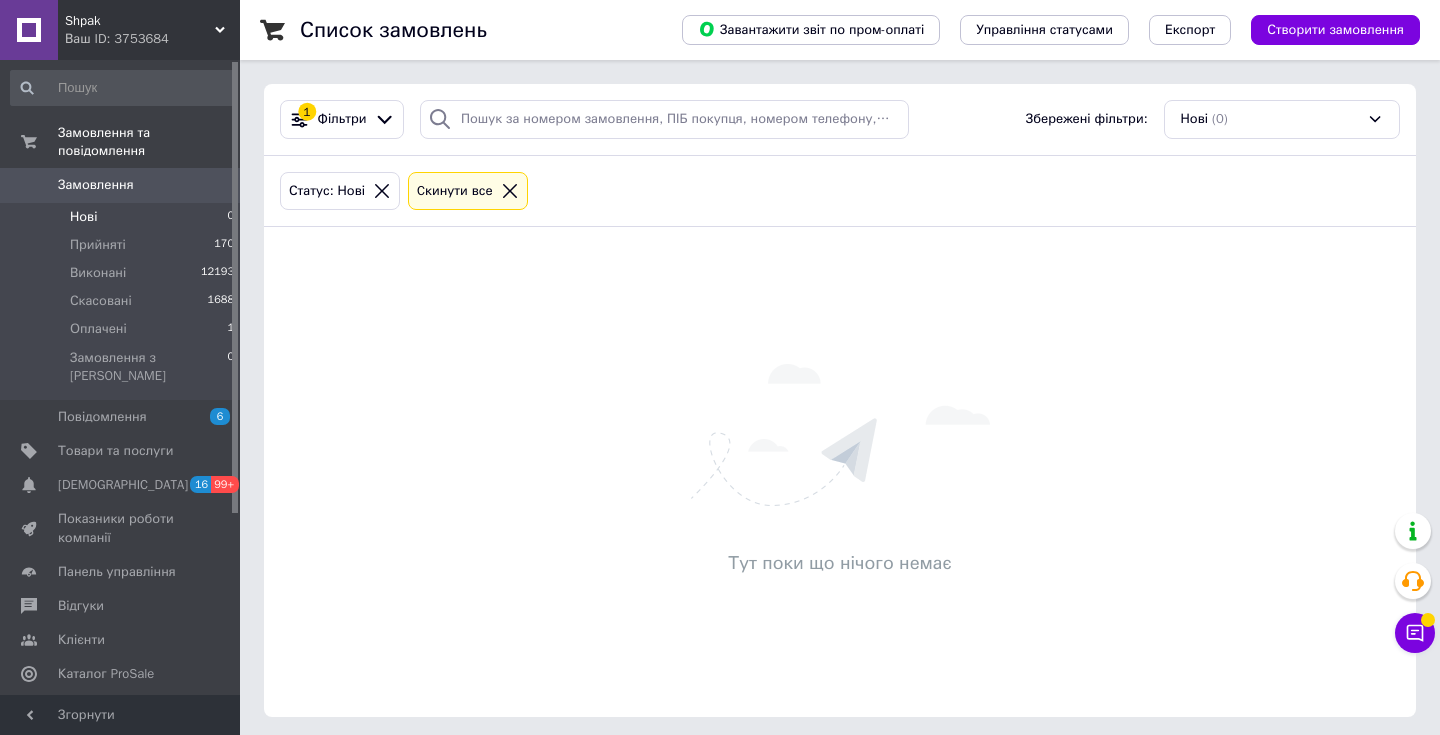 click on "Замовлення" at bounding box center (96, 185) 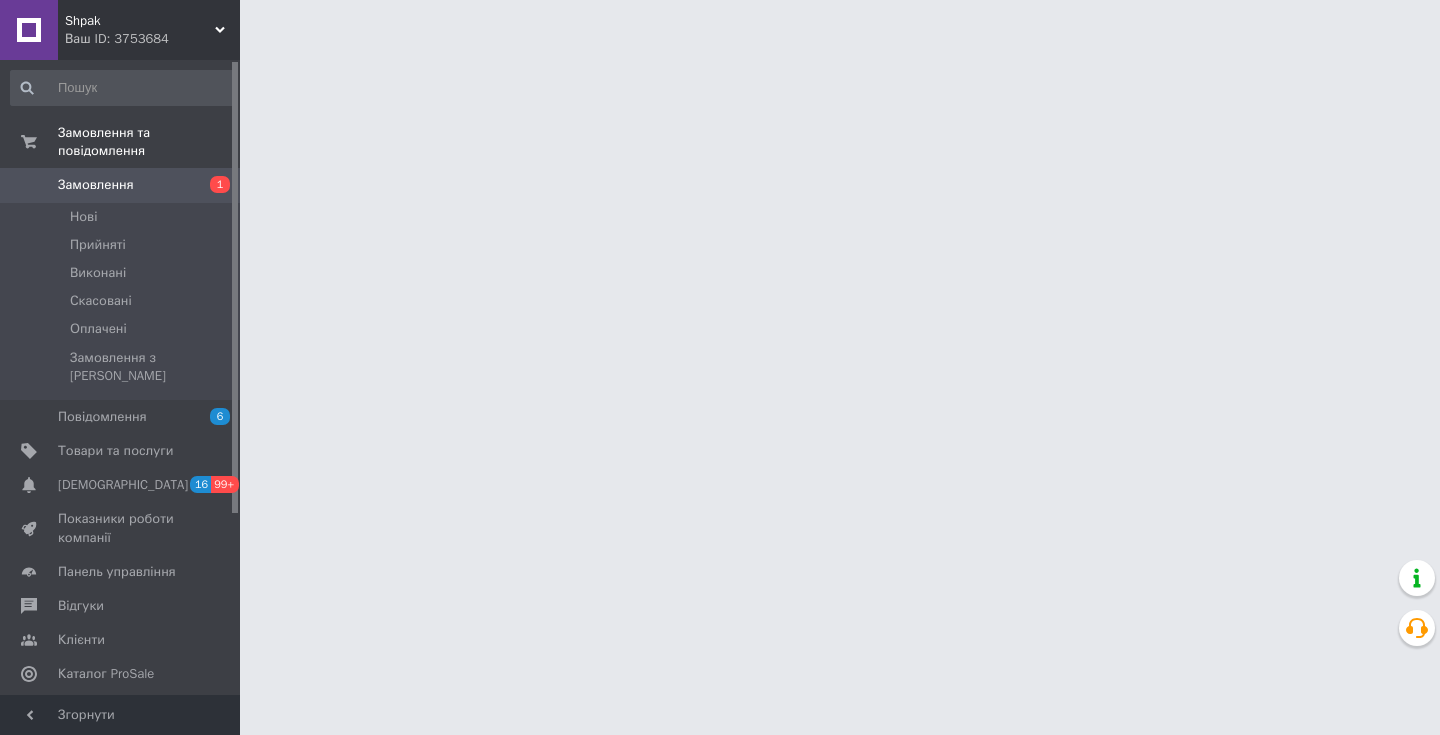 scroll, scrollTop: 0, scrollLeft: 0, axis: both 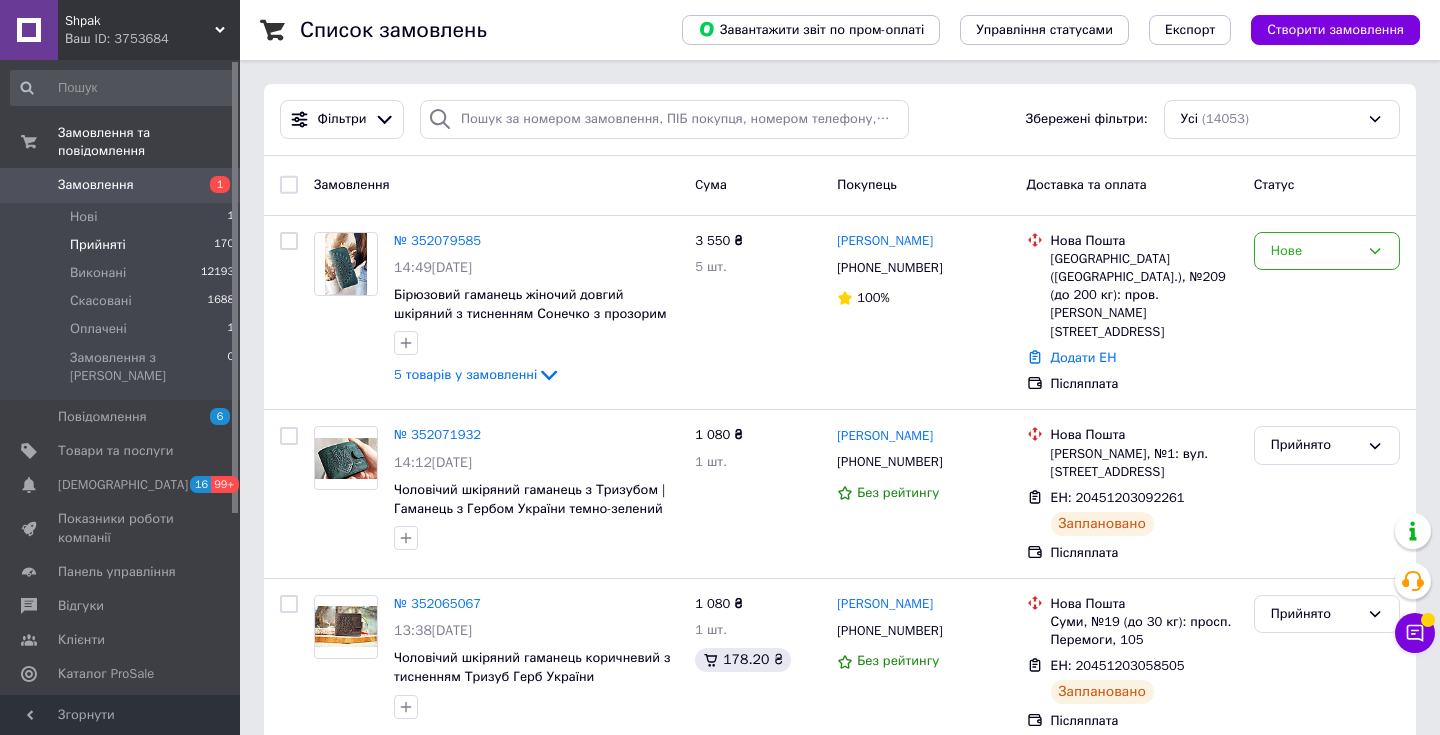 click on "Прийняті 170" at bounding box center [123, 245] 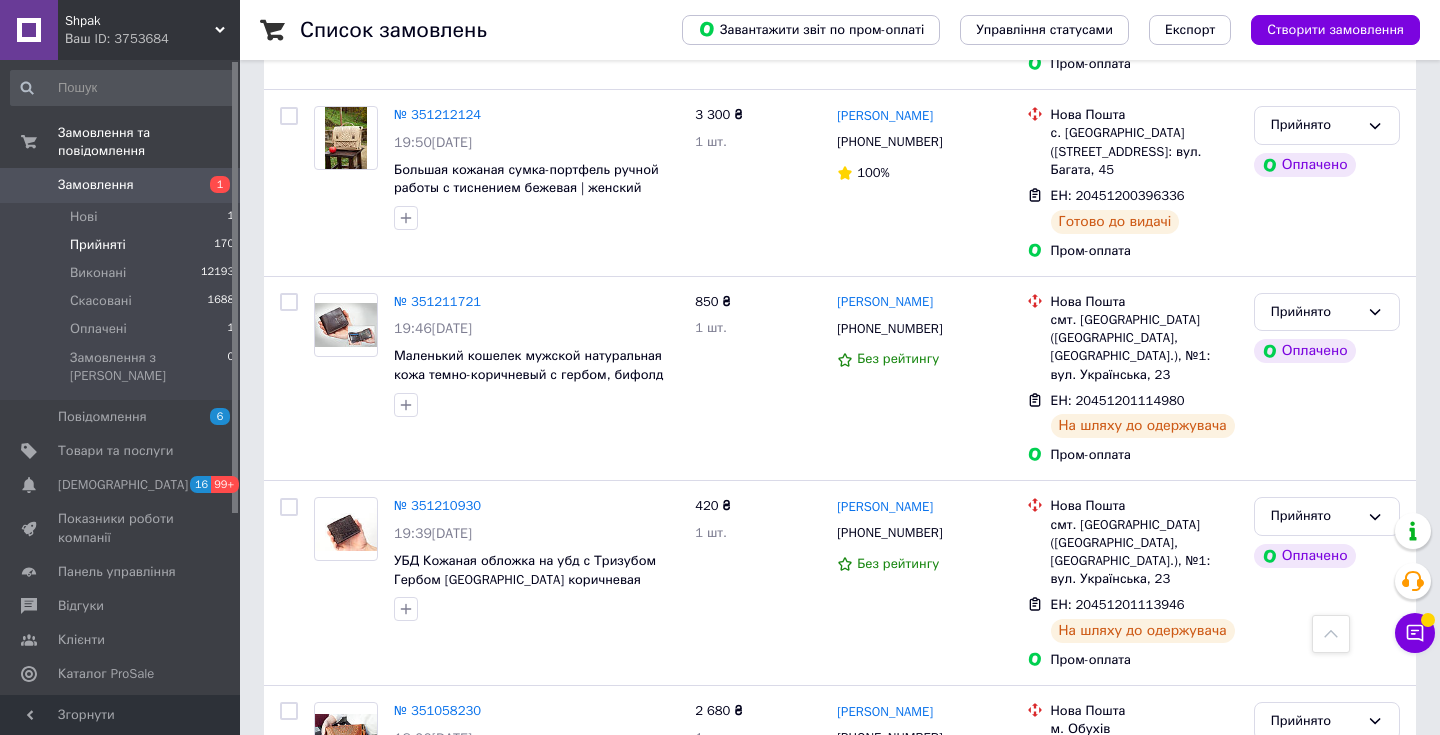scroll, scrollTop: 14596, scrollLeft: 0, axis: vertical 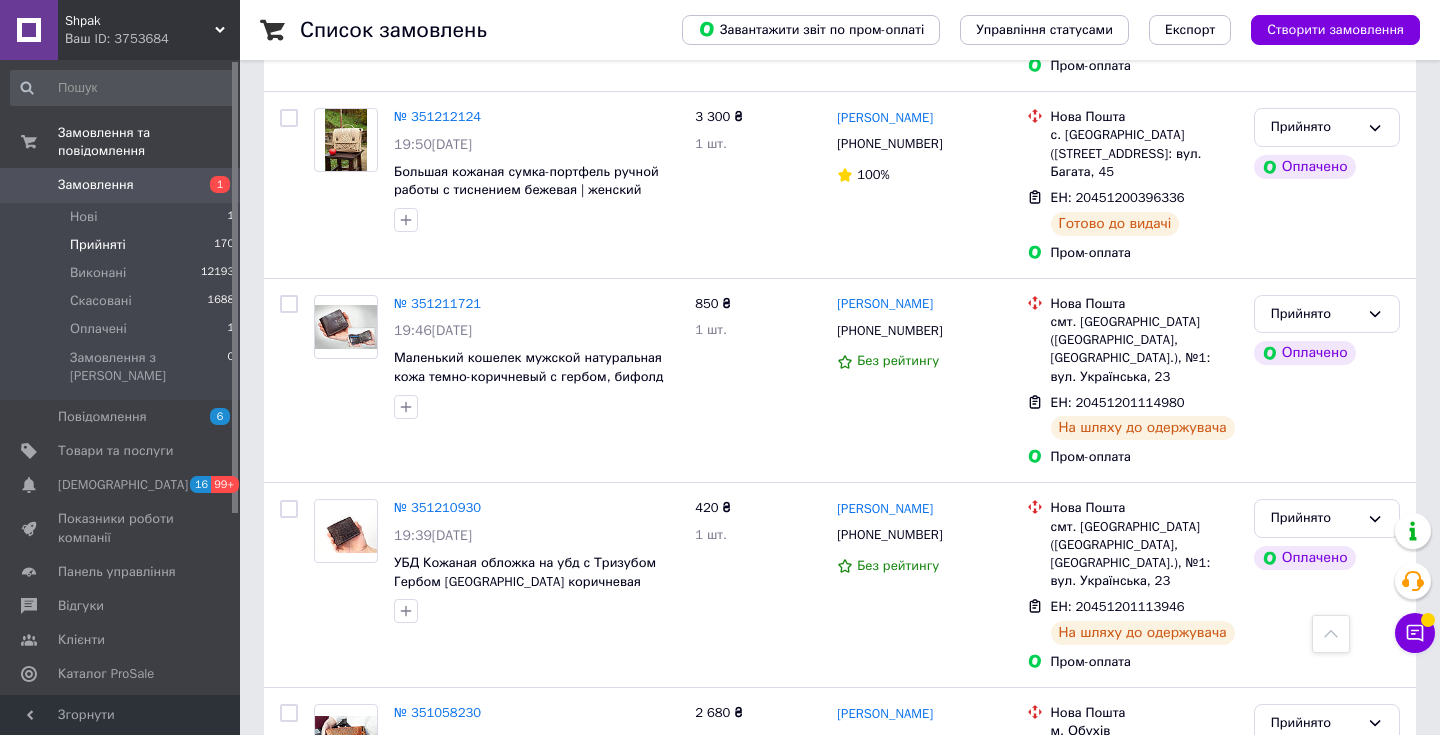 click on "№ 350751021" at bounding box center [437, 917] 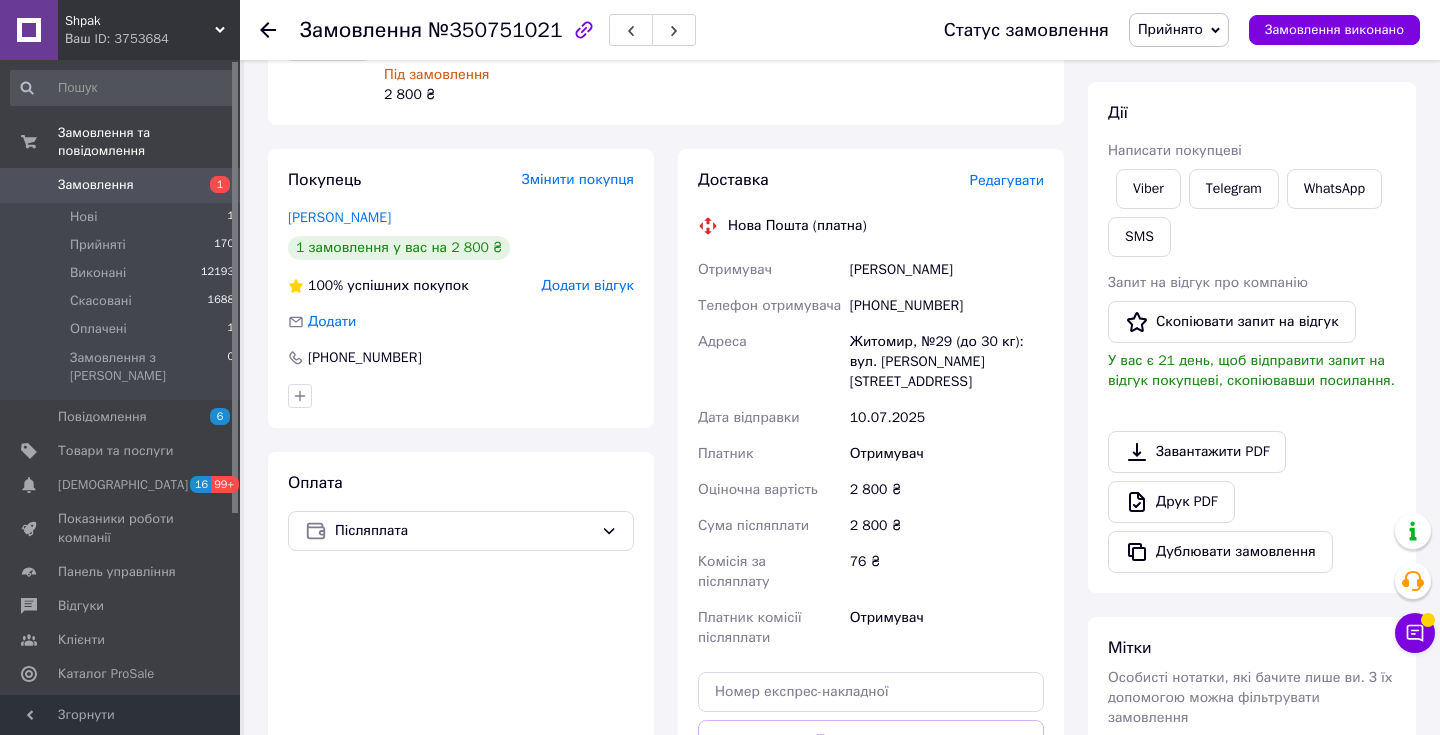 scroll, scrollTop: 252, scrollLeft: 0, axis: vertical 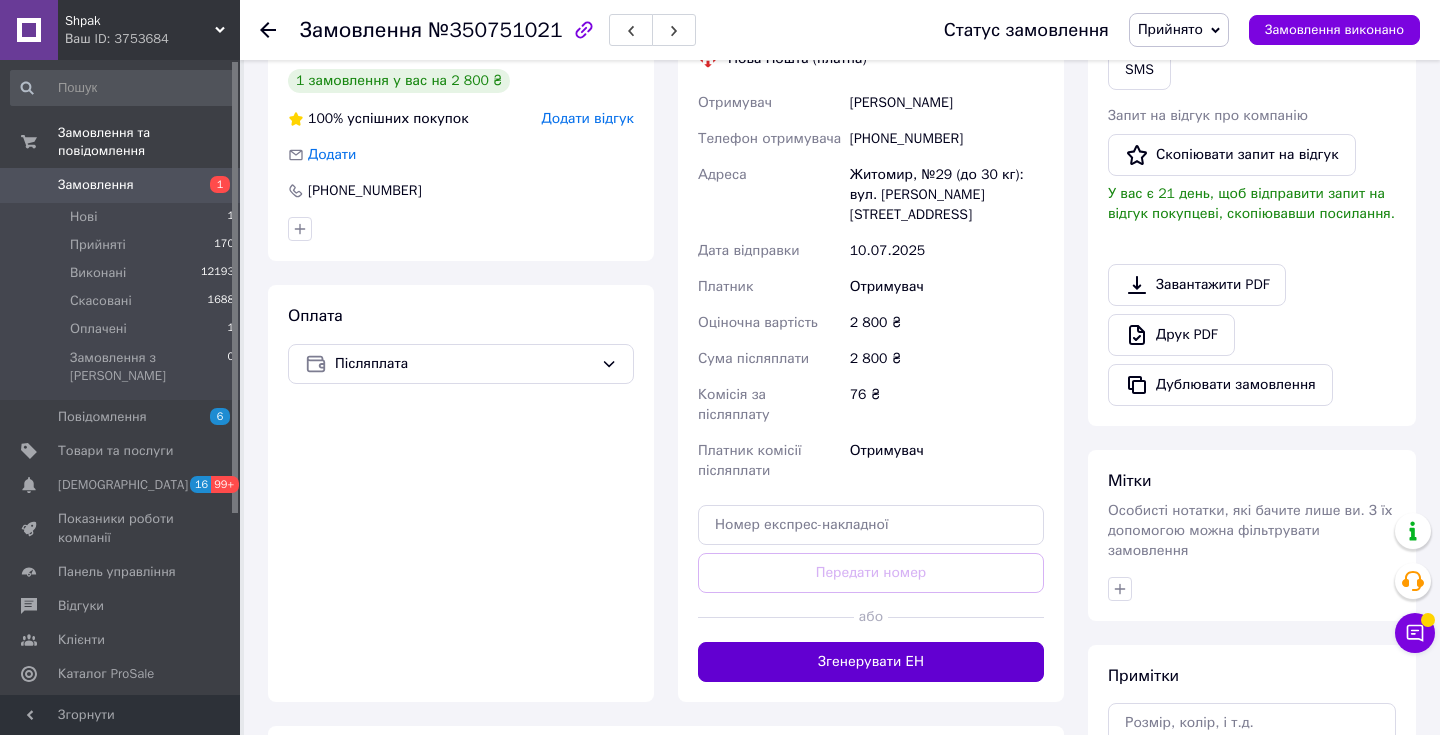click on "Згенерувати ЕН" at bounding box center [871, 662] 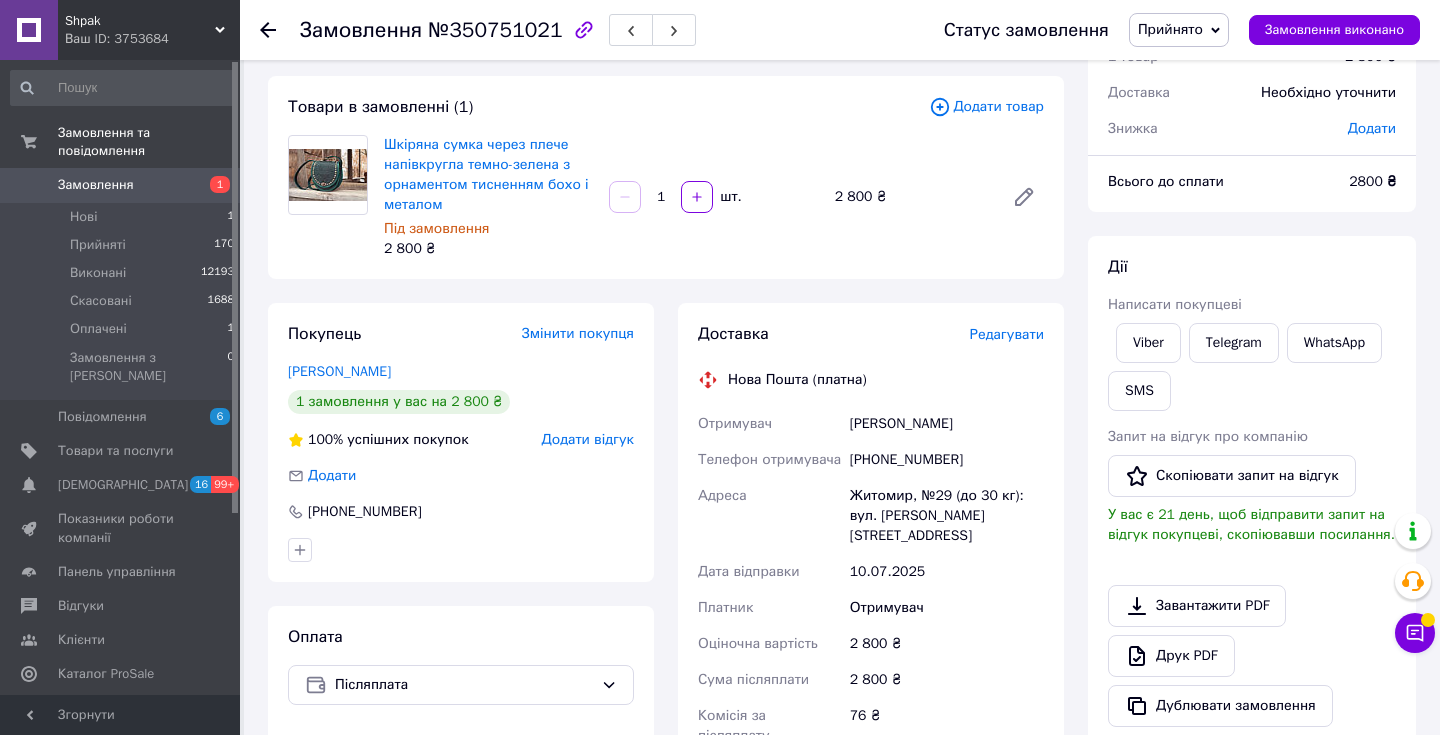 scroll, scrollTop: 110, scrollLeft: 0, axis: vertical 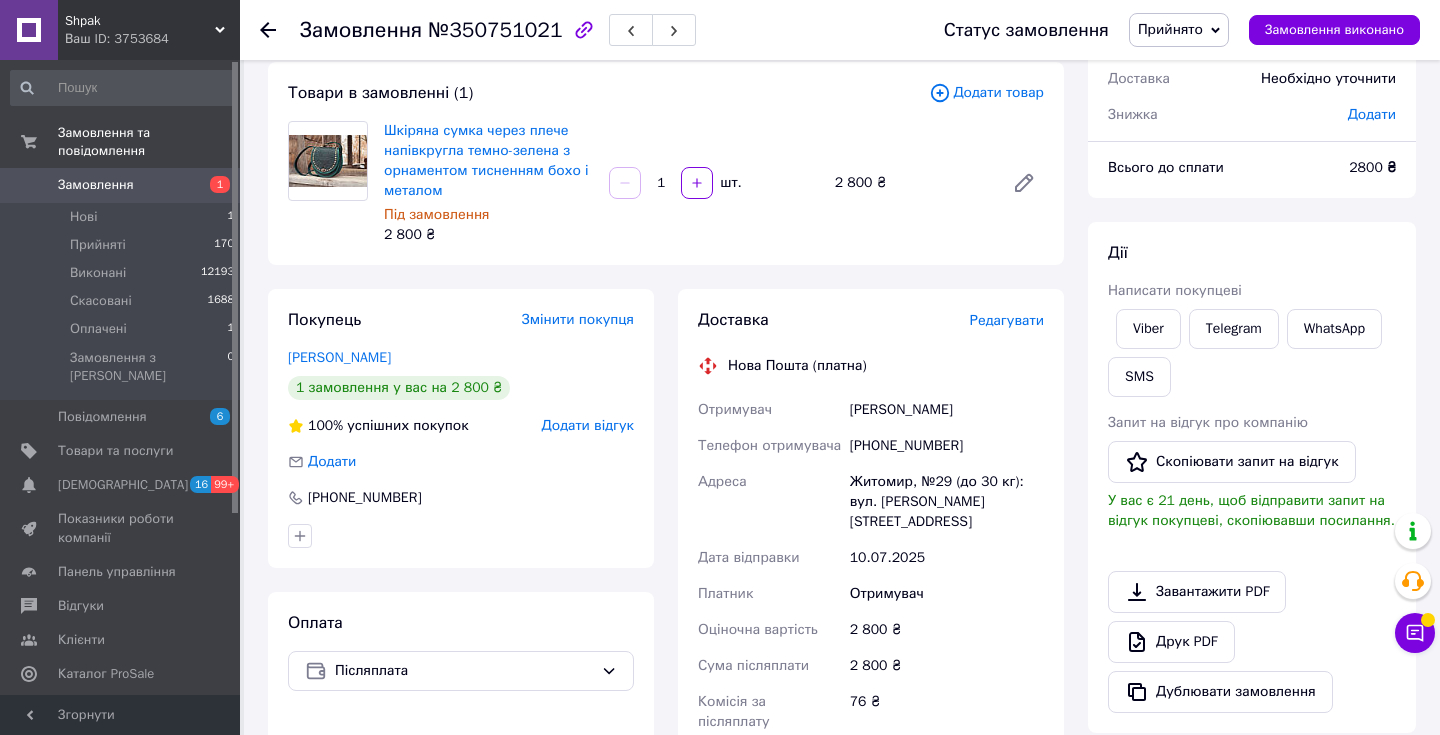 click on "Редагувати" at bounding box center (1007, 321) 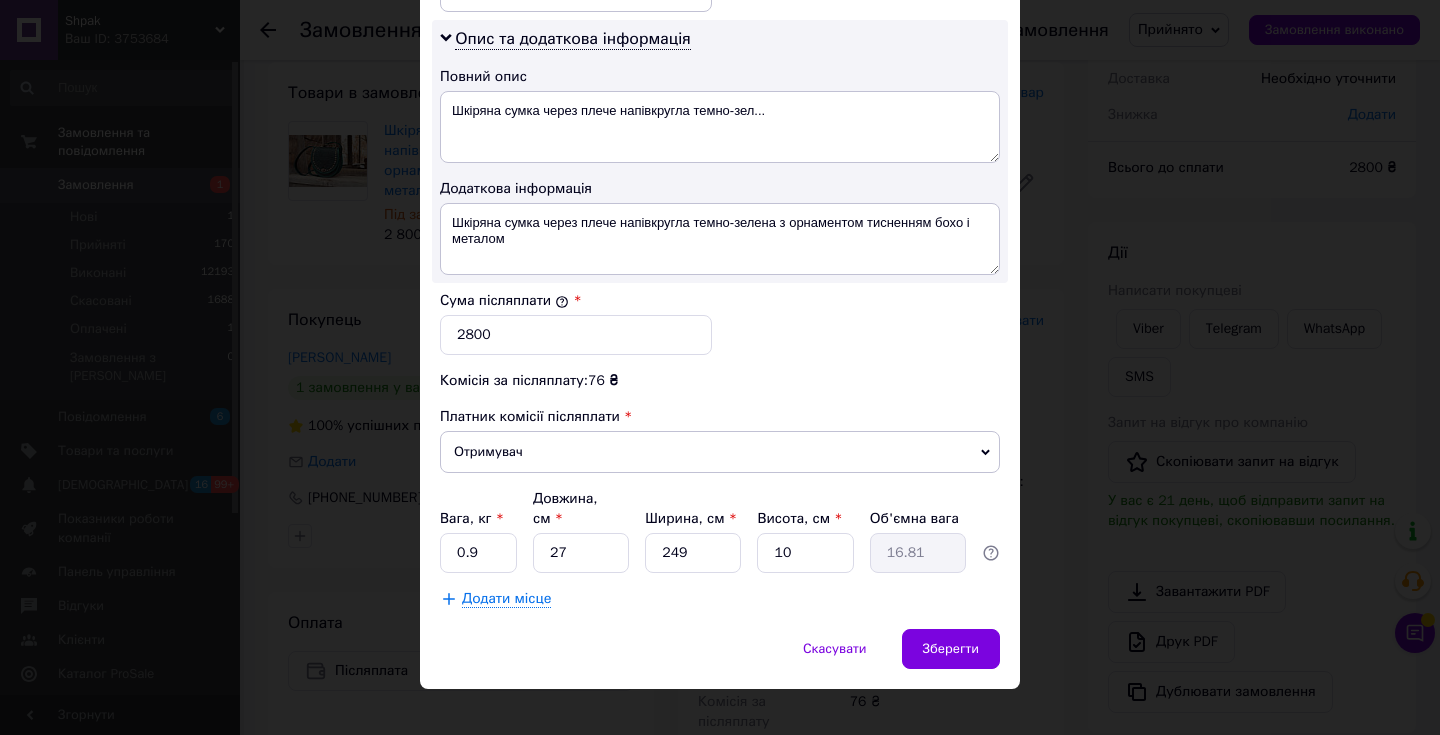 scroll, scrollTop: 1032, scrollLeft: 0, axis: vertical 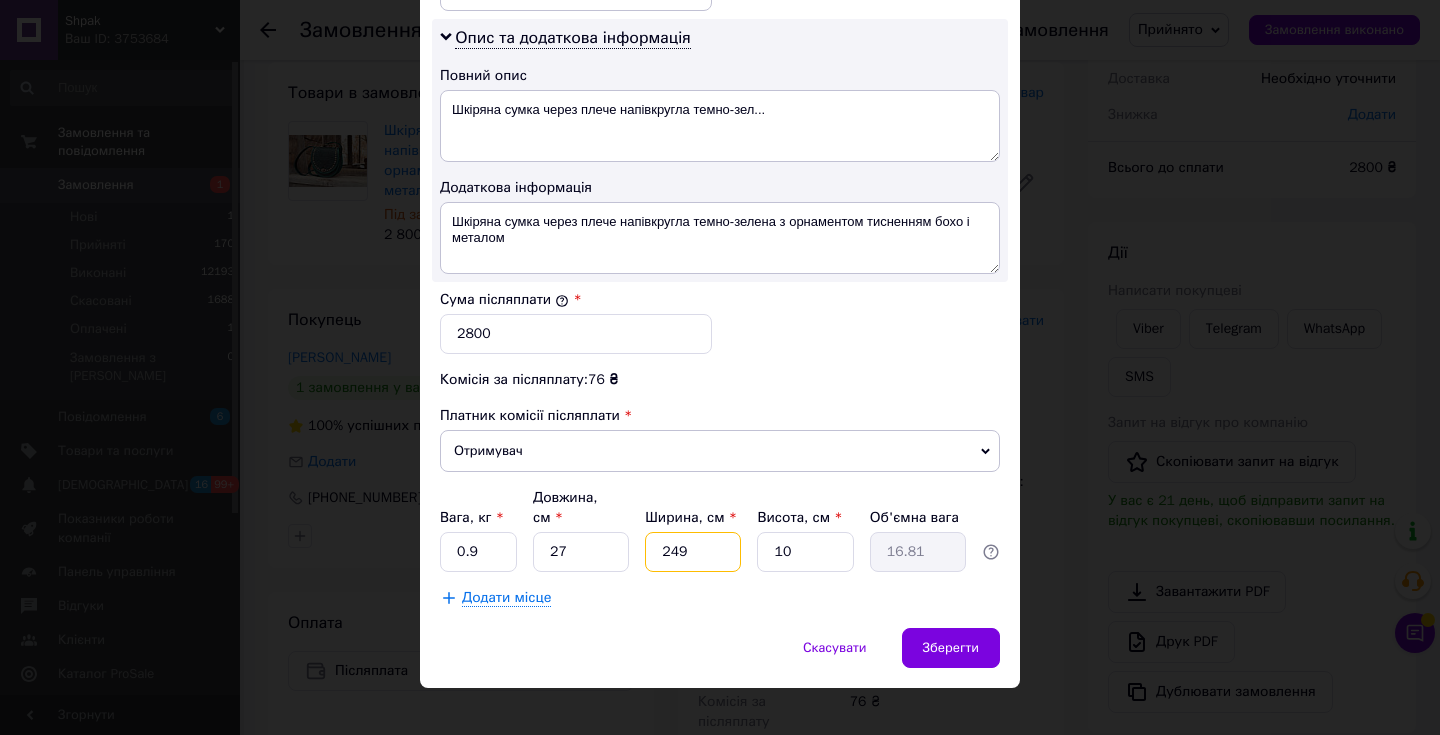 click on "249" at bounding box center [693, 552] 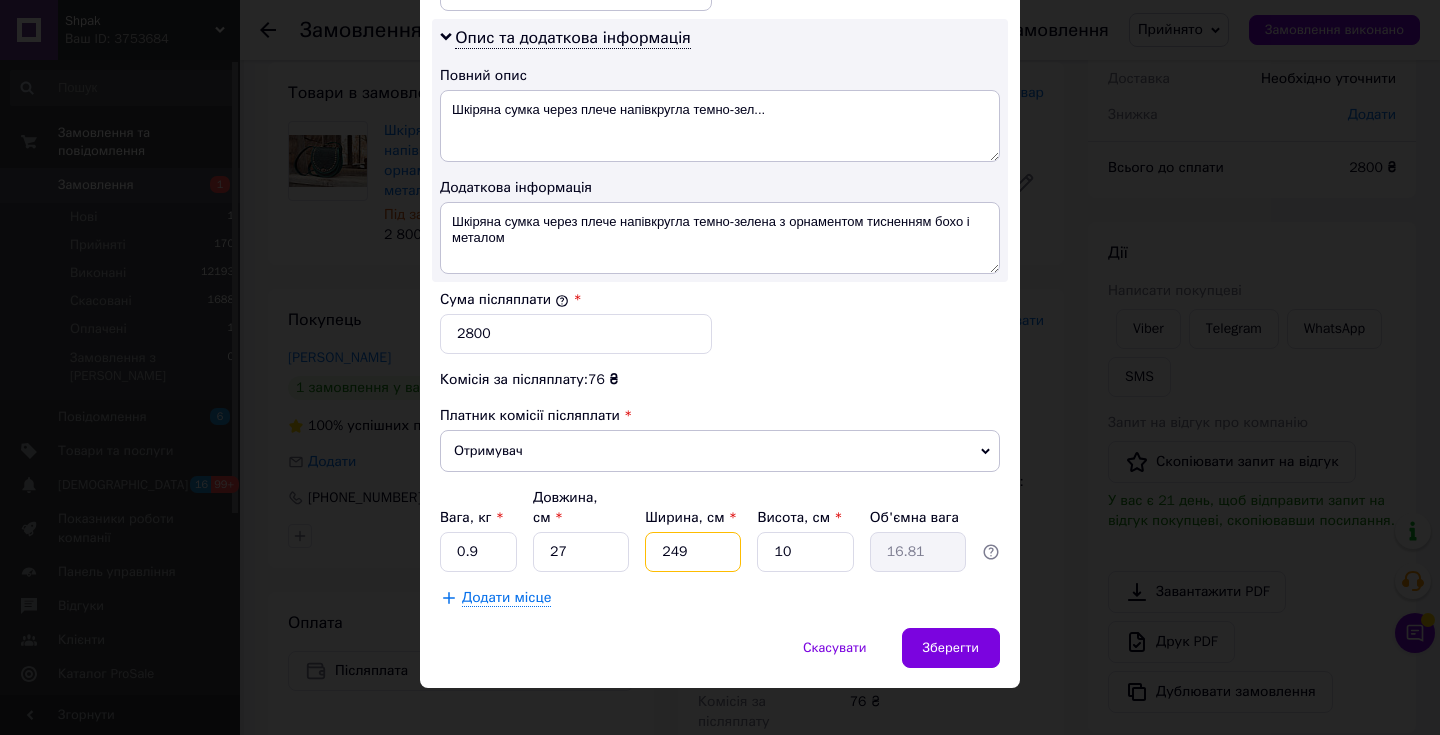 type on "24.9" 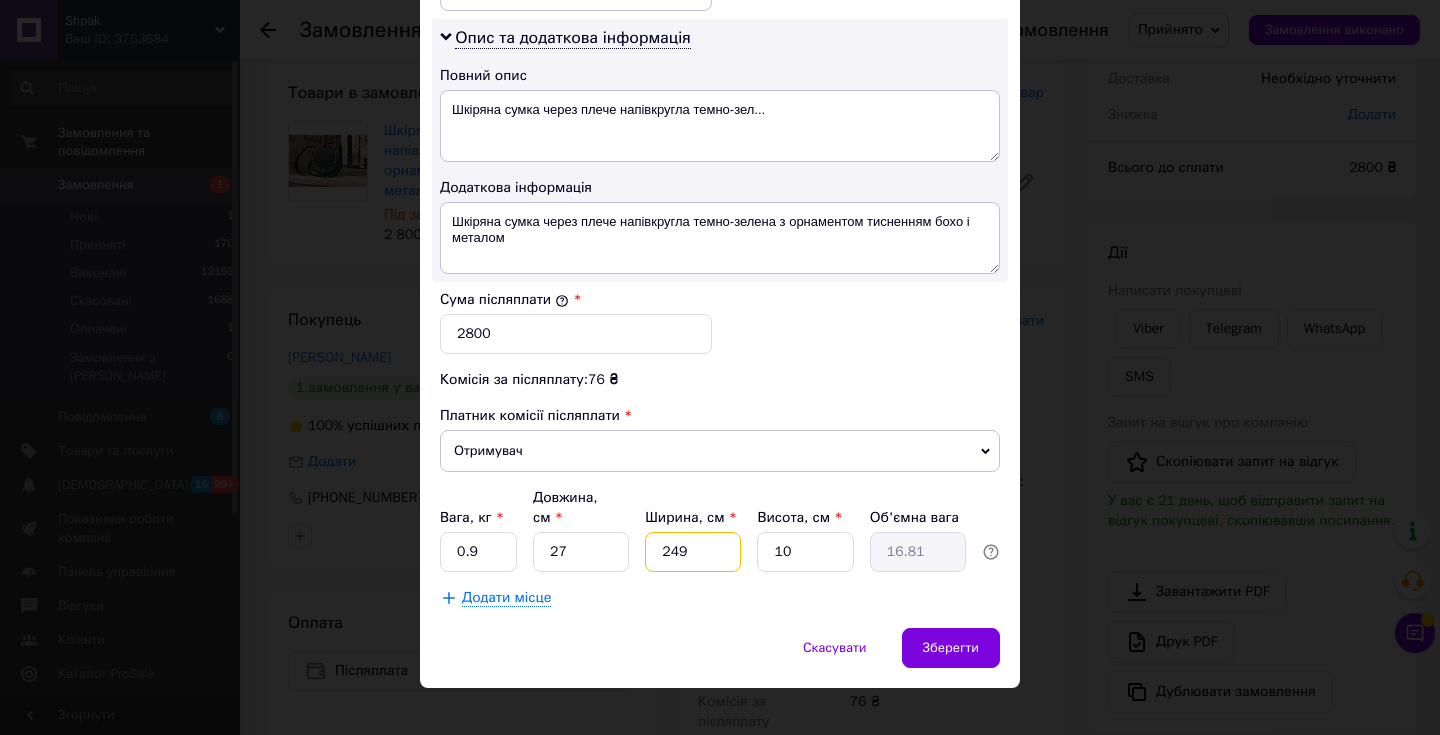 type on "1.68" 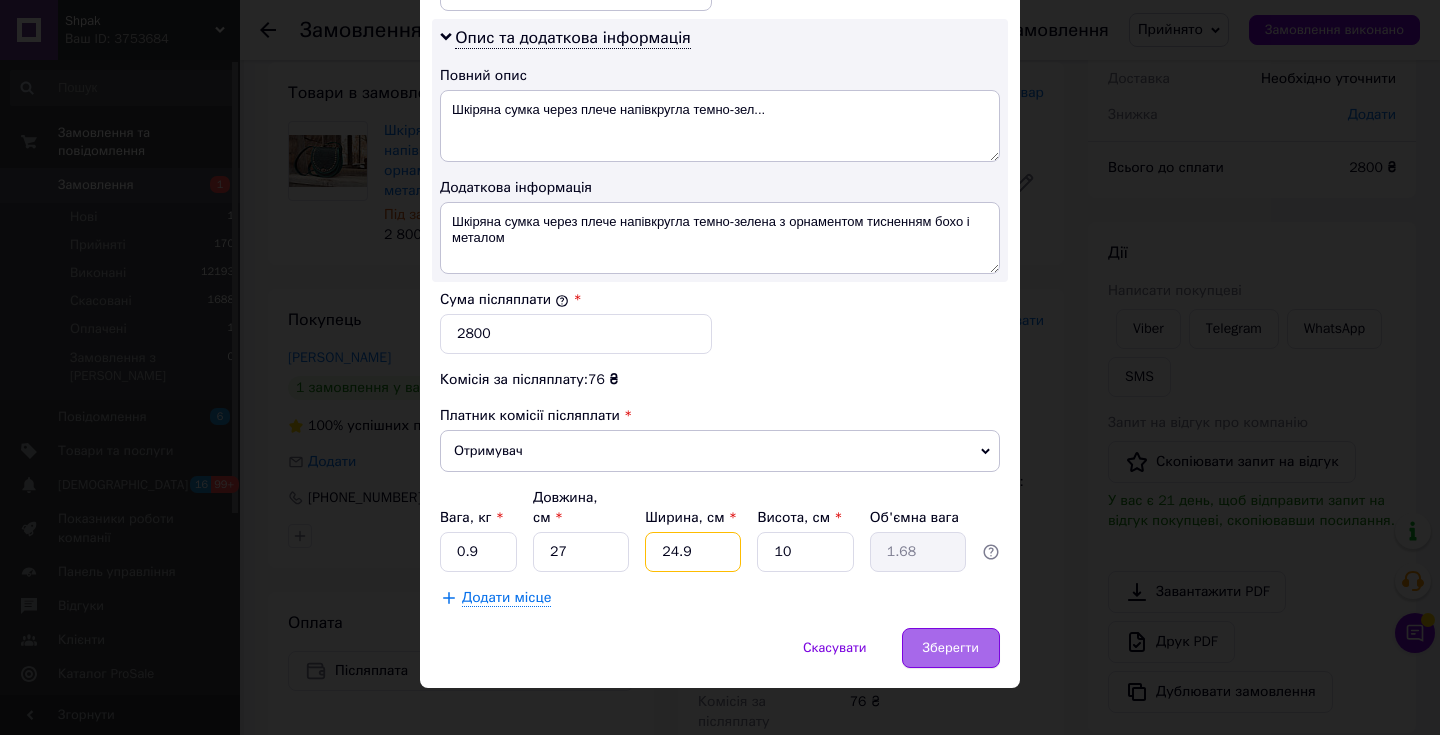 type on "24.9" 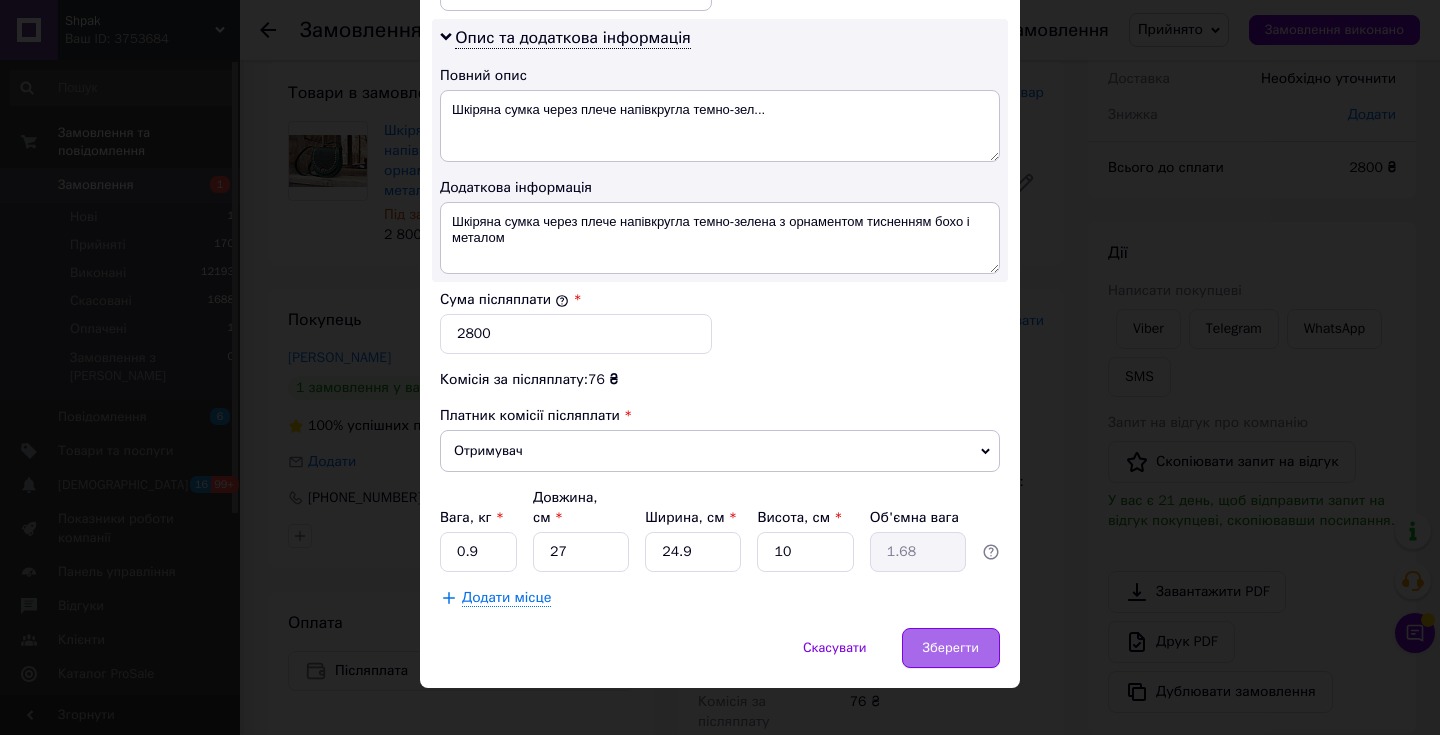 click on "Зберегти" at bounding box center (951, 648) 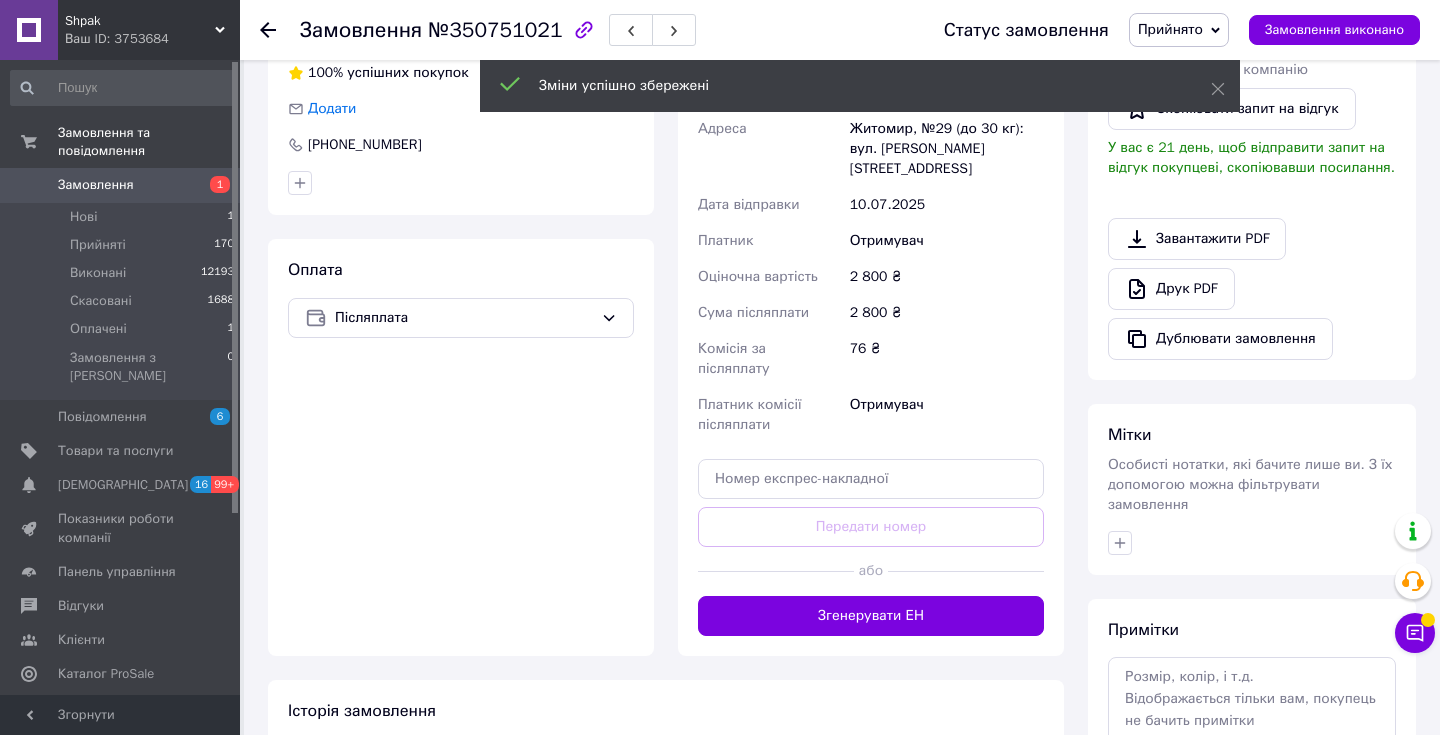 scroll, scrollTop: 444, scrollLeft: 0, axis: vertical 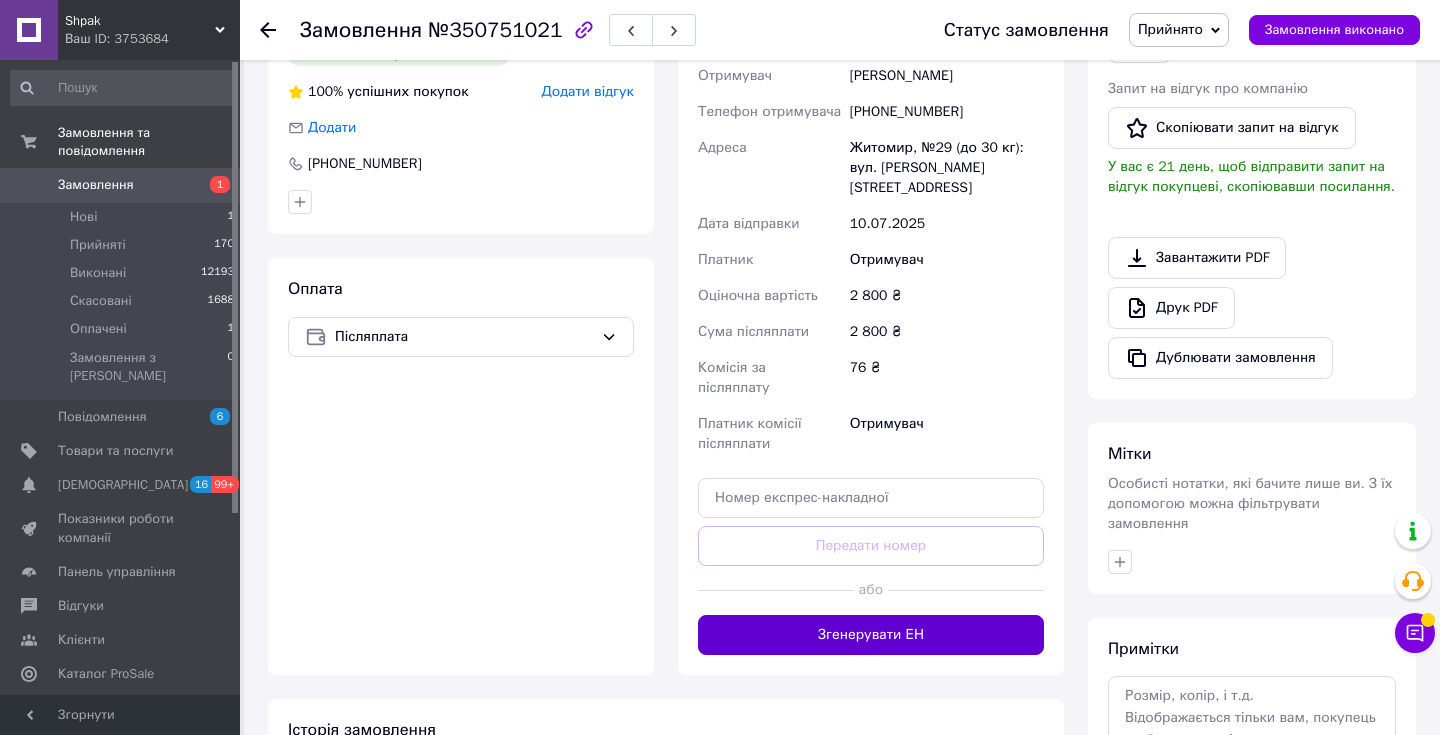 click on "Згенерувати ЕН" at bounding box center [871, 635] 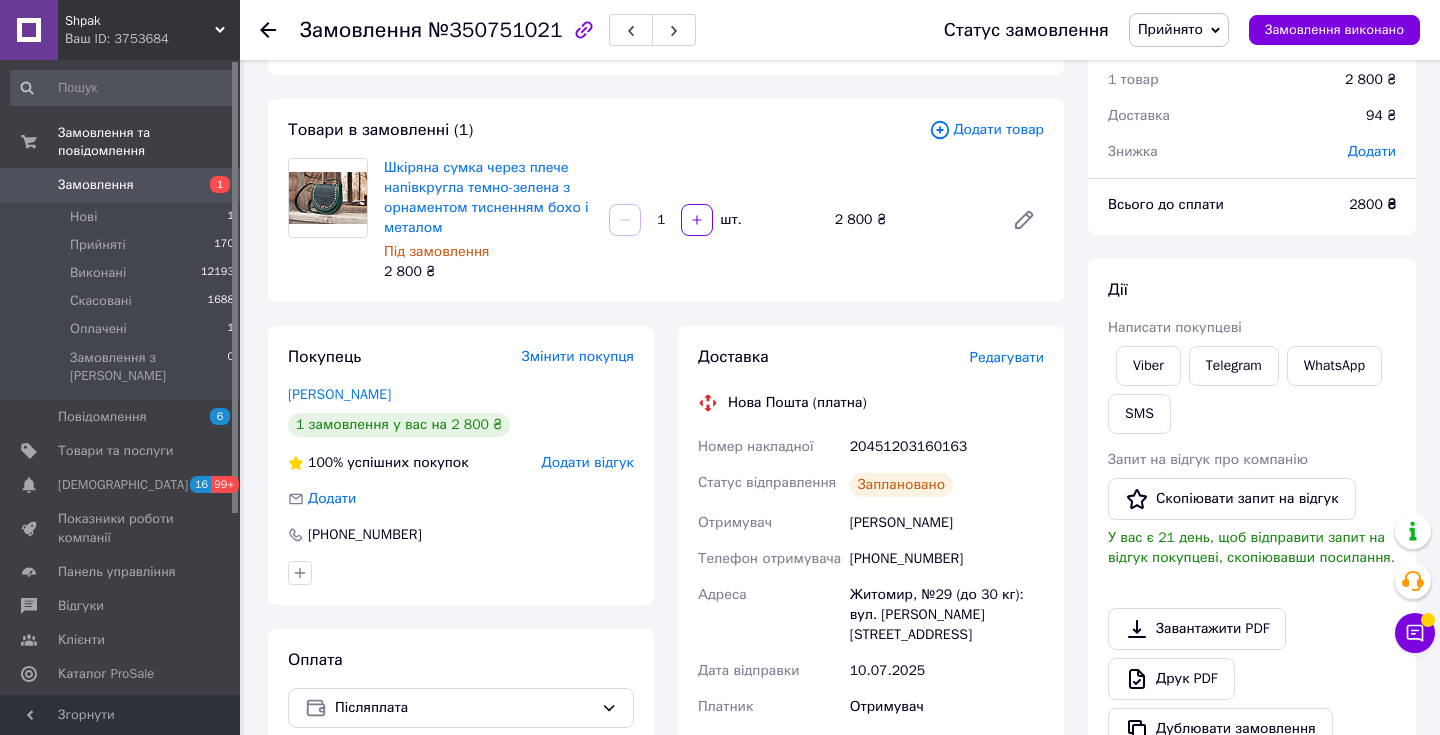 scroll, scrollTop: 71, scrollLeft: 0, axis: vertical 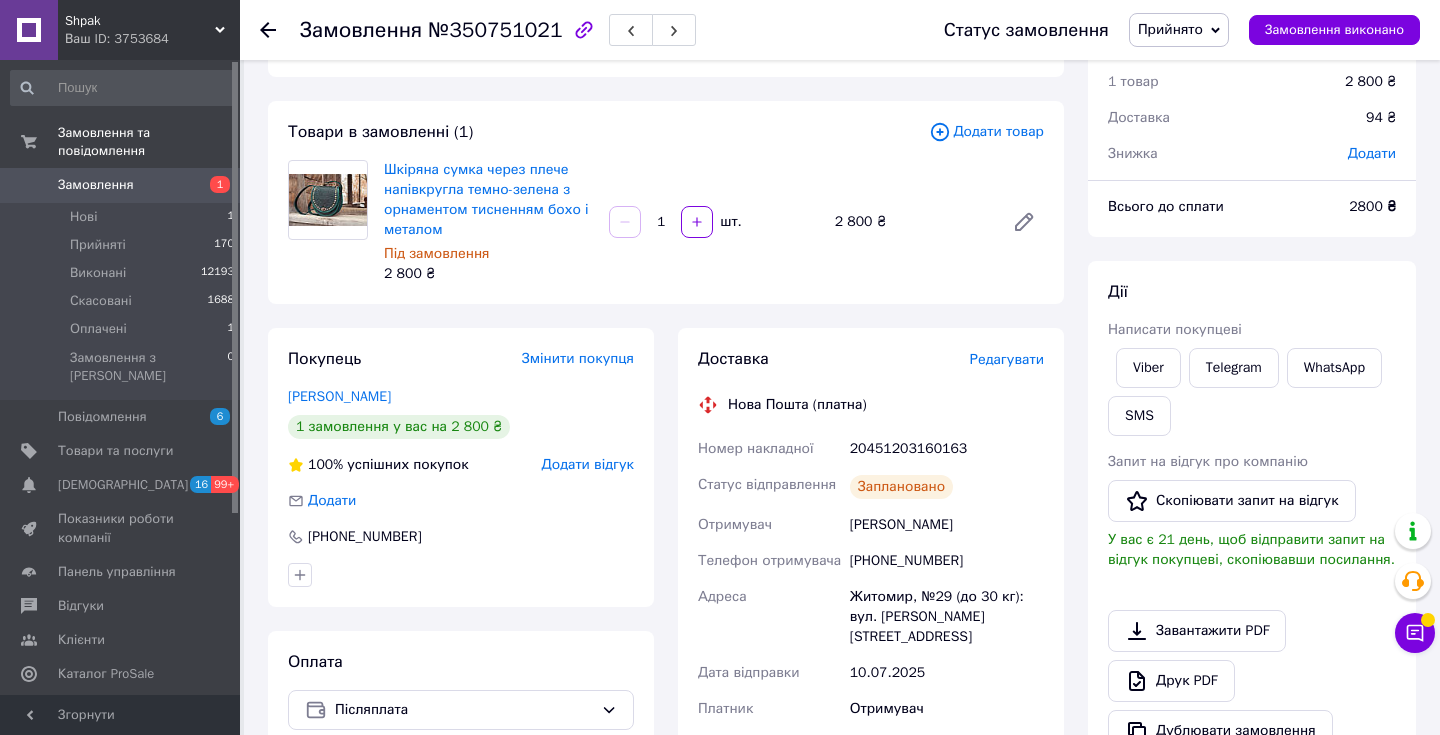 click on "Замовлення" at bounding box center [121, 185] 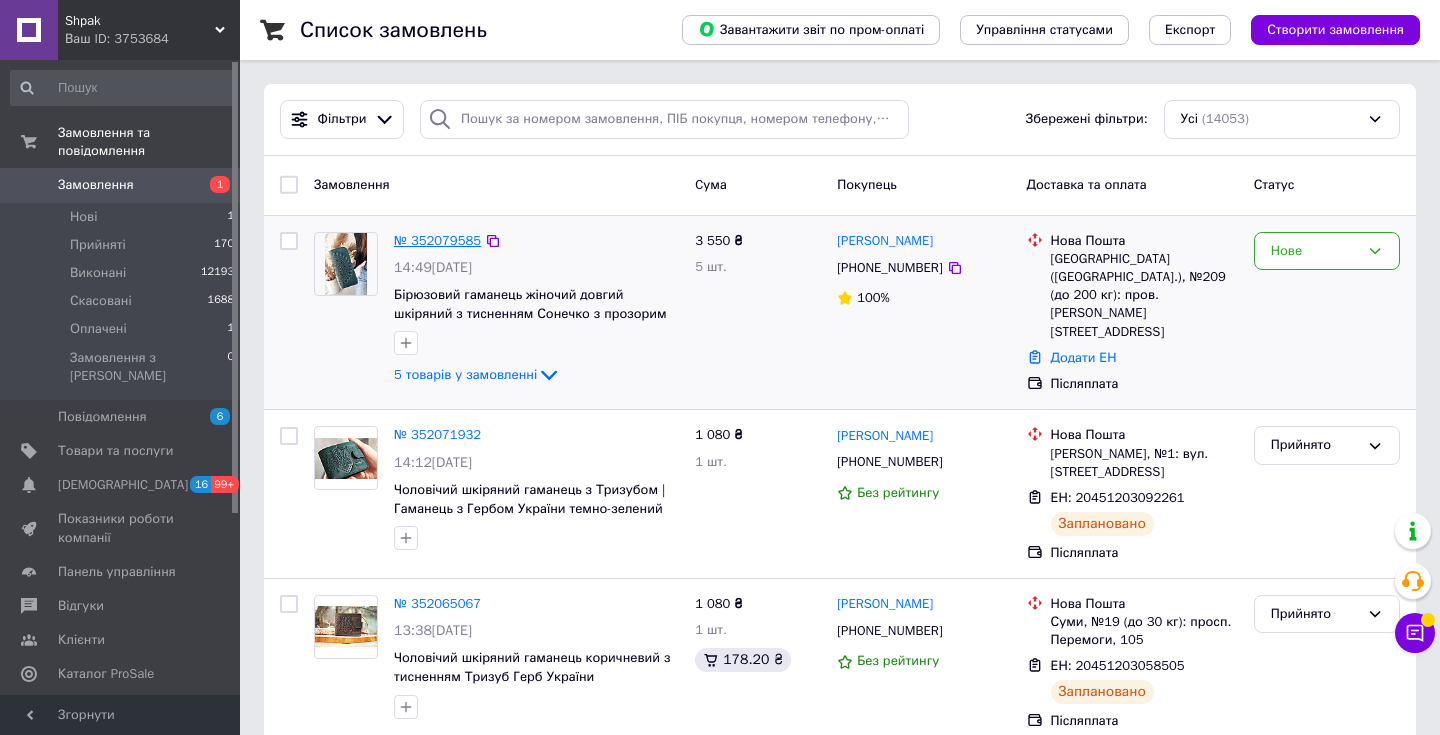 click on "№ 352079585" at bounding box center [437, 240] 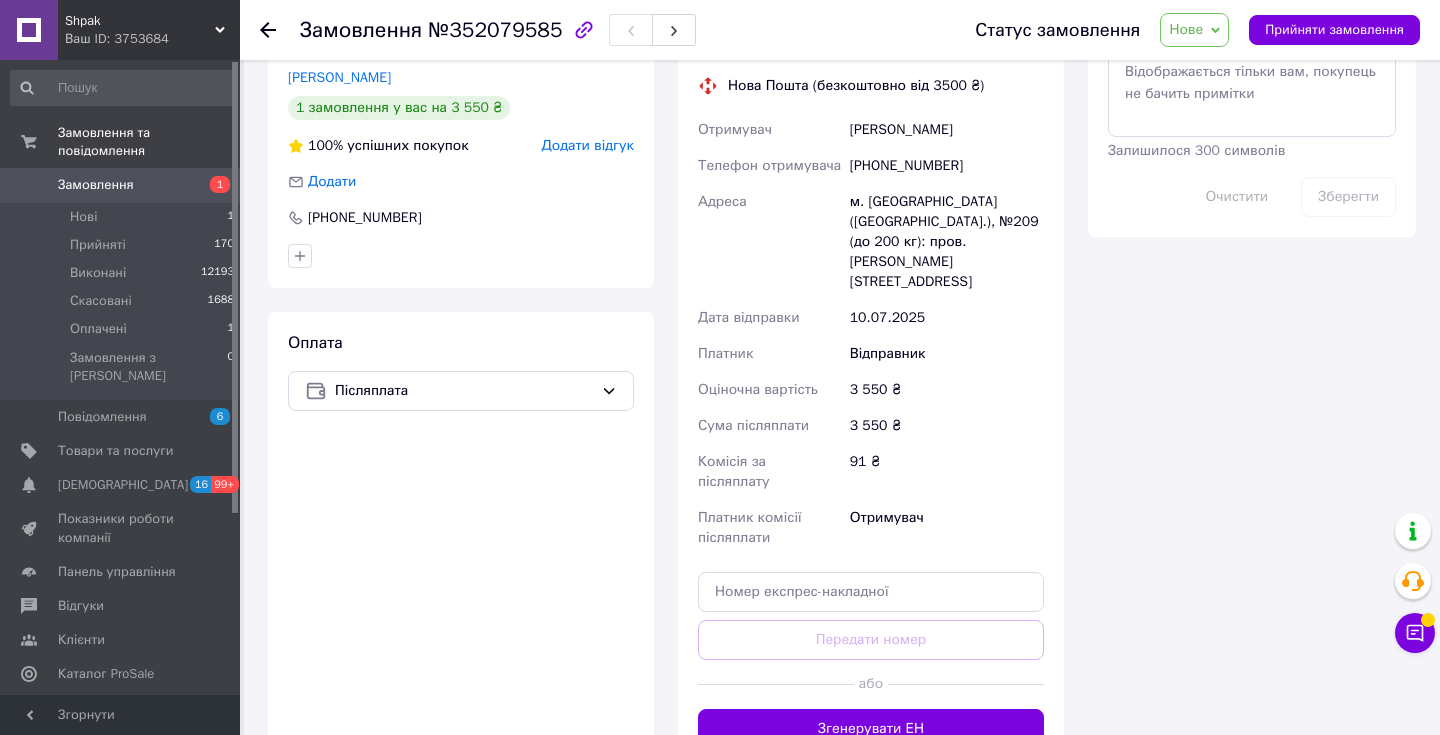 scroll, scrollTop: 1060, scrollLeft: 0, axis: vertical 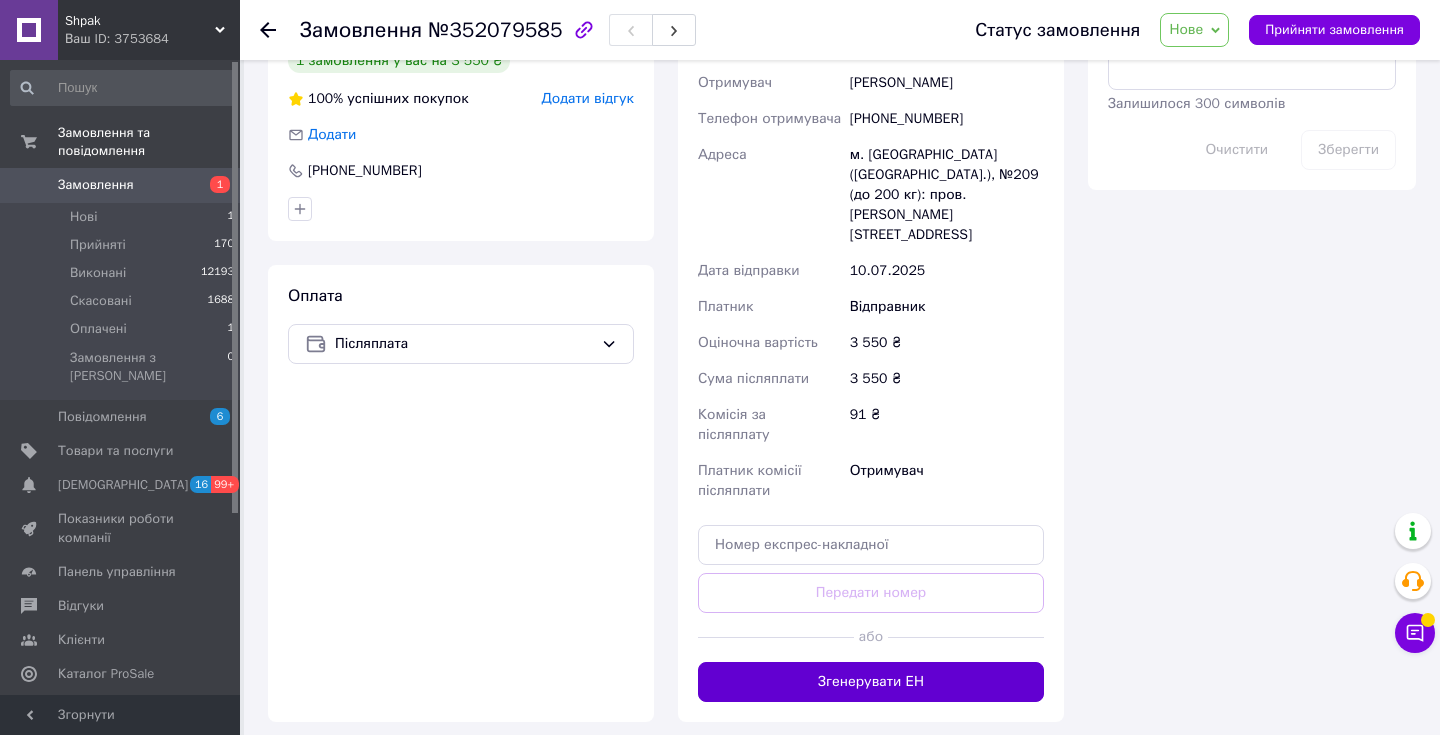 click on "Згенерувати ЕН" at bounding box center [871, 682] 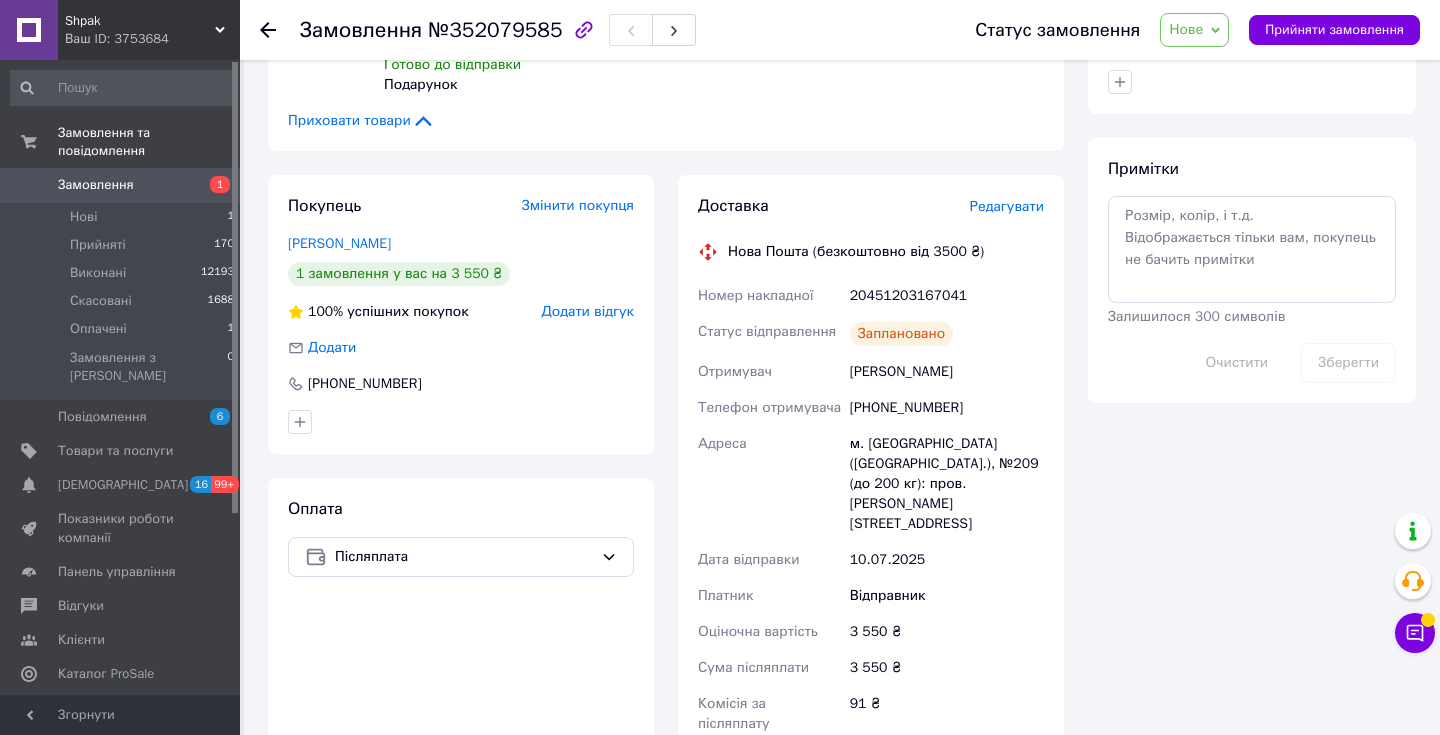 scroll, scrollTop: 889, scrollLeft: 0, axis: vertical 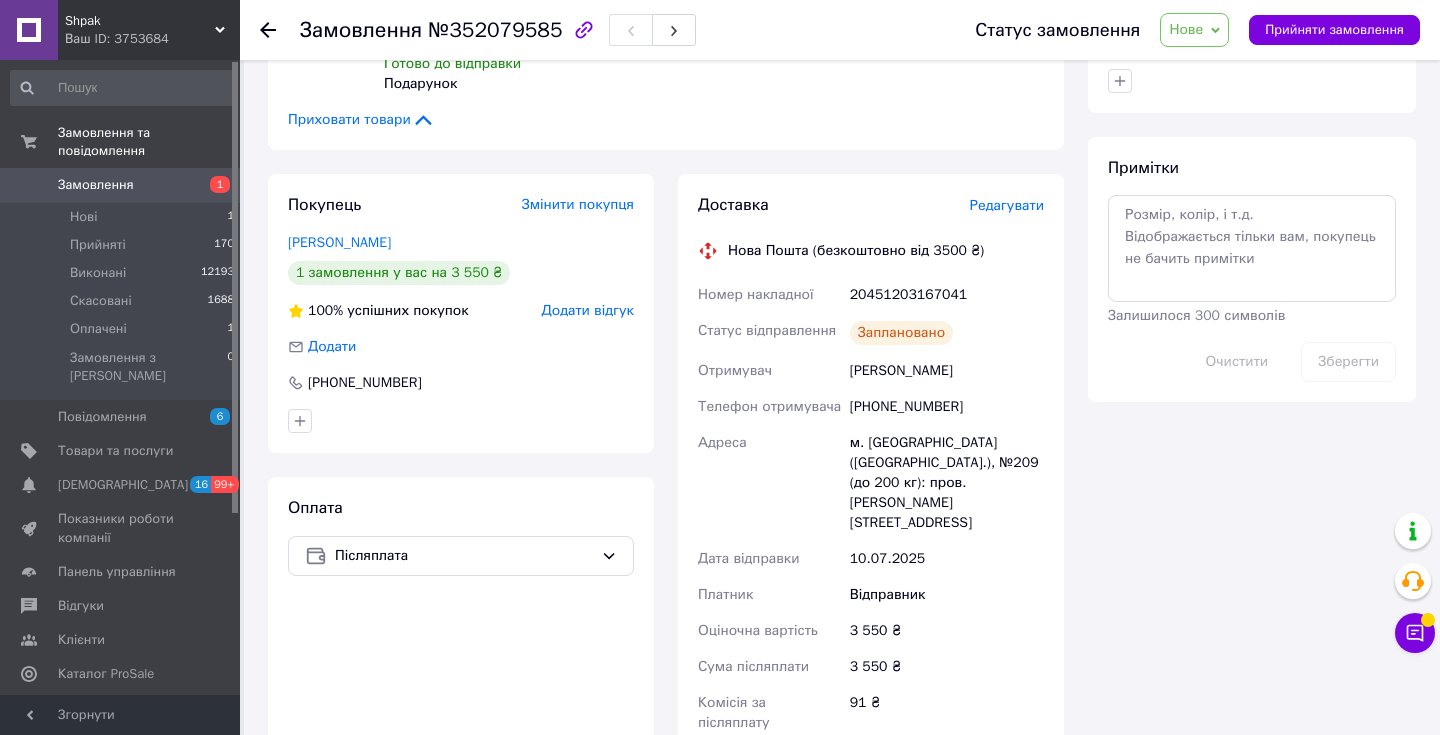 click on "Нове" at bounding box center [1186, 29] 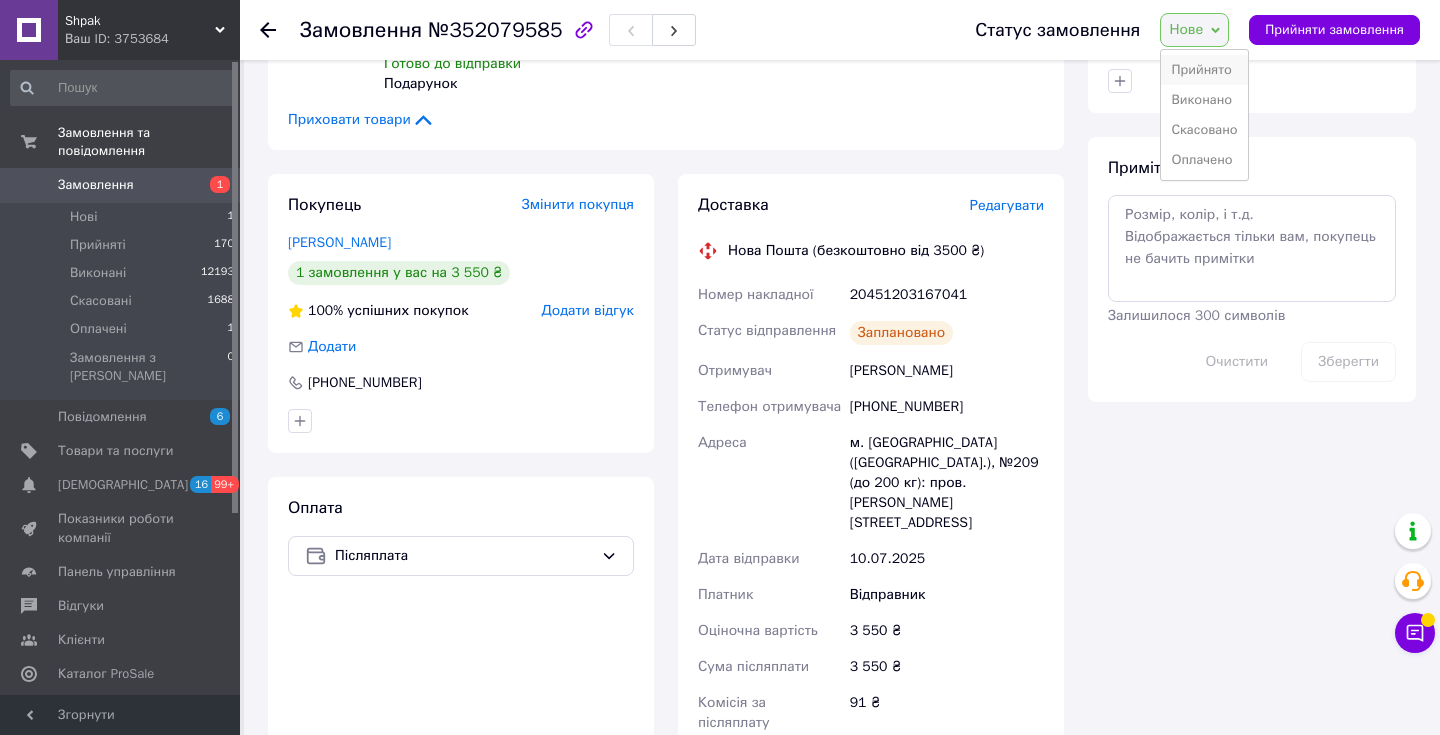 click on "Прийнято" at bounding box center [1204, 70] 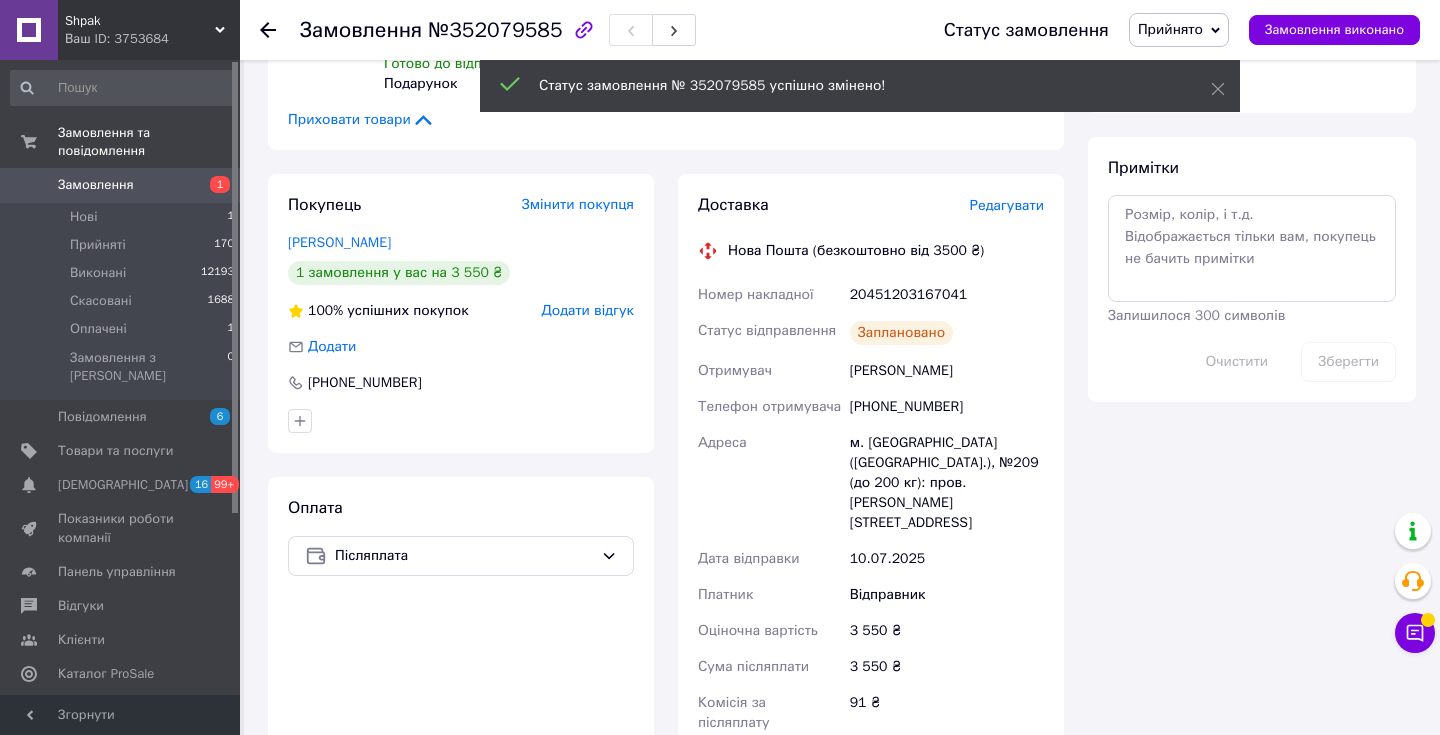 click on "Замовлення" at bounding box center (96, 185) 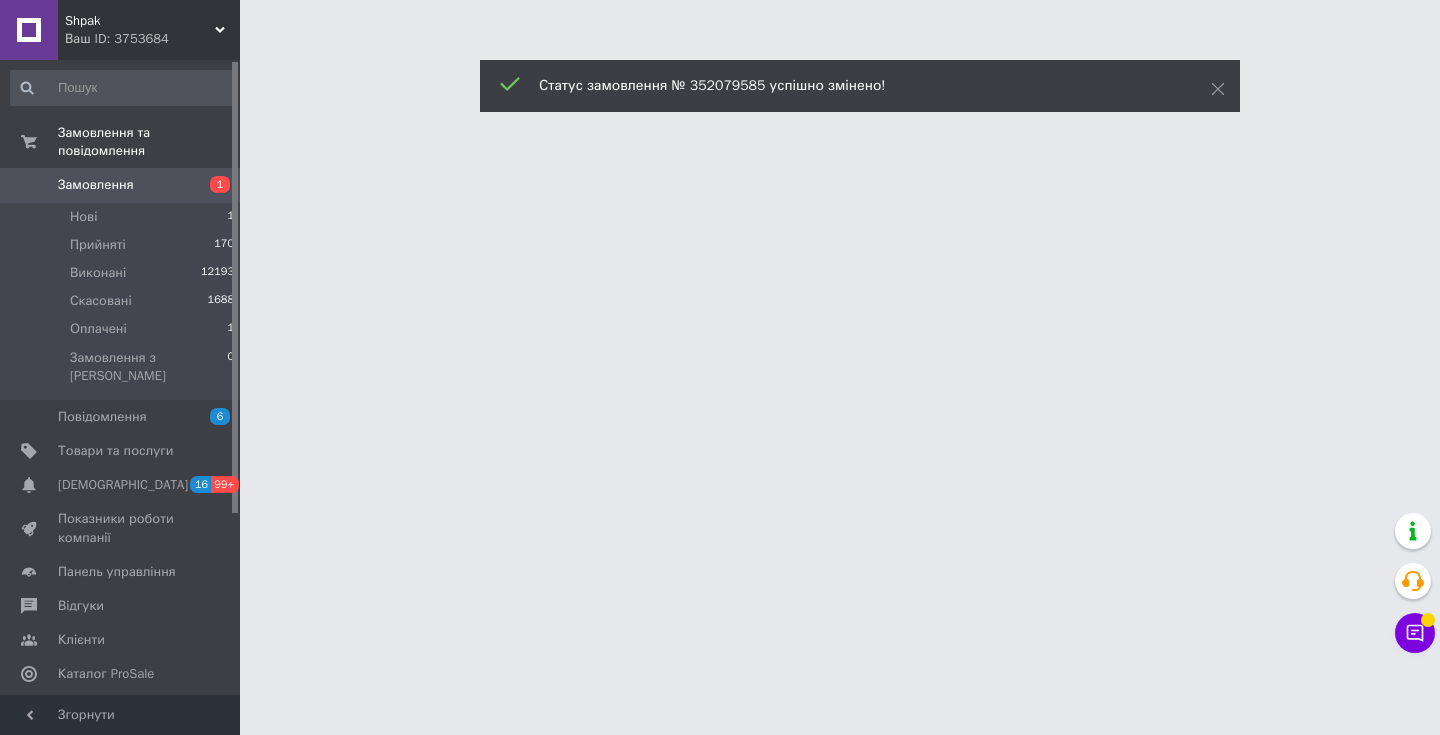 scroll, scrollTop: 0, scrollLeft: 0, axis: both 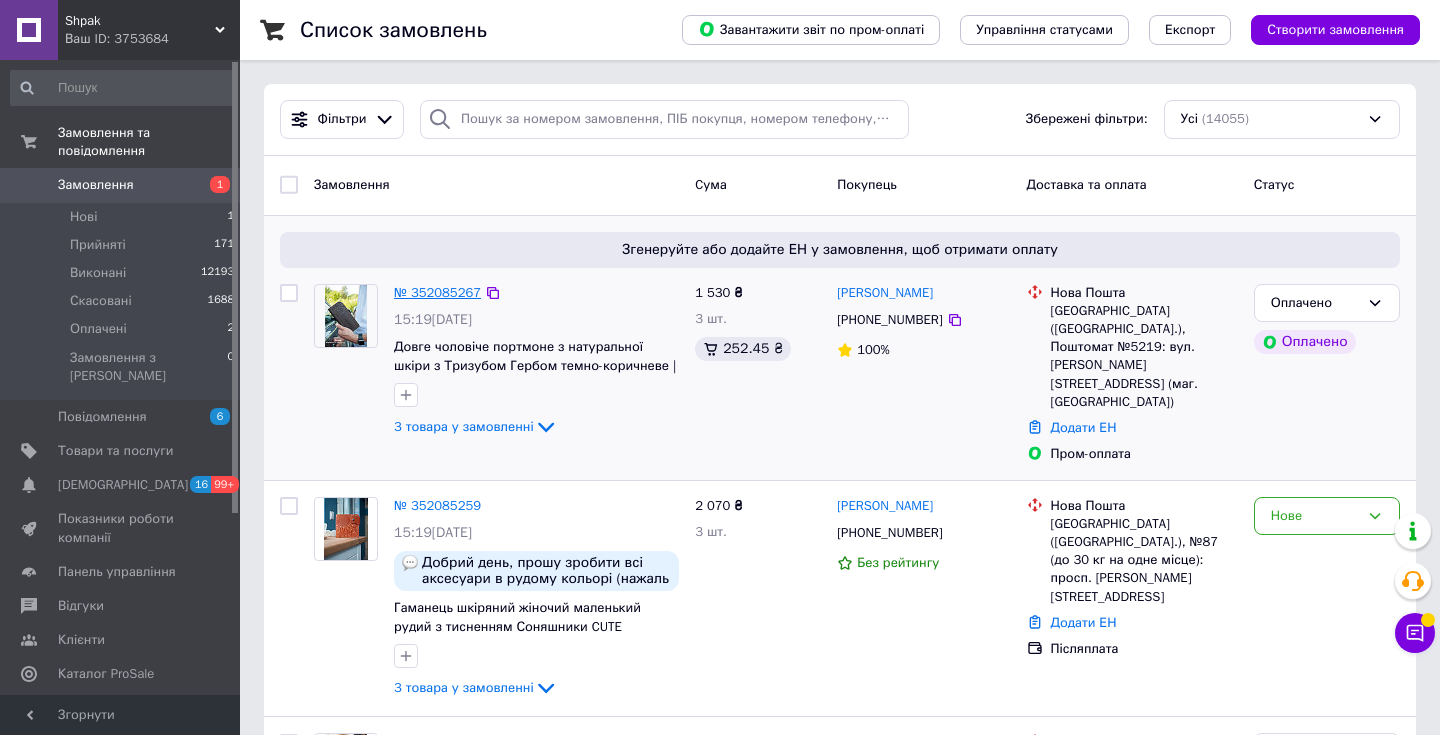 click on "№ 352085267" at bounding box center [437, 292] 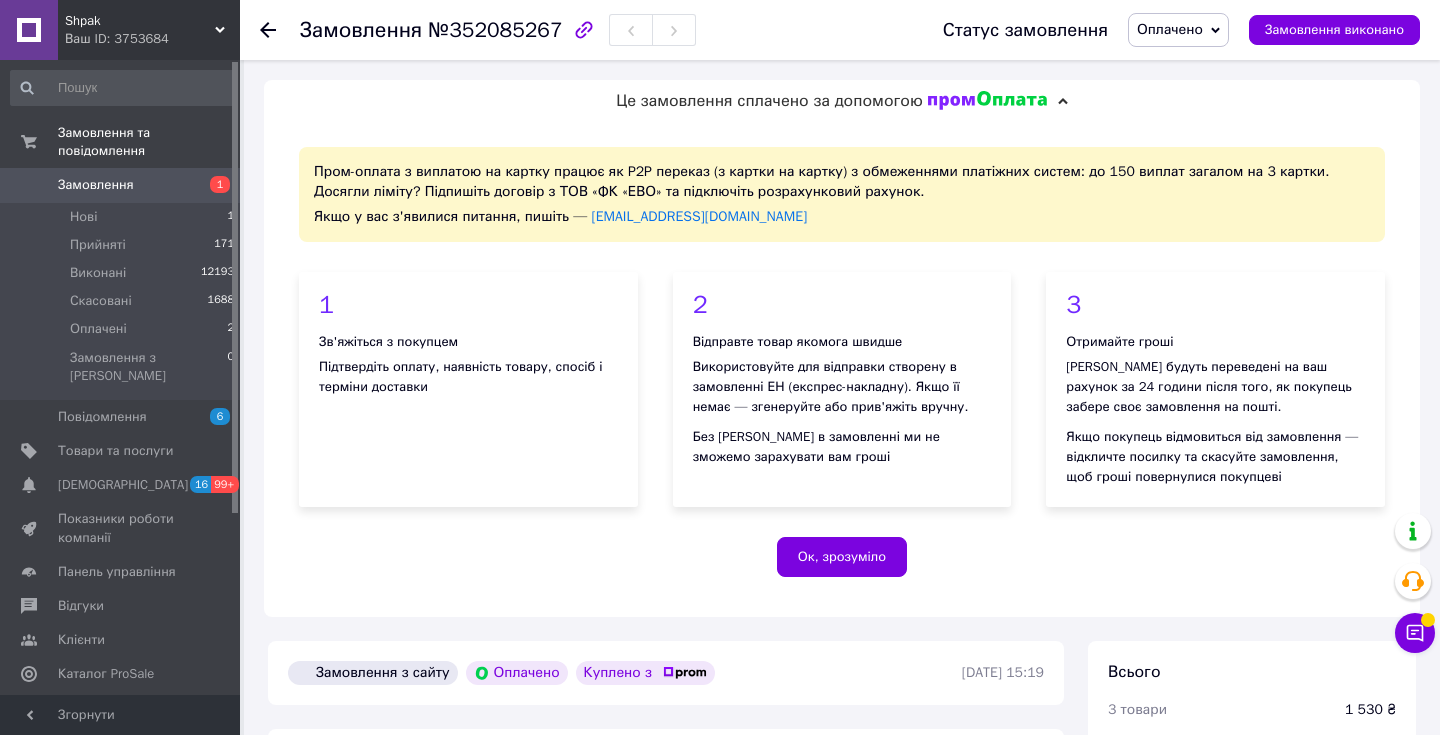 click 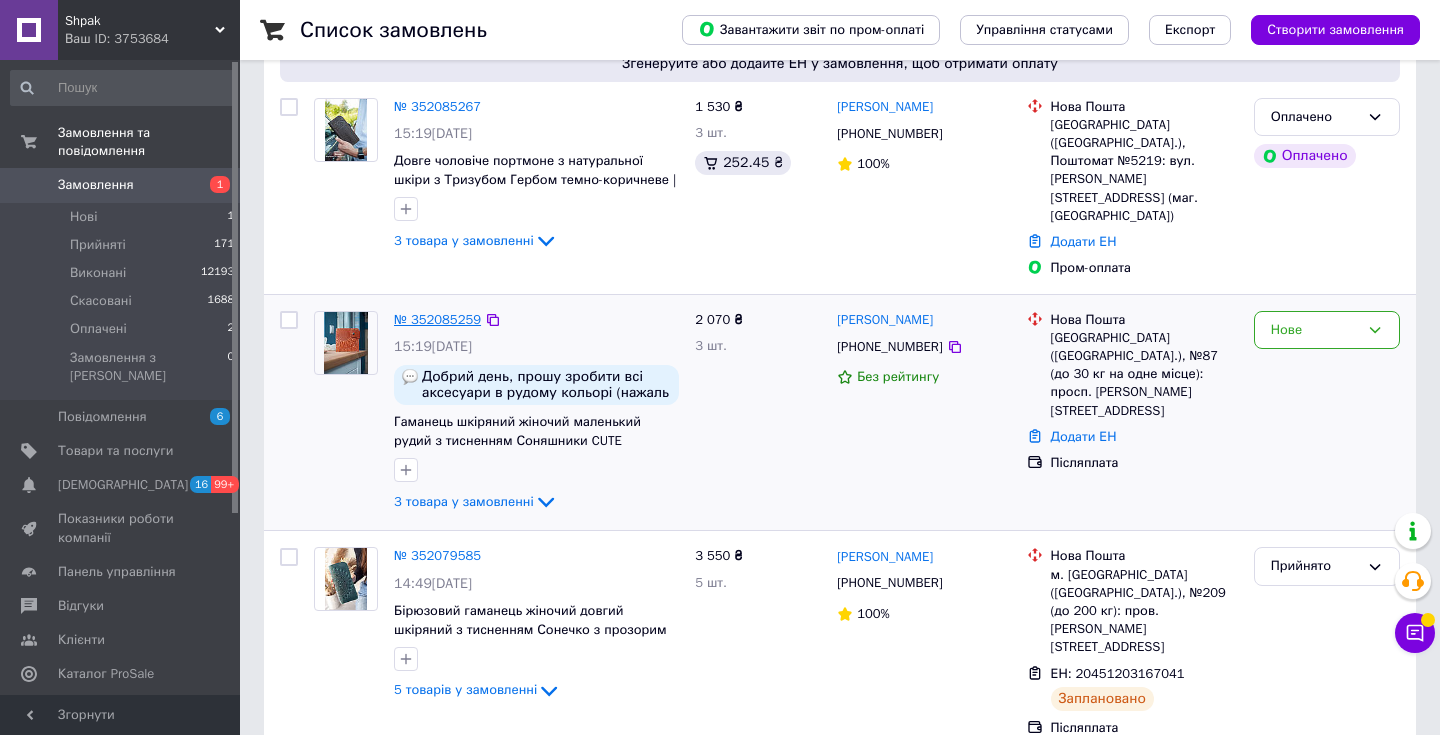 scroll, scrollTop: 207, scrollLeft: 0, axis: vertical 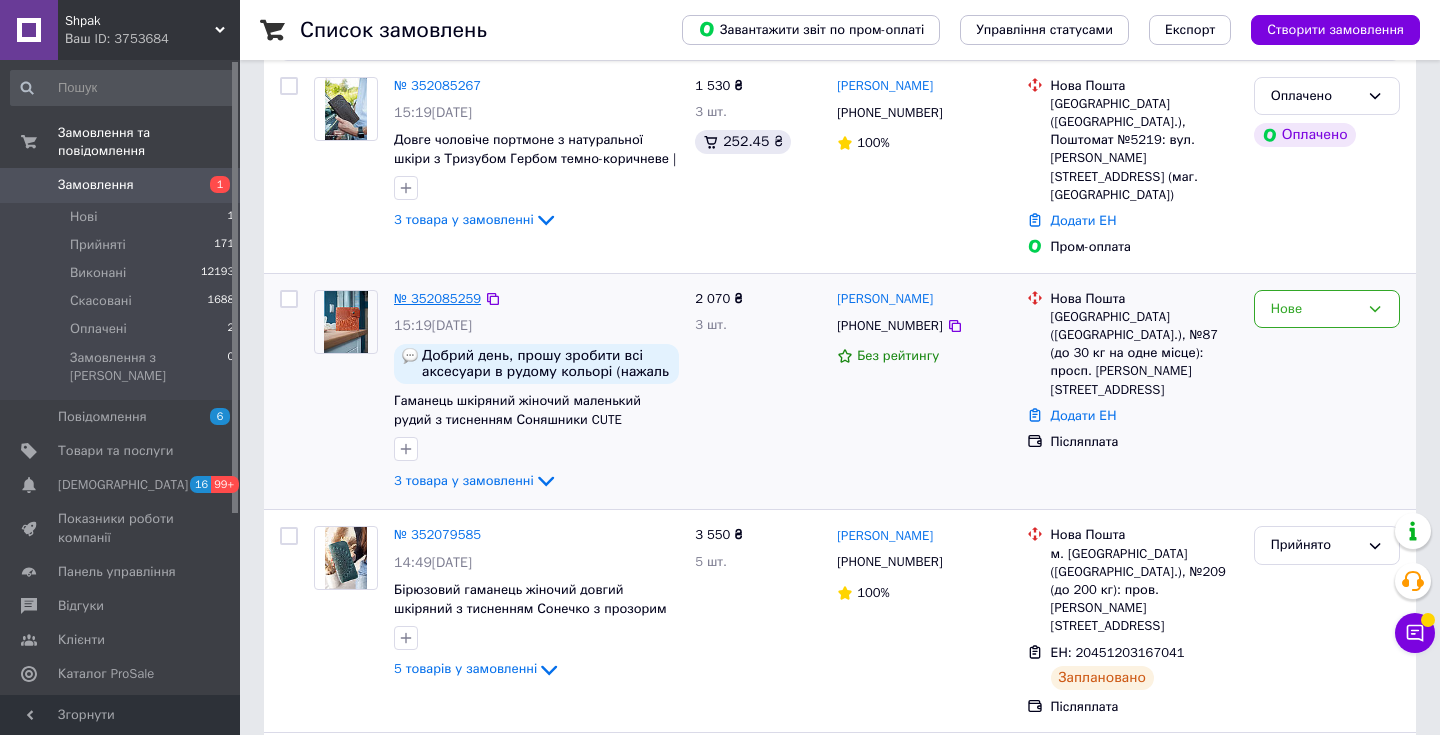 click on "№ 352085259" at bounding box center (437, 298) 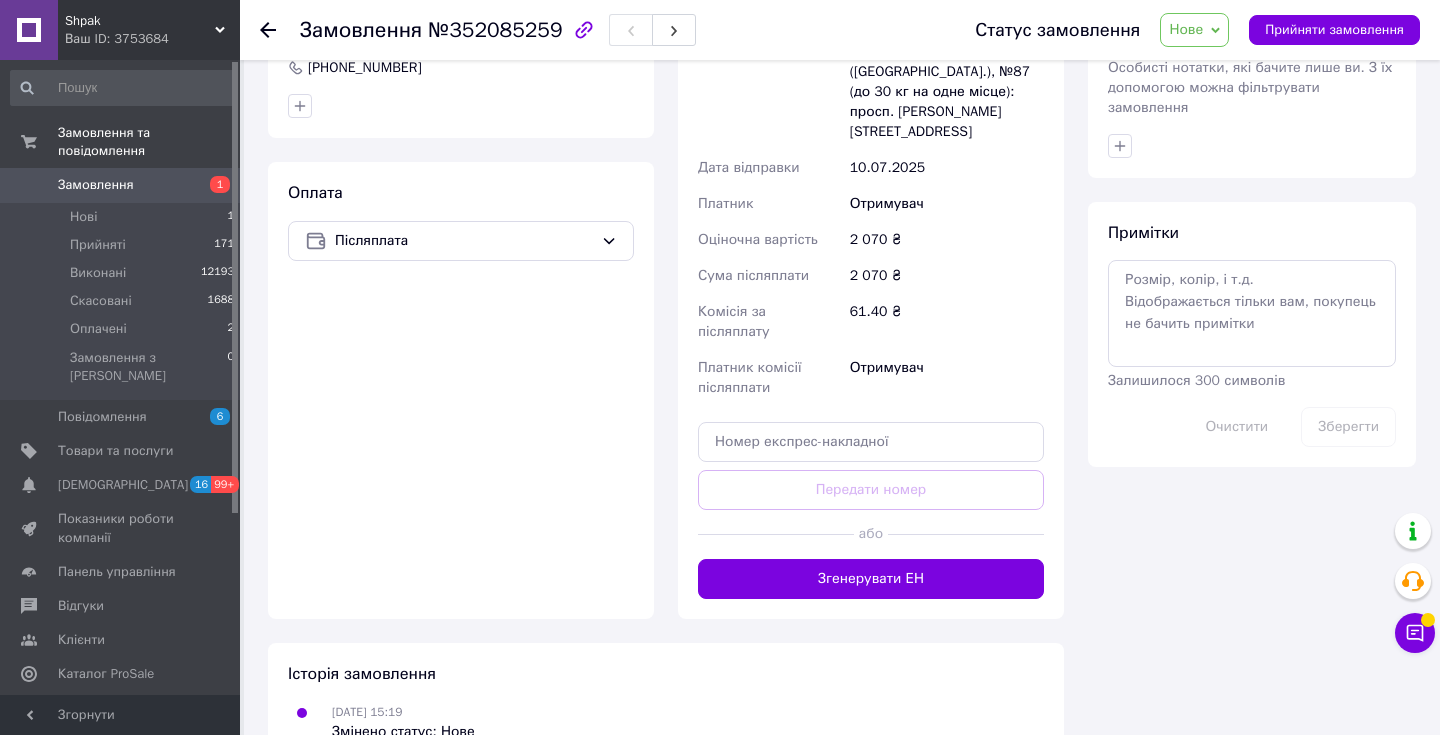 scroll, scrollTop: 874, scrollLeft: 0, axis: vertical 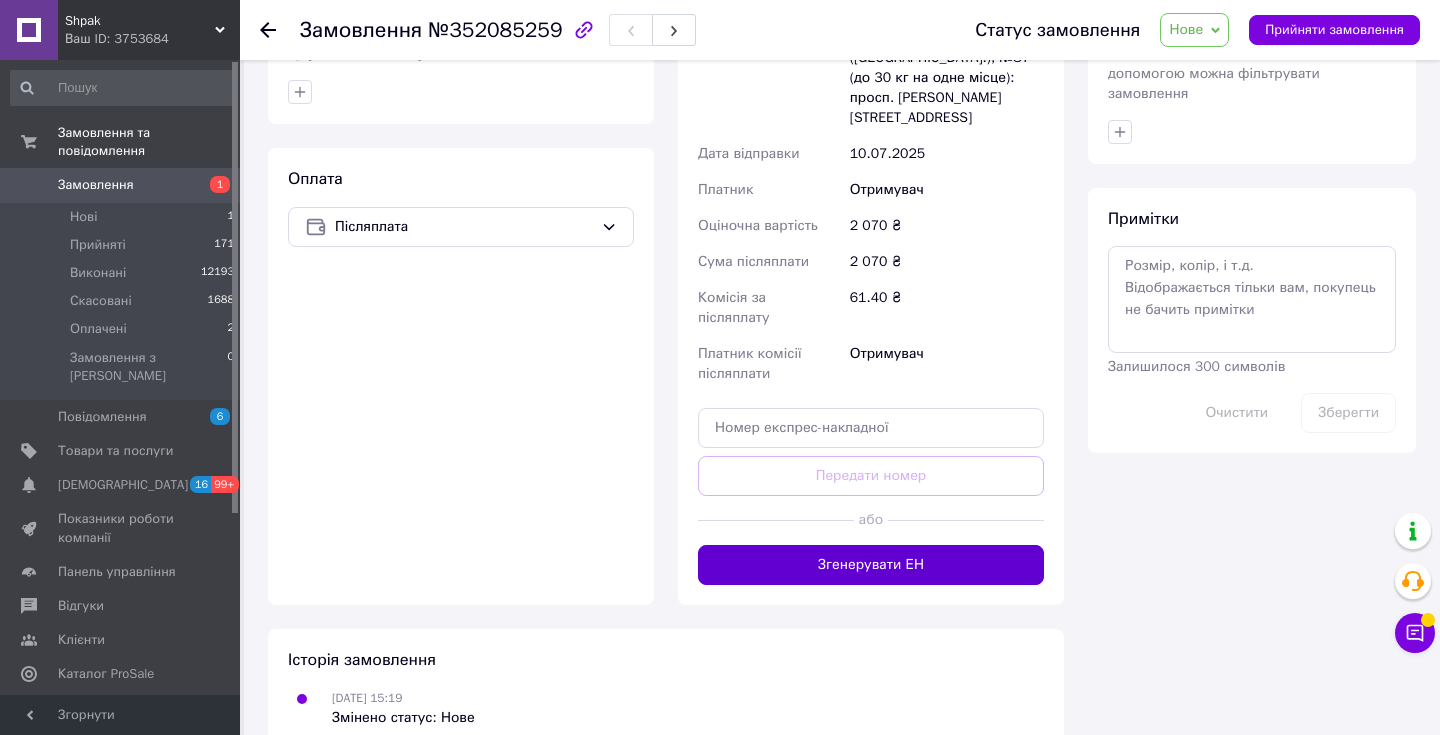 click on "Згенерувати ЕН" at bounding box center (871, 565) 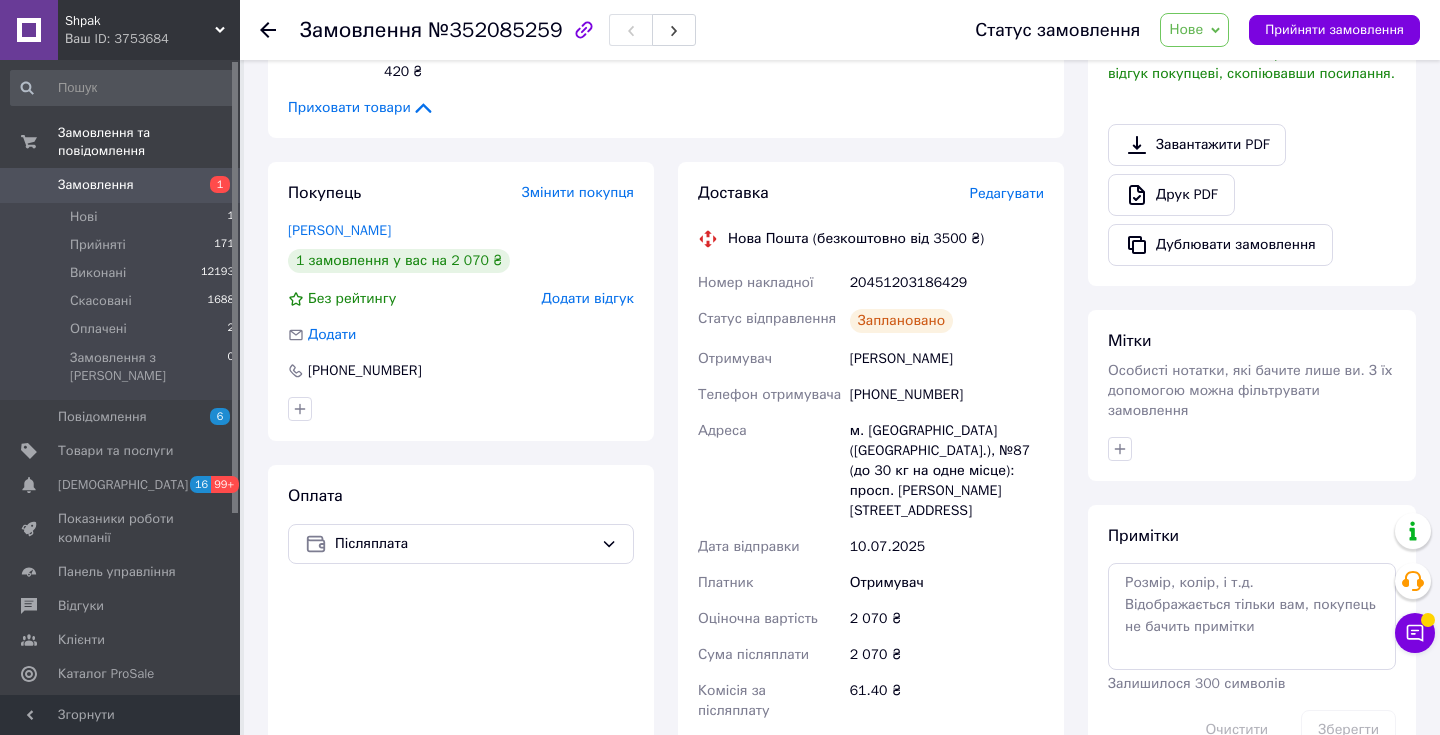 scroll, scrollTop: 584, scrollLeft: 0, axis: vertical 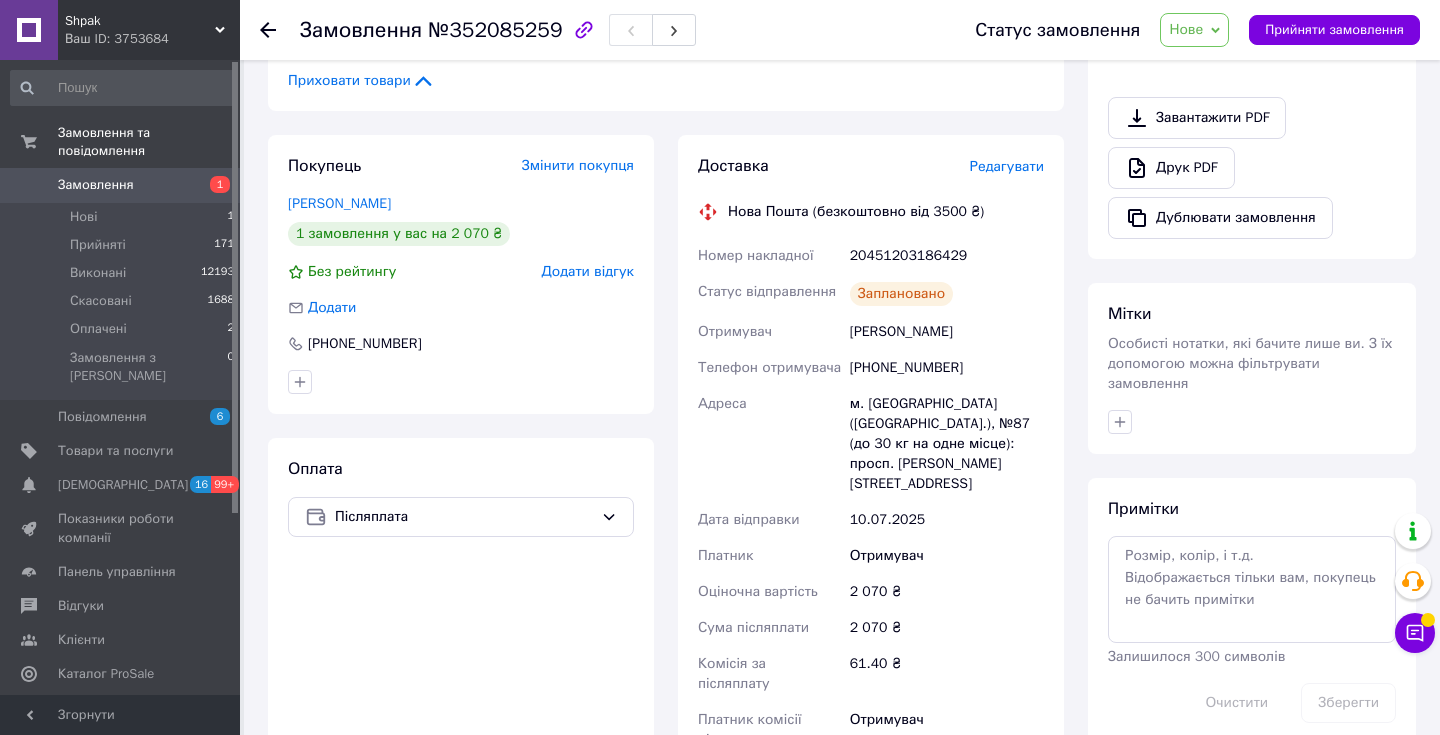 click on "Нове" at bounding box center (1194, 30) 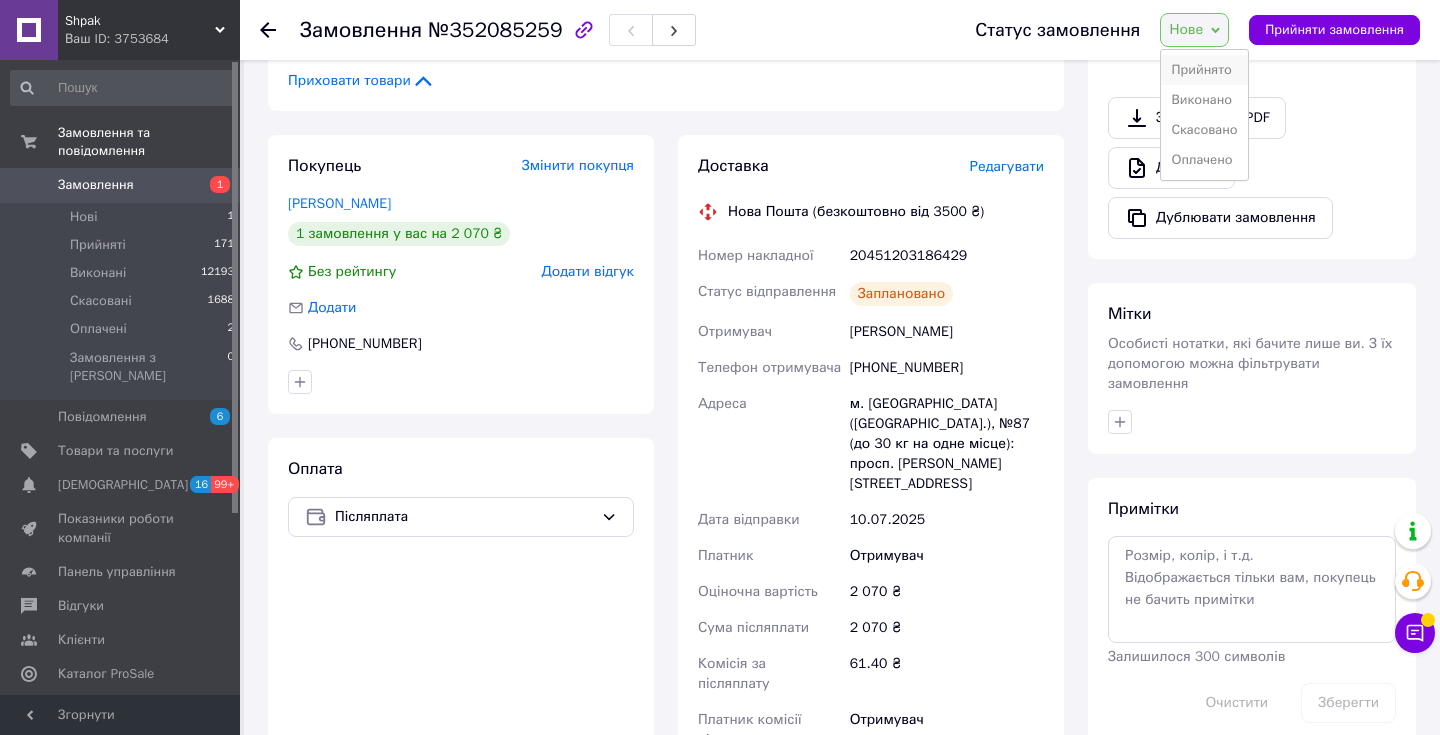 click on "Прийнято" at bounding box center [1204, 70] 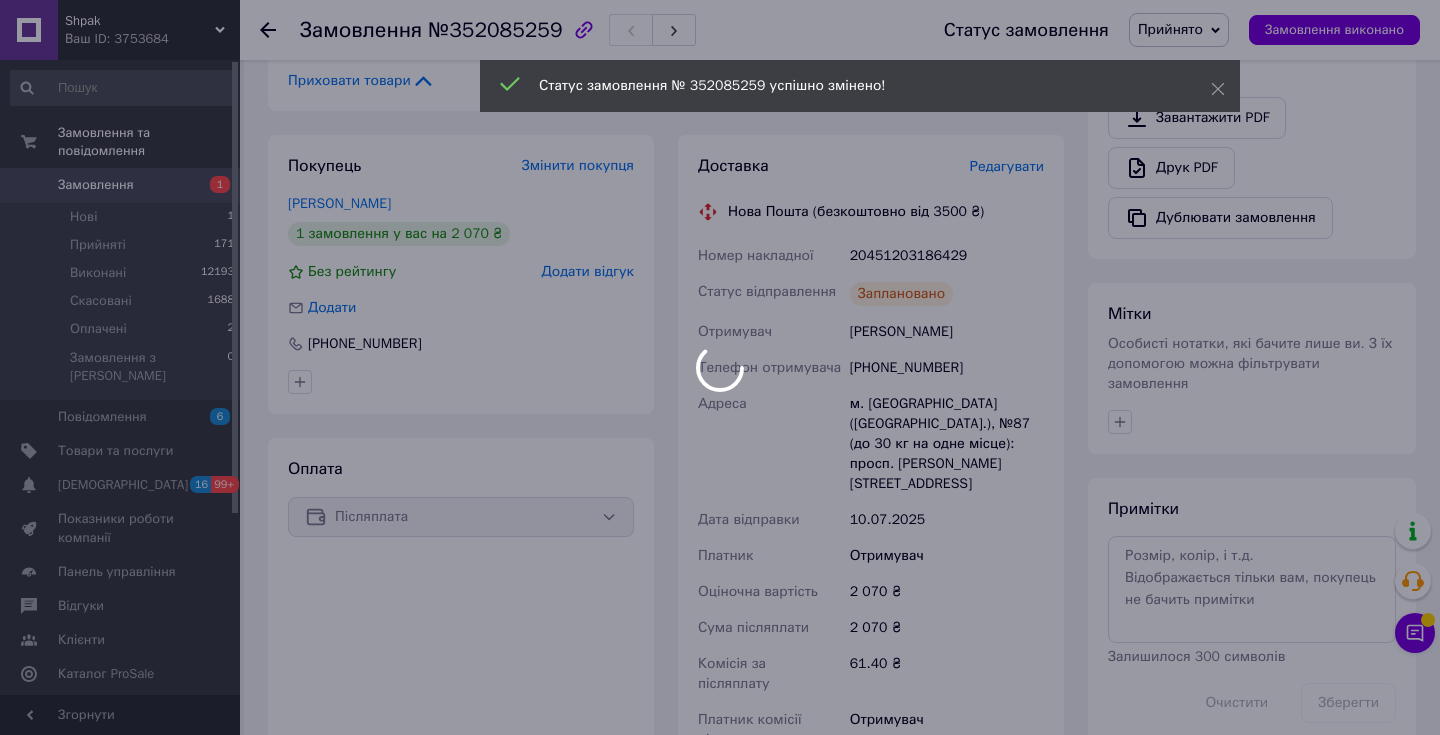 click 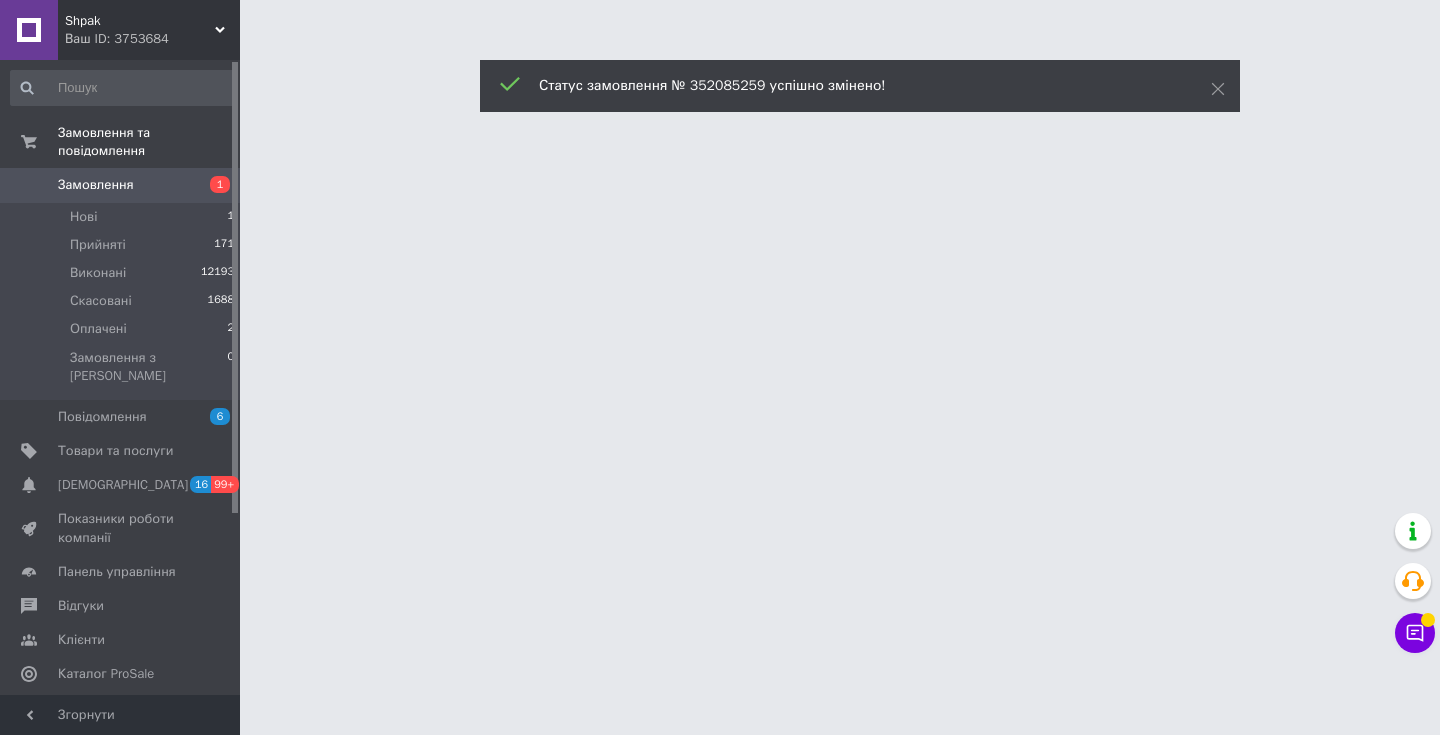 scroll, scrollTop: 0, scrollLeft: 0, axis: both 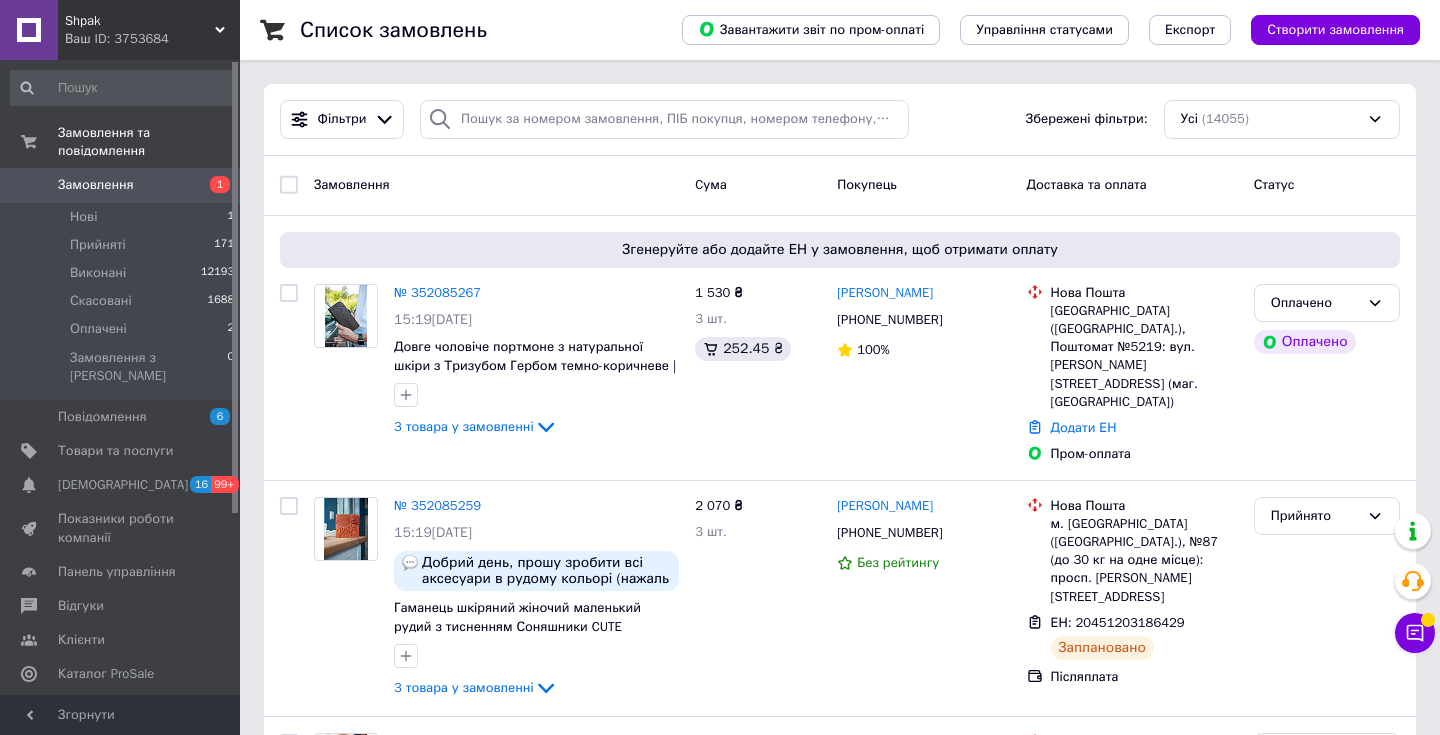 click on "Замовлення" at bounding box center [96, 185] 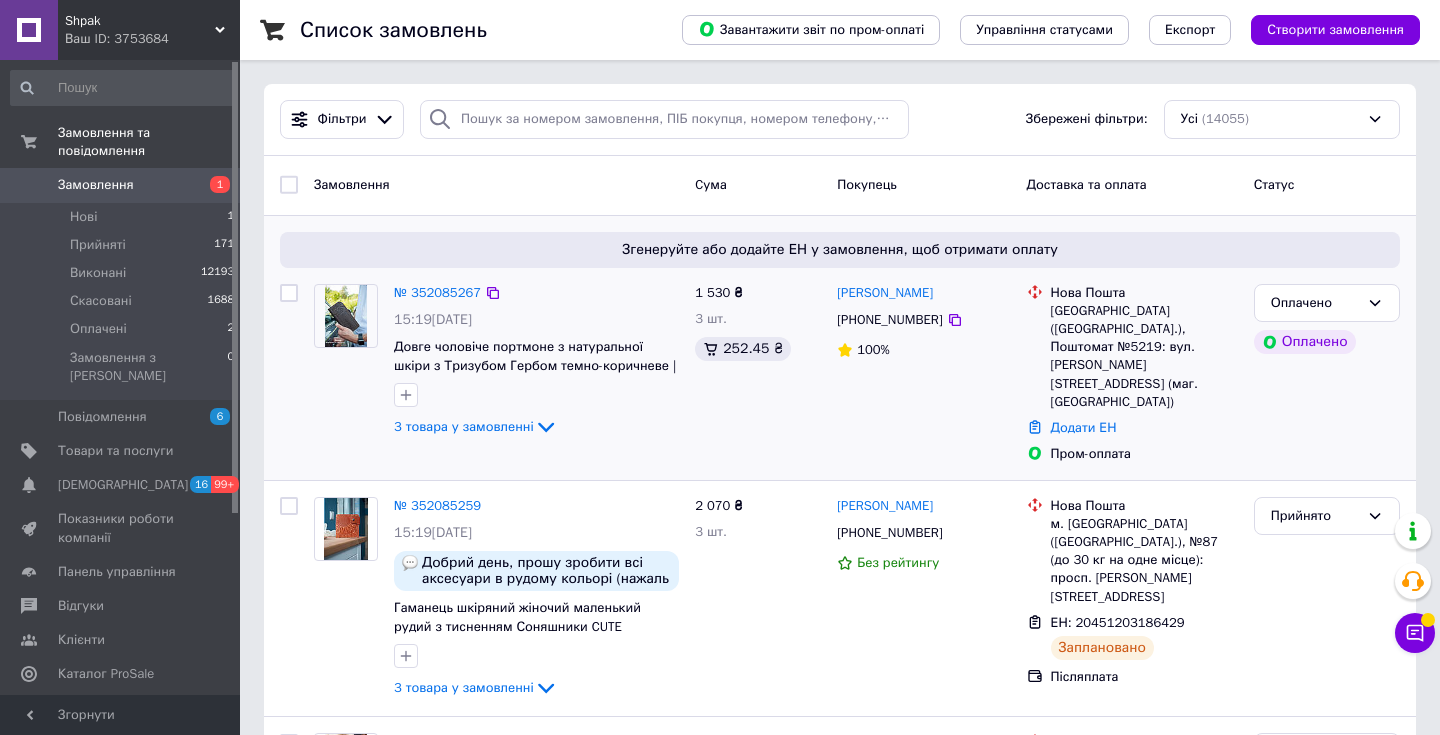 click on "№ 352085267" at bounding box center [437, 293] 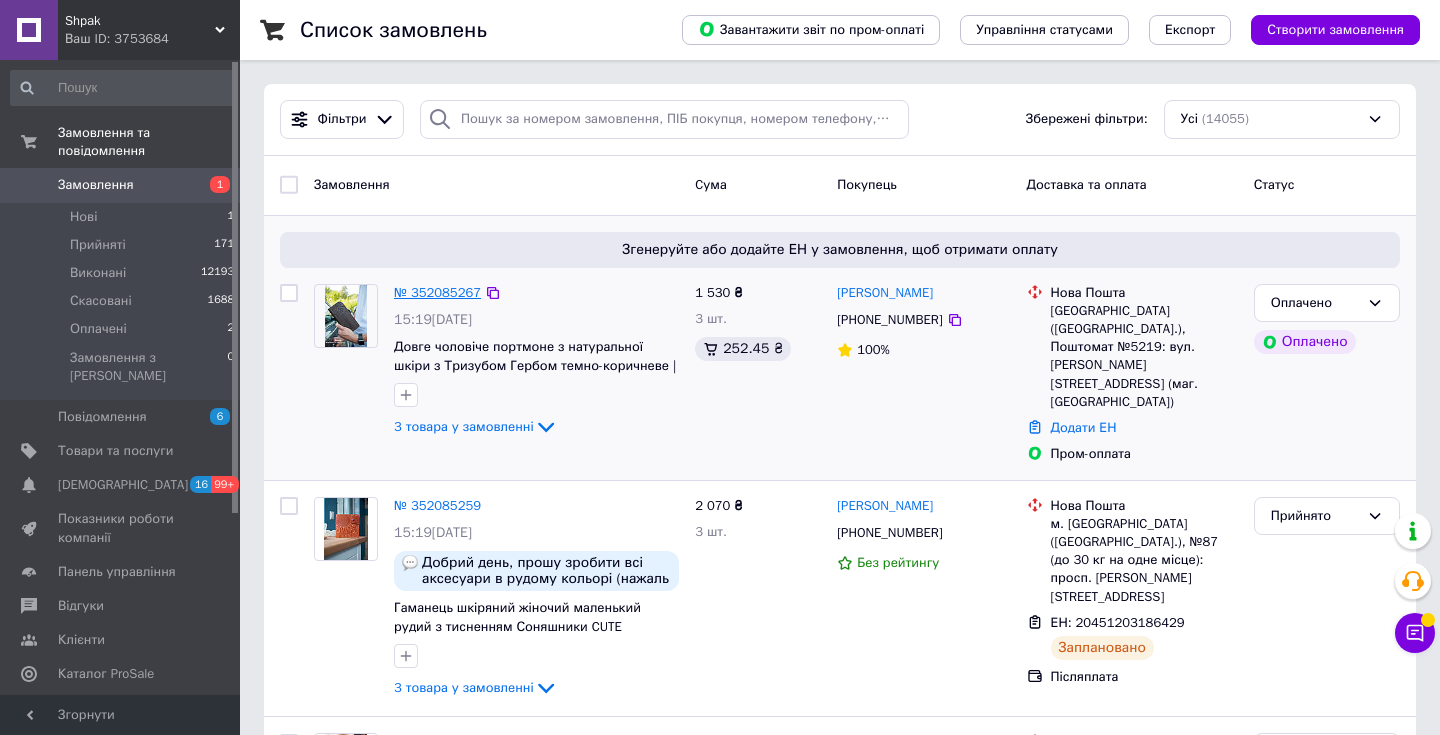 click on "№ 352085267" at bounding box center (437, 292) 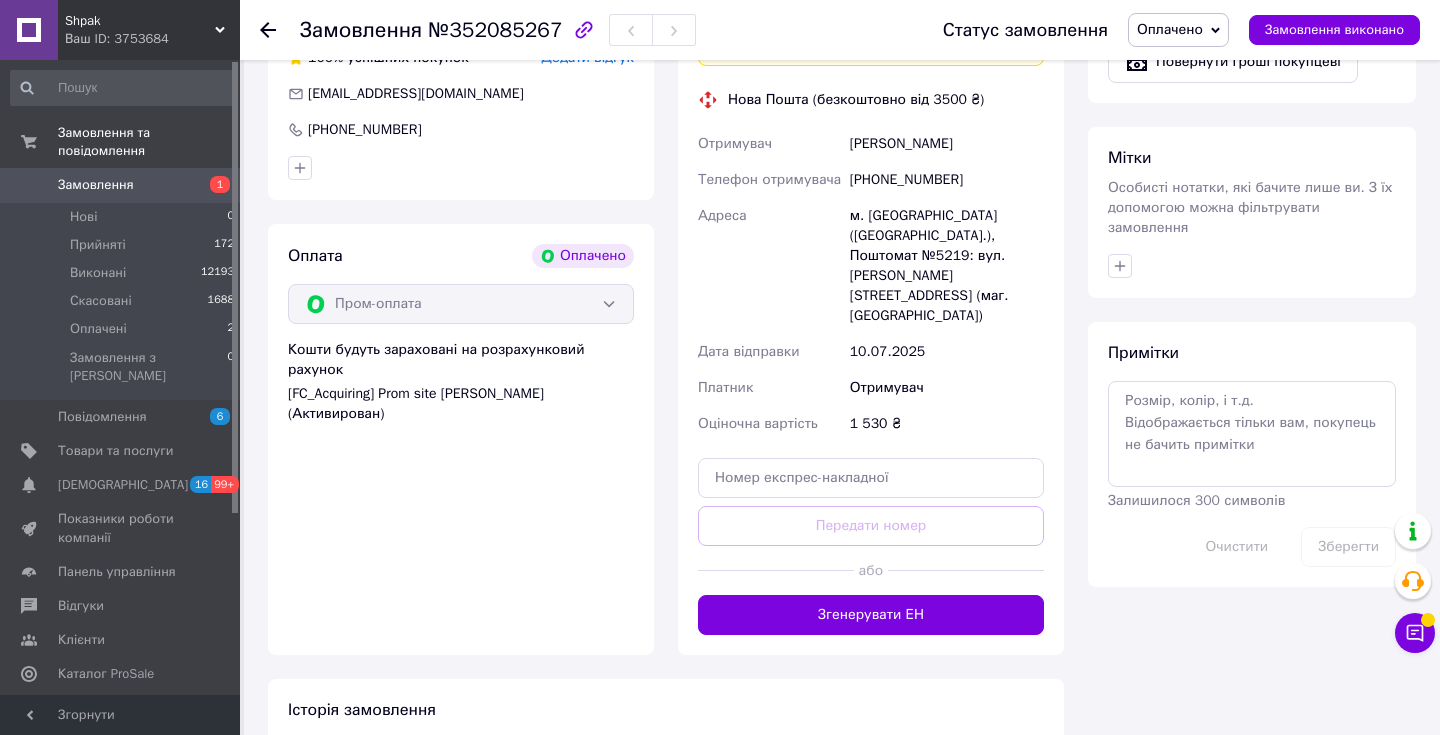 scroll, scrollTop: 1398, scrollLeft: 0, axis: vertical 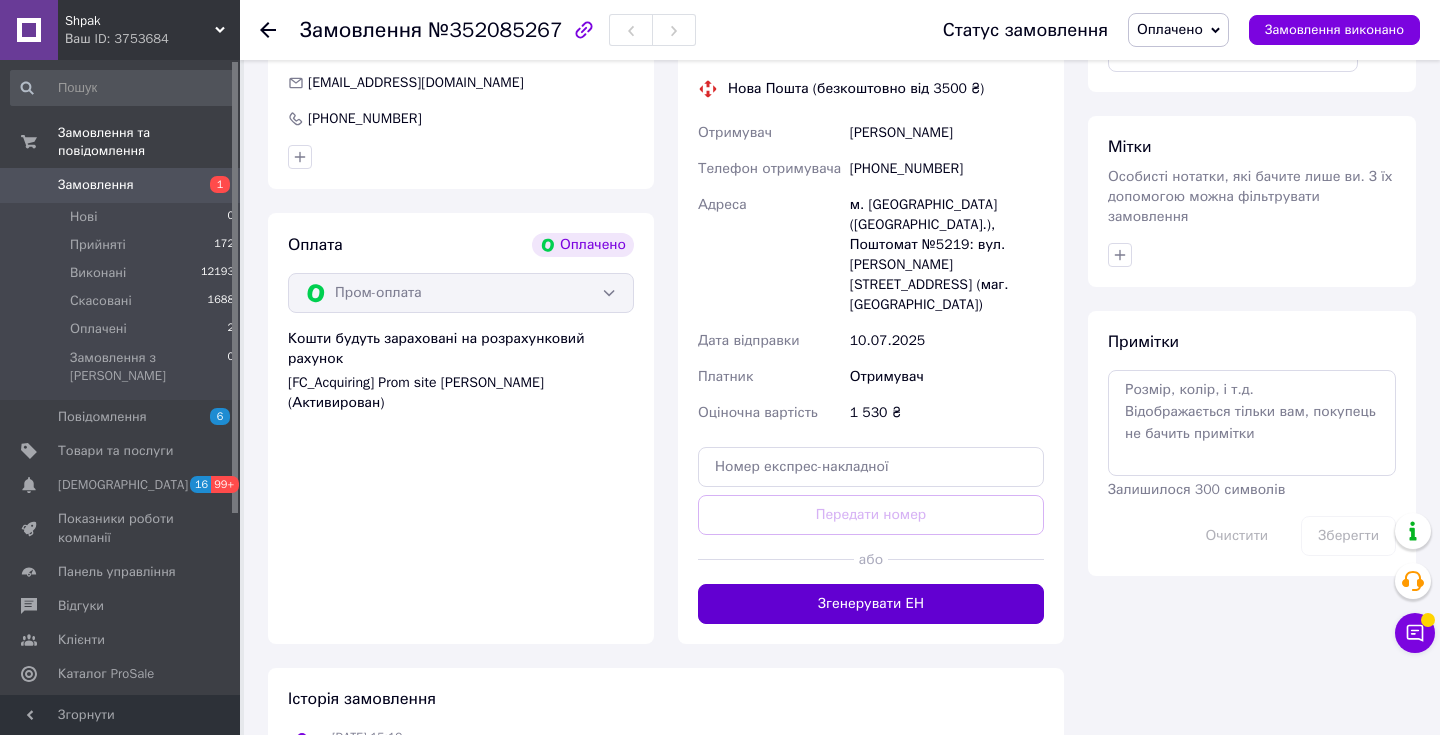 click on "Згенерувати ЕН" at bounding box center (871, 604) 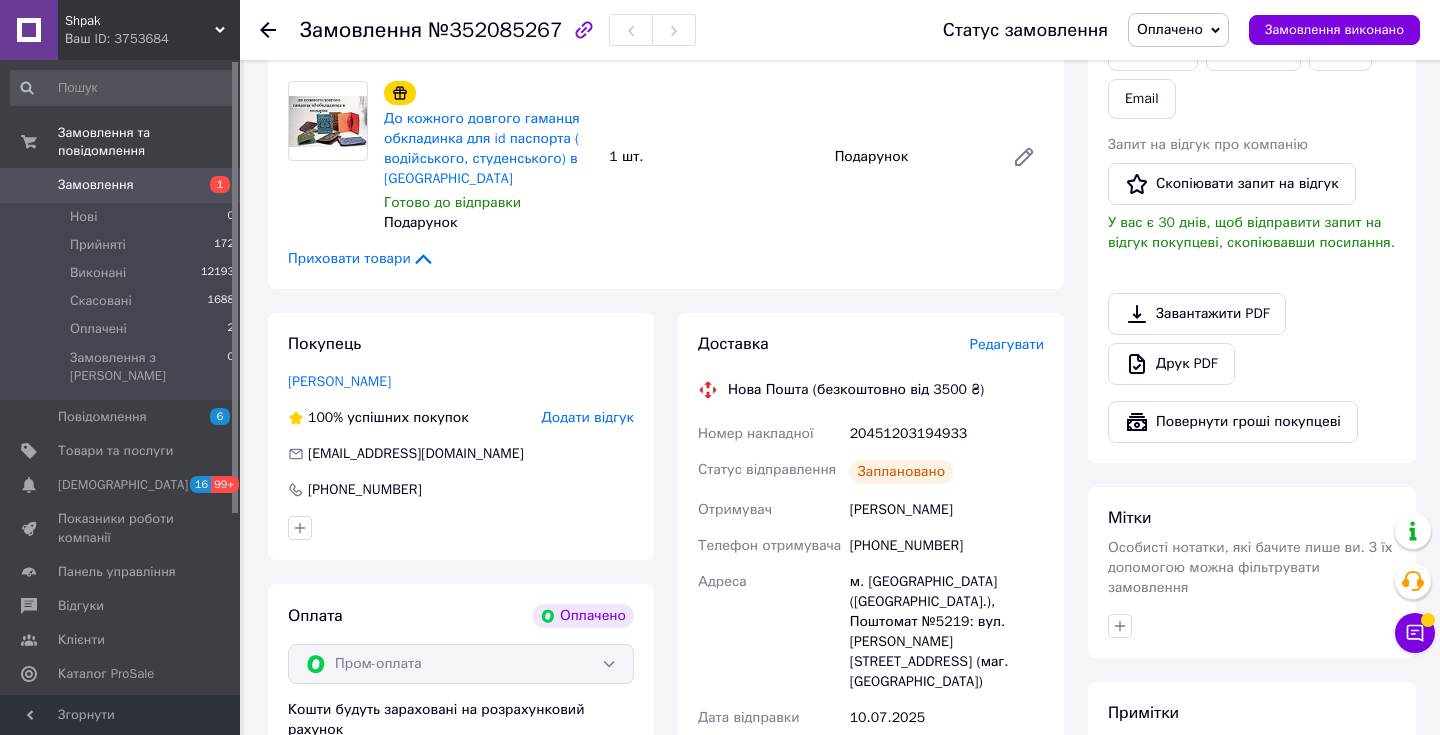 scroll, scrollTop: 1056, scrollLeft: 0, axis: vertical 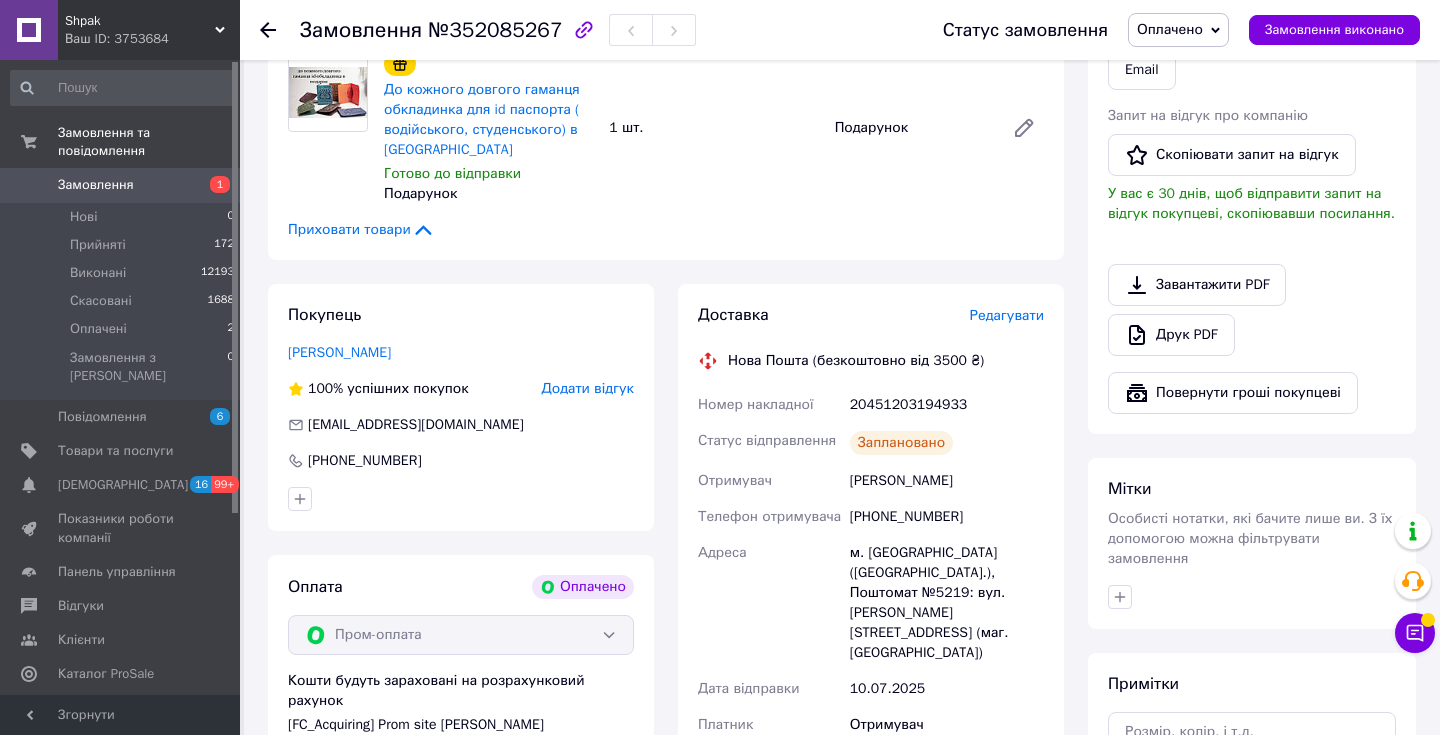 click on "Оплачено" at bounding box center (1170, 29) 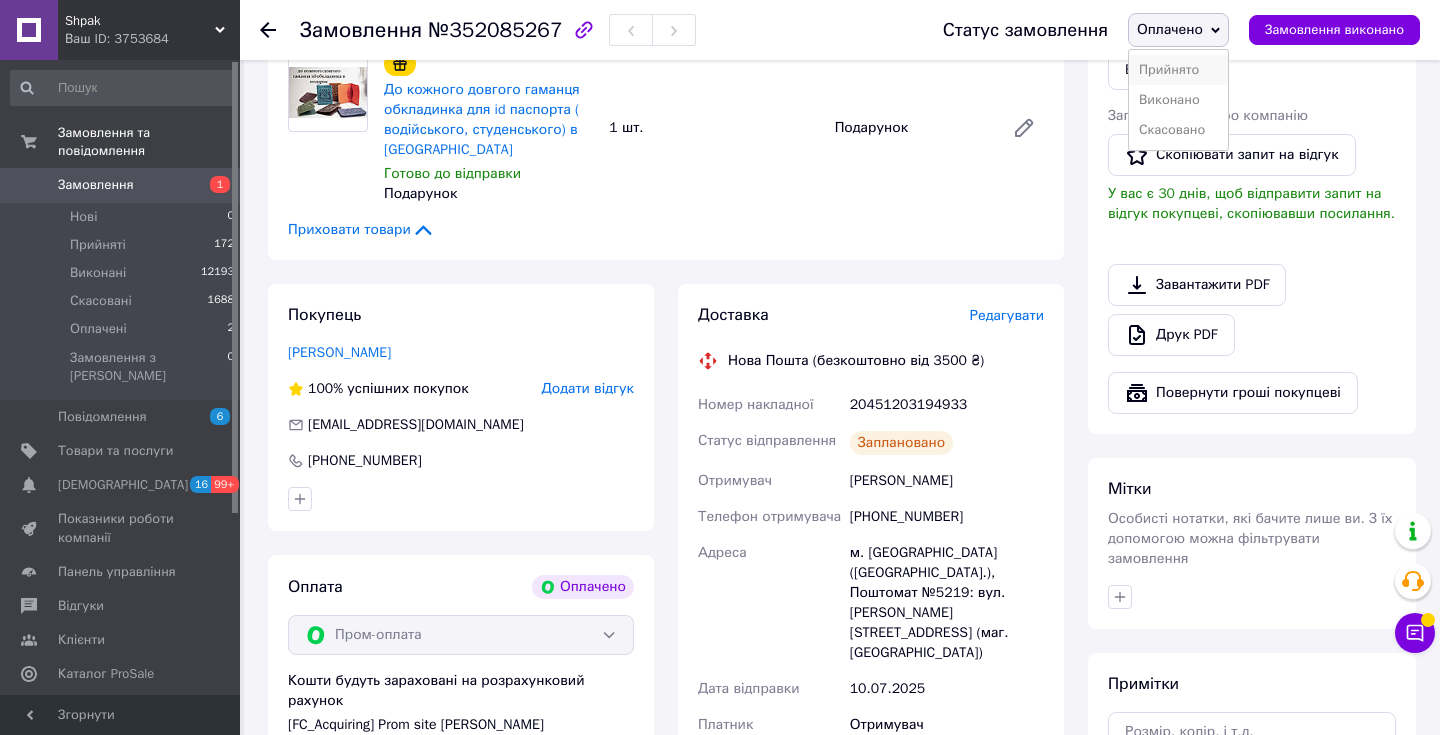 click on "Прийнято" at bounding box center (1178, 70) 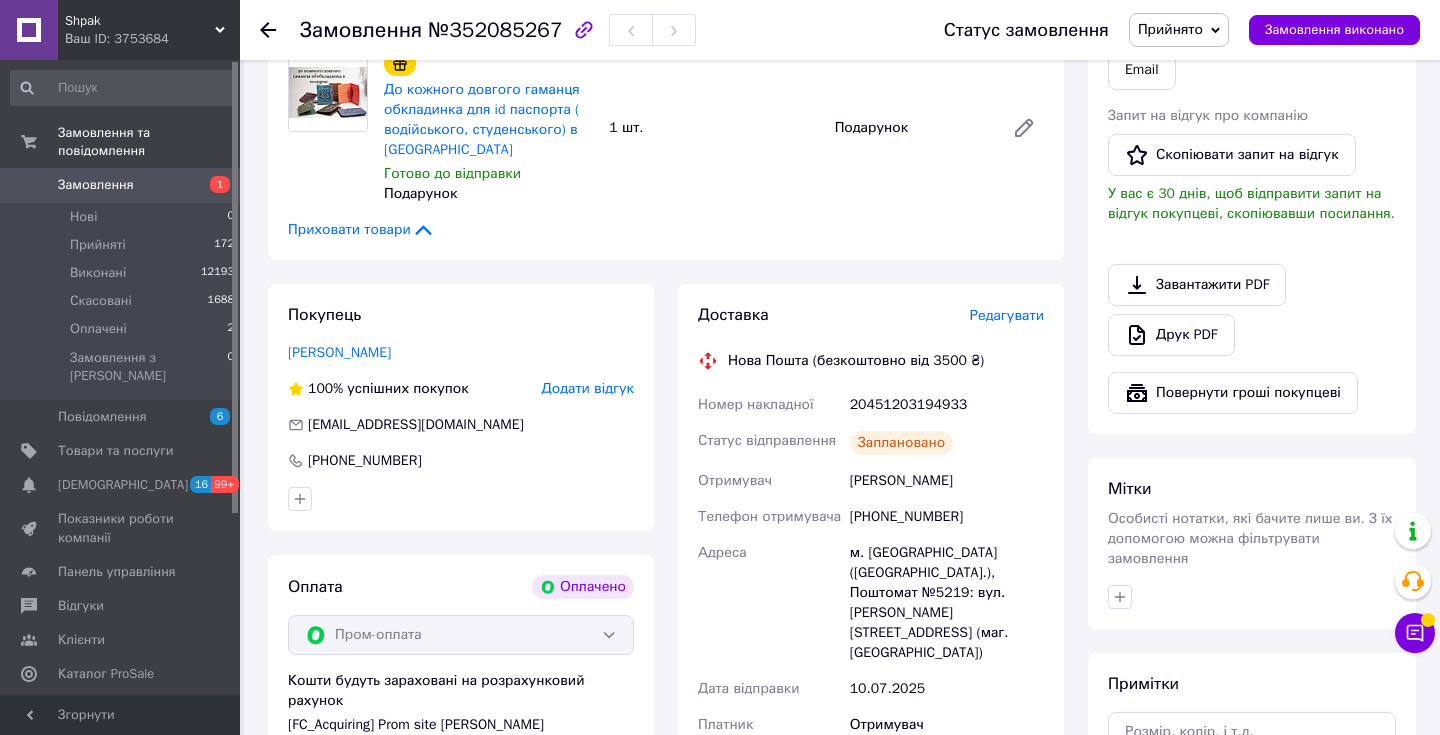 click on "Замовлення" at bounding box center (96, 185) 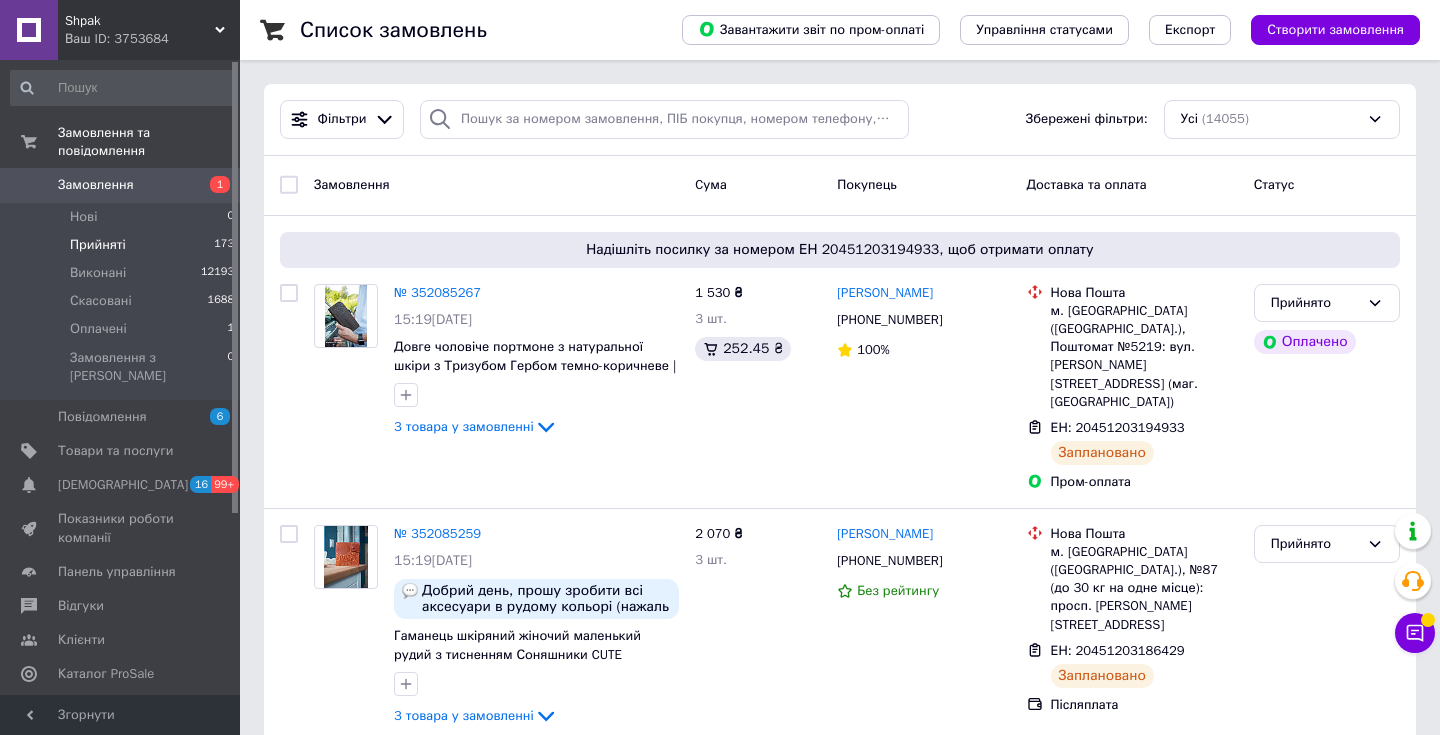 click on "Оплачені 1" at bounding box center (123, 329) 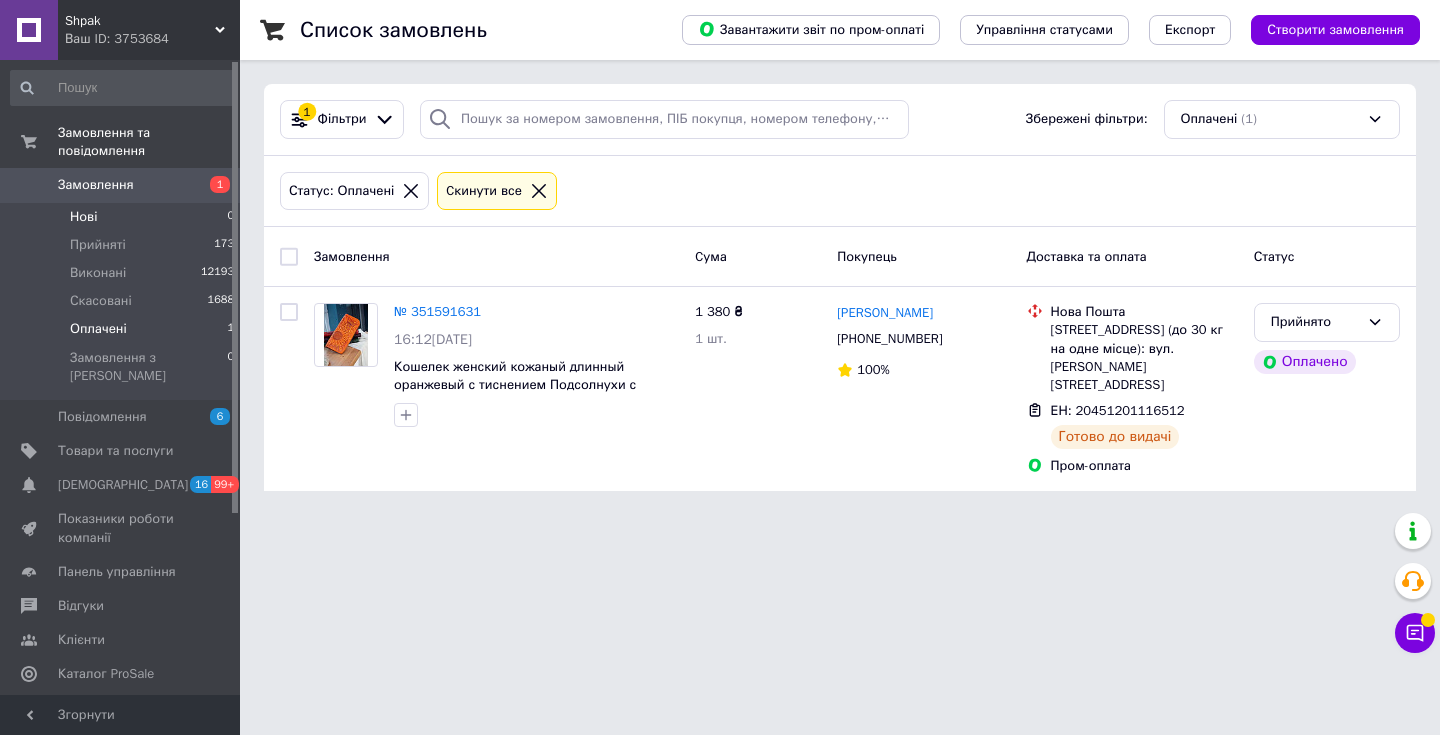 click on "Нові 0" at bounding box center [123, 217] 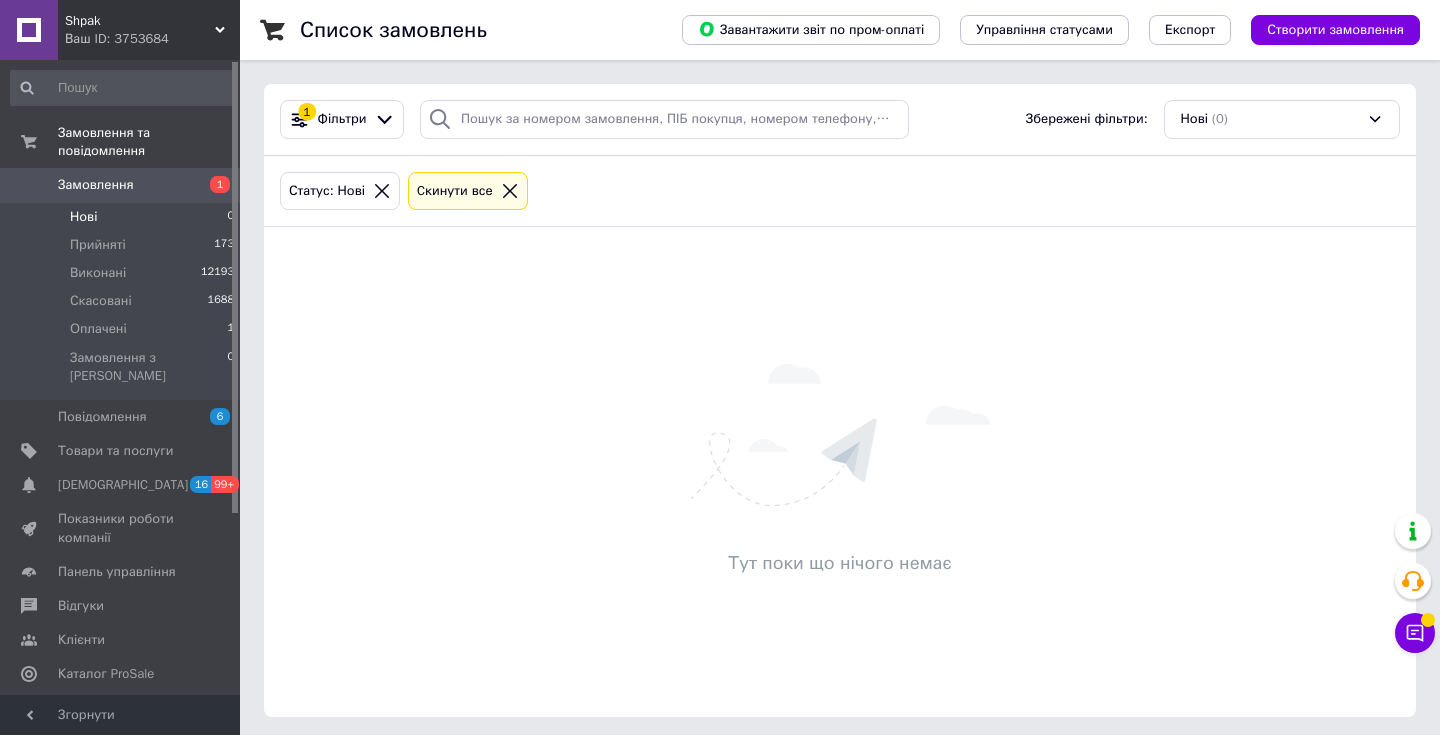 click on "Замовлення" at bounding box center (96, 185) 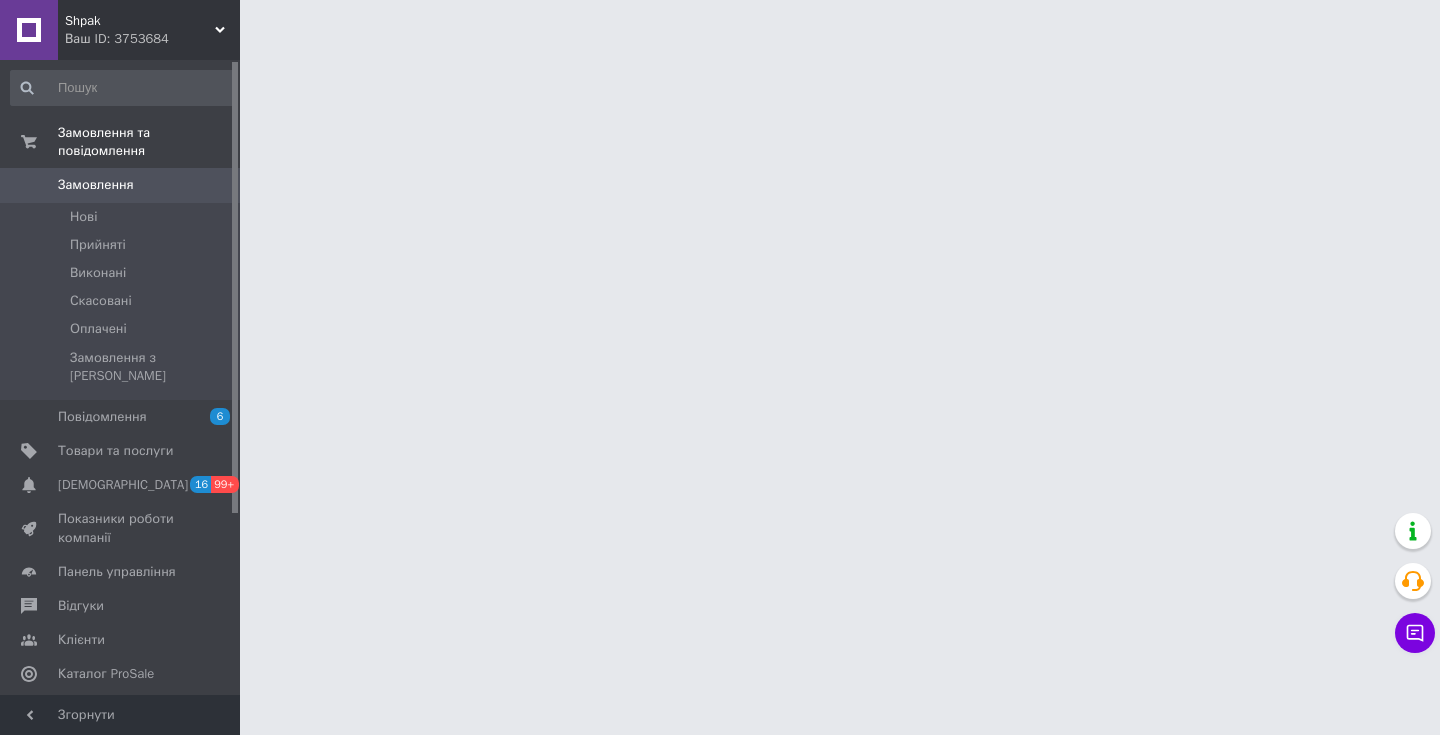 scroll, scrollTop: 0, scrollLeft: 0, axis: both 